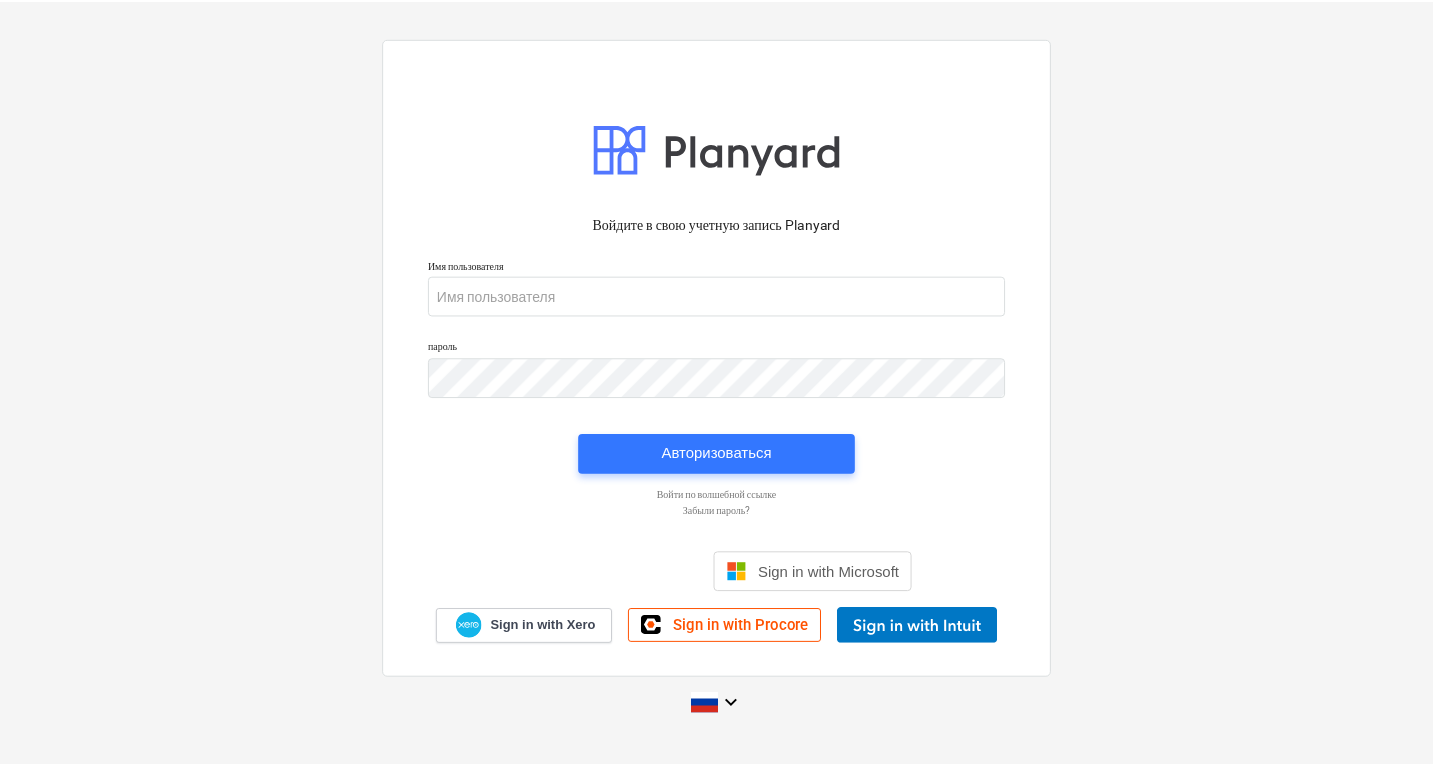 scroll, scrollTop: 0, scrollLeft: 0, axis: both 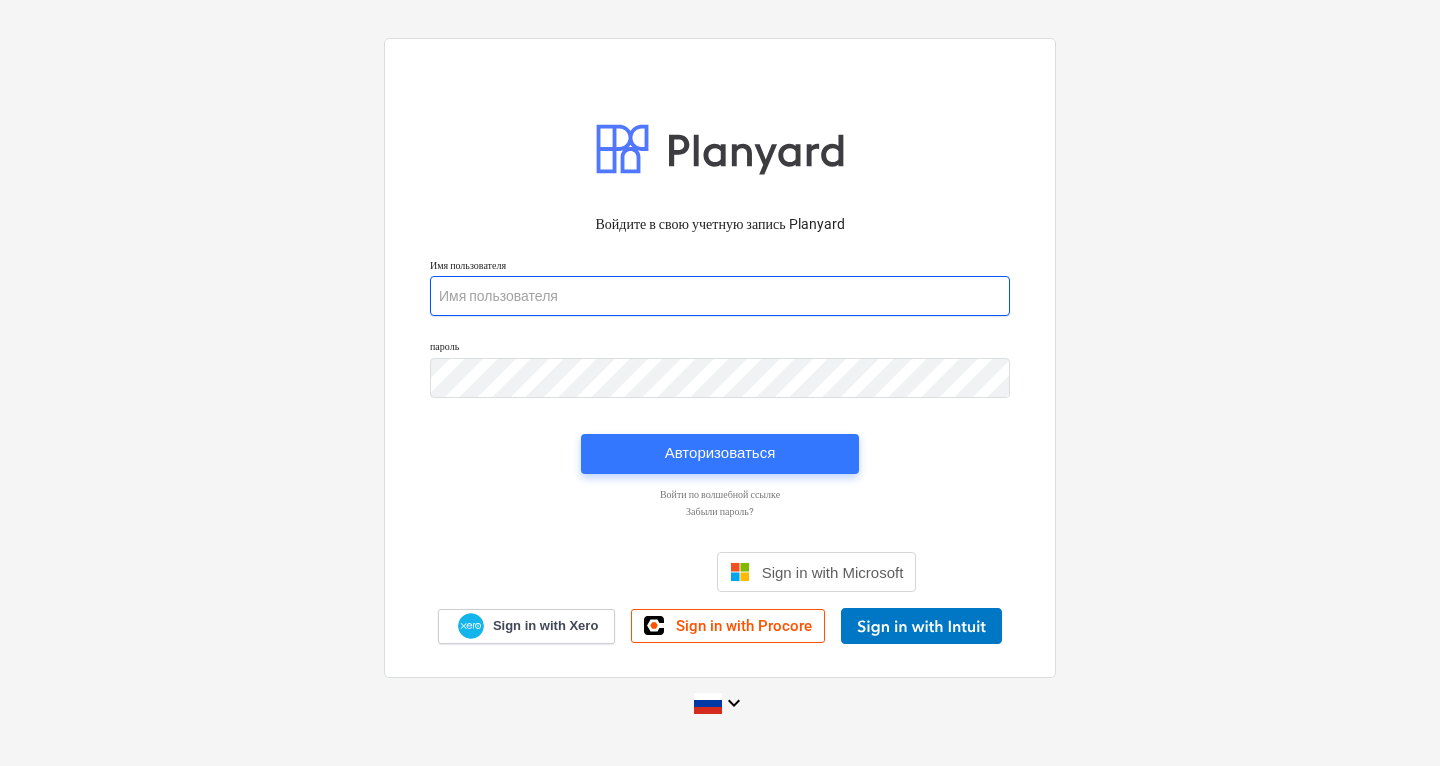 type on "[EMAIL]" 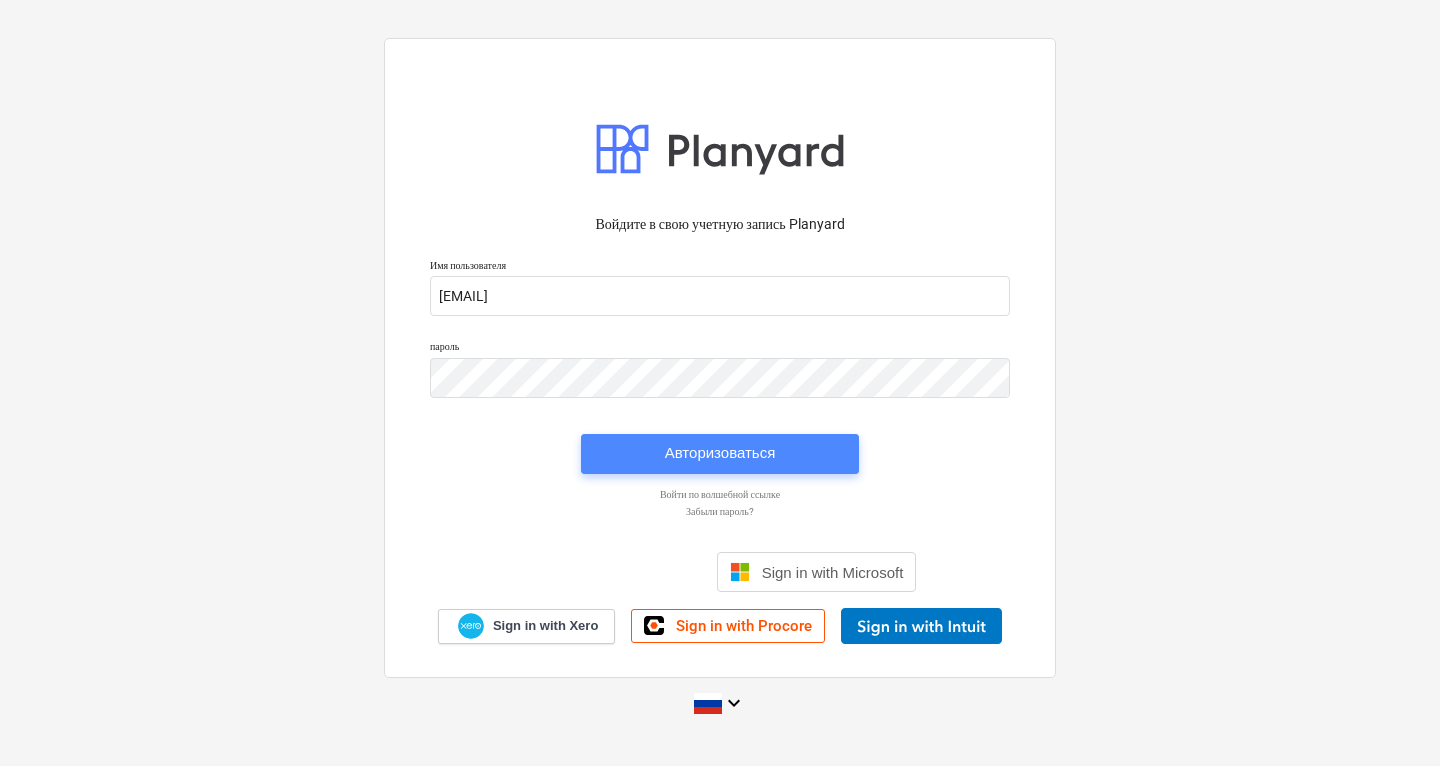 click on "Авторизоваться" at bounding box center (720, 453) 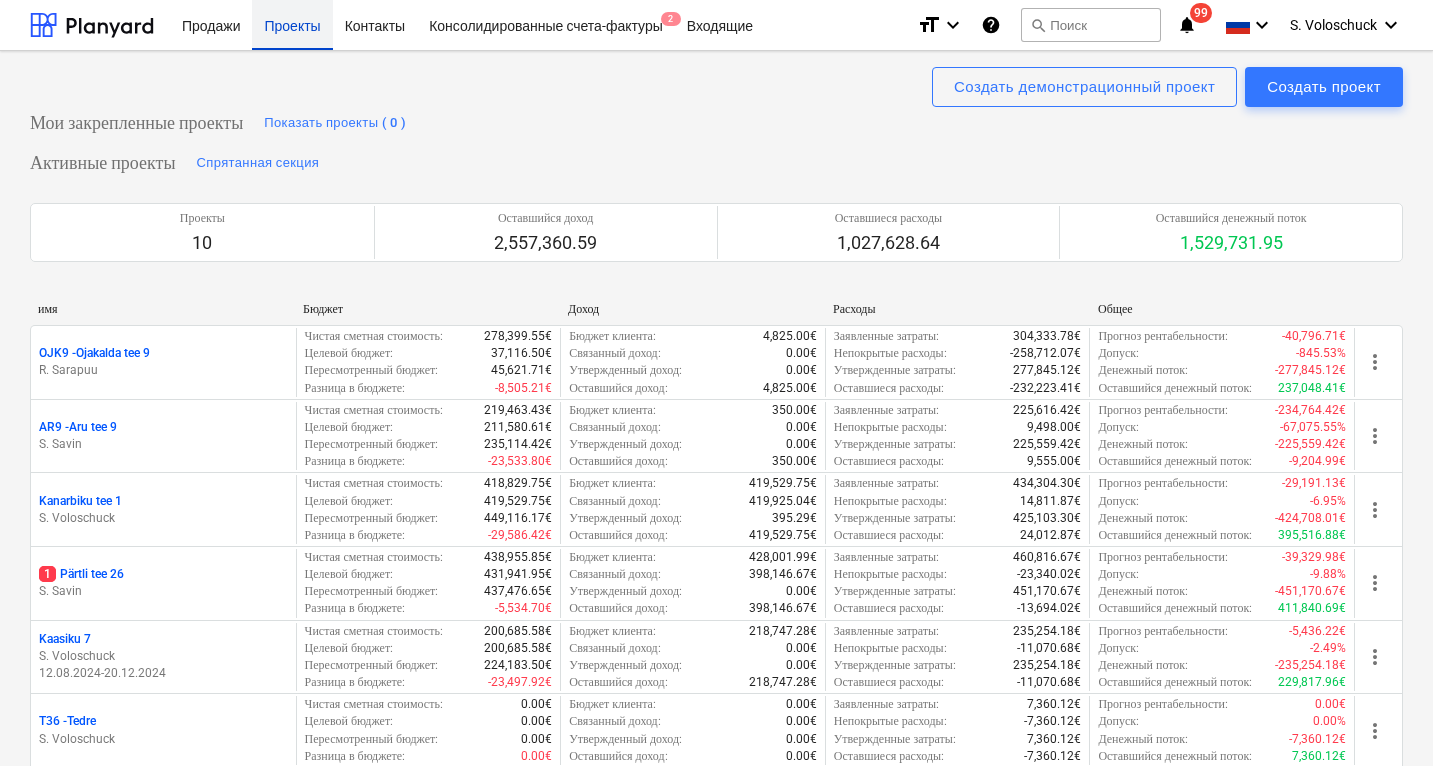 click on "Проекты" at bounding box center (292, 24) 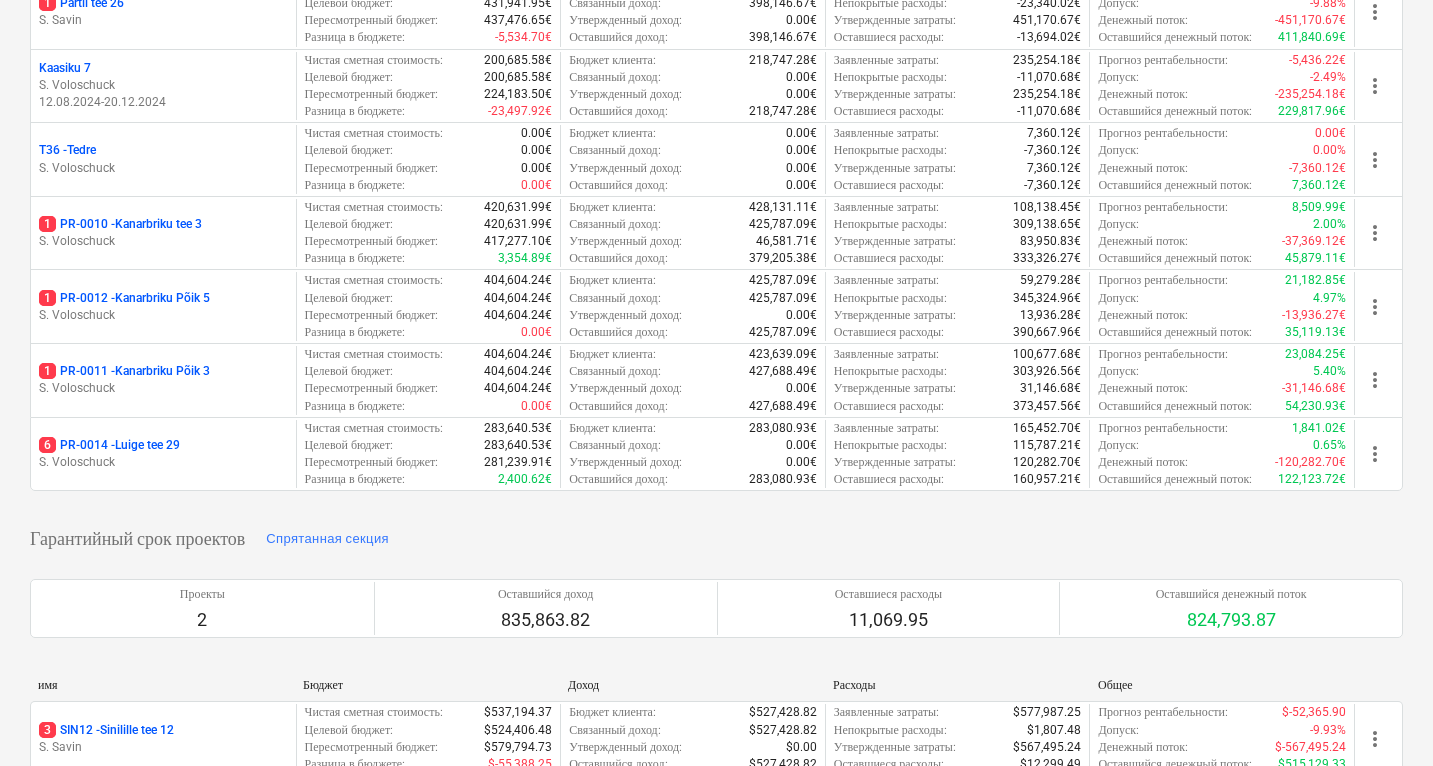 scroll, scrollTop: 700, scrollLeft: 0, axis: vertical 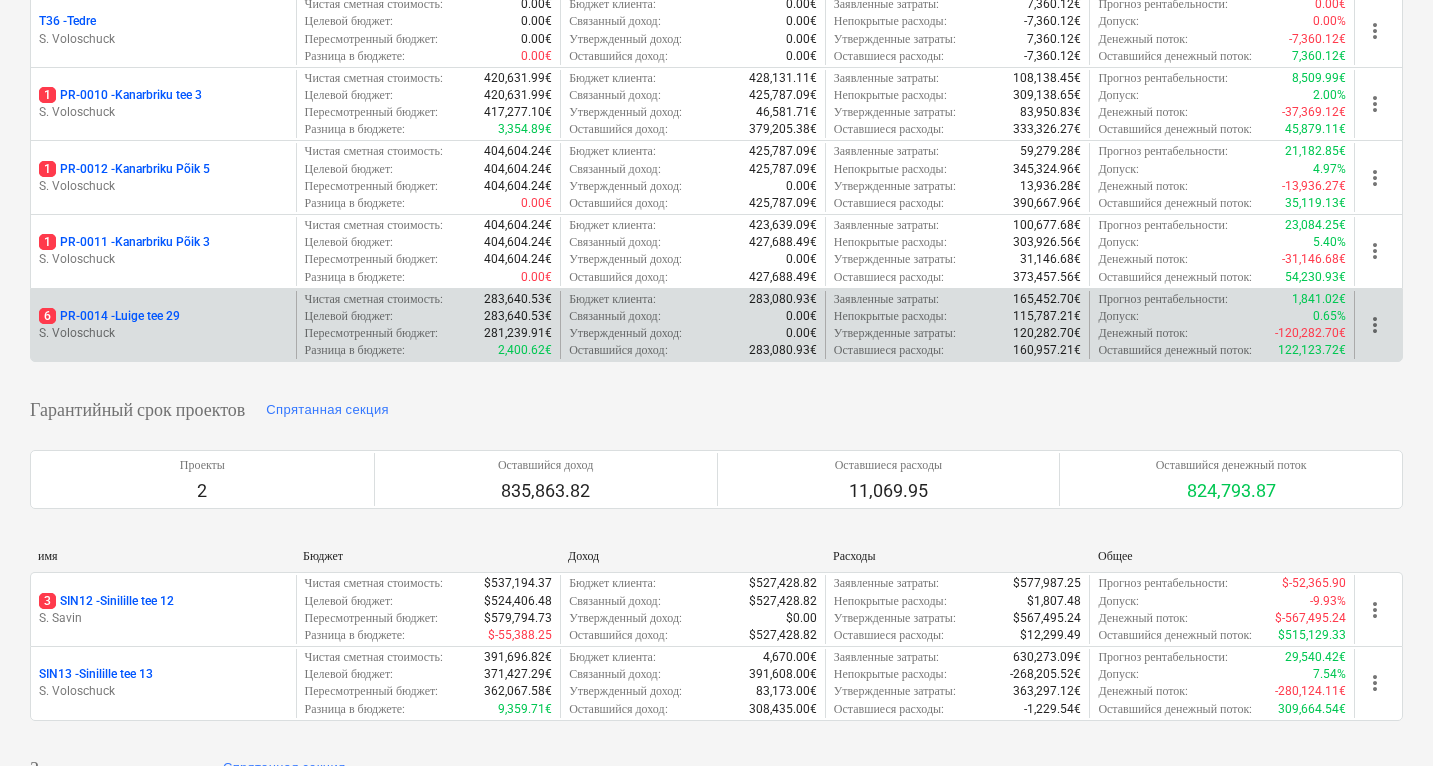 click on "6 PR-0014 -  [ADDRESS] [NUMBER]" at bounding box center [109, 316] 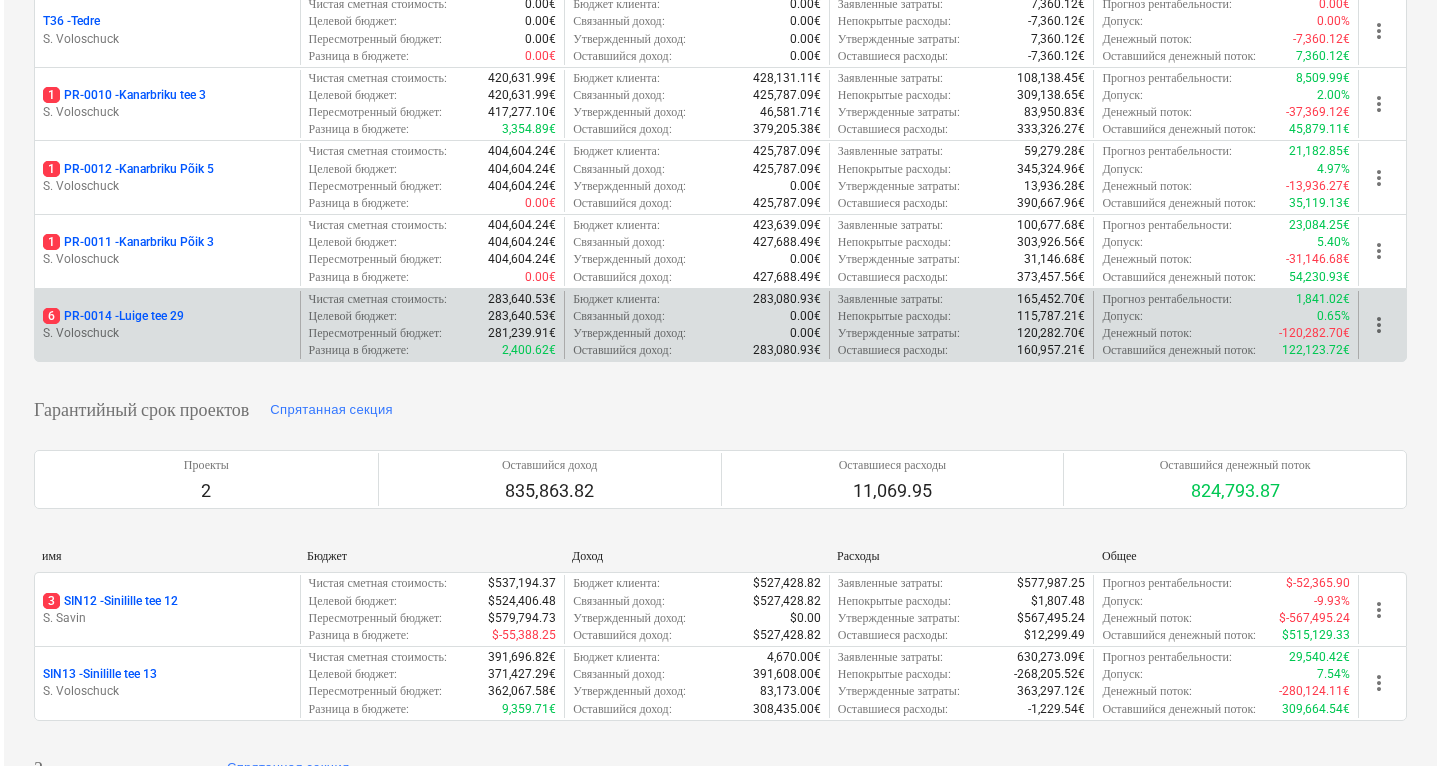 scroll, scrollTop: 0, scrollLeft: 0, axis: both 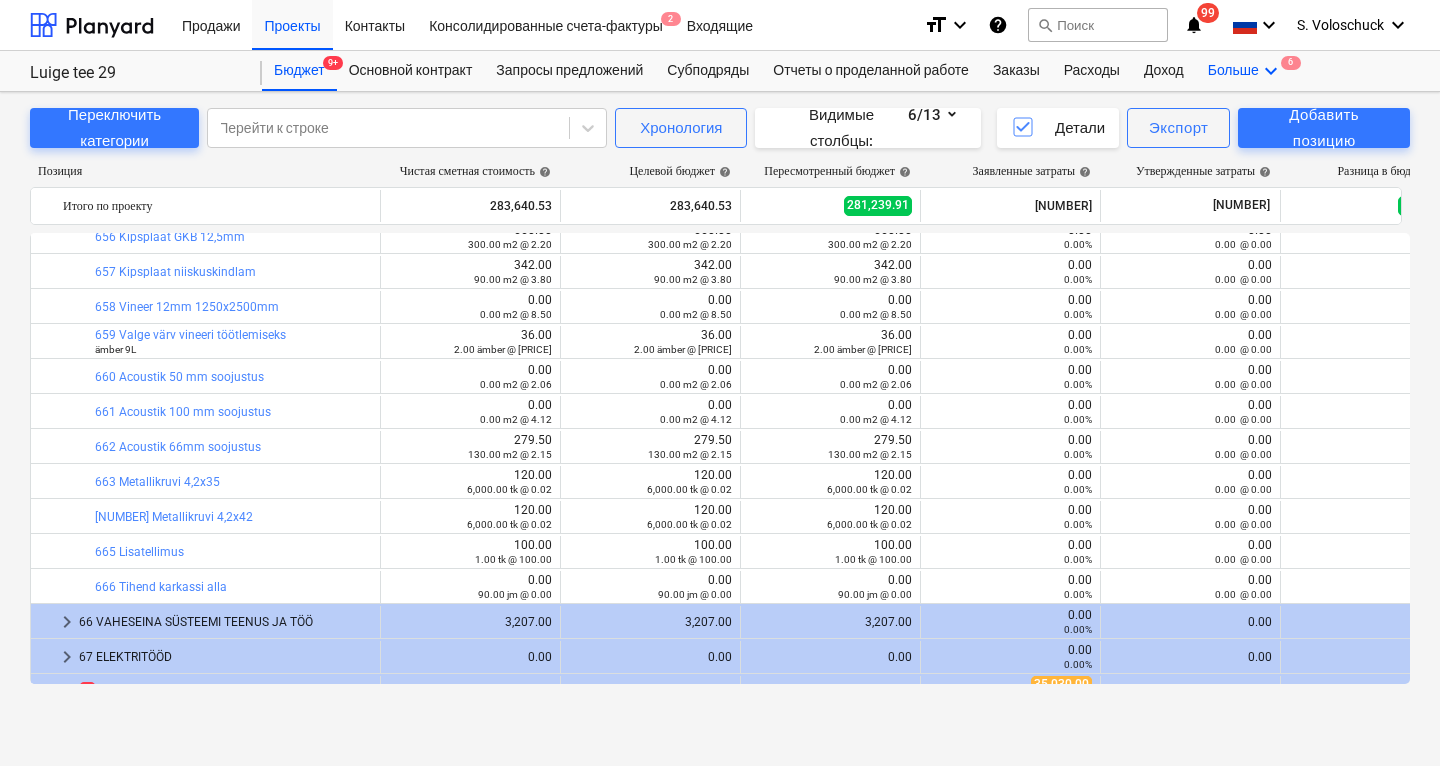 click on "keyboard_arrow_down" at bounding box center (1271, 71) 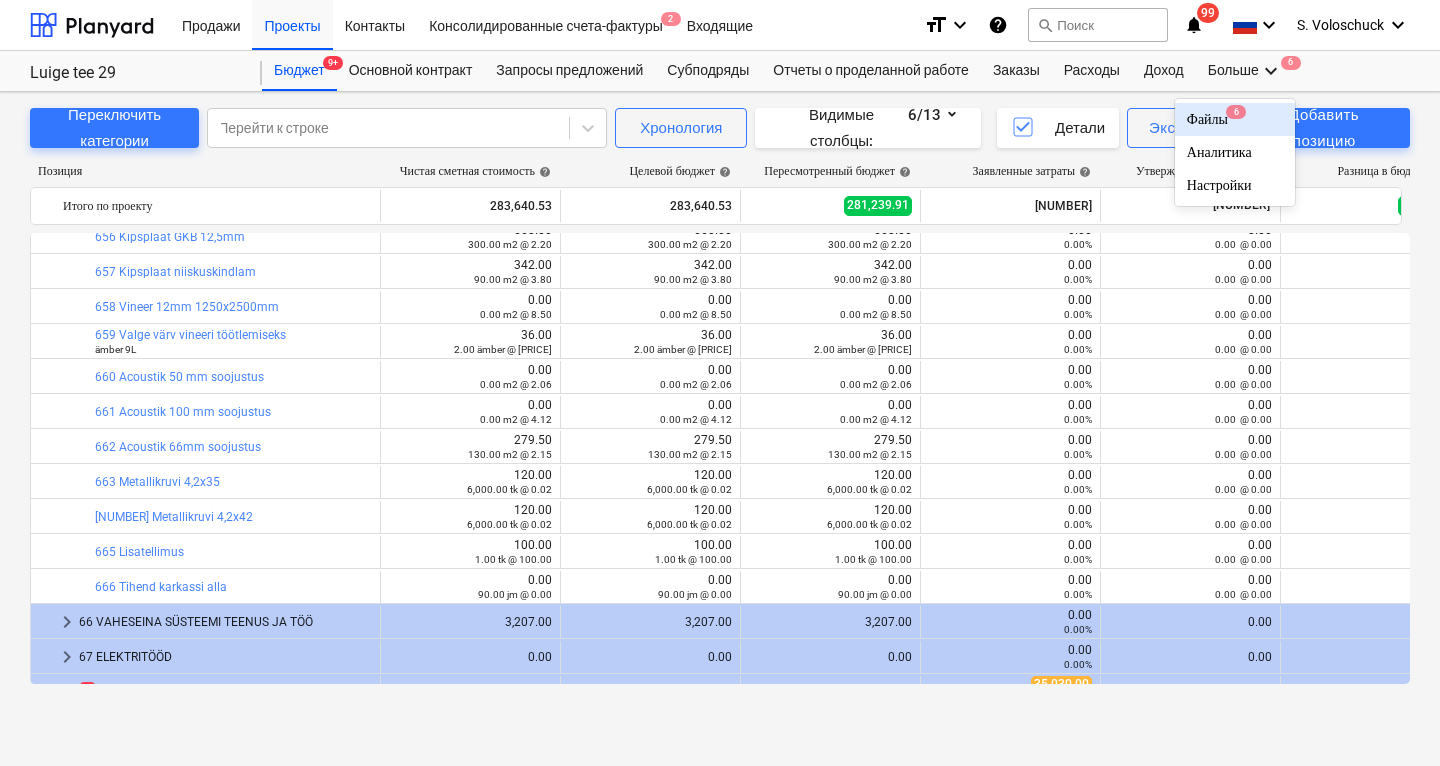 click on "Файлы 6" at bounding box center [1235, 119] 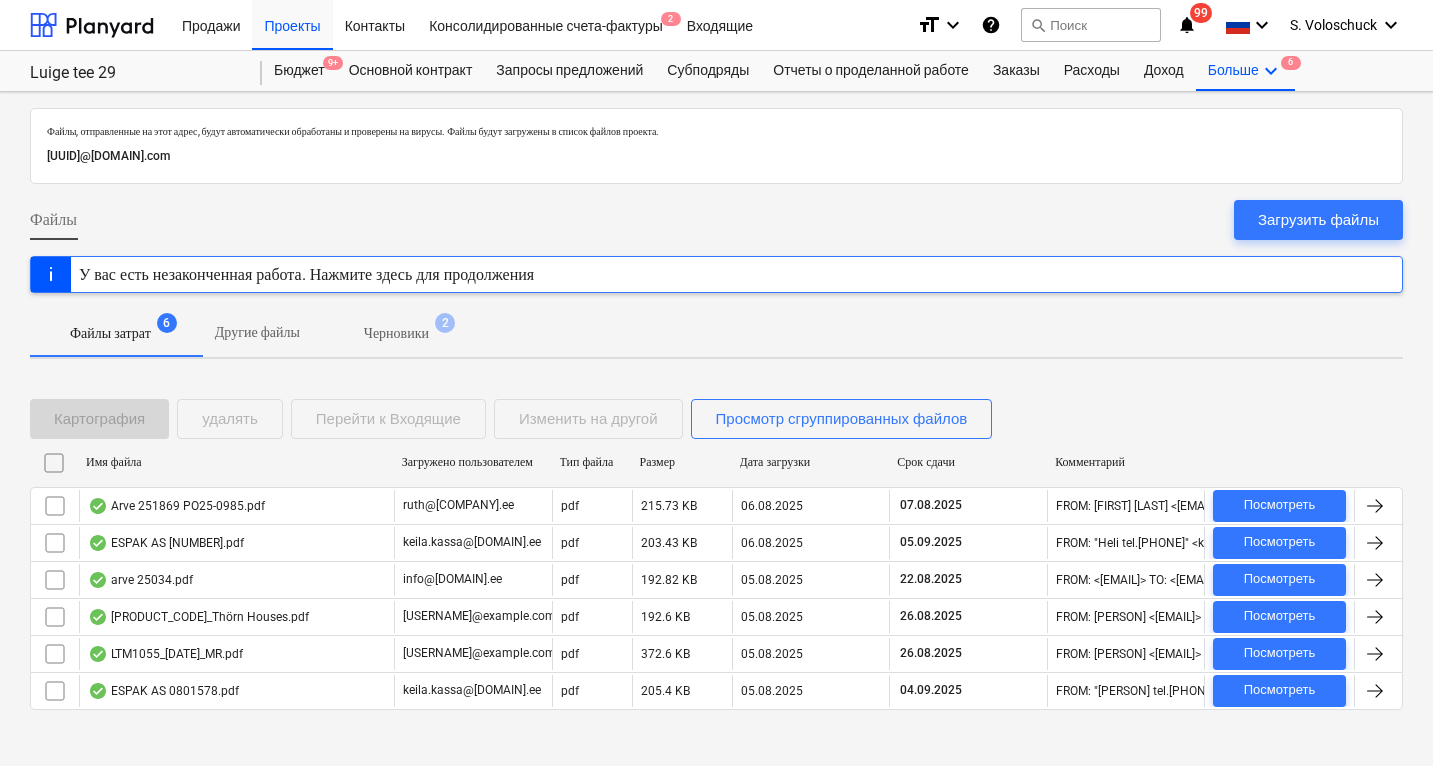 scroll, scrollTop: 15, scrollLeft: 0, axis: vertical 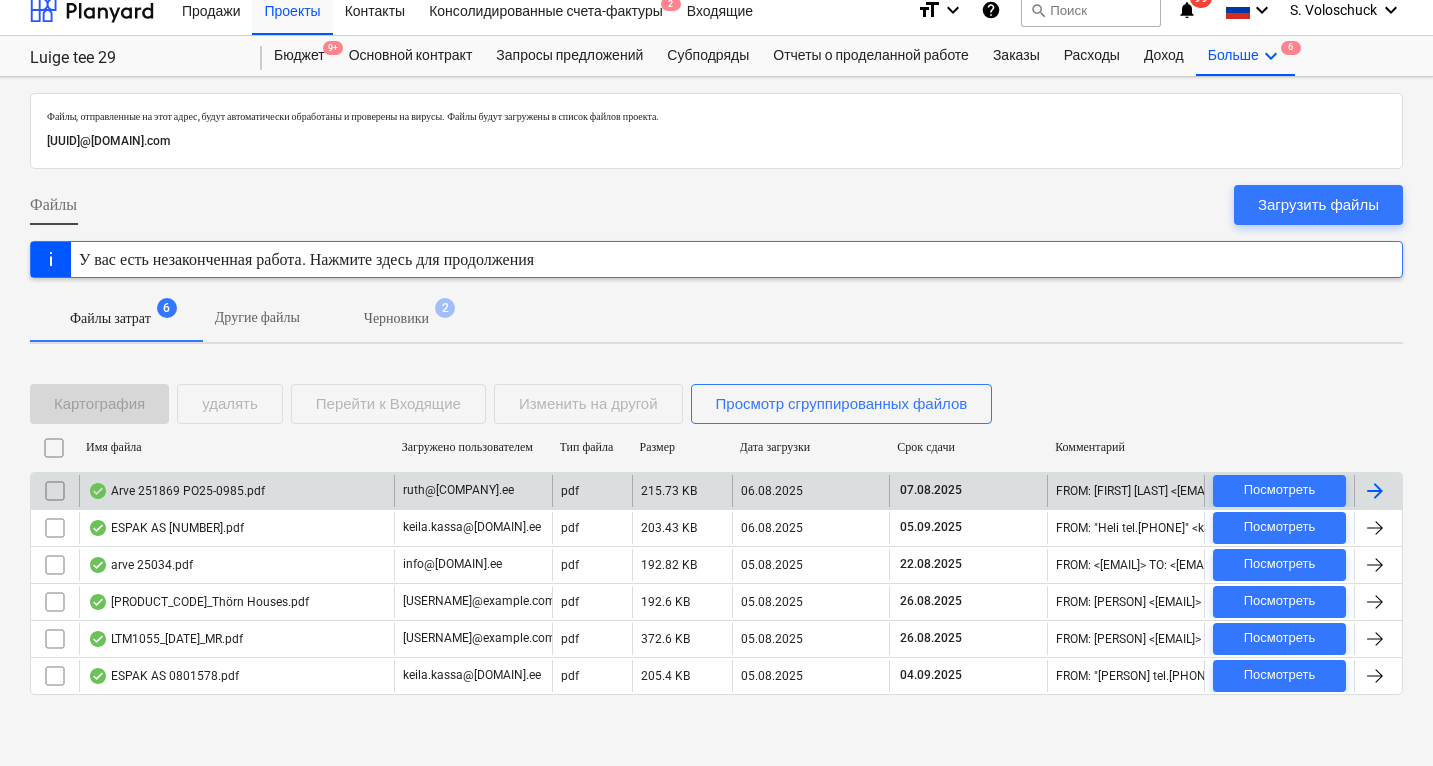 click on "ruth@[COMPANY].ee" at bounding box center [458, 490] 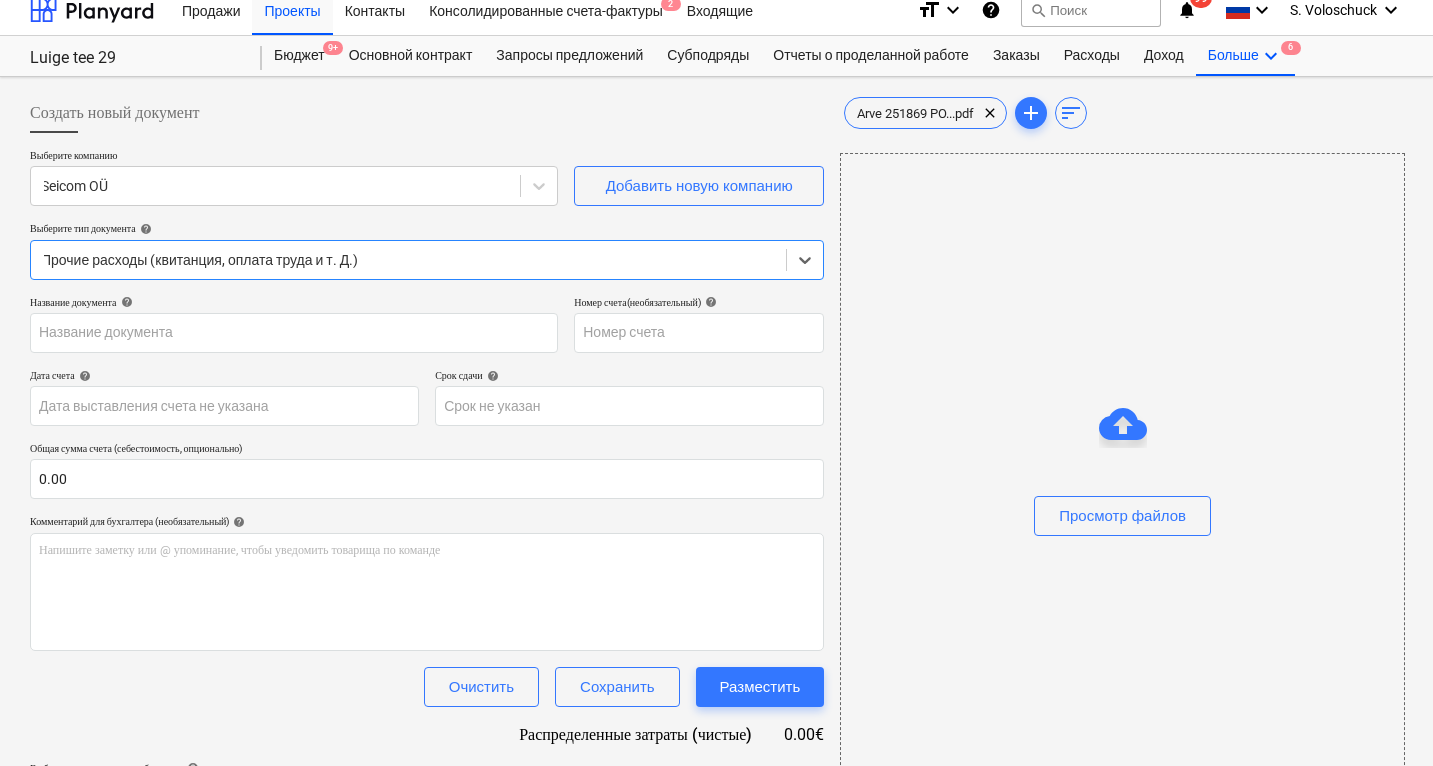 type on "[NUMBER]" 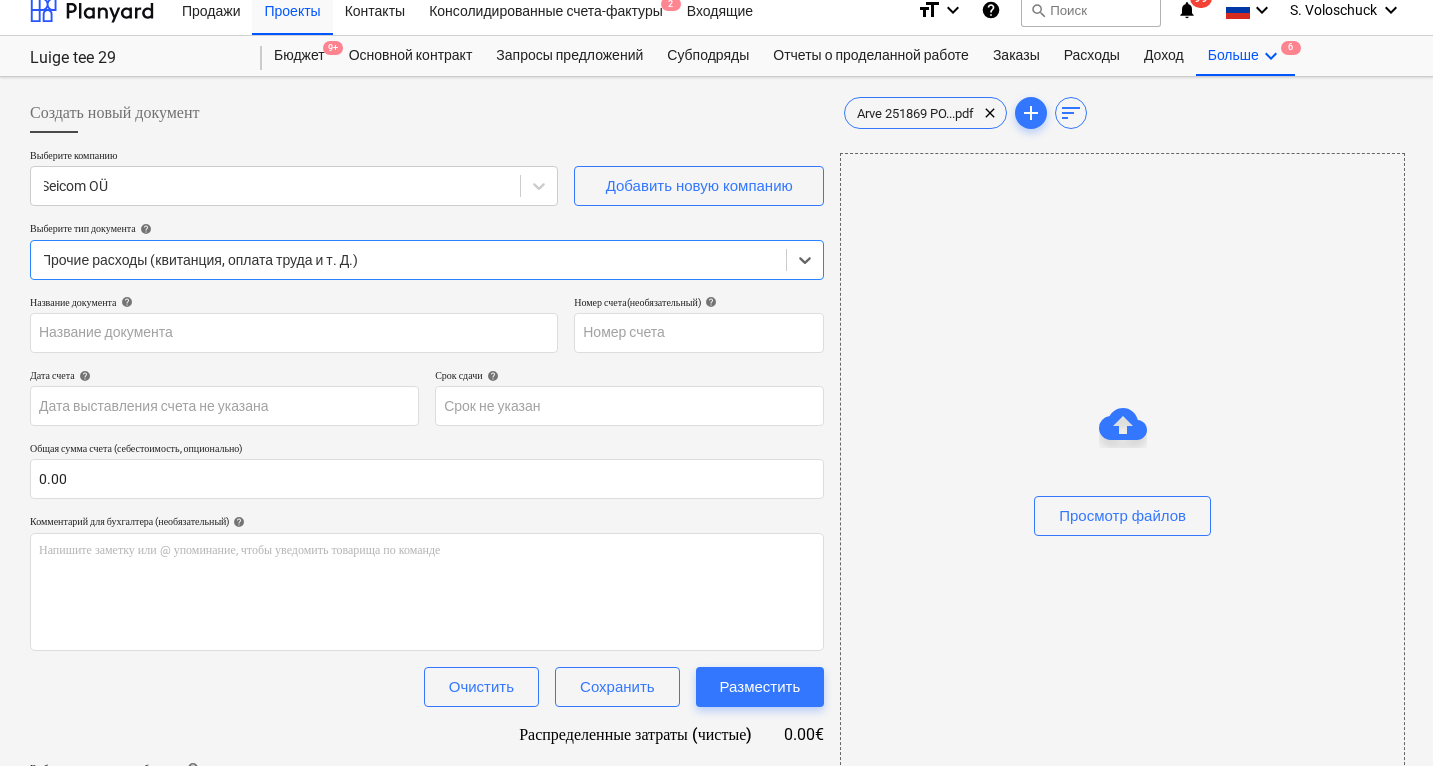 type on "[NUMBER]" 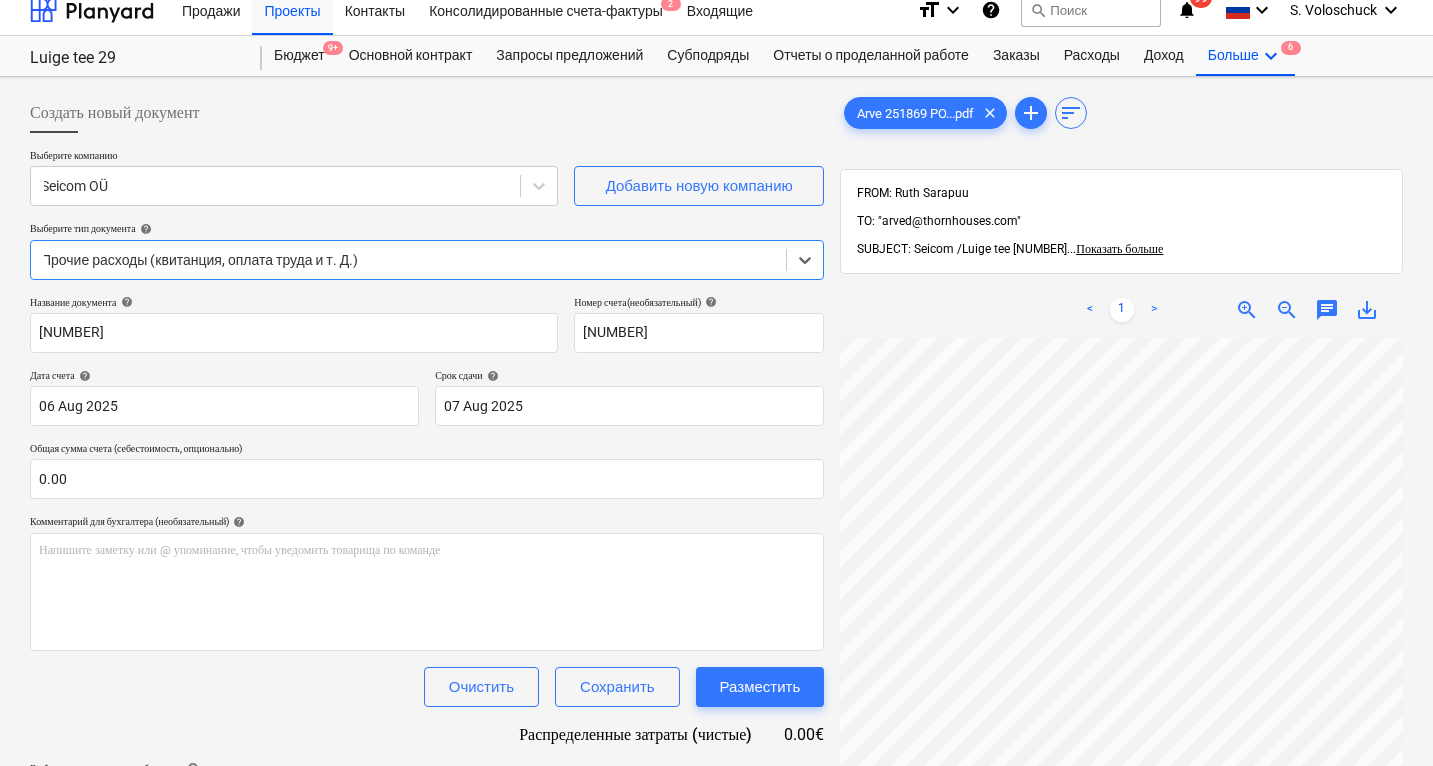 scroll, scrollTop: 312, scrollLeft: 0, axis: vertical 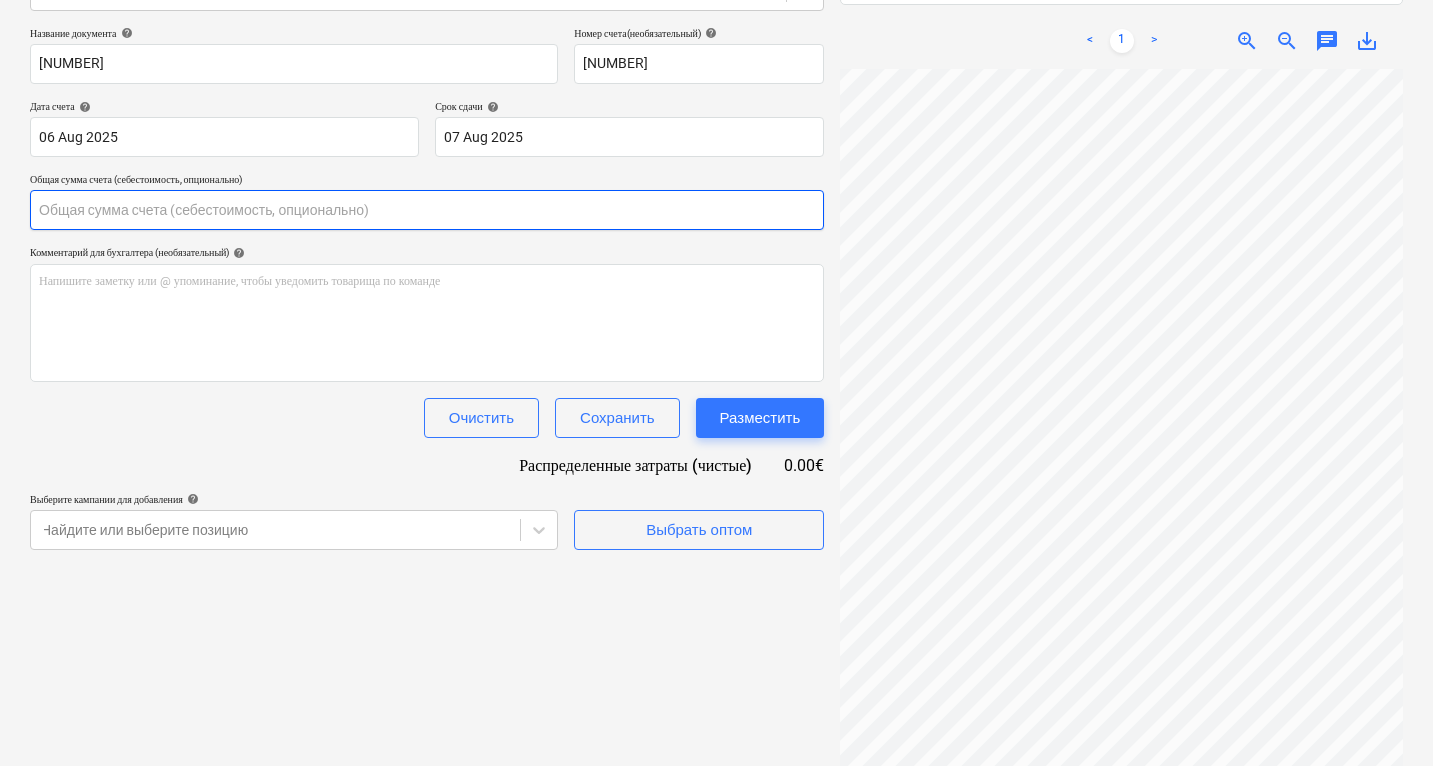 click at bounding box center [427, 210] 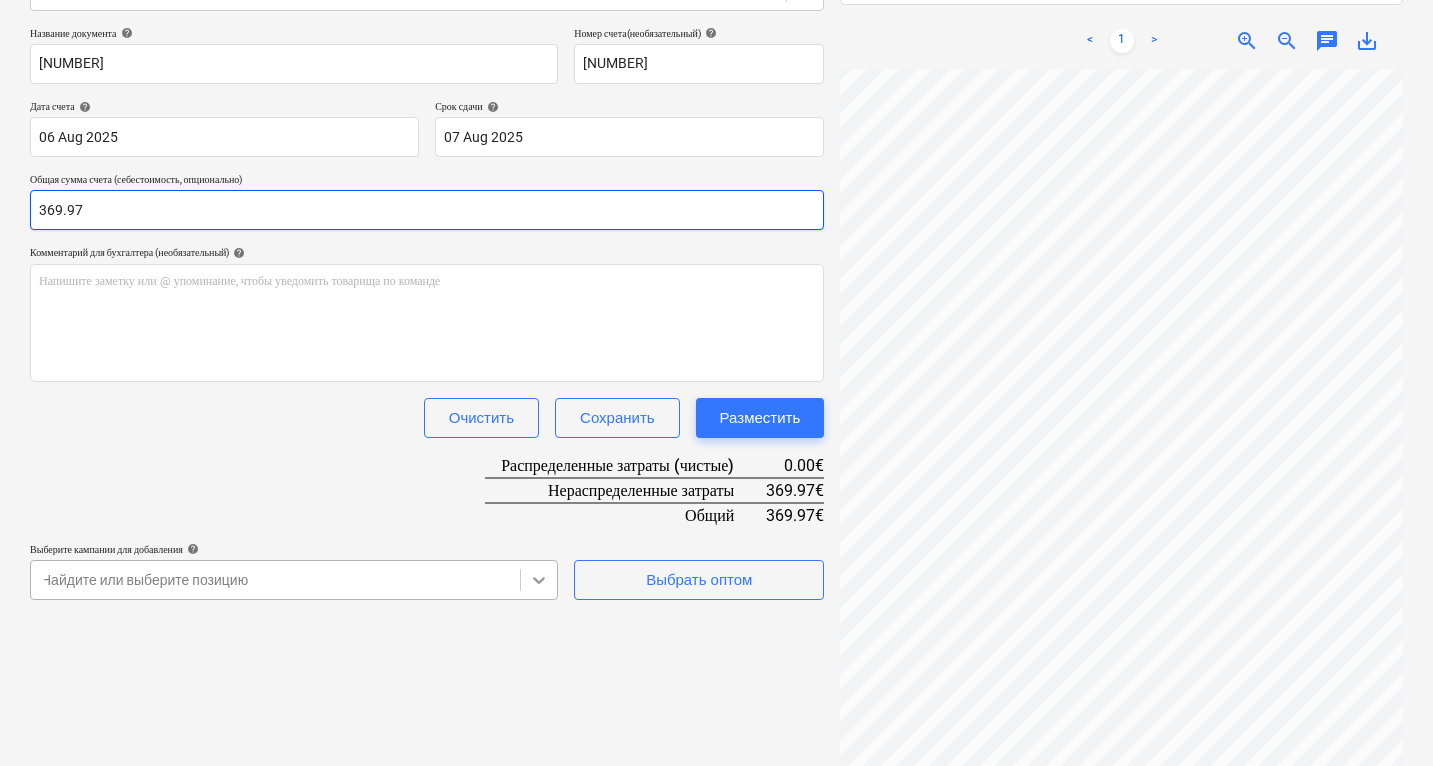 type on "369.97" 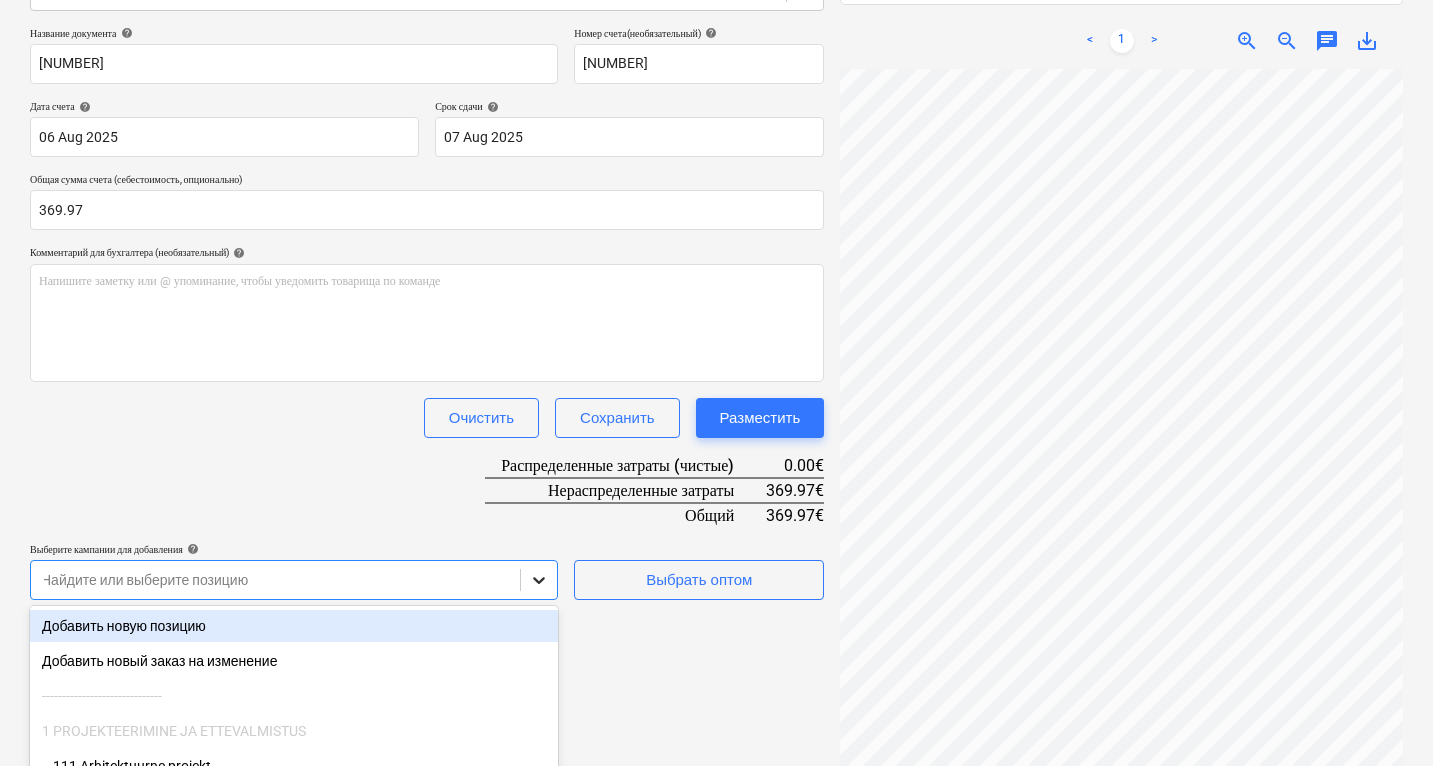 scroll, scrollTop: 427, scrollLeft: 0, axis: vertical 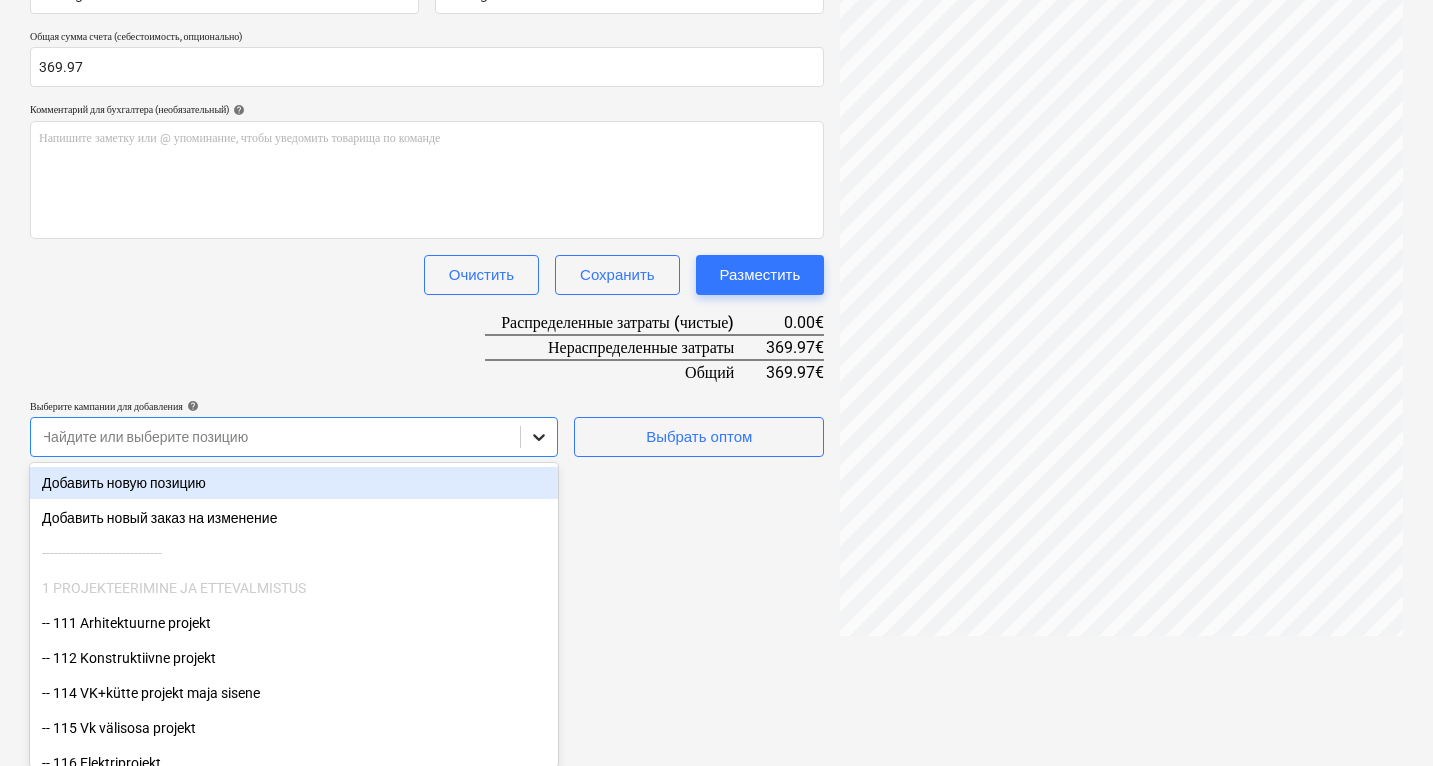 click on "Продажи Проекты Контакты Консолидированные счета-фактуры 2 Входящие format_size keyboard_arrow_down help search Поиск notifications 99 keyboard_arrow_down [LAST] keyboard_arrow_down [STREET] Бюджет 9+ Основной контракт Запросы предложений Субподряды Отчеты о проделанной работе Заказы Расходы Доход Больше keyboard_arrow_down 6 Создать новый документ Выберите компанию Seicom OÜ   Добавить новую компанию Выберите тип документа help Прочие расходы (квитанция, оплата труда и т. Д.) Название документа help 251869 Номер счета  (необязательный) help 251869 Дата счета help 06 Aug 2025 06.08.2025 Срок сдачи help 07 Aug 2025 07.08.2025 369.97 help ﻿ Очистить help <" at bounding box center (716, -44) 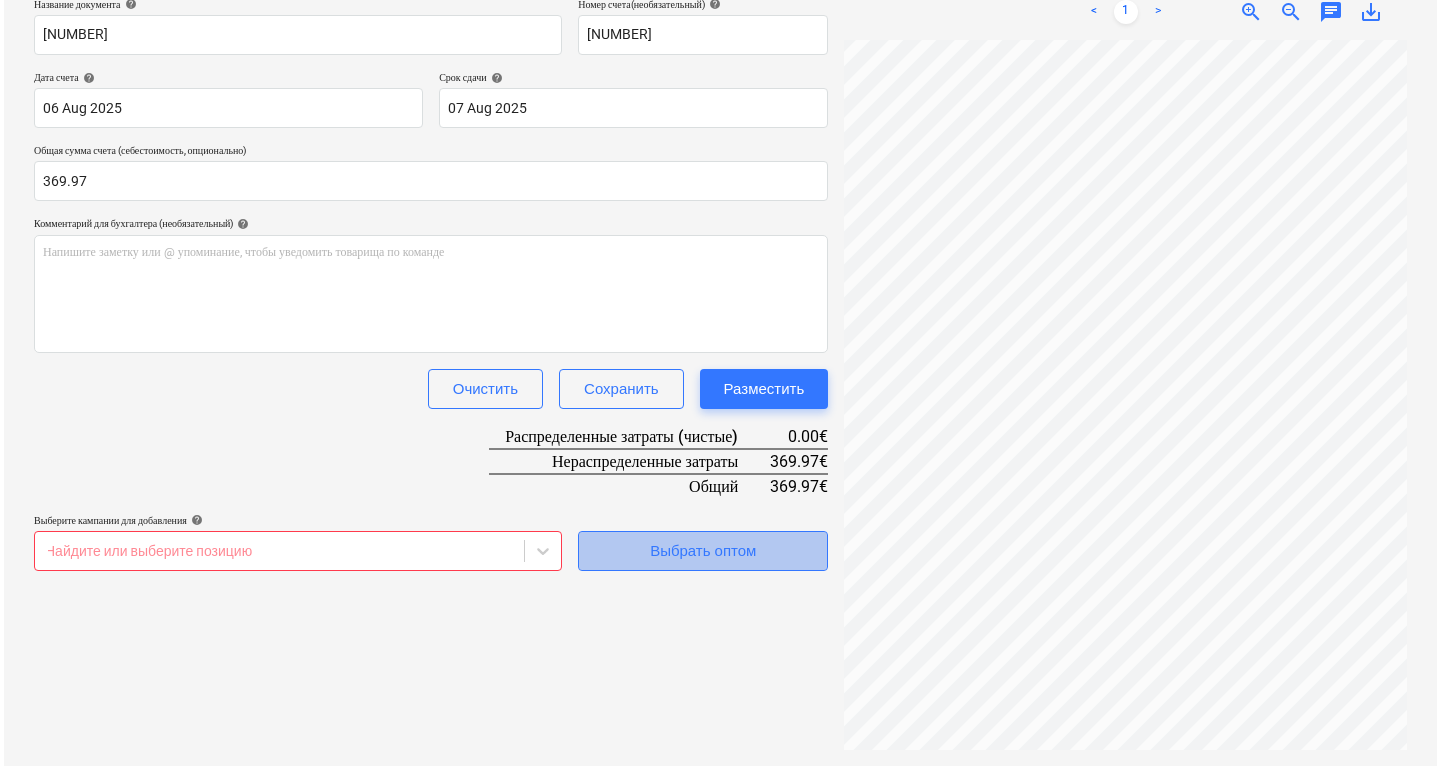 scroll, scrollTop: 284, scrollLeft: 0, axis: vertical 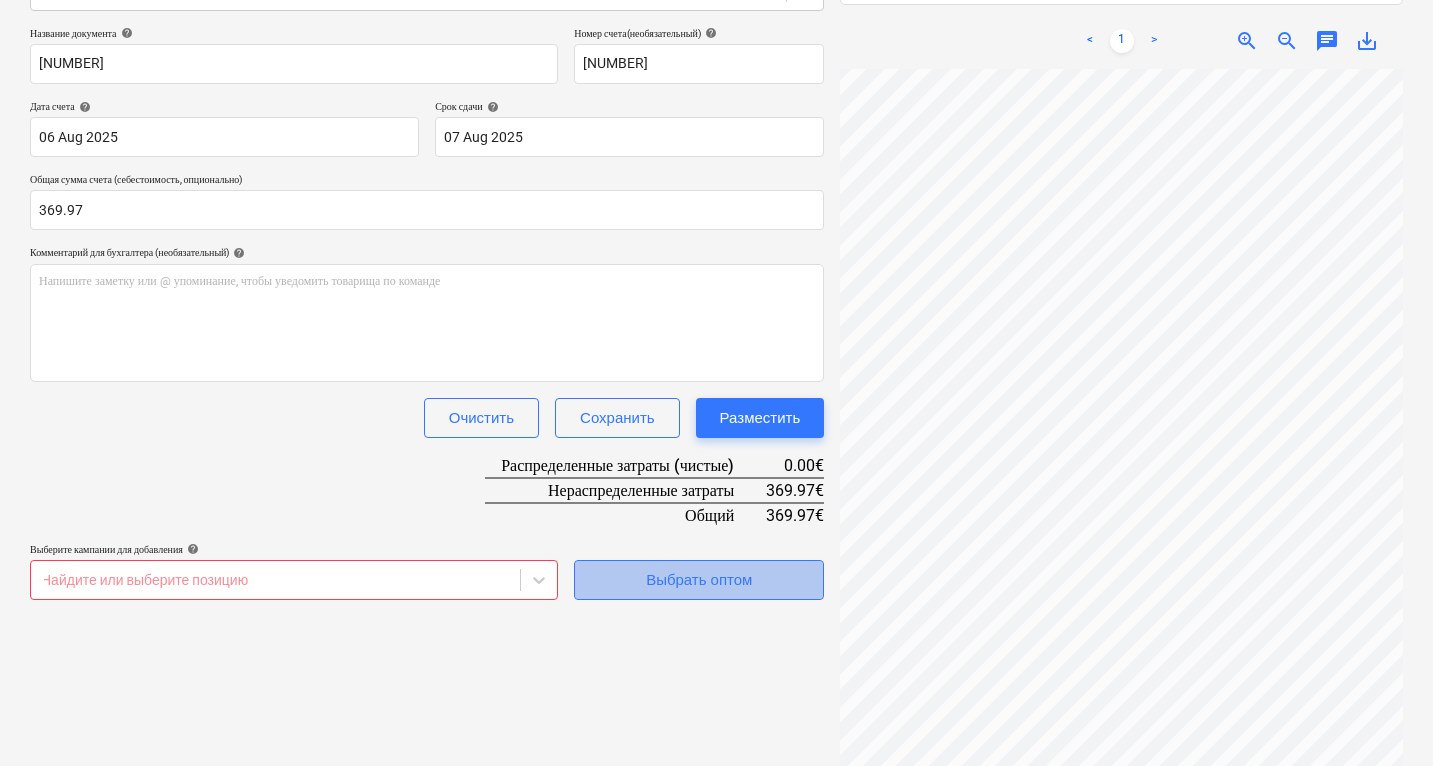 click on "Название документа help 251869 Номер счета  (необязательный) help 251869 Дата счета help 06 Aug 2025 06.08.2025 Press the down arrow key to interact with the calendar and
select a date. Press the question mark key to get the keyboard shortcuts for changing dates. Срок сдачи help 07 Aug 2025 07.08.2025 Press the down arrow key to interact with the calendar and
select a date. Press the question mark key to get the keyboard shortcuts for changing dates. Общая сумма счета (себестоимость, опционально) 369.97 Комментарий для бухгалтера (необязательный) help Напишите заметку или @ упоминание, чтобы уведомить товарища по команде ﻿ Очистить Сохранить Разместить Распределенные затраты (чистые) 0.00€ Нераспределенные затраты 369.97€ Общий" at bounding box center (427, 313) 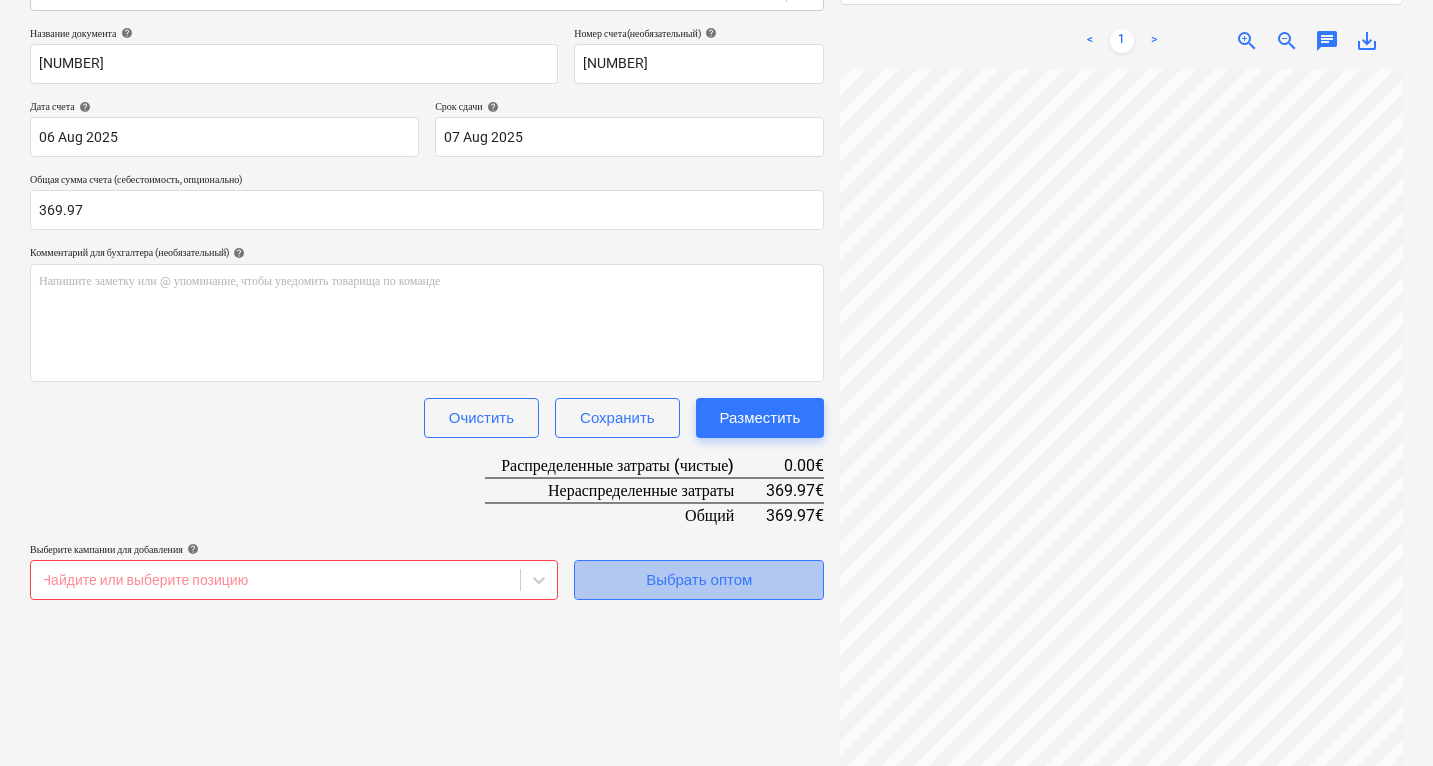 click on "Выбрать оптом" at bounding box center (699, 580) 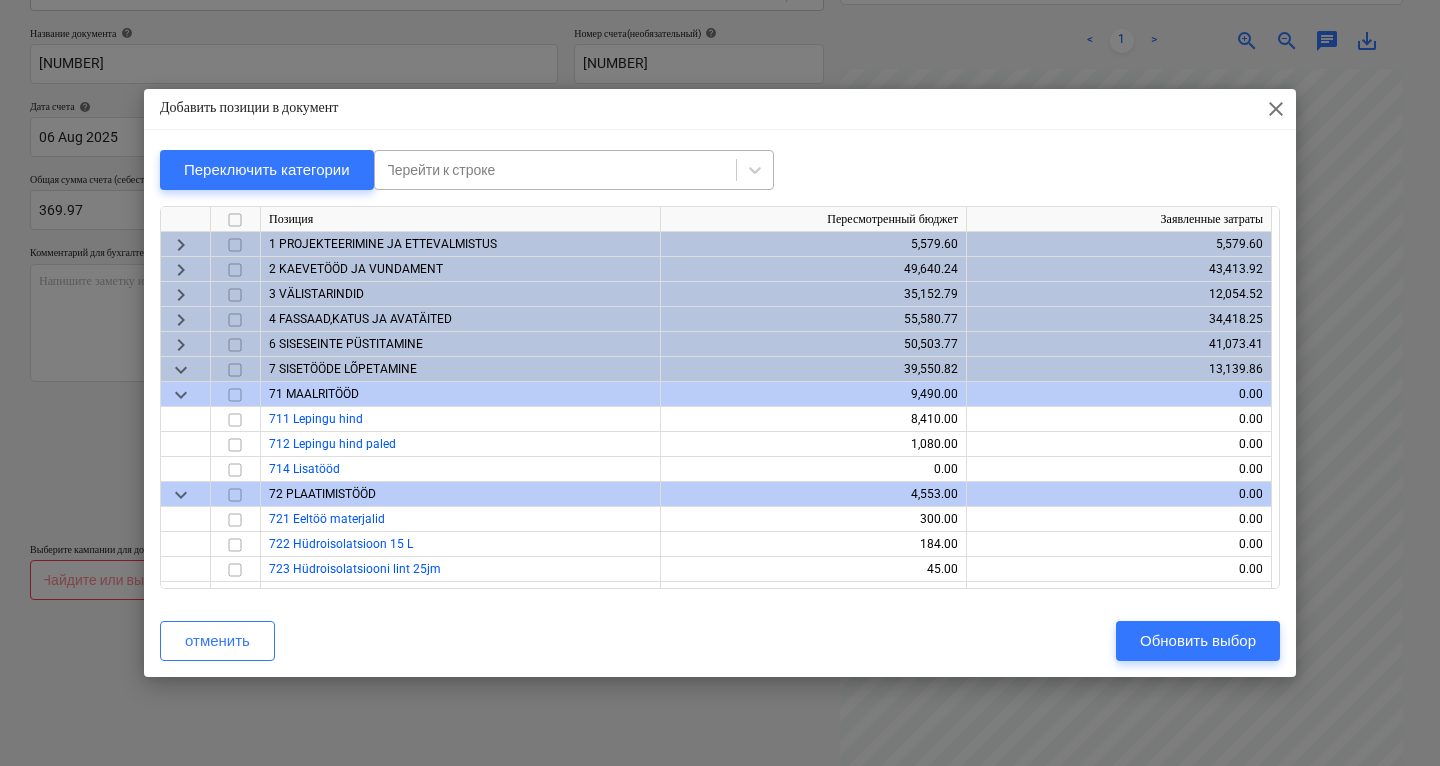 click at bounding box center (555, 170) 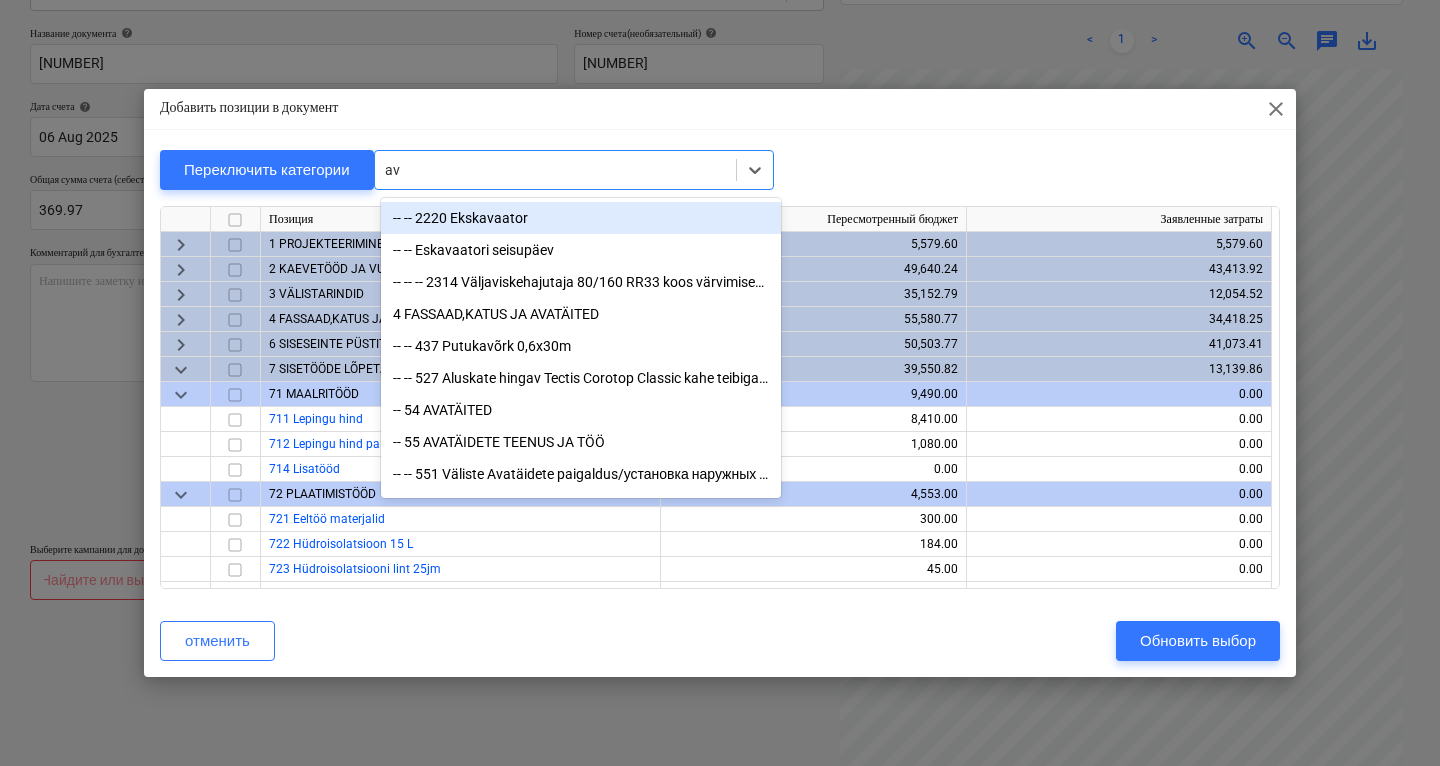 type on "ava" 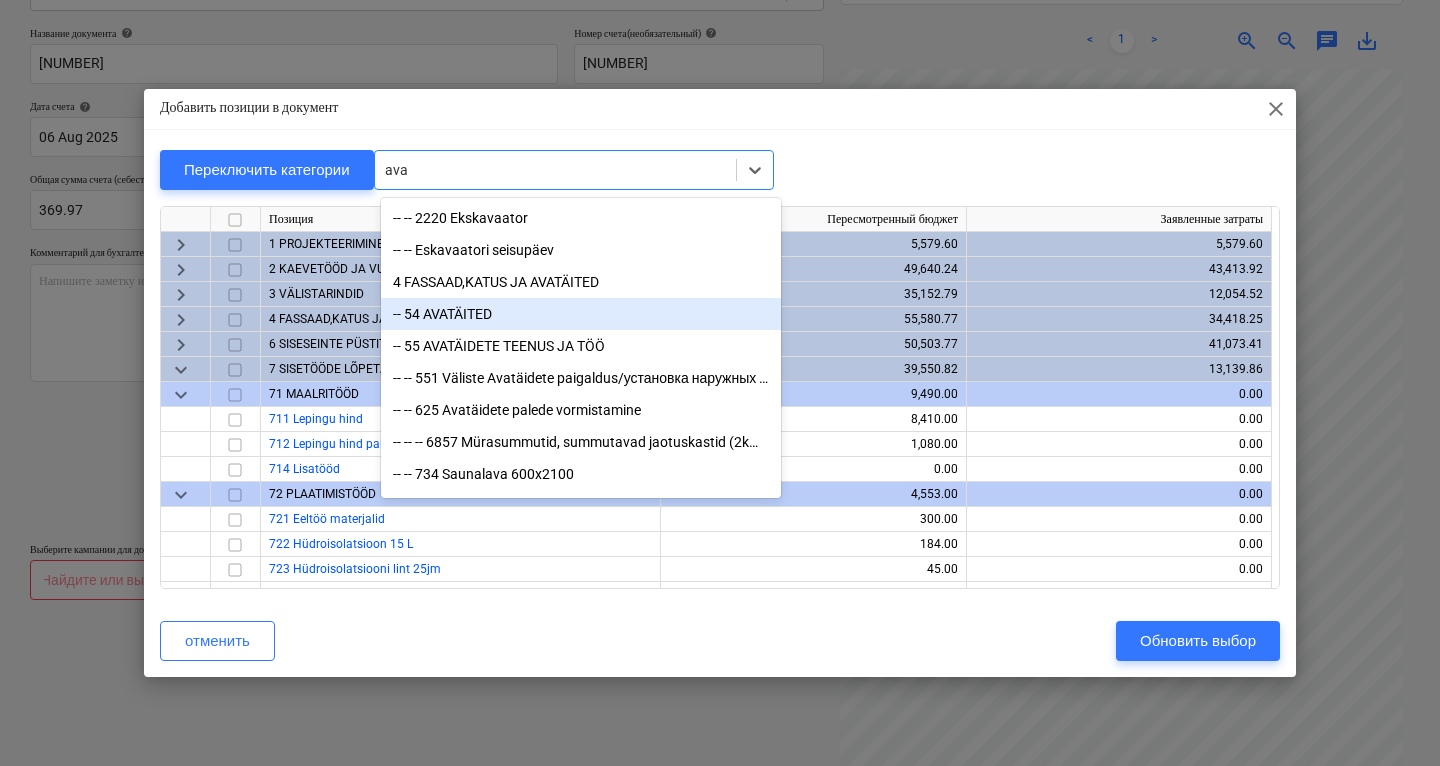click on "--  54 AVATÄITED" at bounding box center (581, 314) 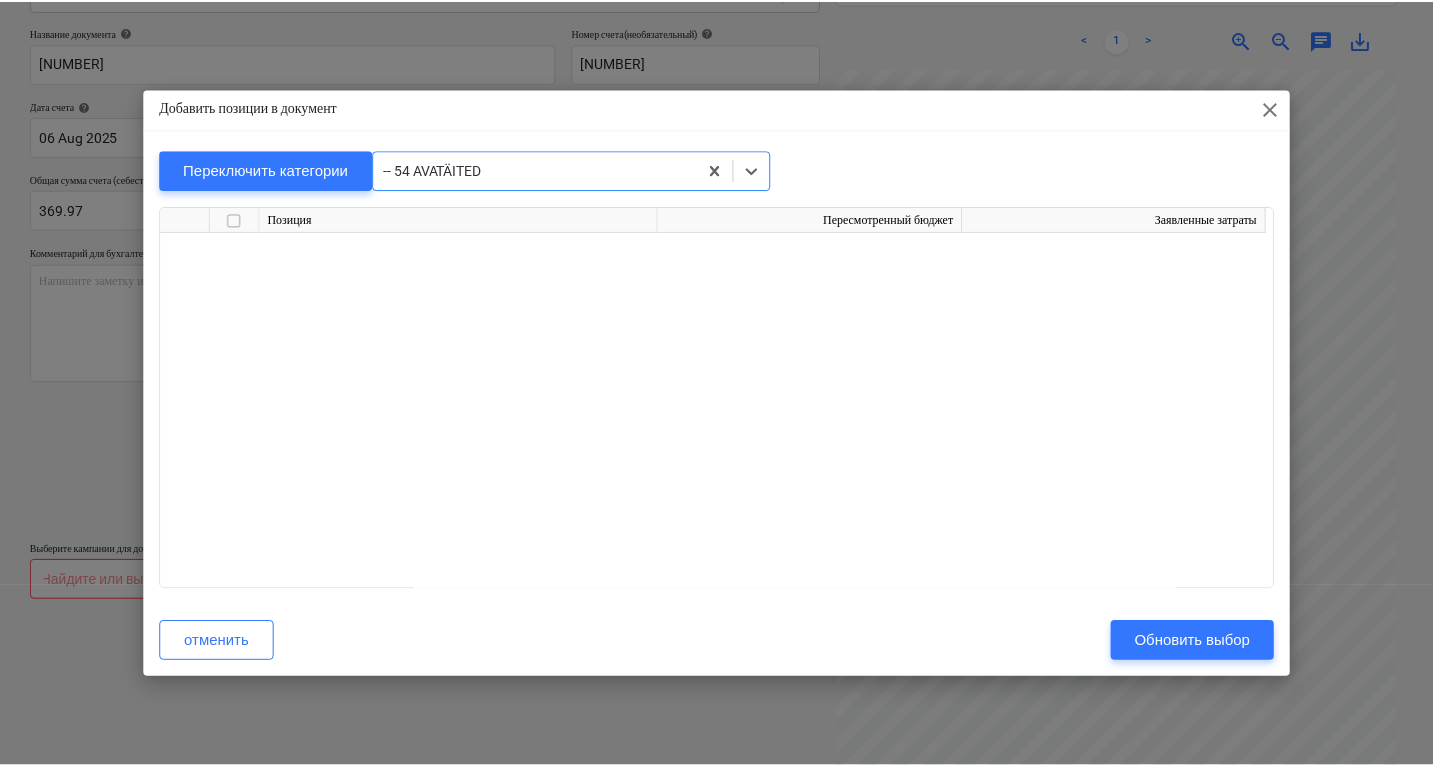 scroll, scrollTop: 6075, scrollLeft: 0, axis: vertical 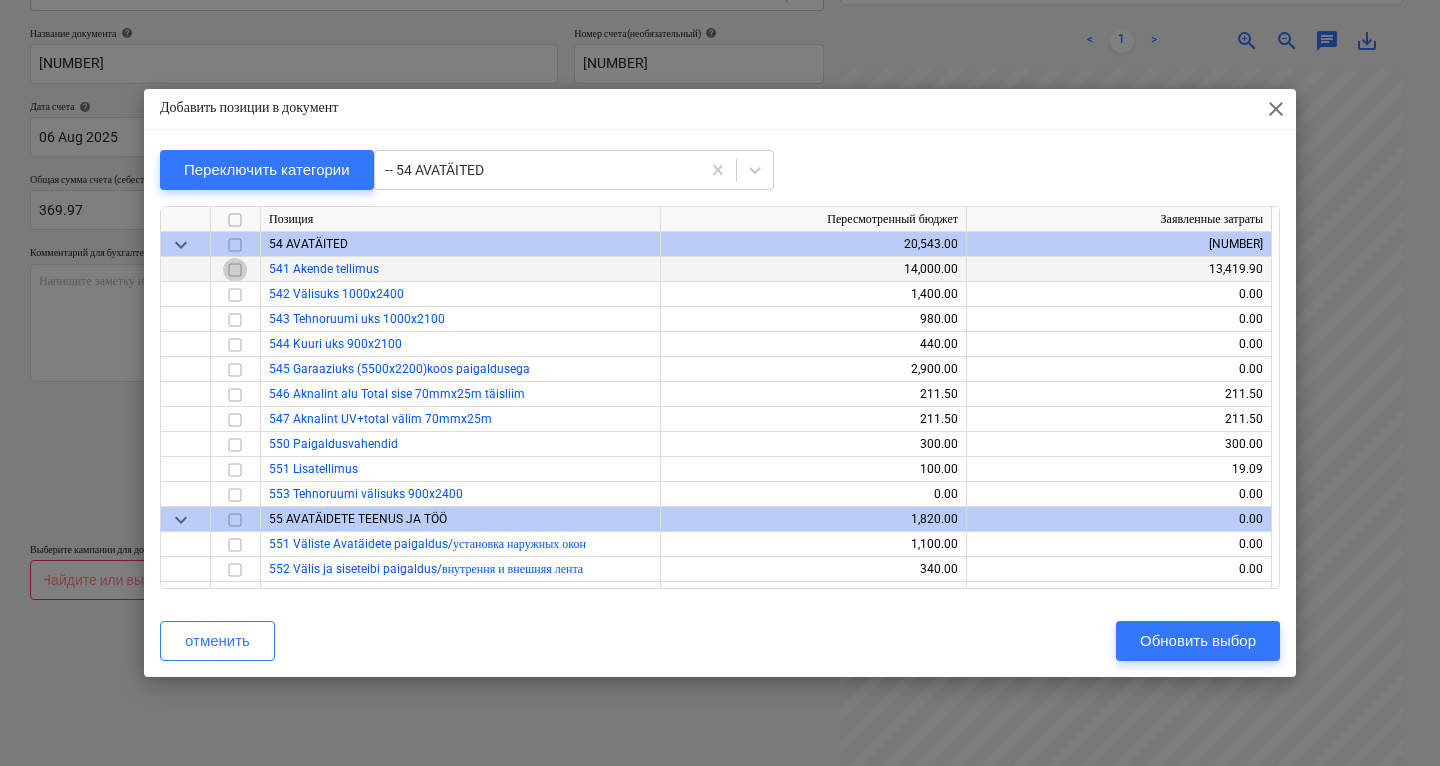 click at bounding box center (235, 270) 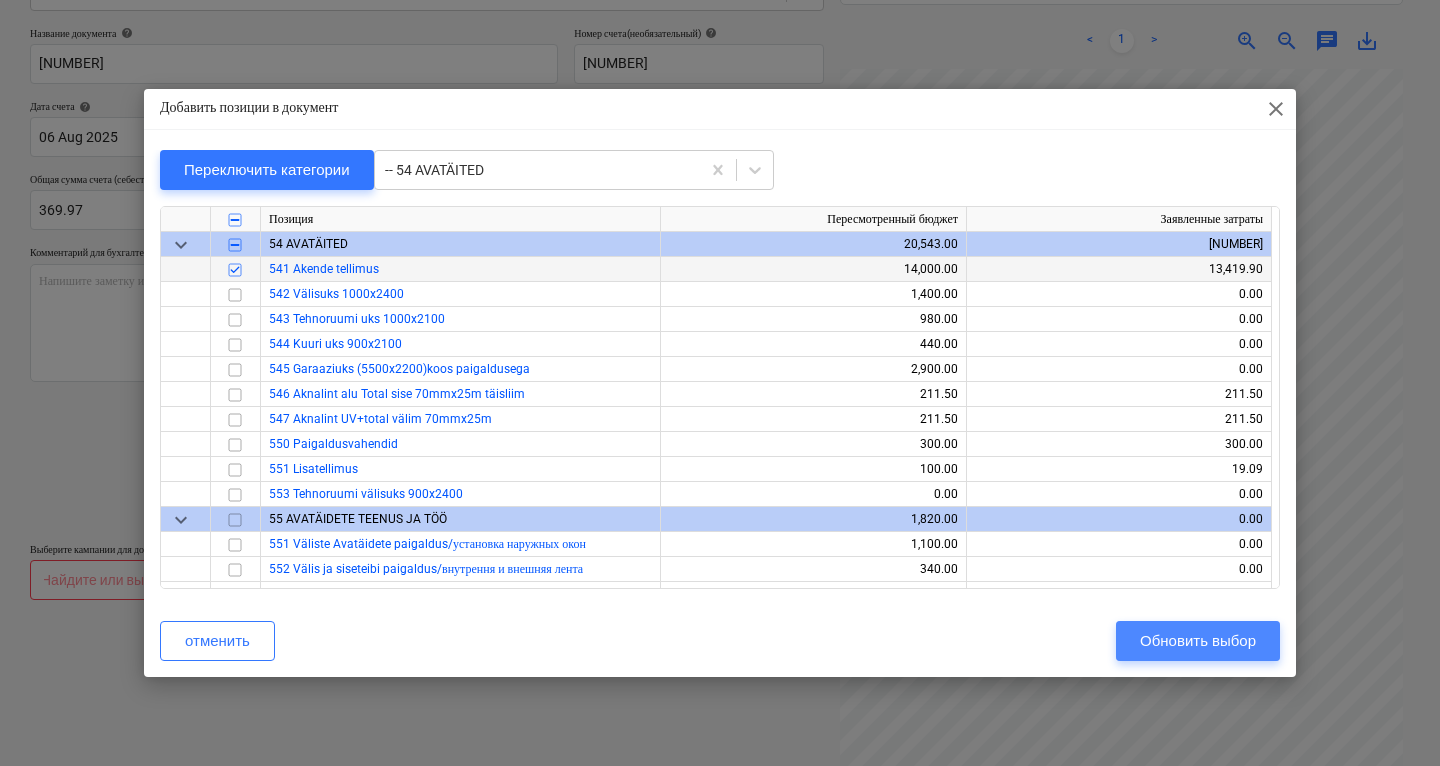 click on "Обновить выбор" at bounding box center (1198, 641) 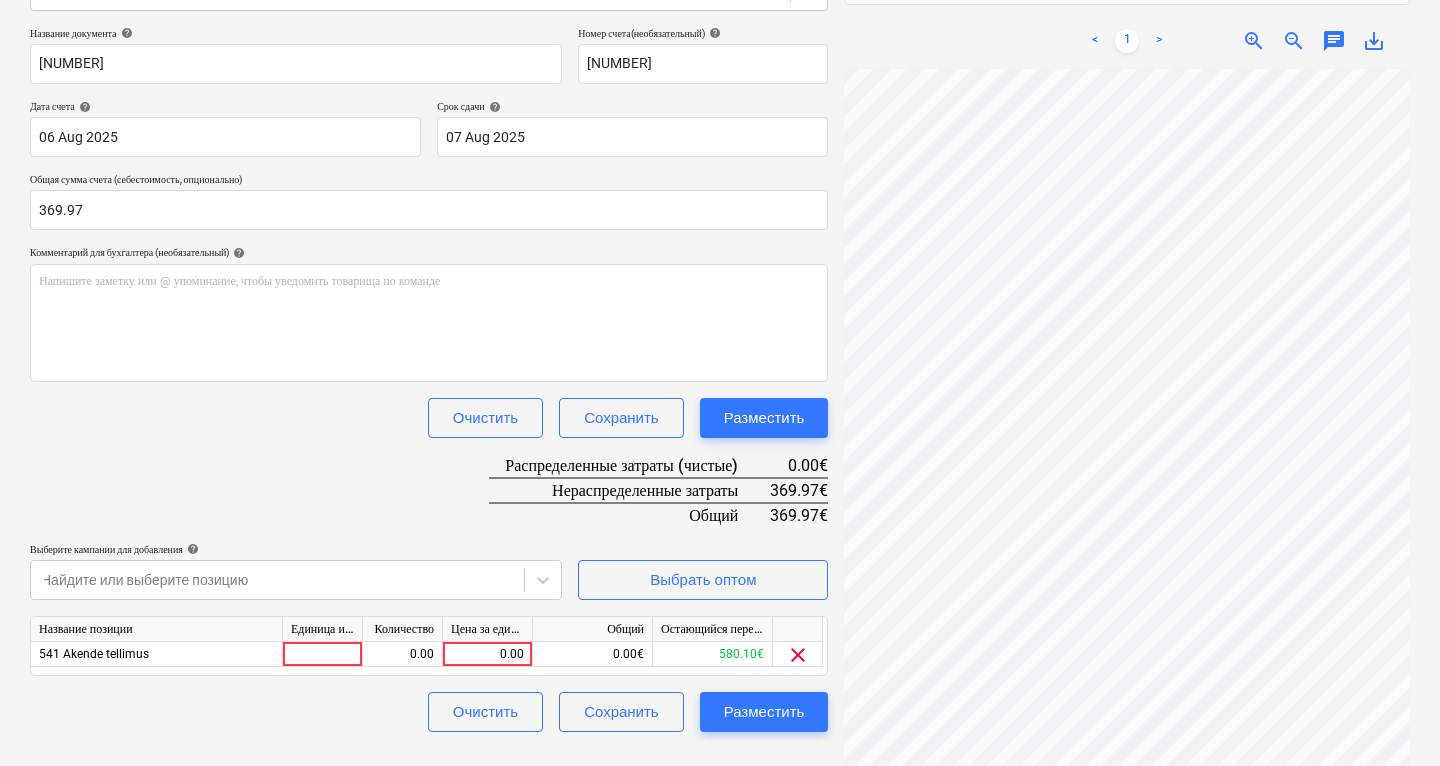 scroll, scrollTop: 312, scrollLeft: 363, axis: both 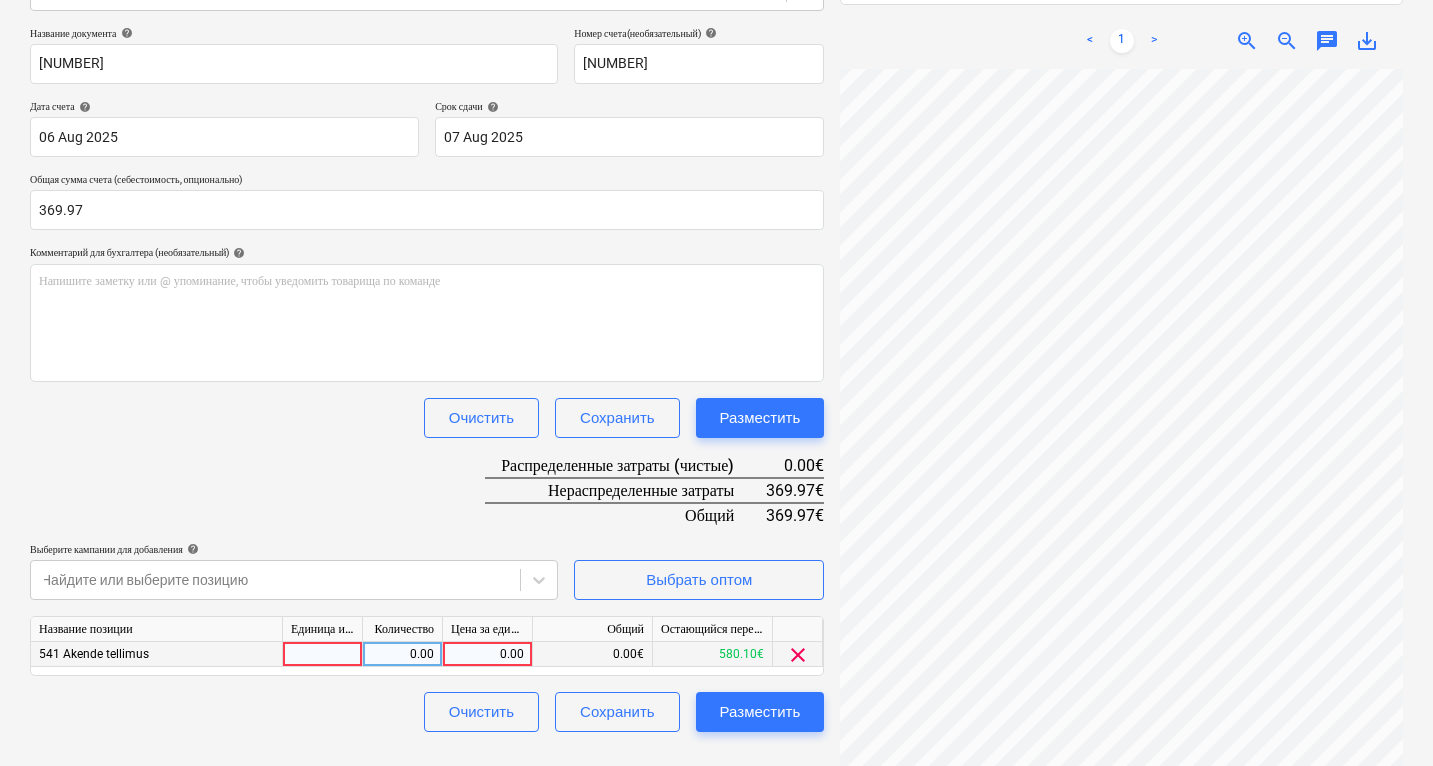 click on "0.00" at bounding box center [487, 654] 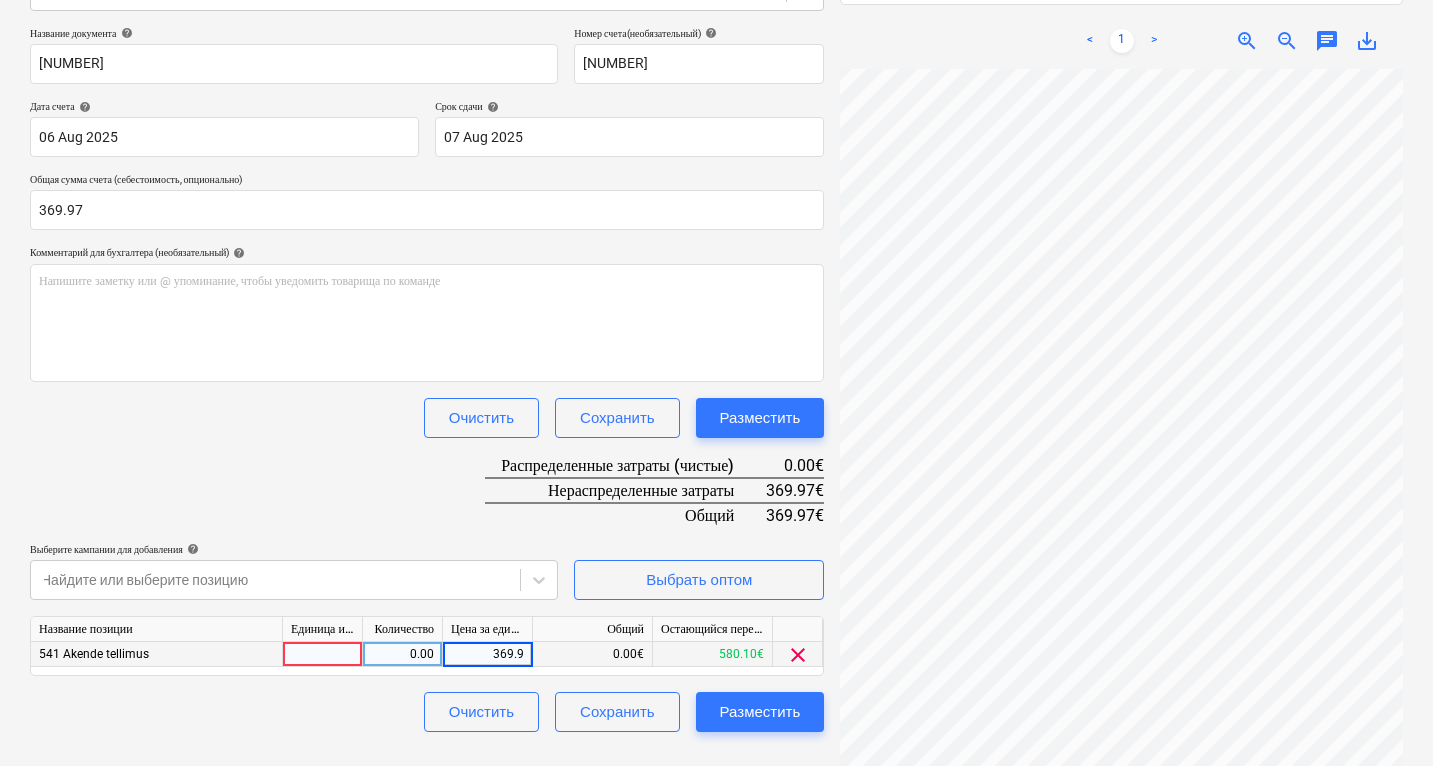 type on "369.97" 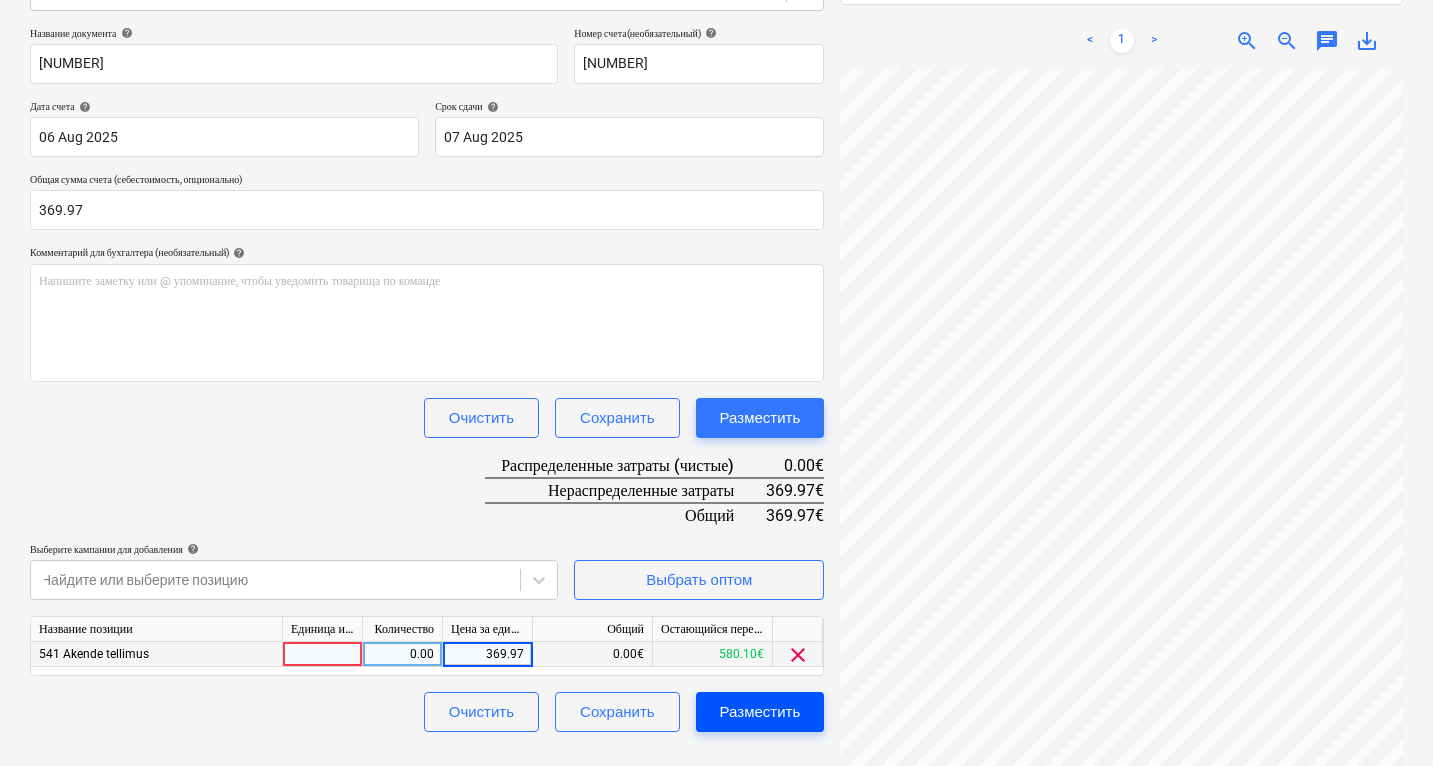 click on "Разместить" at bounding box center [760, 712] 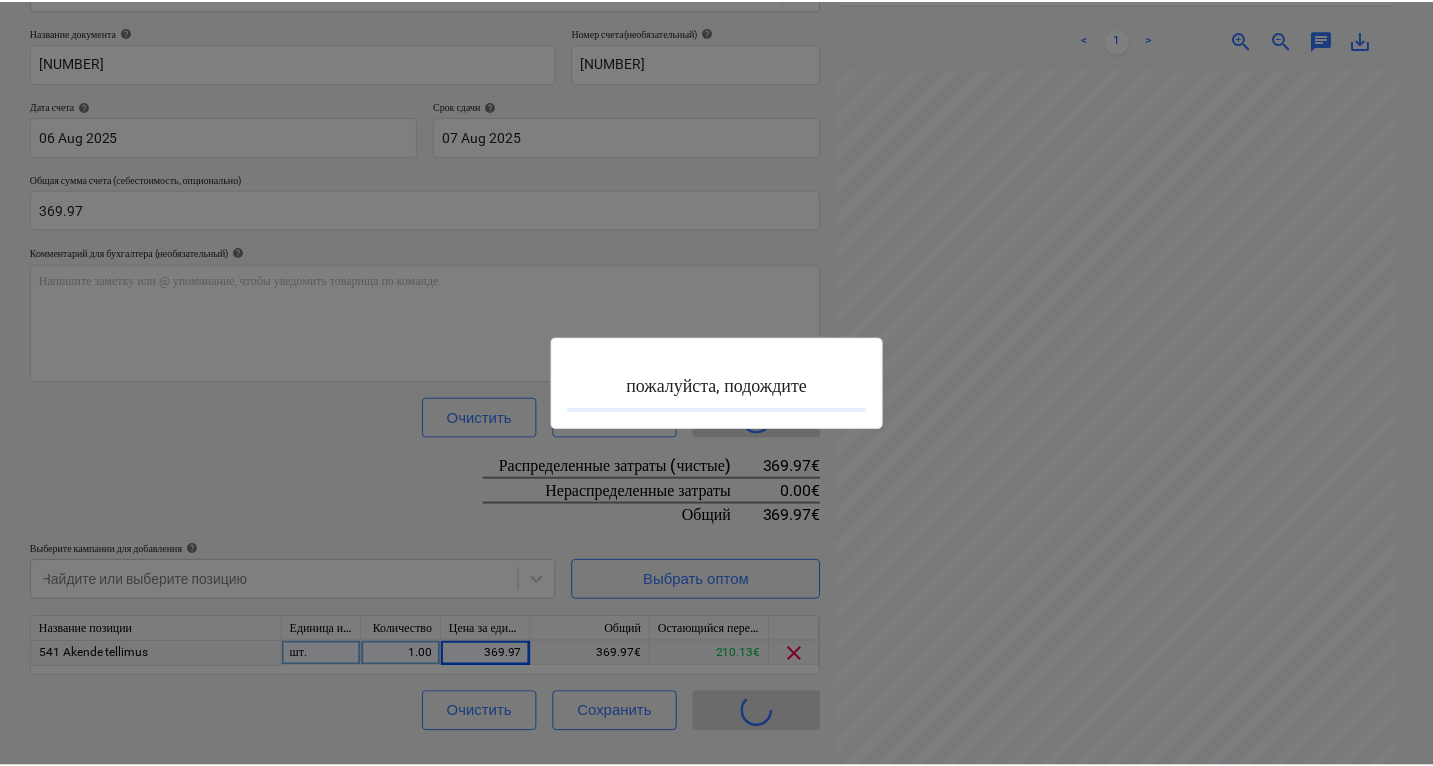 scroll, scrollTop: 0, scrollLeft: 0, axis: both 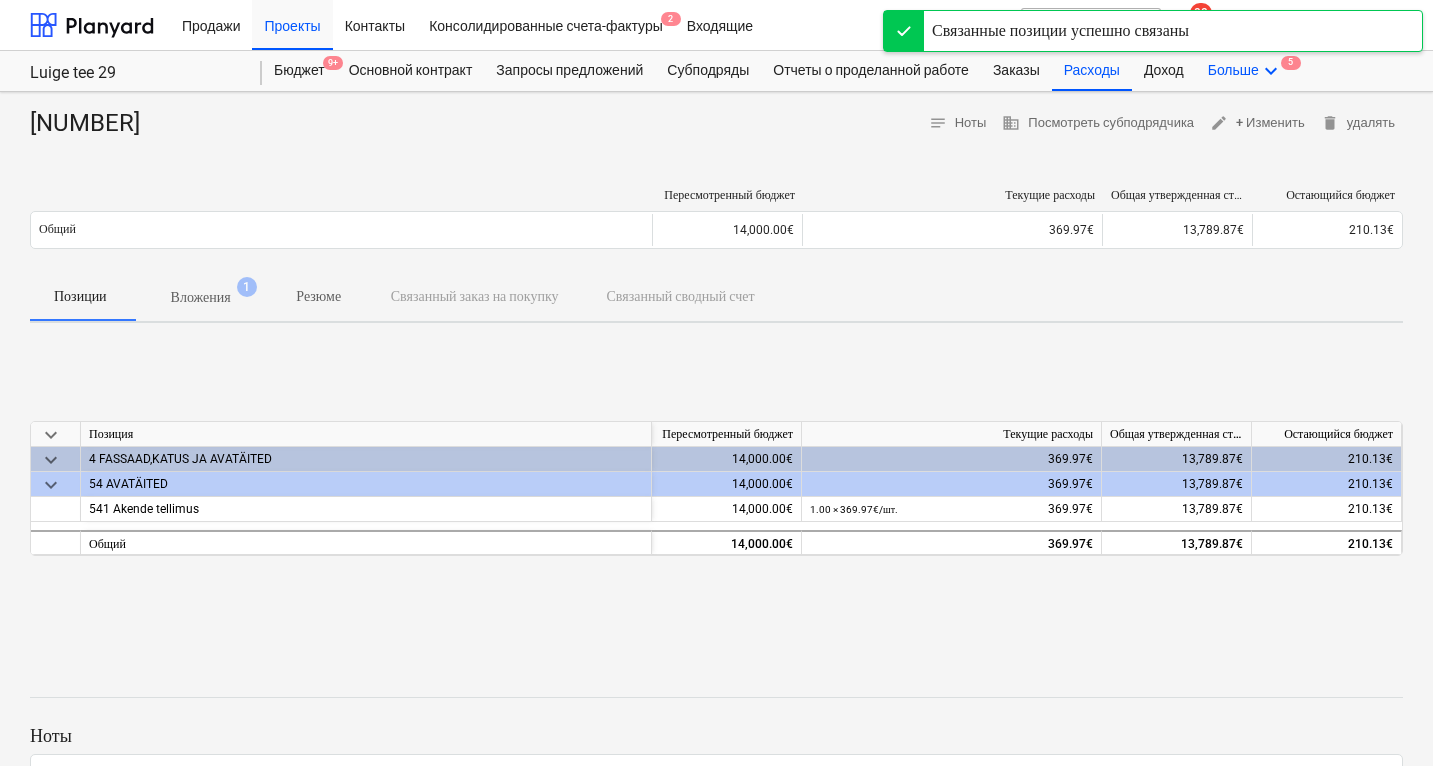 click on "Больше keyboard_arrow_down 5" at bounding box center [1245, 71] 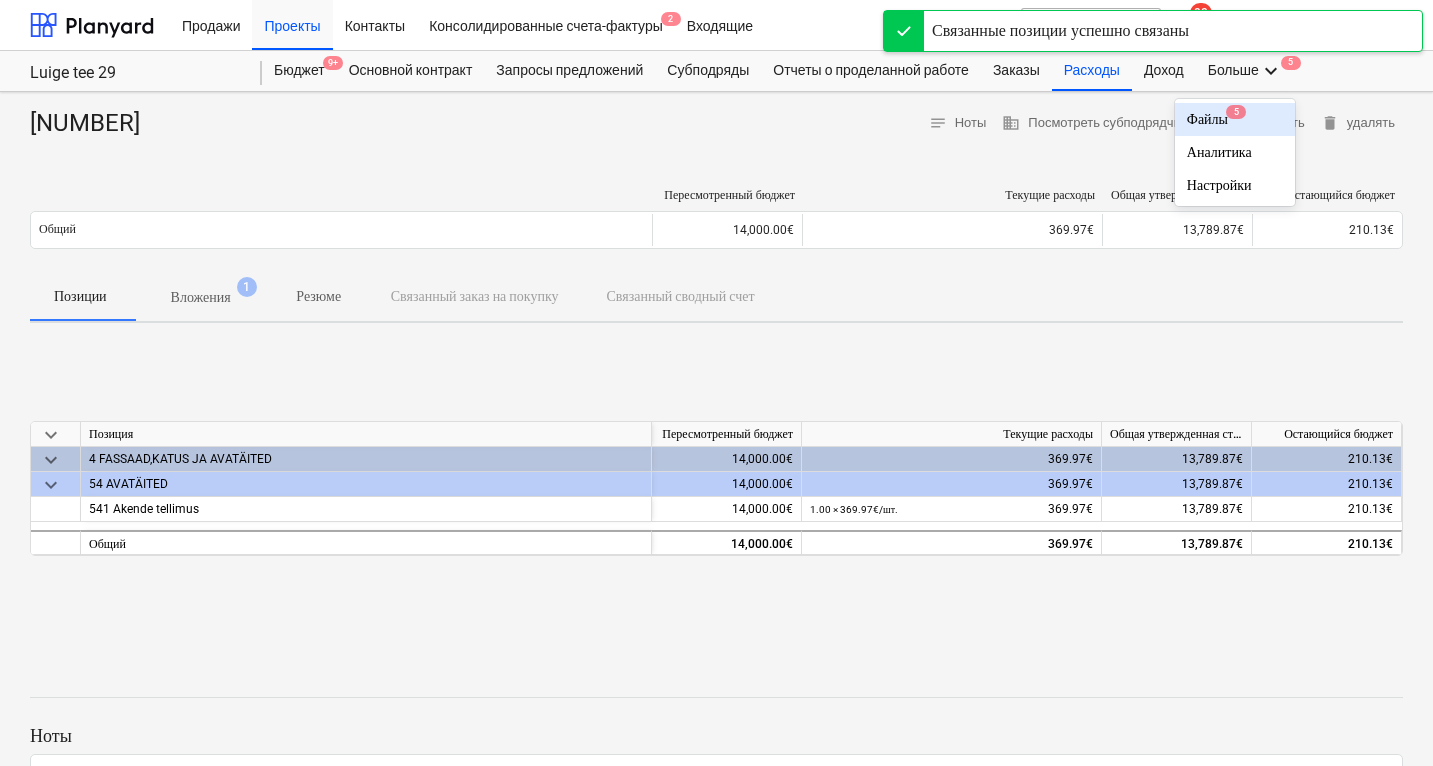 click on "Файлы 5" at bounding box center [1235, 119] 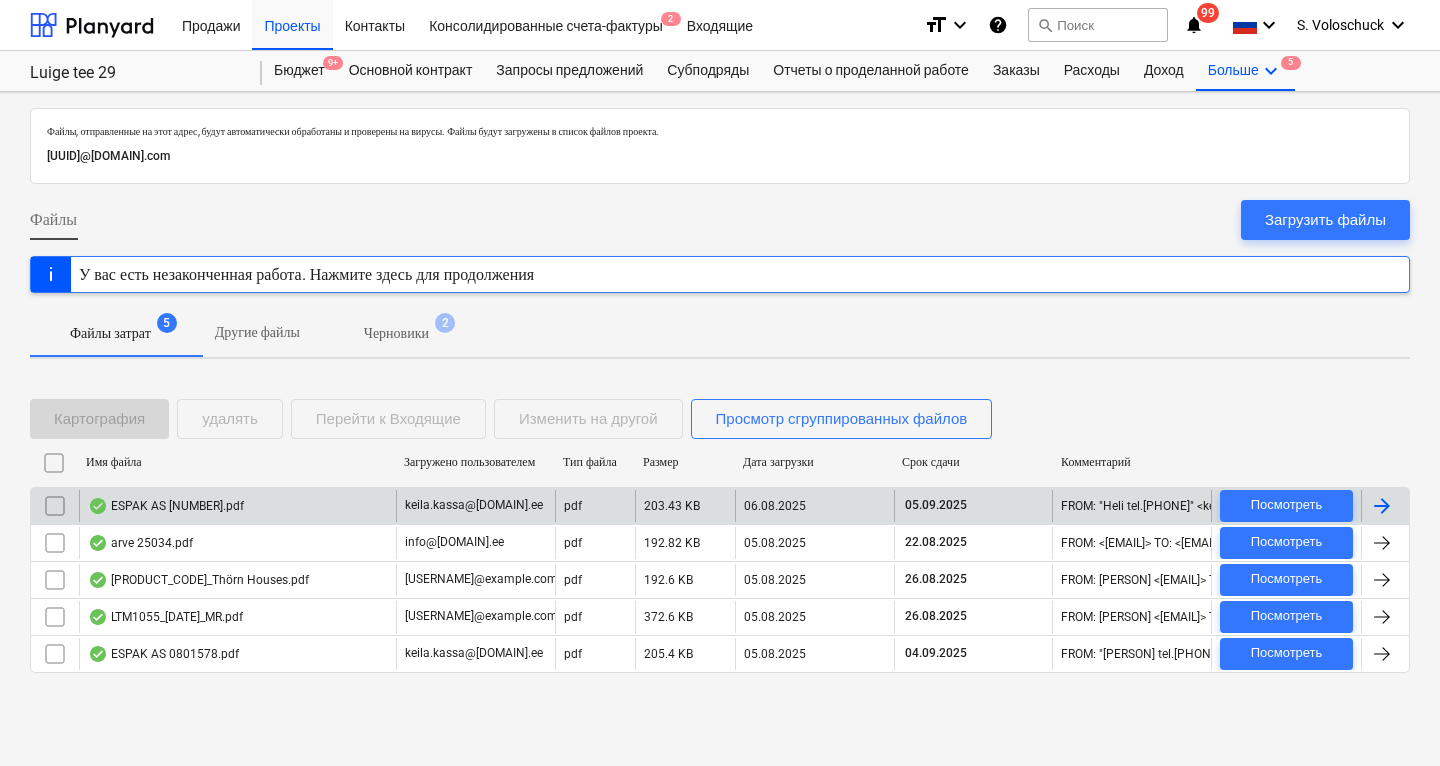 click on "ESPAK AS [NUMBER].pdf" at bounding box center (237, 506) 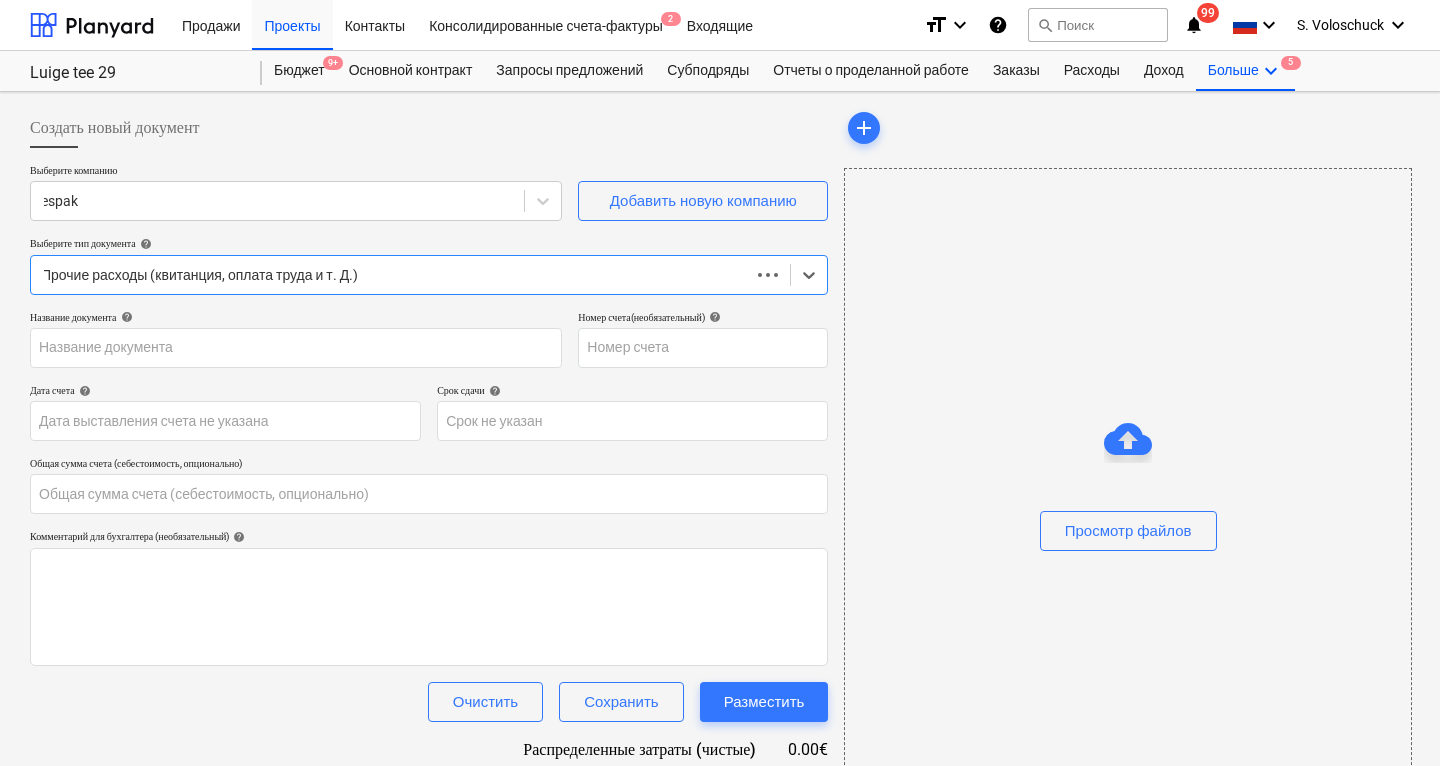 type on "0.00" 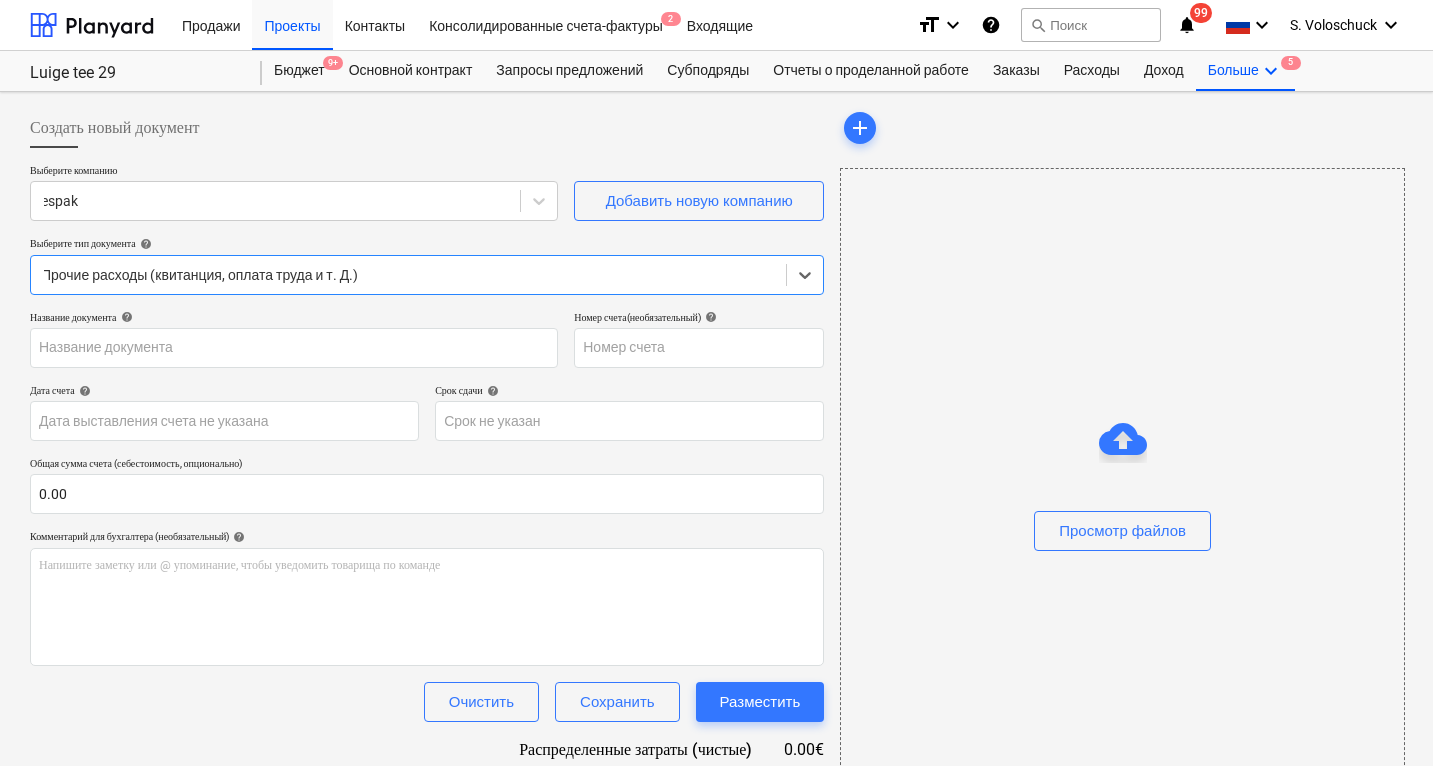 type on "0802448" 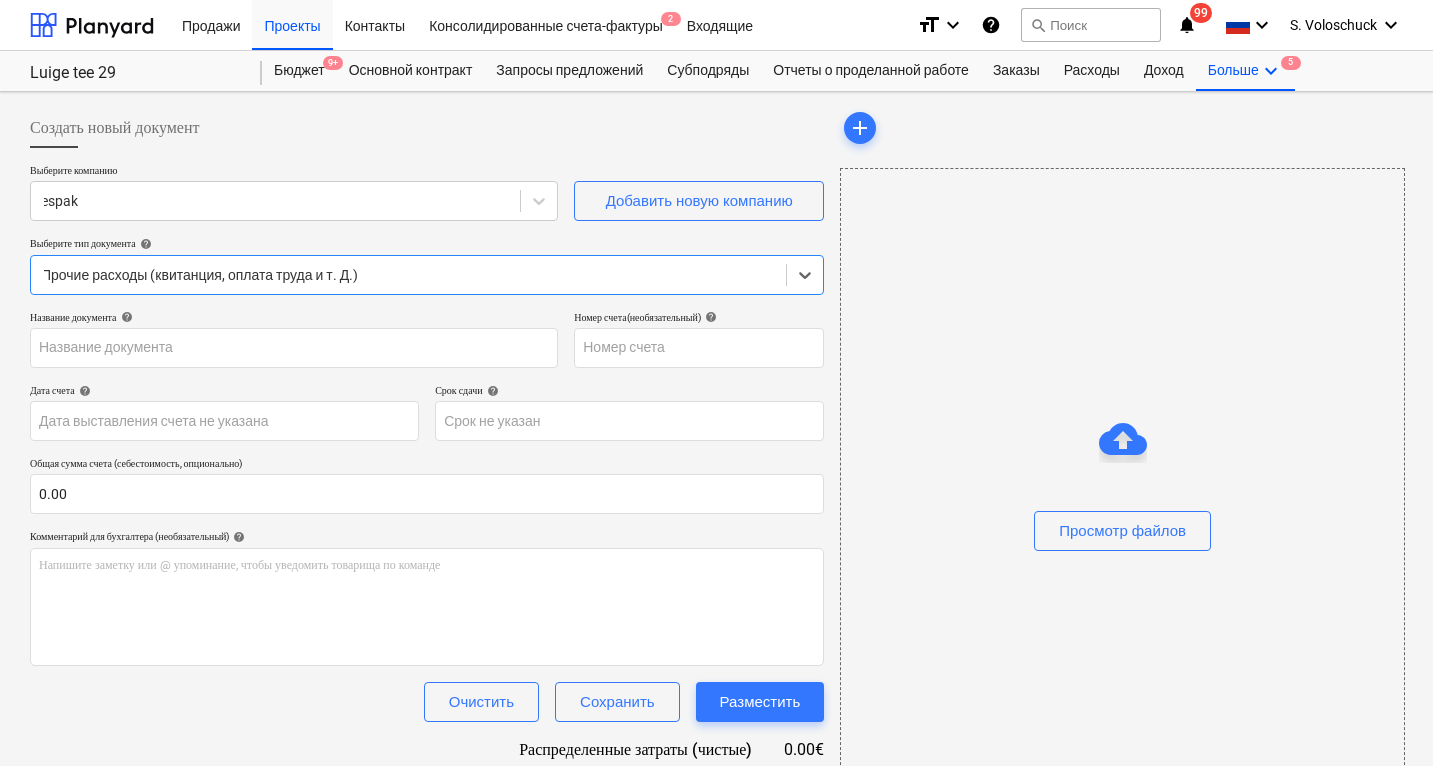 type on "0802448" 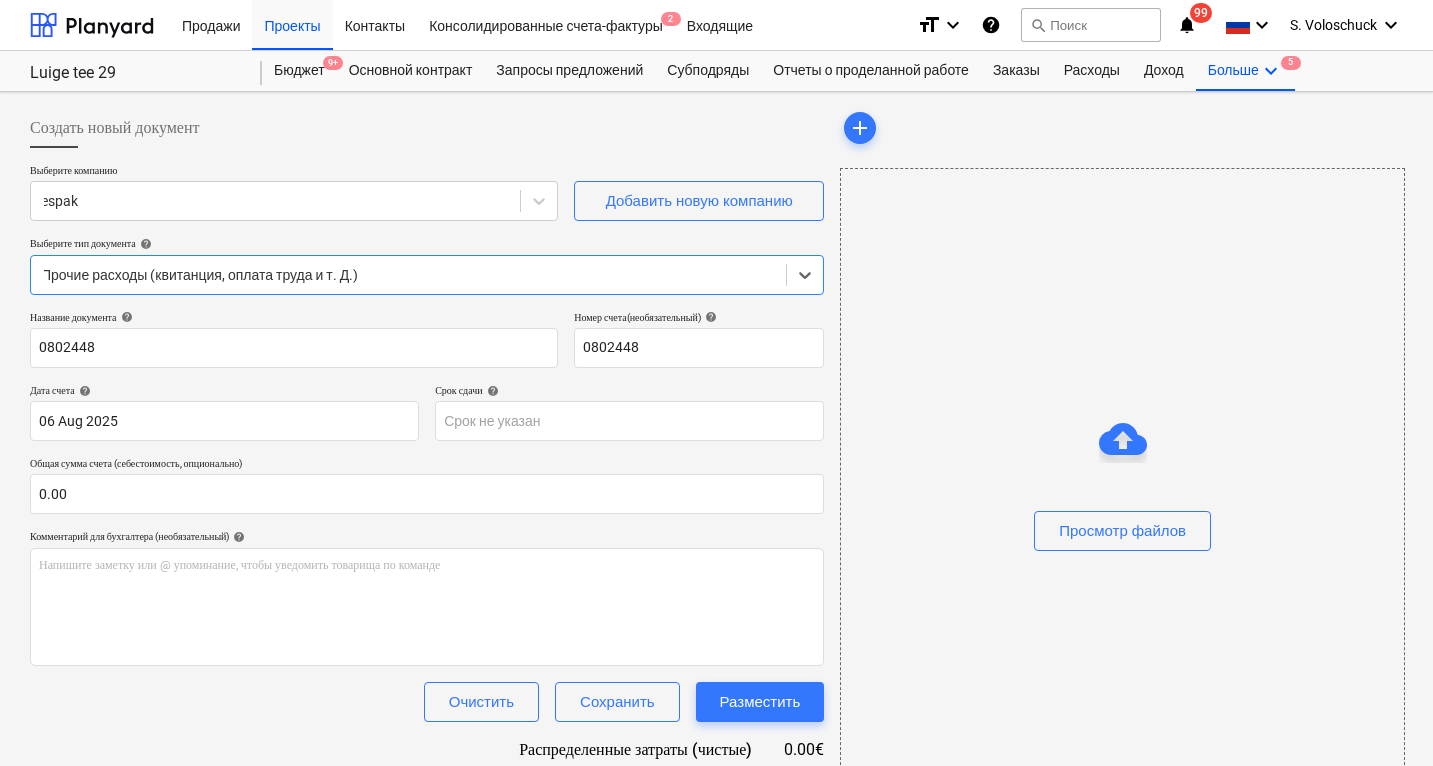 type on "05 Sep 2025" 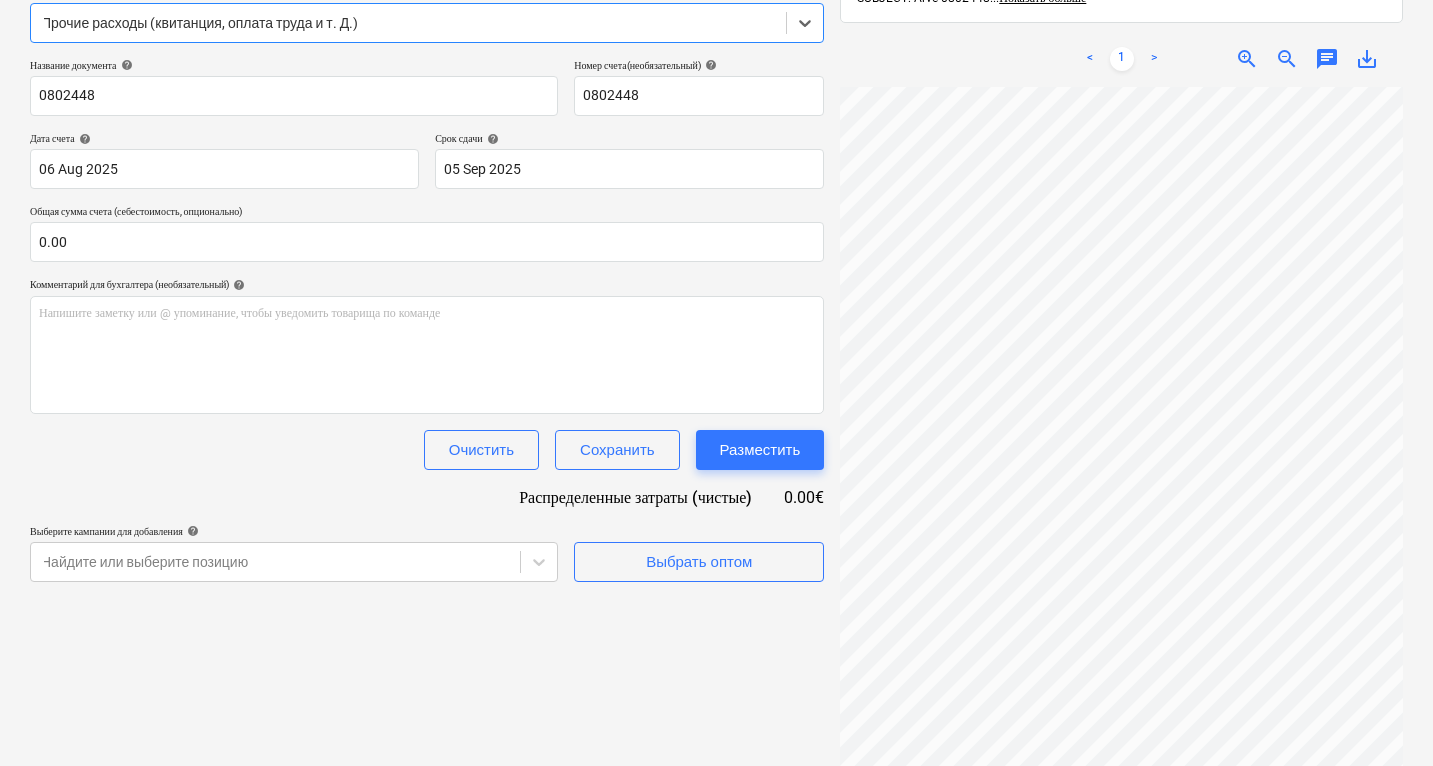 scroll, scrollTop: 284, scrollLeft: 0, axis: vertical 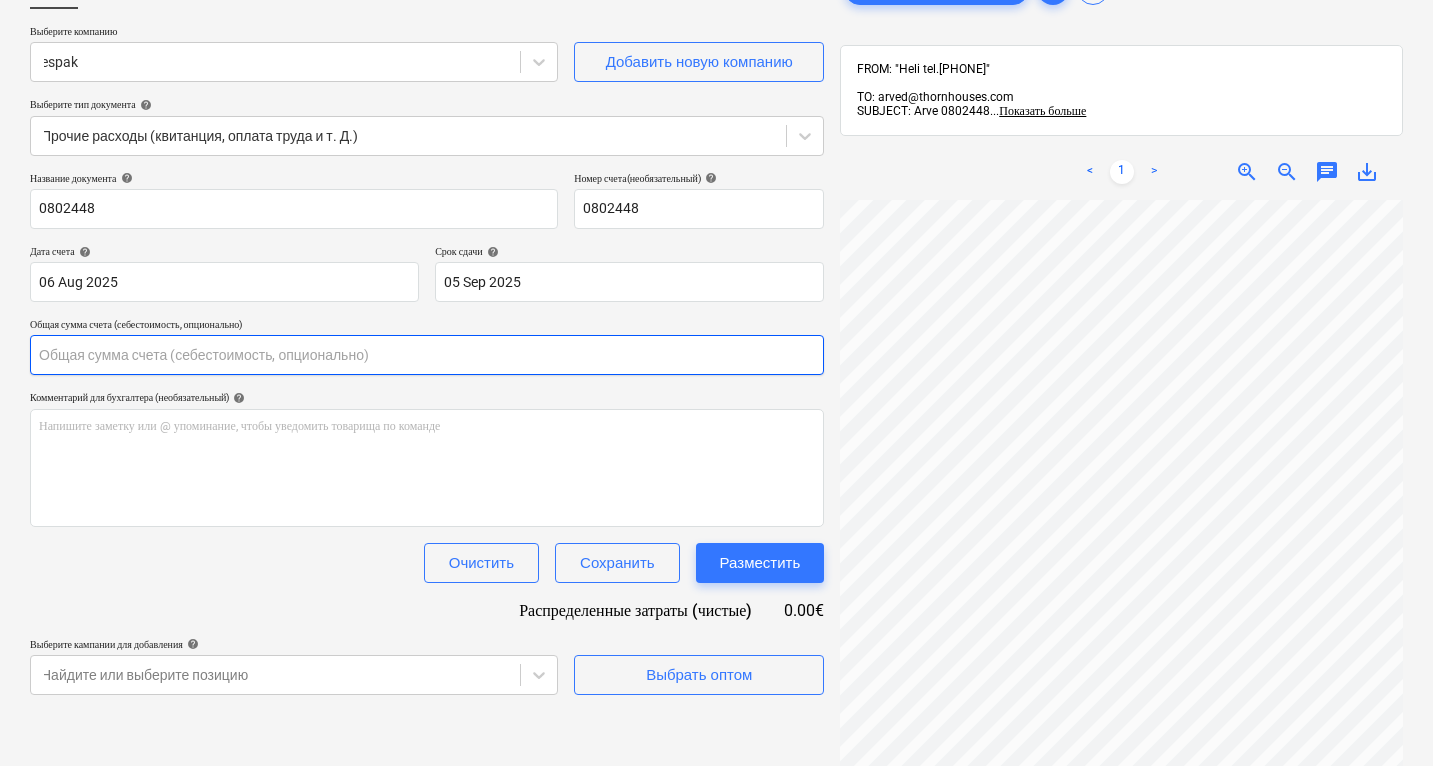 click at bounding box center (427, 355) 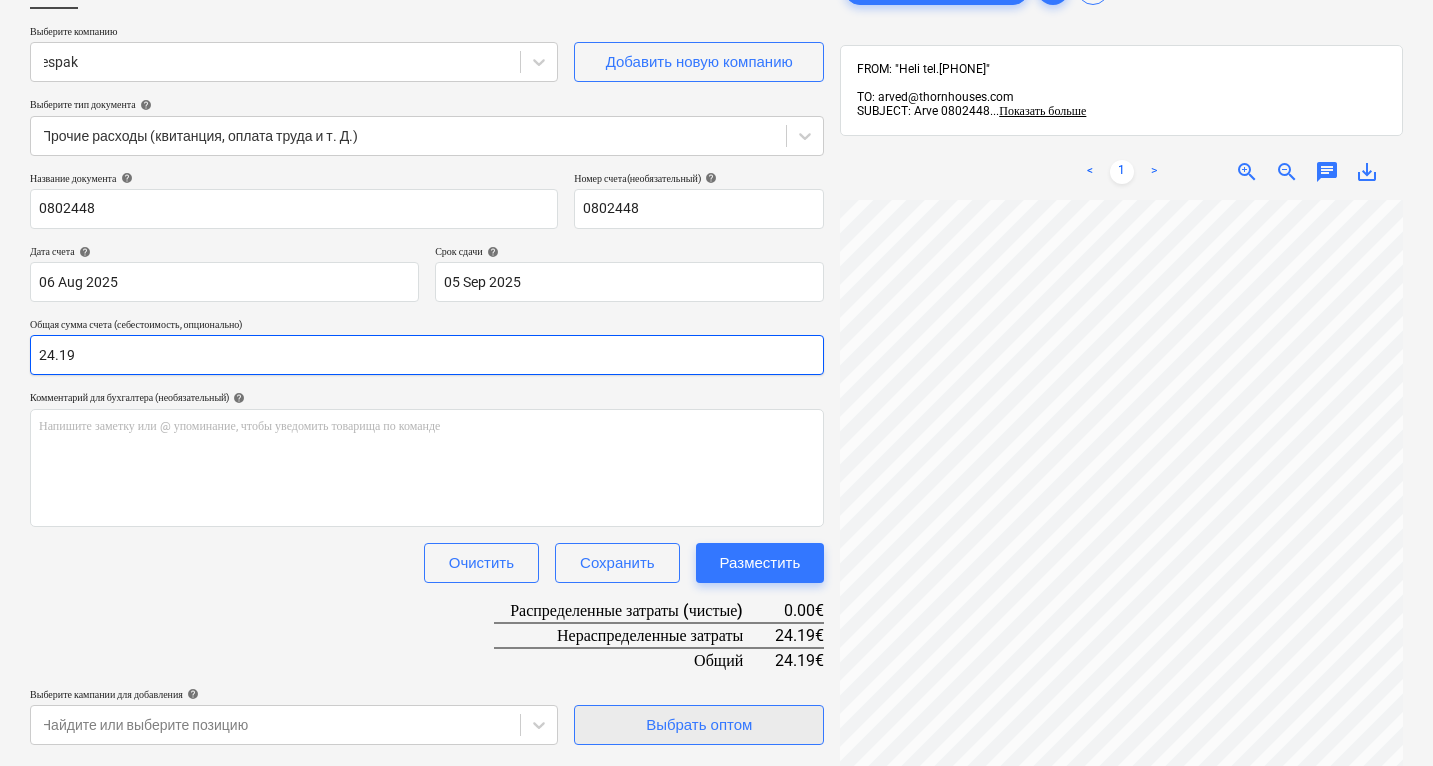 type on "24.19" 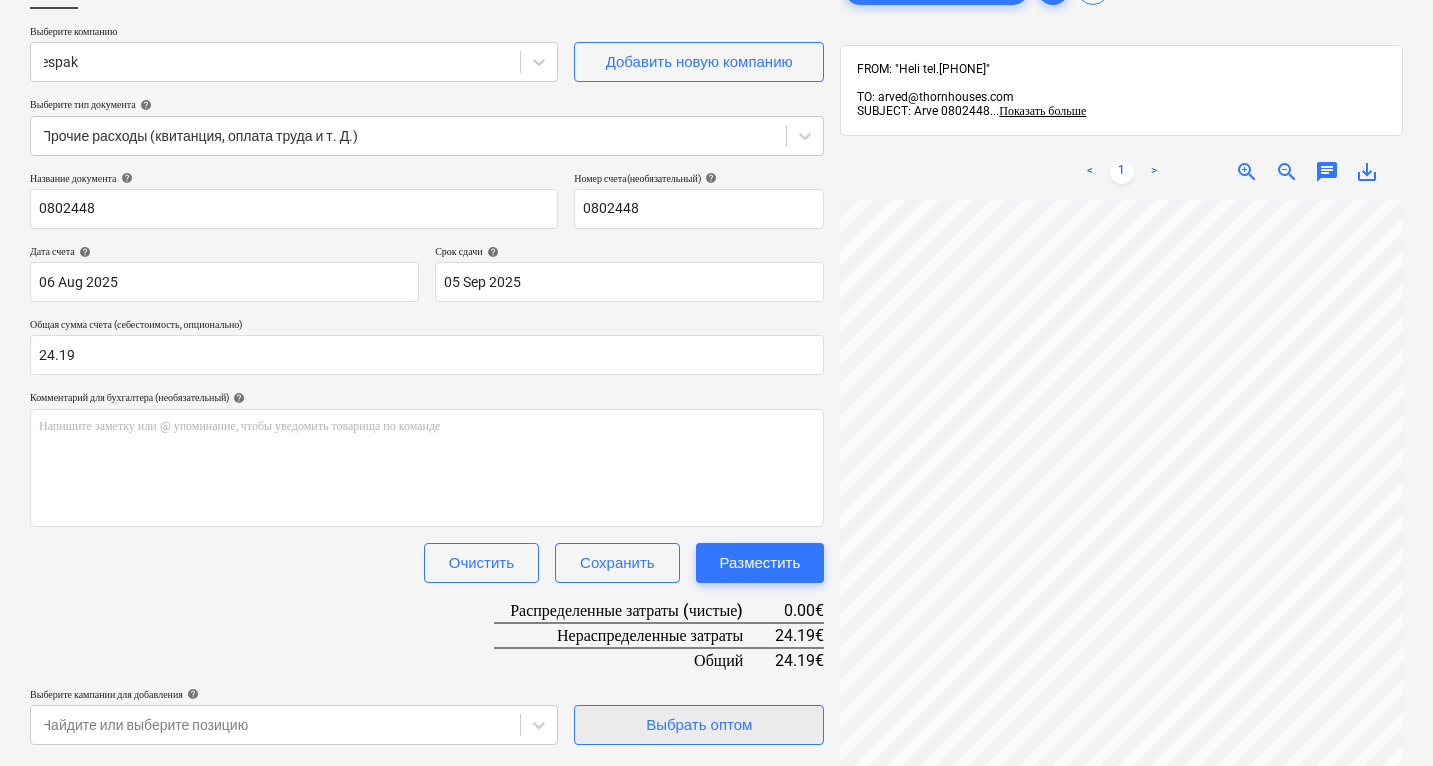 click on "Выбрать оптом" at bounding box center [699, 725] 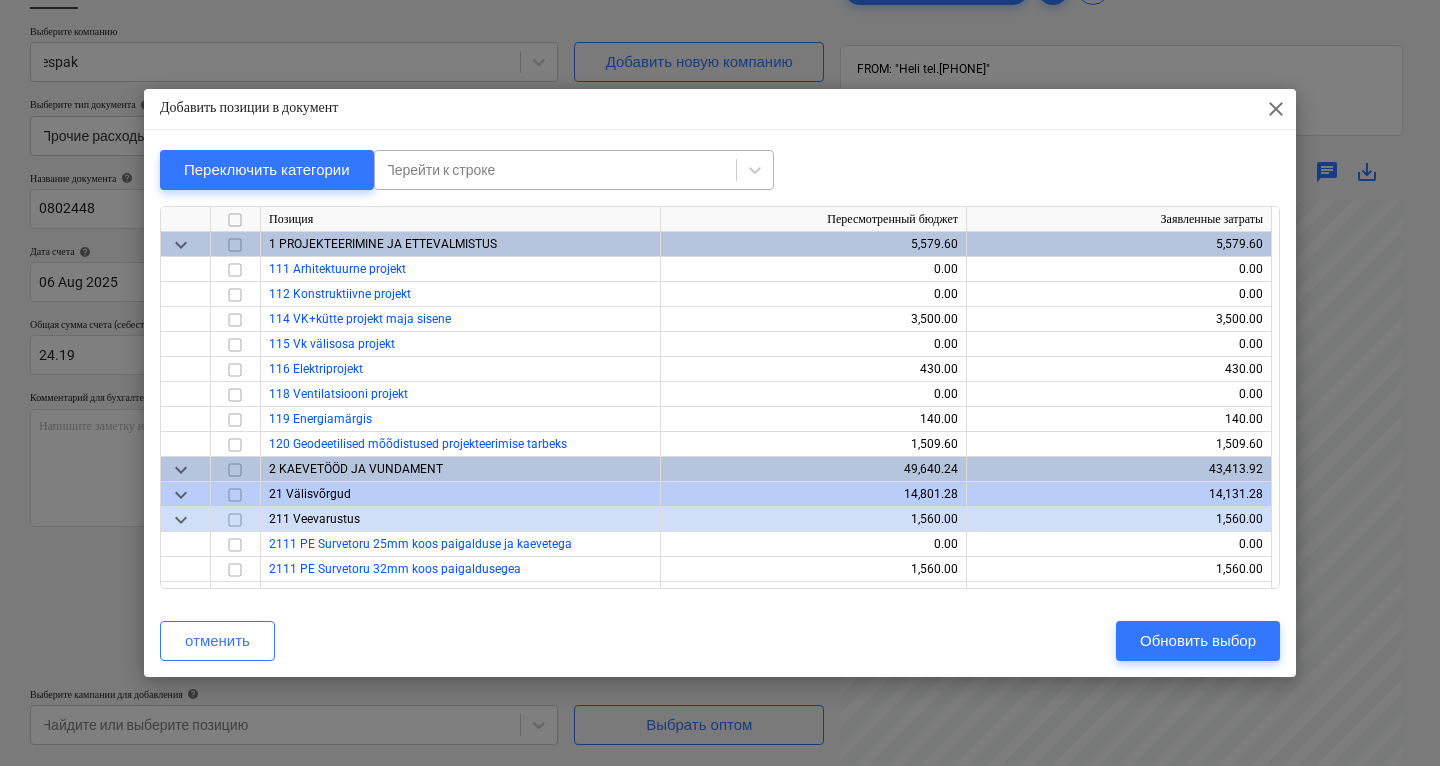 click at bounding box center [555, 170] 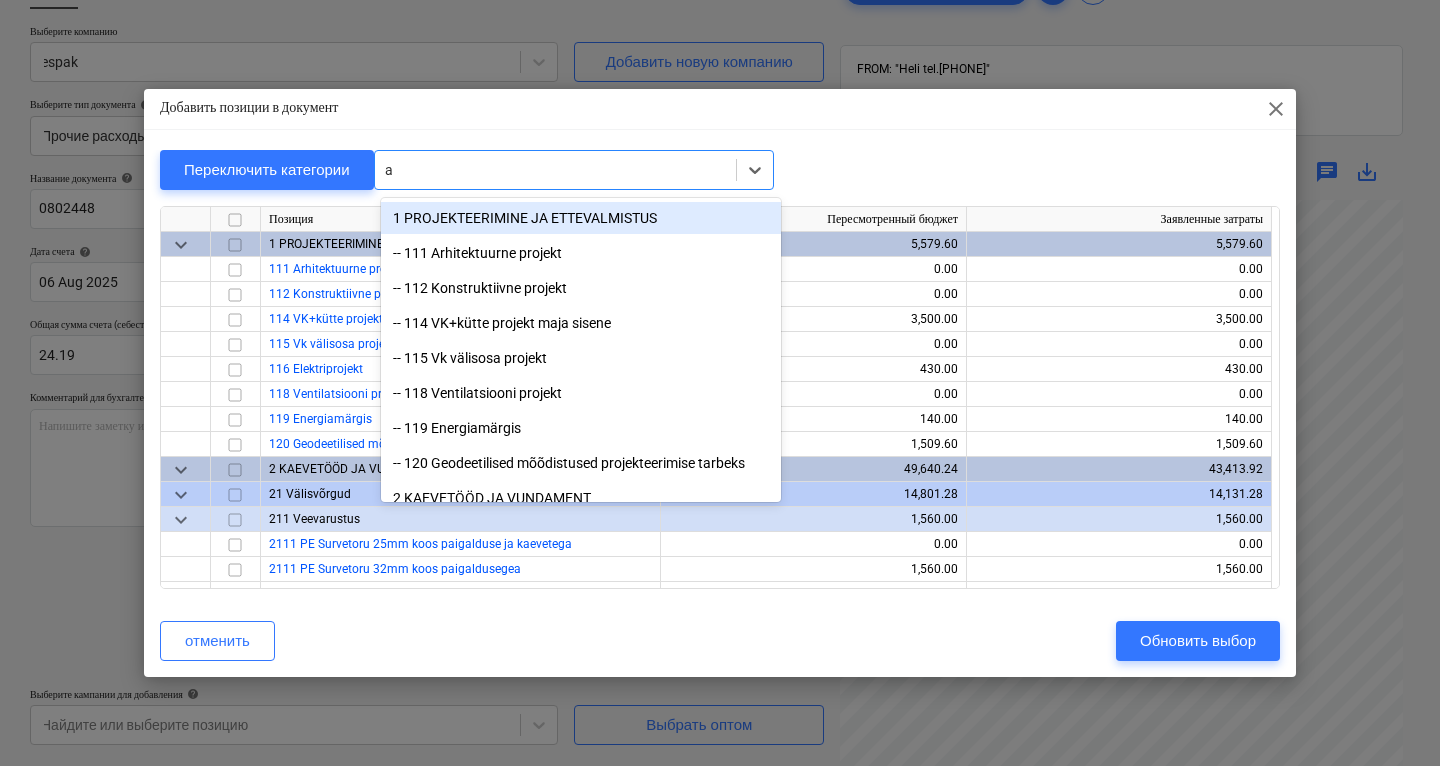 type on "av" 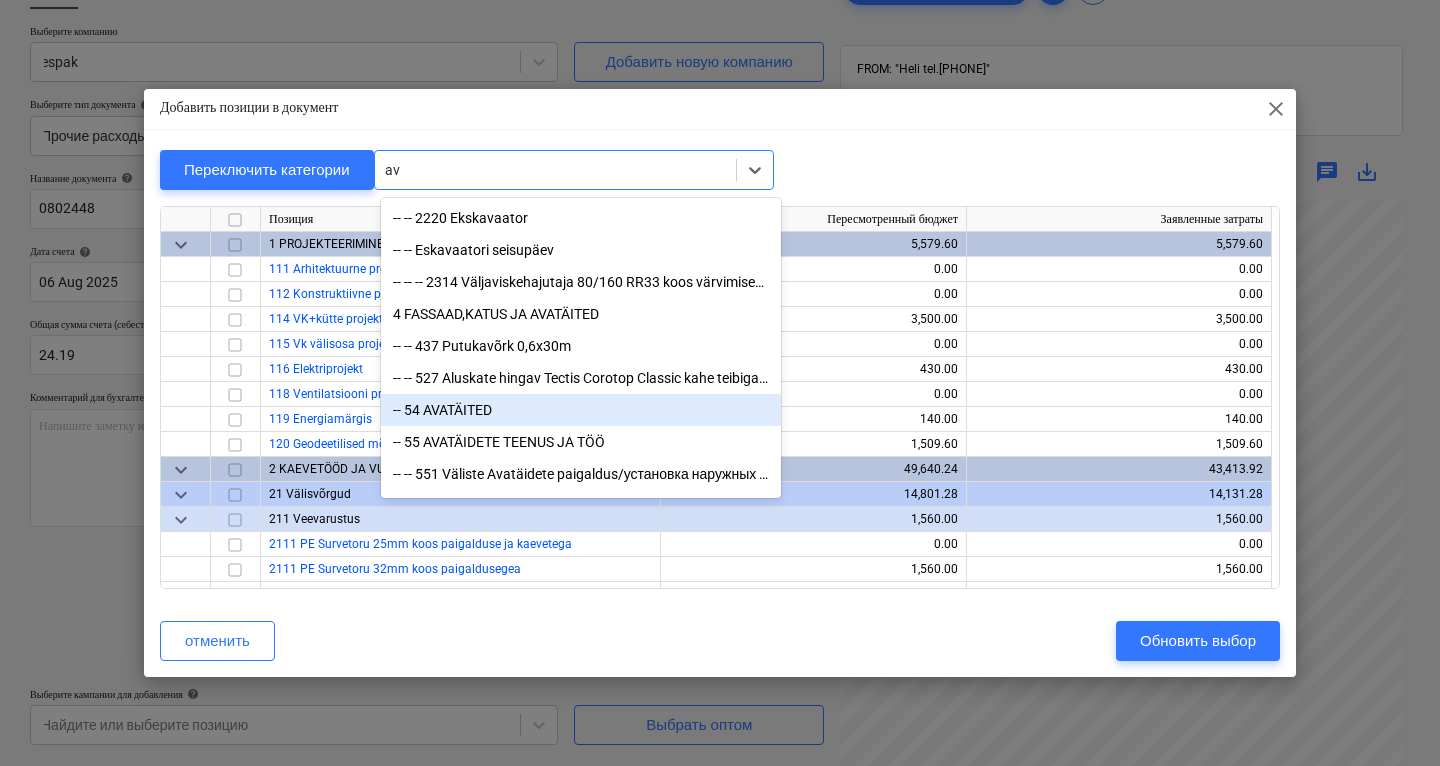 click on "--  54 AVATÄITED" at bounding box center (581, 410) 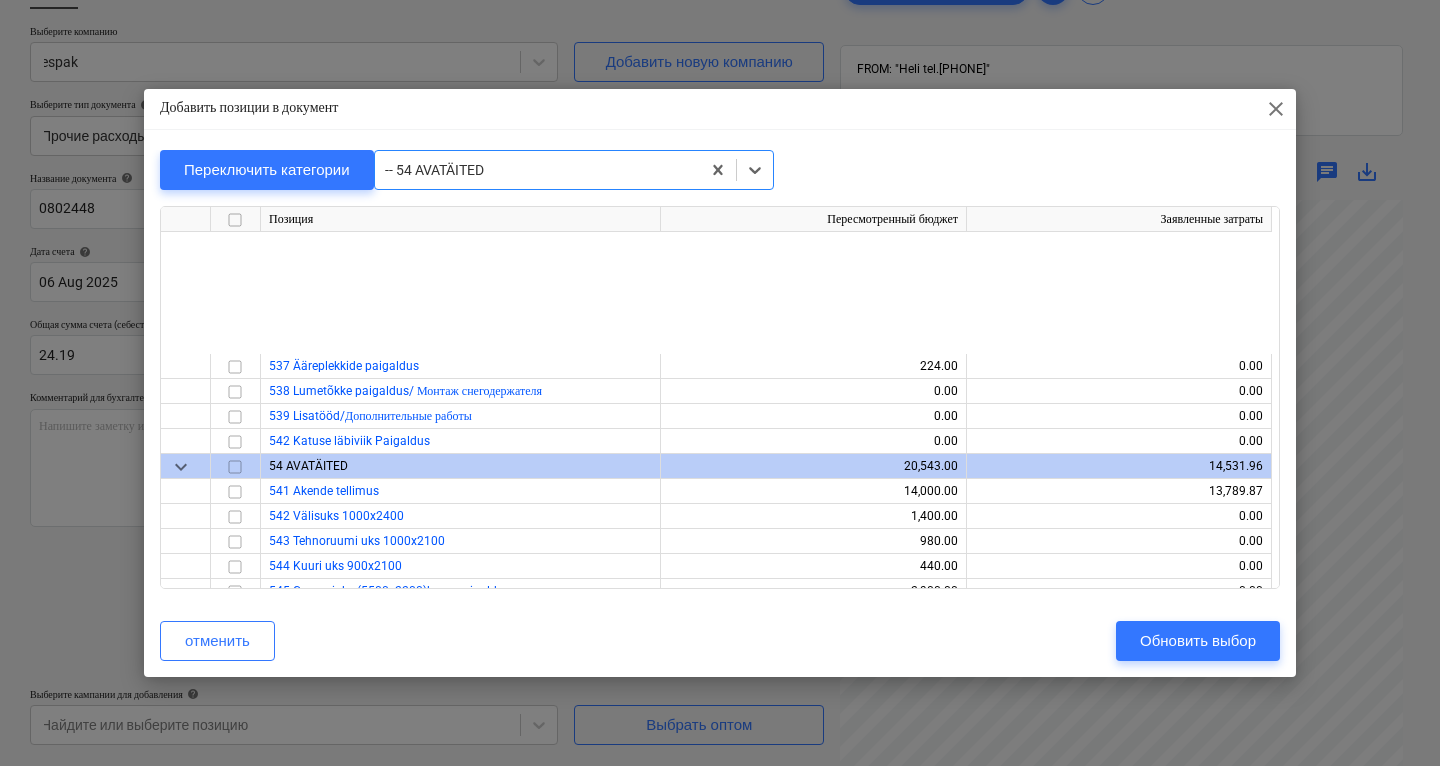 scroll, scrollTop: 6075, scrollLeft: 0, axis: vertical 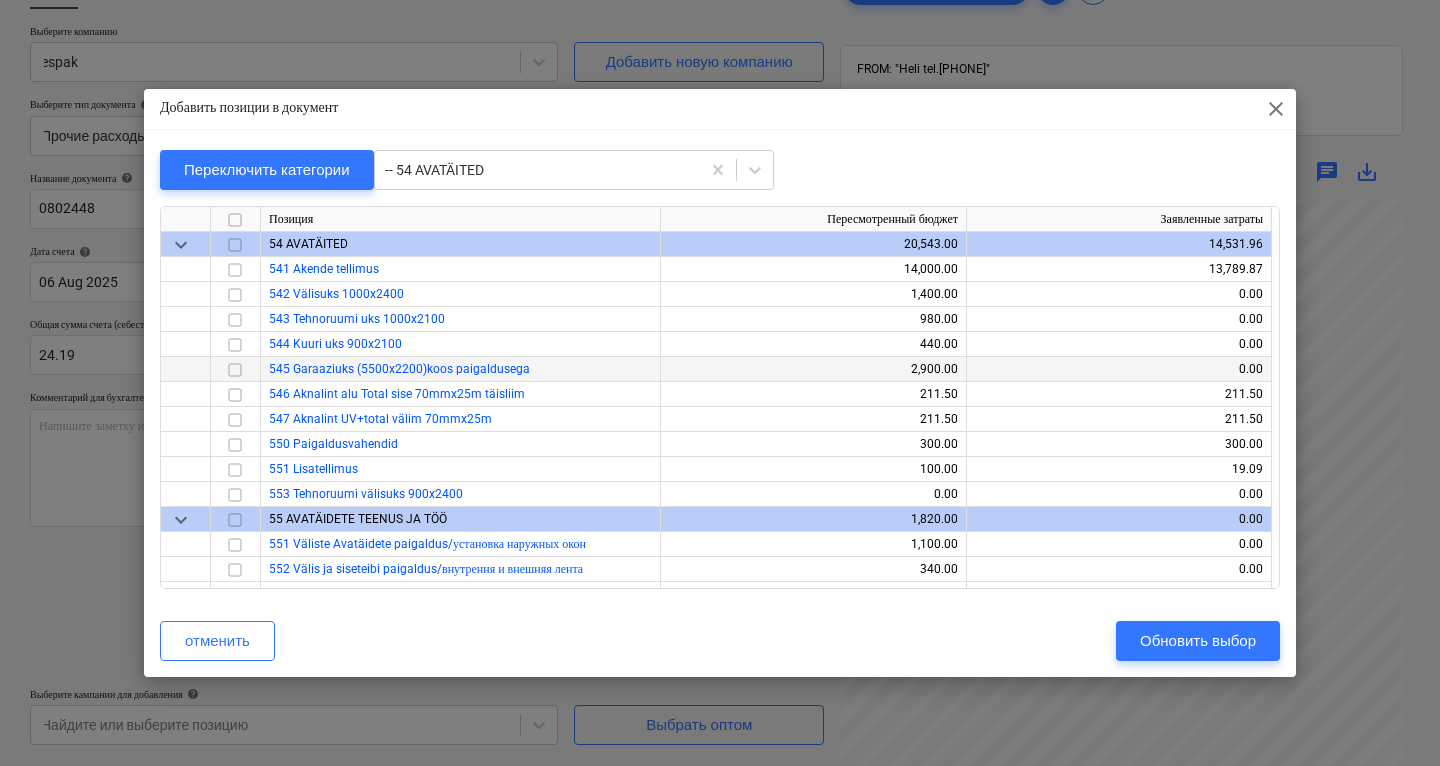 click on "0.00" at bounding box center (1119, 369) 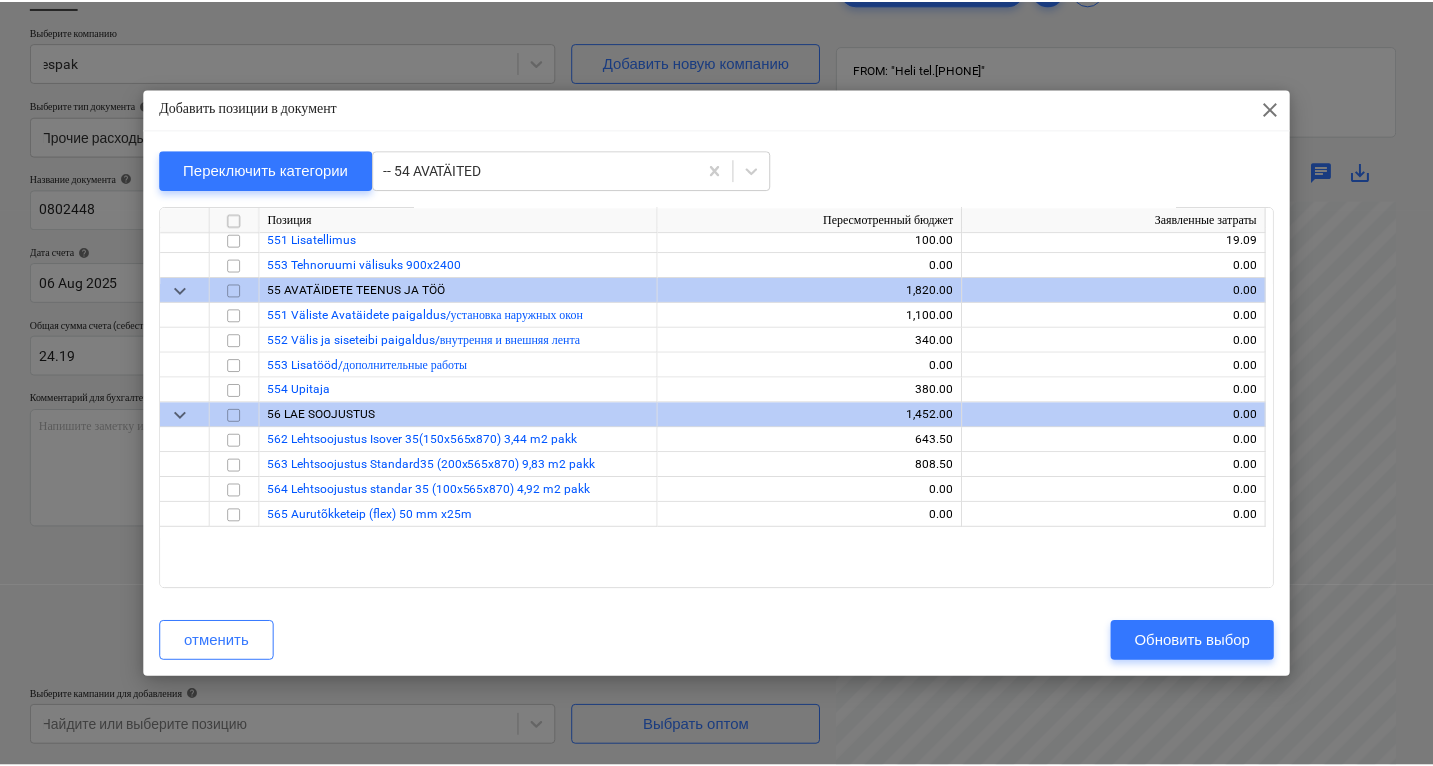 scroll, scrollTop: 6141, scrollLeft: 0, axis: vertical 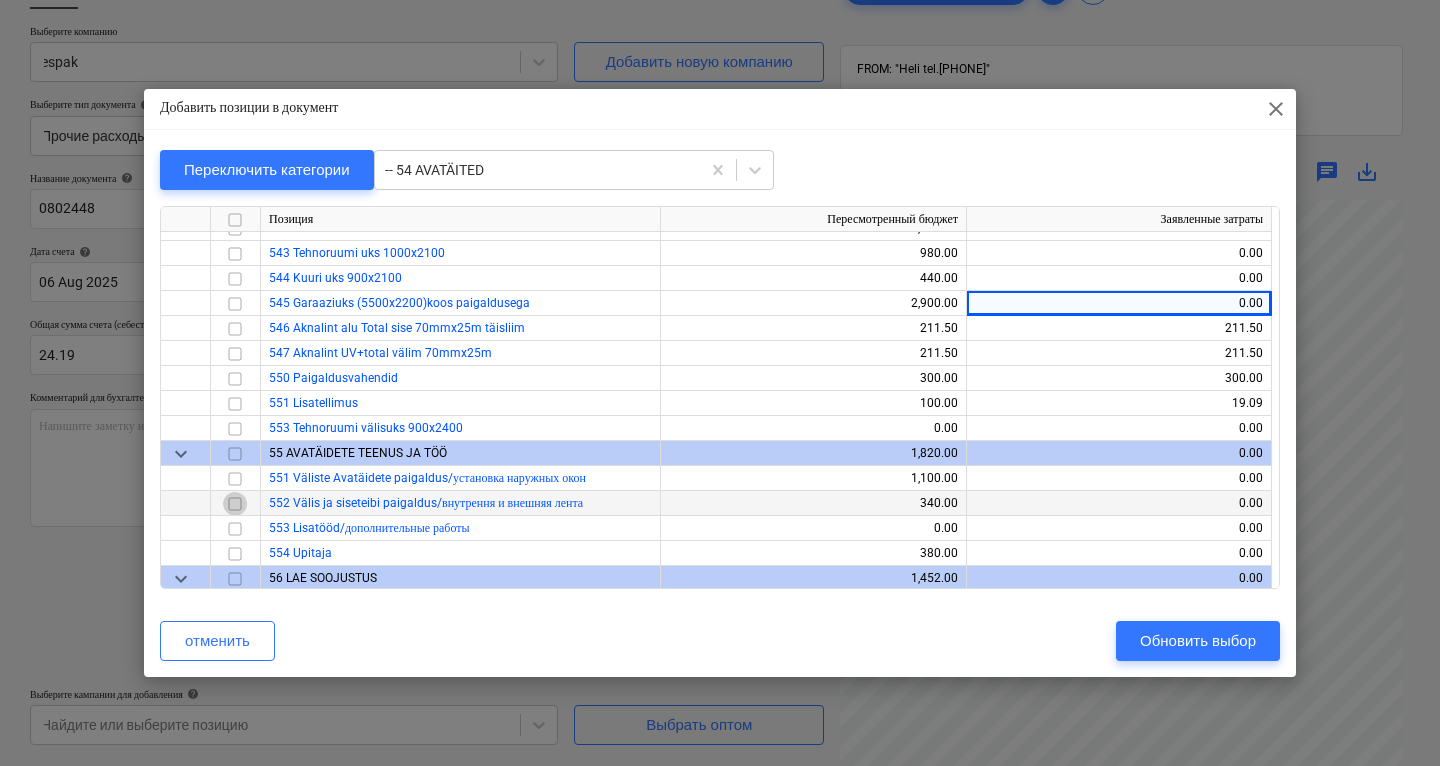 click at bounding box center [235, 504] 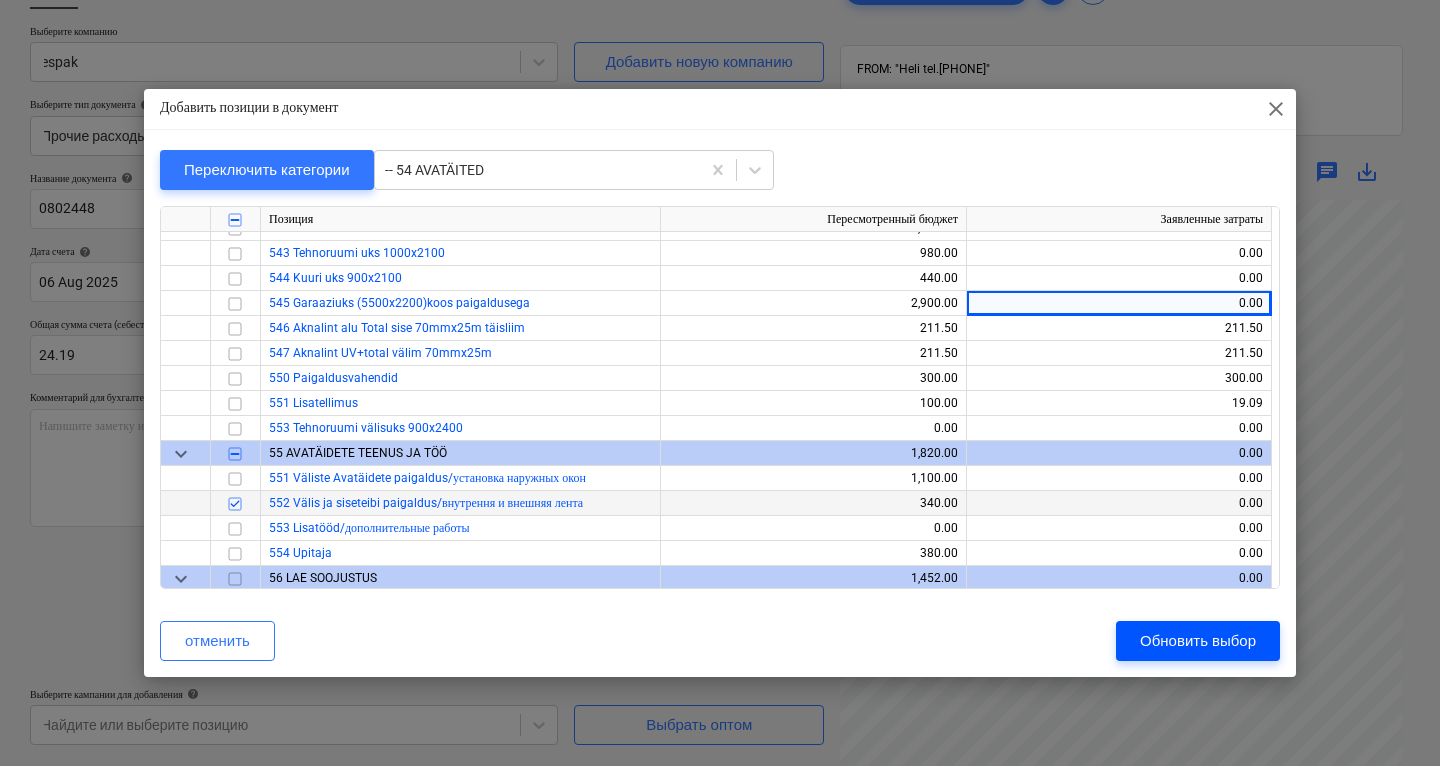 click on "Обновить выбор" at bounding box center (1198, 641) 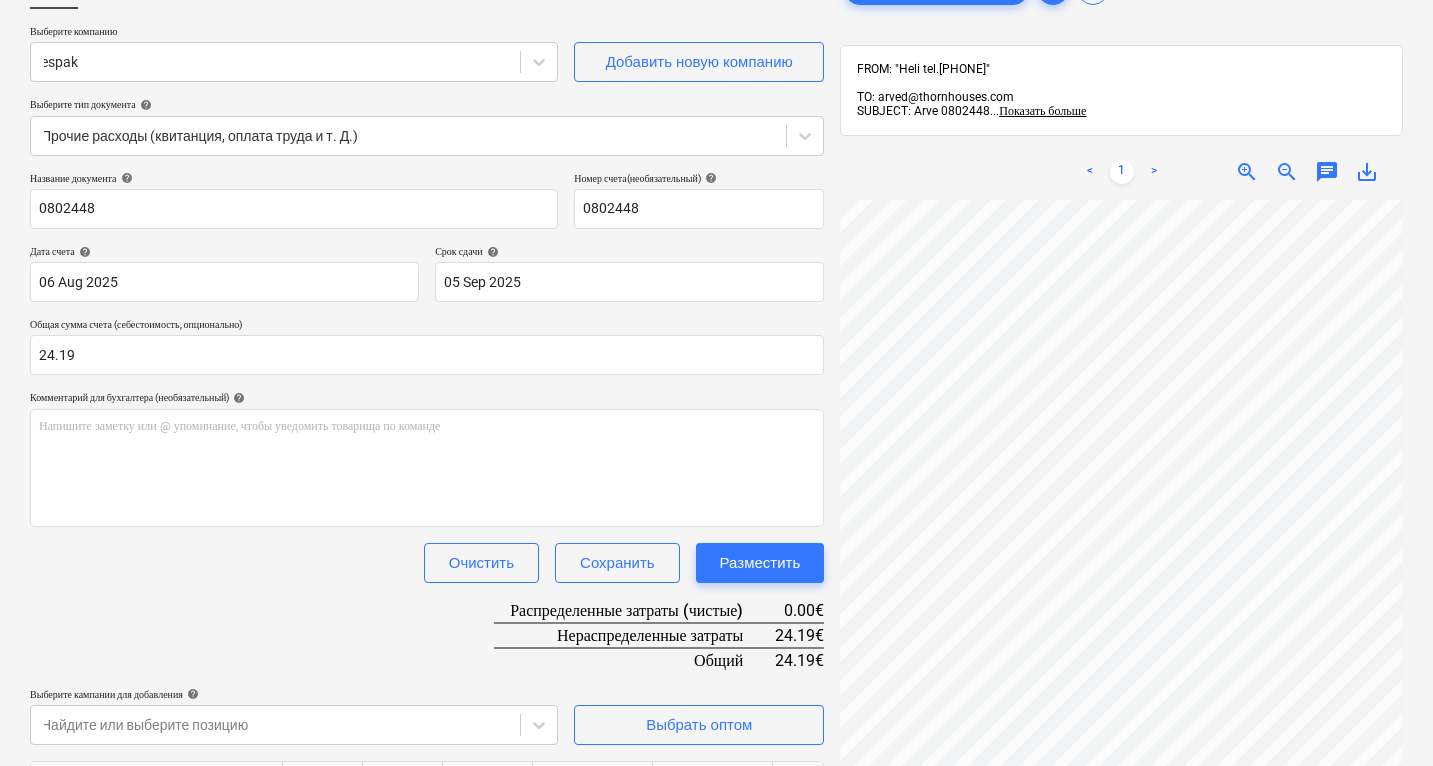 scroll, scrollTop: 0, scrollLeft: 338, axis: horizontal 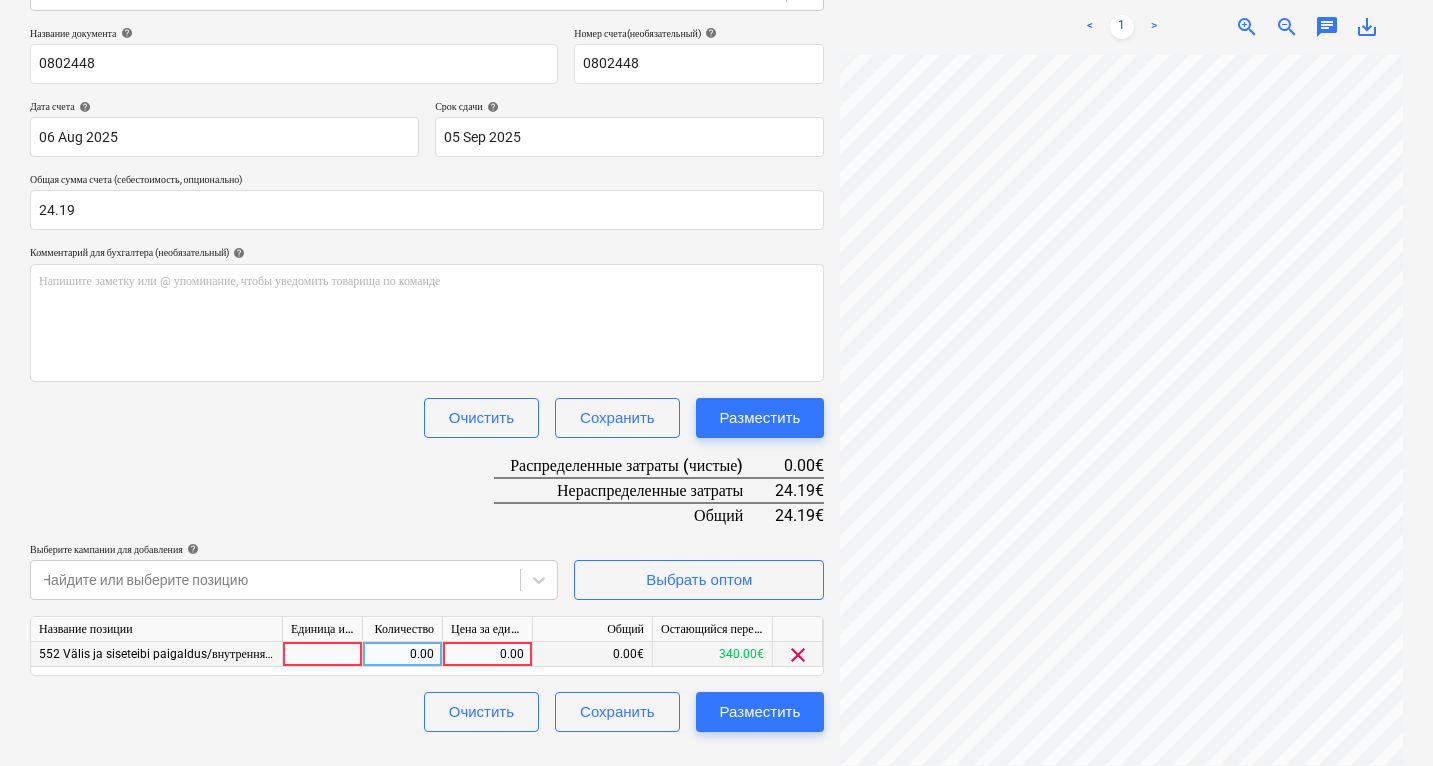 click on "0.00" at bounding box center (487, 654) 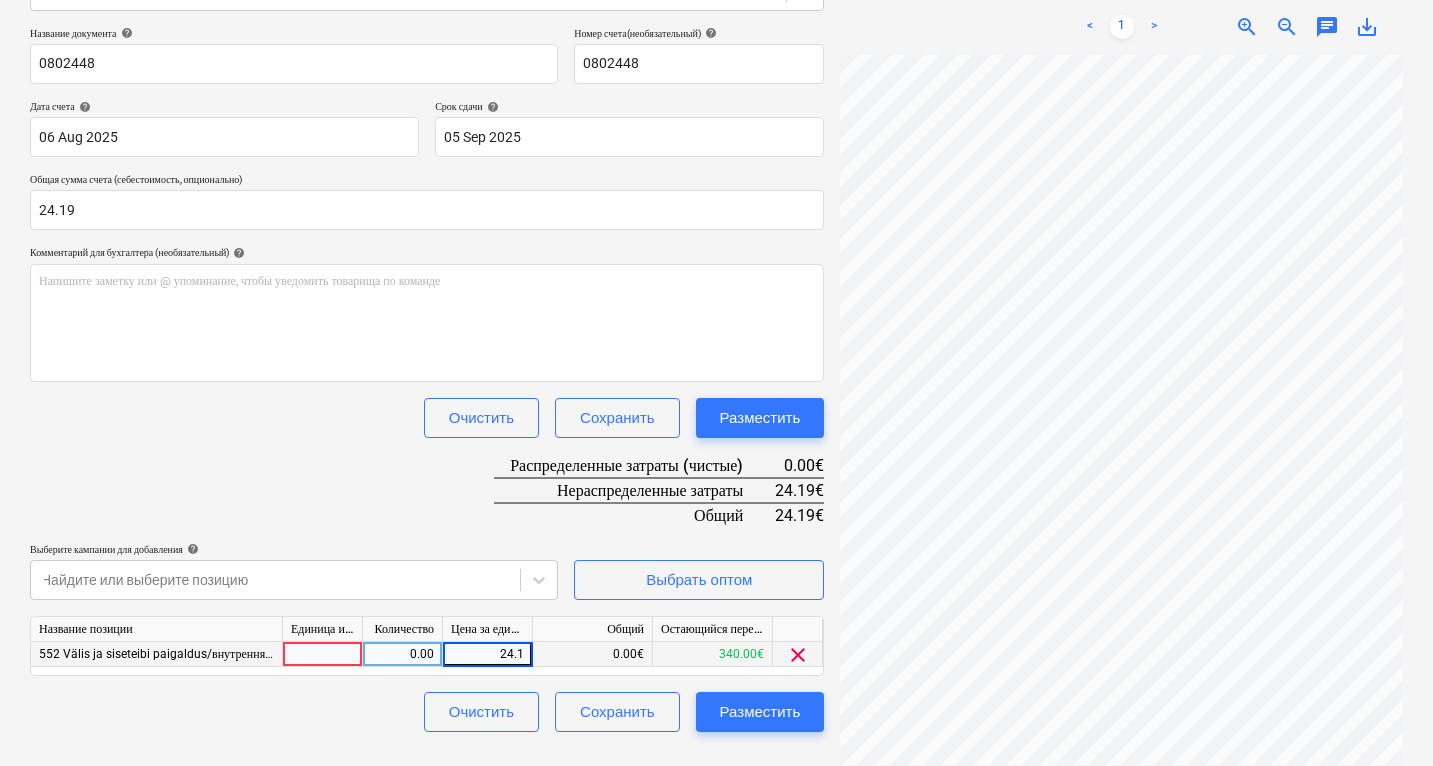 type on "24.19" 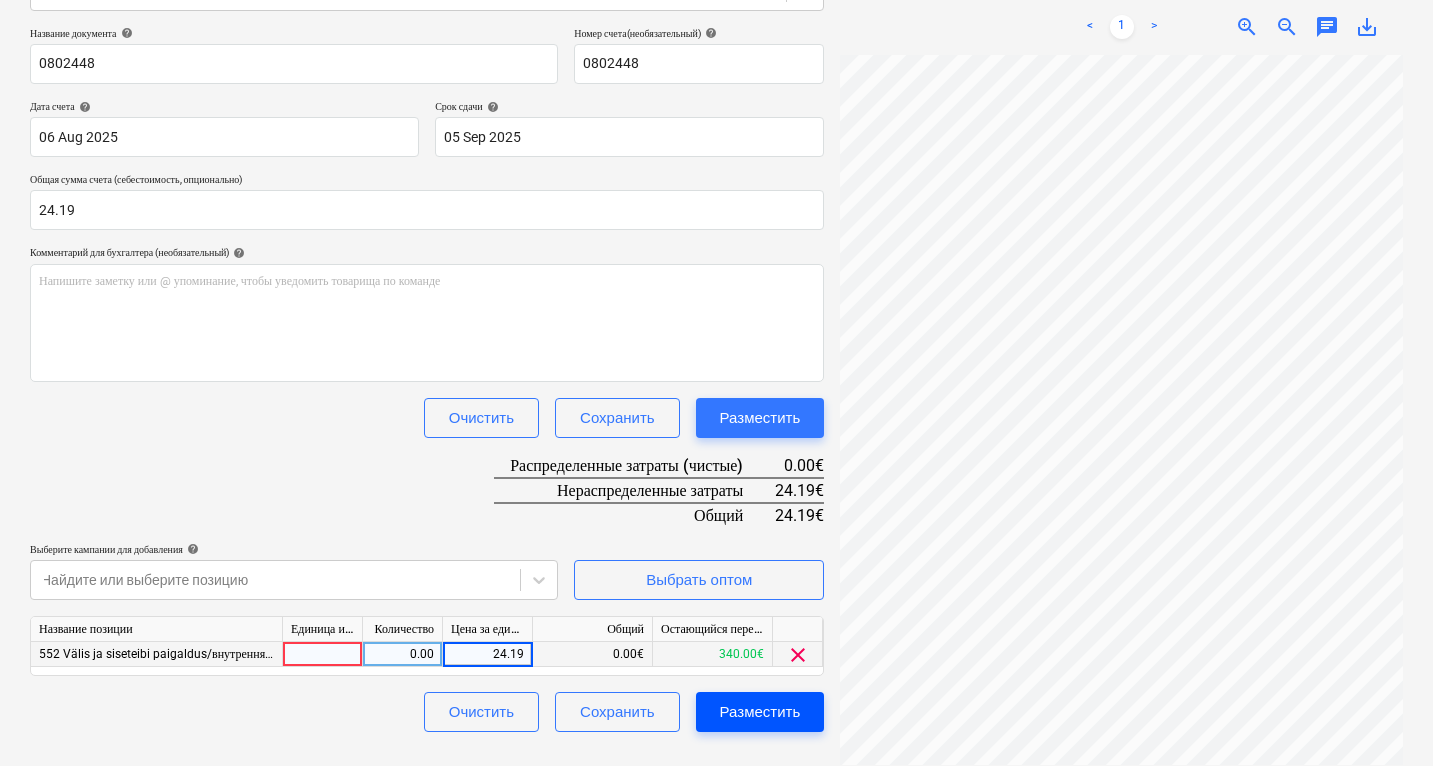 click on "Разместить" at bounding box center [760, 712] 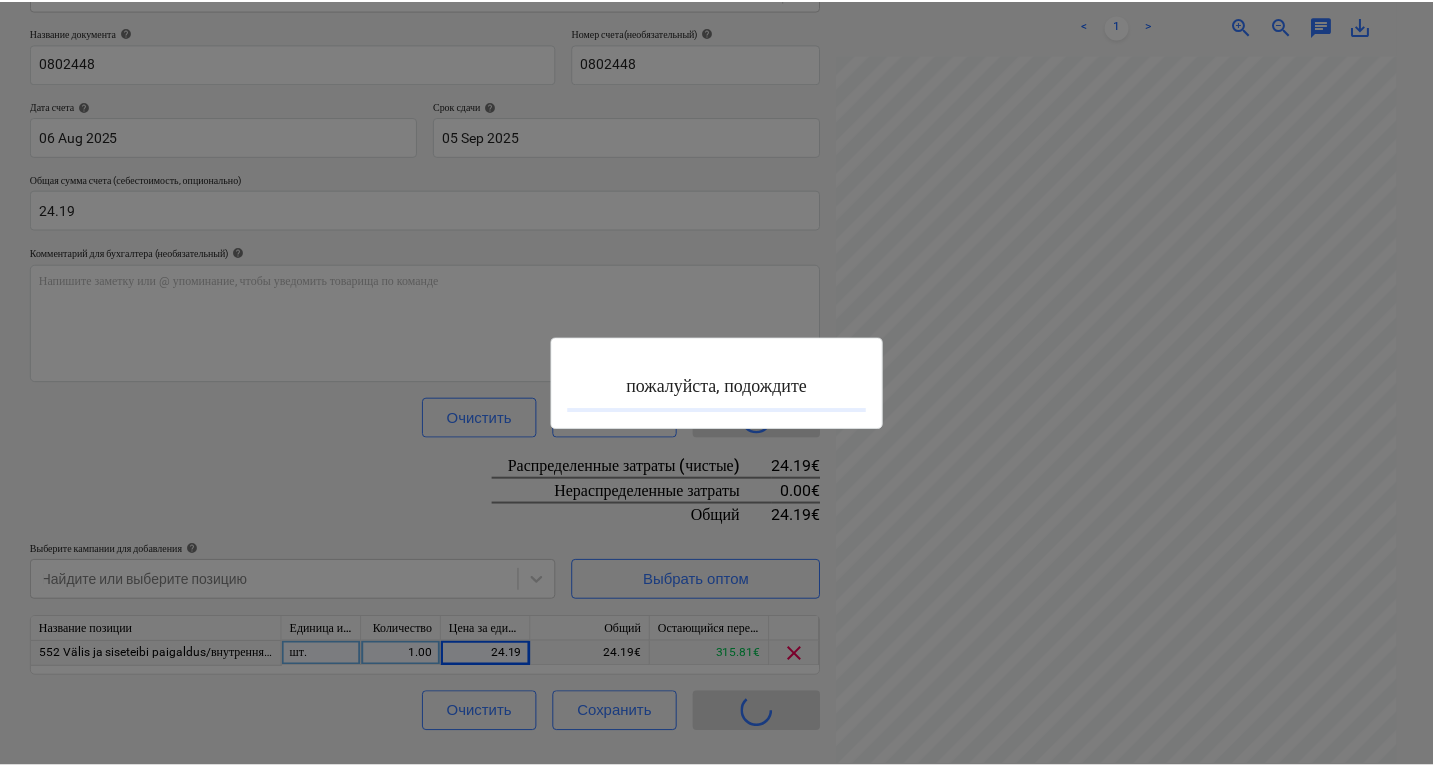 scroll, scrollTop: 0, scrollLeft: 0, axis: both 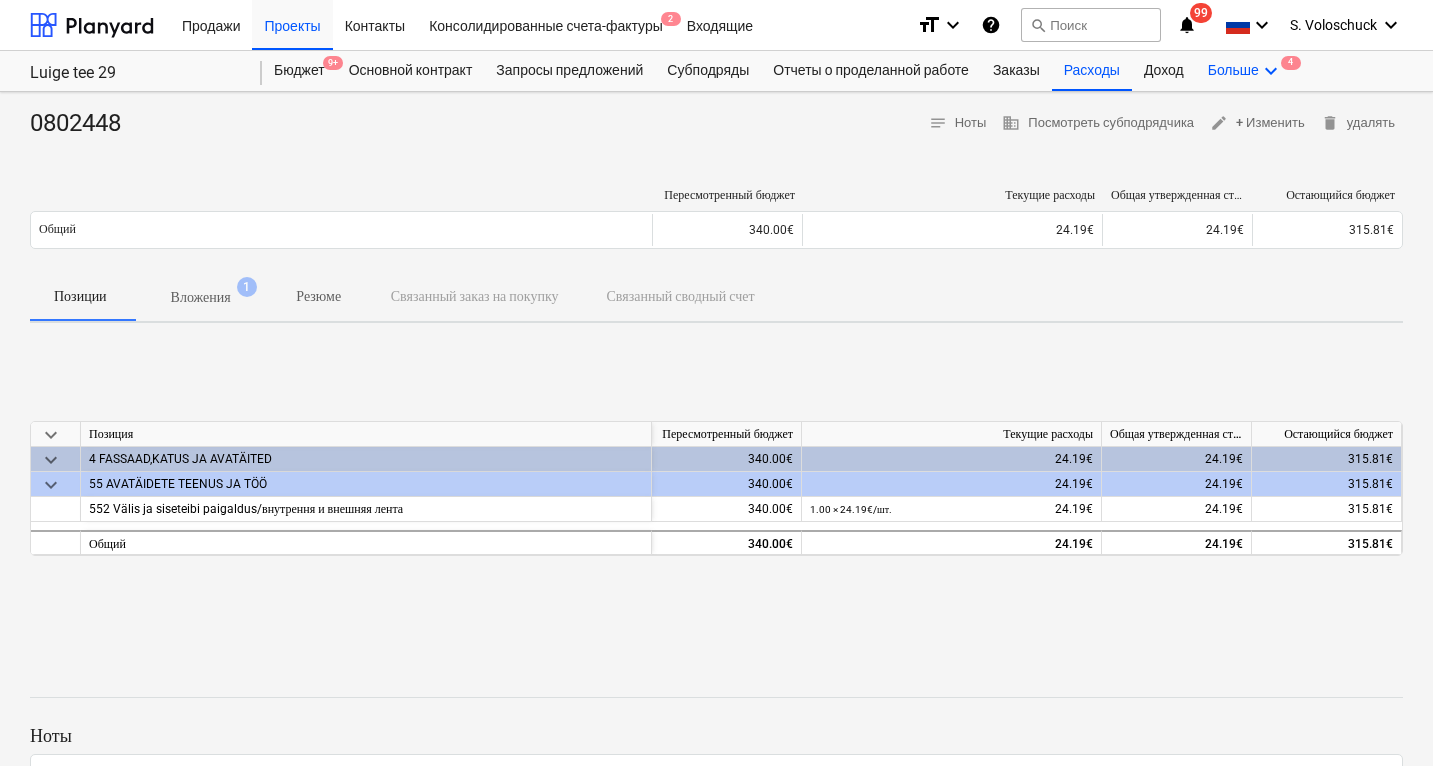 click on "Больше keyboard_arrow_down 4" at bounding box center (1245, 71) 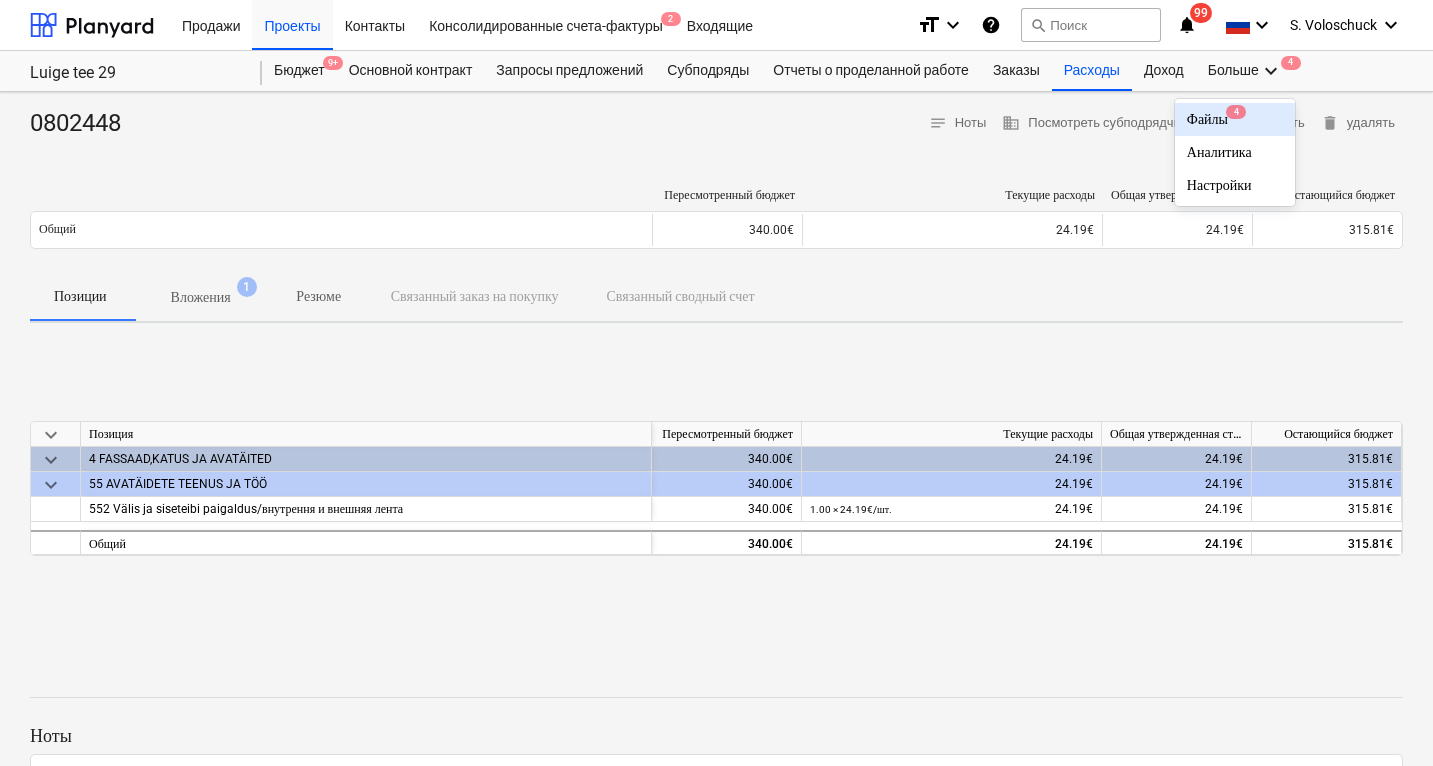 click on "4" at bounding box center [1236, 112] 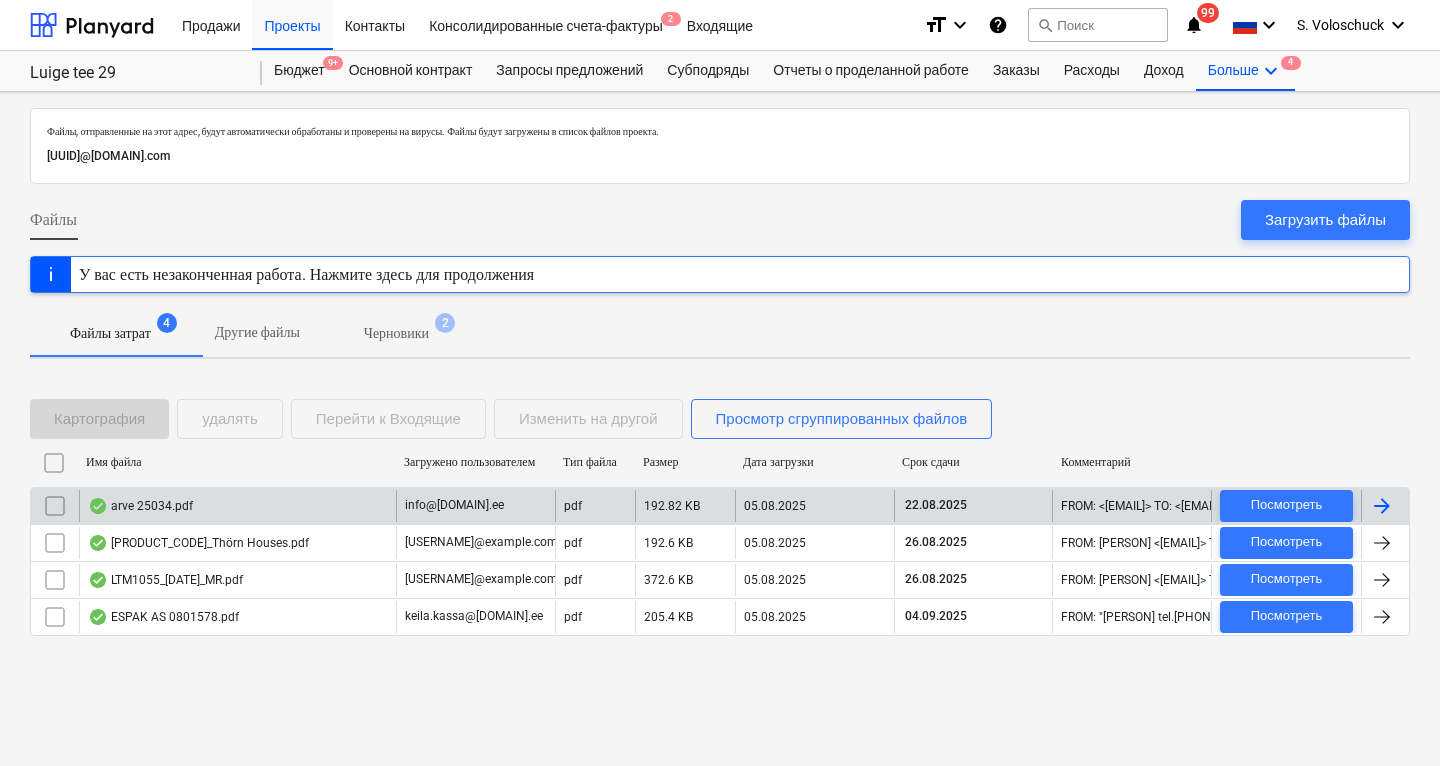 click on "arve 25034.pdf" at bounding box center (237, 506) 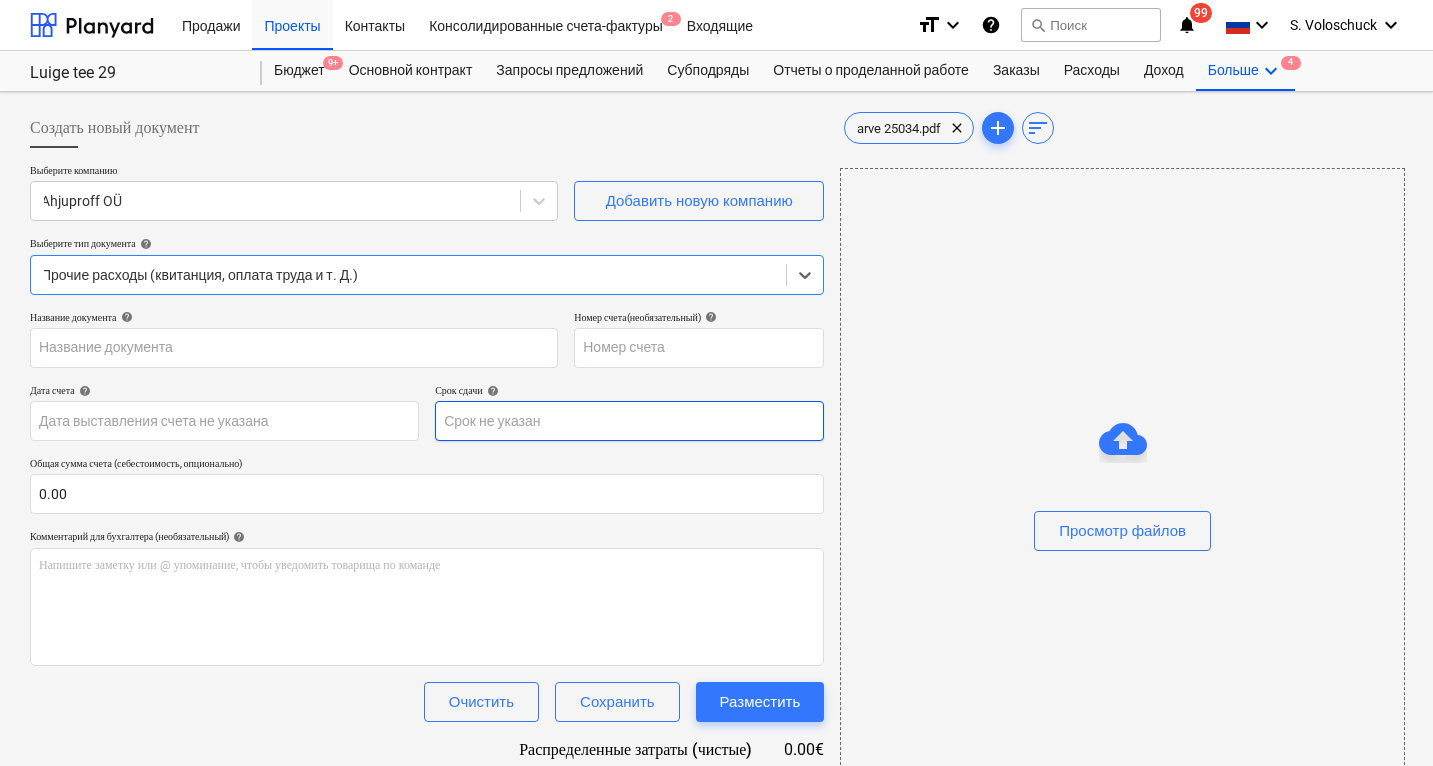 type on "25034" 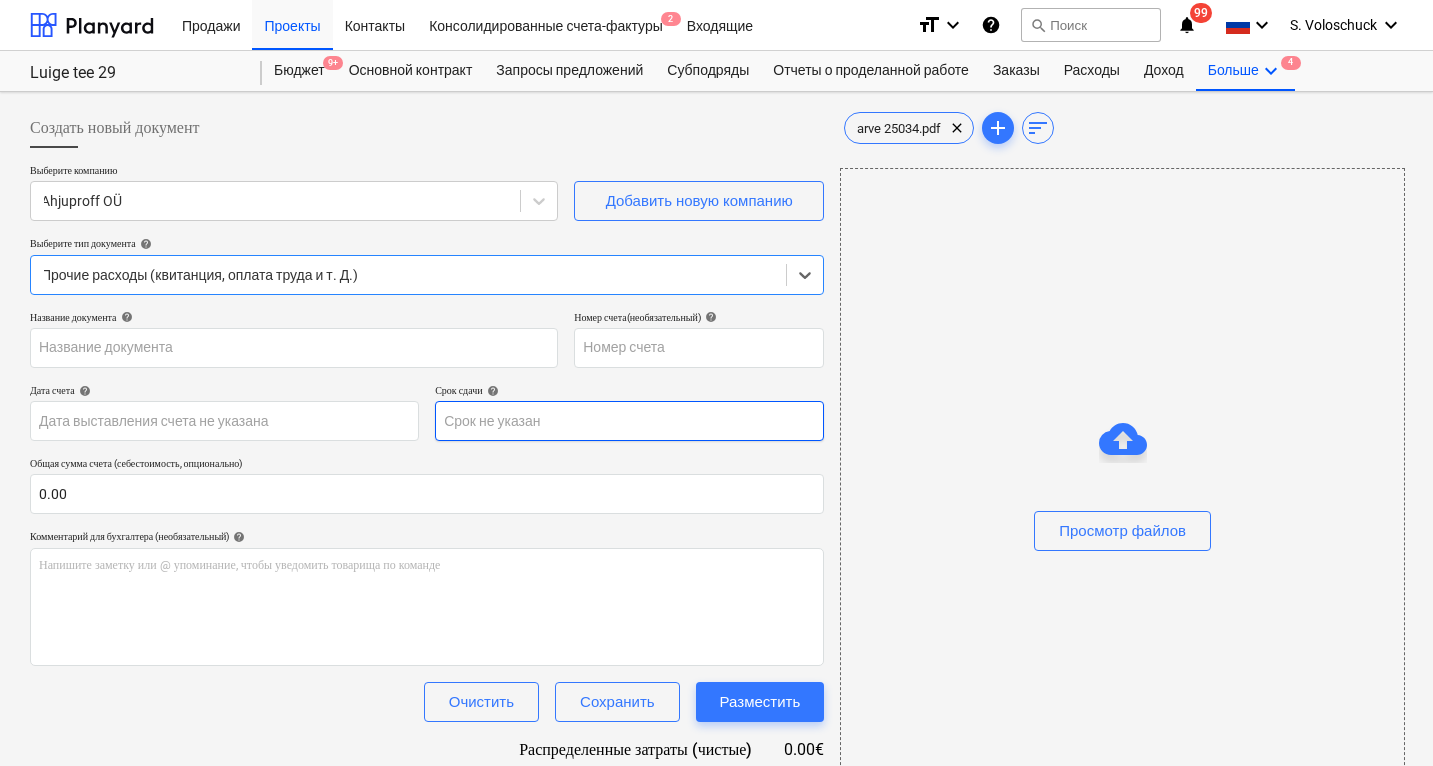 type on "25034" 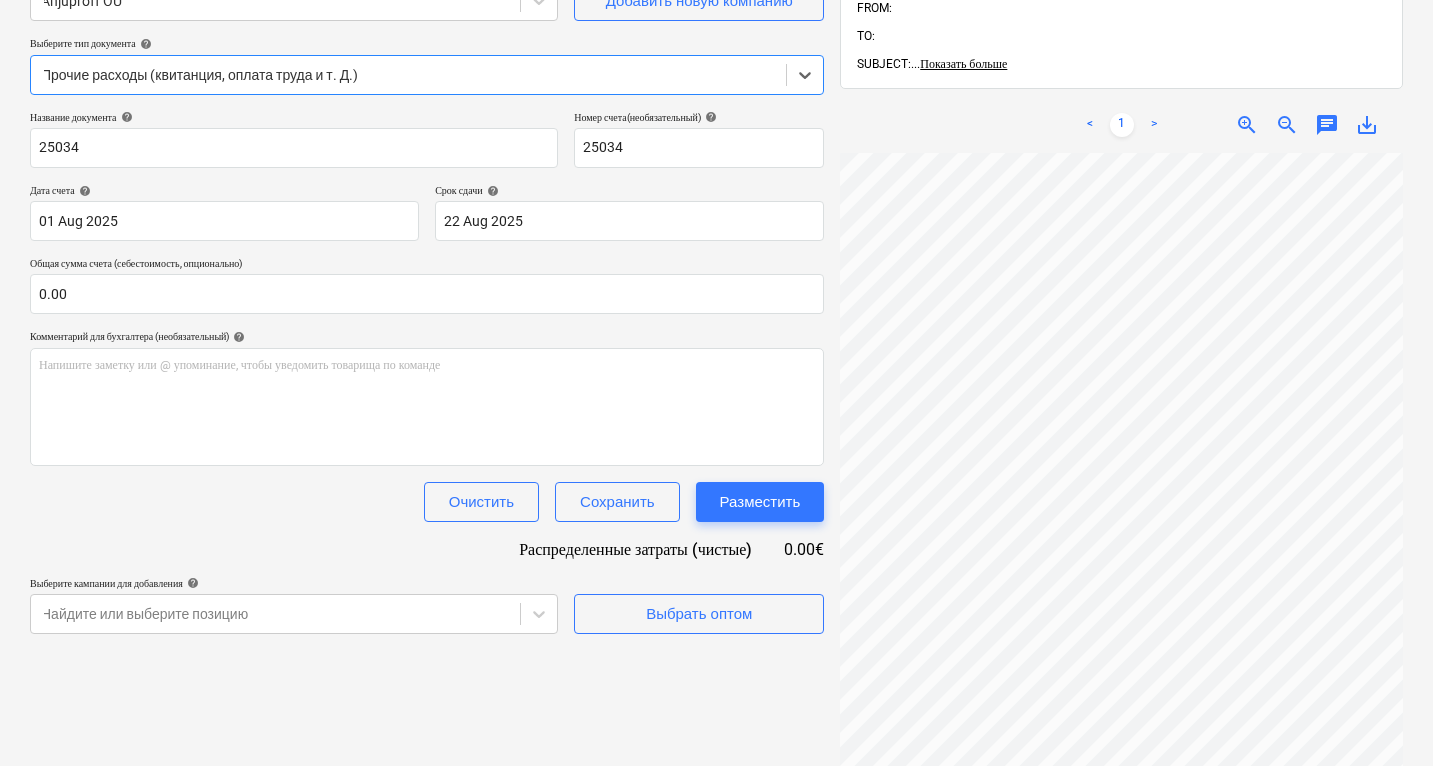 scroll, scrollTop: 284, scrollLeft: 0, axis: vertical 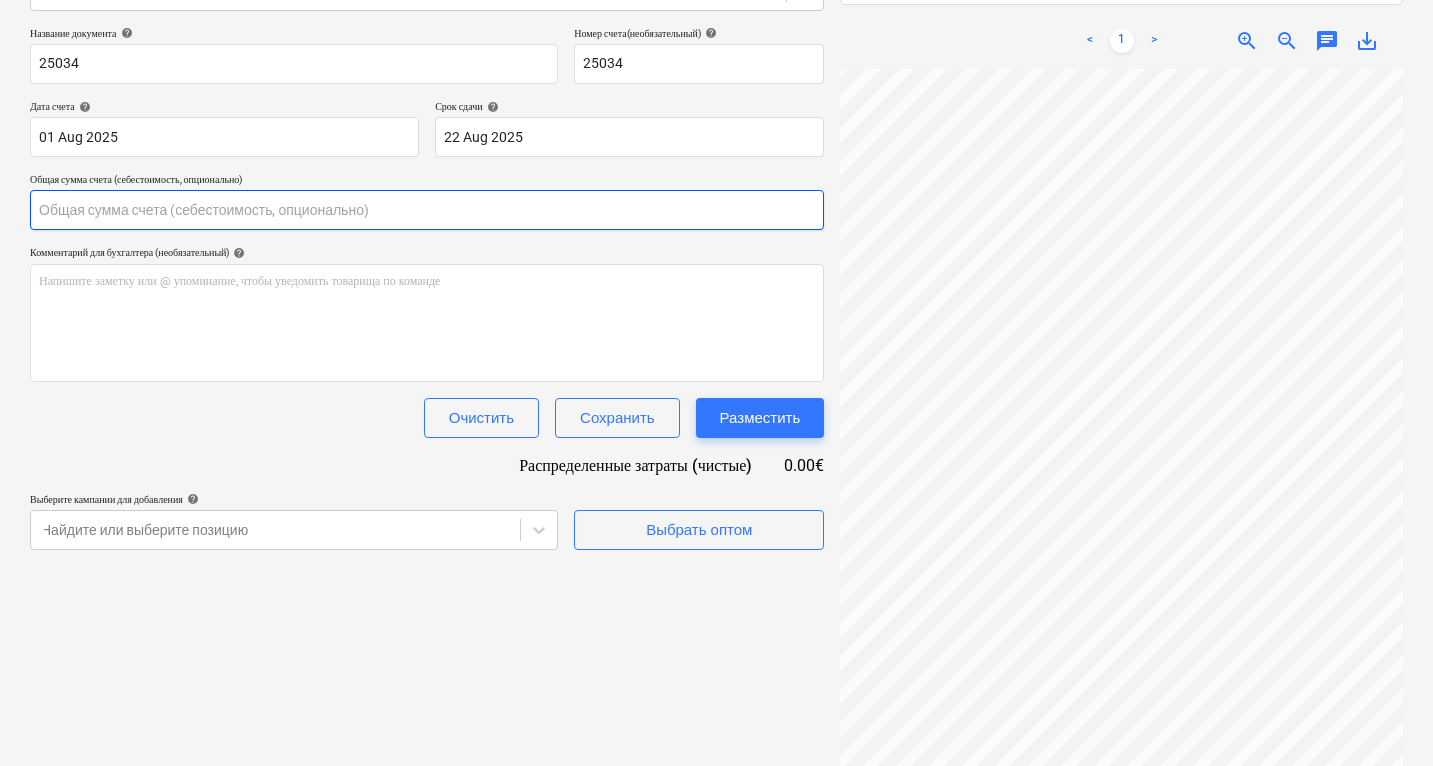 click at bounding box center (427, 210) 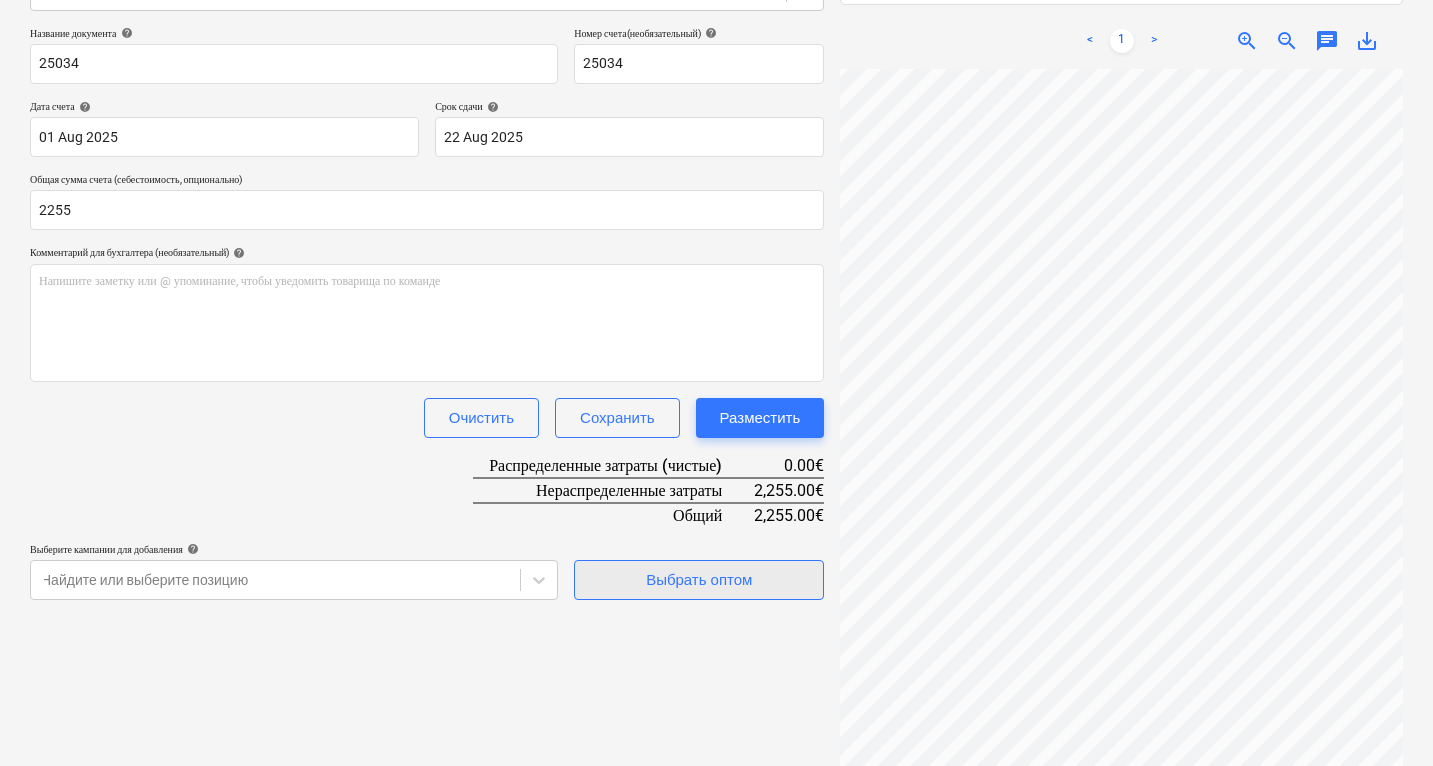 type on "2,255.00" 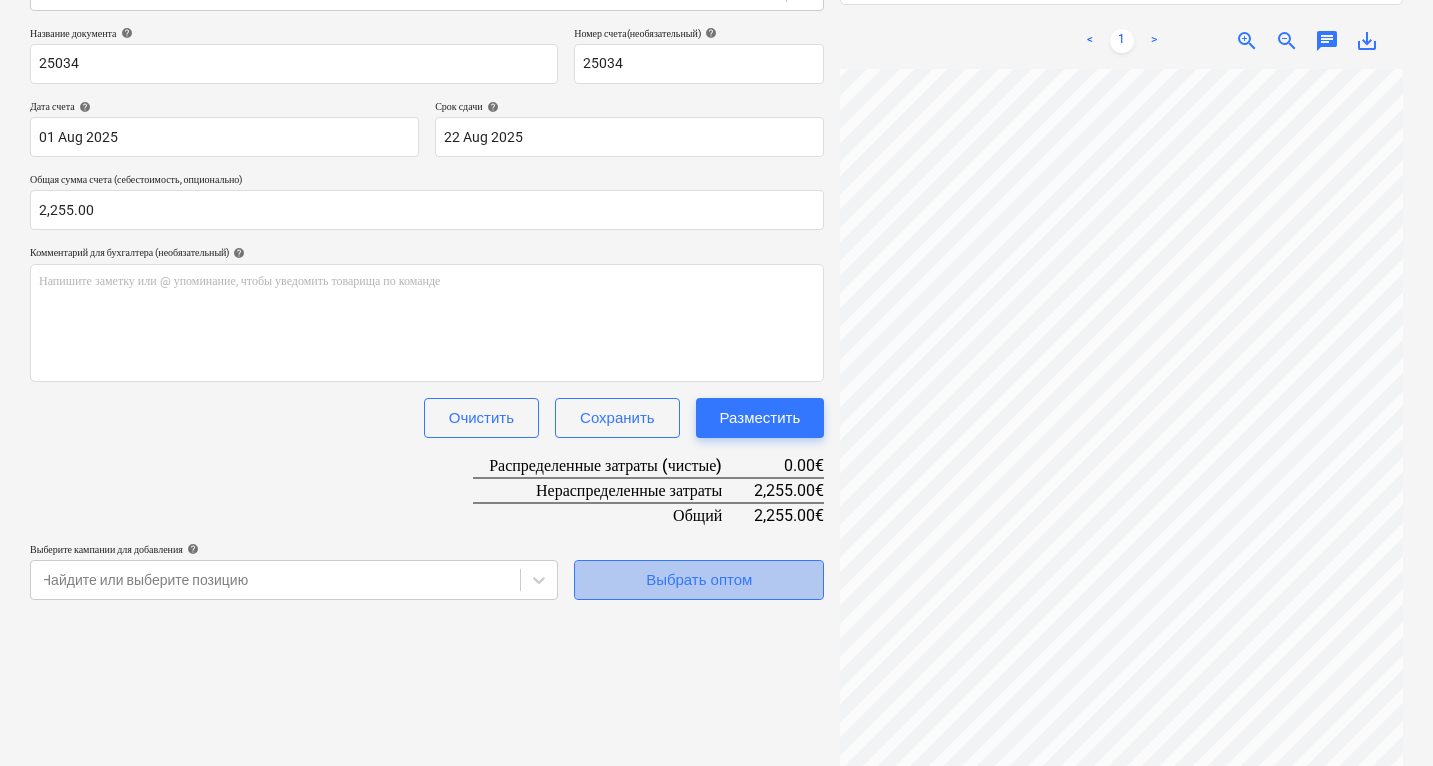 click on "Выбрать оптом" at bounding box center (699, 580) 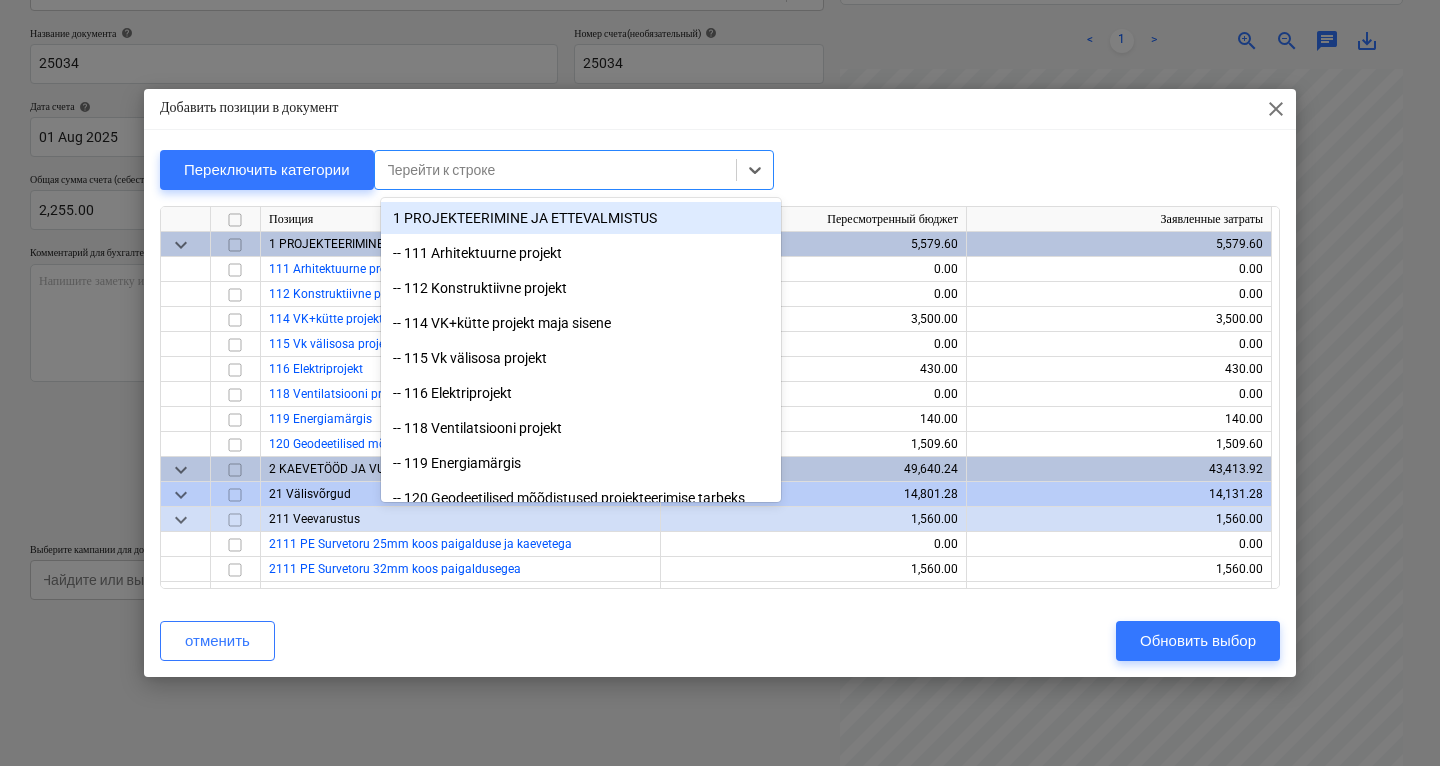 click at bounding box center [555, 170] 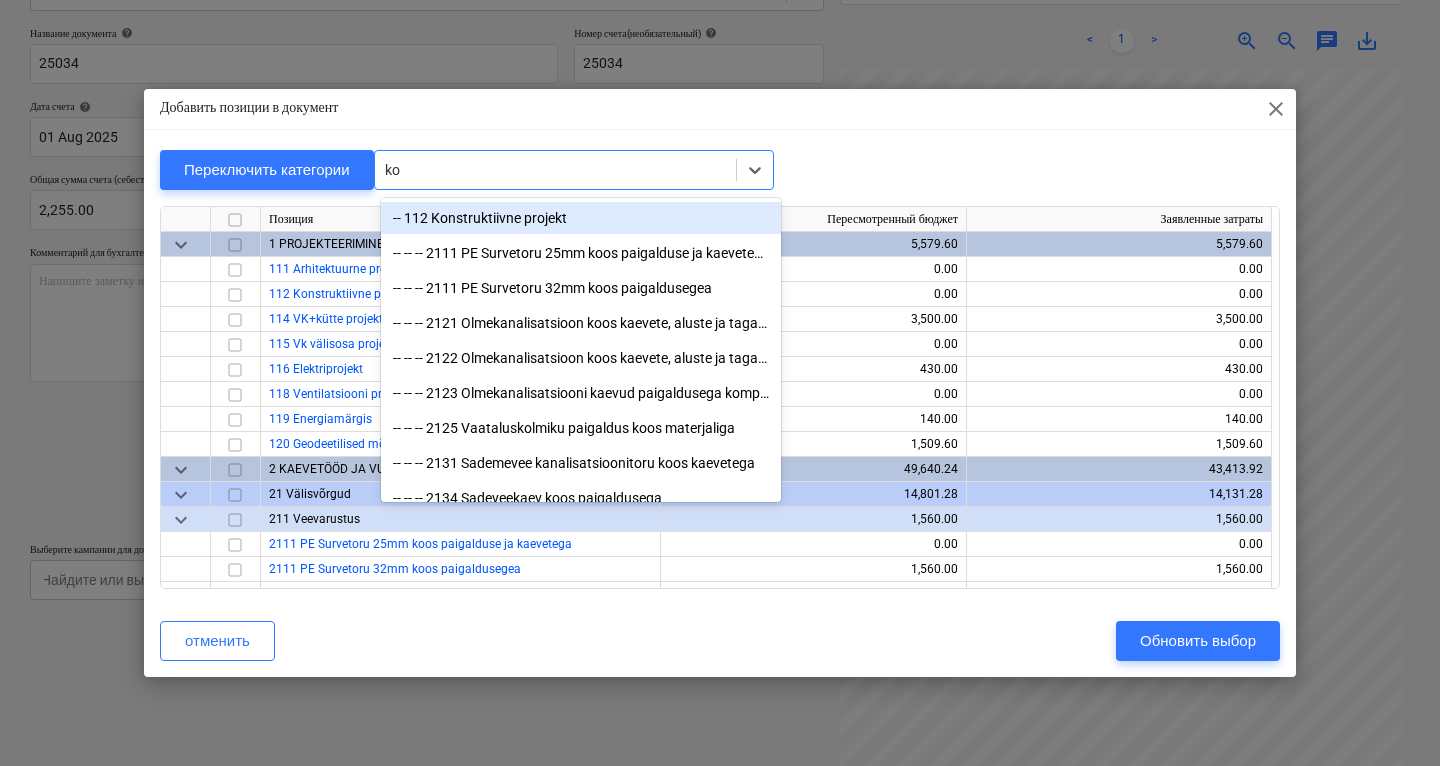 type on "kor" 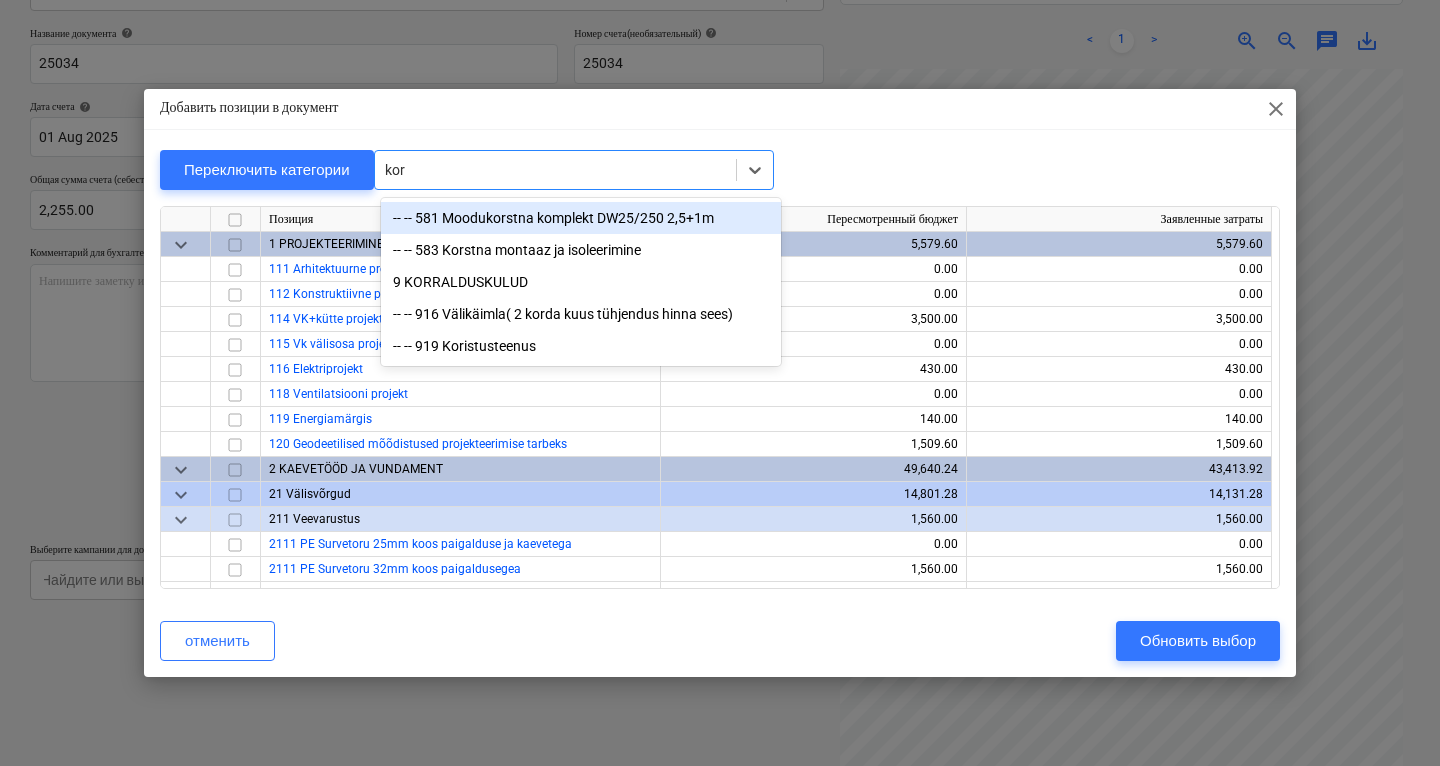 click on "-- --  581 Moodukorstna komplekt DW25/250 2,5+1m" at bounding box center [581, 218] 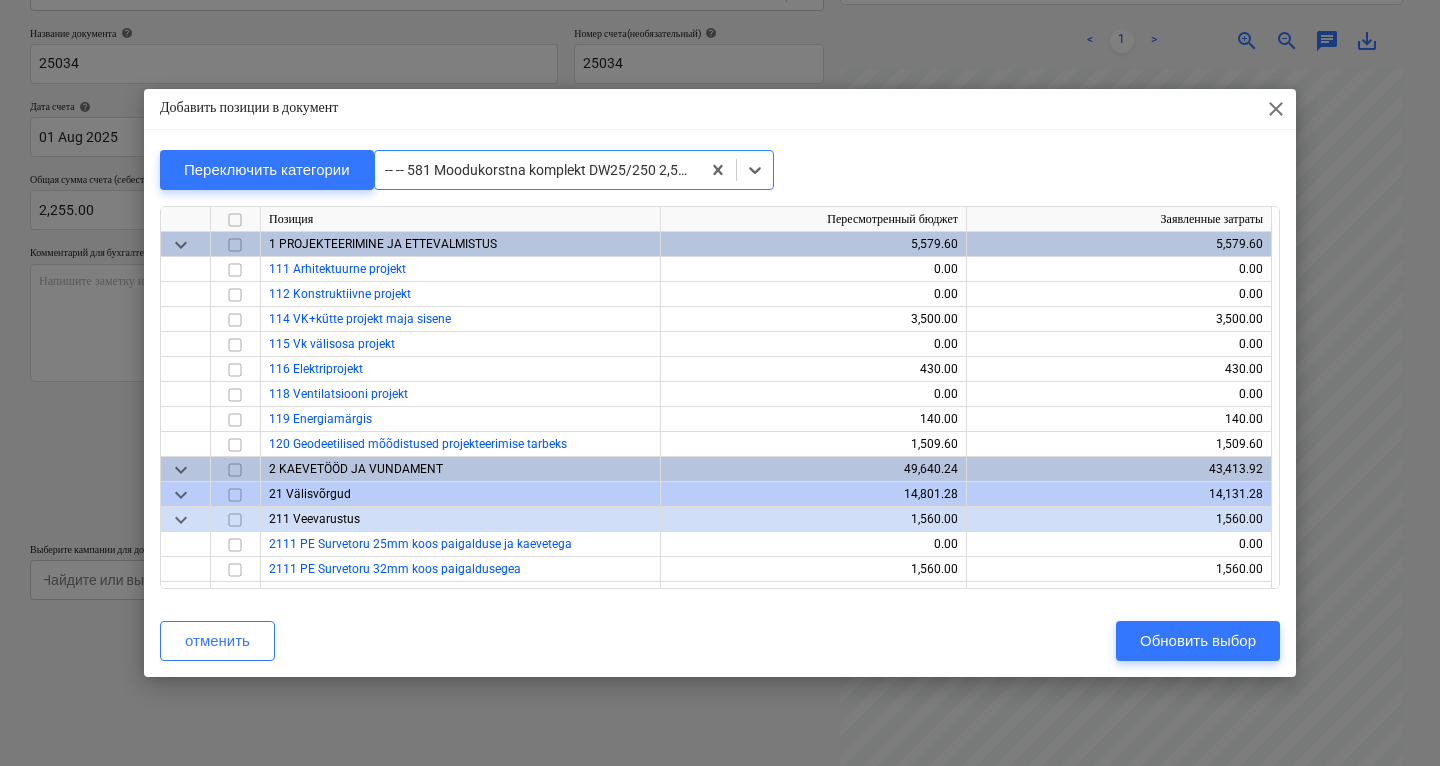 type 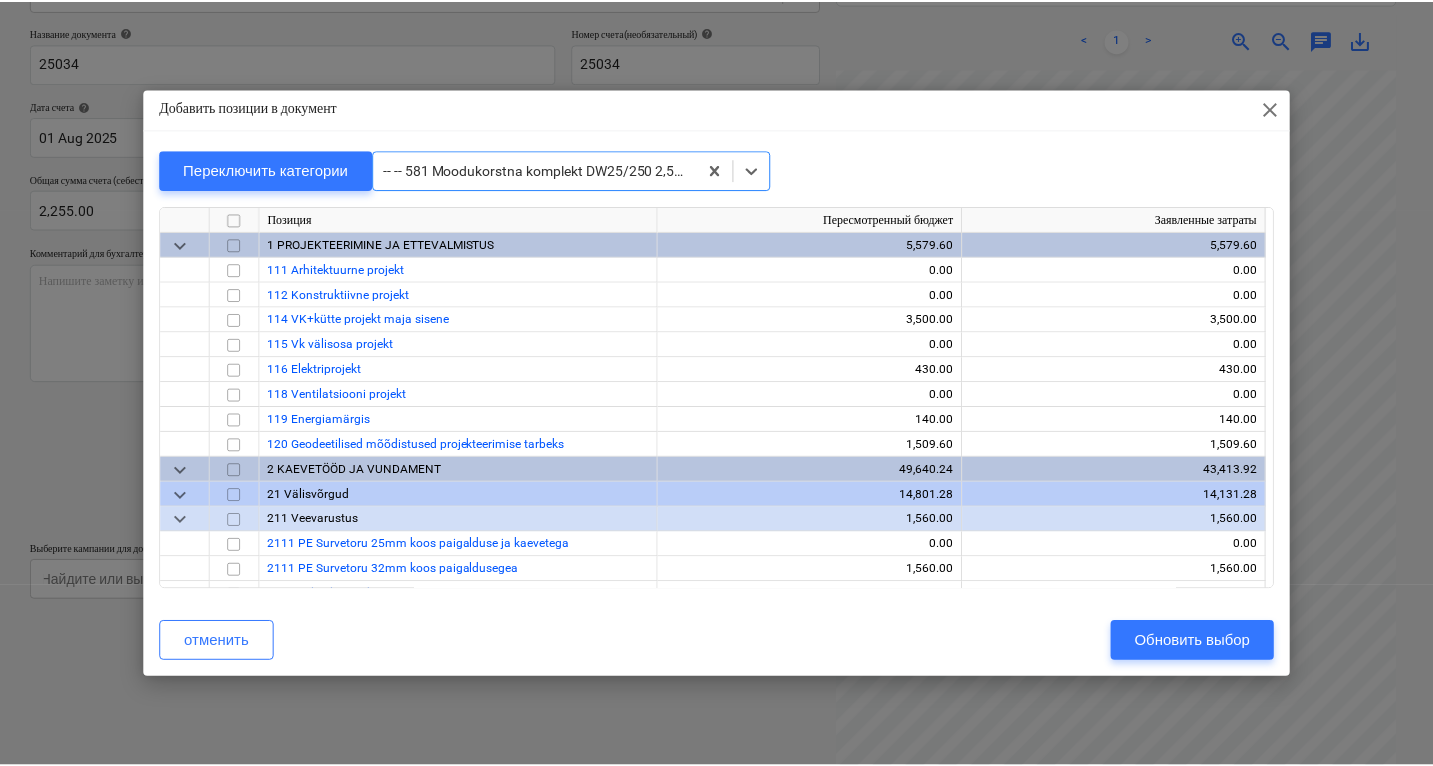 scroll, scrollTop: 6825, scrollLeft: 0, axis: vertical 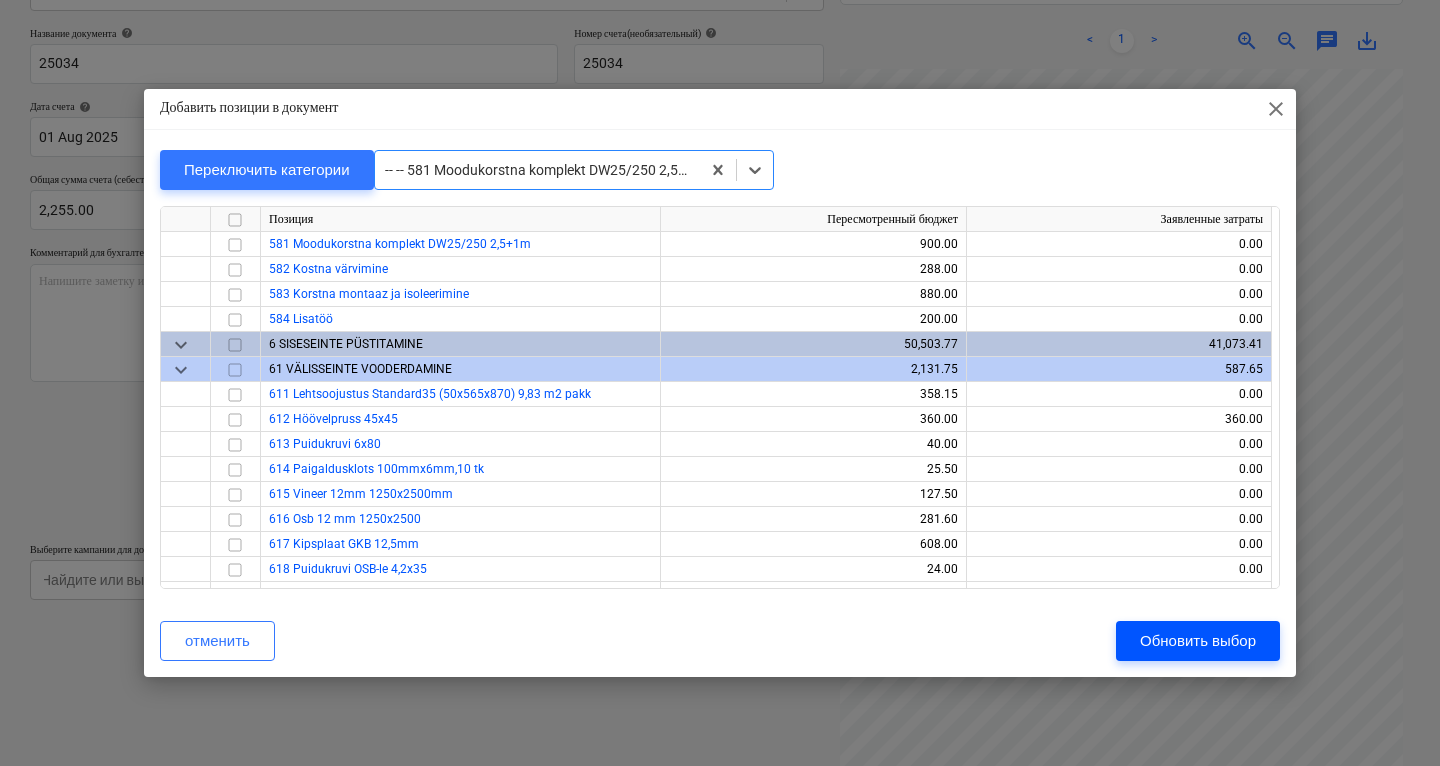 click on "Обновить выбор" at bounding box center [1198, 641] 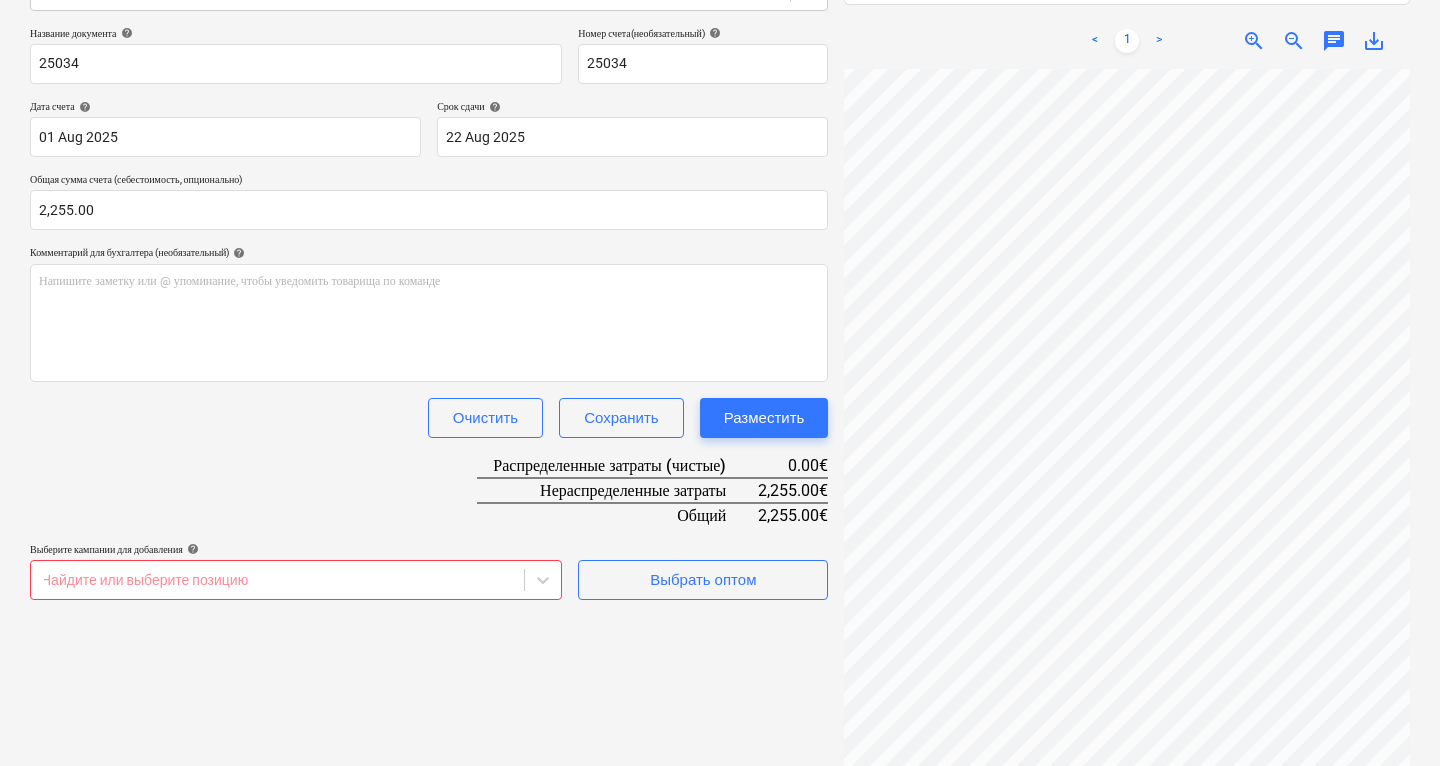 scroll, scrollTop: 0, scrollLeft: 363, axis: horizontal 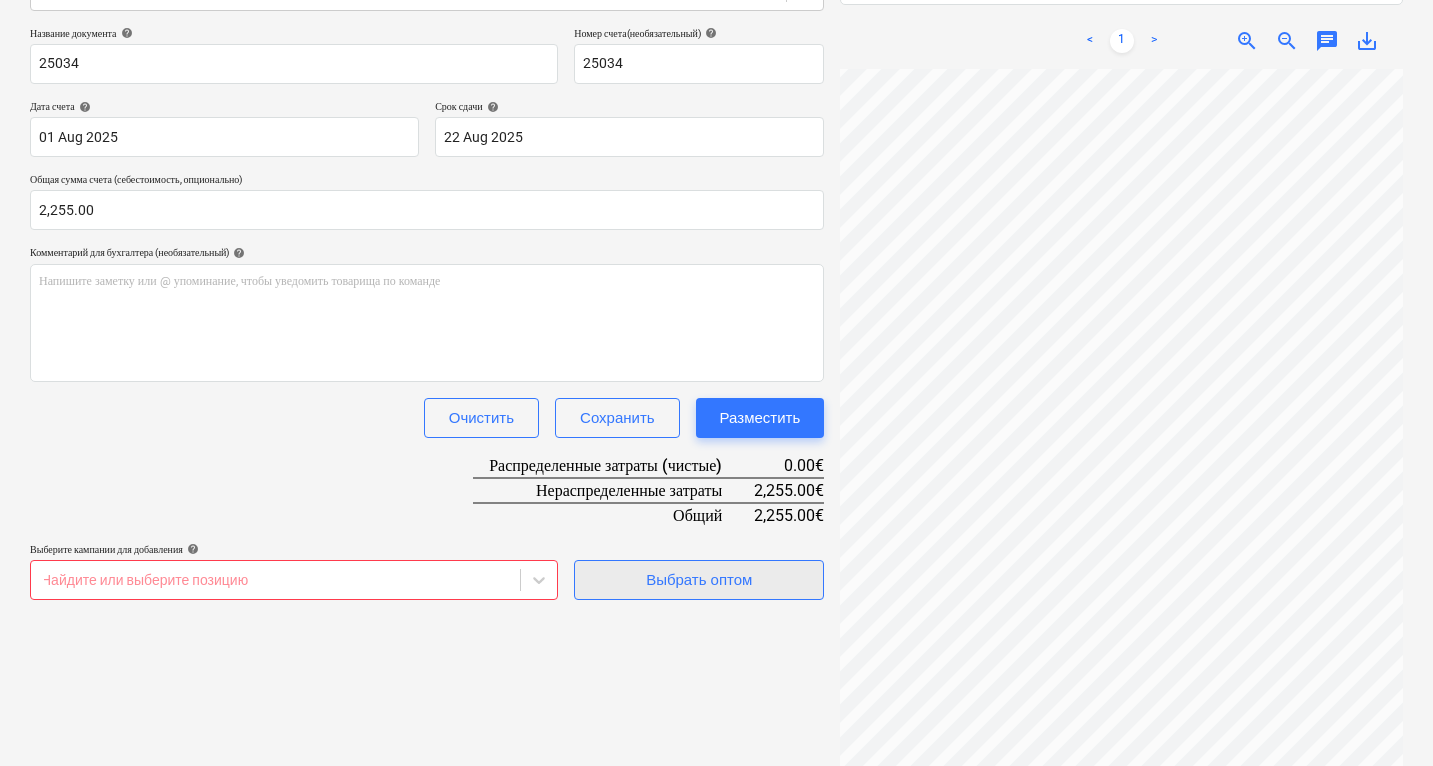 click on "Выбрать оптом" at bounding box center (699, 580) 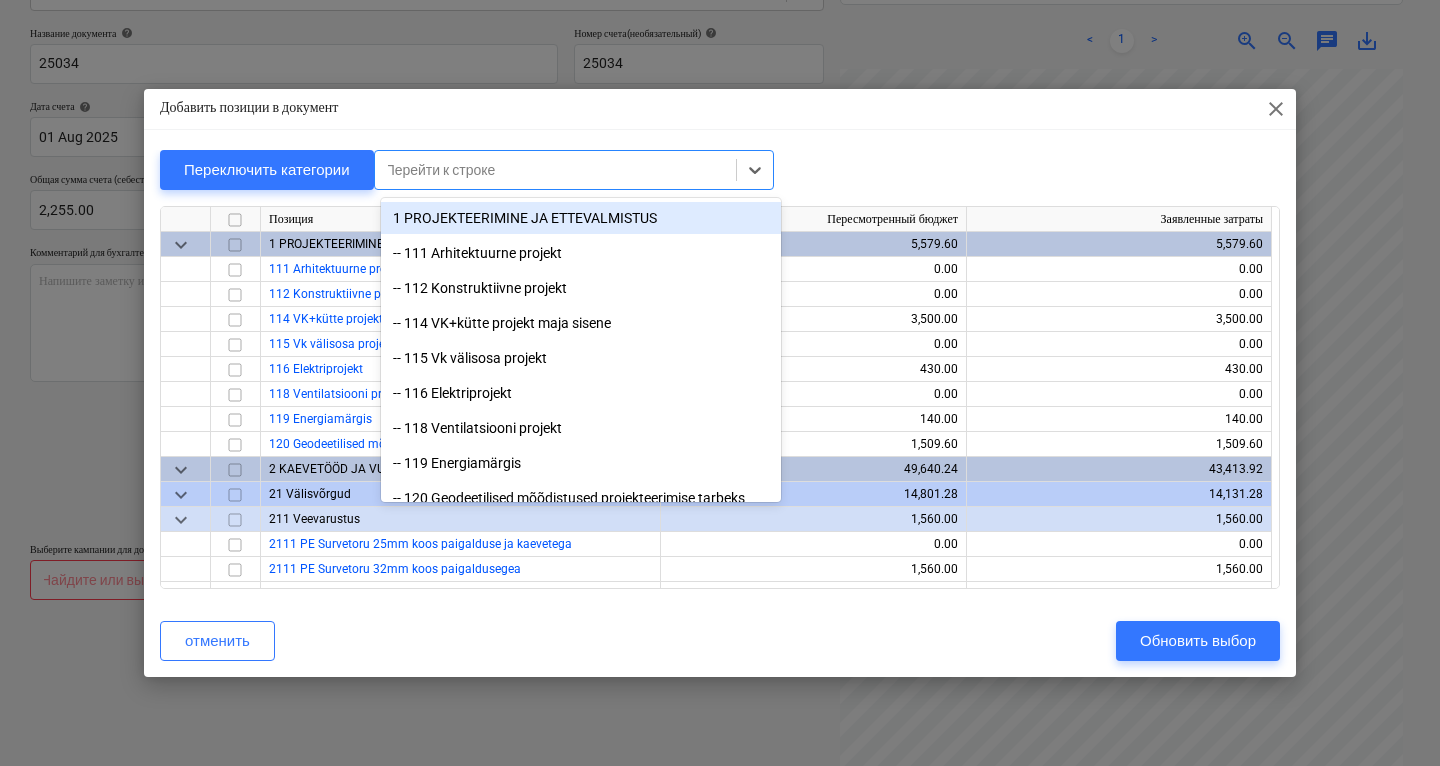 click at bounding box center [555, 170] 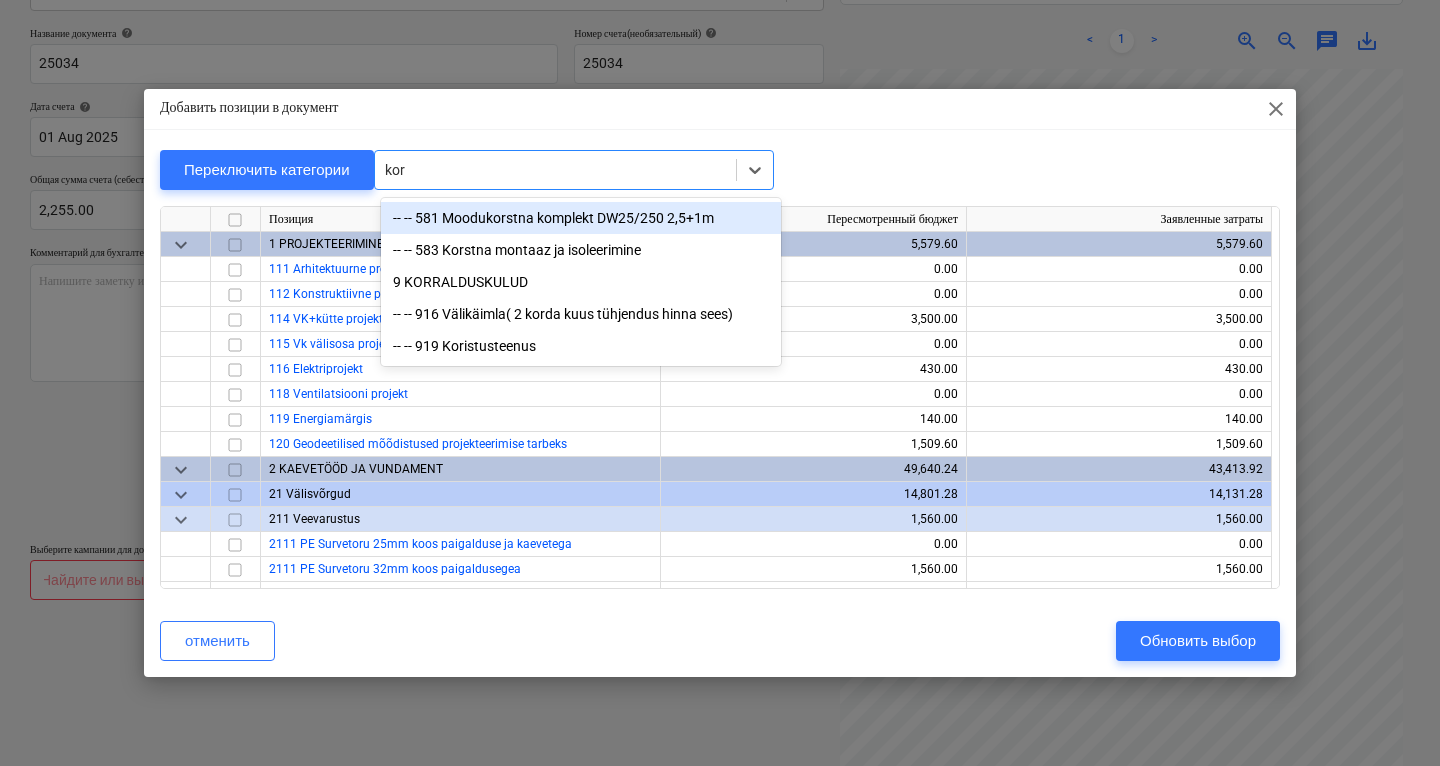 type on "kors" 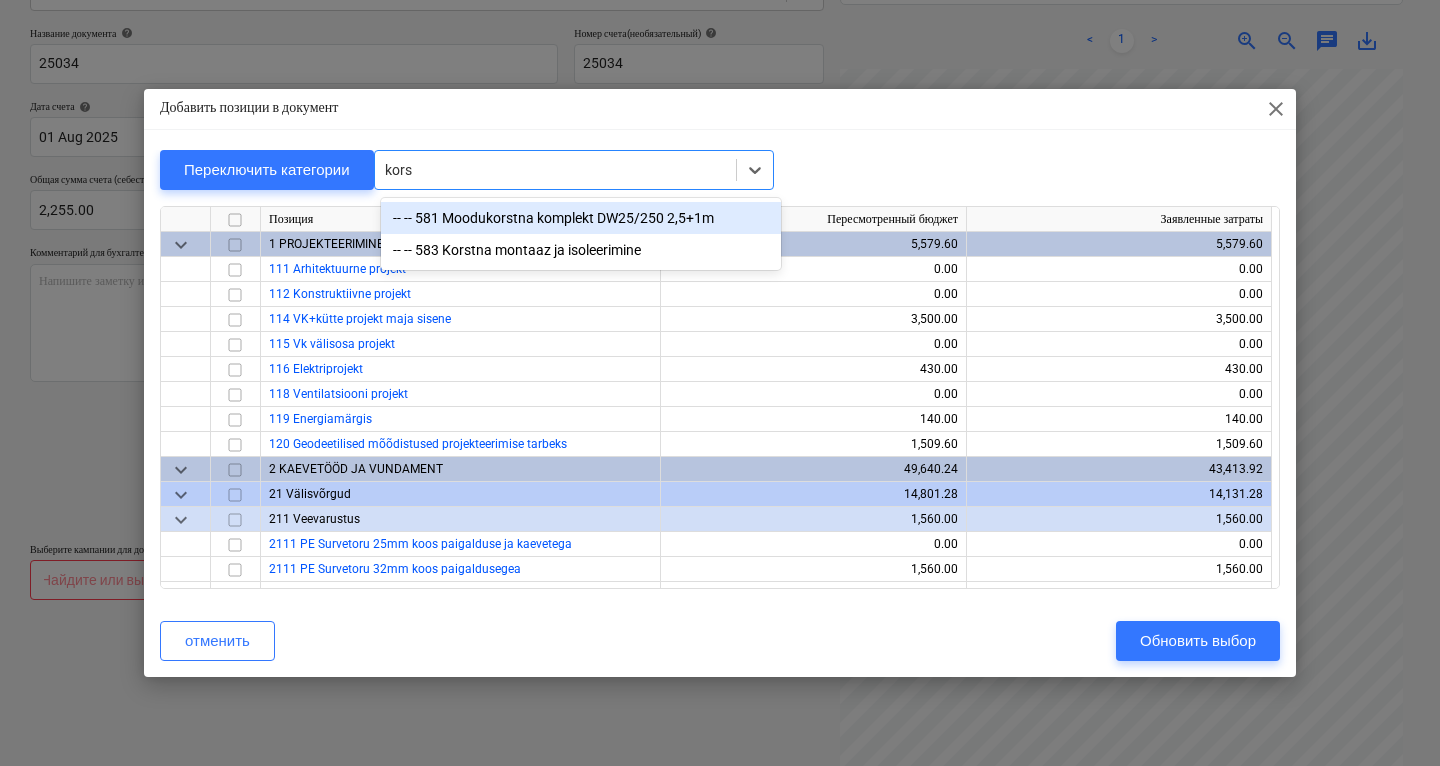 click on "-- --  581 Moodukorstna komplekt DW25/250 2,5+1m" at bounding box center [581, 218] 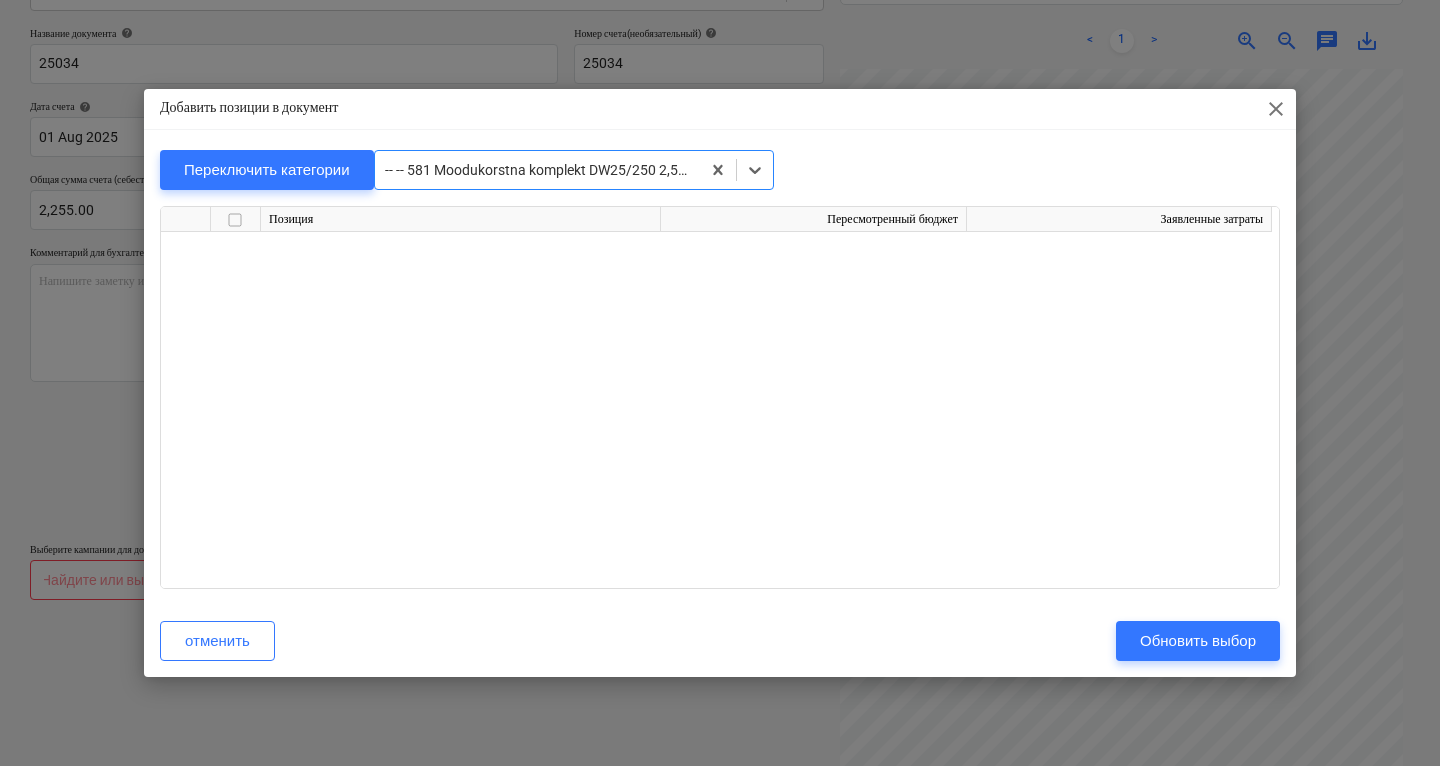 scroll, scrollTop: 6825, scrollLeft: 0, axis: vertical 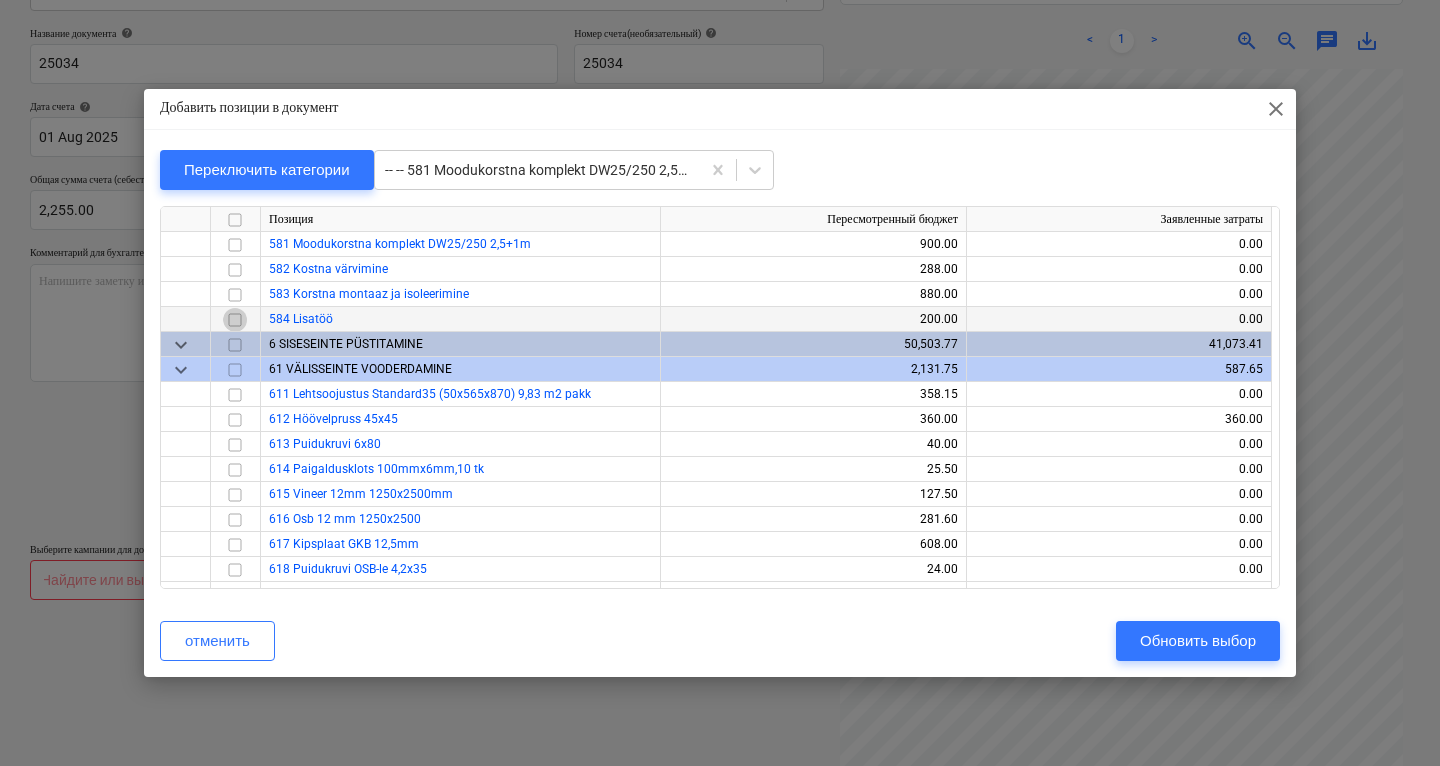 click at bounding box center [235, 320] 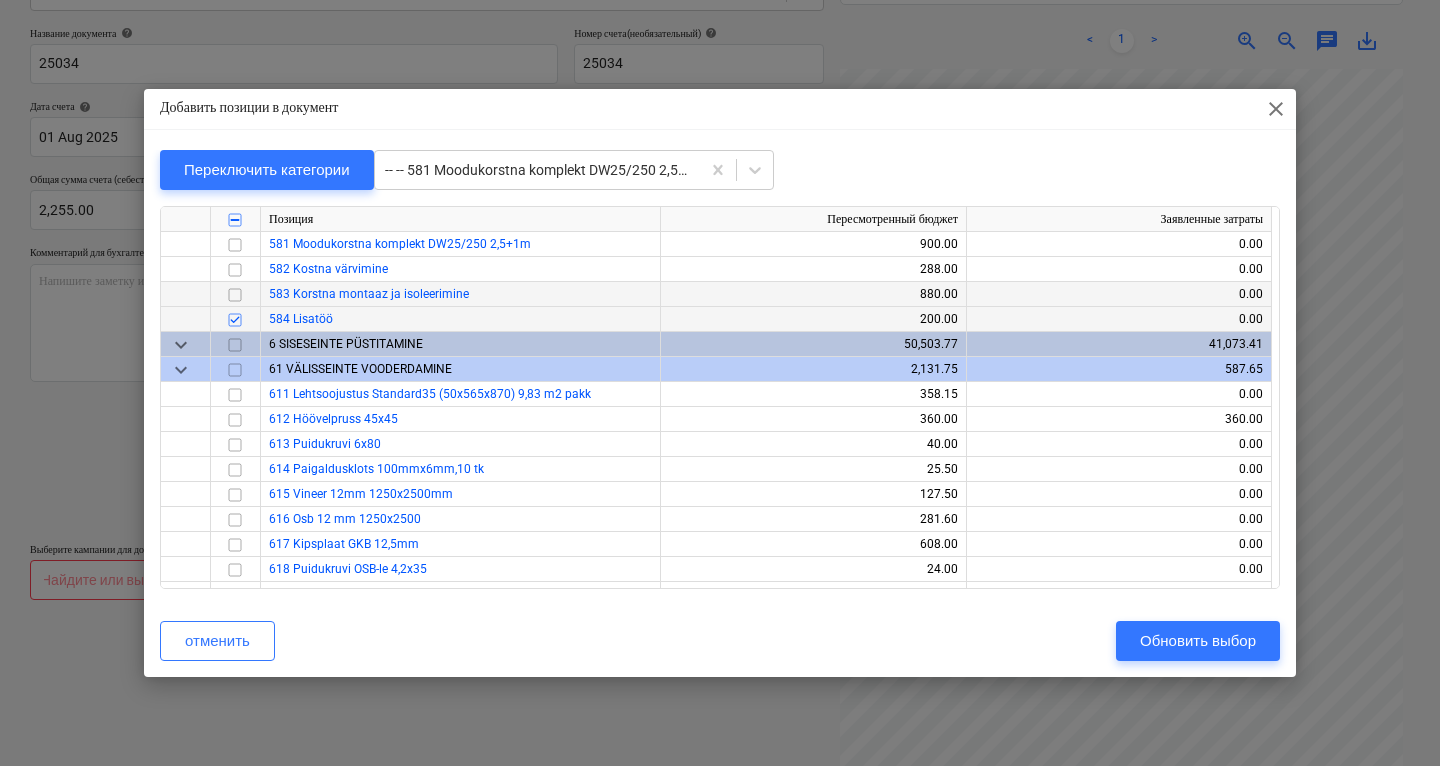 click at bounding box center (235, 295) 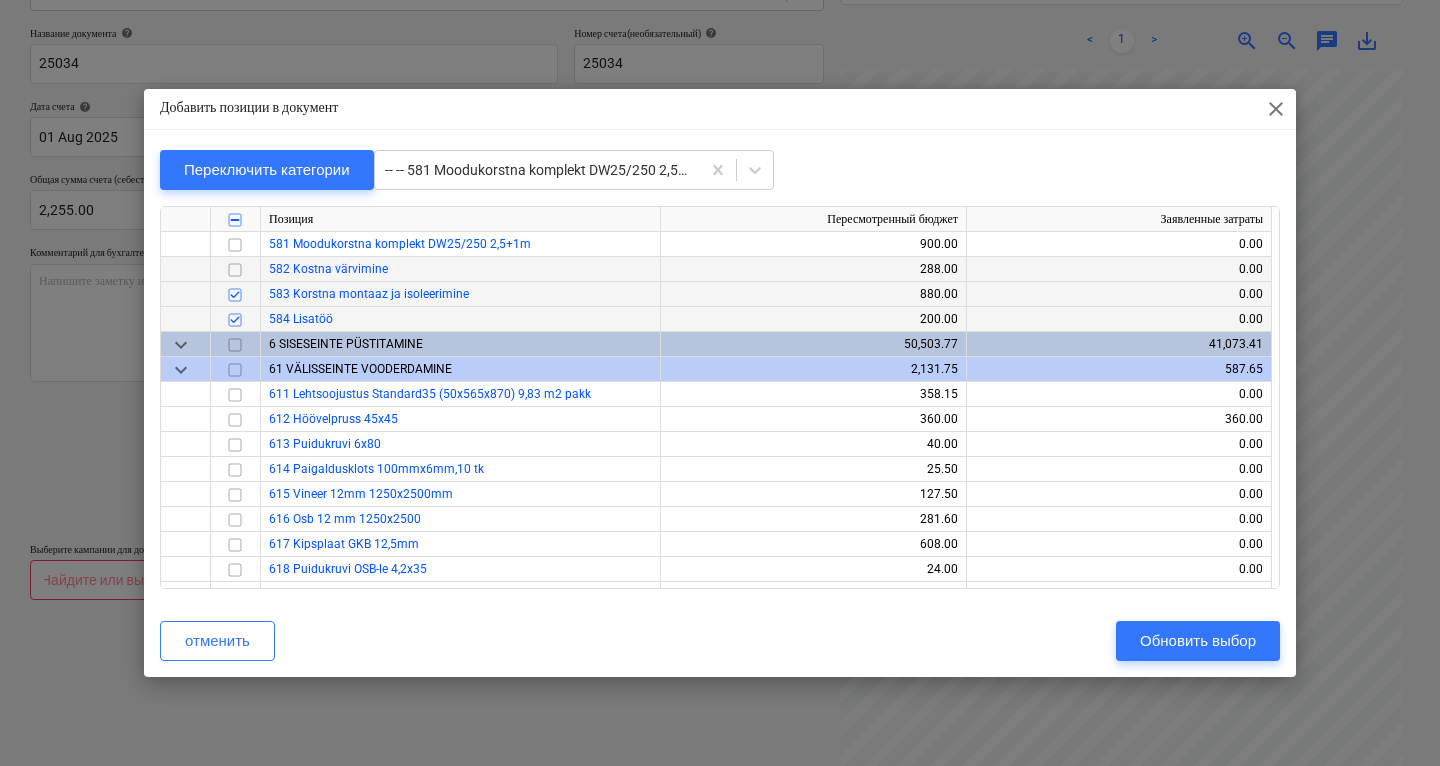 click at bounding box center [235, 270] 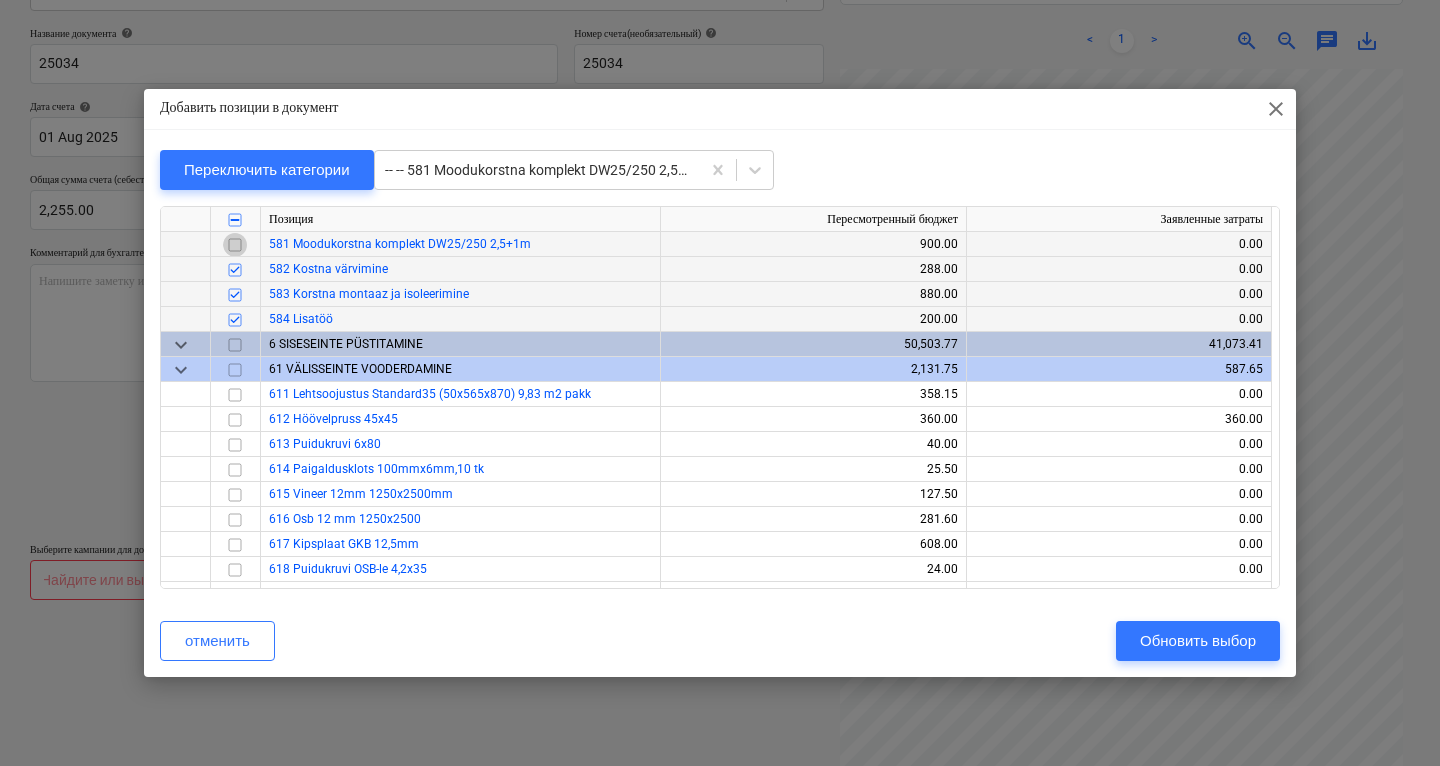 click at bounding box center [235, 245] 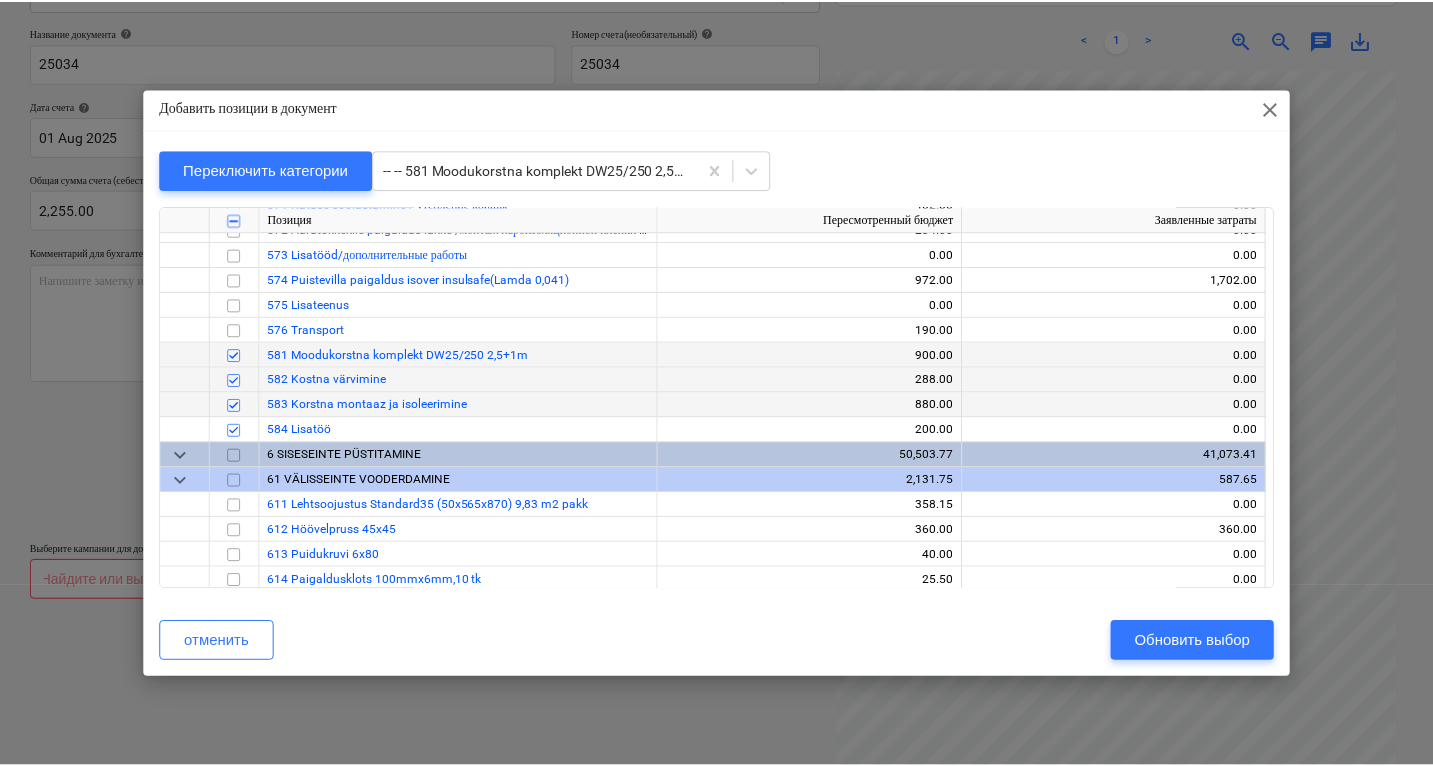 scroll, scrollTop: 6633, scrollLeft: 0, axis: vertical 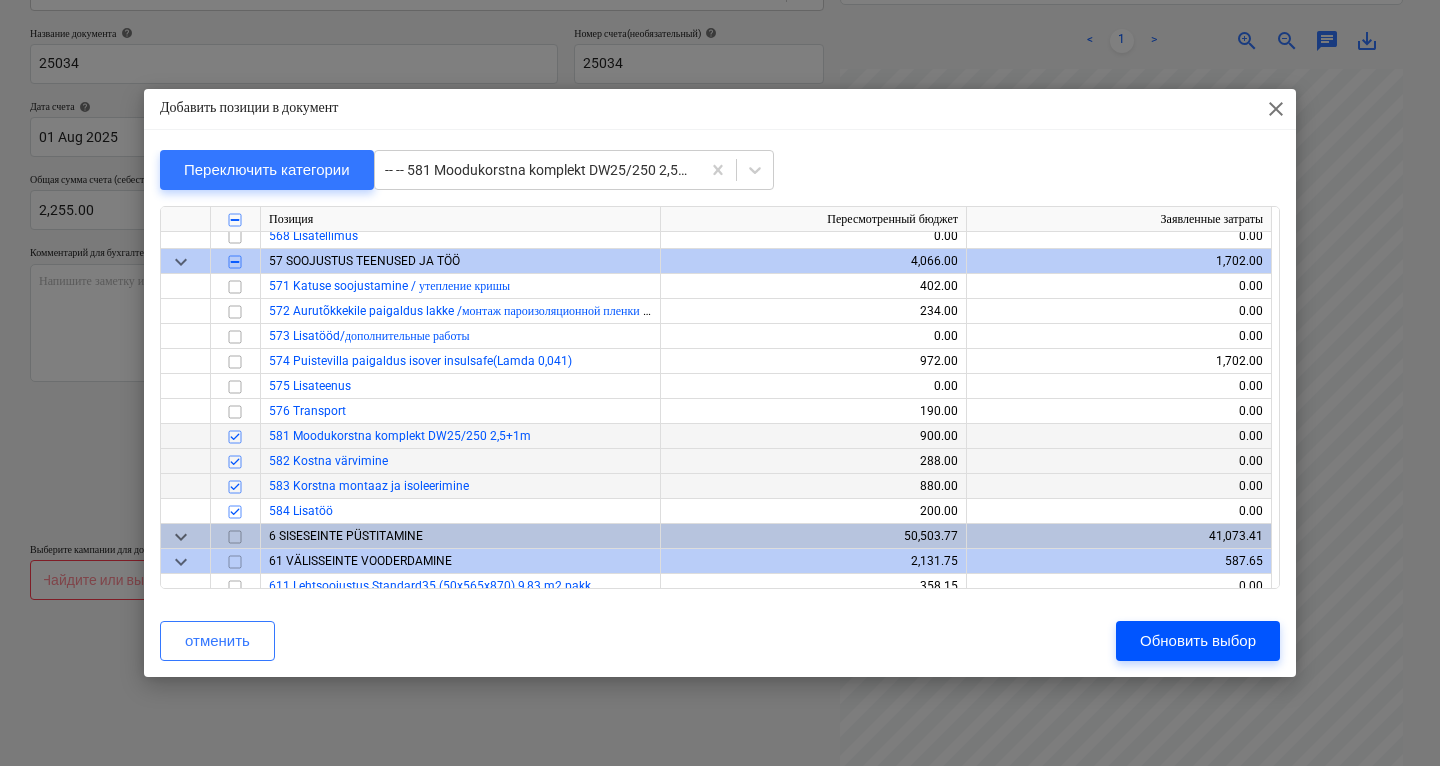 click on "Обновить выбор" at bounding box center [1198, 641] 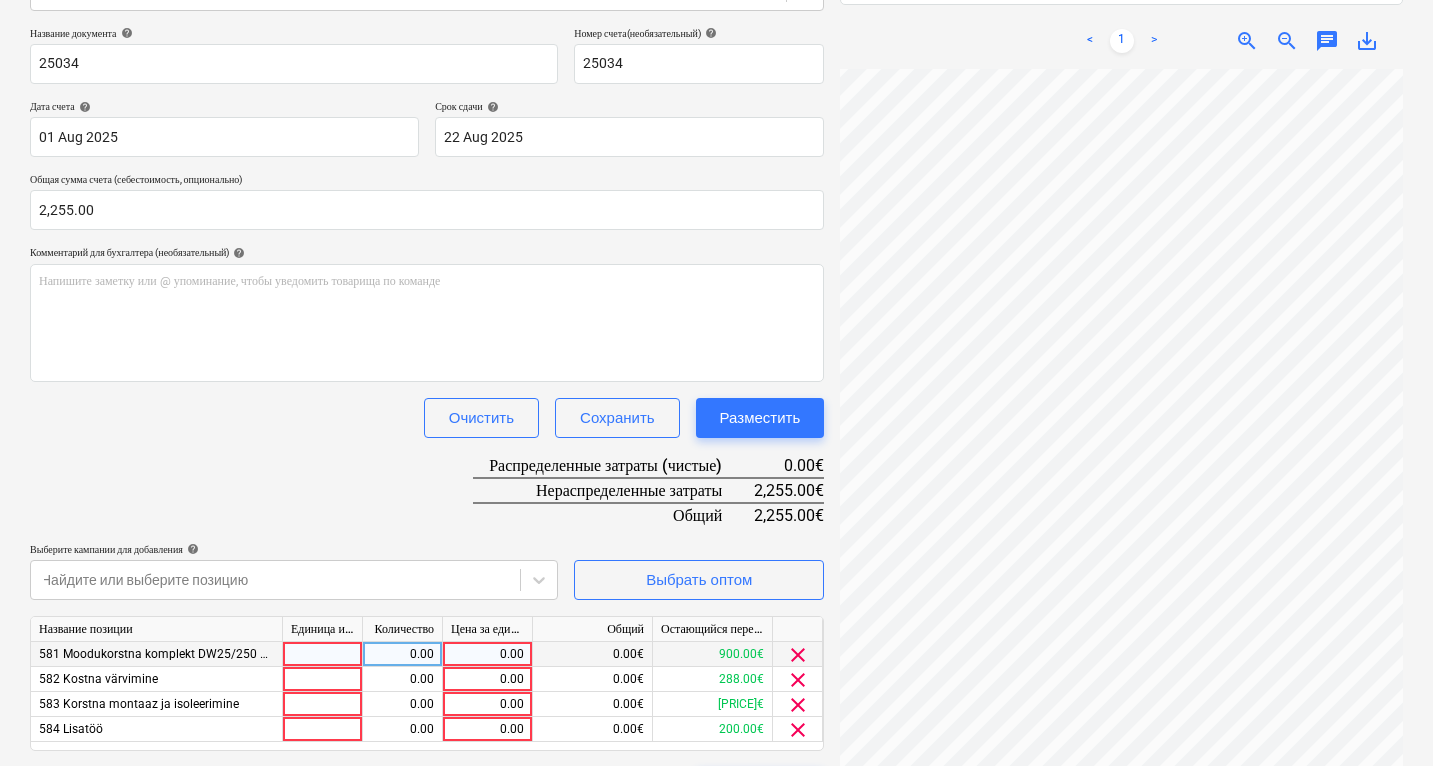 click on "0.00" at bounding box center [487, 654] 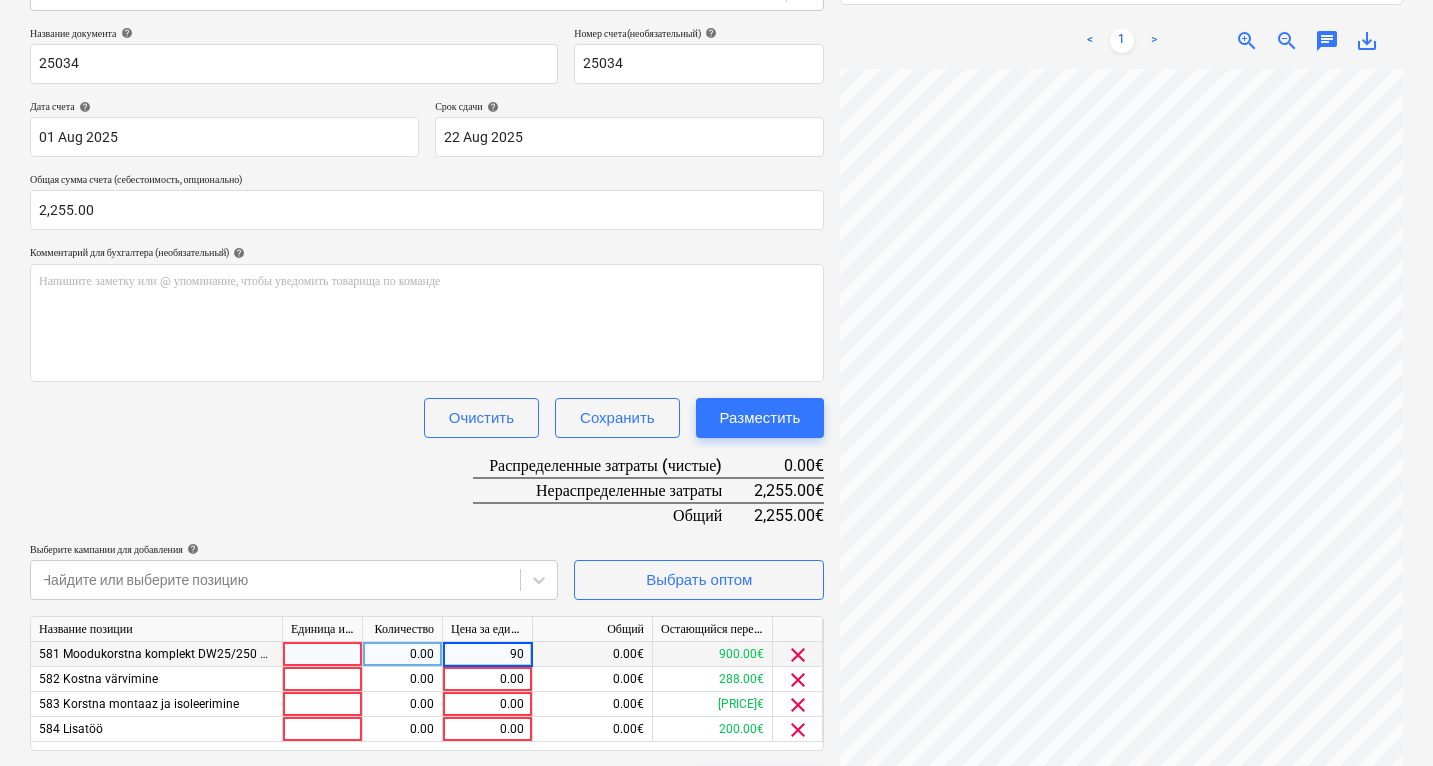type on "900" 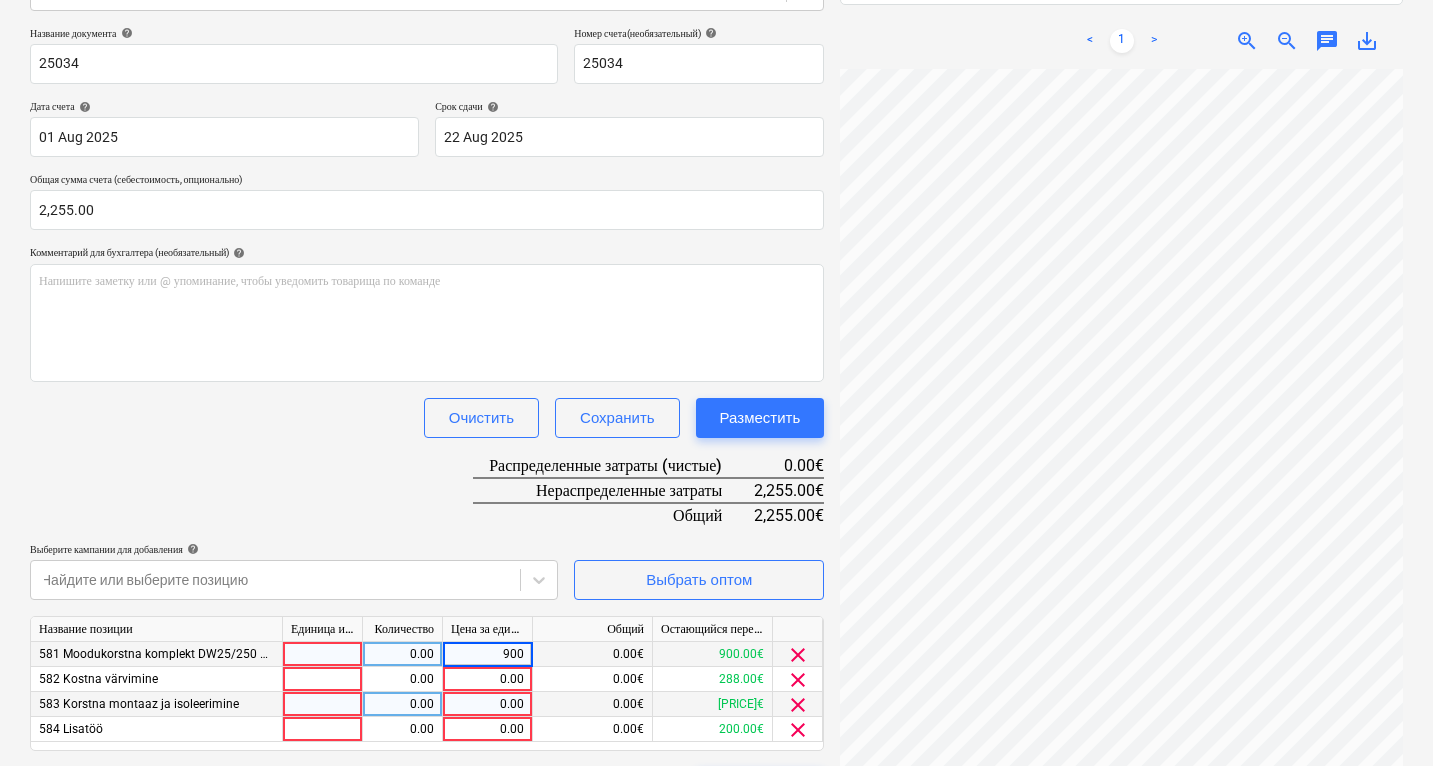 click on "0.00" at bounding box center [487, 704] 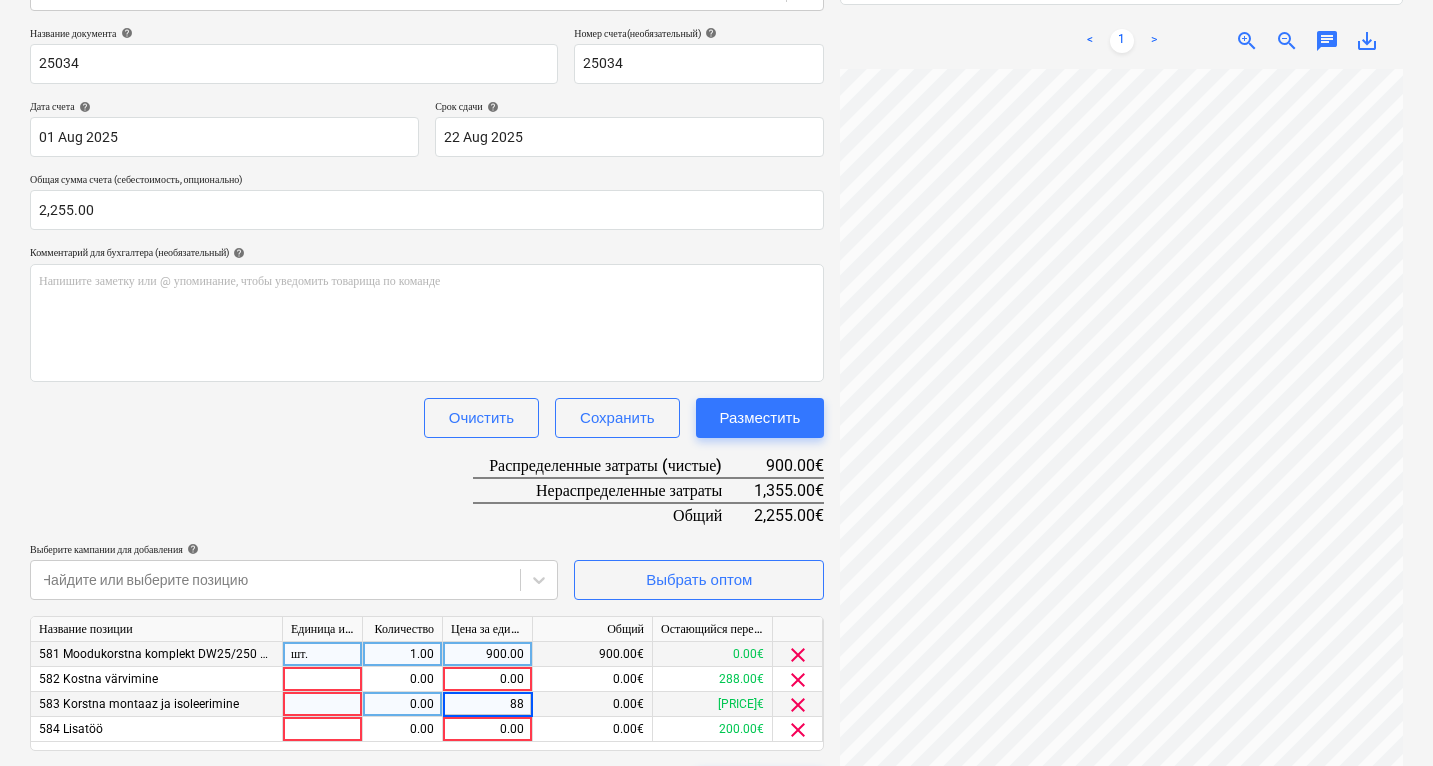type on "880" 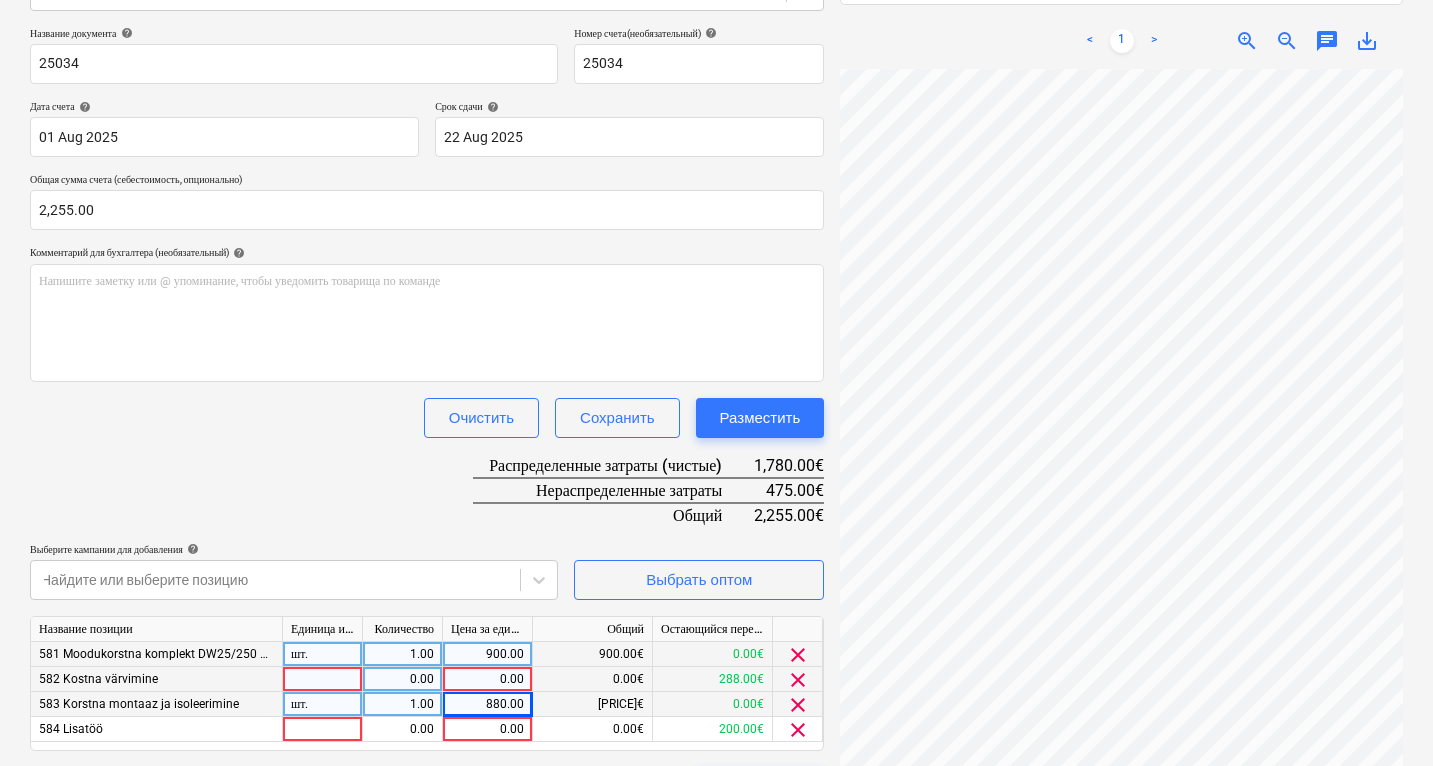 click on "0.00" at bounding box center [487, 679] 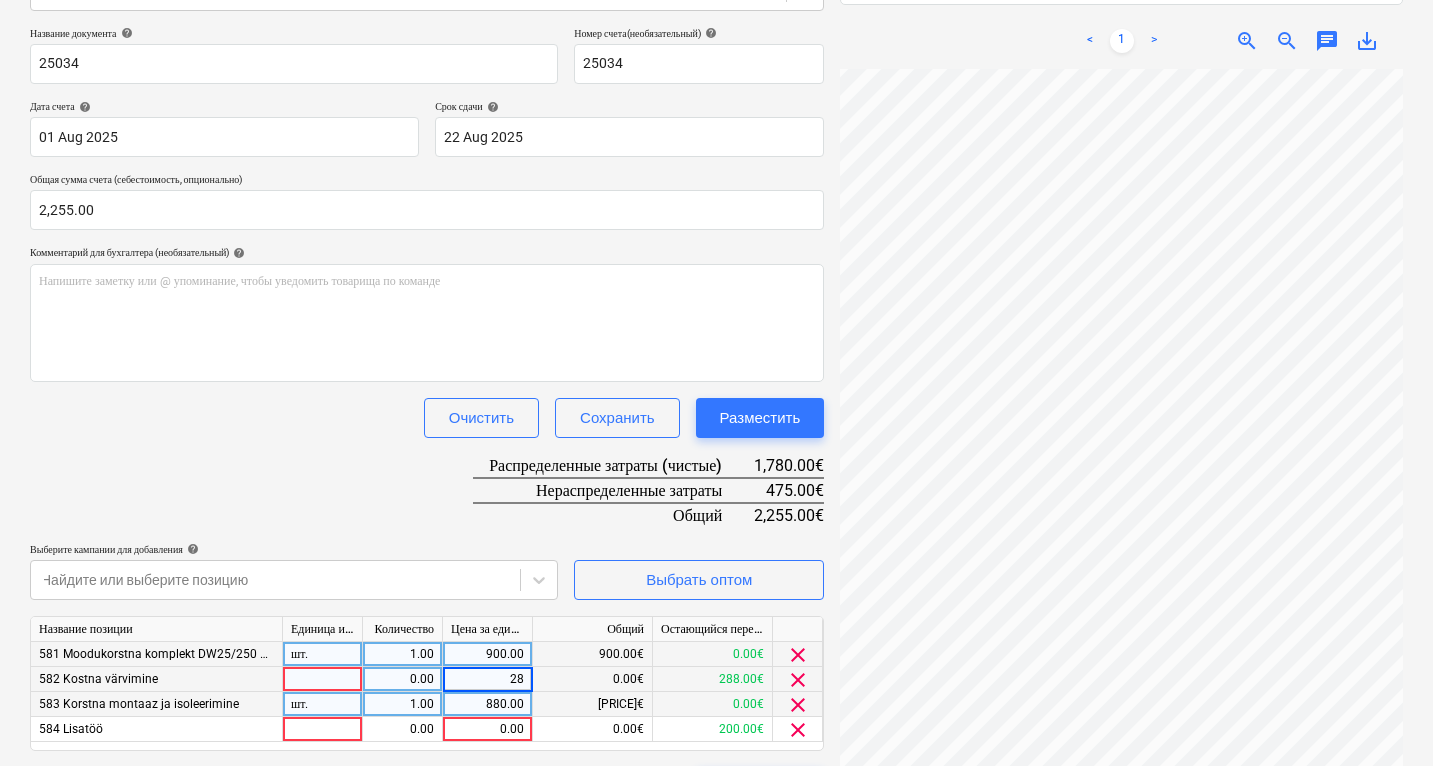 type on "288" 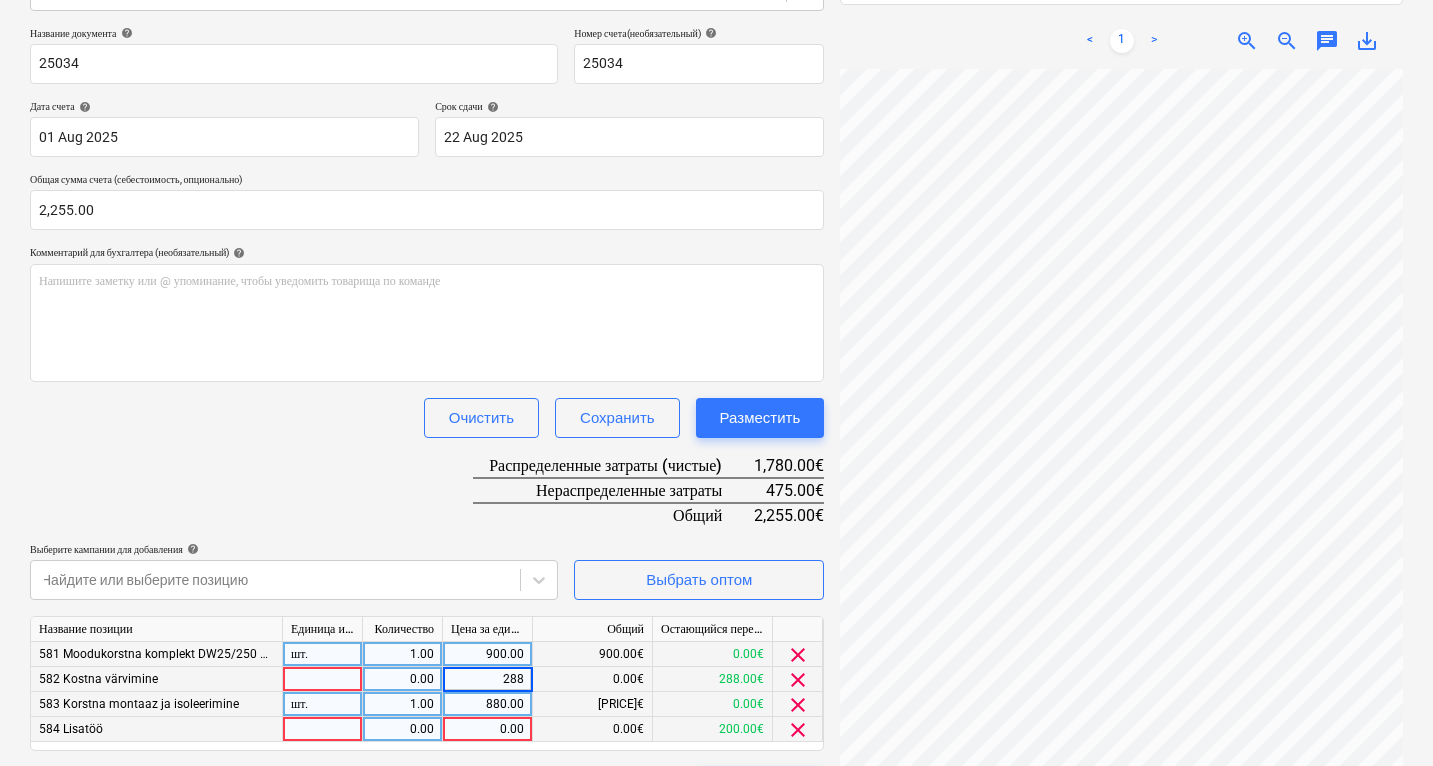 click on "0.00" at bounding box center [487, 729] 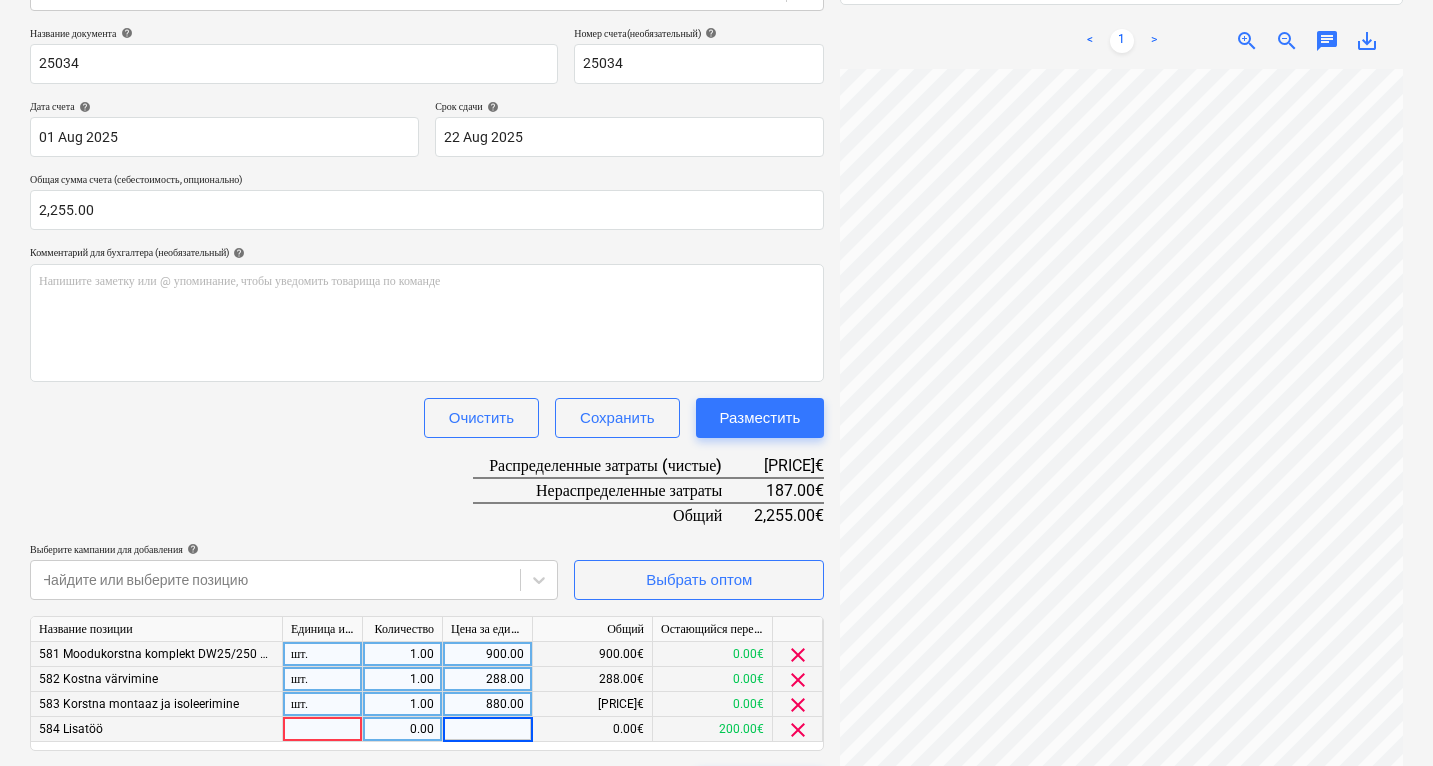 click at bounding box center [487, 729] 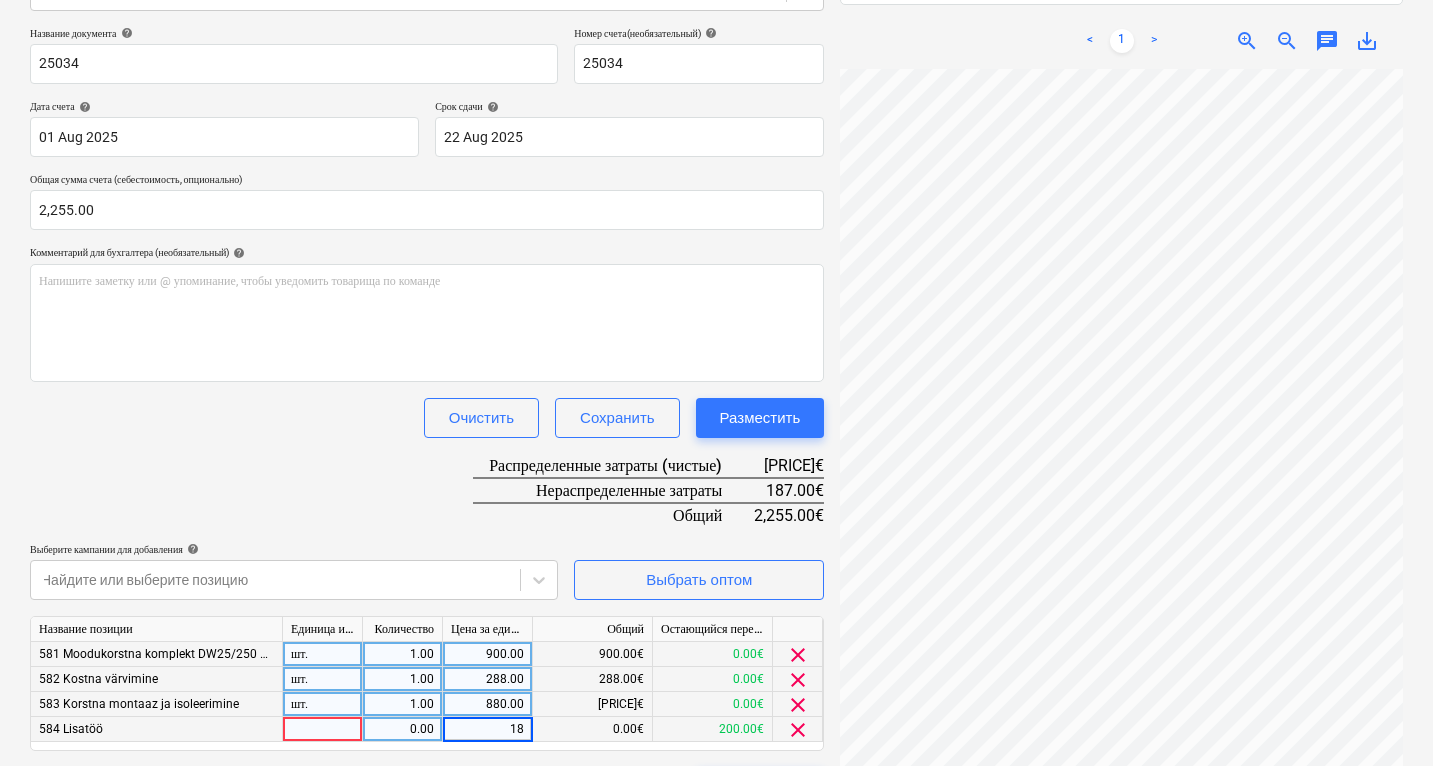 type on "187" 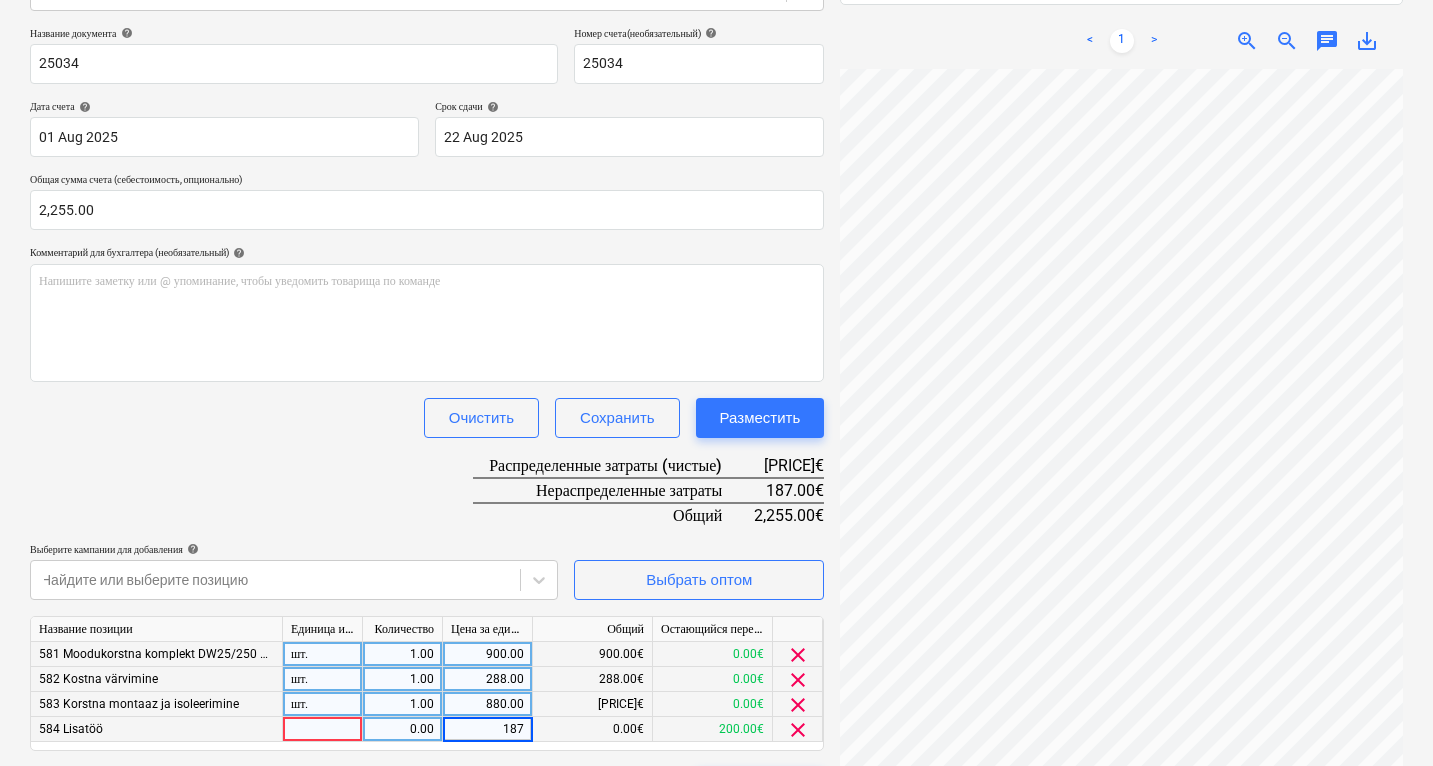 click on "Название документа help 25034 Номер счета  (необязательный) help 25034 Дата счета help 01 Aug 2025 01.08.2025 Press the down arrow key to interact with the calendar and
select a date. Press the question mark key to get the keyboard shortcuts for changing dates. Срок сдачи help 22 Aug 2025 22.08.2025 Press the down arrow key to interact with the calendar and
select a date. Press the question mark key to get the keyboard shortcuts for changing dates. Общая сумма счета (себестоимость, опционально) 2,255.00 Комментарий для бухгалтера (необязательный) help Напишите заметку или @ упоминание, чтобы уведомить товарища по команде ﻿ Очистить Сохранить Разместить Распределенные затраты (чистые) 2,068.00€ Нераспределенные затраты 187.00€ help" at bounding box center (427, 417) 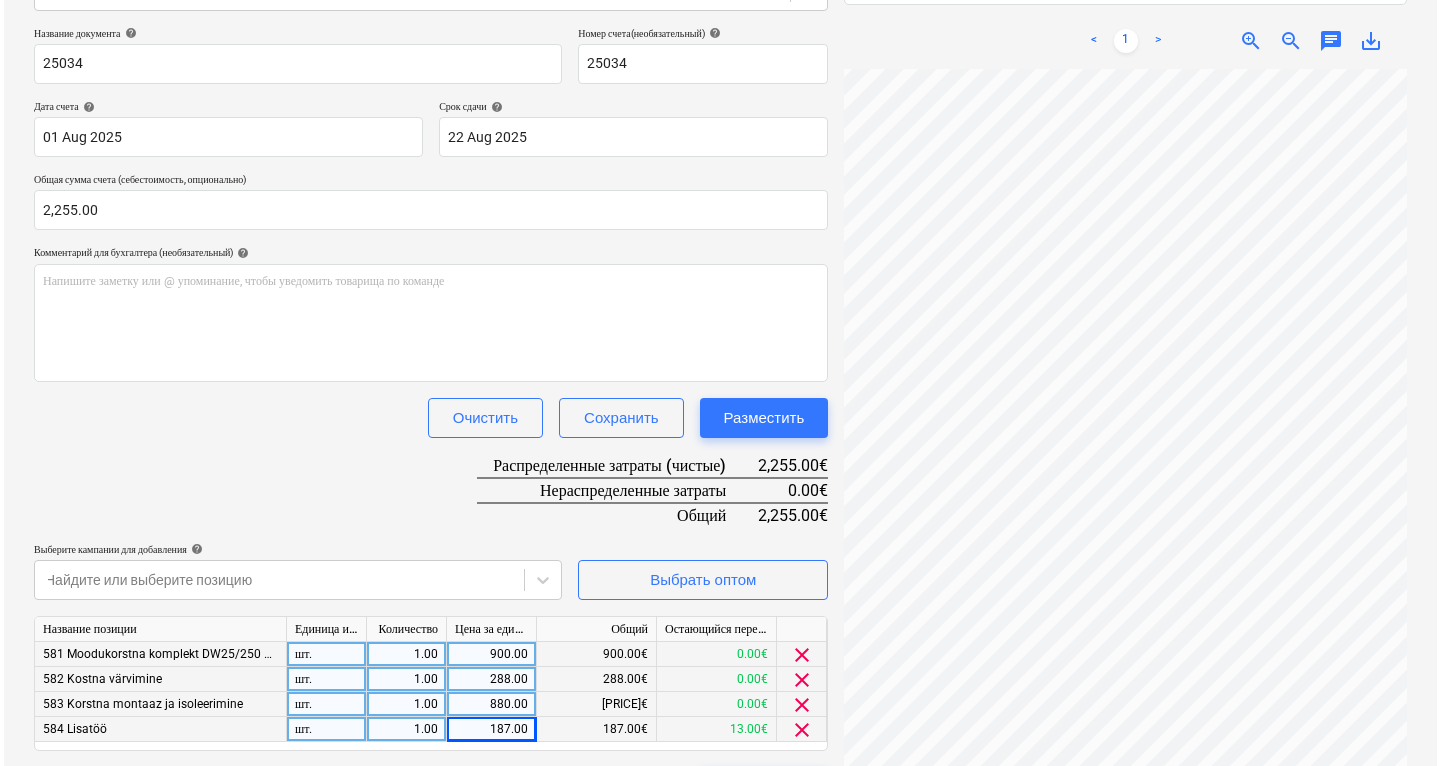 scroll, scrollTop: 339, scrollLeft: 0, axis: vertical 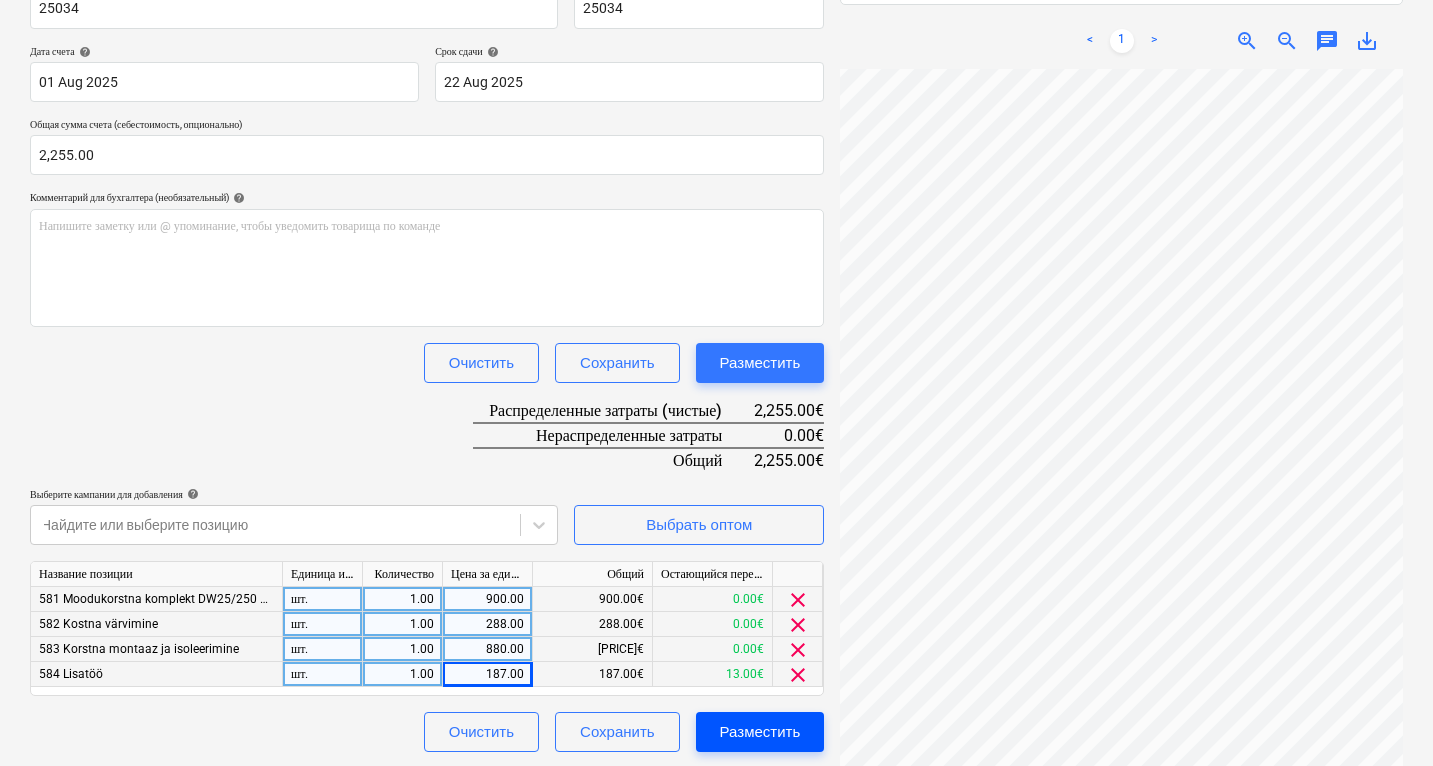 click on "Разместить" at bounding box center [760, 732] 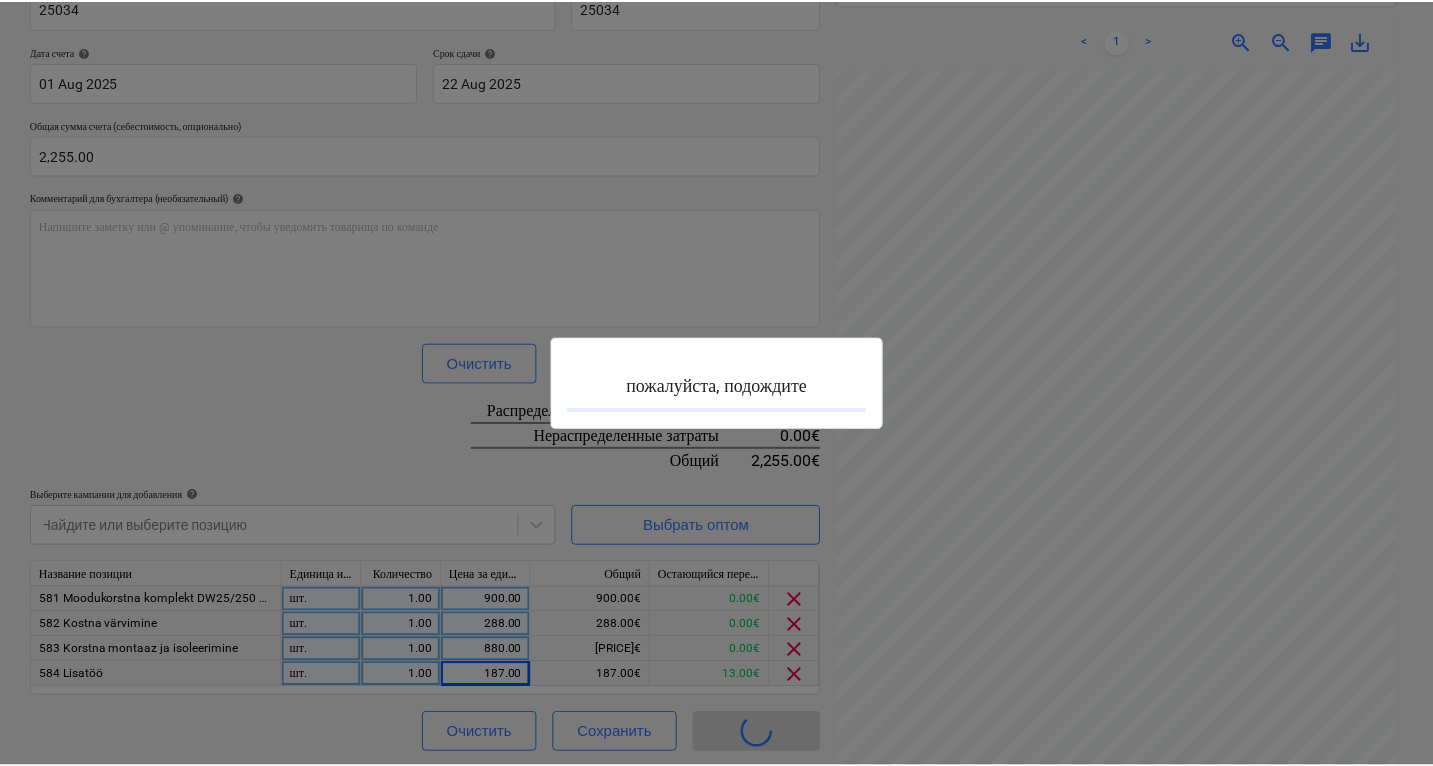 scroll, scrollTop: 0, scrollLeft: 0, axis: both 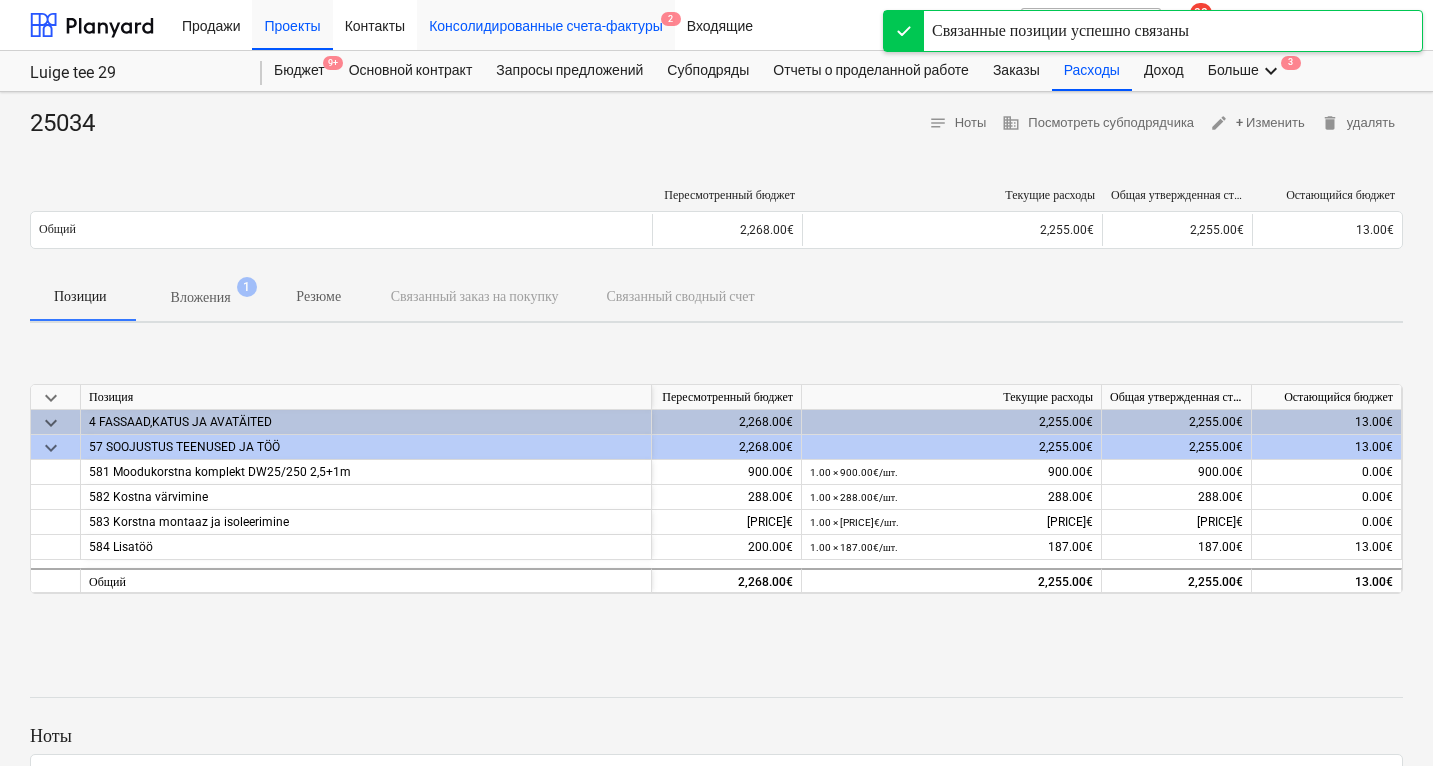 click on "Консолидированные счета-фактуры 2" at bounding box center (546, 24) 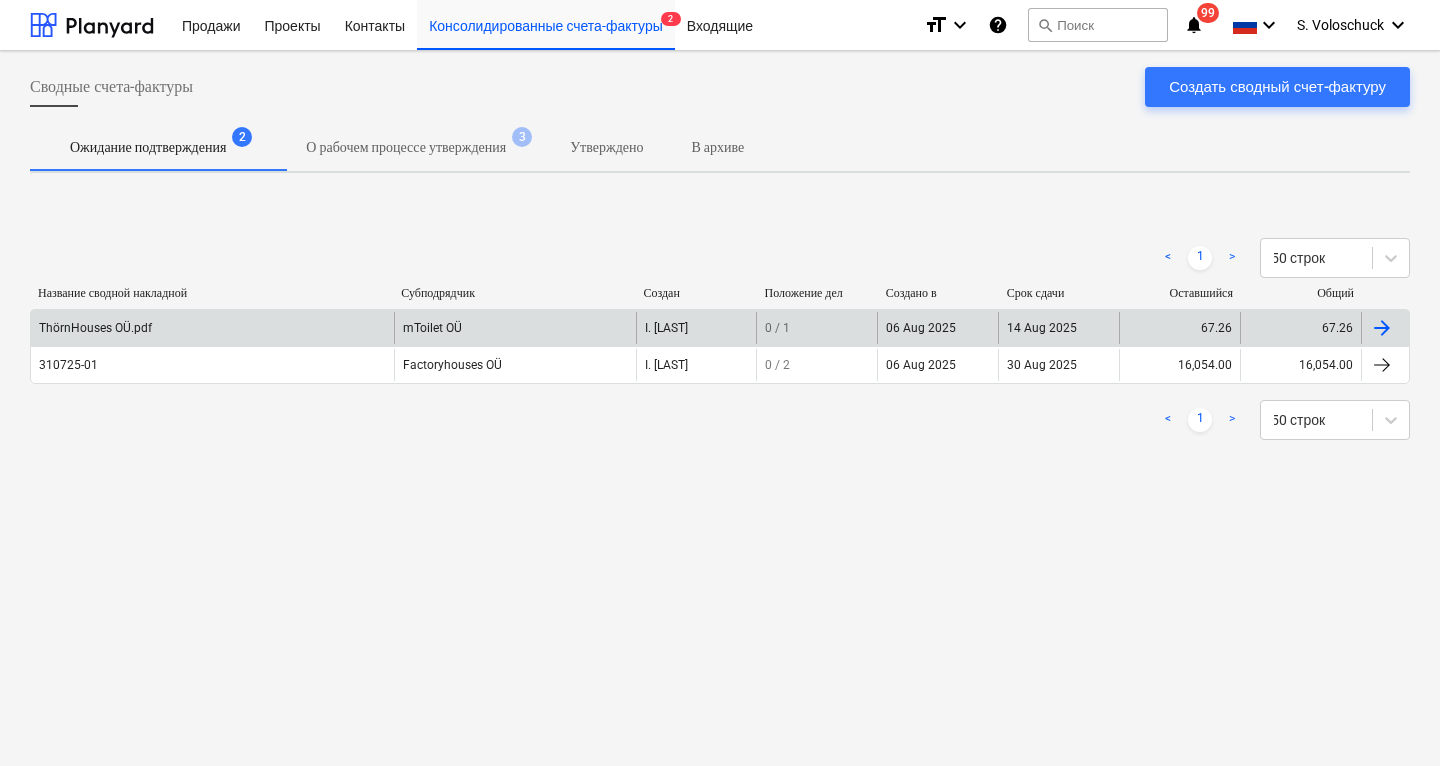 click on "mToilet OÜ" at bounding box center (515, 328) 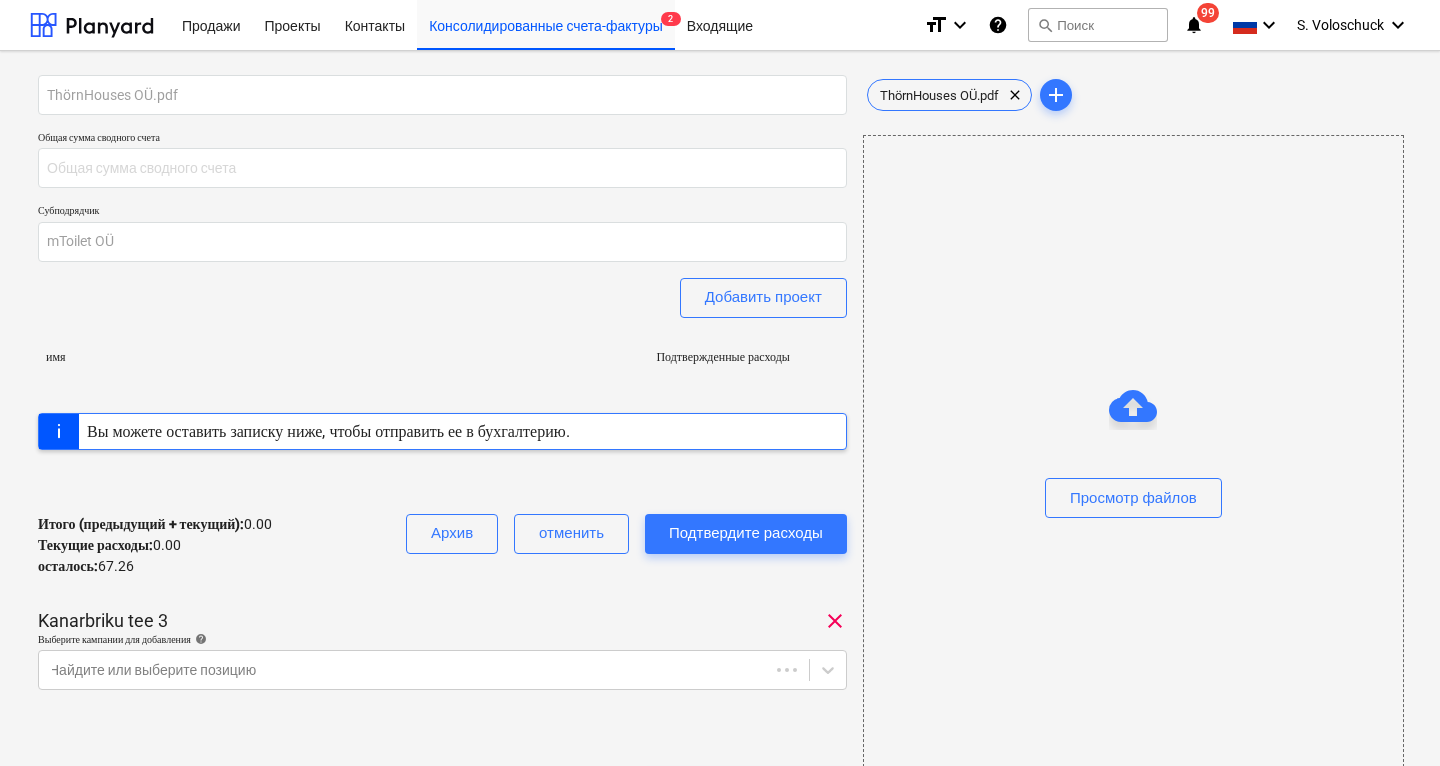 type on "67.26" 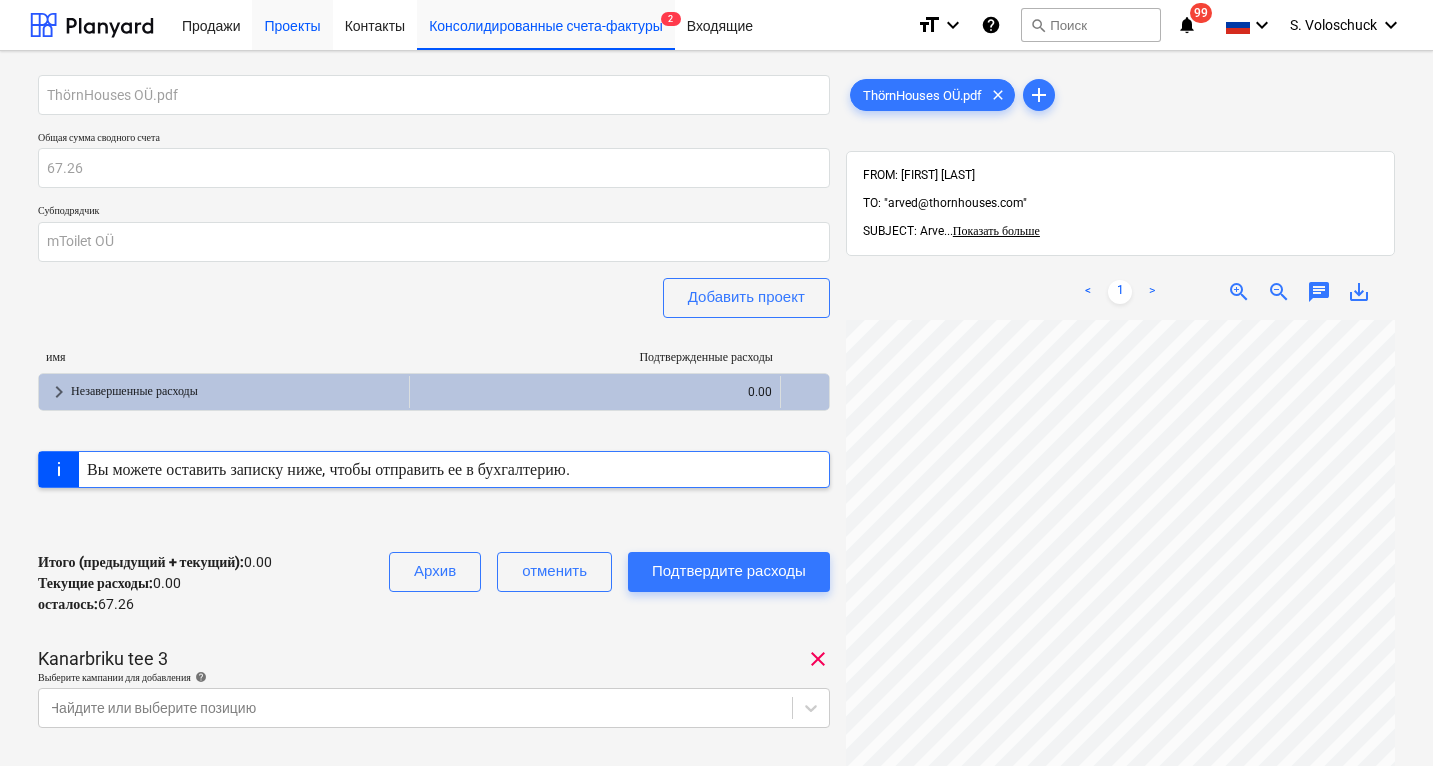 click on "Проекты" at bounding box center (292, 24) 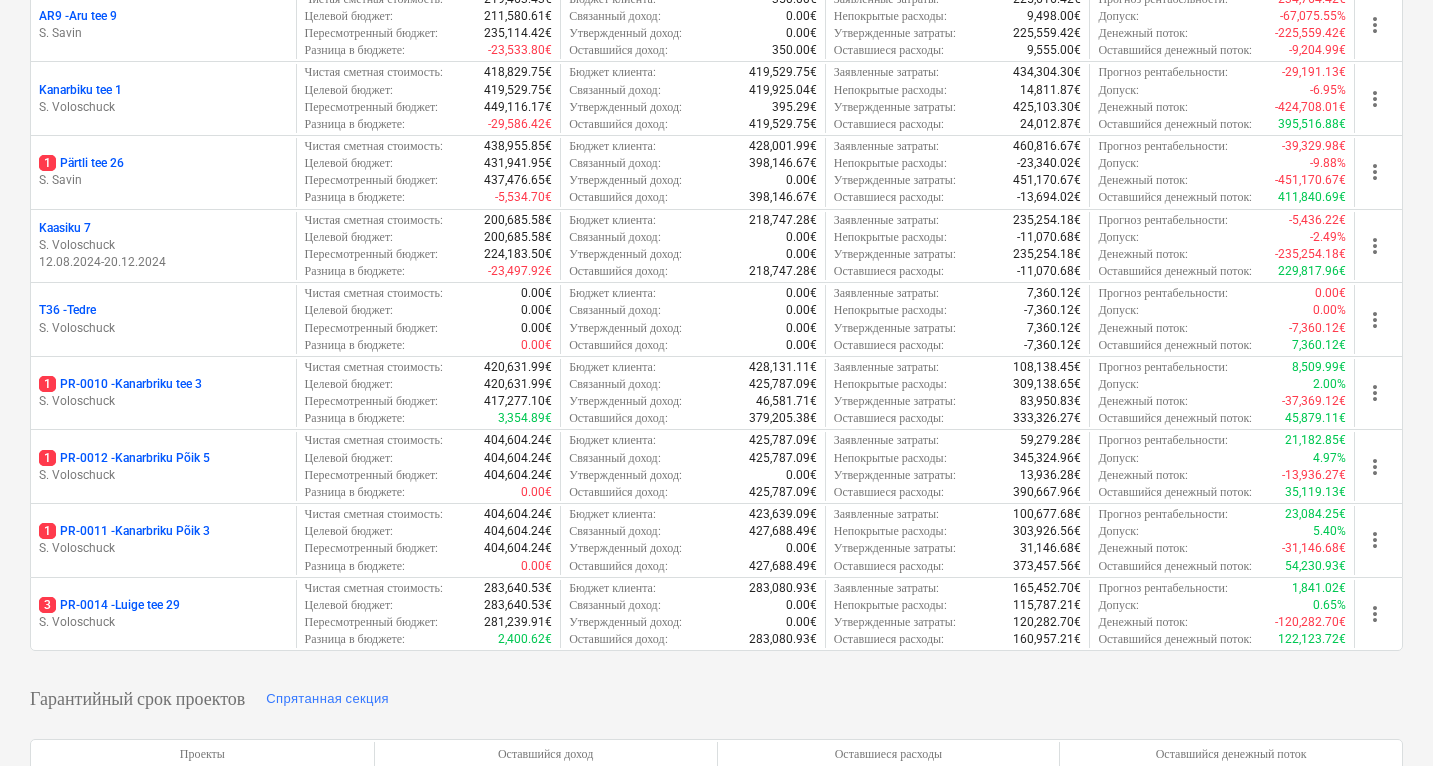 scroll, scrollTop: 524, scrollLeft: 0, axis: vertical 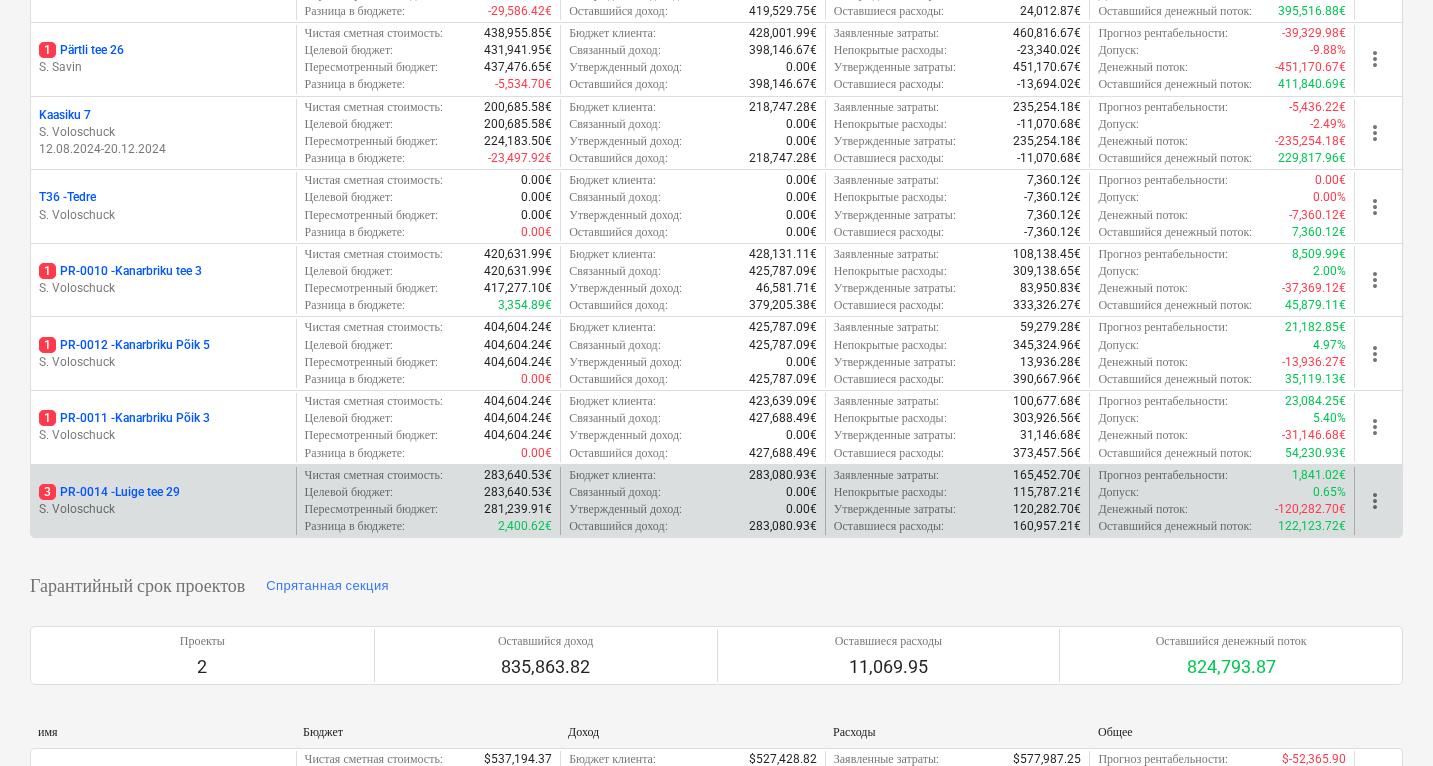 click on "3 PR-0014 -  [STREET]" at bounding box center (163, 492) 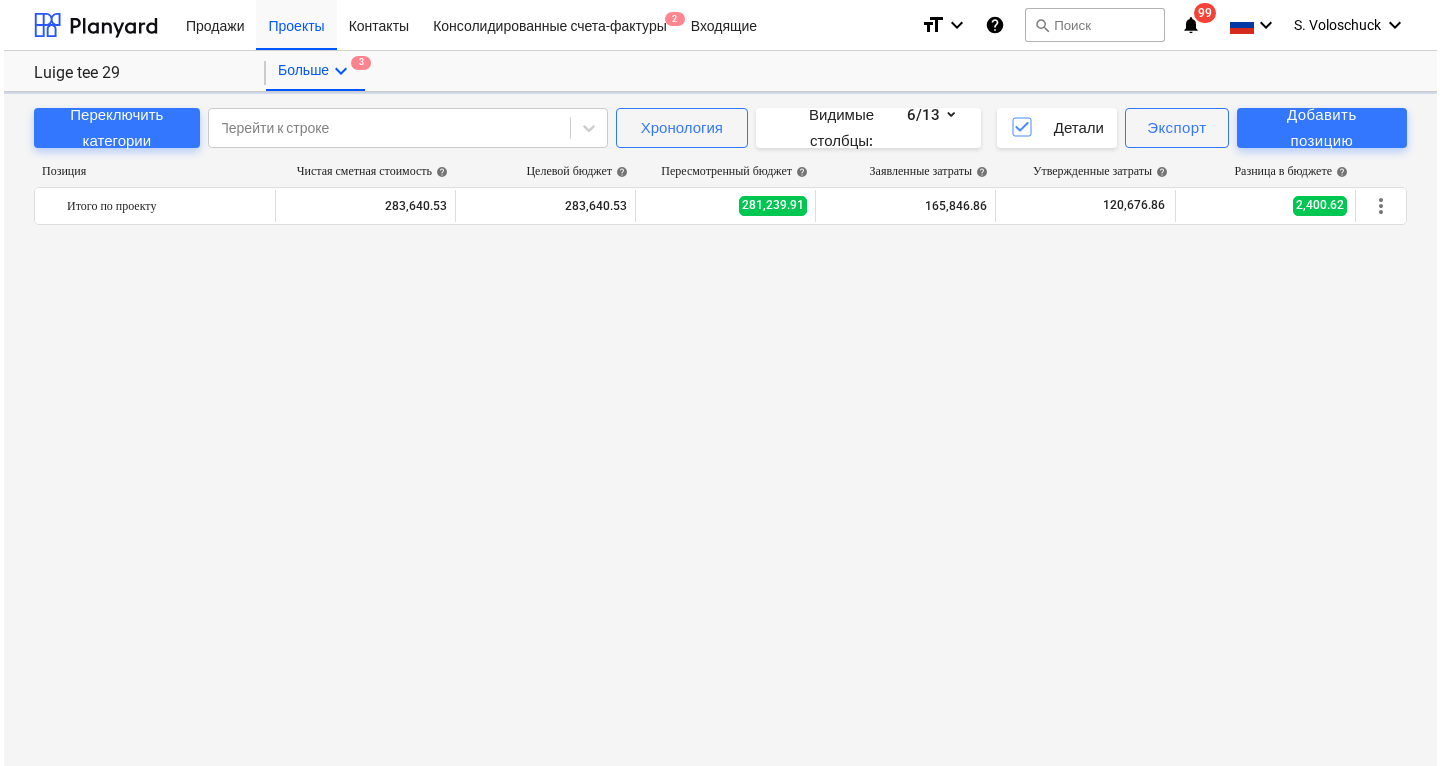 scroll, scrollTop: 0, scrollLeft: 0, axis: both 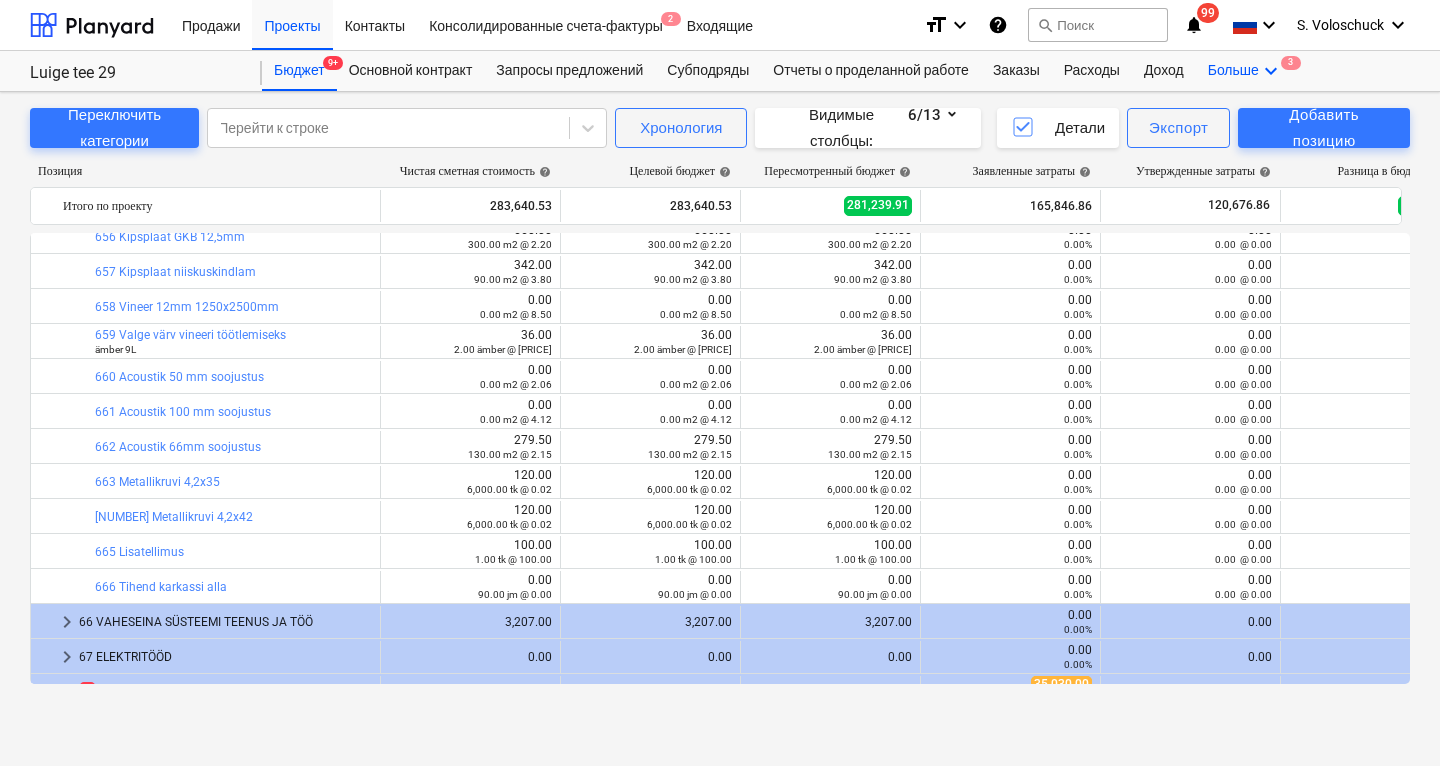 click on "Больше keyboard_arrow_down 3" at bounding box center [1245, 71] 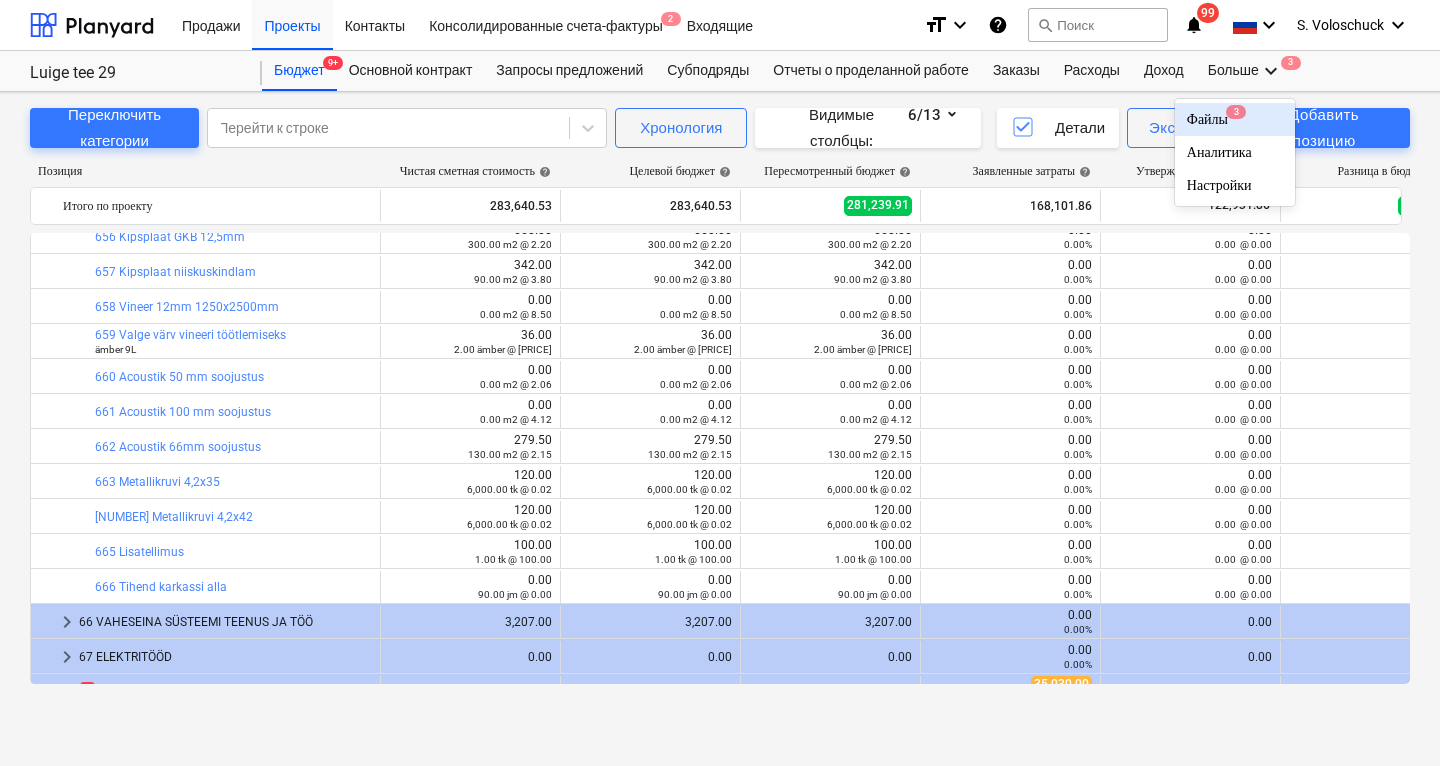 click on "Файлы 3" at bounding box center (1235, 119) 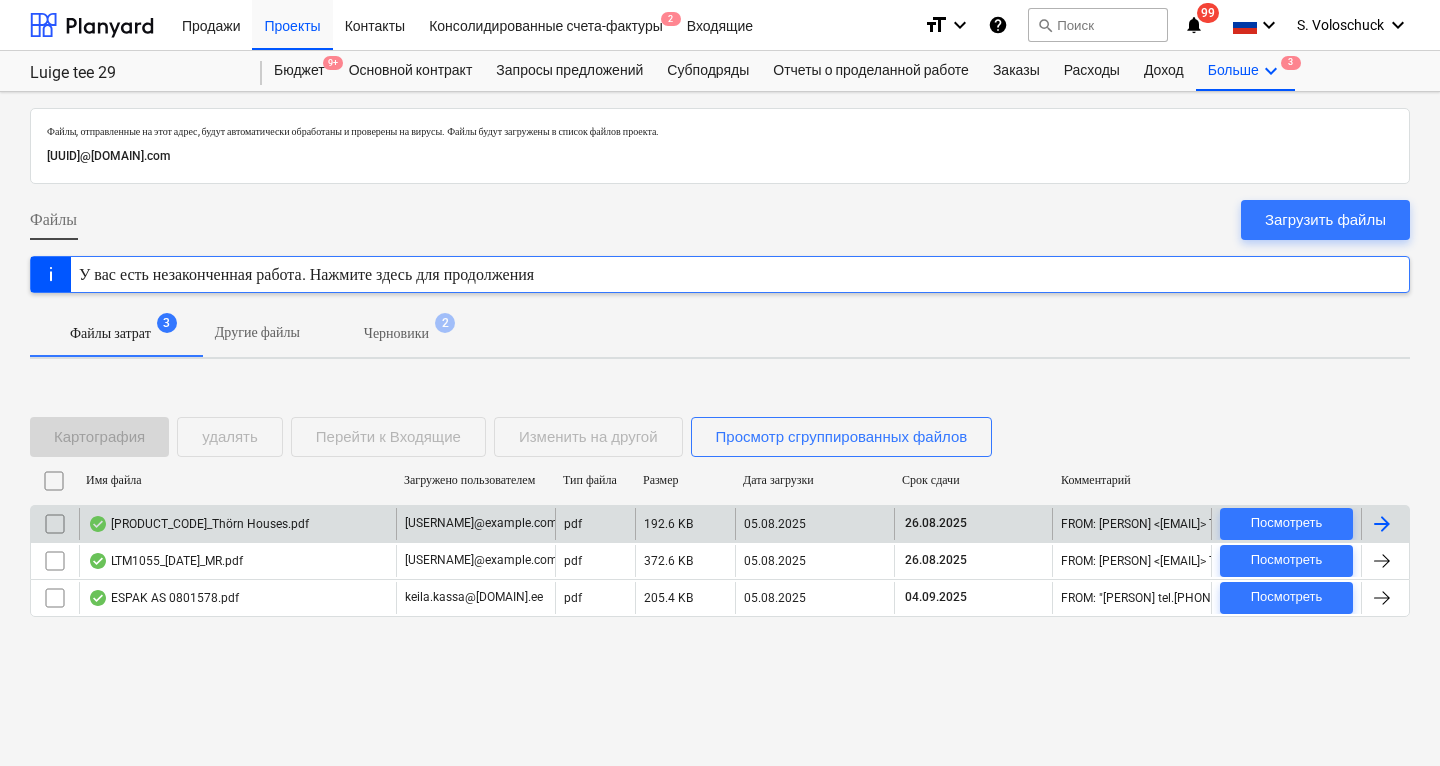 click on "[USERNAME]@example.com" at bounding box center [481, 523] 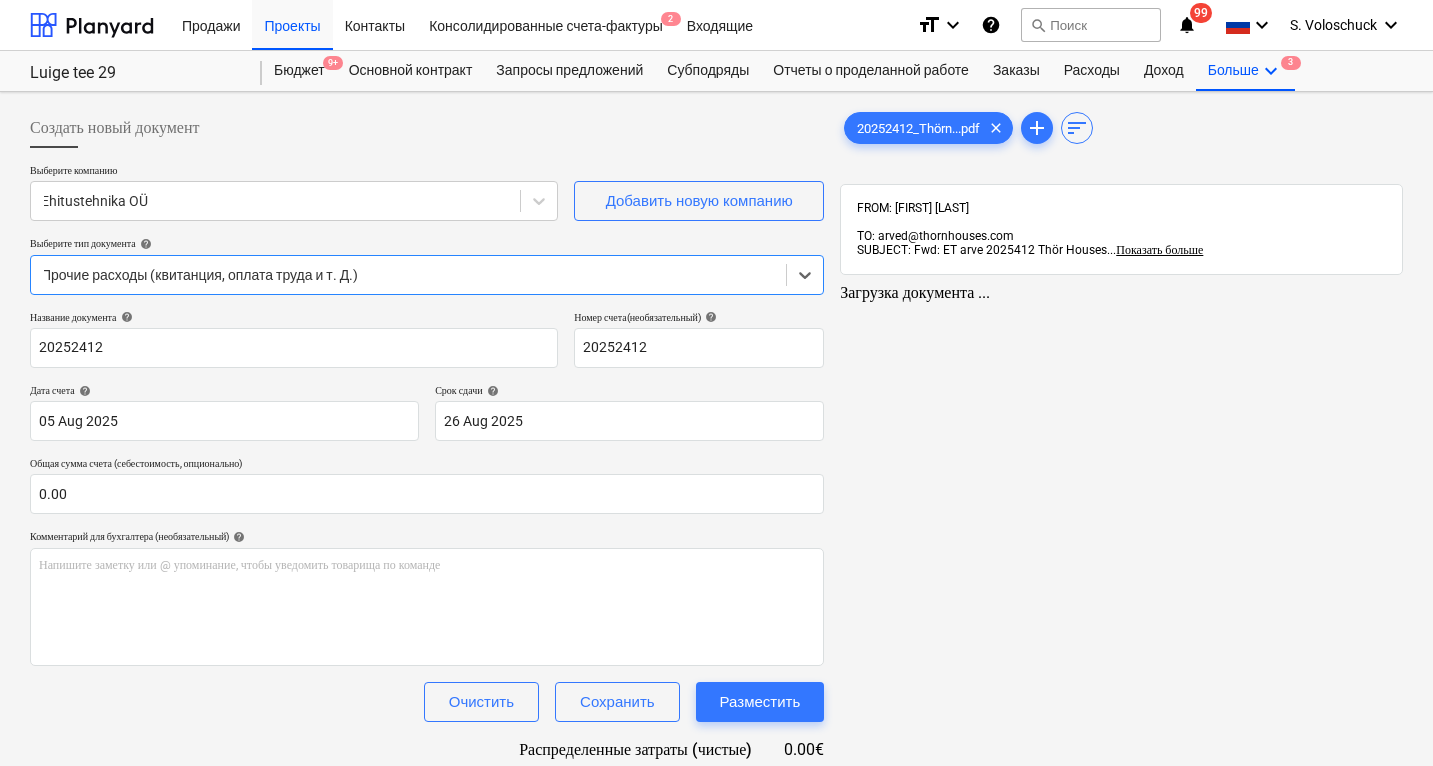 type on "20252412" 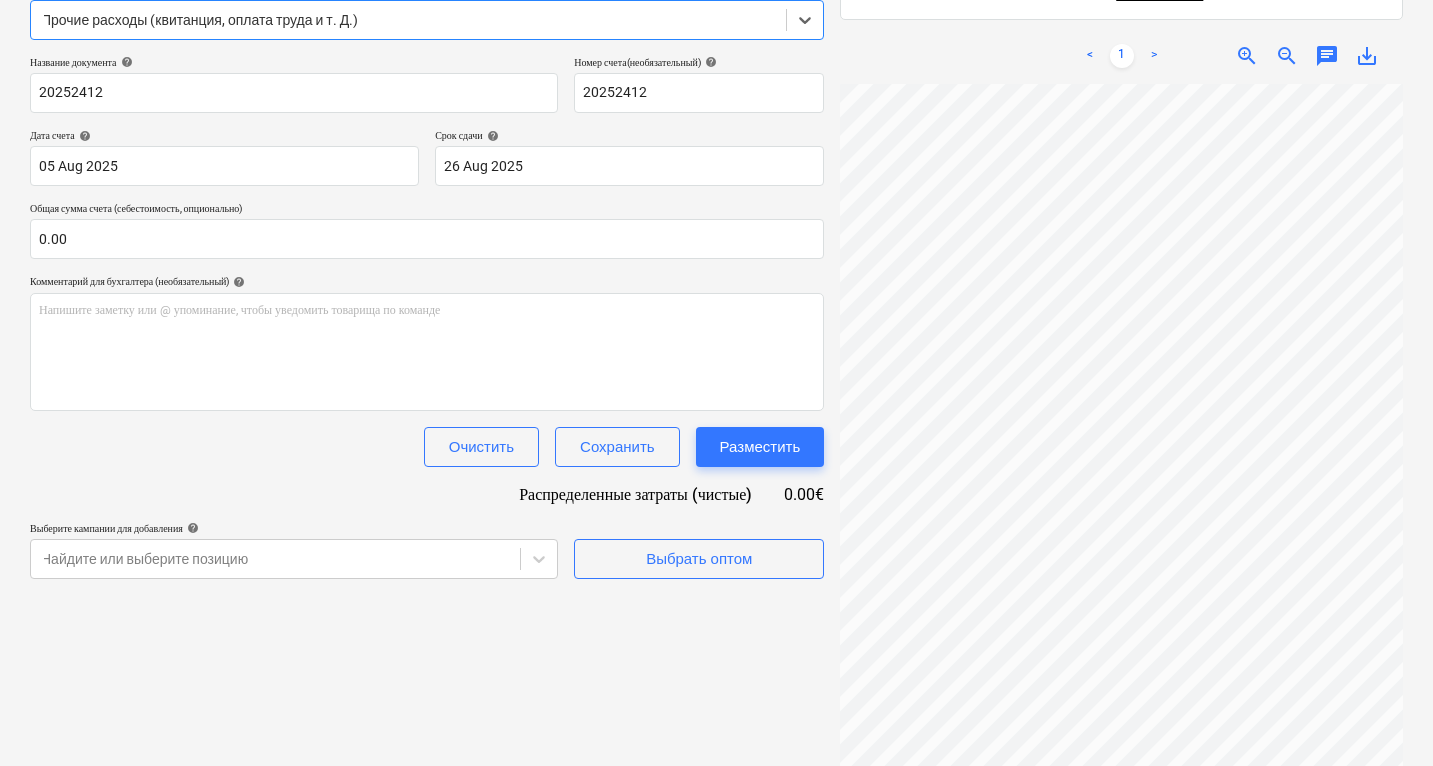 scroll, scrollTop: 284, scrollLeft: 0, axis: vertical 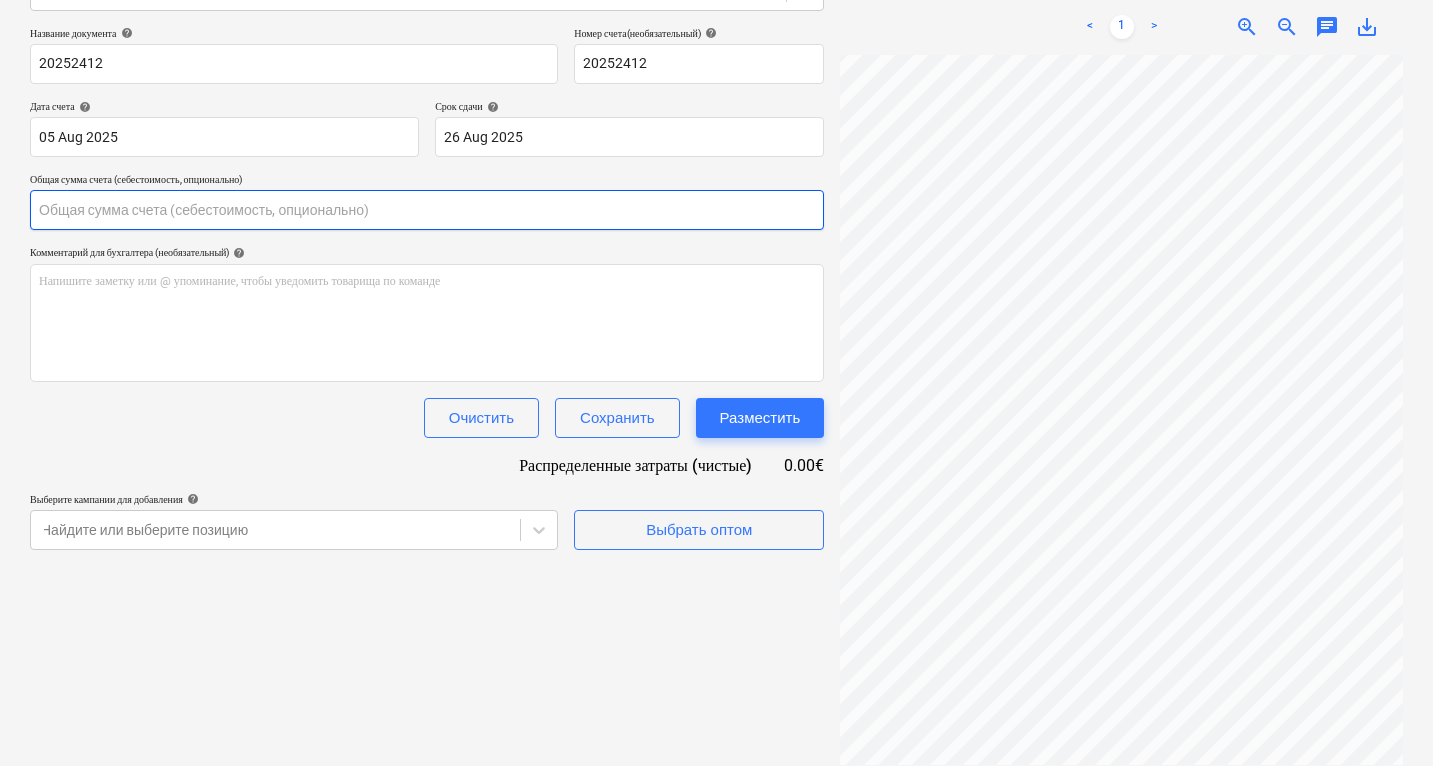 click at bounding box center (427, 210) 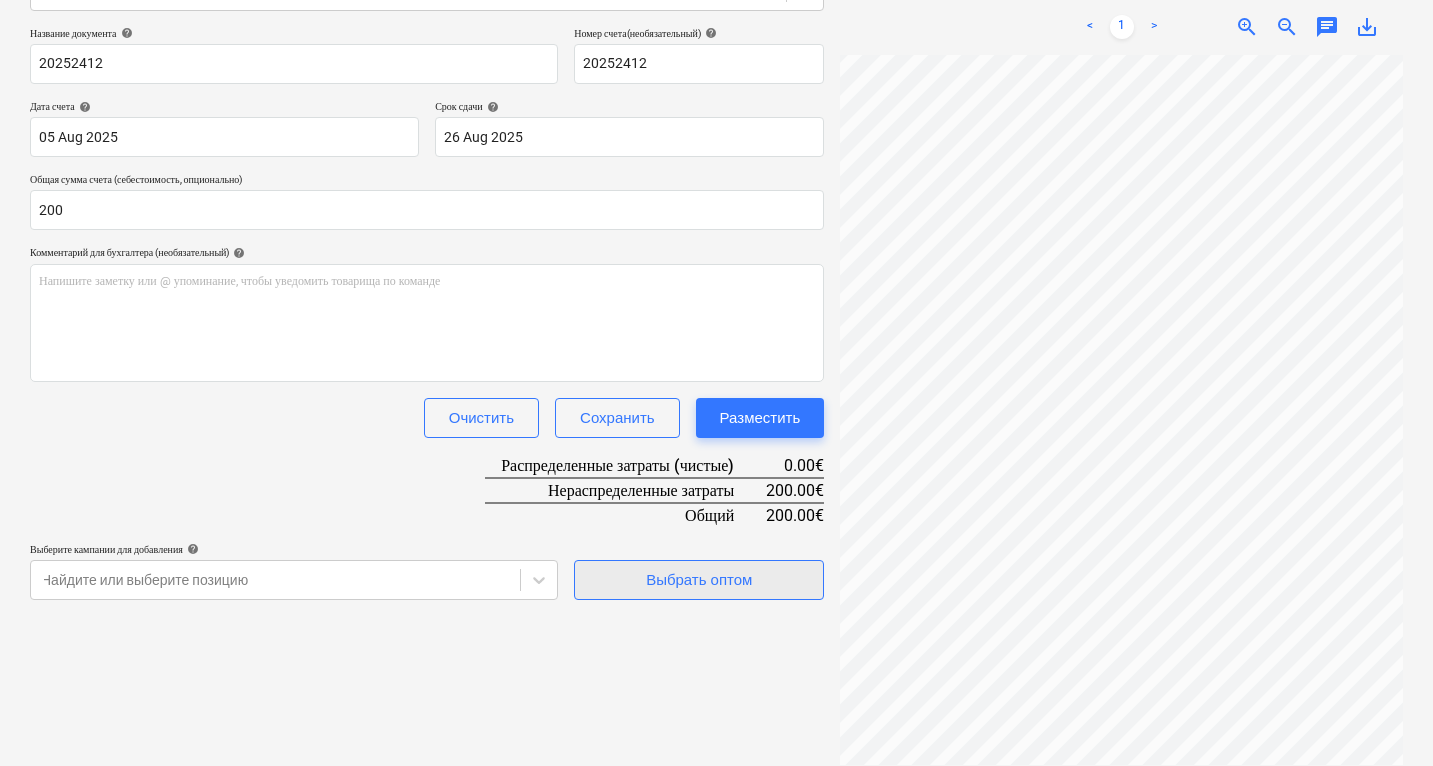 type on "200.00" 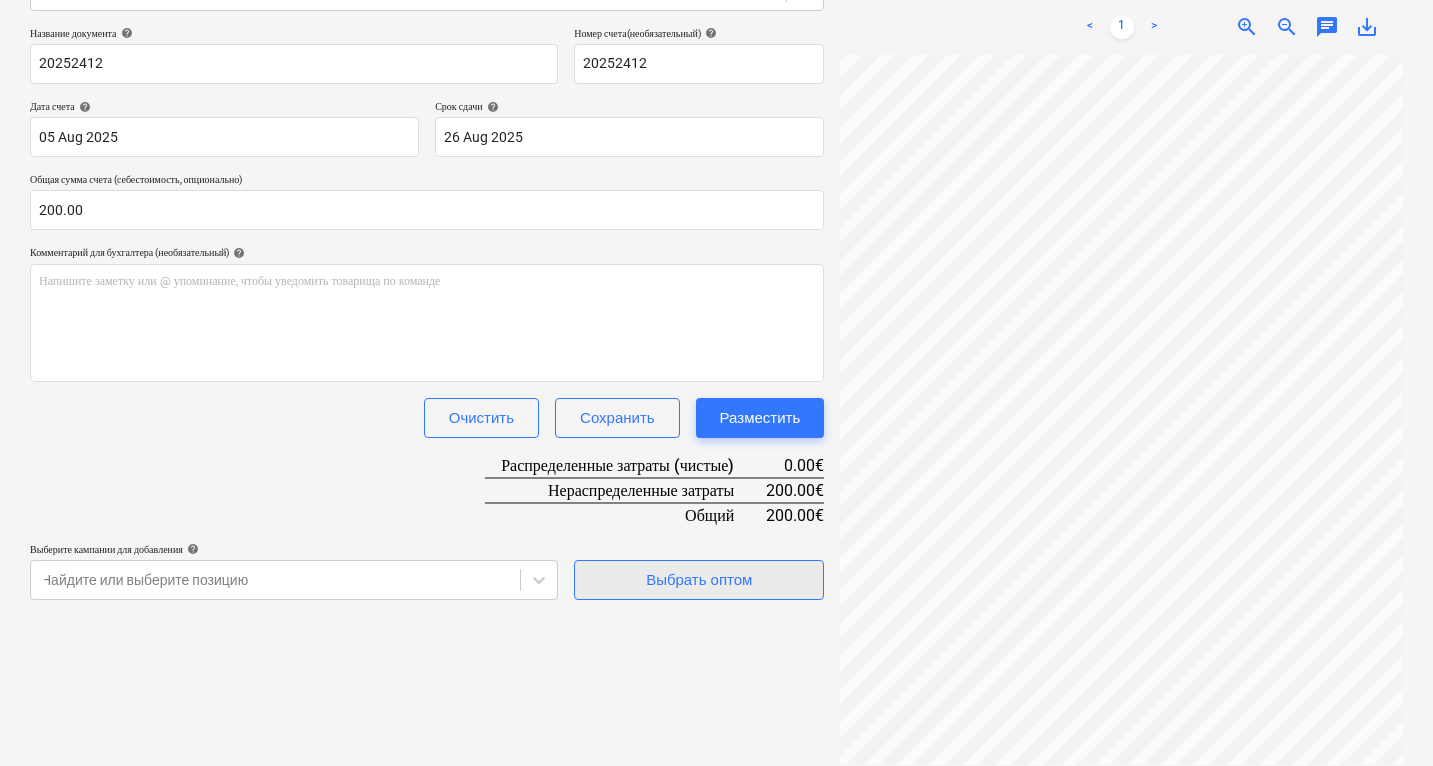 click on "Выбрать оптом" at bounding box center [699, 580] 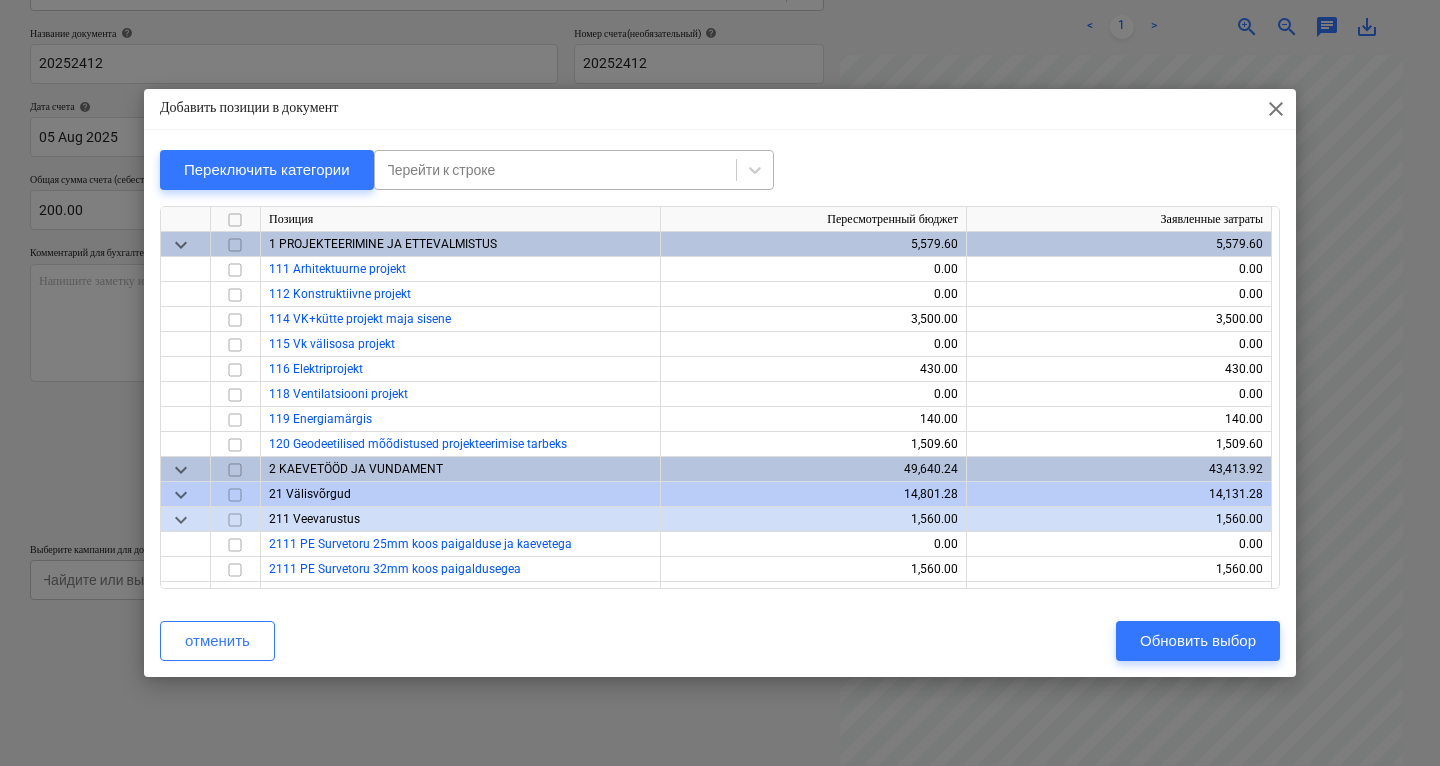 click on "Перейти к строке" at bounding box center [555, 170] 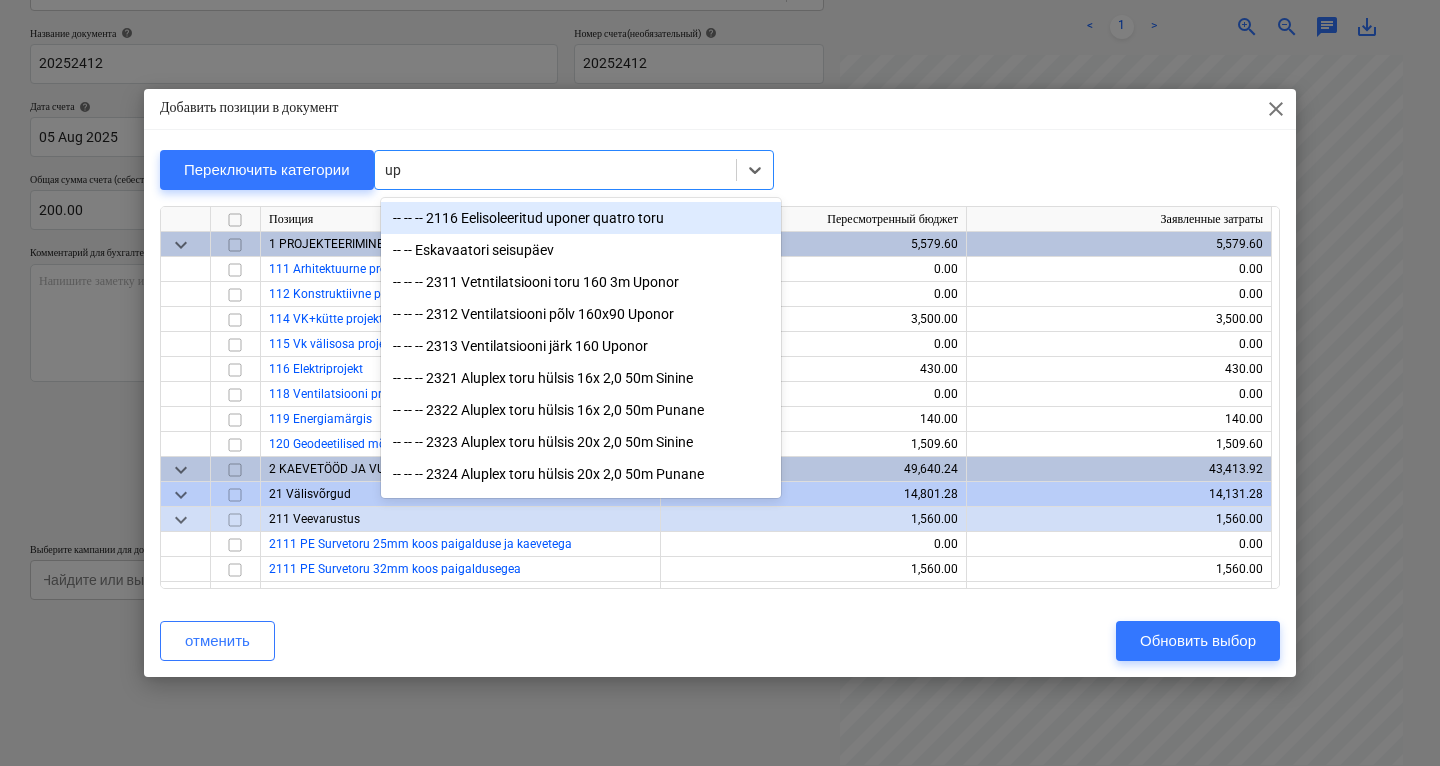 type on "upi" 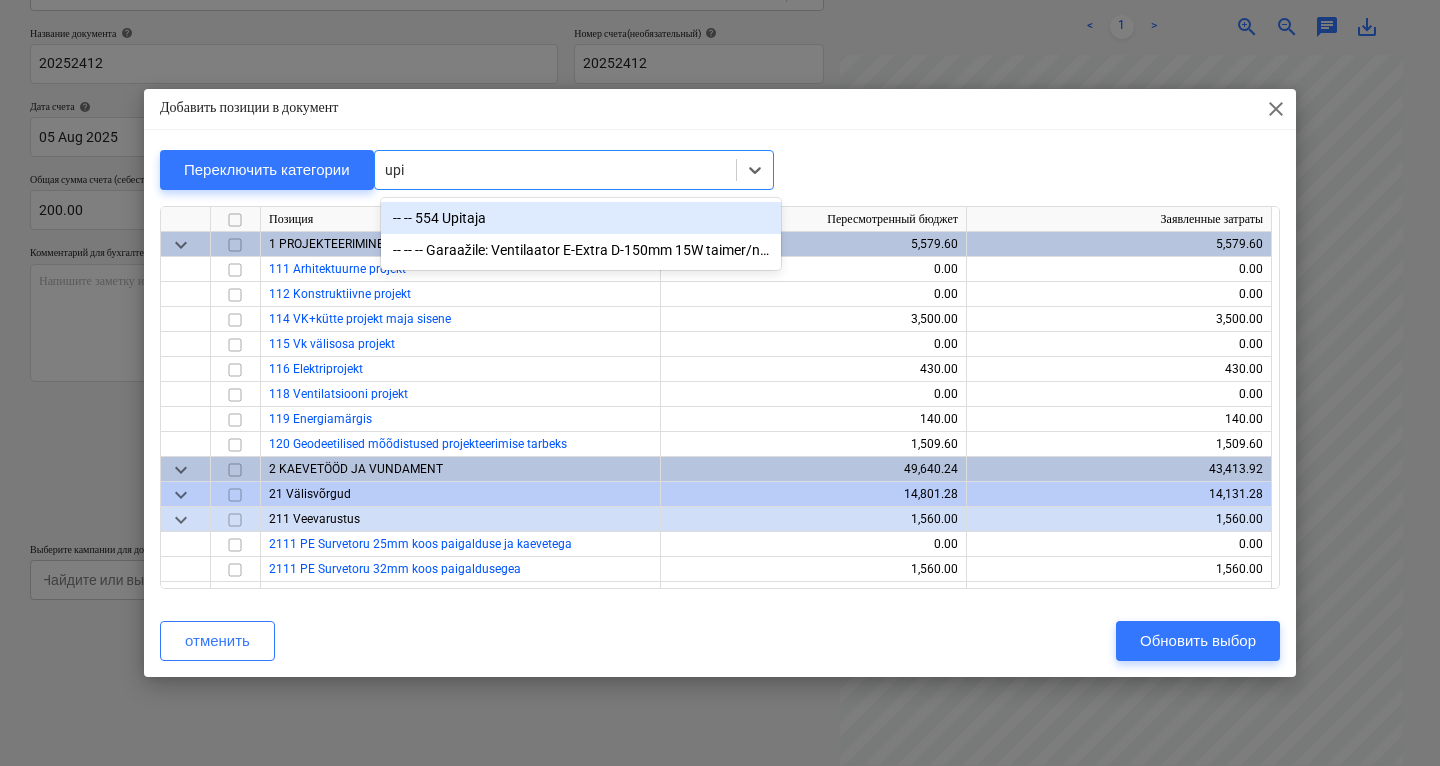 click on "-- --  554 Upitaja" at bounding box center (581, 218) 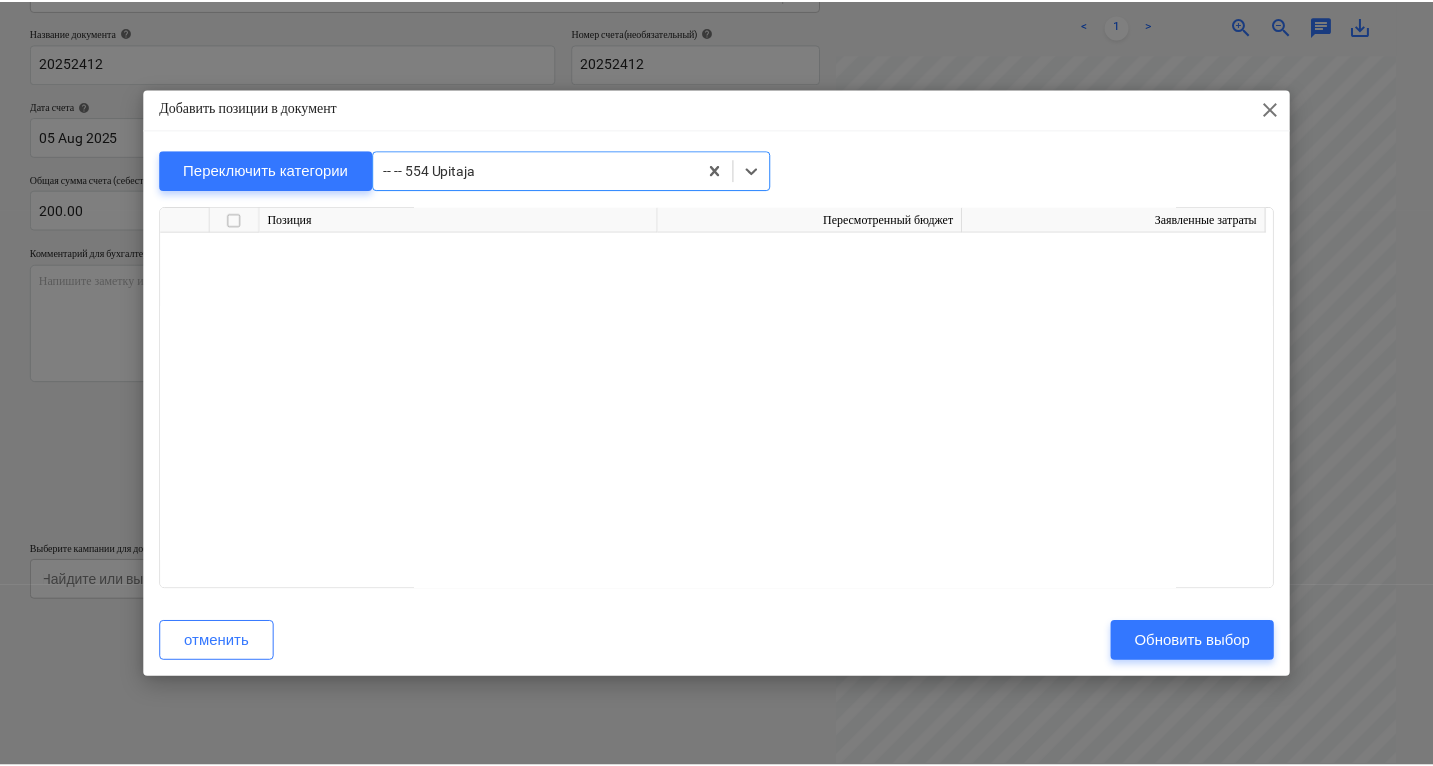 scroll, scrollTop: 6450, scrollLeft: 0, axis: vertical 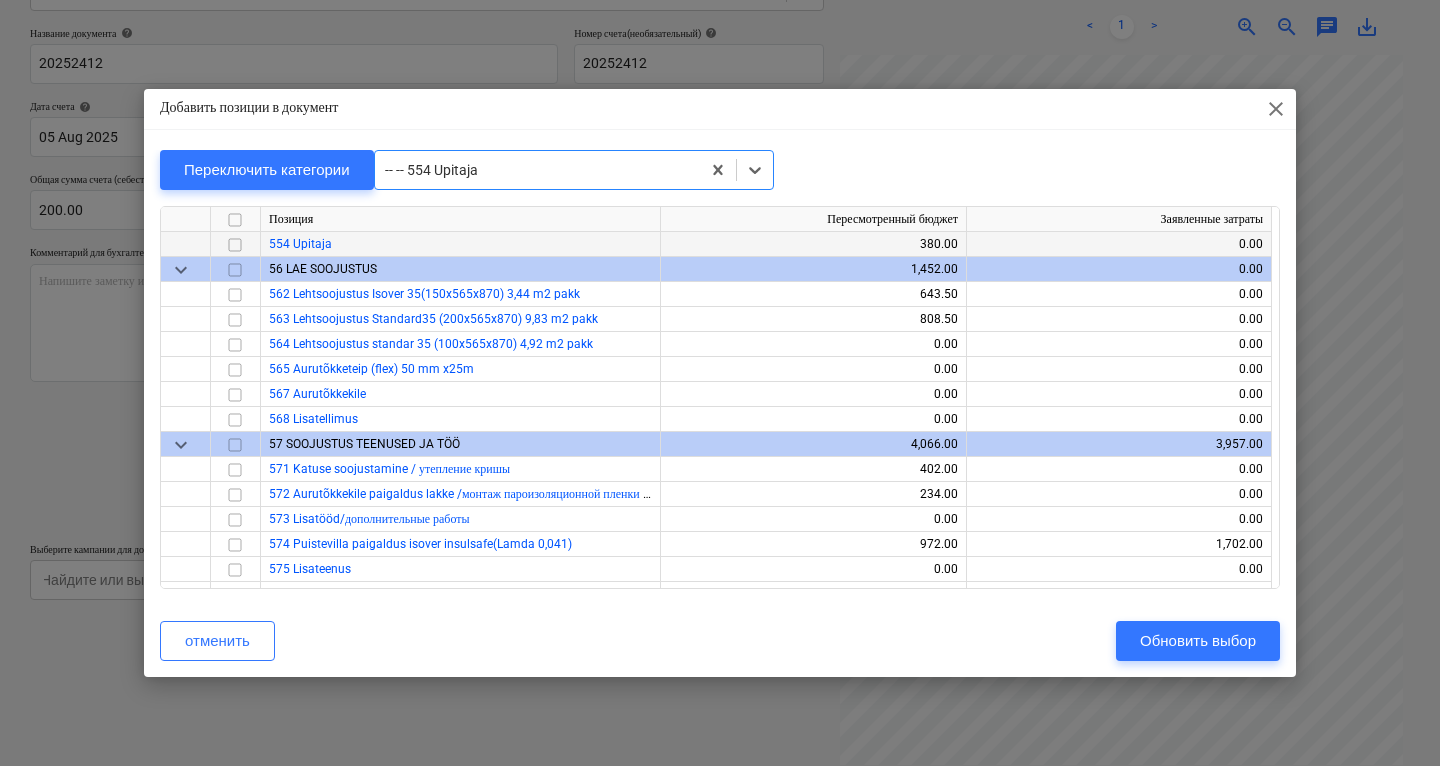 click at bounding box center (235, 245) 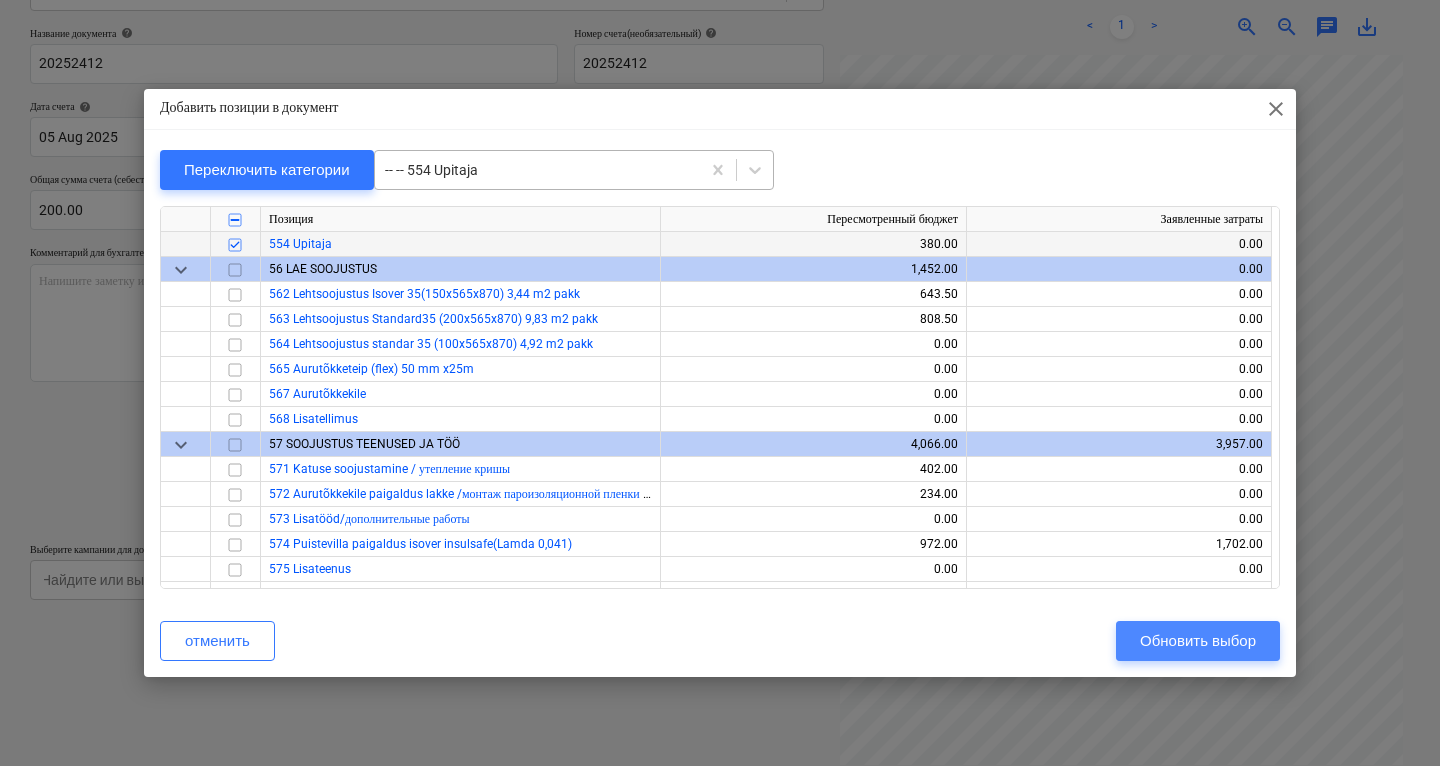 click on "Обновить выбор" at bounding box center (1198, 641) 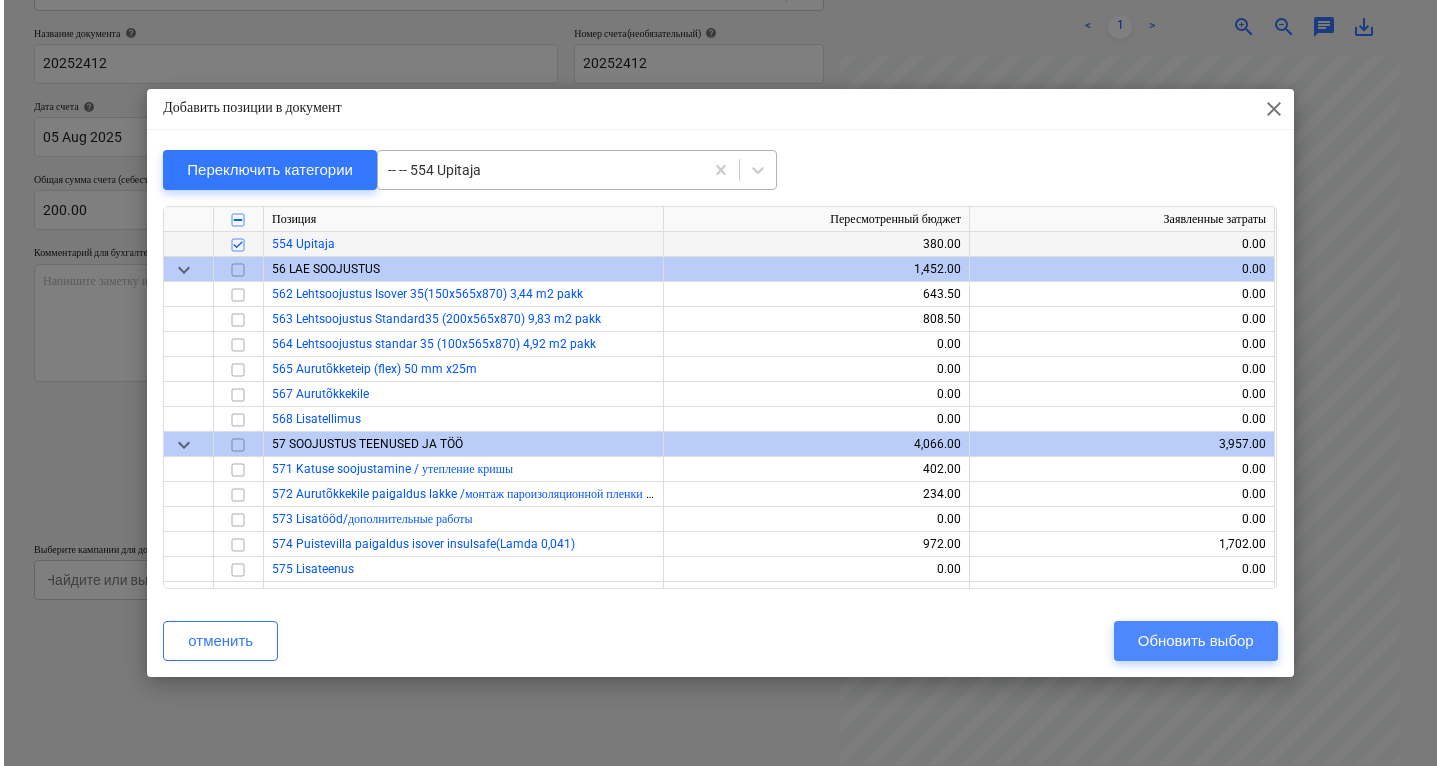 scroll, scrollTop: 341, scrollLeft: 338, axis: both 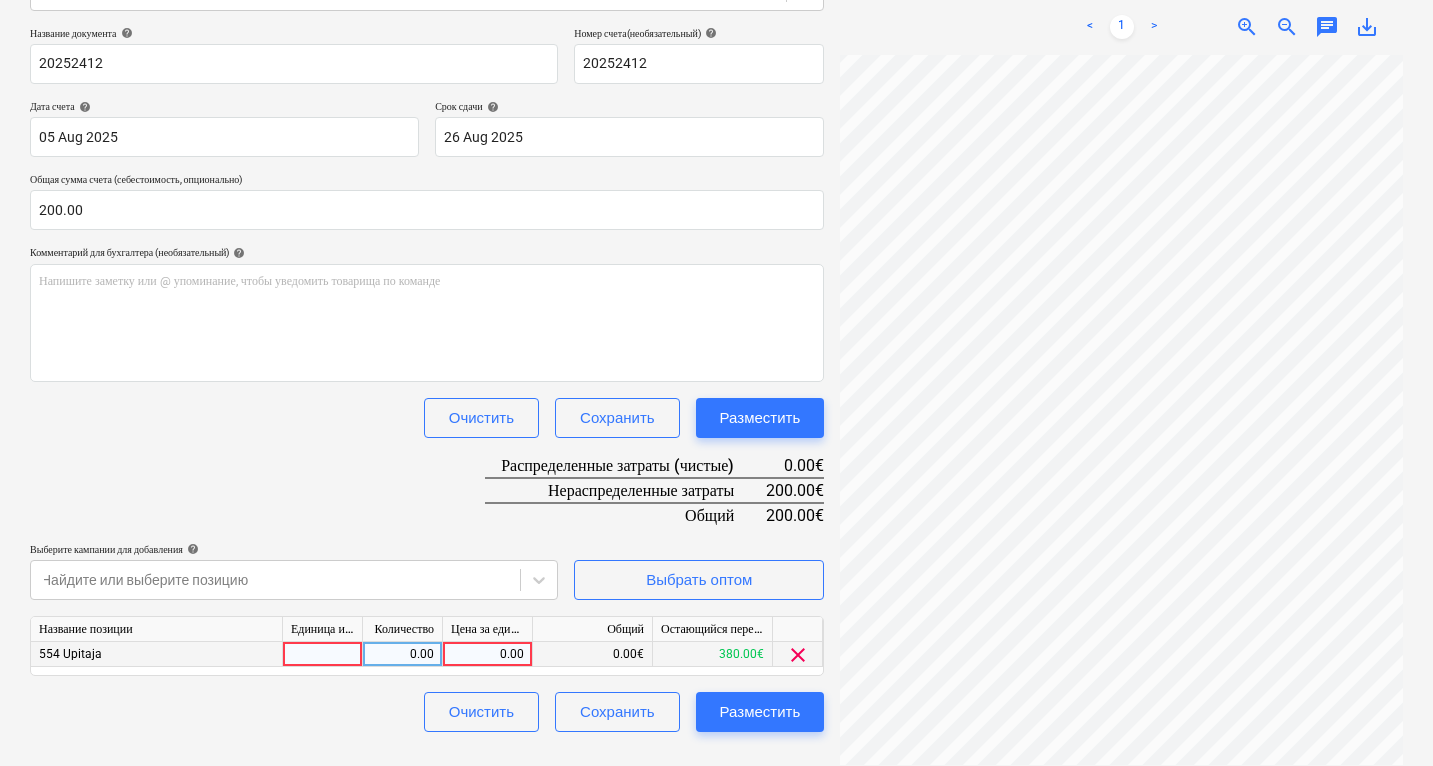 click on "0.00" at bounding box center (487, 654) 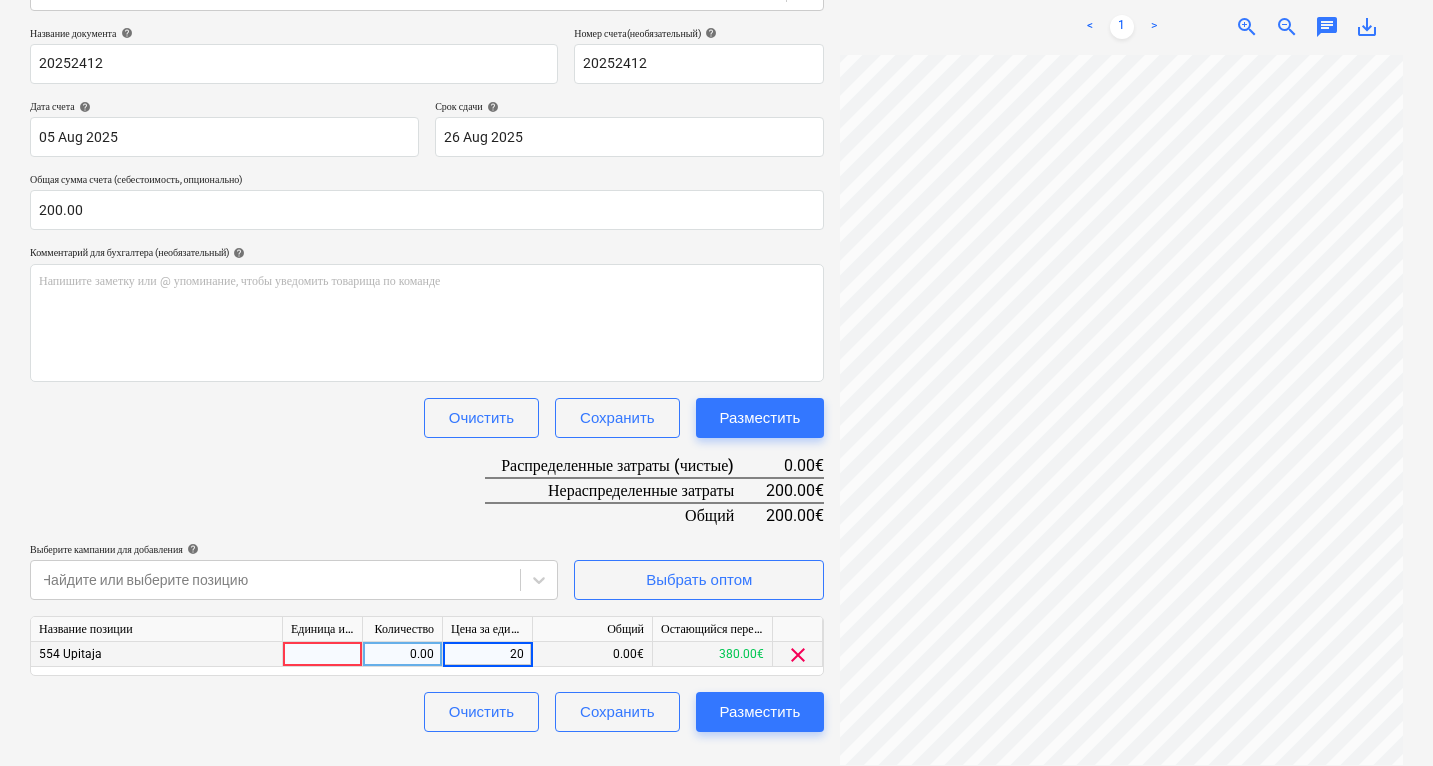 type on "200" 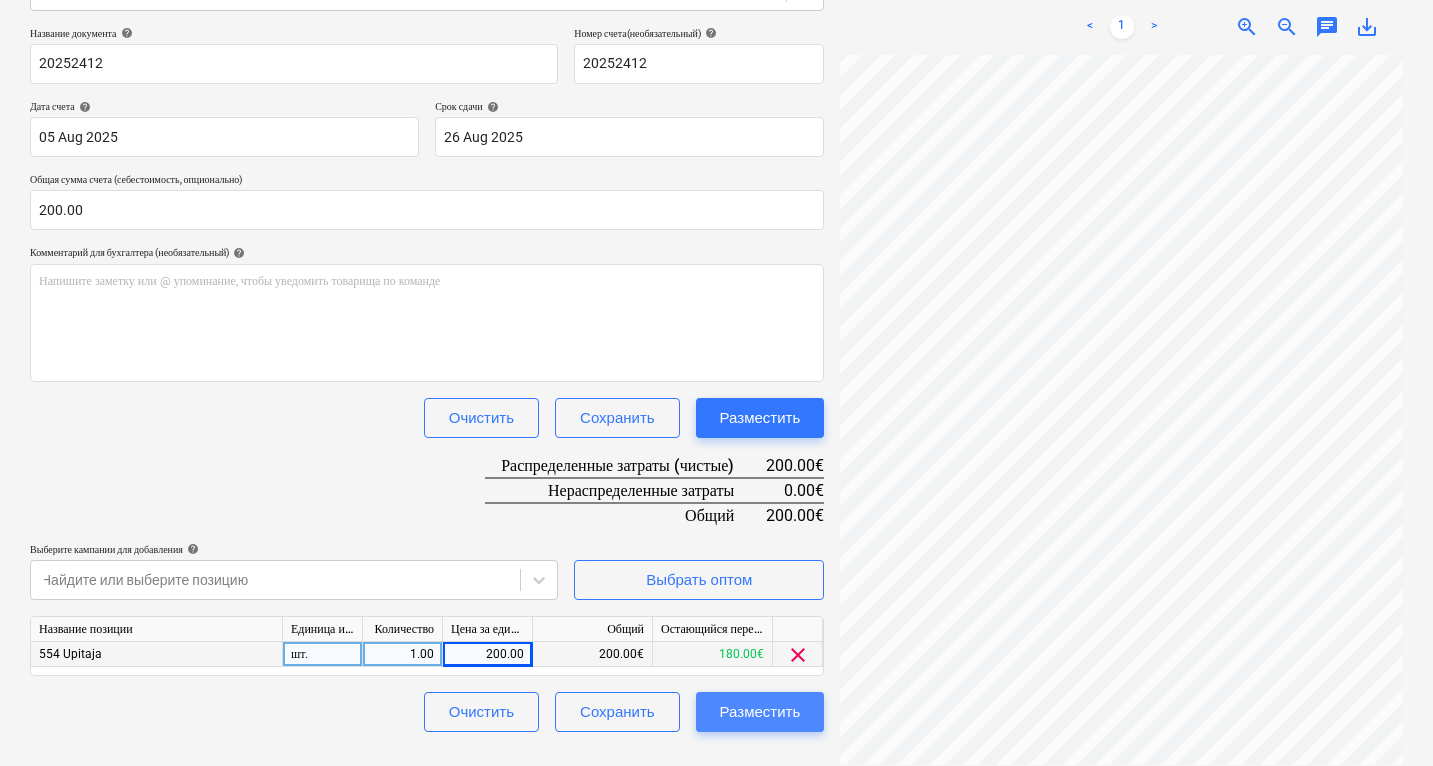 click on "Разместить" at bounding box center [760, 712] 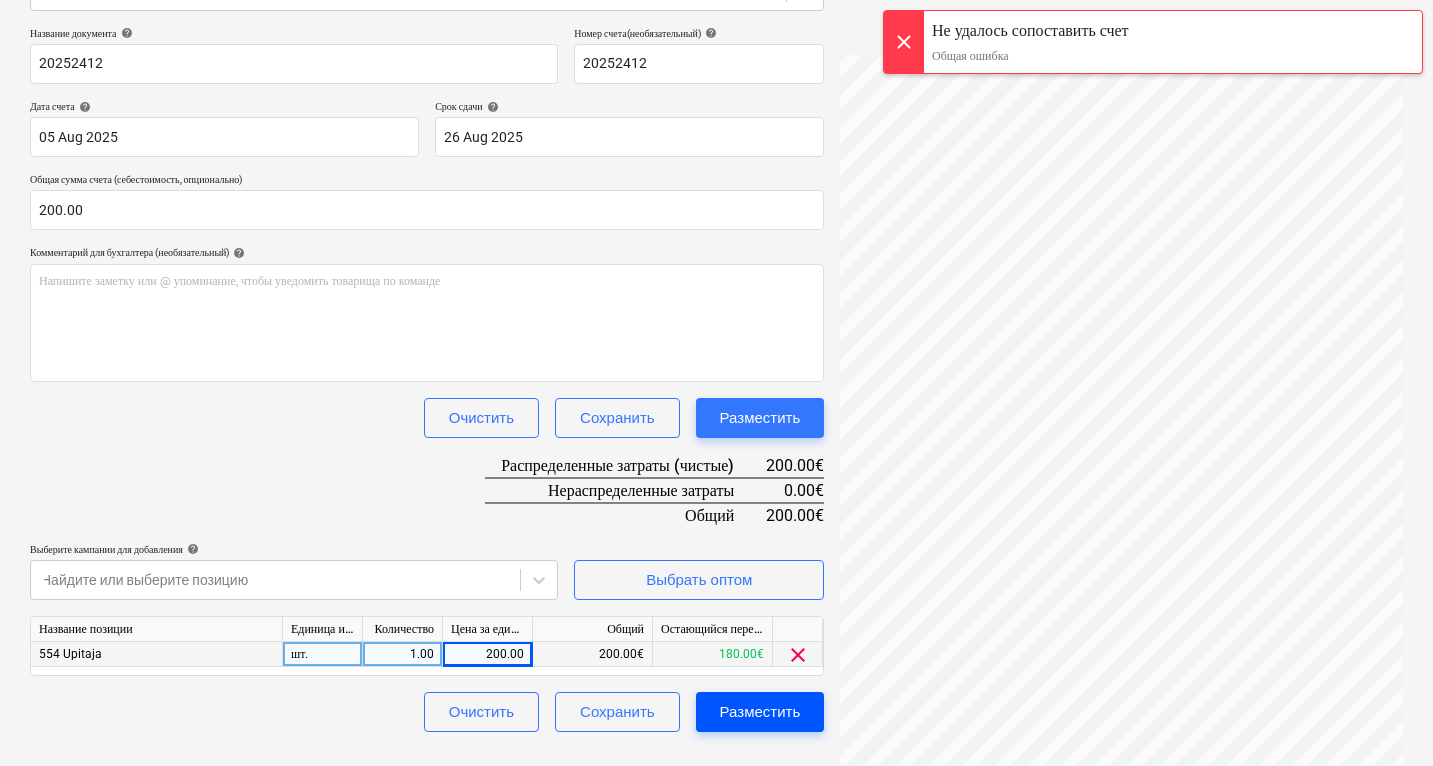 drag, startPoint x: 1241, startPoint y: 14, endPoint x: 763, endPoint y: 712, distance: 845.98346 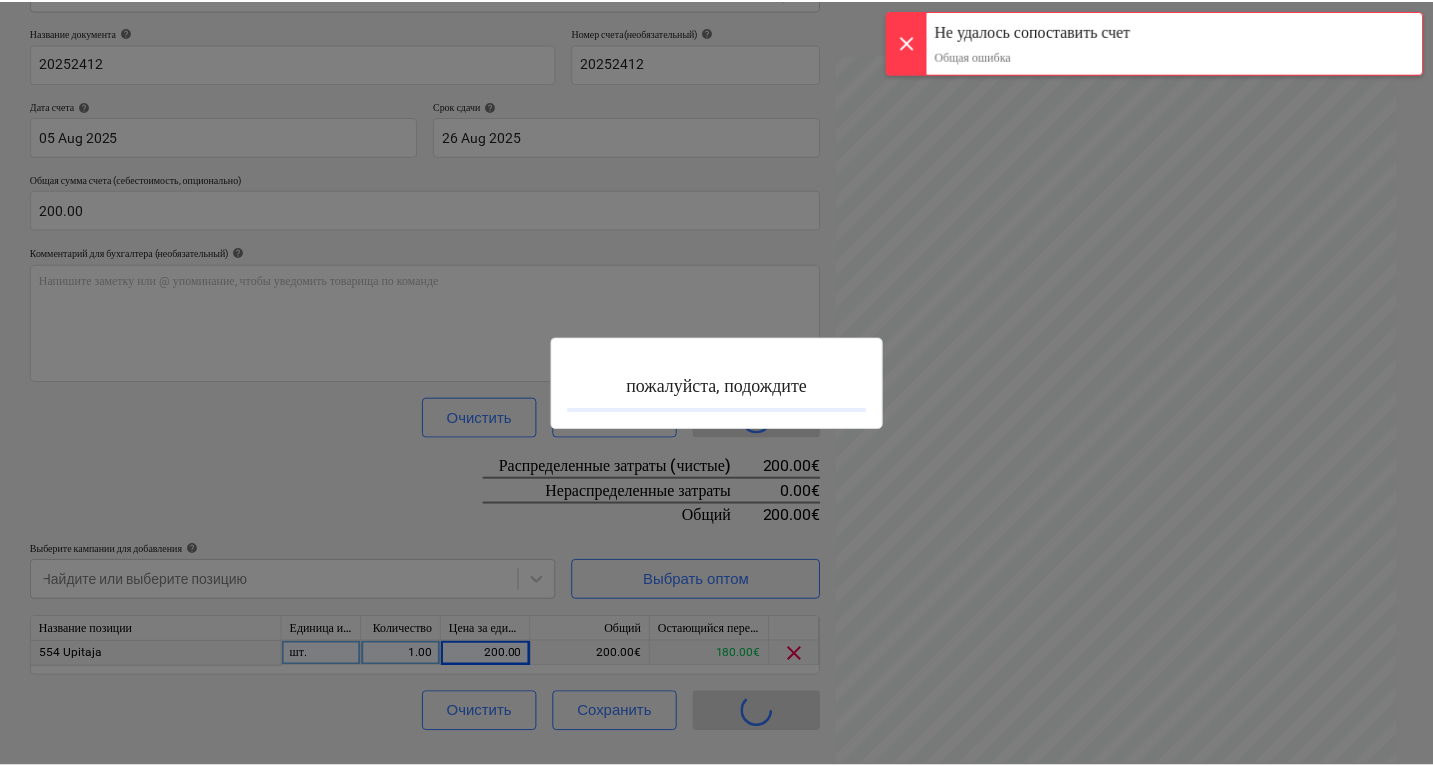 scroll, scrollTop: 0, scrollLeft: 0, axis: both 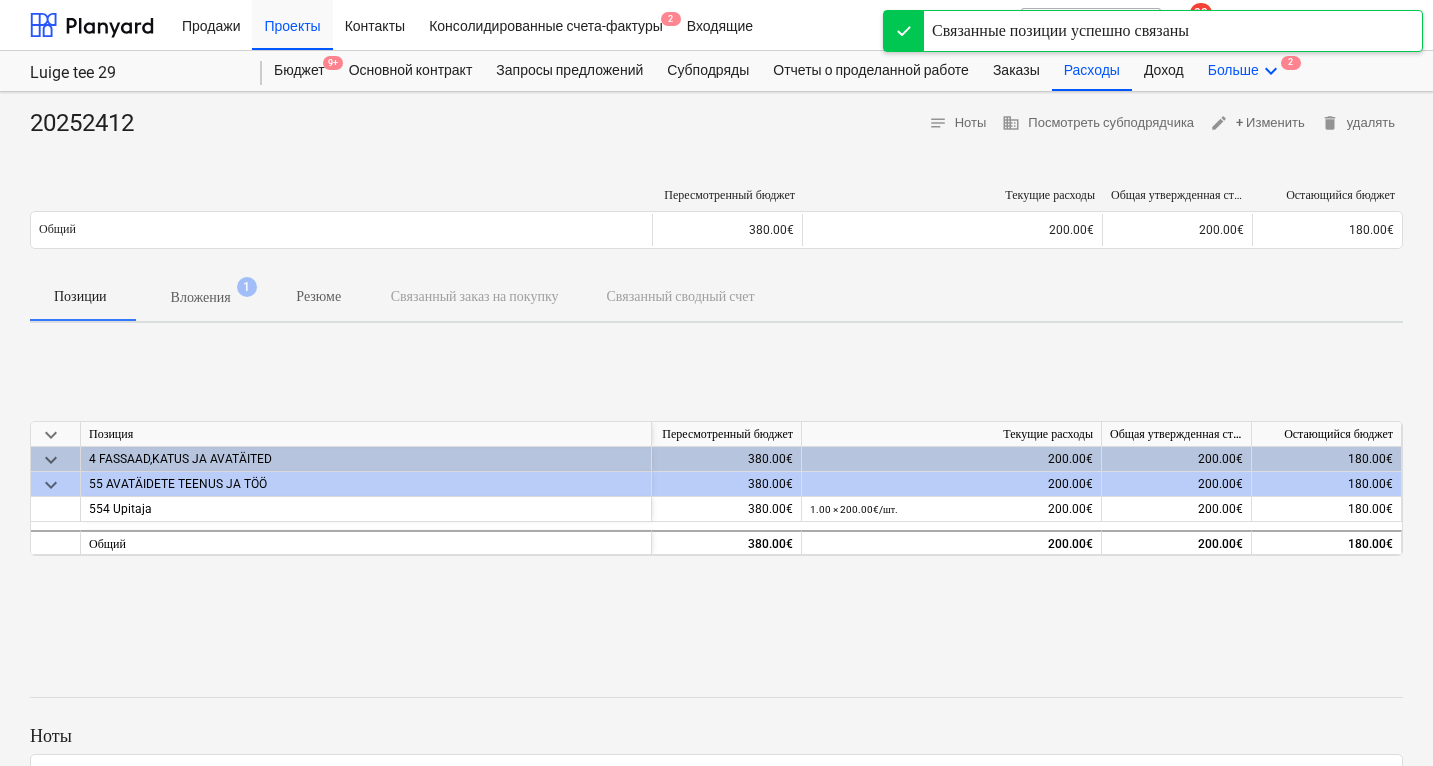 click on "Больше keyboard_arrow_down 2" at bounding box center [1245, 71] 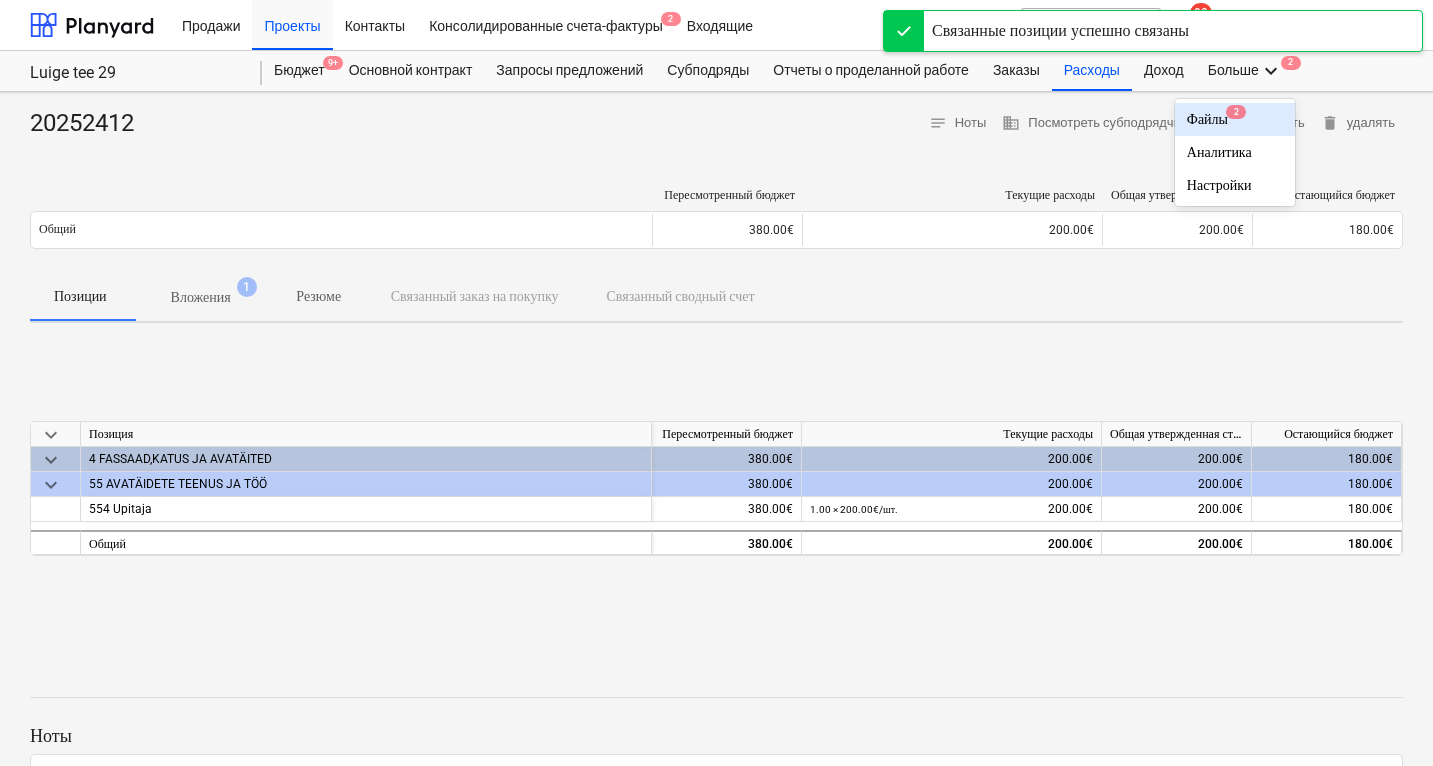 click on "Файлы 2" at bounding box center [1235, 119] 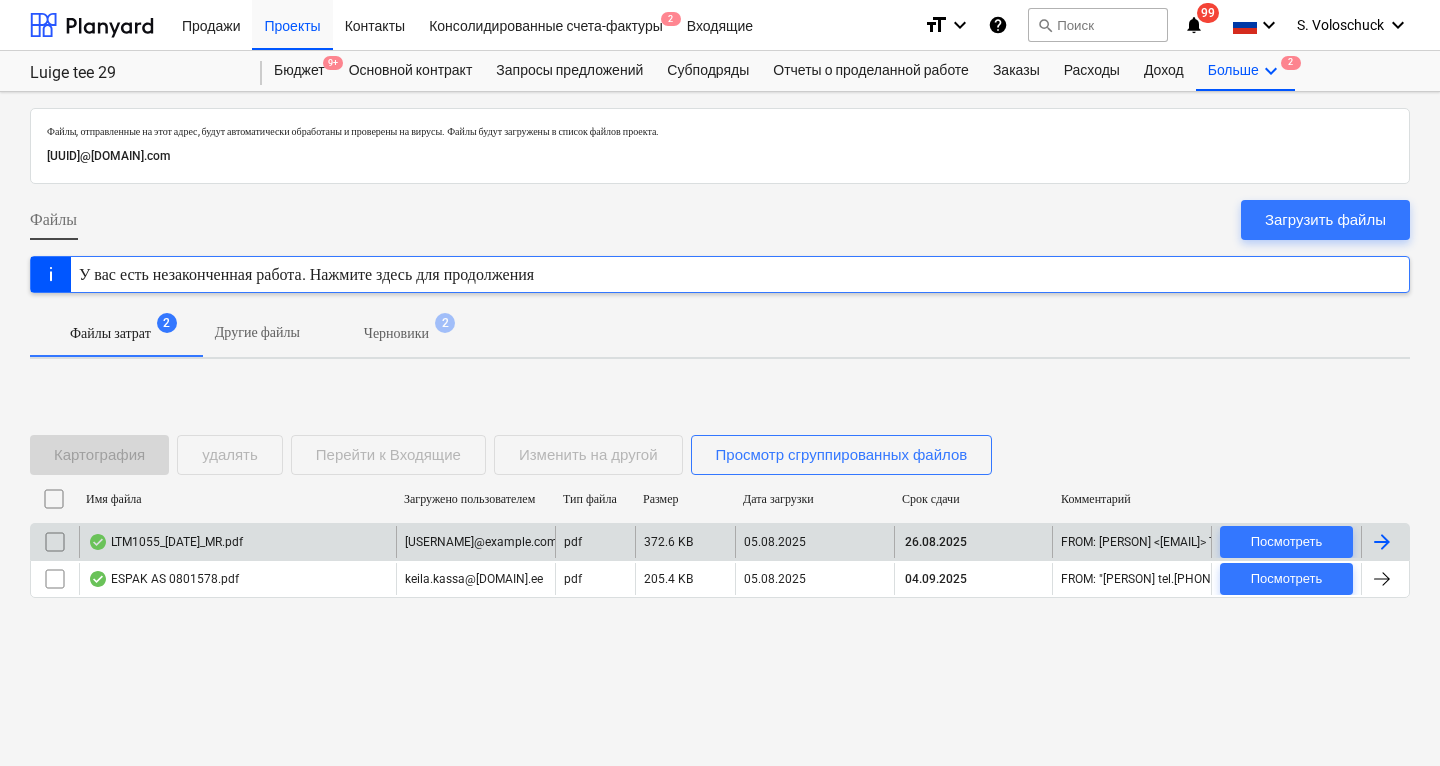 click on "LTM1055_[DATE]_MR.pdf" at bounding box center [237, 542] 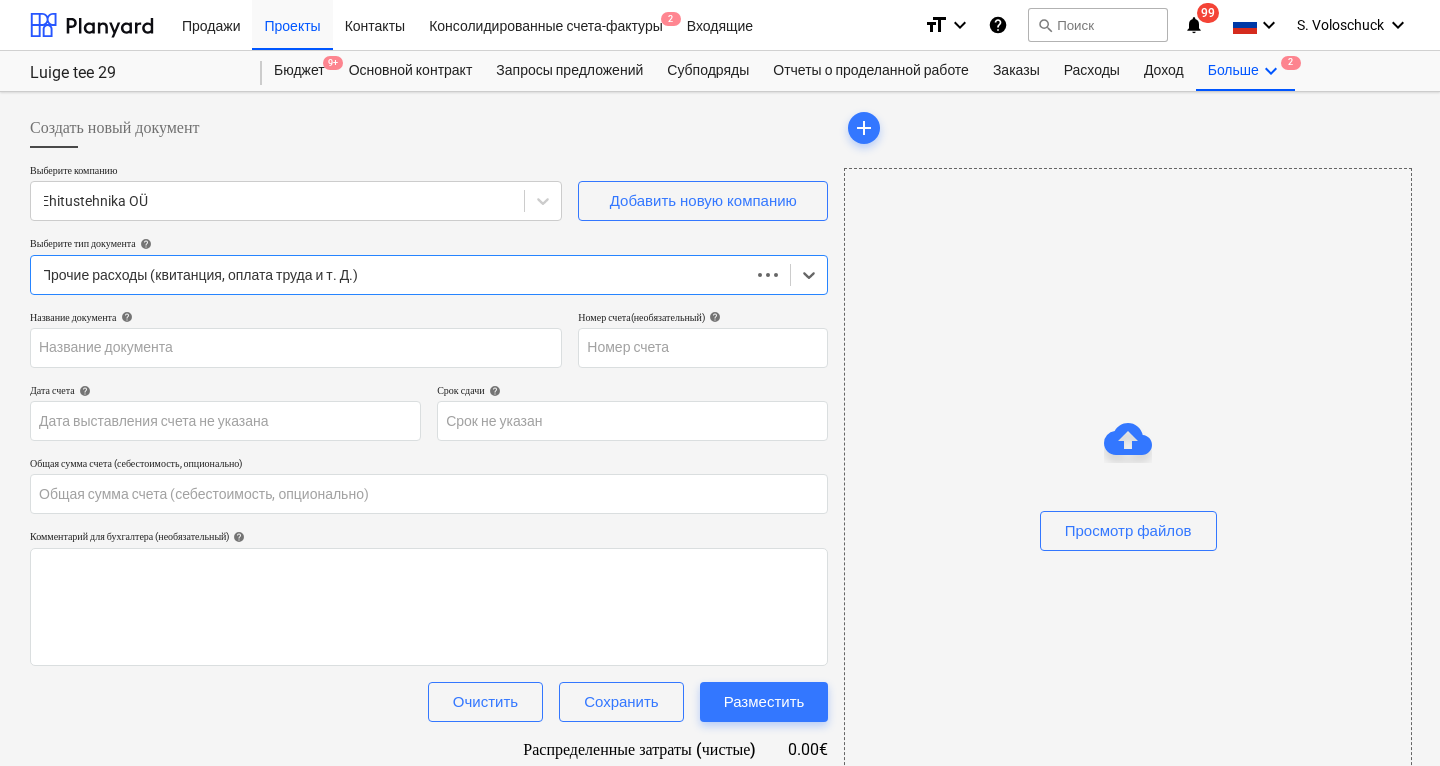 type on "0.00" 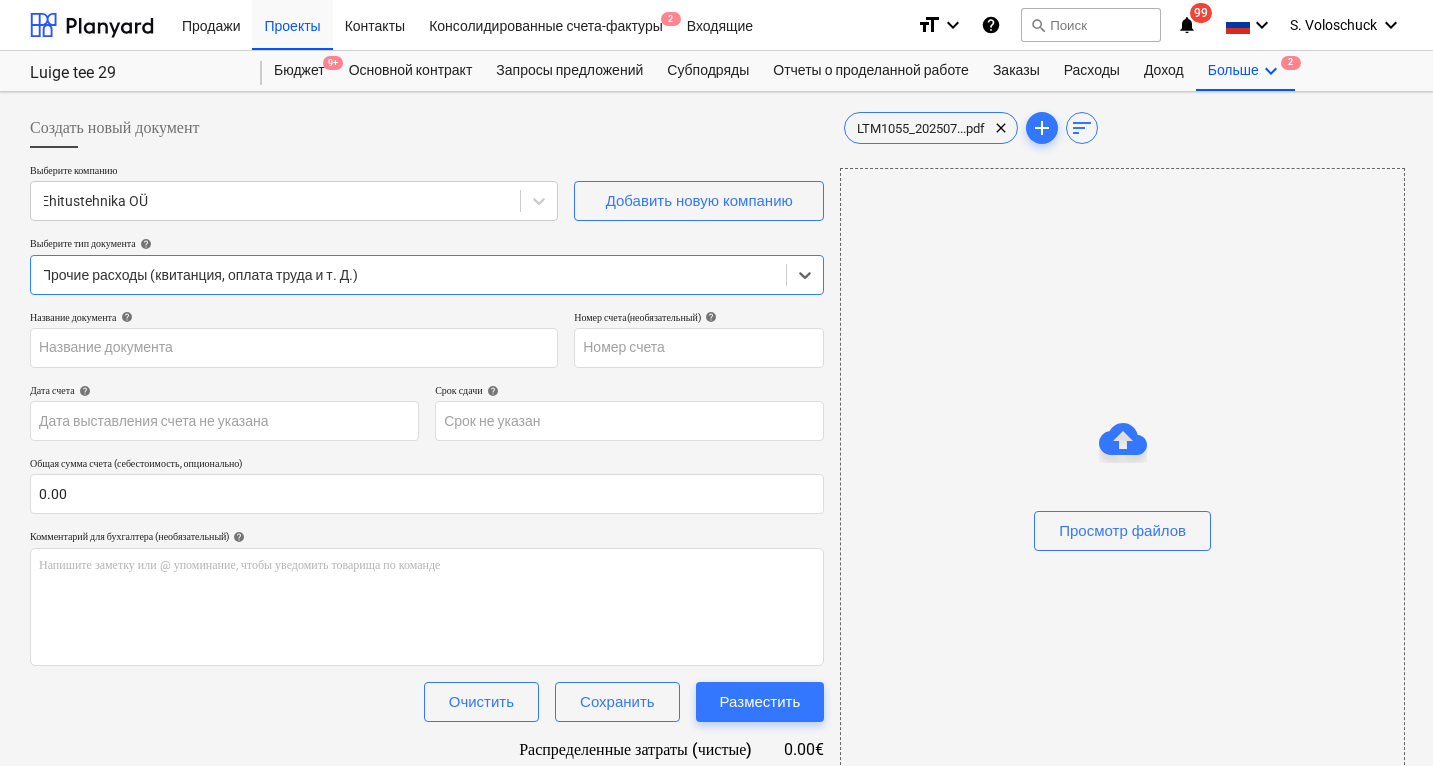 type on "20250805-MT" 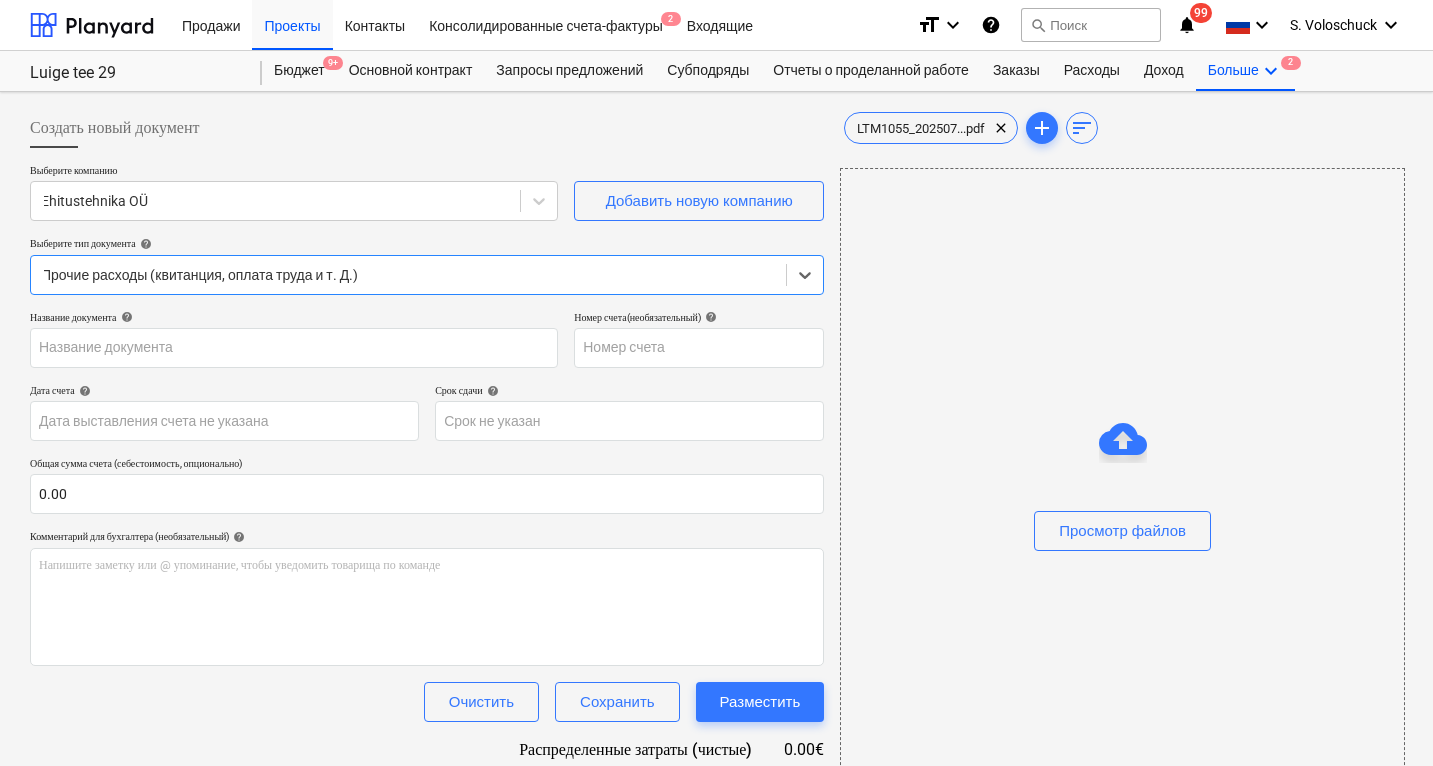type on "20250805-MT" 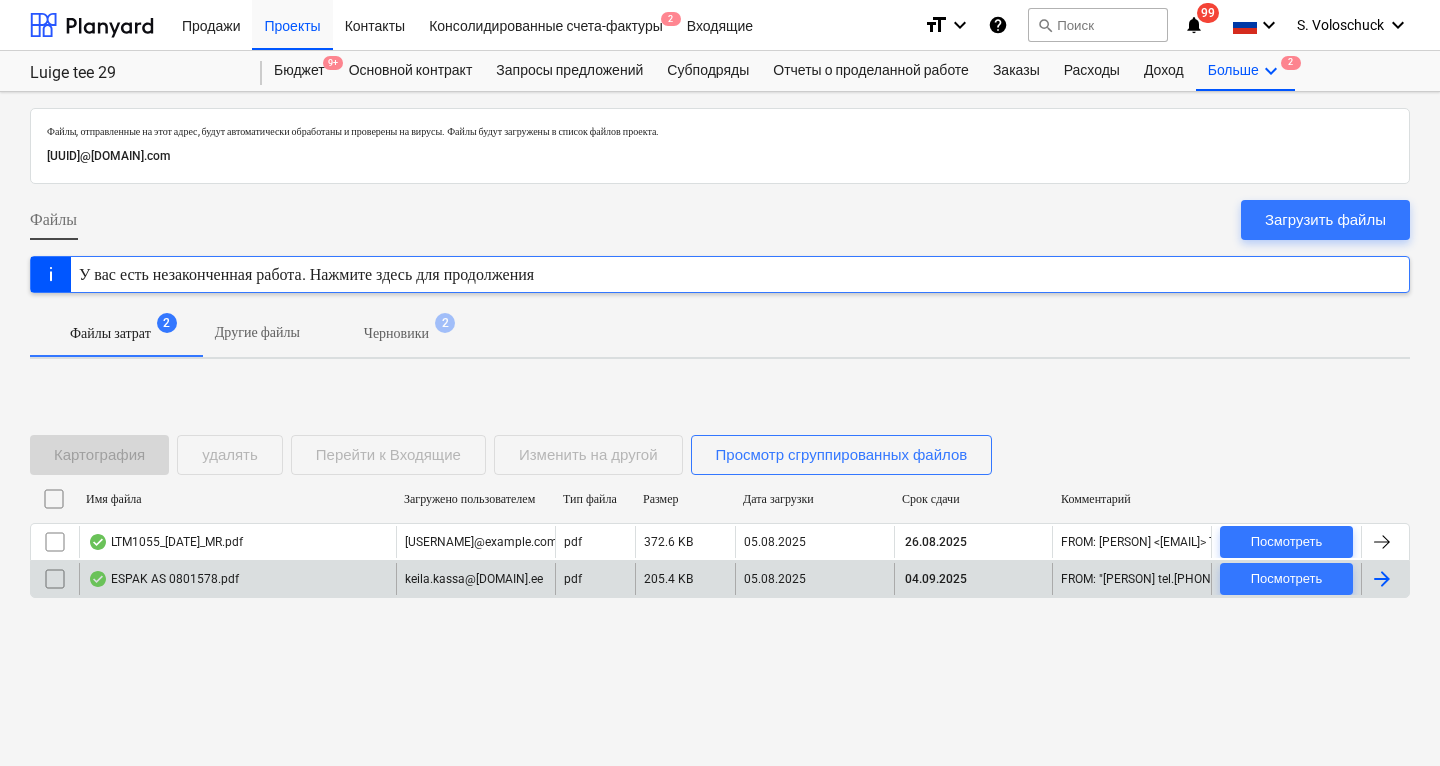 click on "ESPAK AS 0801578.pdf" at bounding box center (163, 579) 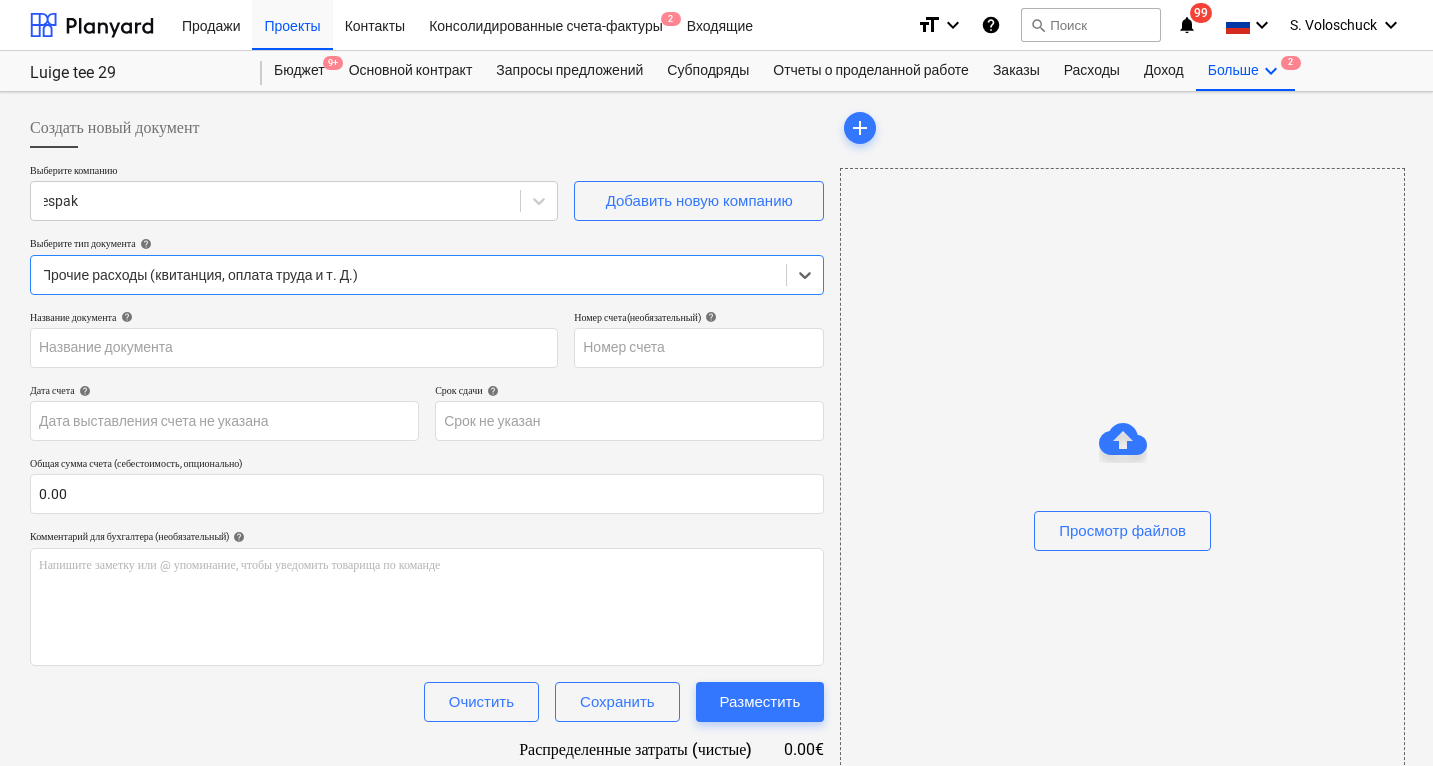 type on "0801578" 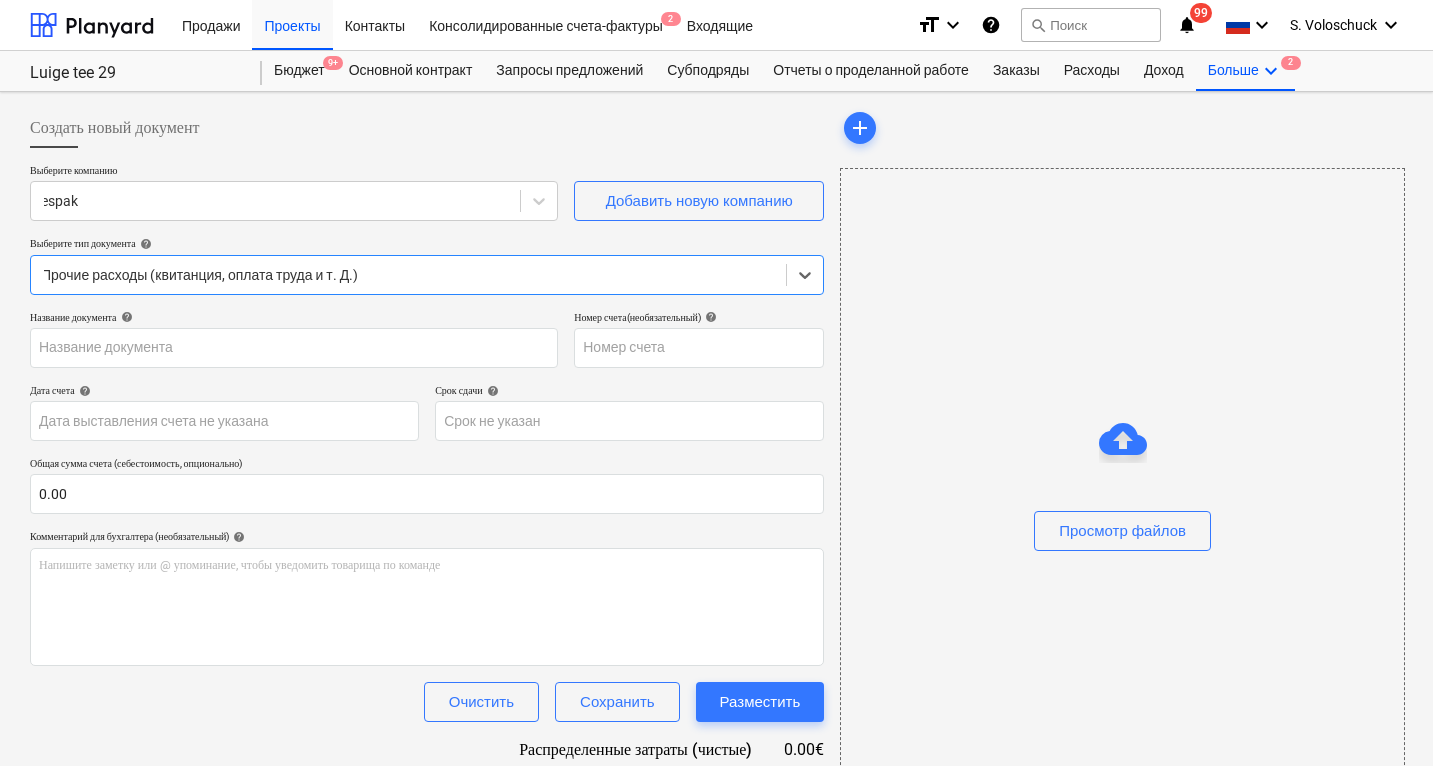type on "0801578" 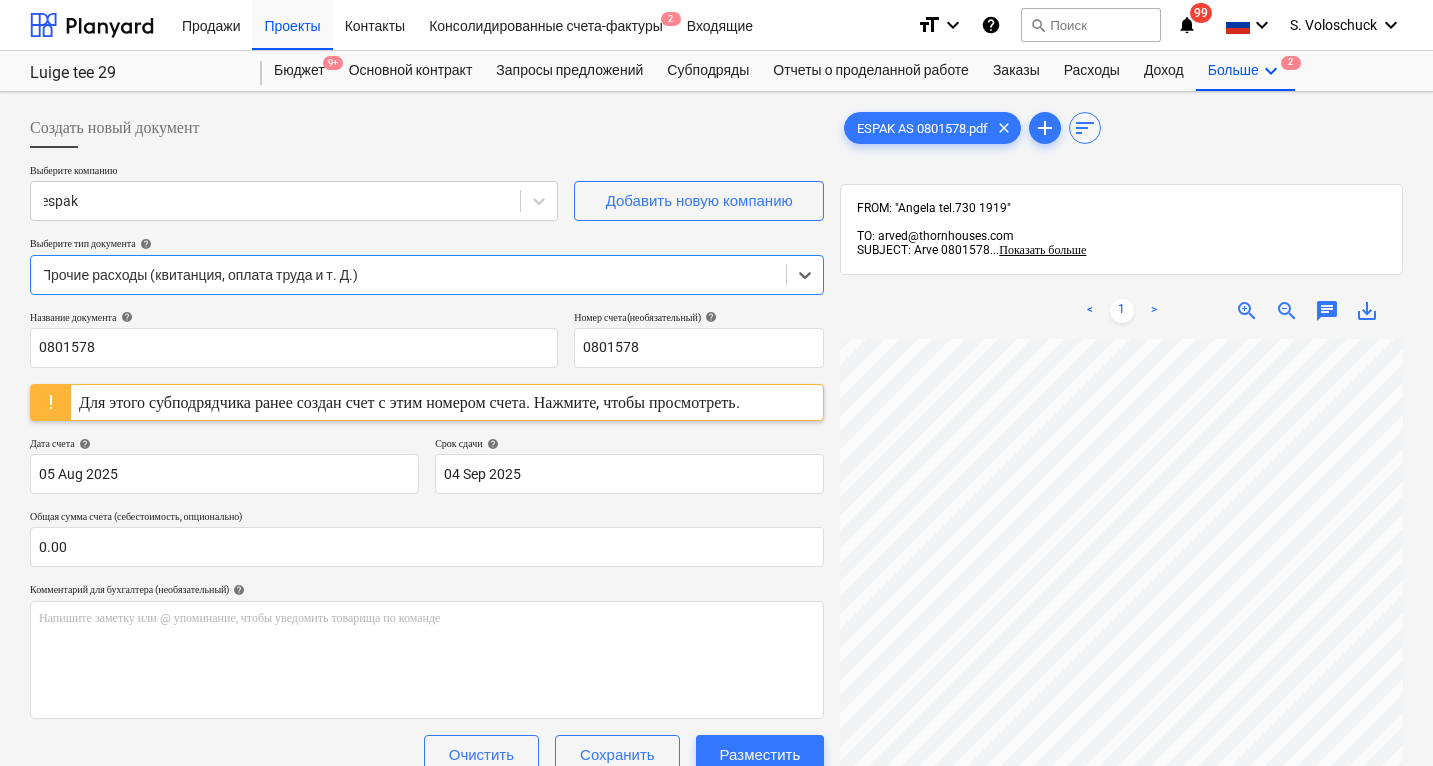scroll, scrollTop: 405, scrollLeft: 0, axis: vertical 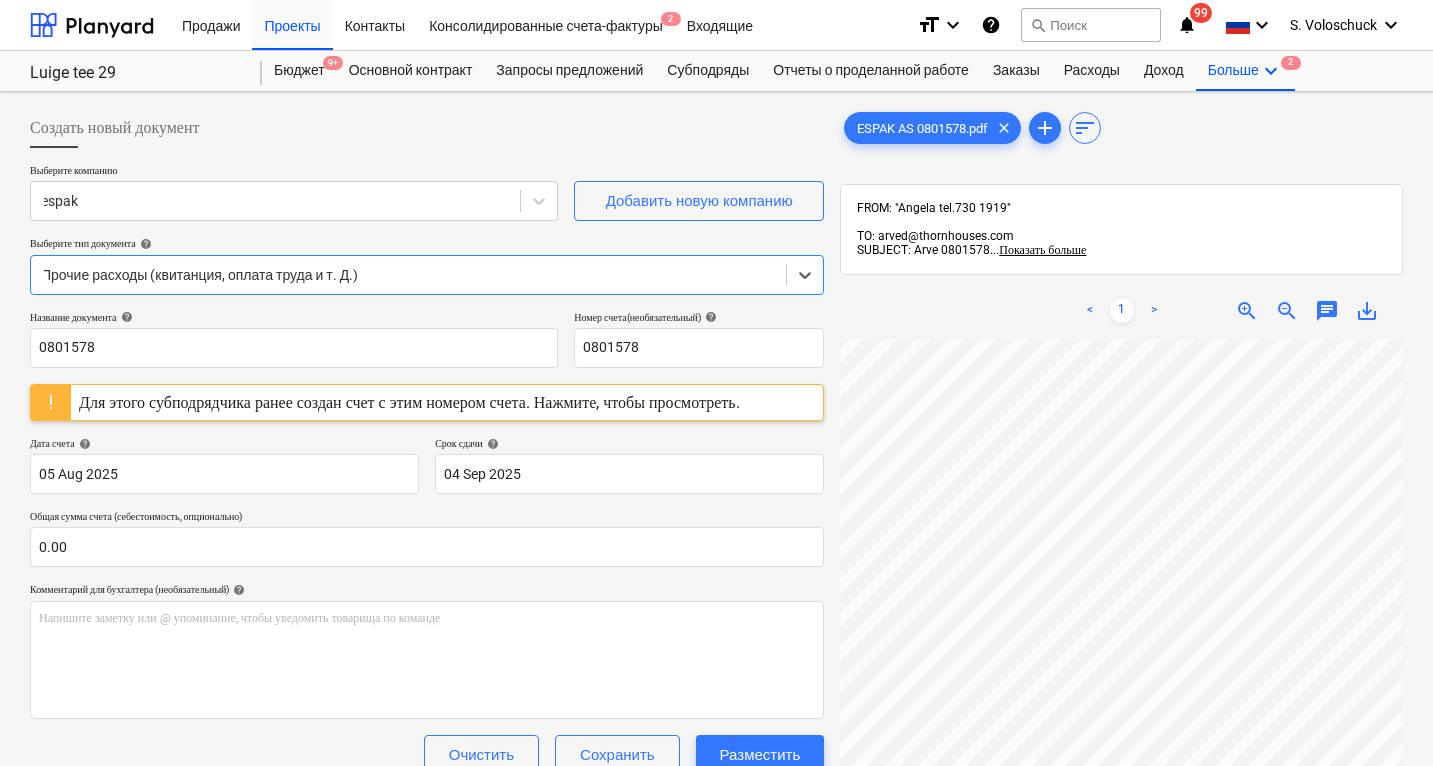 click on "Для этого субподрядчика ранее создан счет с этим номером счета. Нажмите, чтобы просмотреть." at bounding box center [409, 402] 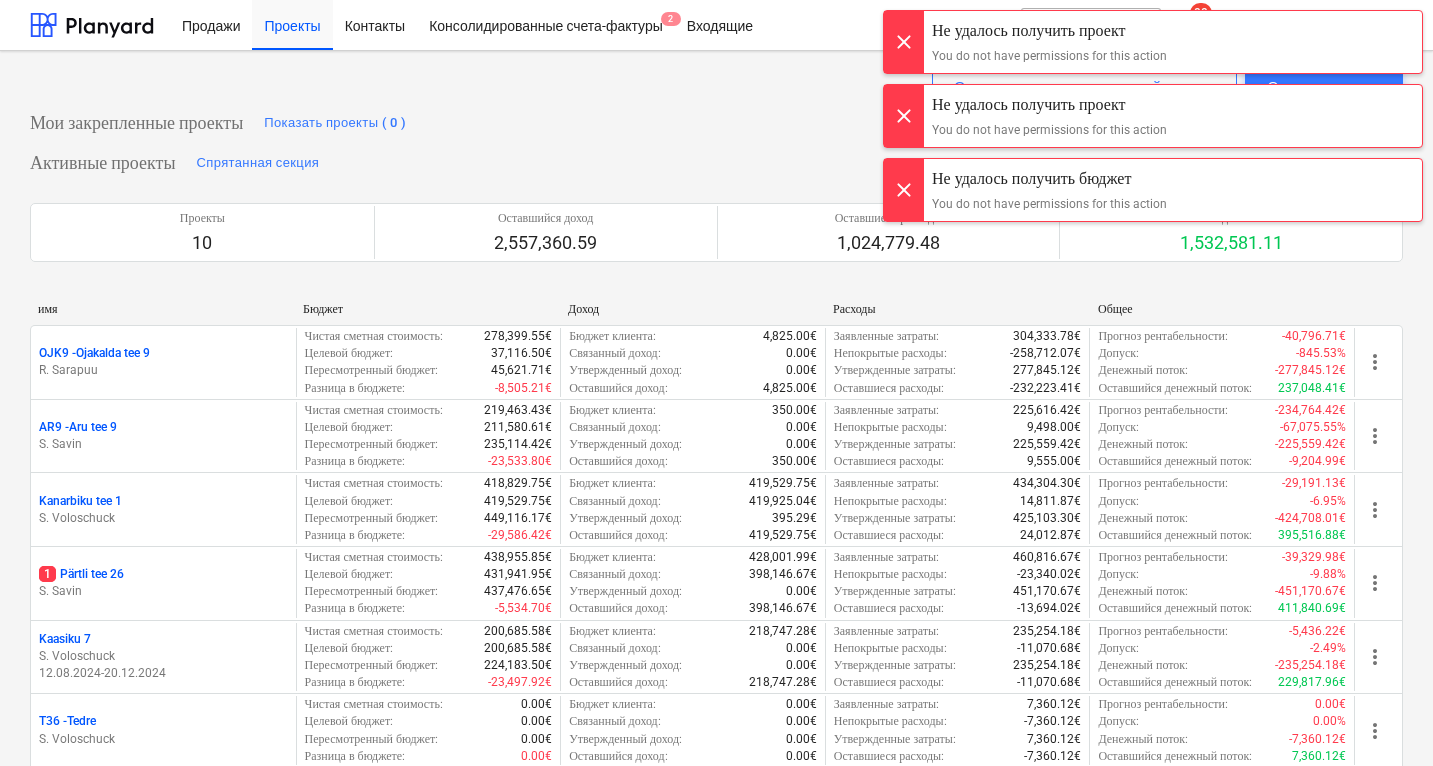 click on "Создать демонстрационный проект Создать проект" at bounding box center (716, 87) 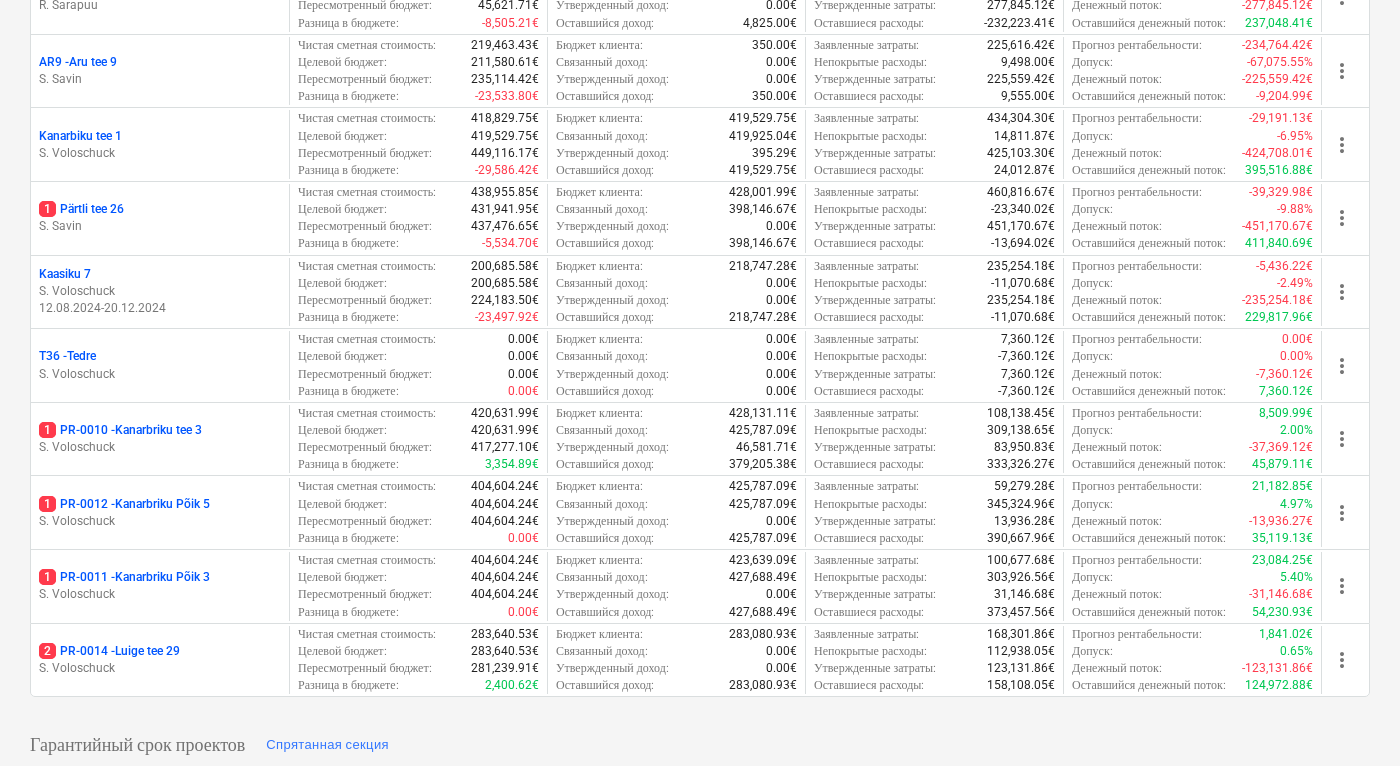 scroll, scrollTop: 386, scrollLeft: 0, axis: vertical 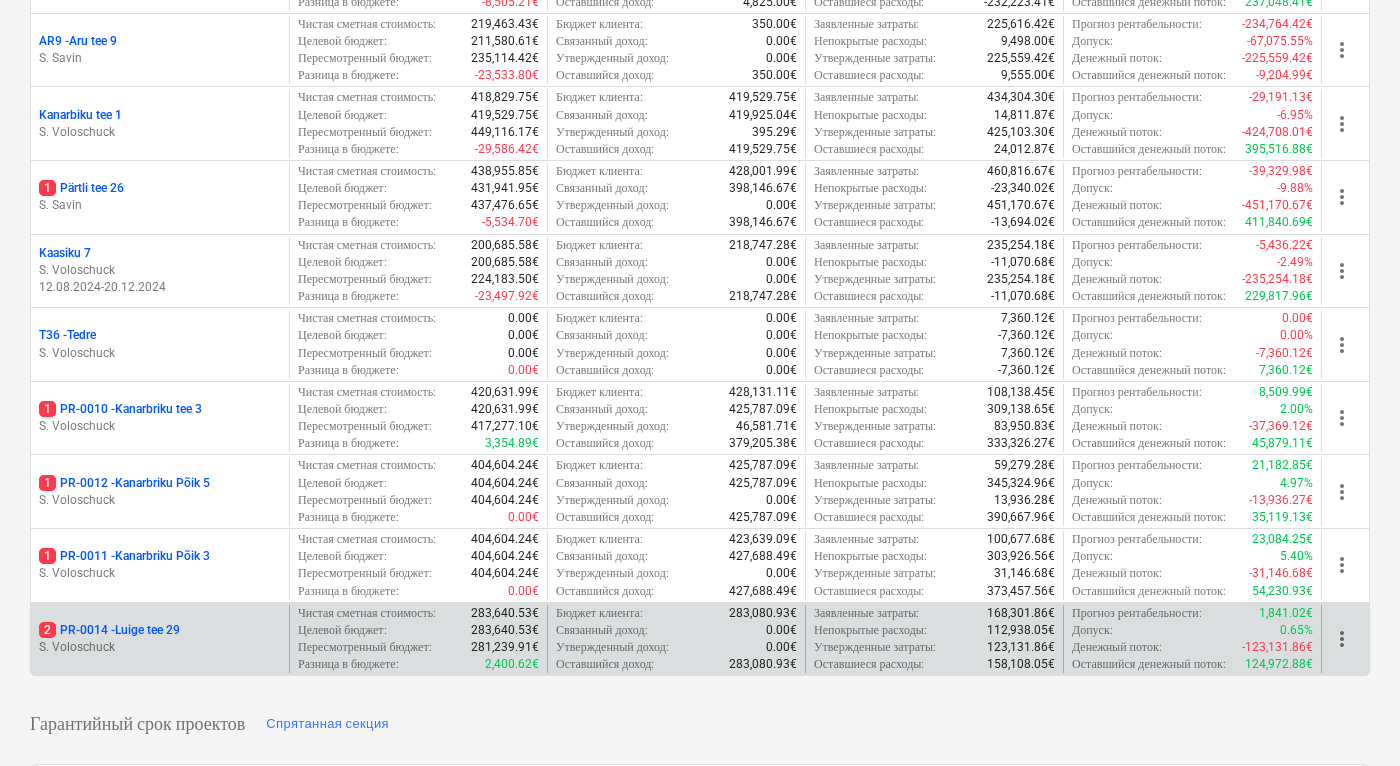 click on "2 PR-0014 - Luige tee 29" at bounding box center (160, 630) 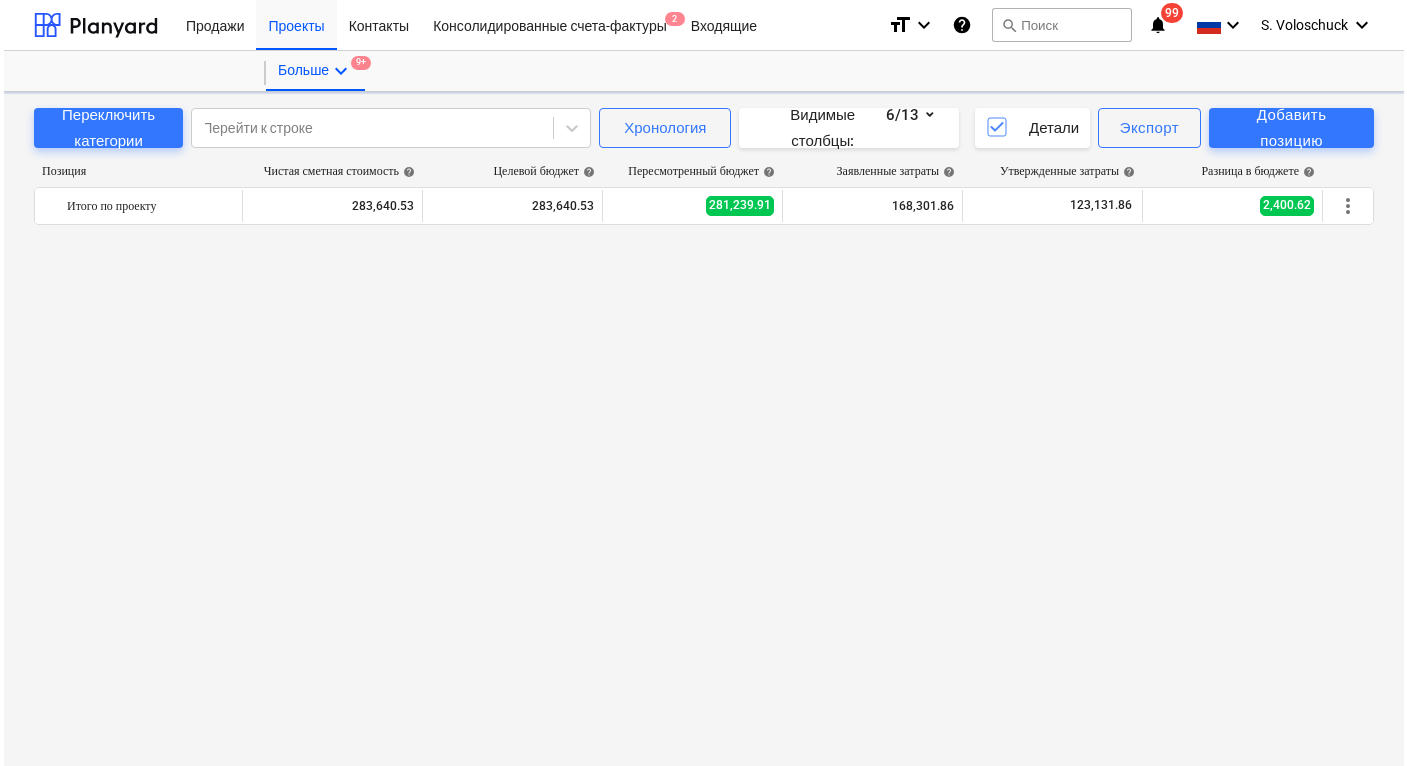 scroll, scrollTop: 0, scrollLeft: 0, axis: both 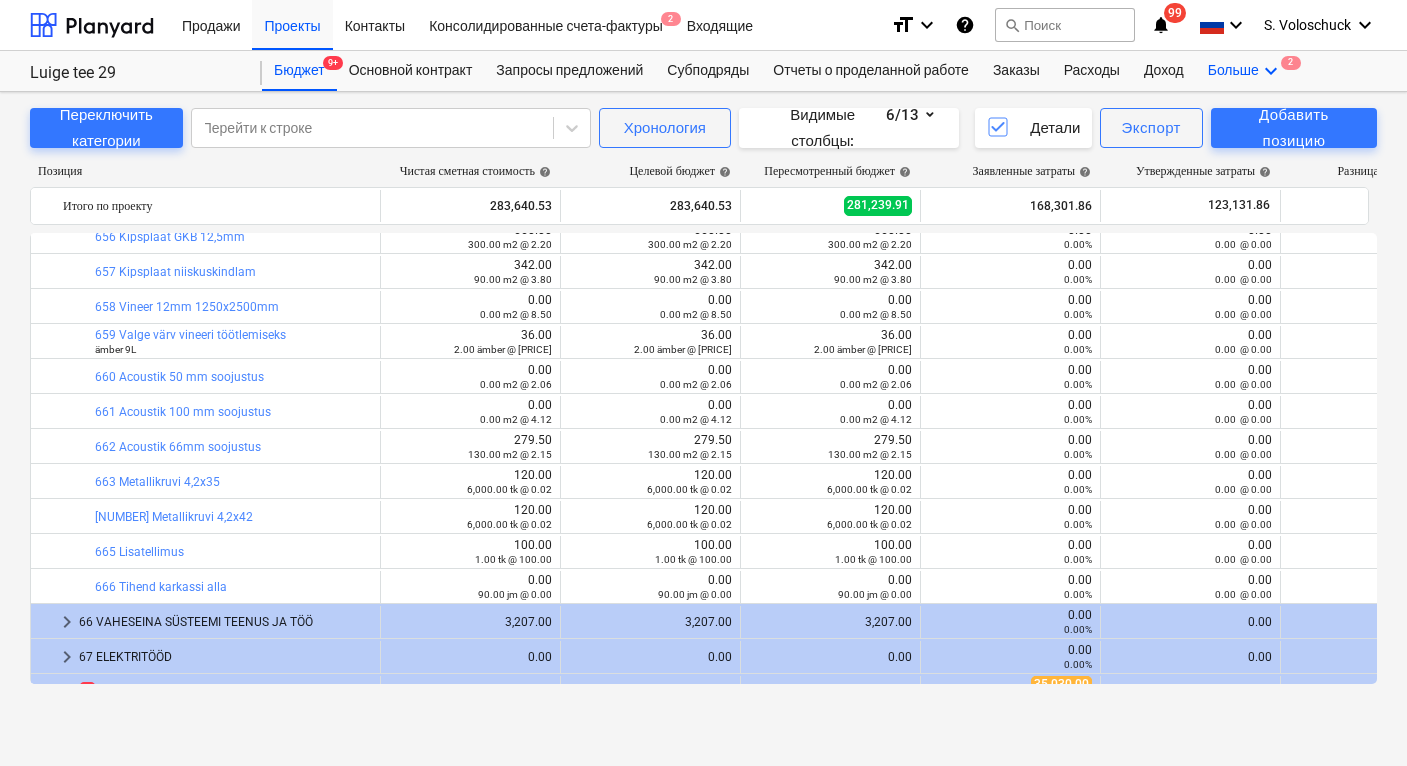 click on "keyboard_arrow_down" at bounding box center [1271, 71] 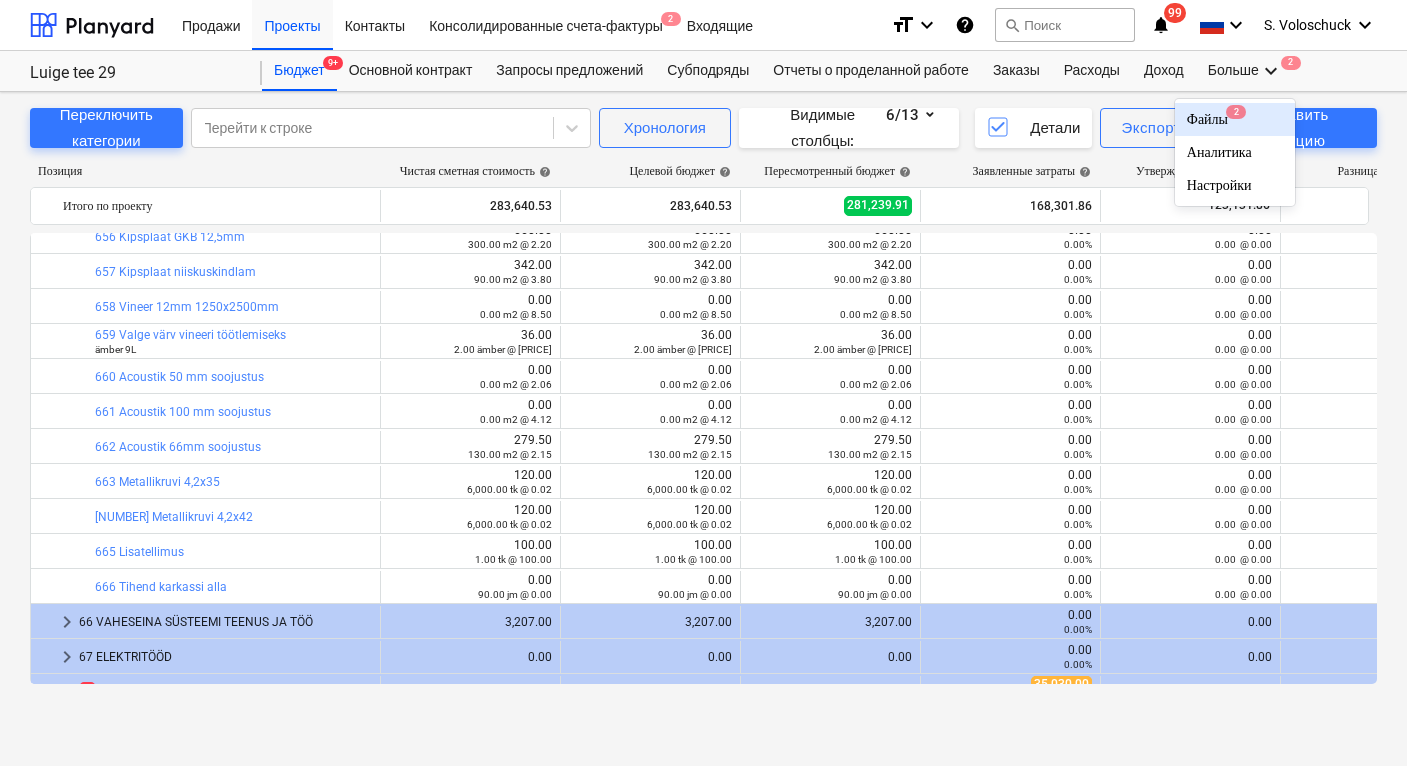click on "Файлы 2" at bounding box center [1235, 119] 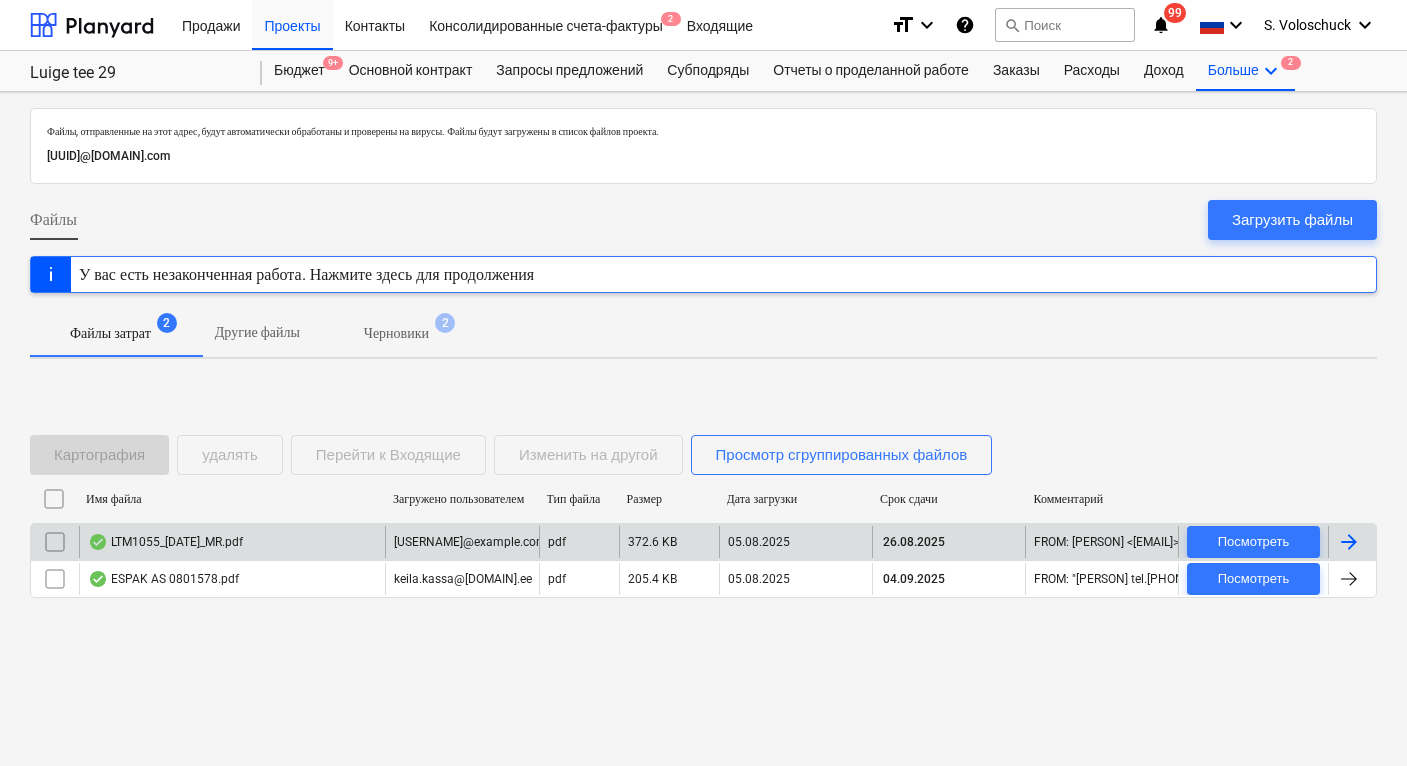click at bounding box center (55, 542) 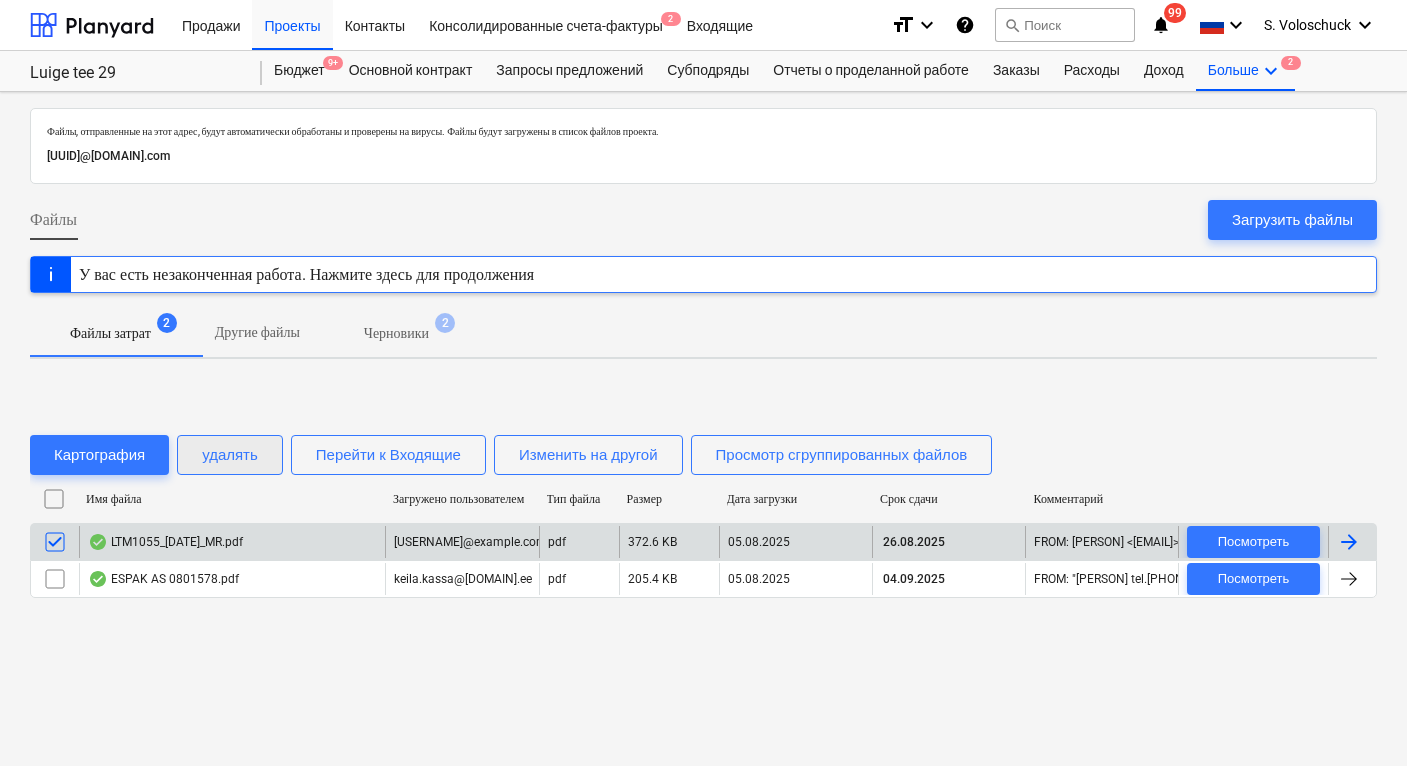 click on "удалять" at bounding box center (230, 455) 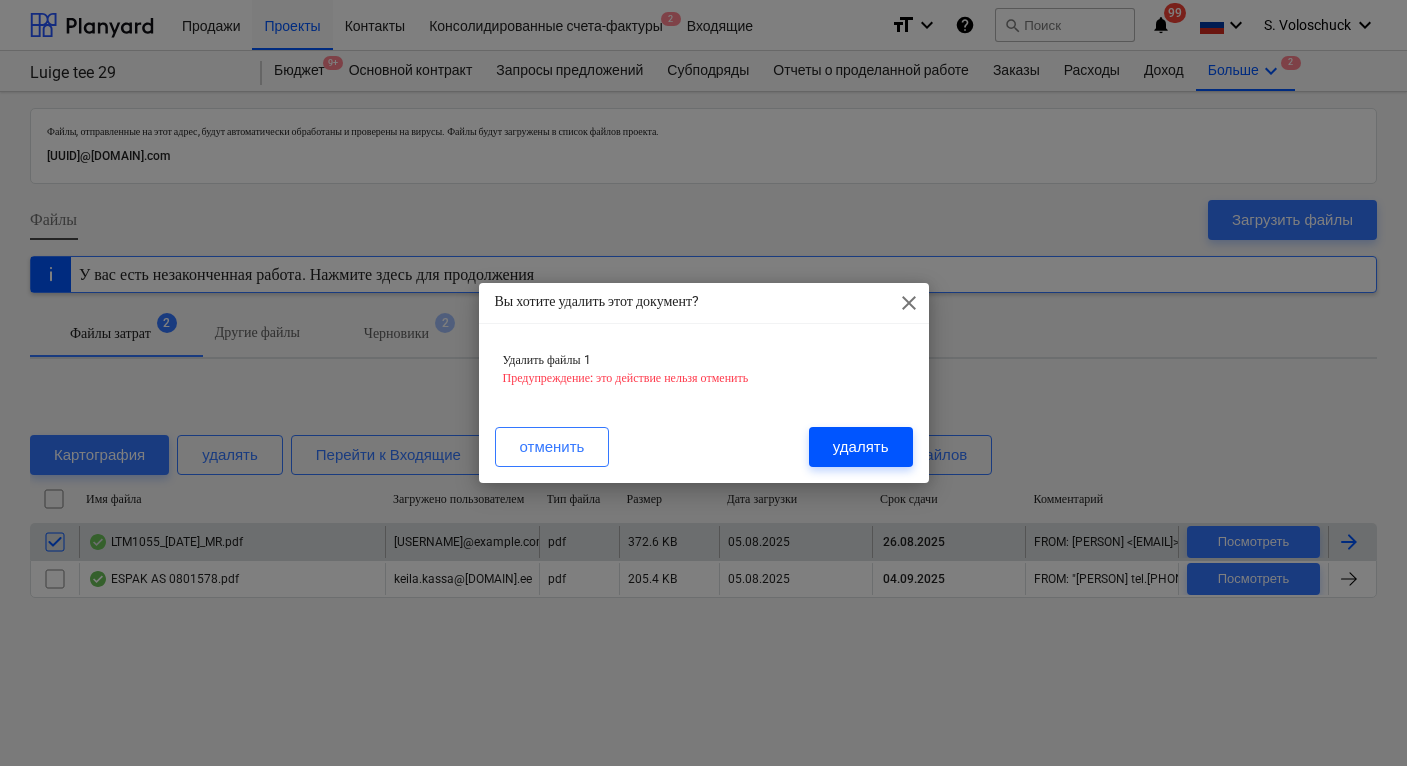 click on "удалять" at bounding box center [861, 447] 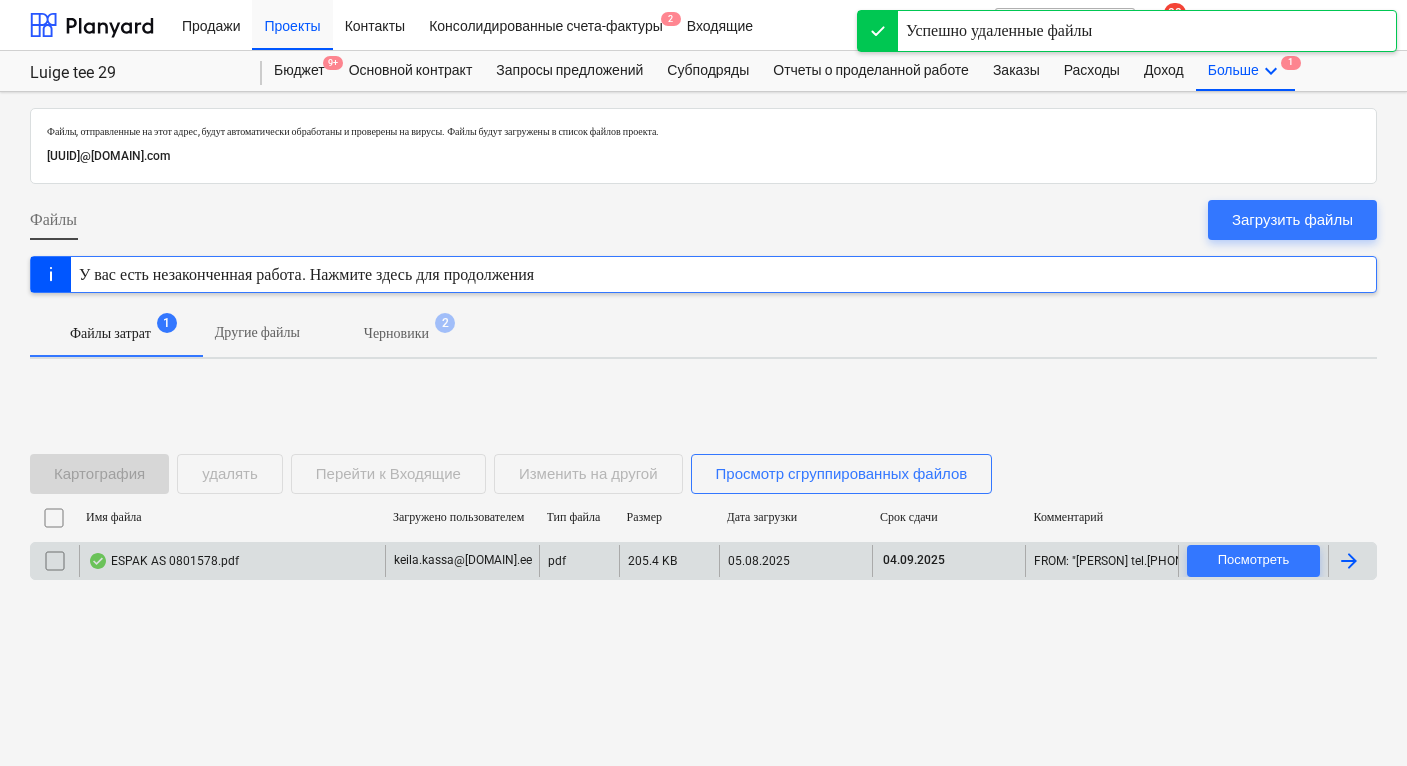 click on "ESPAK AS 0801578.pdf" at bounding box center [232, 561] 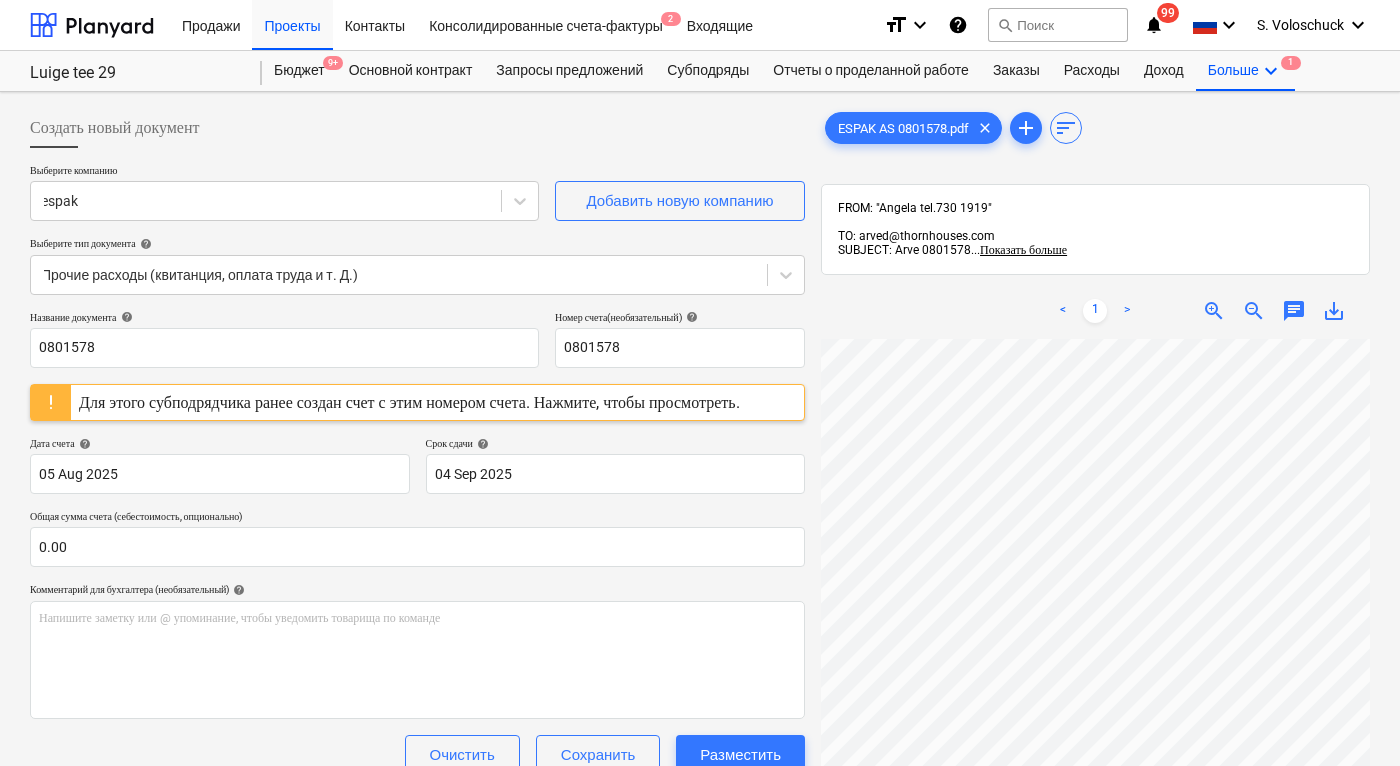 click on "Для этого субподрядчика ранее создан счет с этим номером счета. Нажмите, чтобы просмотреть." at bounding box center [409, 402] 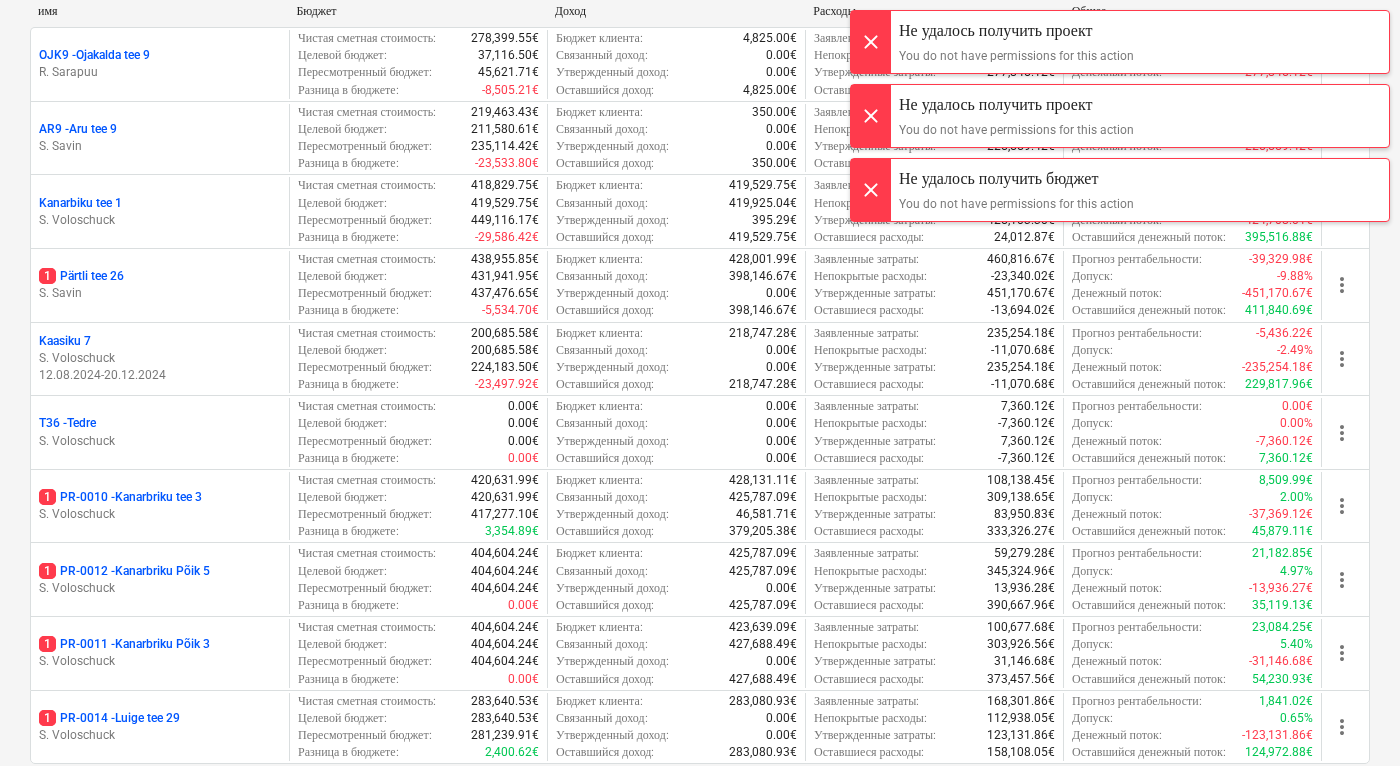 scroll, scrollTop: 323, scrollLeft: 0, axis: vertical 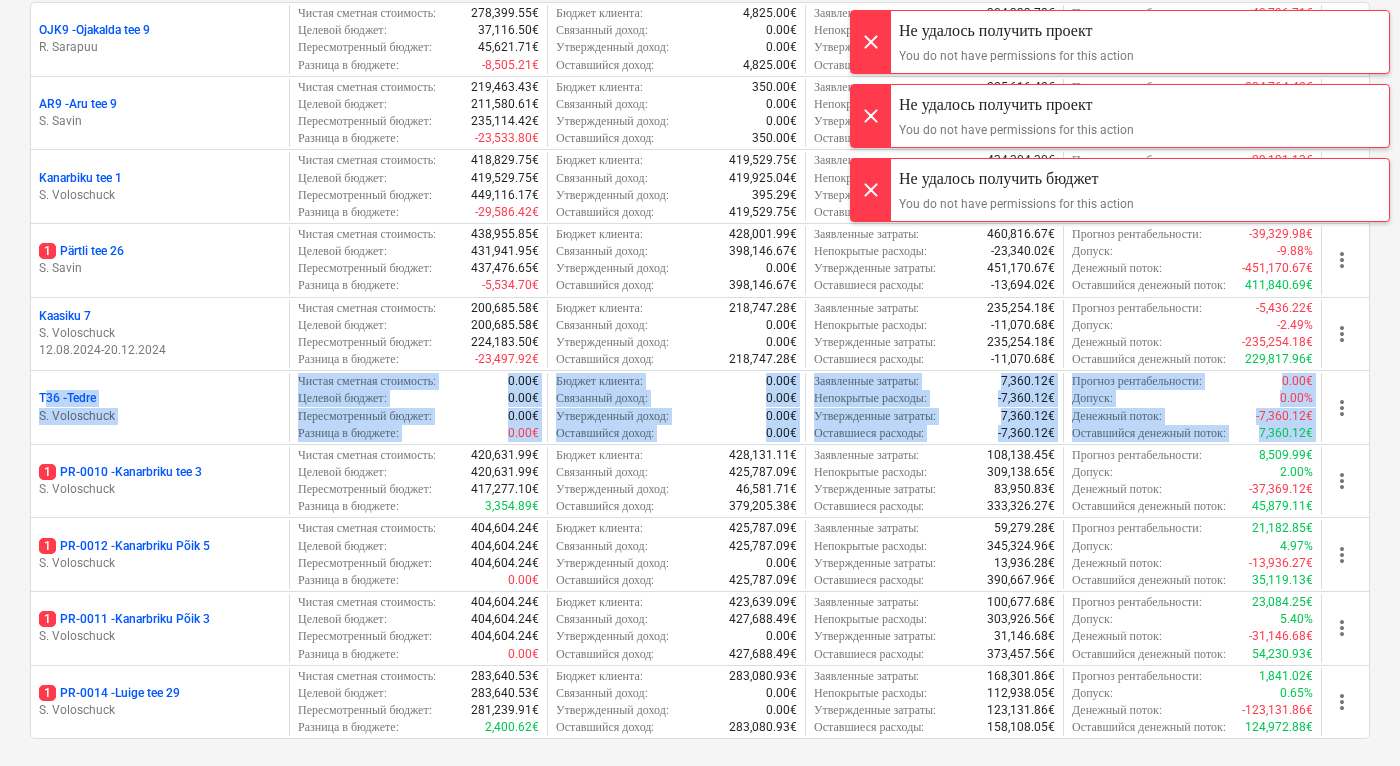 drag, startPoint x: 1399, startPoint y: 154, endPoint x: 1379, endPoint y: 372, distance: 218.91551 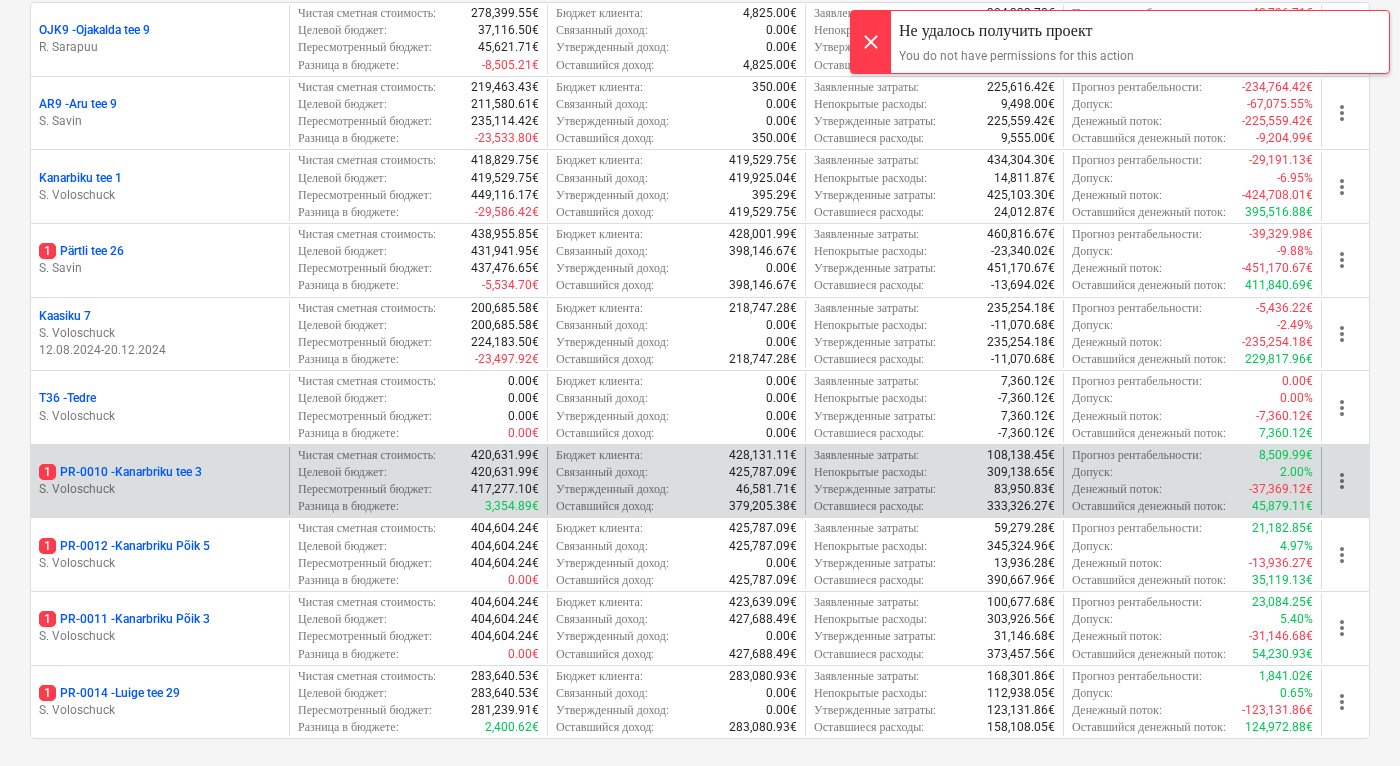 click on "S. Voloschuck" at bounding box center [160, 489] 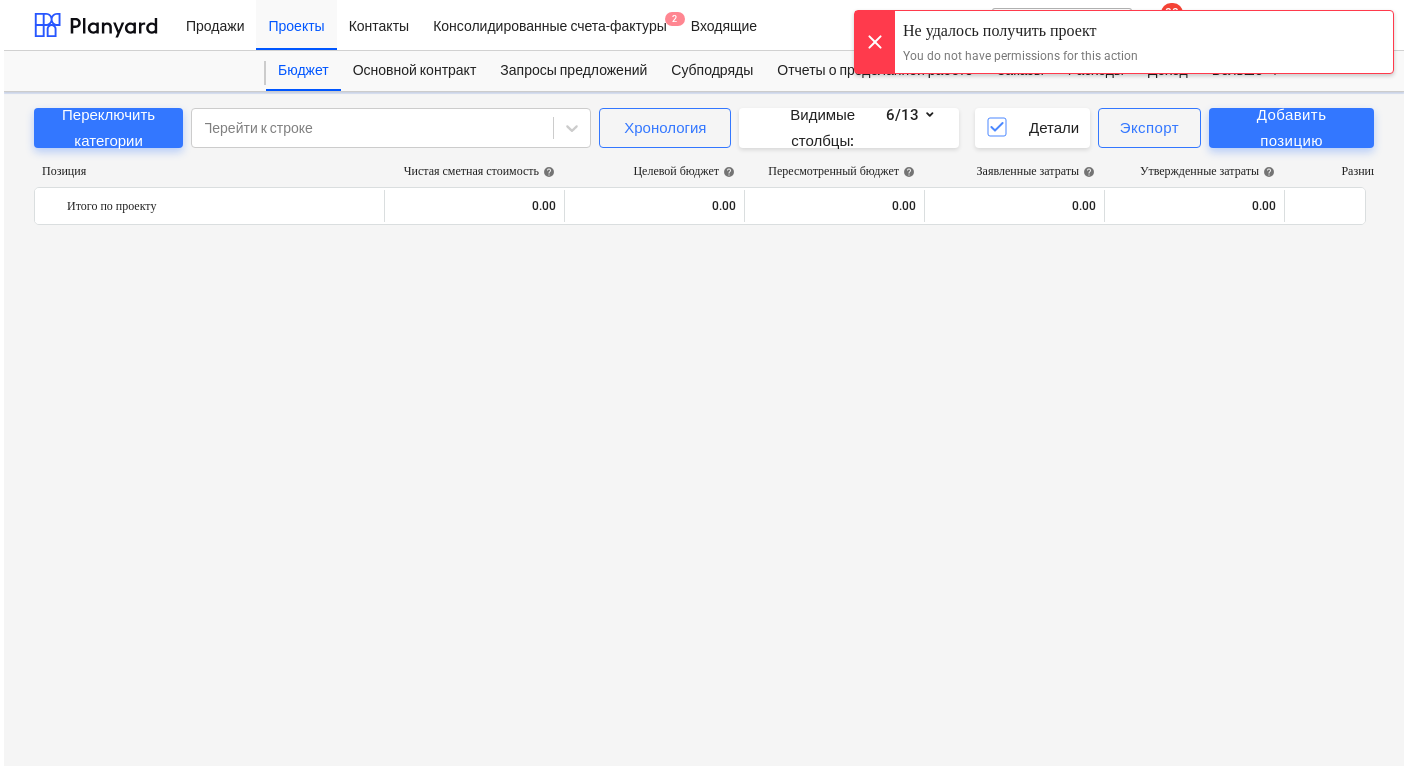 scroll, scrollTop: 0, scrollLeft: 0, axis: both 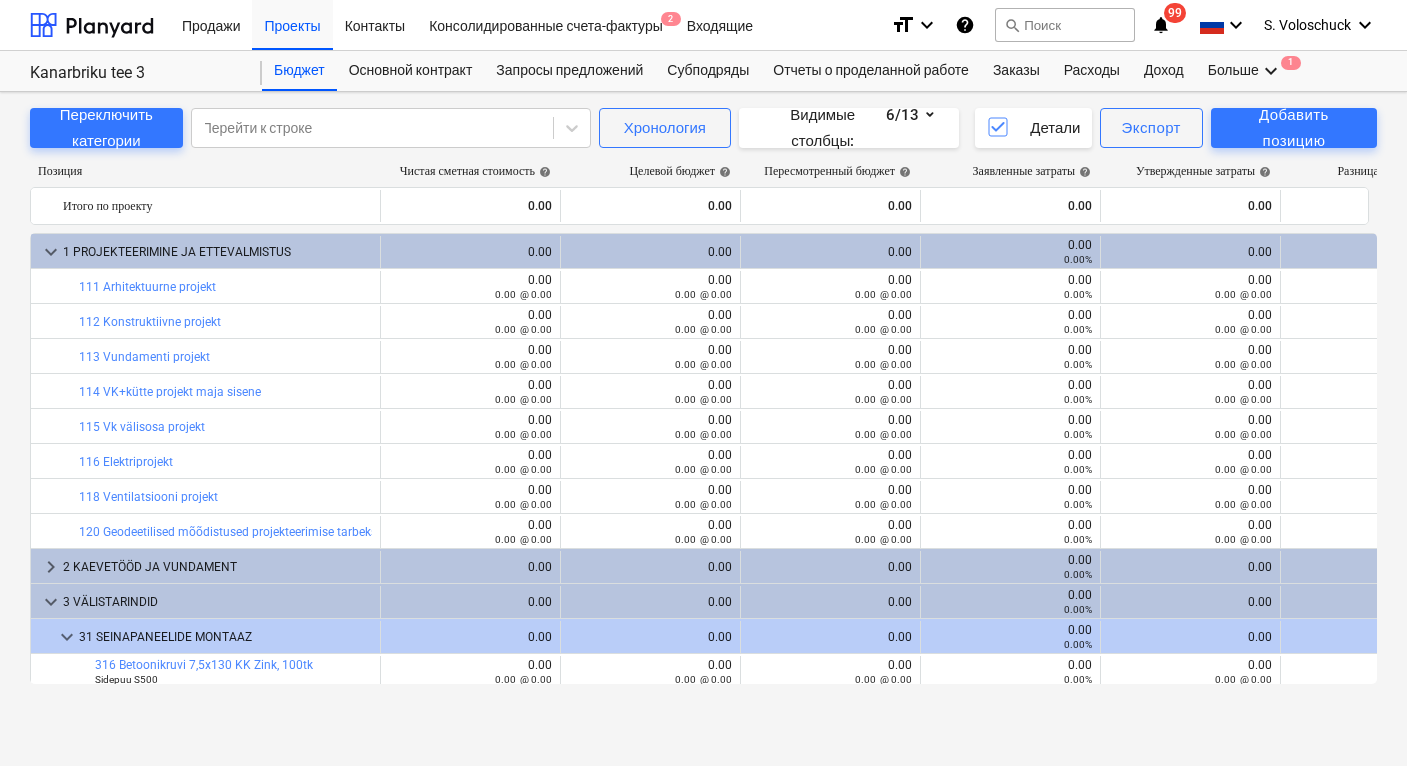 drag, startPoint x: 1377, startPoint y: 291, endPoint x: 1370, endPoint y: 316, distance: 25.96151 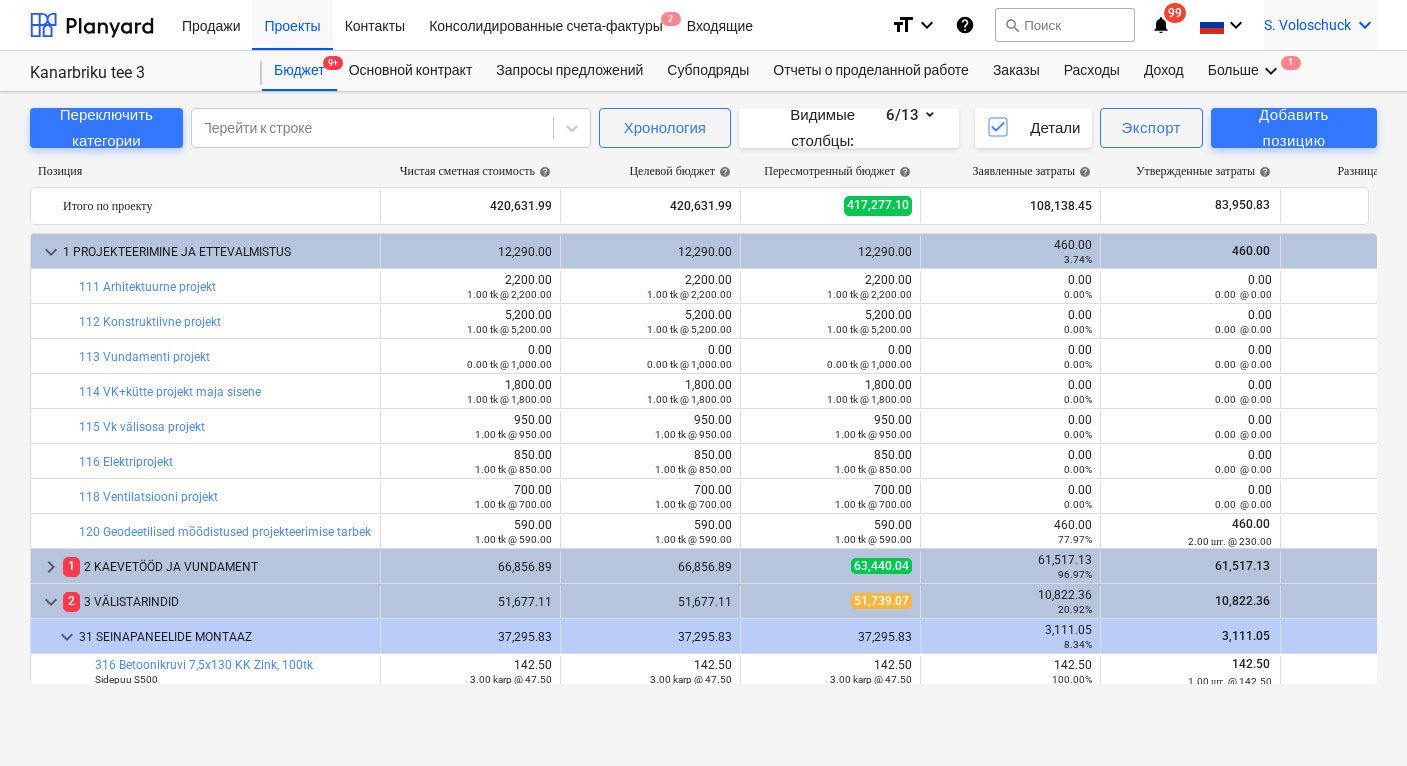 click on "S. Voloschuck keyboard_arrow_down" at bounding box center (1320, 25) 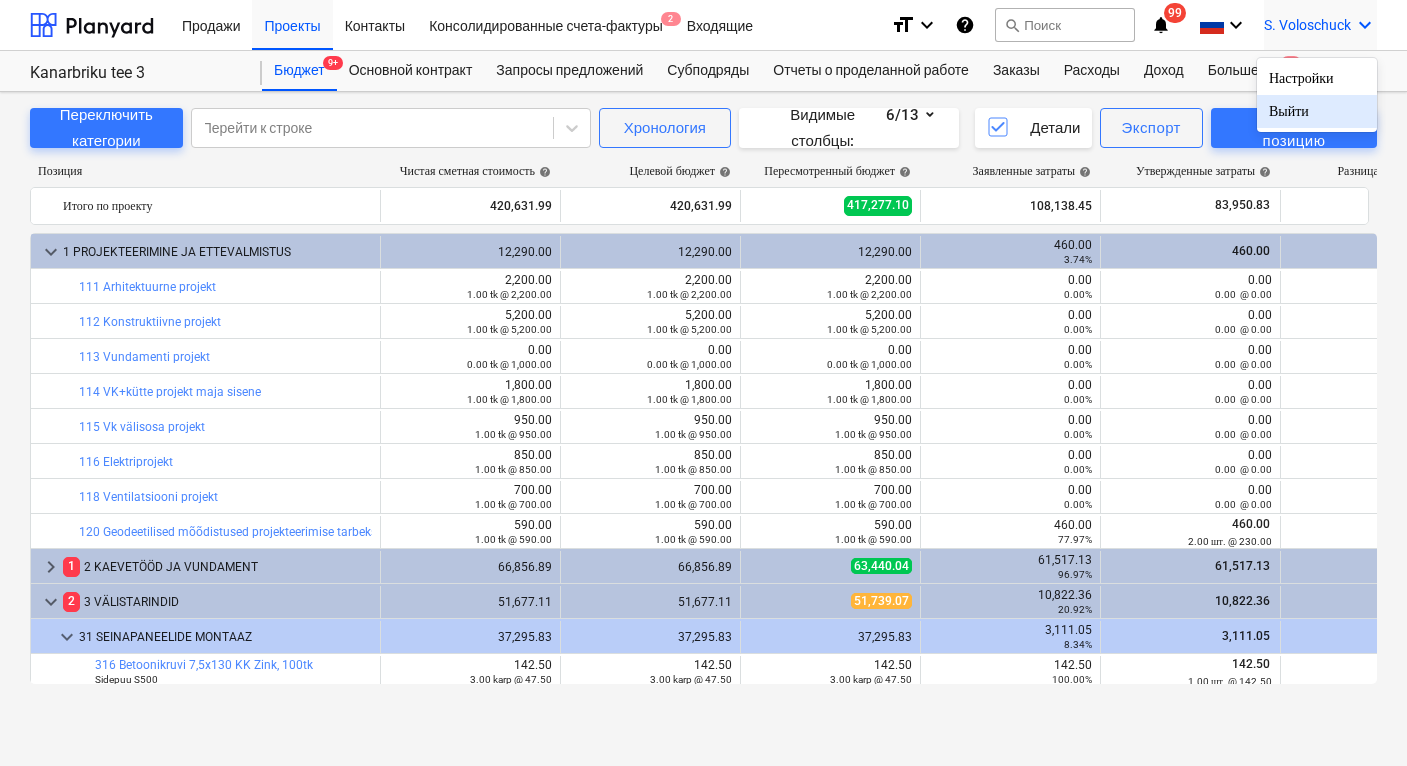 drag, startPoint x: 1377, startPoint y: 311, endPoint x: 1375, endPoint y: 326, distance: 15.132746 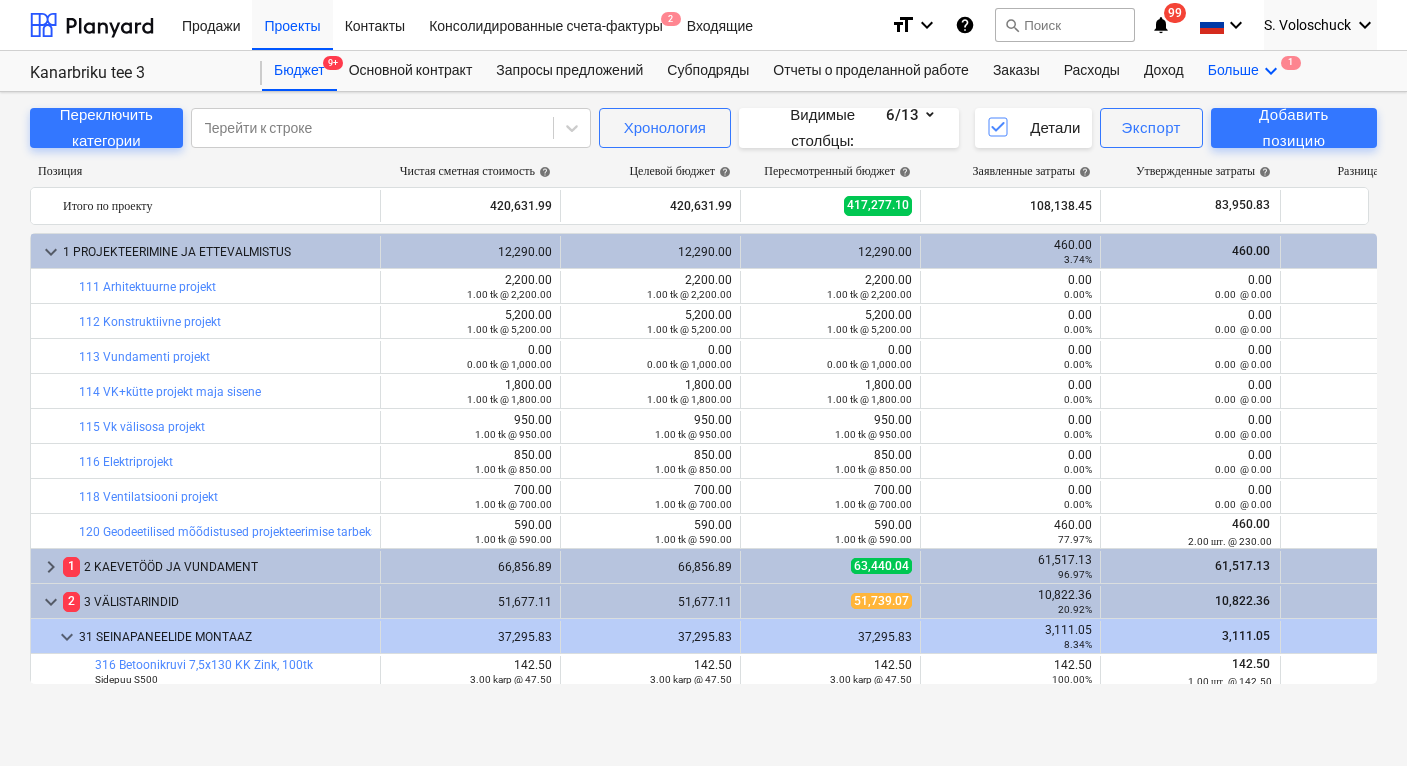click on "keyboard_arrow_down" at bounding box center [1271, 71] 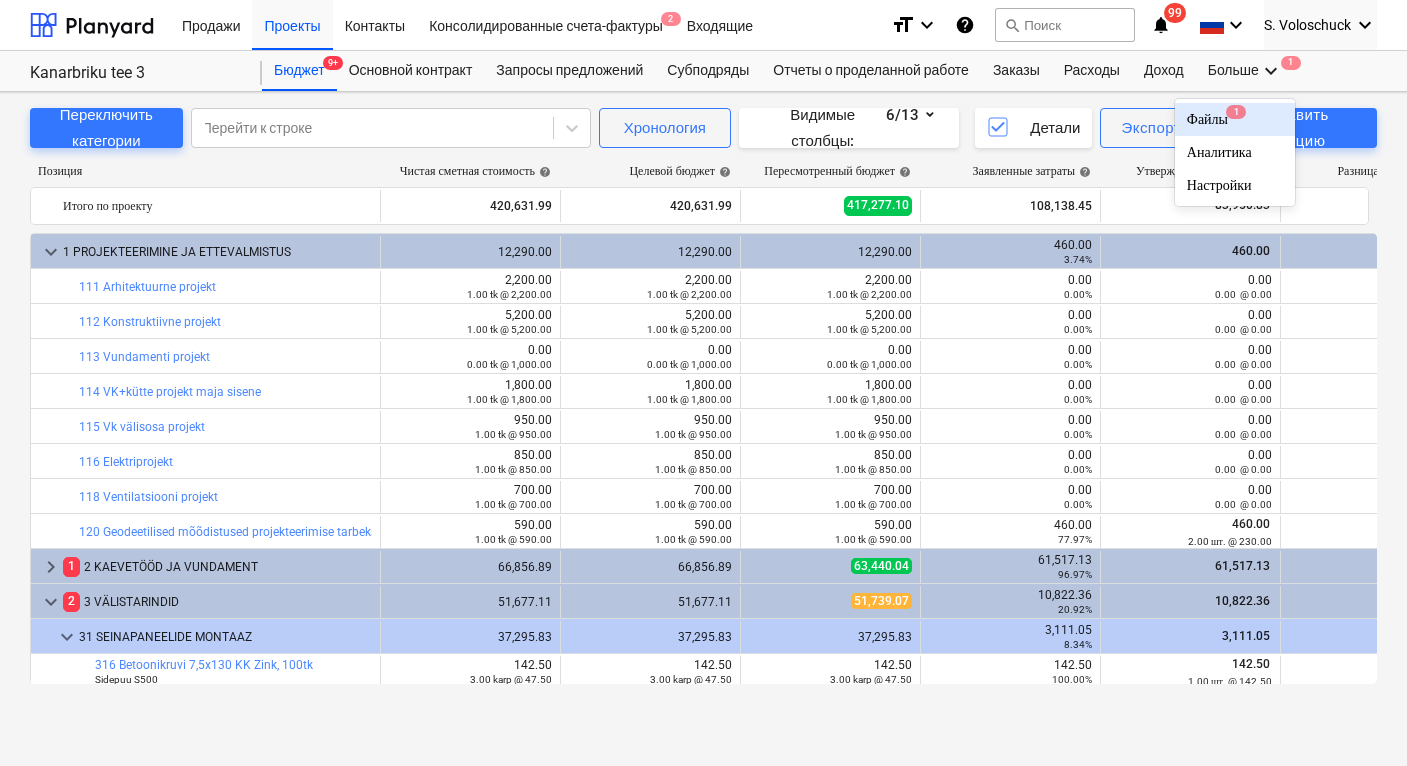 click on "Файлы 1" at bounding box center (1235, 119) 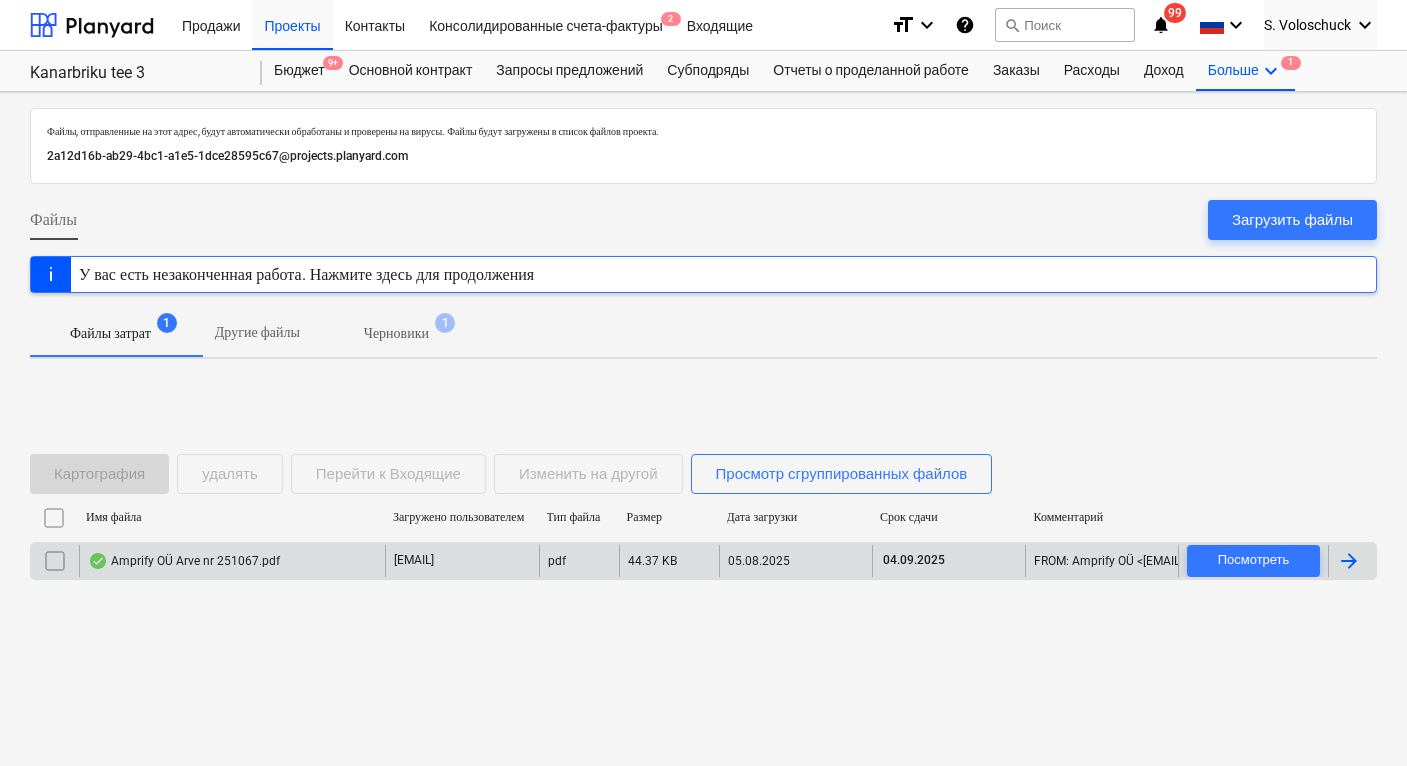 click on "Amprify OÜ Arve nr 251067.pdf" at bounding box center [232, 561] 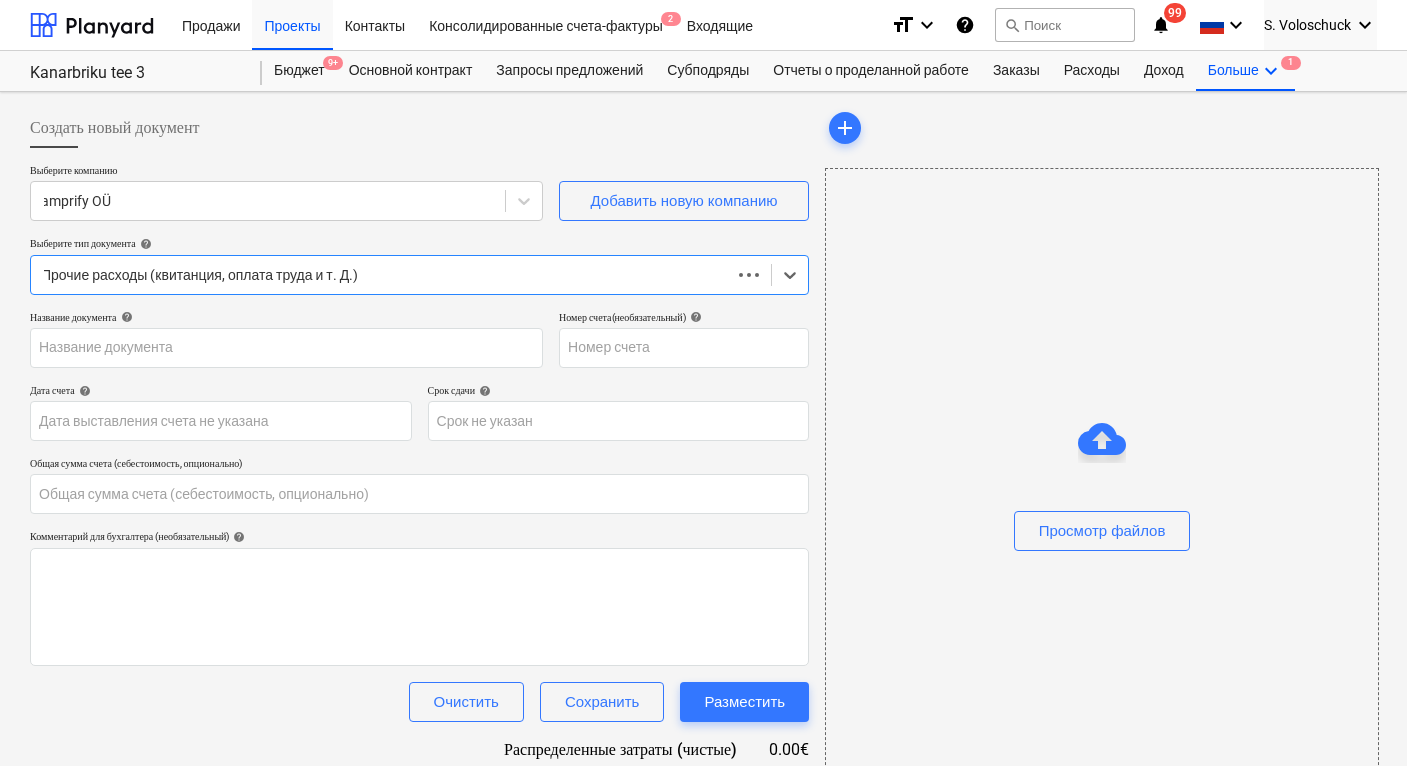 type on "0.00" 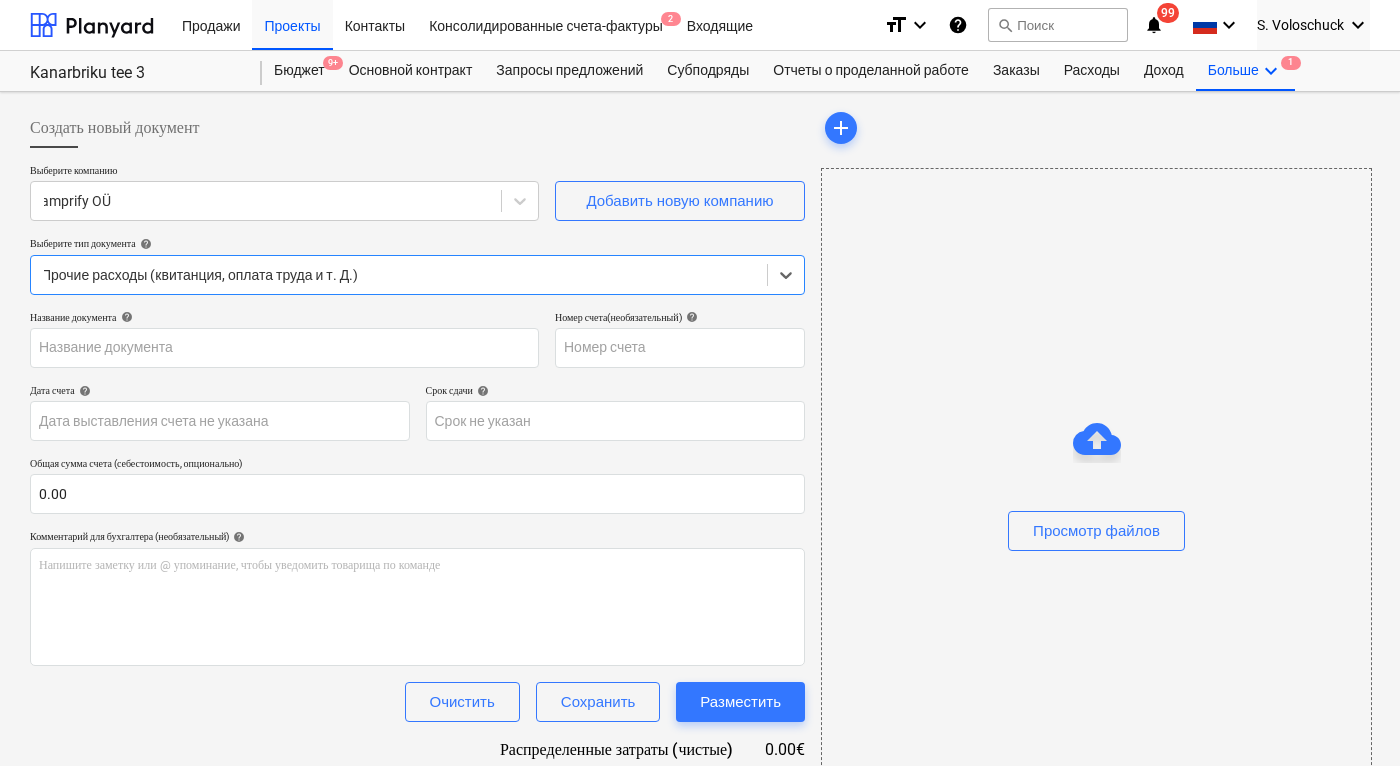 type on "251067" 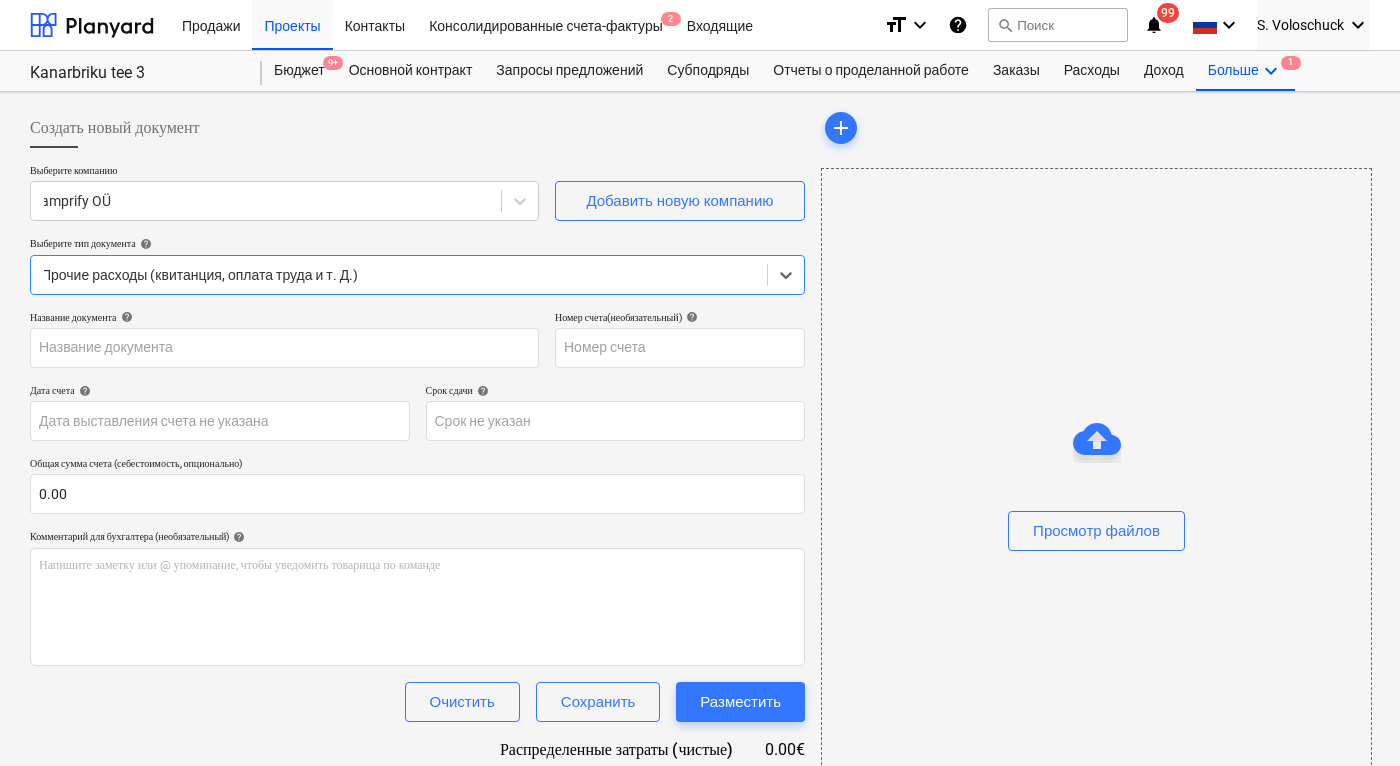type on "251067" 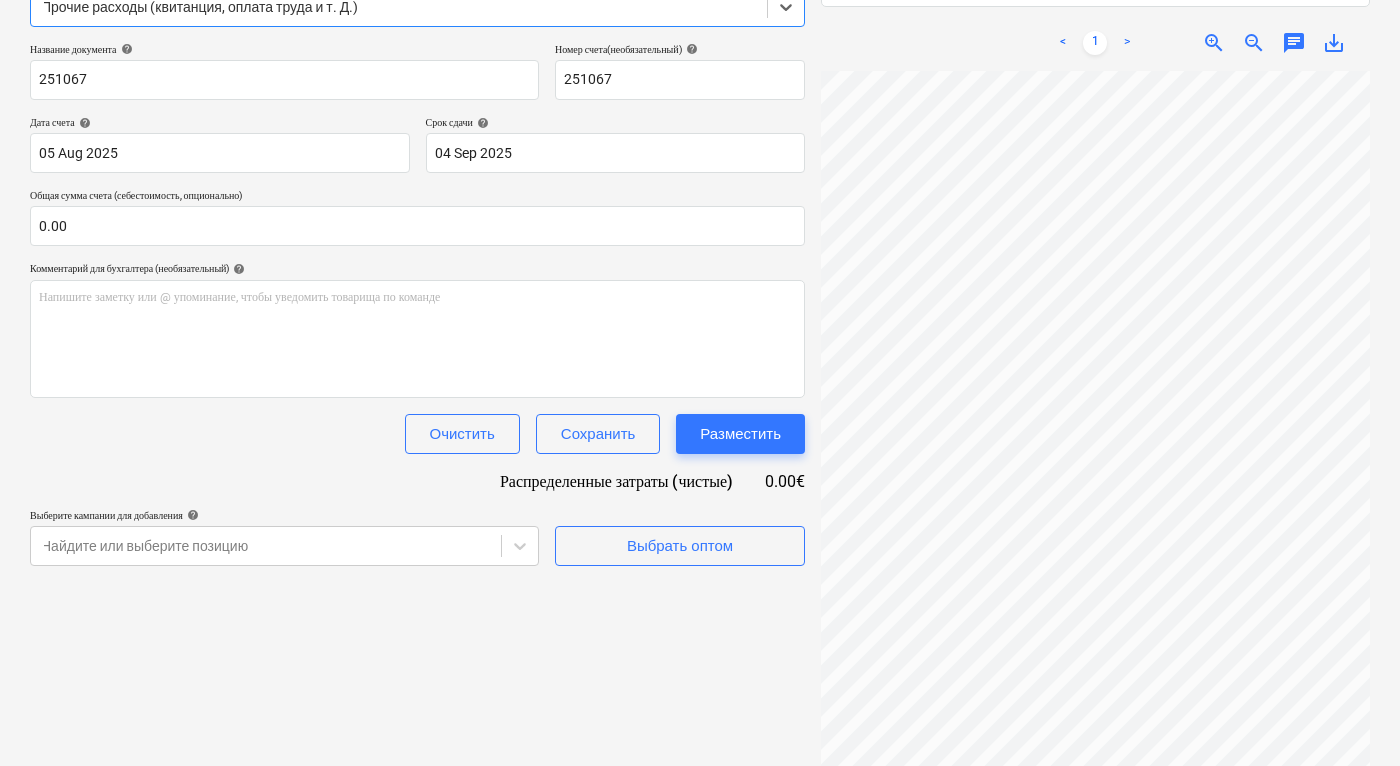 scroll, scrollTop: 284, scrollLeft: 0, axis: vertical 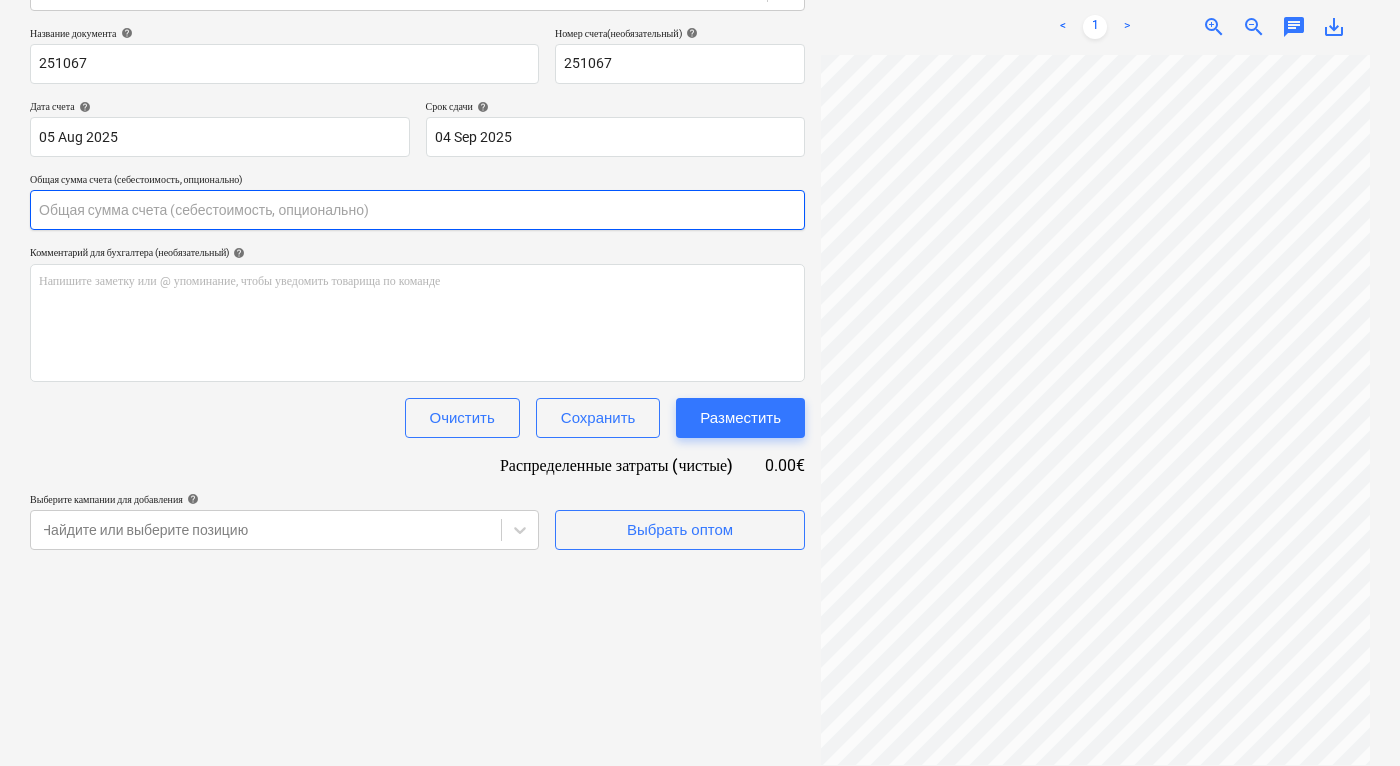 click at bounding box center [417, 210] 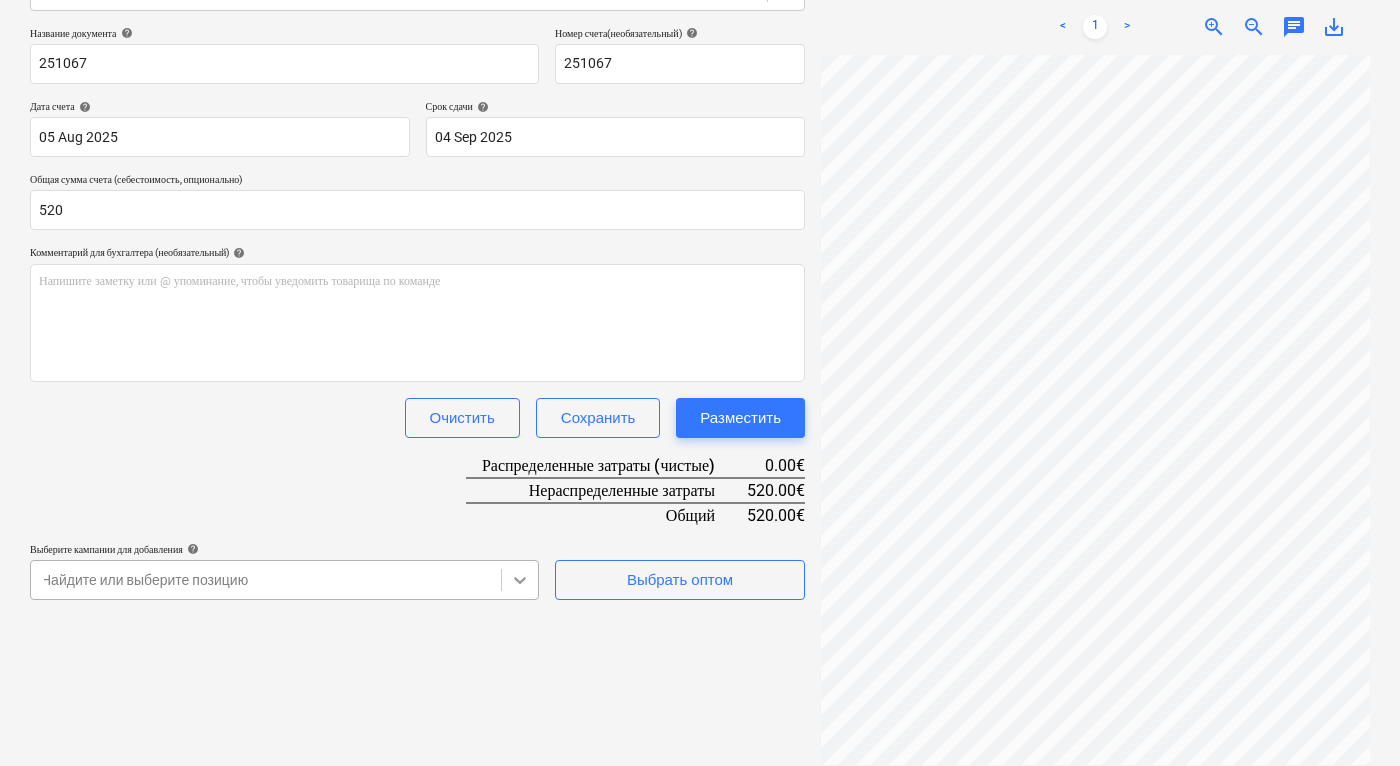 type on "520.00" 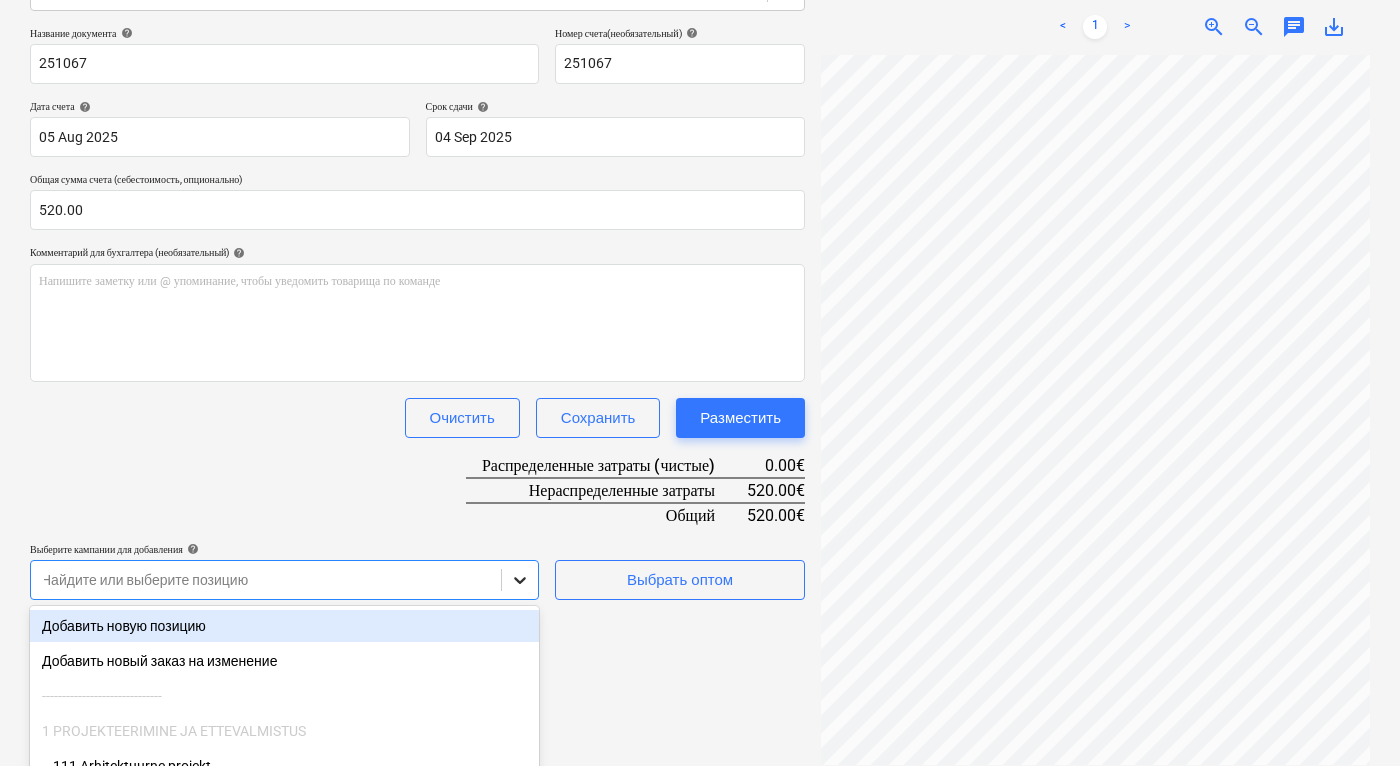 click on "Продажи Проекты Контакты Консолидированные счета-фактуры 2 Входящие format_size keyboard_arrow_down help search Поиск notifications 99 keyboard_arrow_down S. Voloschuck keyboard_arrow_down Kanarbriku tee [NUMBER] Бюджет 9+ Основной контракт Запросы предложений Субподряды Отчеты о проделанной работе Заказы Расходы Доход Больше keyboard_arrow_down 1 Создать новый документ Выберите компанию amprify OÜ   Добавить новую компанию Выберите тип документа help Прочие расходы (квитанция, оплата труда и т. Д.) Название документа help [NUMBER] Номер счета  (необязательный) help [NUMBER] Дата счета help 05 Aug 2025 05.08.2025 Срок сдачи help 04 Sep 2025 04.09.2025 [PRICE] help ﻿ Очистить <" at bounding box center [700, 99] 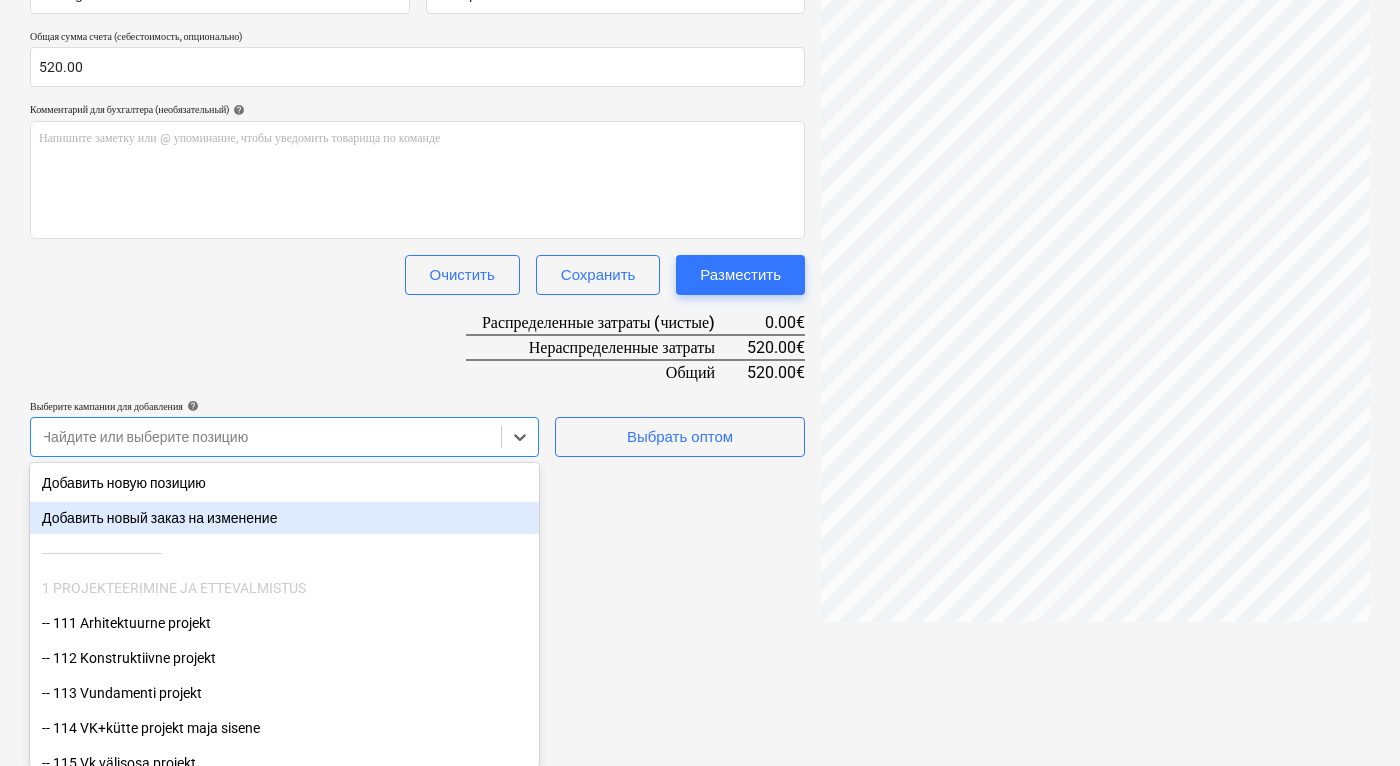 drag, startPoint x: 499, startPoint y: 566, endPoint x: 276, endPoint y: 423, distance: 264.91132 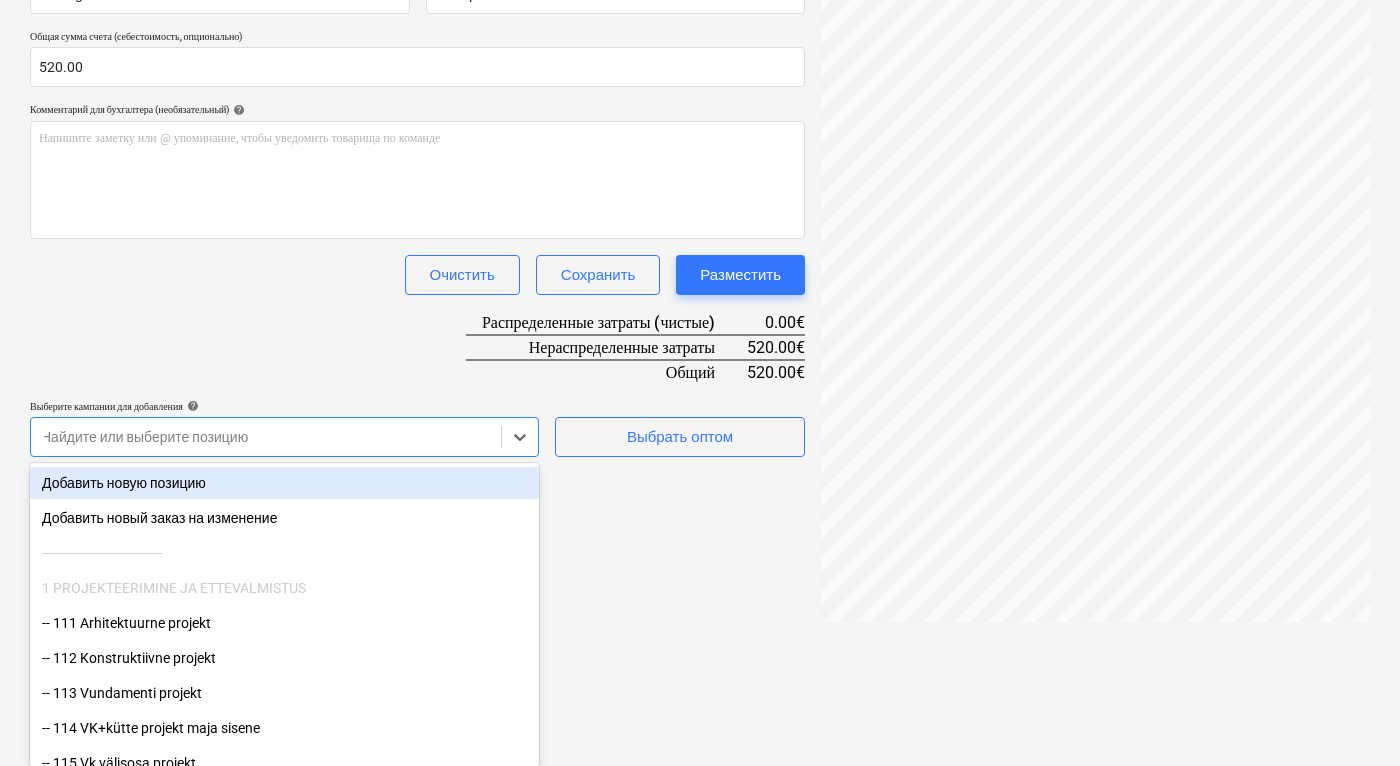 click on "Добавить новую позицию" at bounding box center [284, 483] 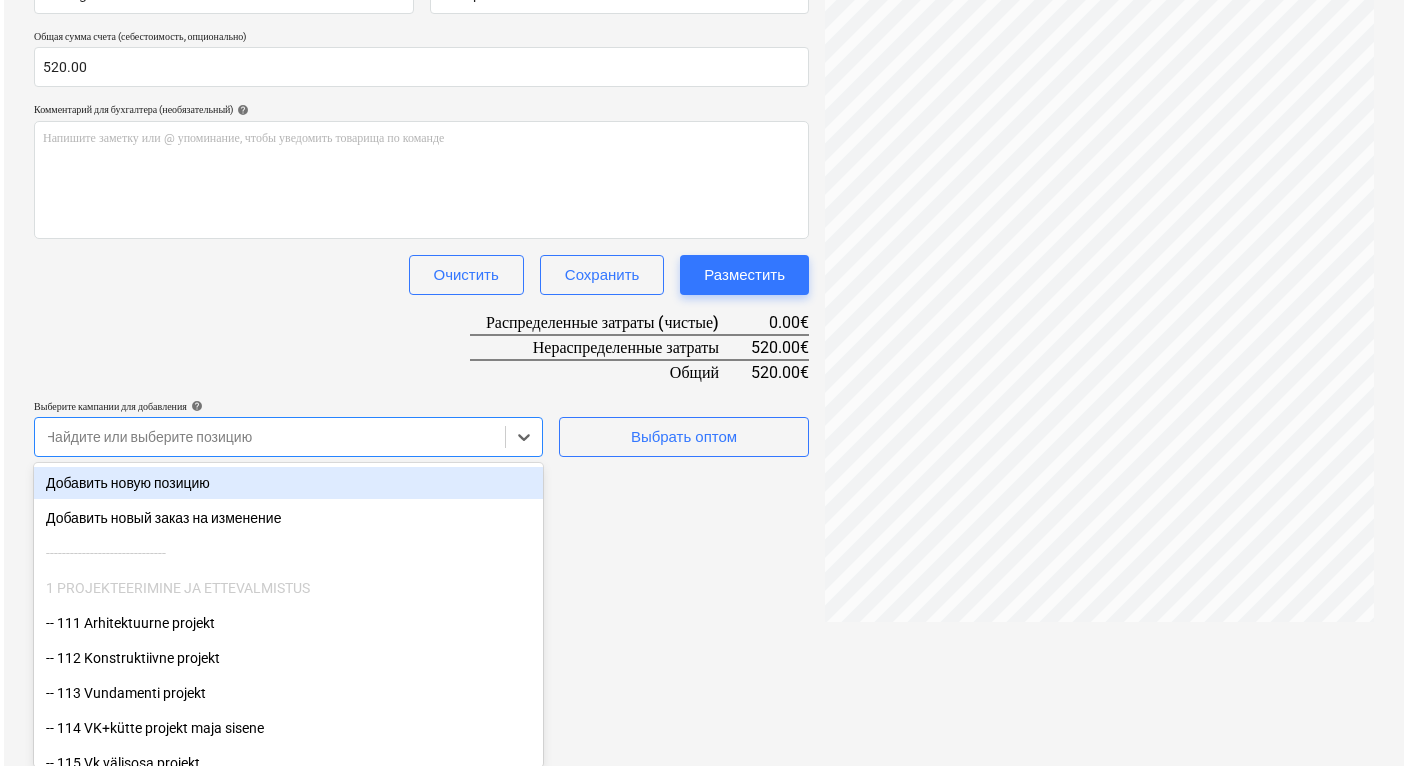 scroll, scrollTop: 284, scrollLeft: 0, axis: vertical 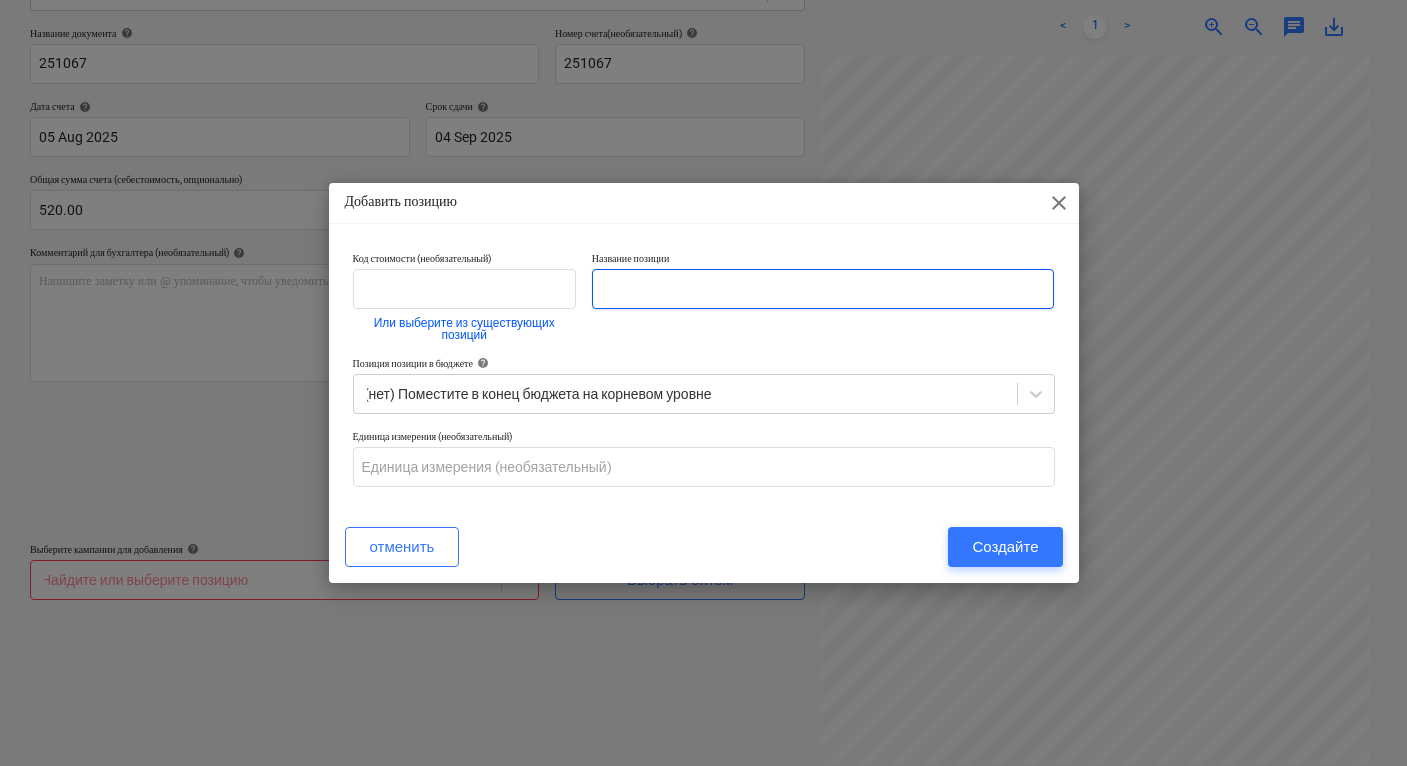paste on "Ajutise elektri tagamine objektil" 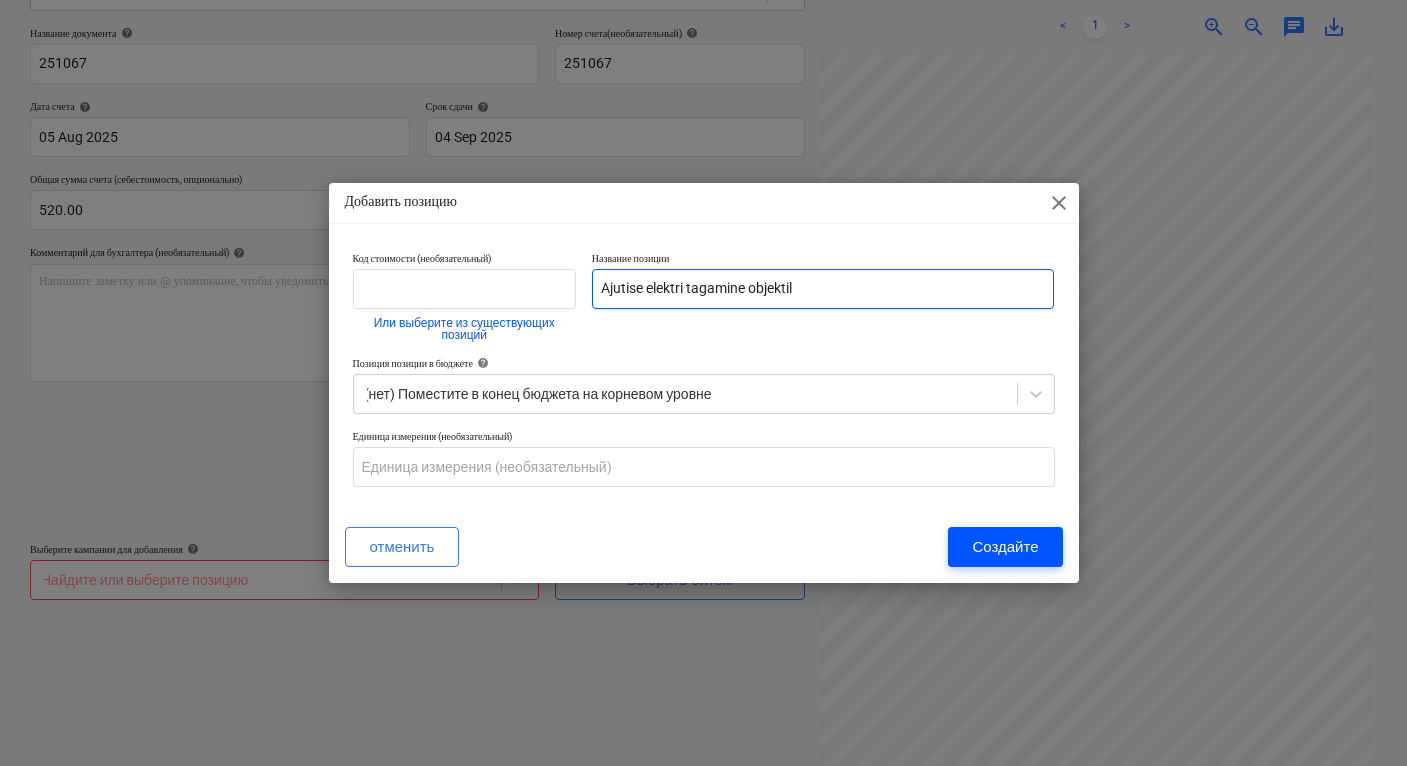 type on "Ajutise elektri tagamine objektil" 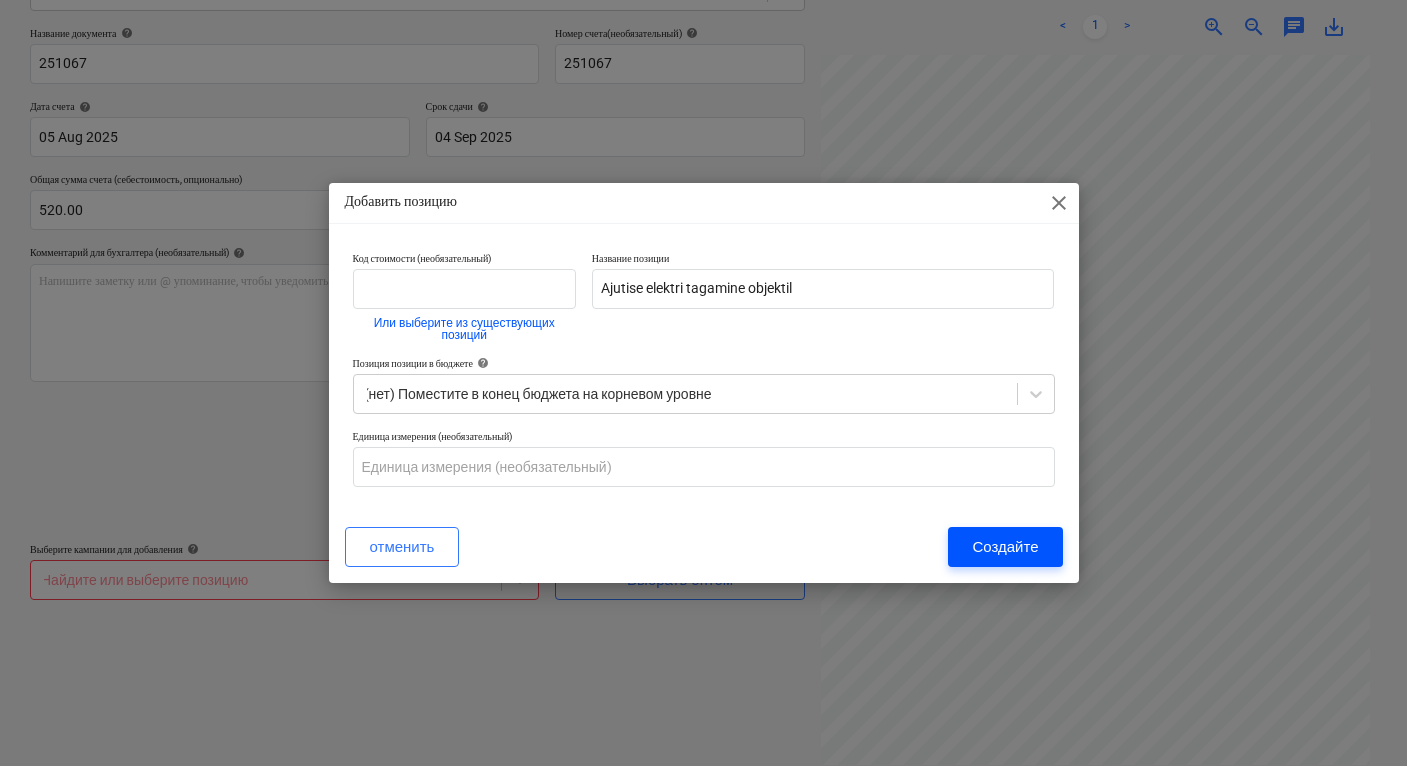 click on "Создайте" at bounding box center (1005, 547) 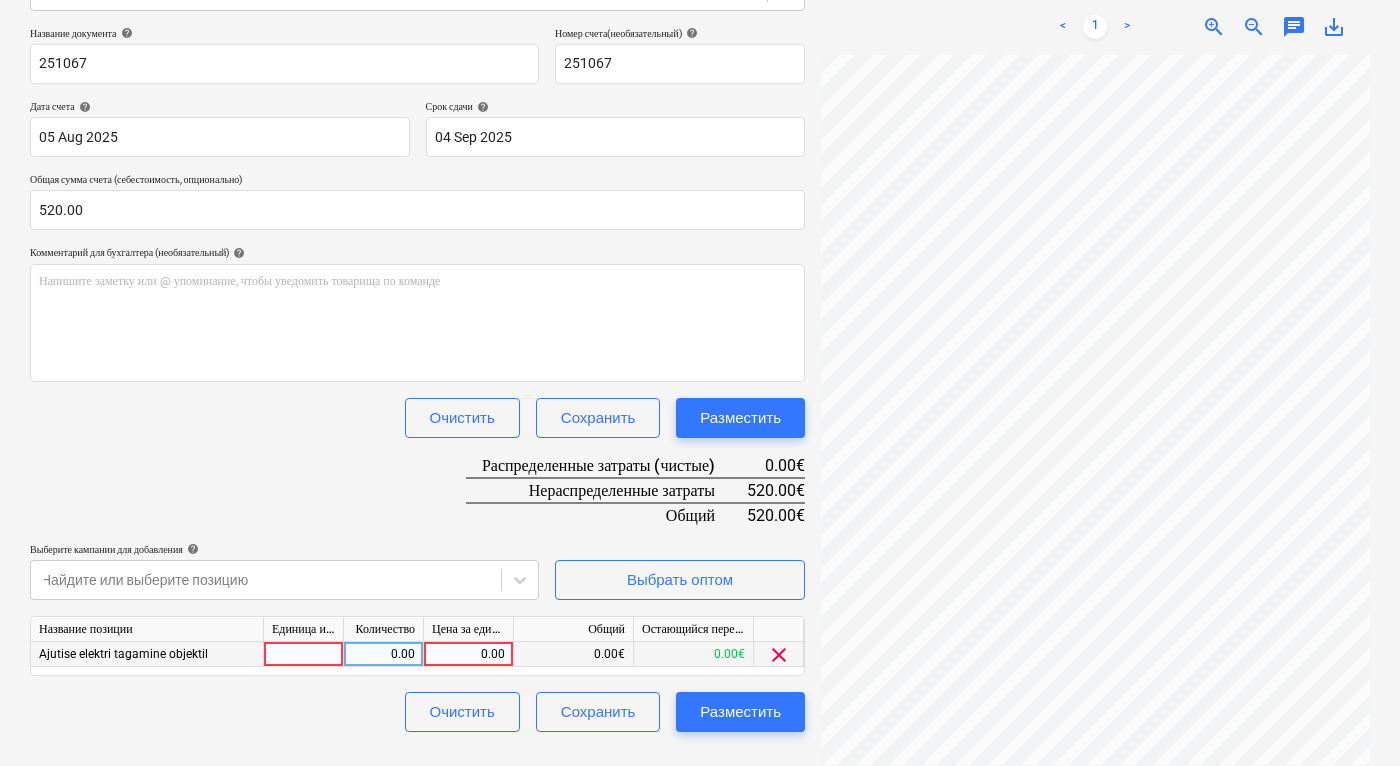 click on "0.00" at bounding box center [468, 654] 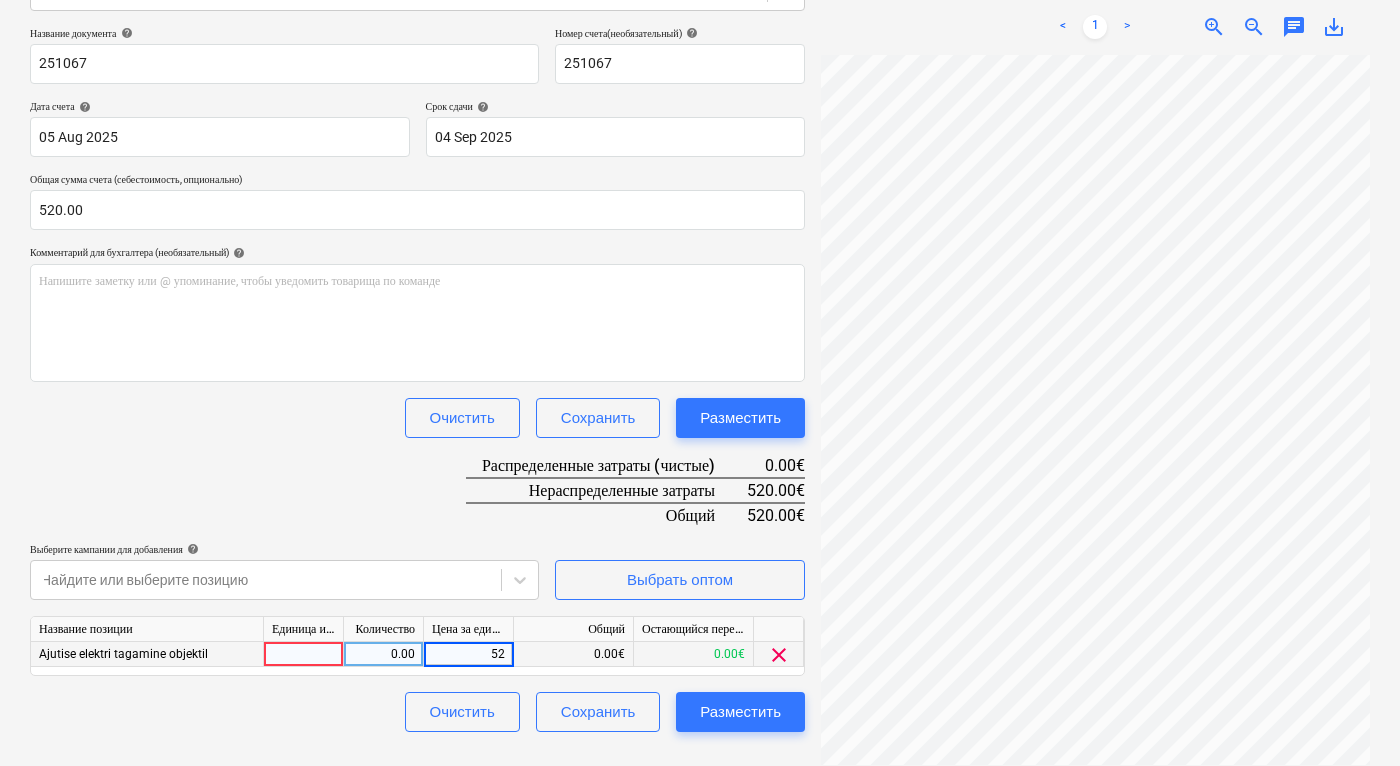 type on "520" 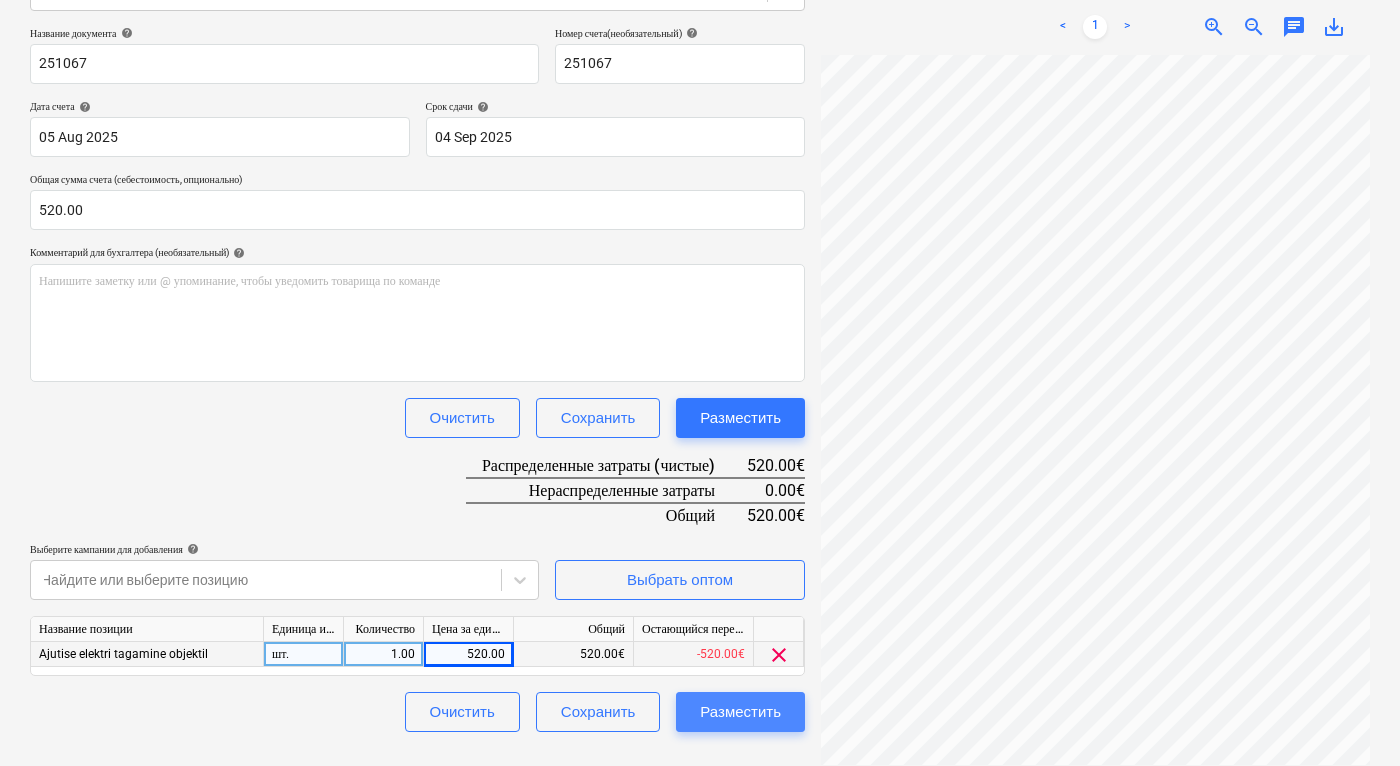 click on "Разместить" at bounding box center (740, 712) 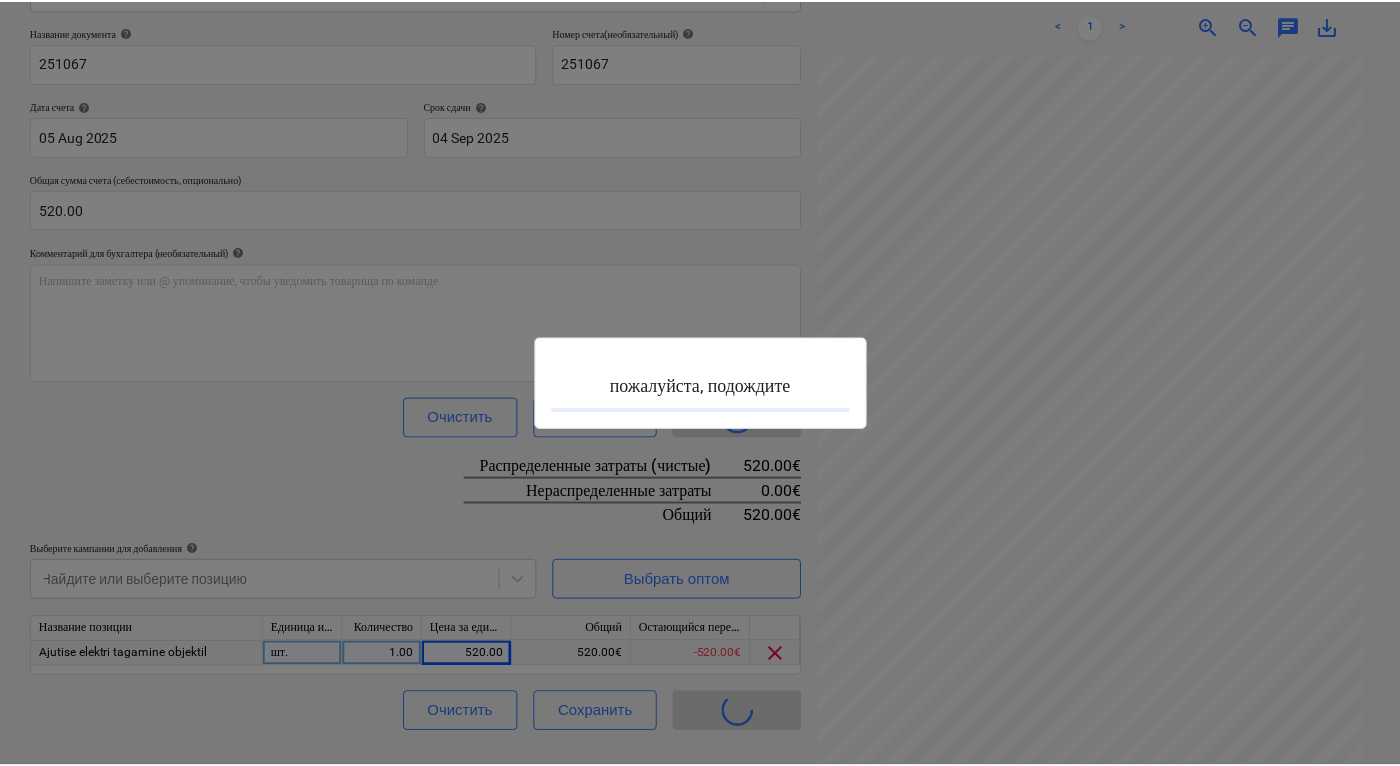 scroll, scrollTop: 0, scrollLeft: 0, axis: both 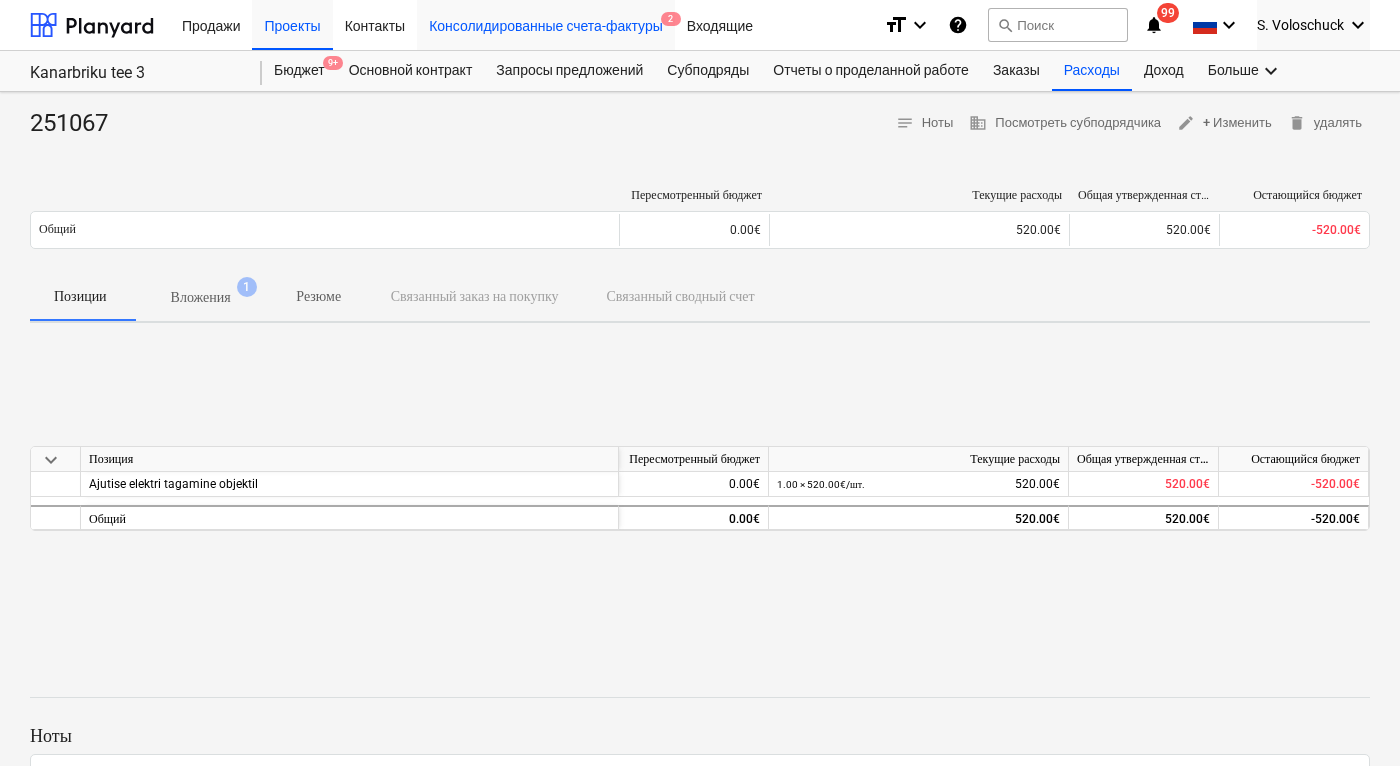 click on "Консолидированные счета-фактуры 2" at bounding box center (546, 24) 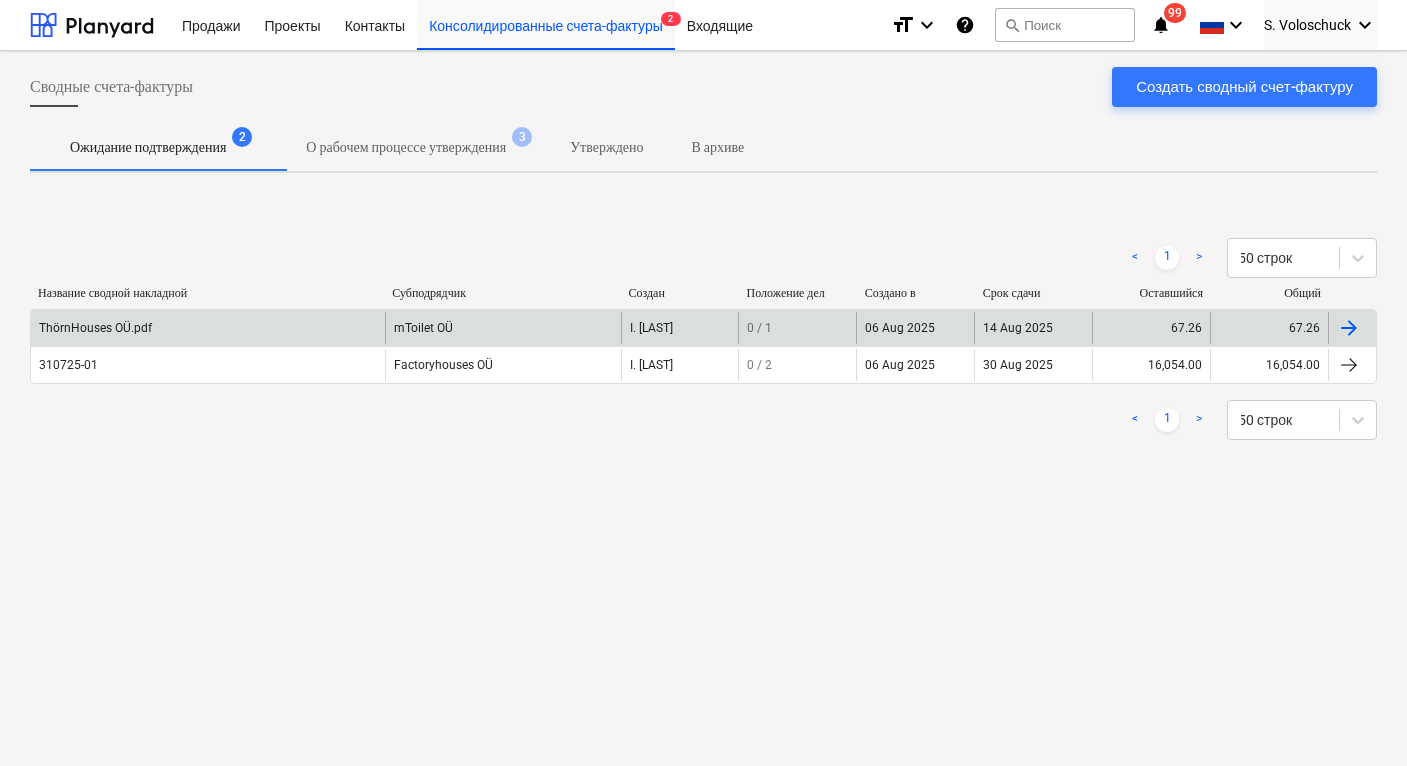 click on "mToilet OÜ" at bounding box center [503, 328] 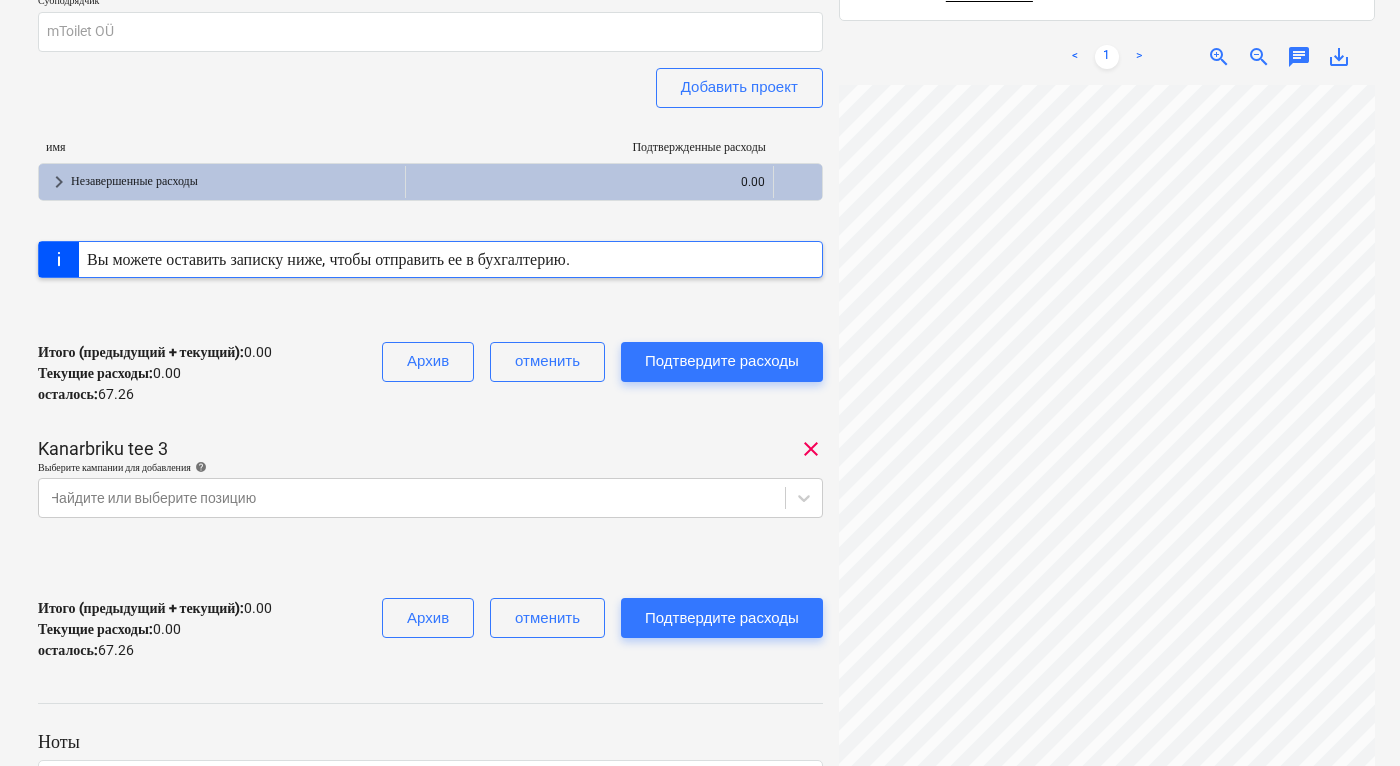 scroll, scrollTop: 240, scrollLeft: 0, axis: vertical 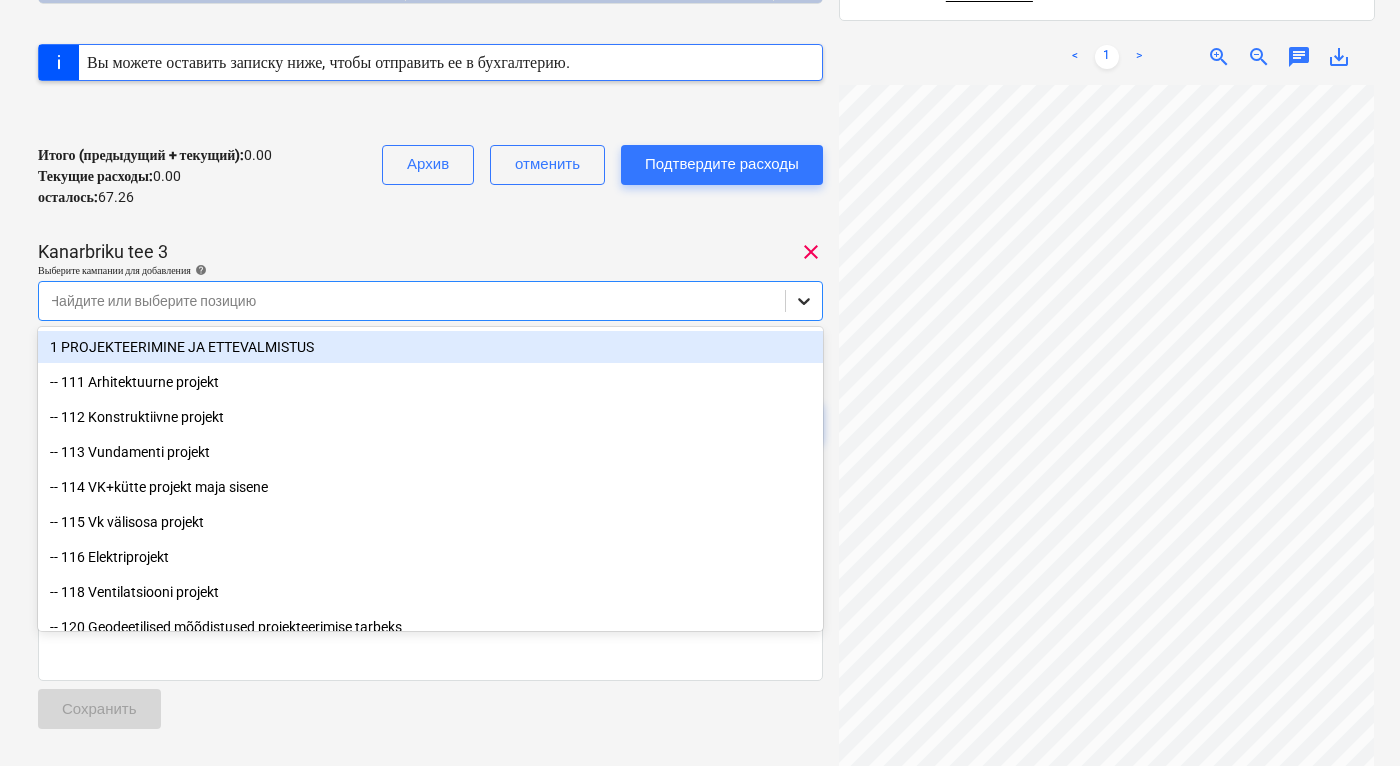 click at bounding box center (804, 301) 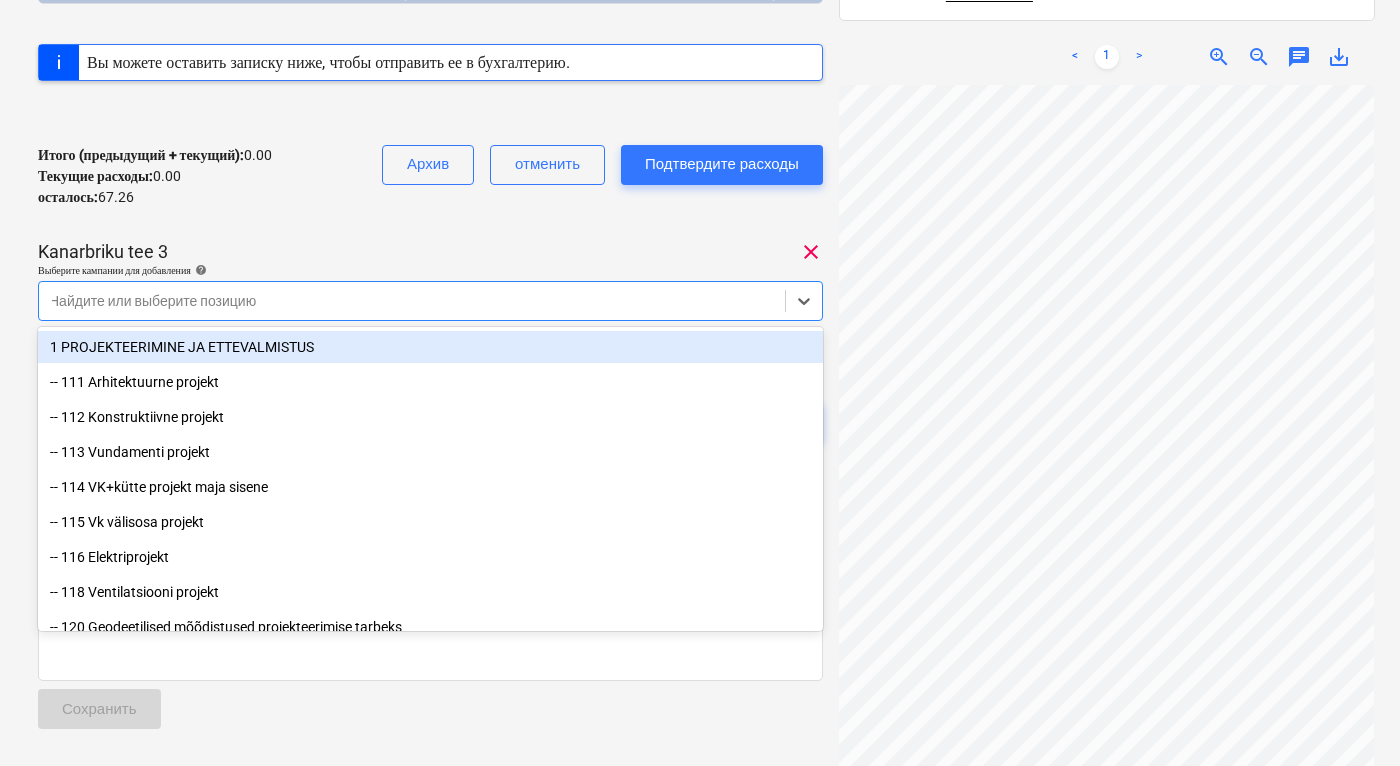 click at bounding box center [412, 301] 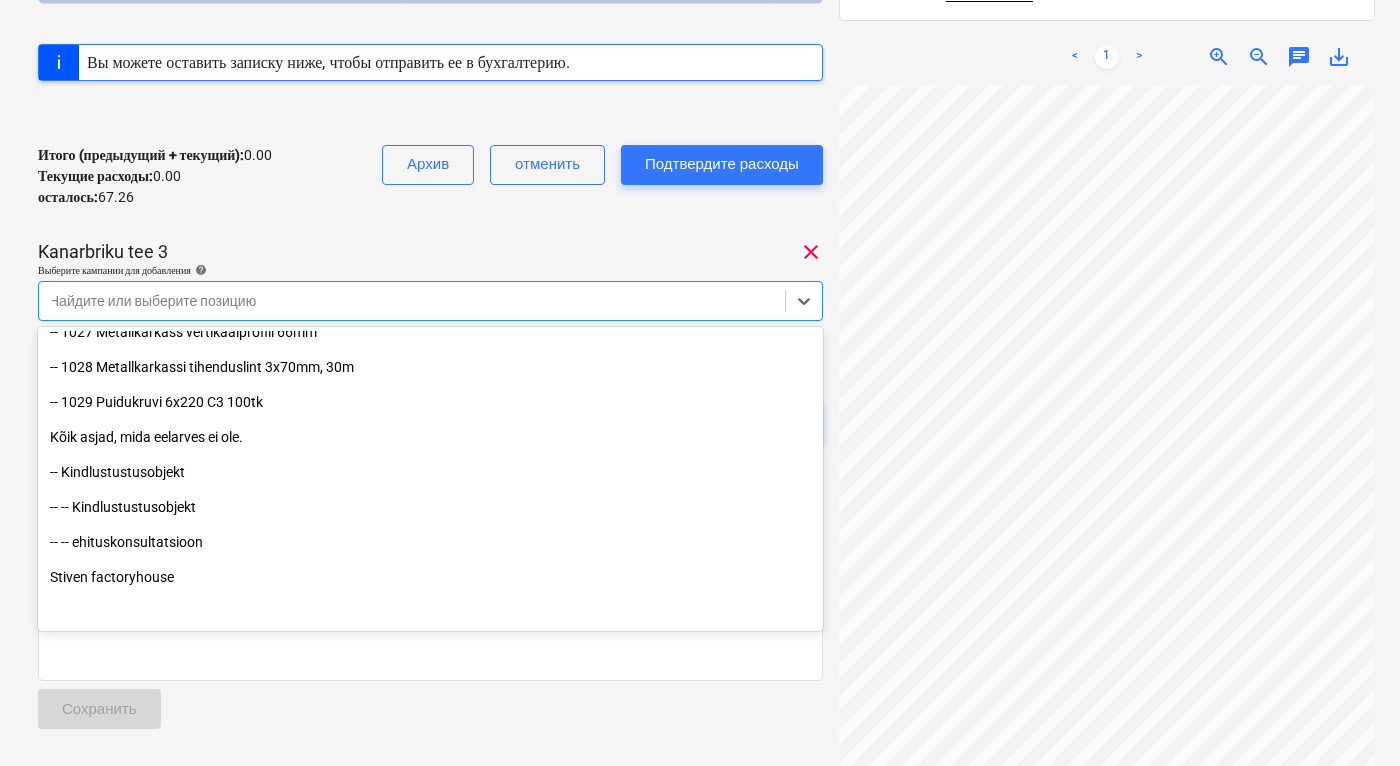scroll, scrollTop: 24655, scrollLeft: 0, axis: vertical 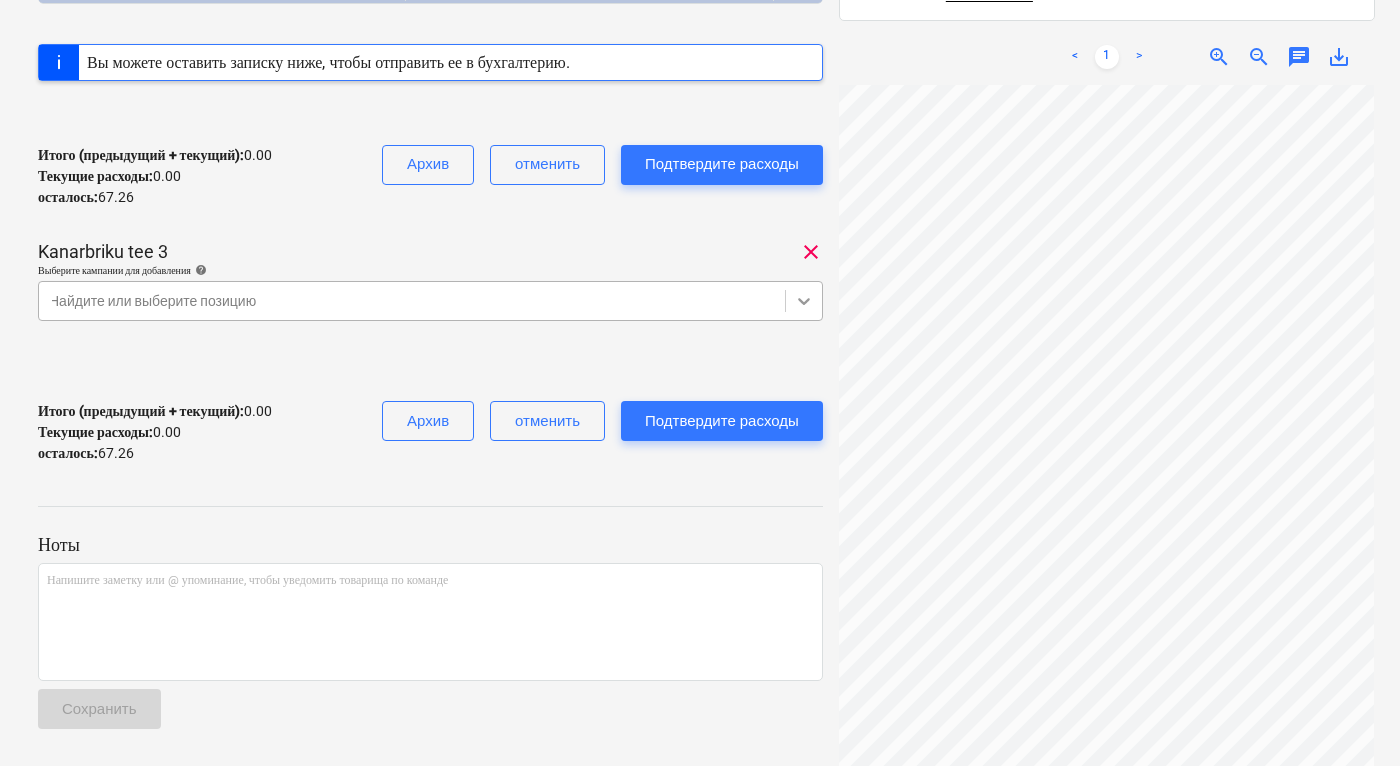 click 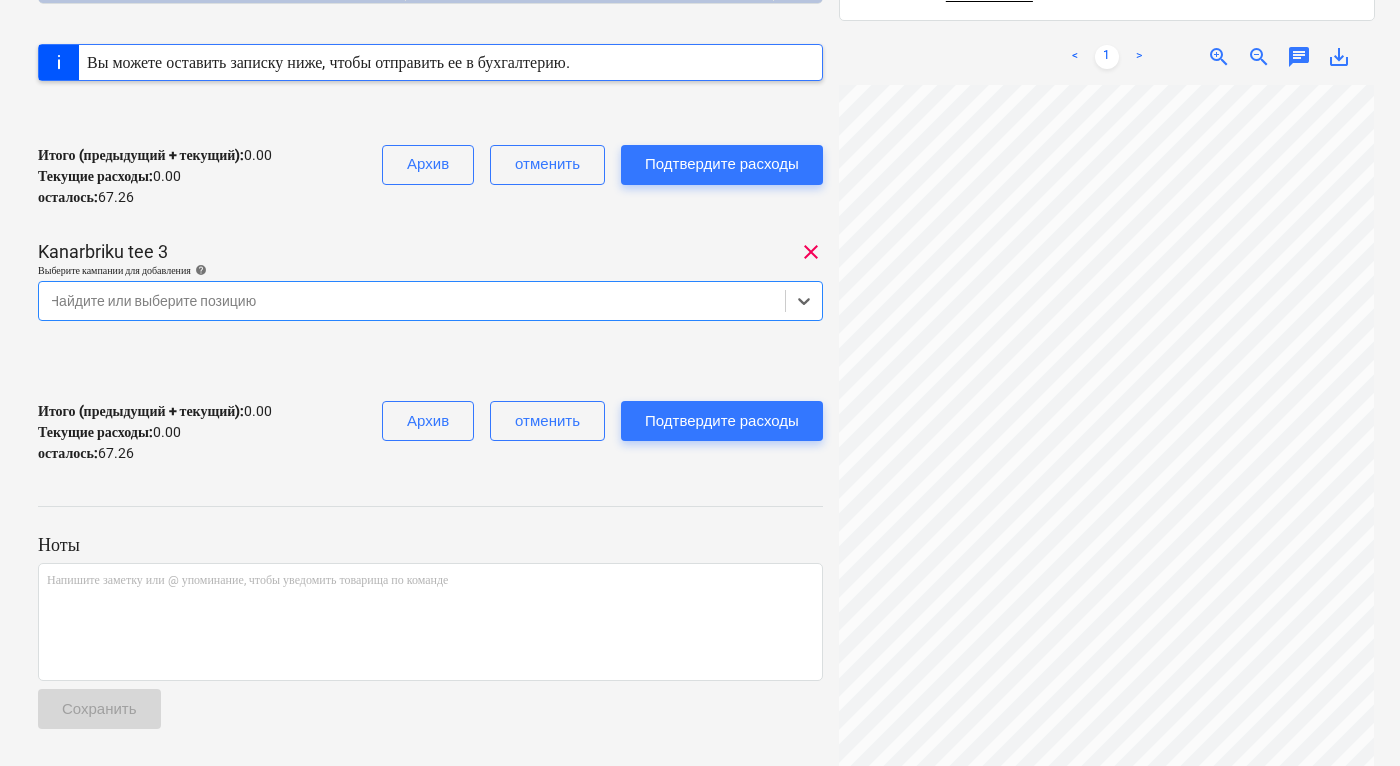 click at bounding box center [412, 301] 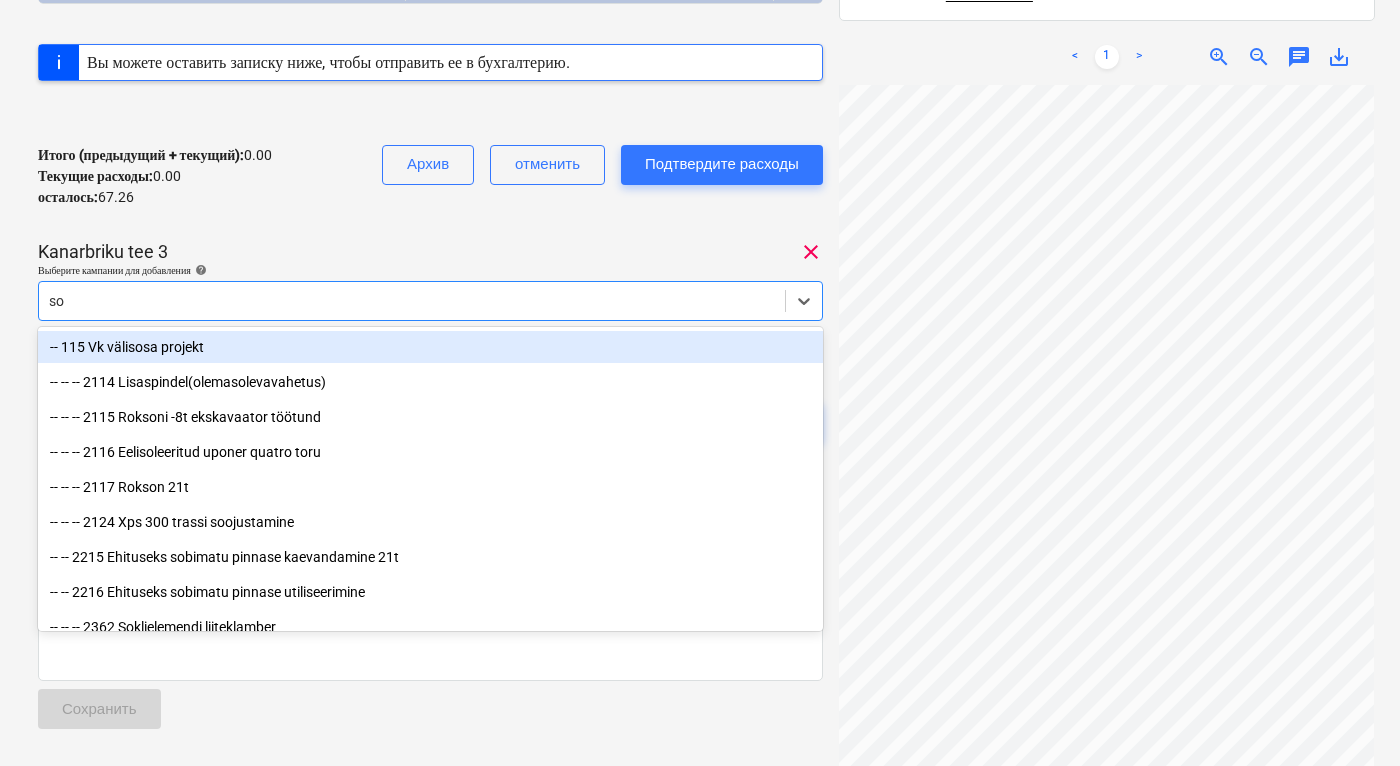 type on "s" 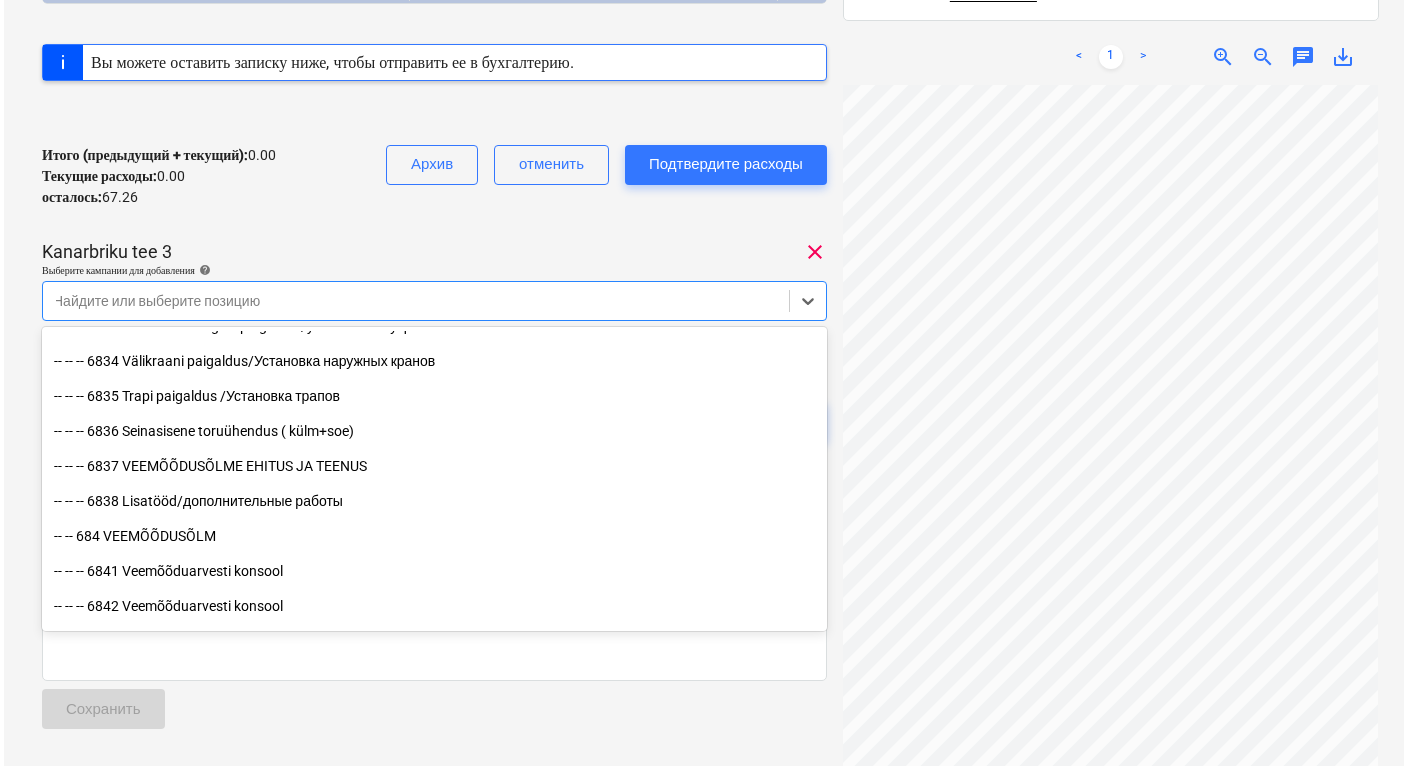 scroll, scrollTop: 17311, scrollLeft: 0, axis: vertical 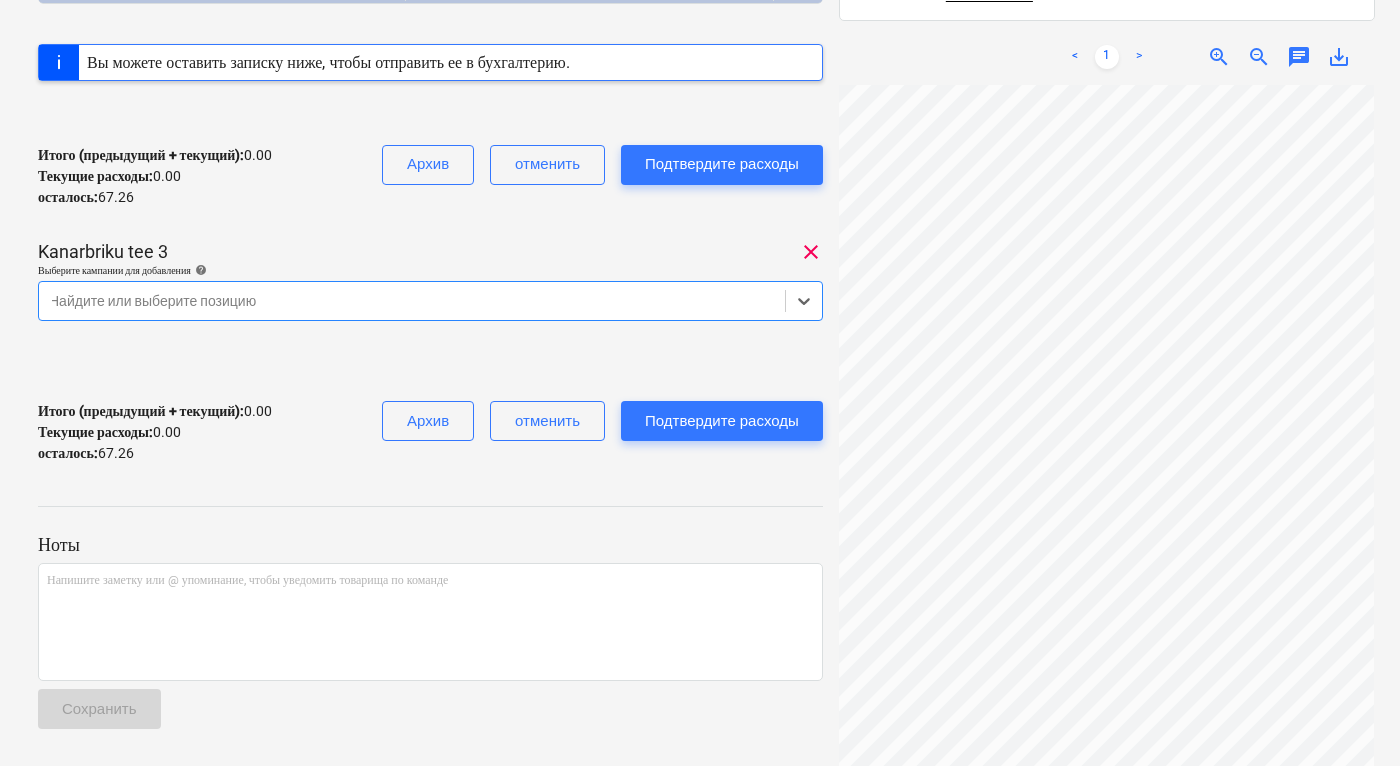 click at bounding box center [412, 301] 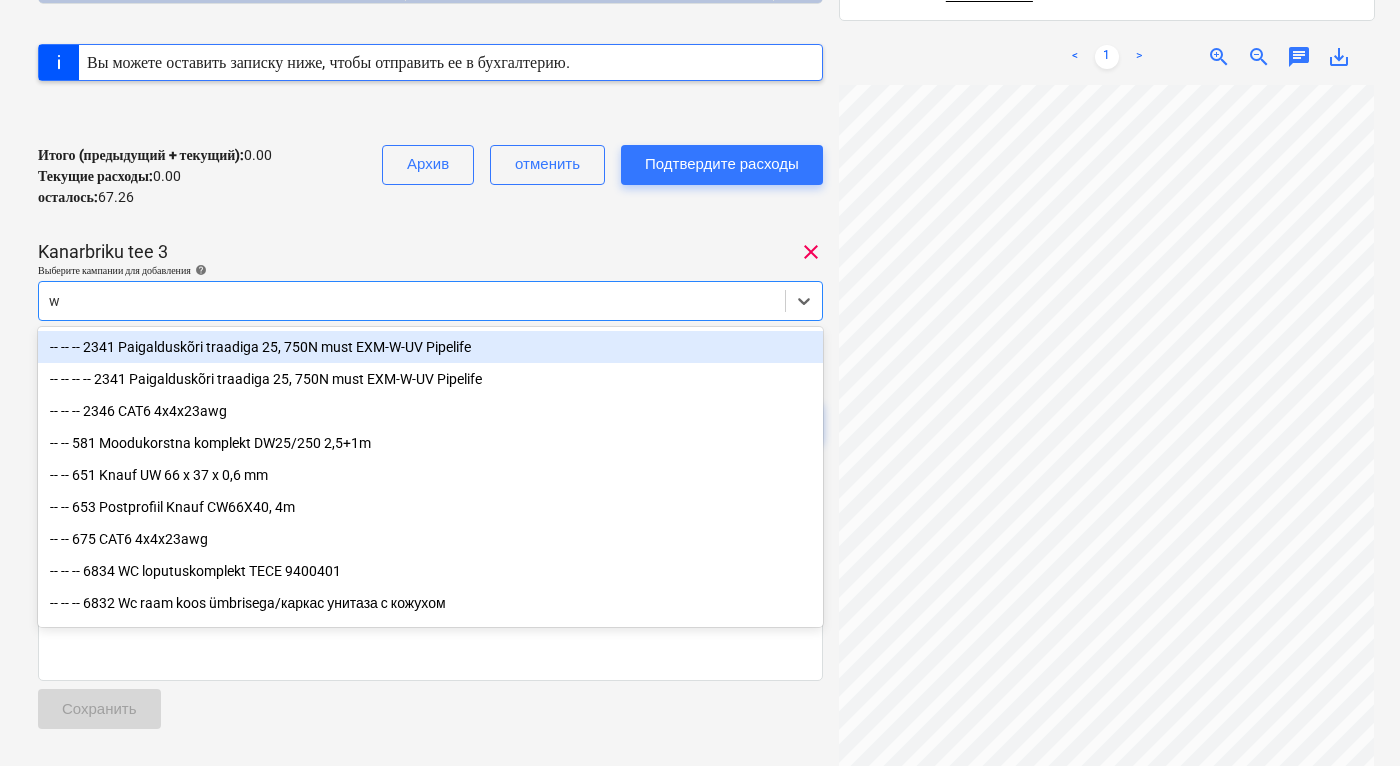 type on "wc" 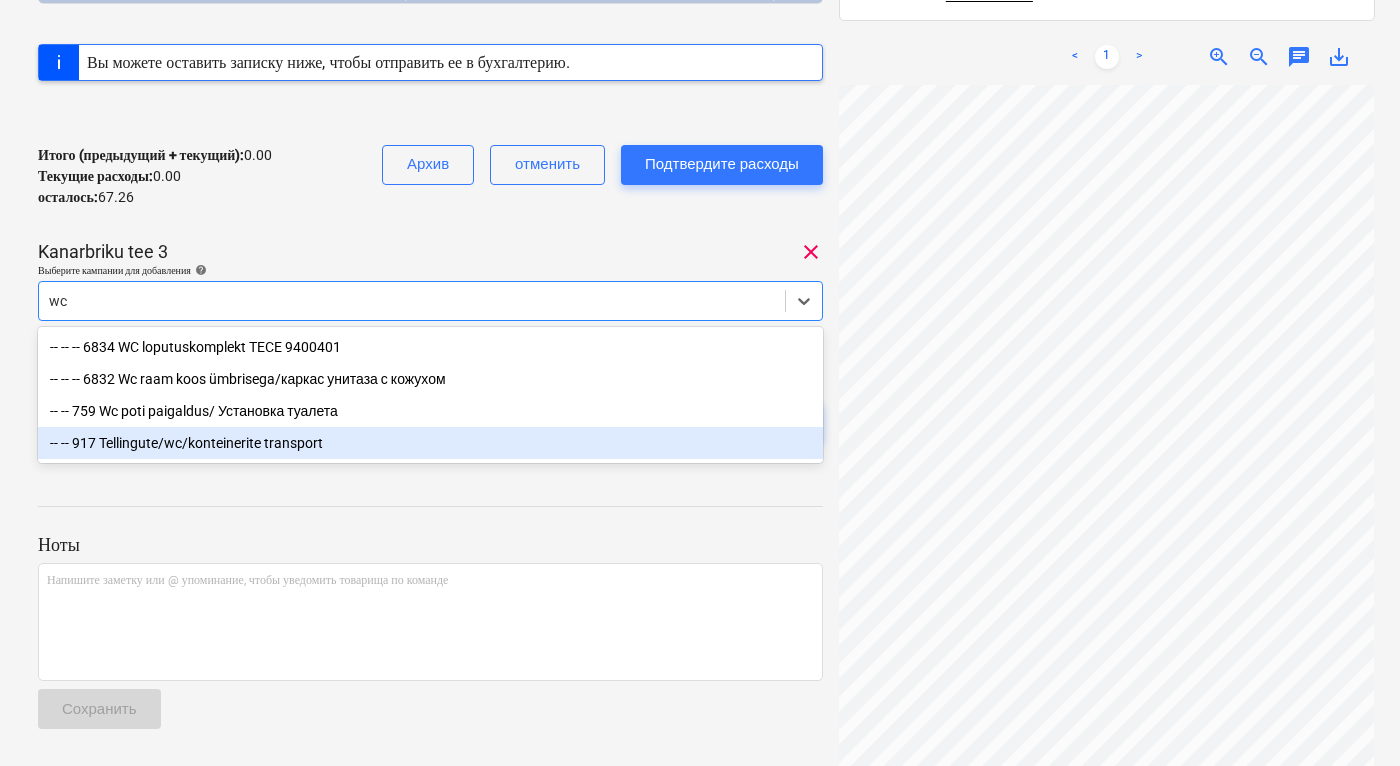 click on "-- --  917 Tellingute/wc/konteinerite transport" at bounding box center [430, 443] 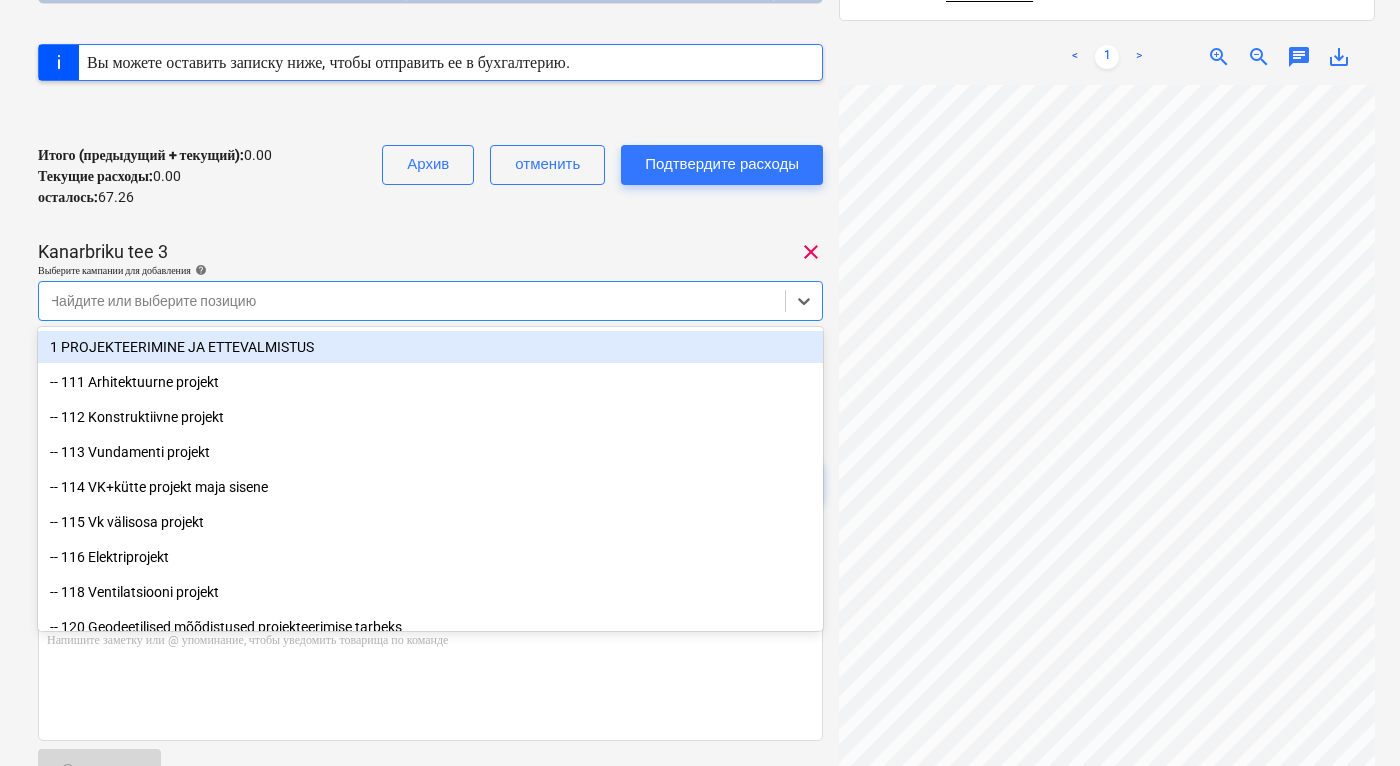 click on "ThörnHouses OÜ.pdf Общая сумма сводного счета 67.26 Субподрядчик mToilet OÜ Добавить проект имя Подтвержденные расходы keyboard_arrow_right Незавершенные расходы 0.00 Вы можете оставить записку ниже, чтобы отправить ее в бухгалтерию. Итого (предыдущий + текущий) :  0.00 Текущие расходы :  0.00 осталось :  67.26 Архив отменить Подтвердите расходы Kanarbriku tee 3 clear Выберите кампании для добавления help option -- --  917 Tellingute/wc/konteinerite transport, selected. option  1 PROJEKTEERIMINE JA ETTEVALMISTUS focused, 1 of 717. 717 results available. Use Up and Down to choose options, press Enter to select the currently focused option, press Escape to exit the menu, press Tab to select the option and exit the menu. Позиция Количество 0.00" at bounding box center [430, 104] 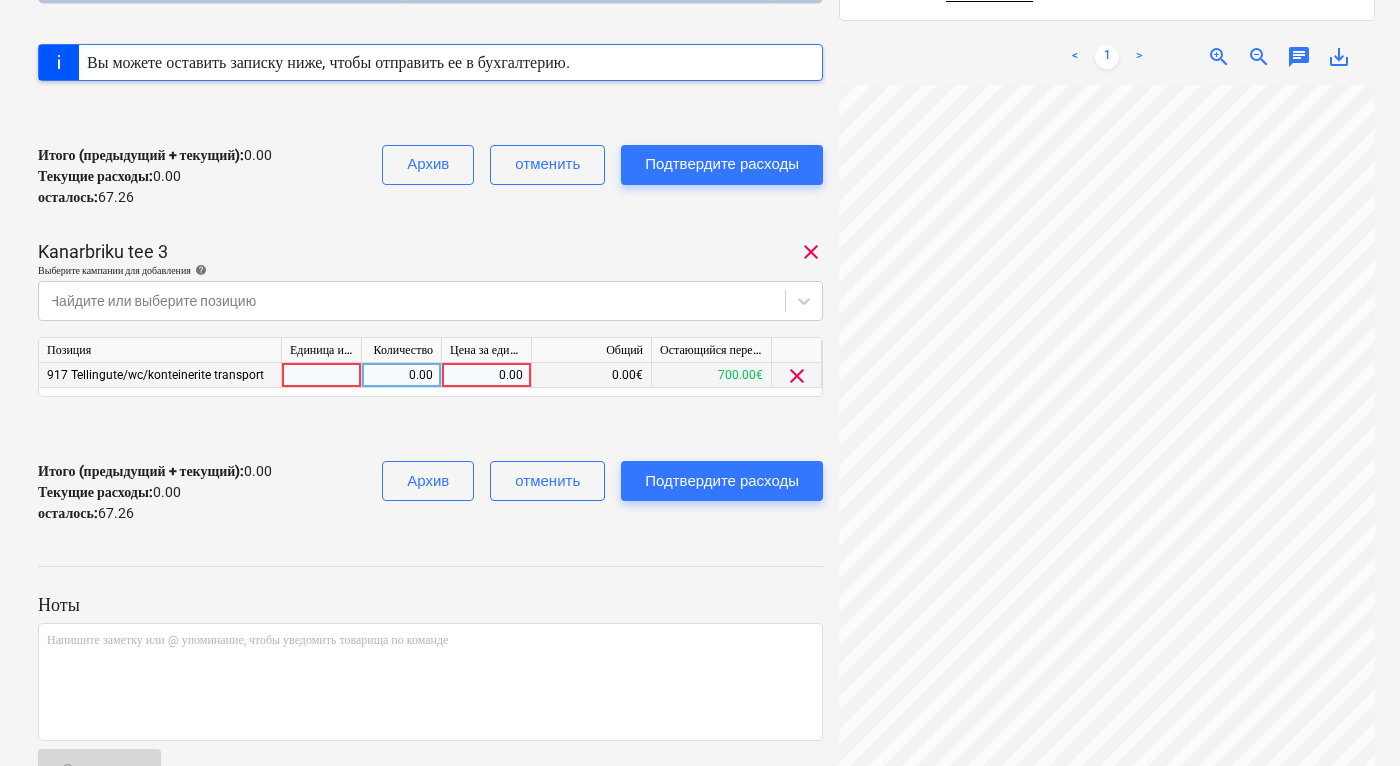click on "0.00" at bounding box center (486, 375) 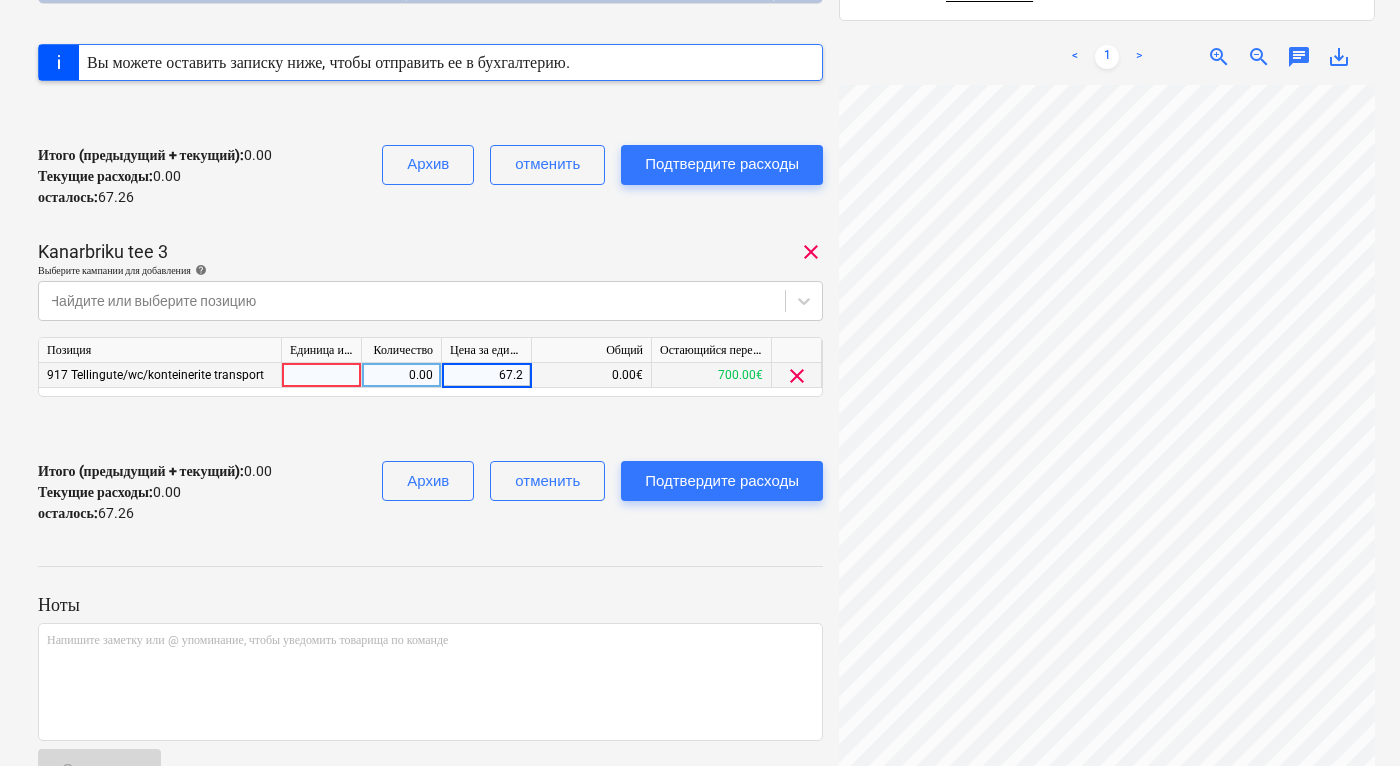 type on "67.26" 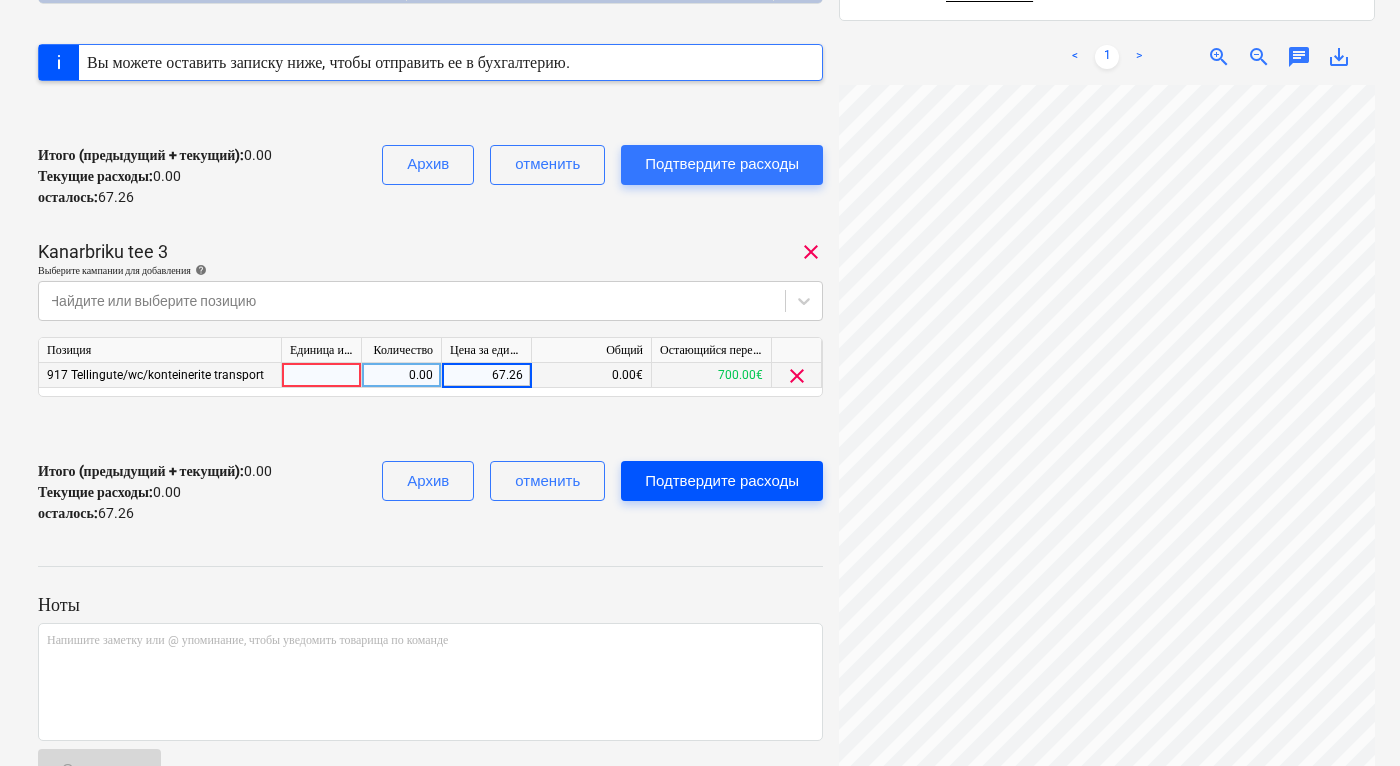 click on "Подтвердите расходы" at bounding box center [722, 481] 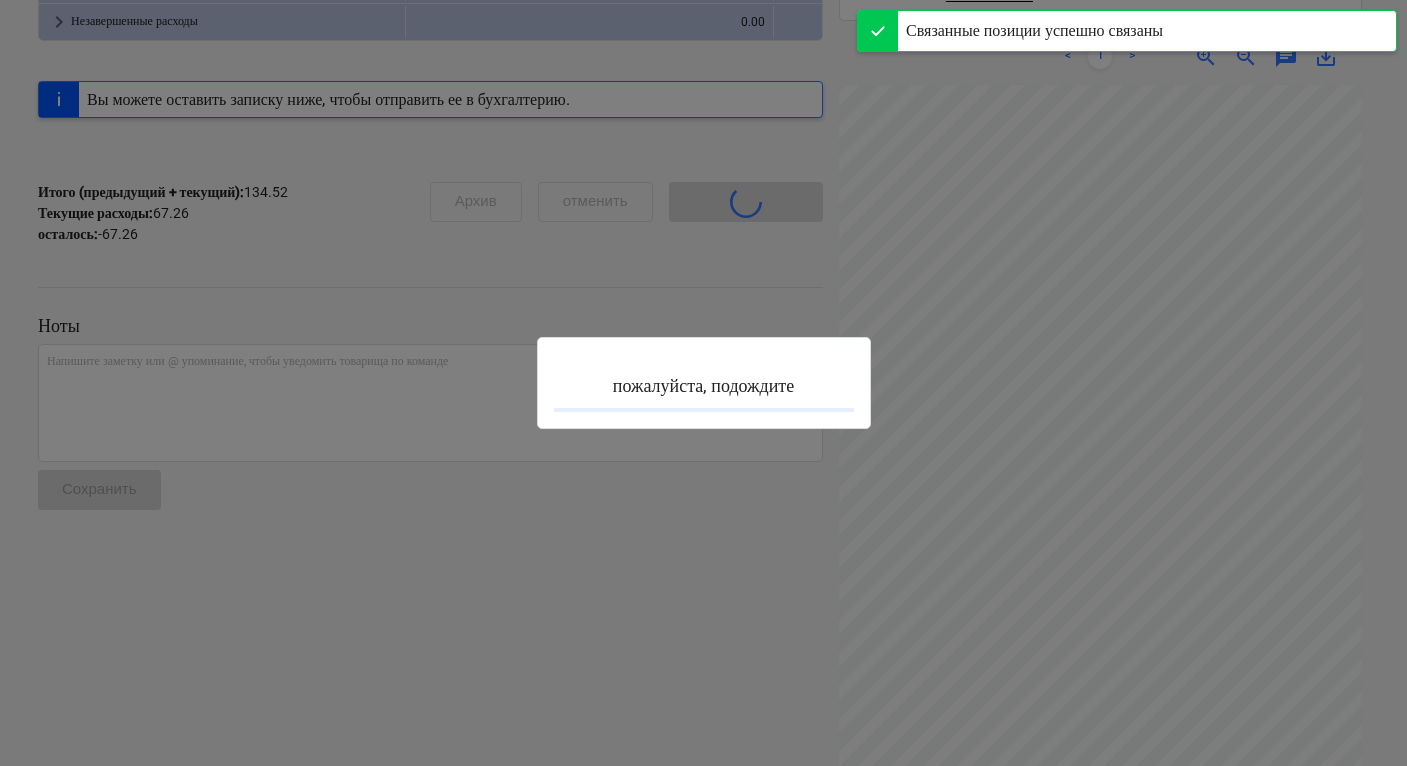 scroll, scrollTop: 259, scrollLeft: 0, axis: vertical 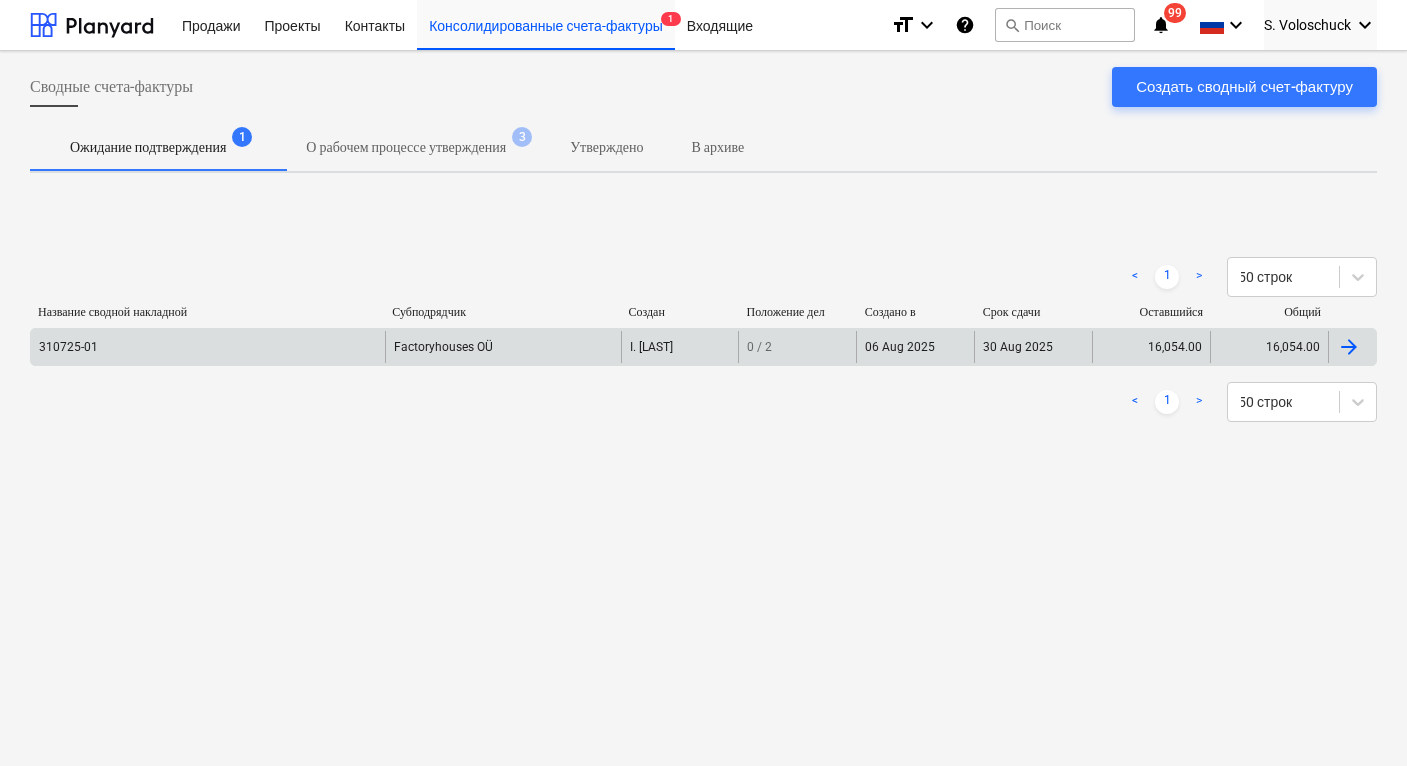 click on "Factoryhouses OÜ" at bounding box center [503, 347] 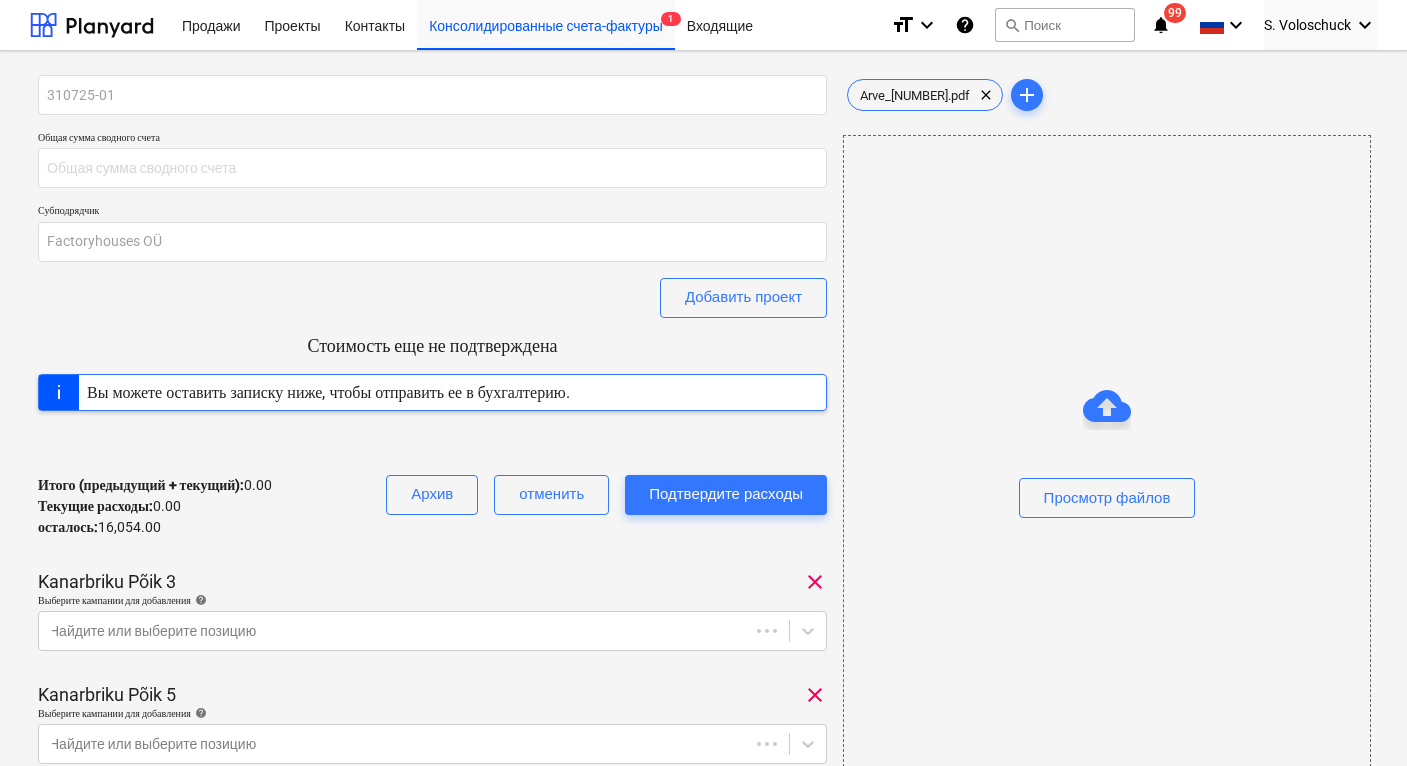 type on "16,054.00" 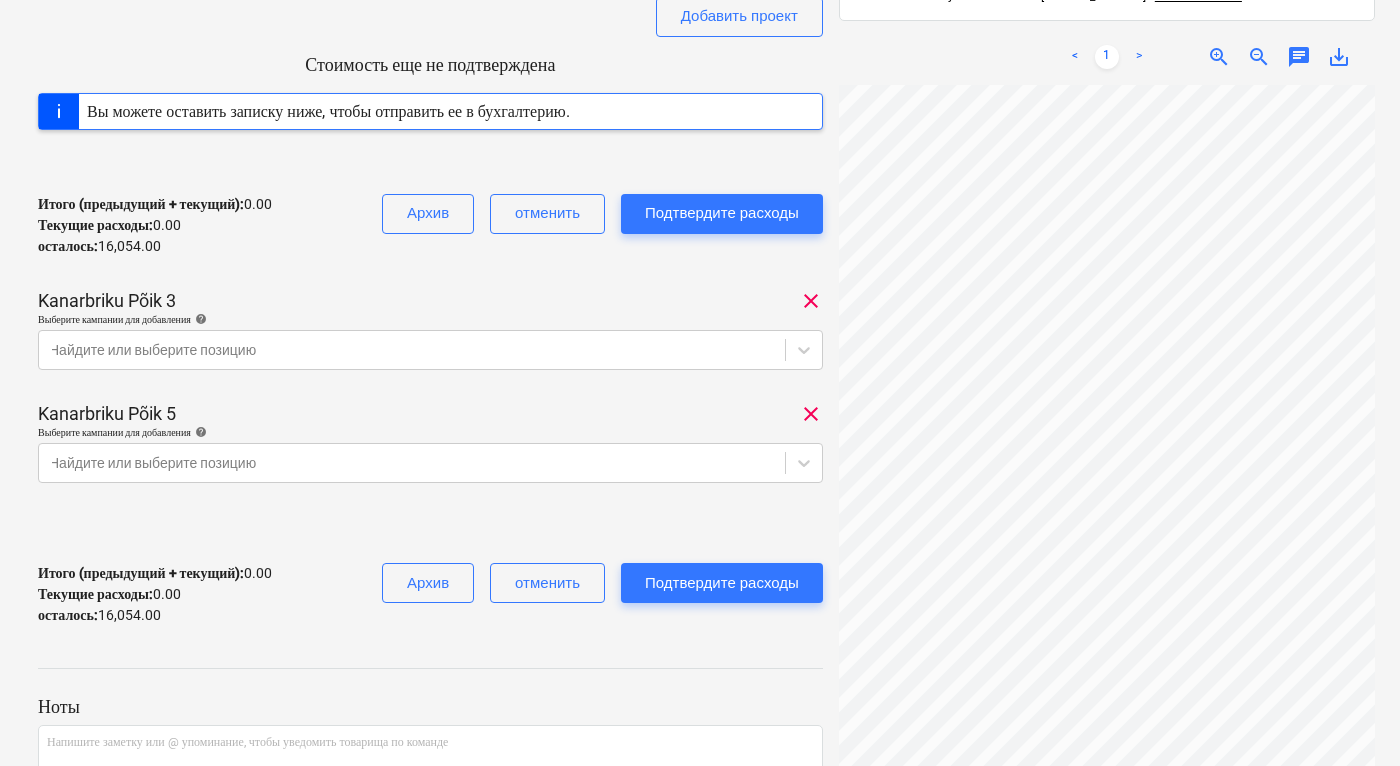 scroll, scrollTop: 284, scrollLeft: 0, axis: vertical 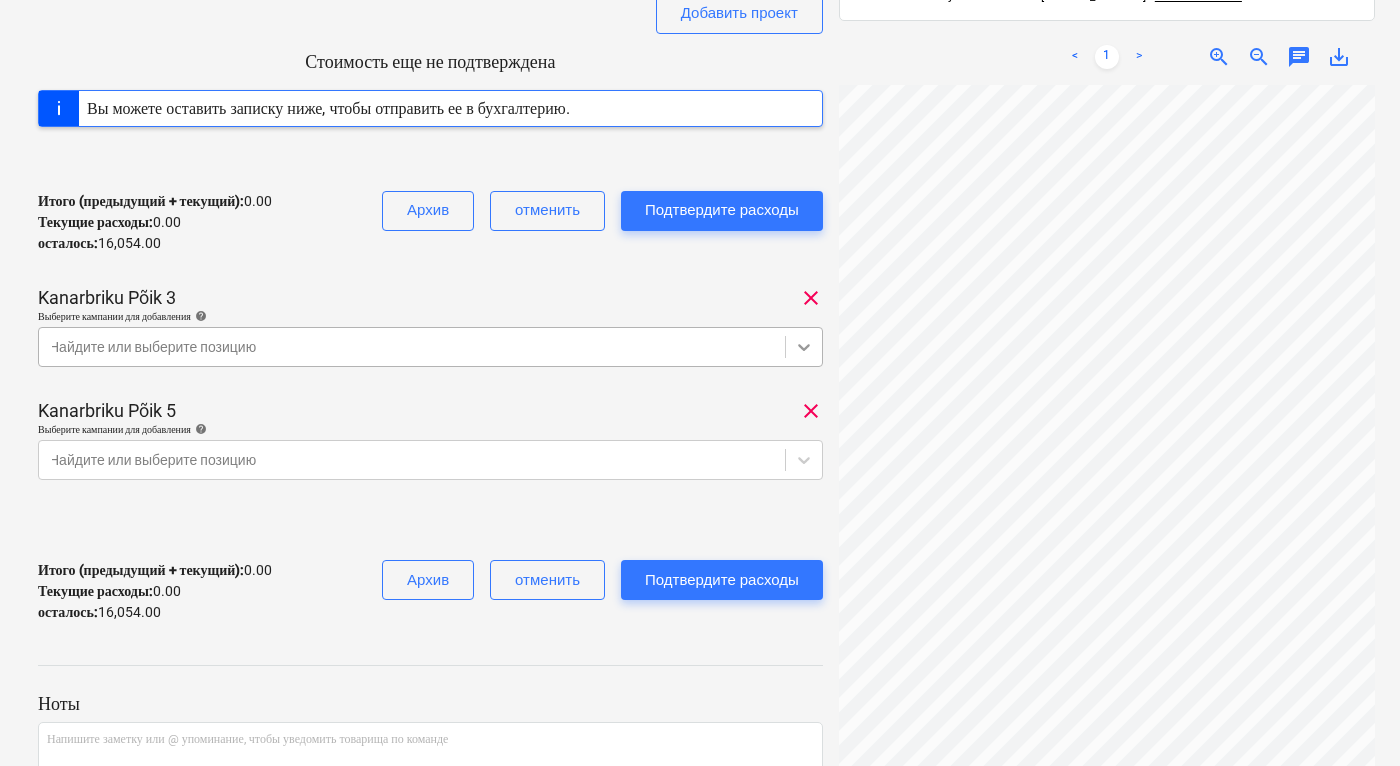 click at bounding box center (804, 347) 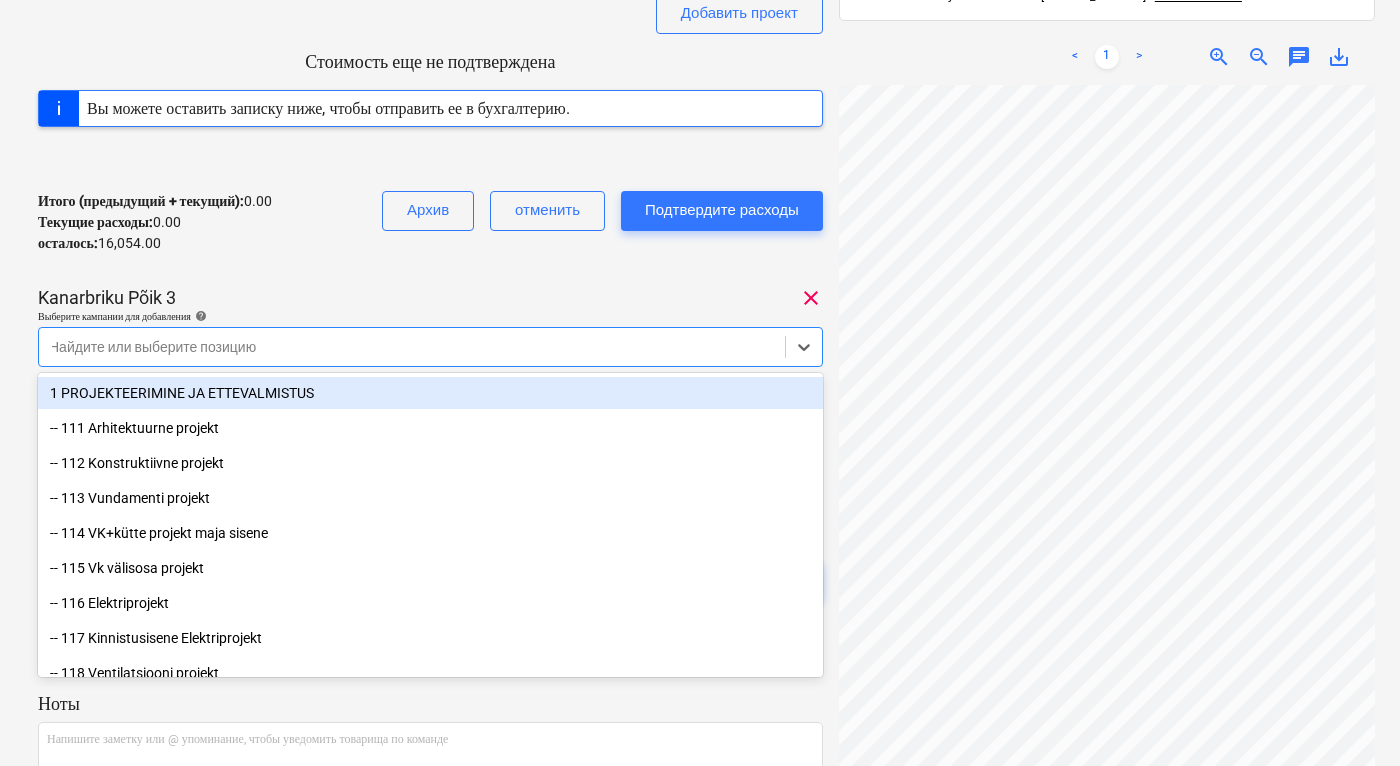 click on "Kanarbriku Põik 3 clear" at bounding box center (430, 298) 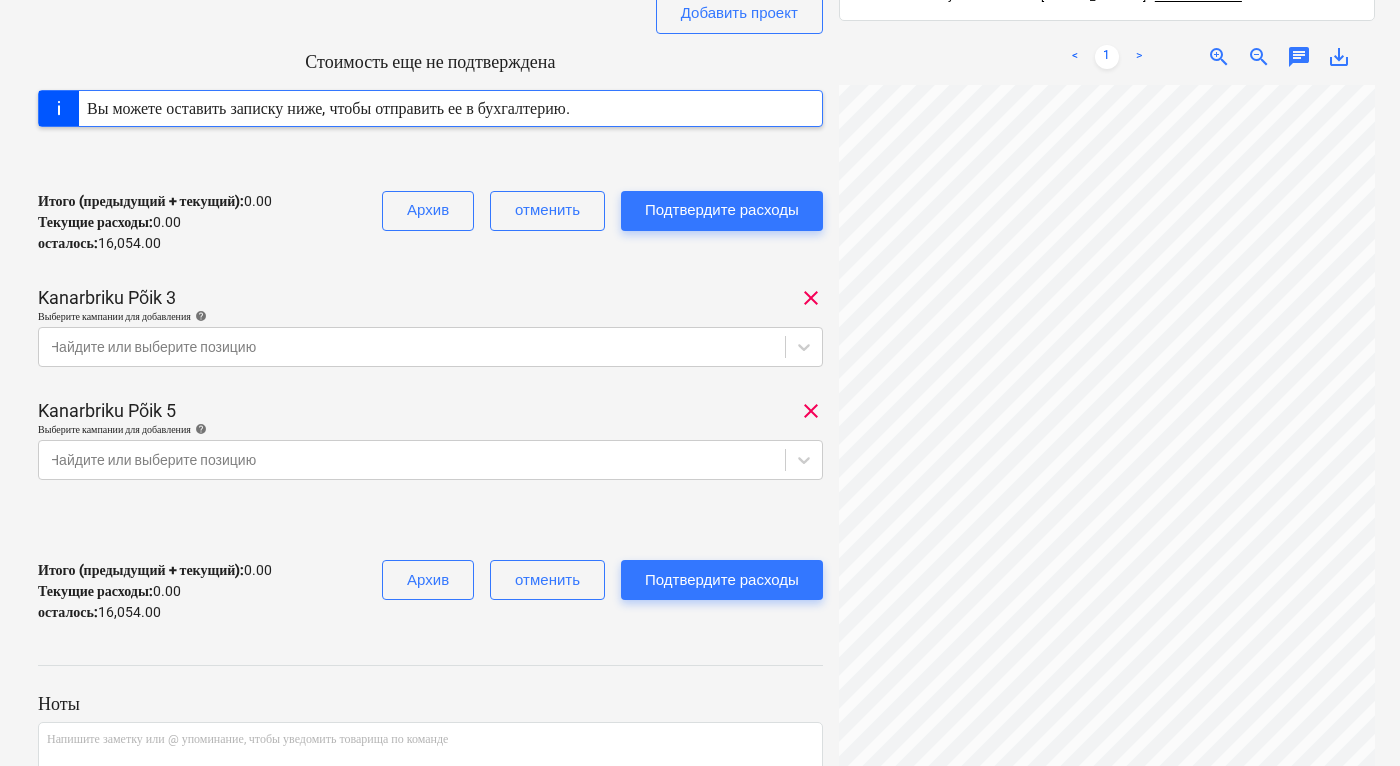 scroll, scrollTop: 0, scrollLeft: 368, axis: horizontal 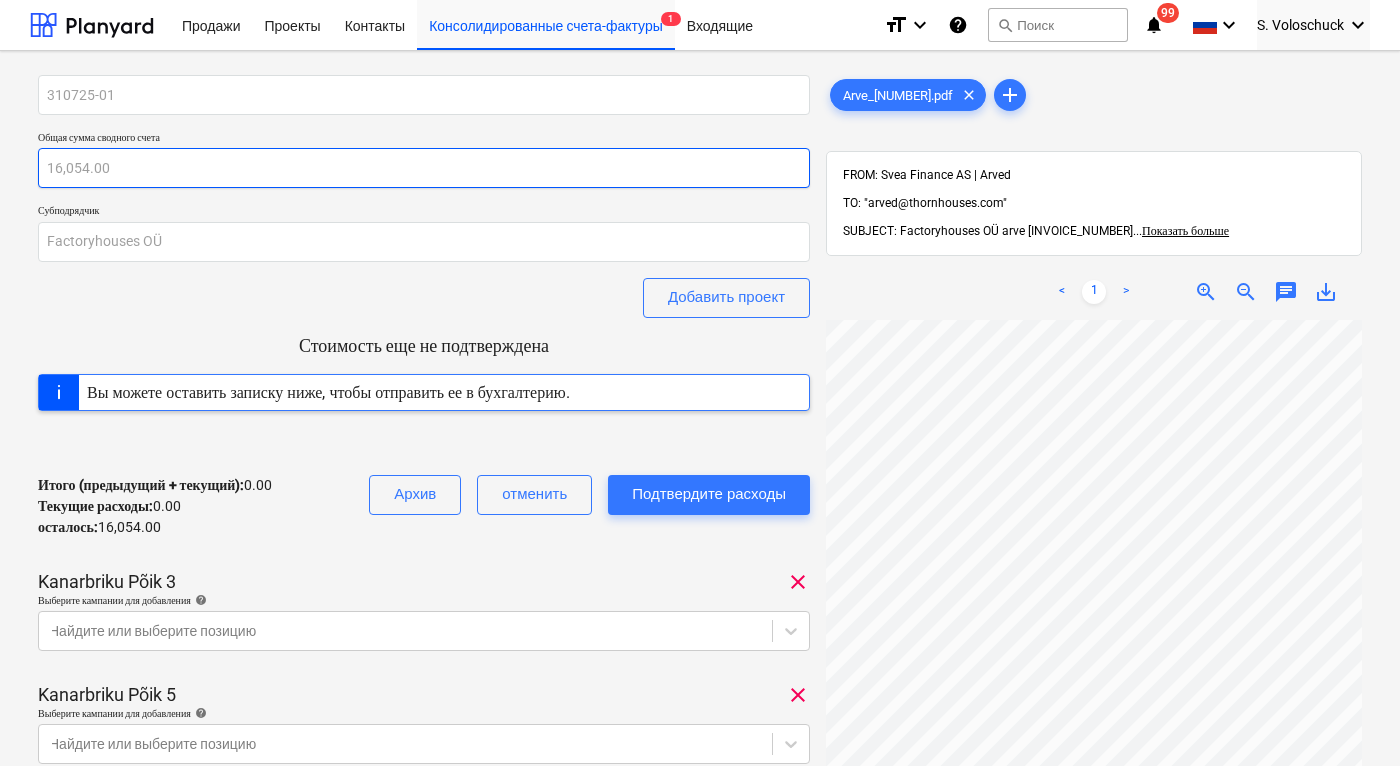 click on "16,054.00" at bounding box center [424, 168] 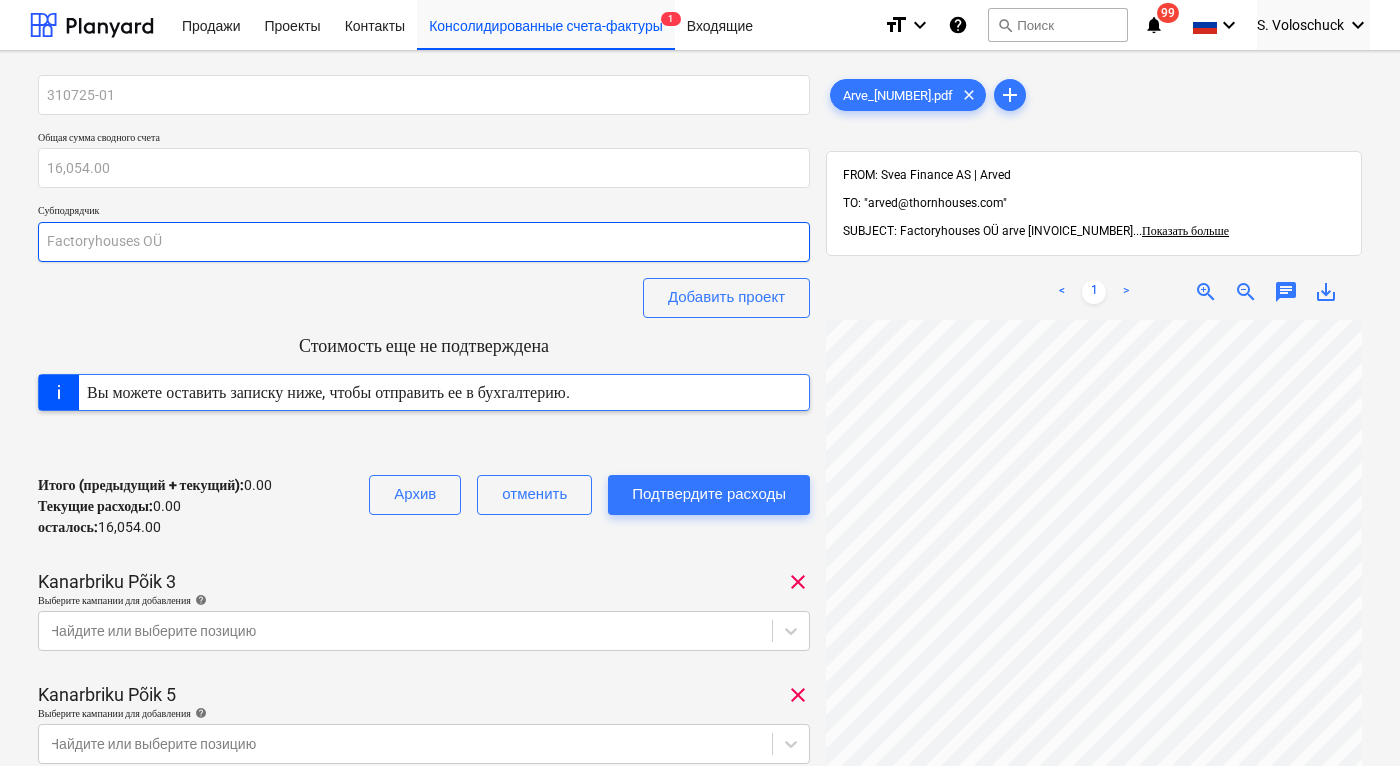 click on "Factoryhouses OÜ" at bounding box center [424, 242] 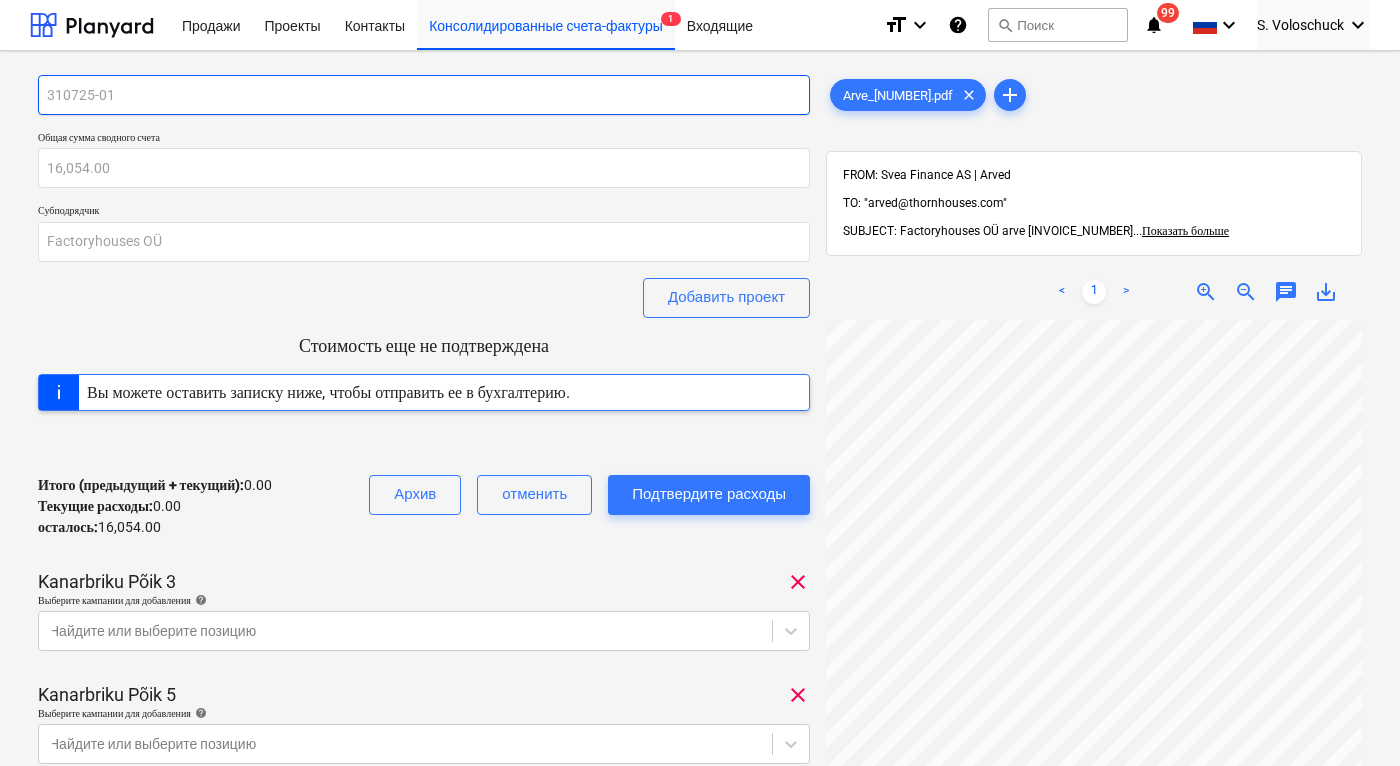 click on "310725-01" at bounding box center (424, 95) 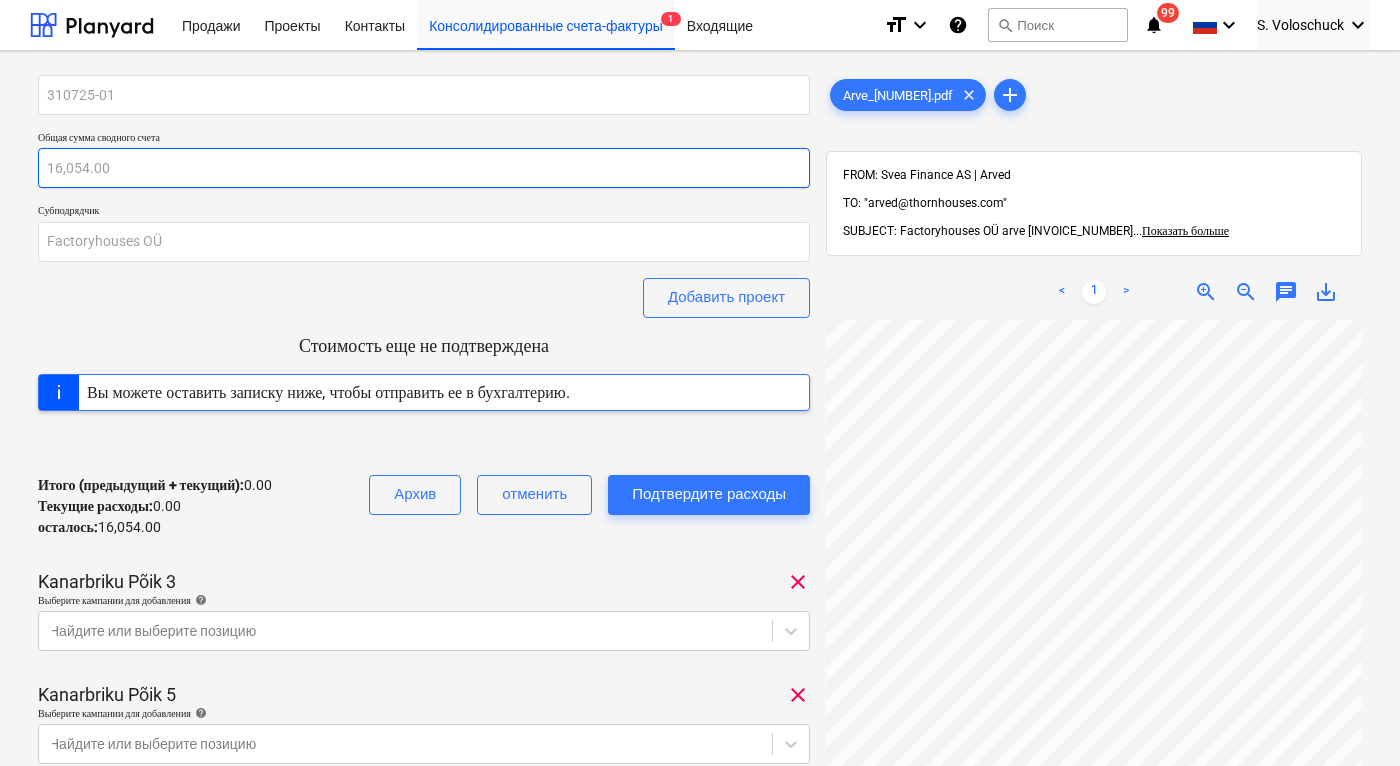 click on "16,054.00" at bounding box center [424, 168] 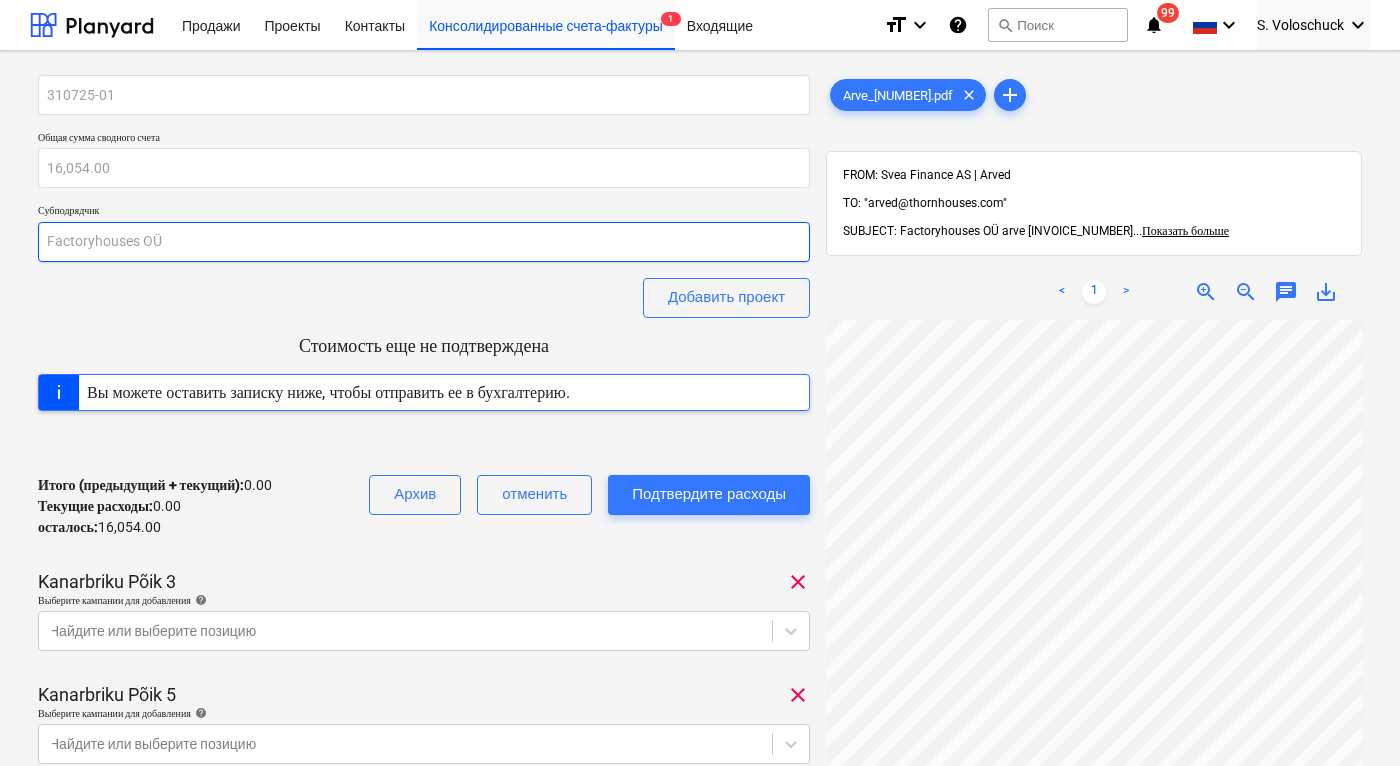click on "Factoryhouses OÜ" at bounding box center (424, 242) 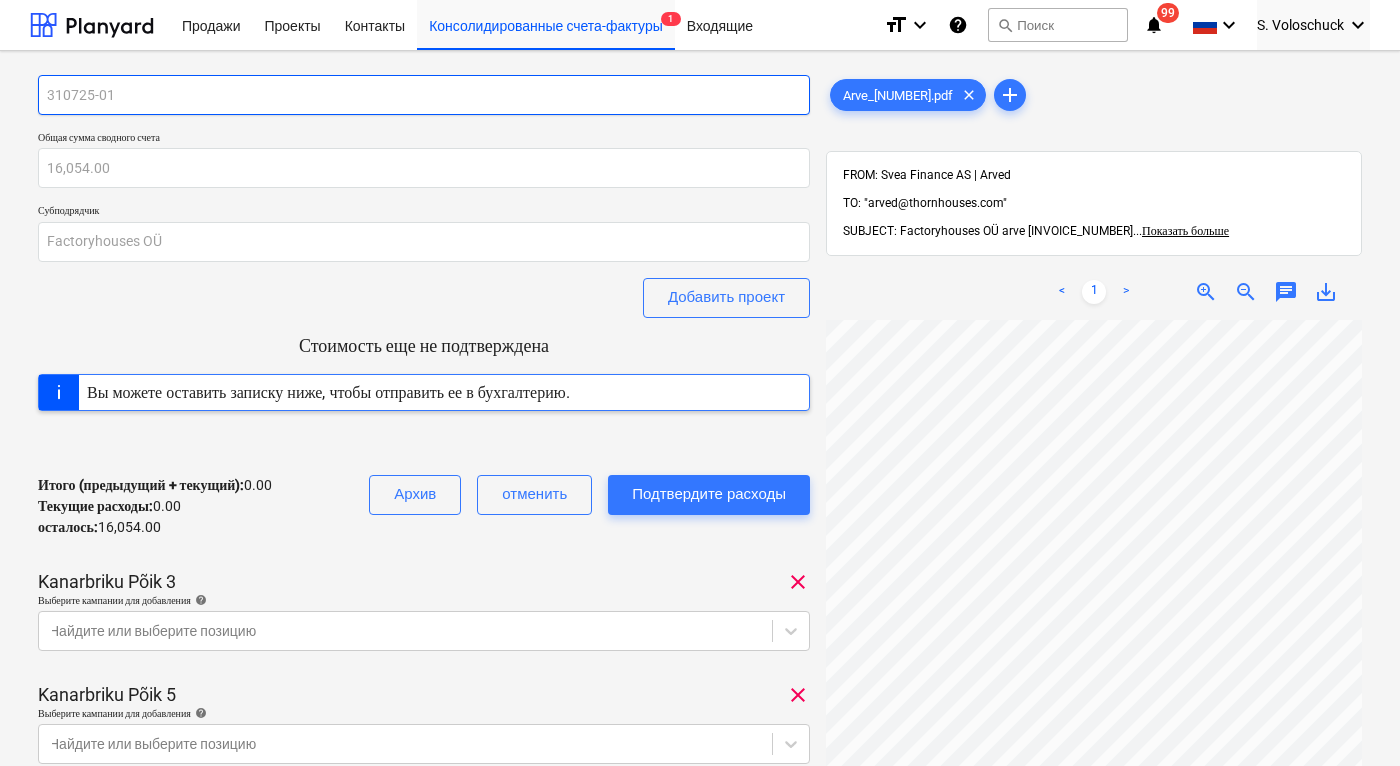 click on "310725-01" at bounding box center [424, 95] 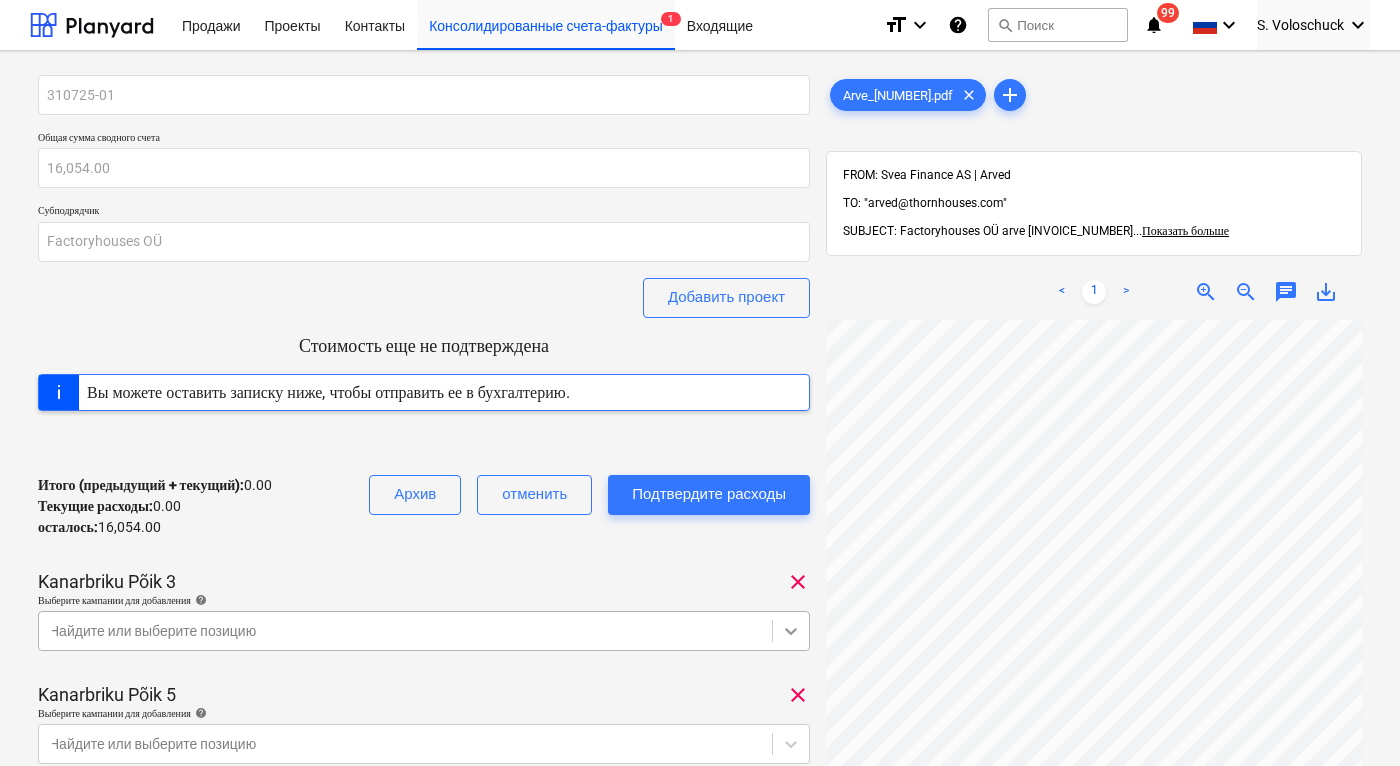 scroll, scrollTop: 203, scrollLeft: 0, axis: vertical 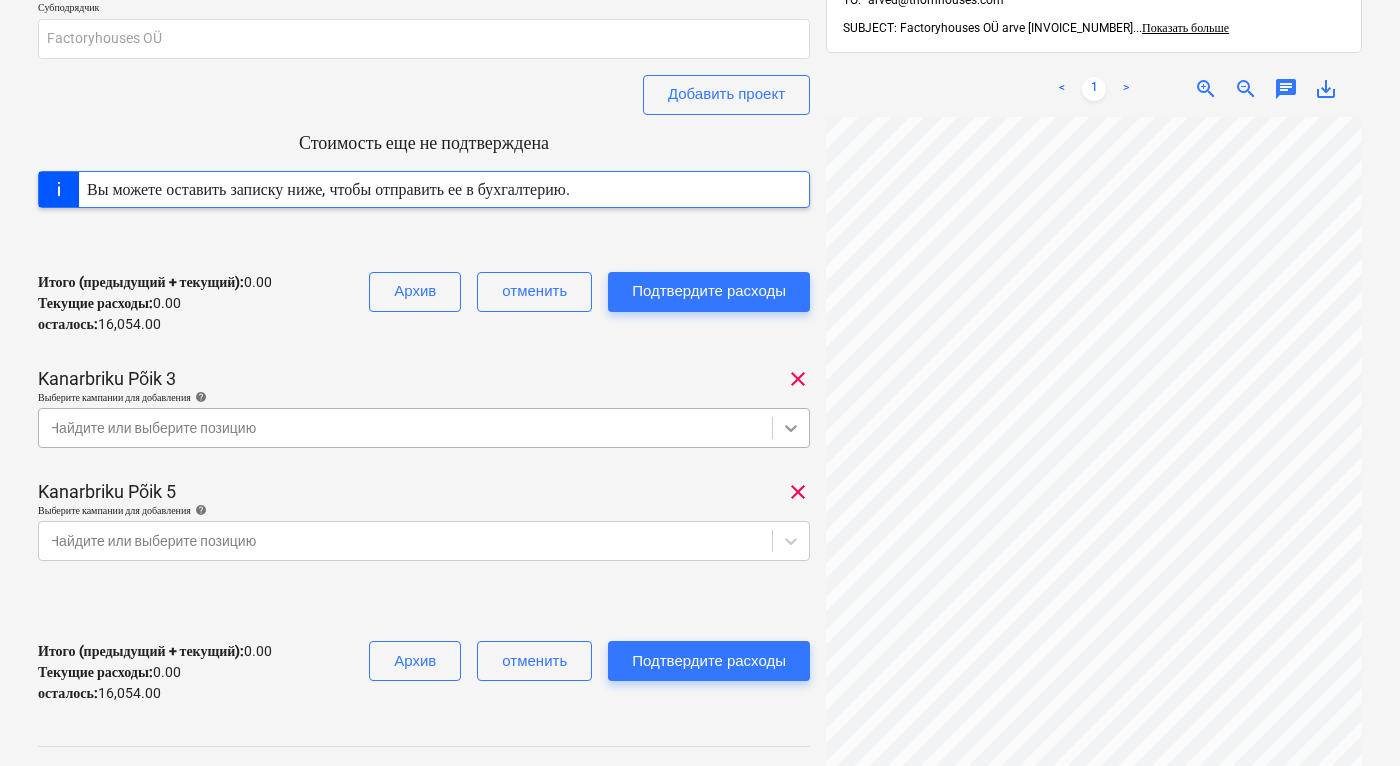 click on "Продажи Проекты Контакты Консолидированные счета-фактуры 1 Входящие keyboard_arrow_down help search Поиск notifications 99 keyboard_arrow_down S. Voloschuck keyboard_arrow_down 310725-01 Общая сумма сводного счета 16,054.00 Субподрядчик Factoryhouses OÜ Добавить проект Стоимость еще не подтверждена Вы можете оставить записку ниже, чтобы отправить ее в бухгалтерию. Итого (предыдущий + текущий) :  0.00 Текущие расходы :  0.00 осталось :  16,054.00 Архив отменить Подтвердите расходы [ADDRESS] clear Выберите кампании для добавления help Найдите или выберите позицию [ADDRESS] clear Выберите кампании для добавления help :  0.00 :  :" at bounding box center [700, 180] 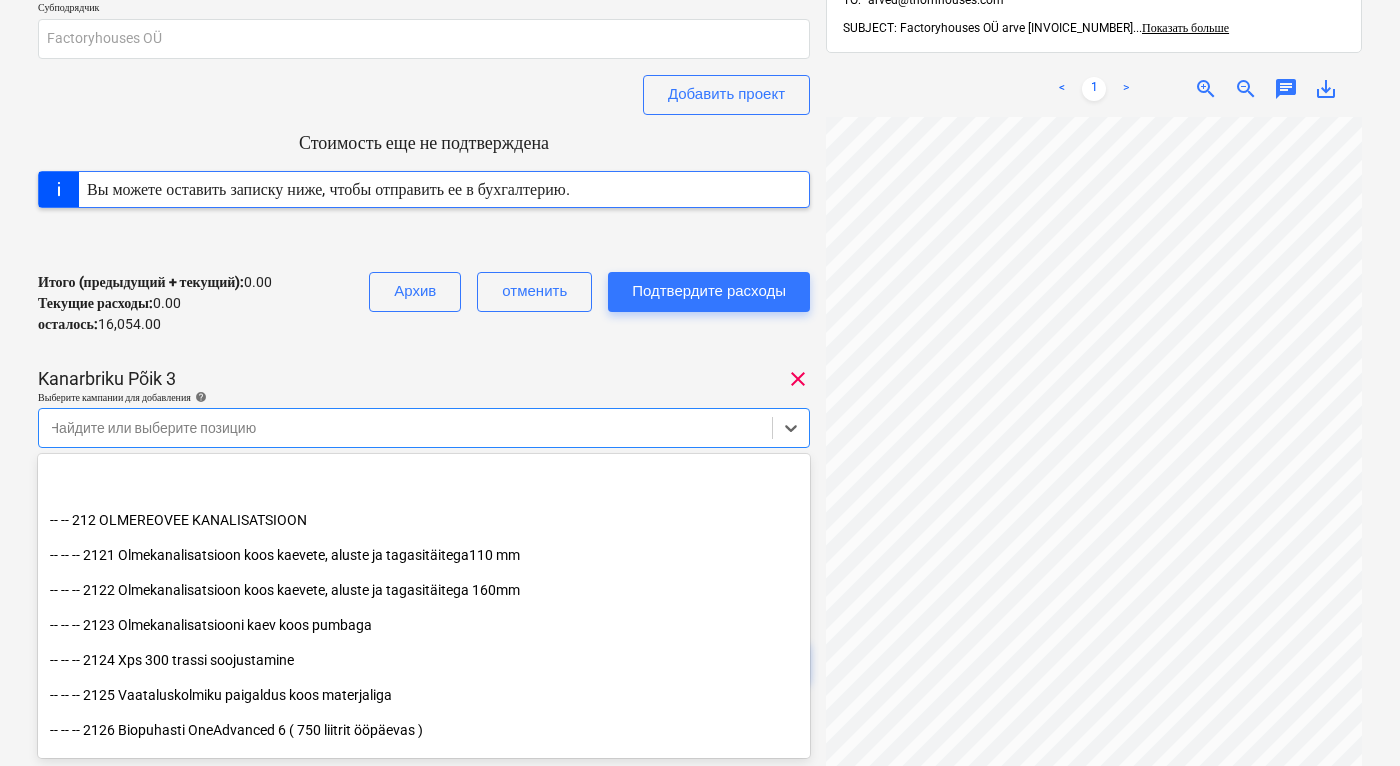 scroll, scrollTop: 1033, scrollLeft: 0, axis: vertical 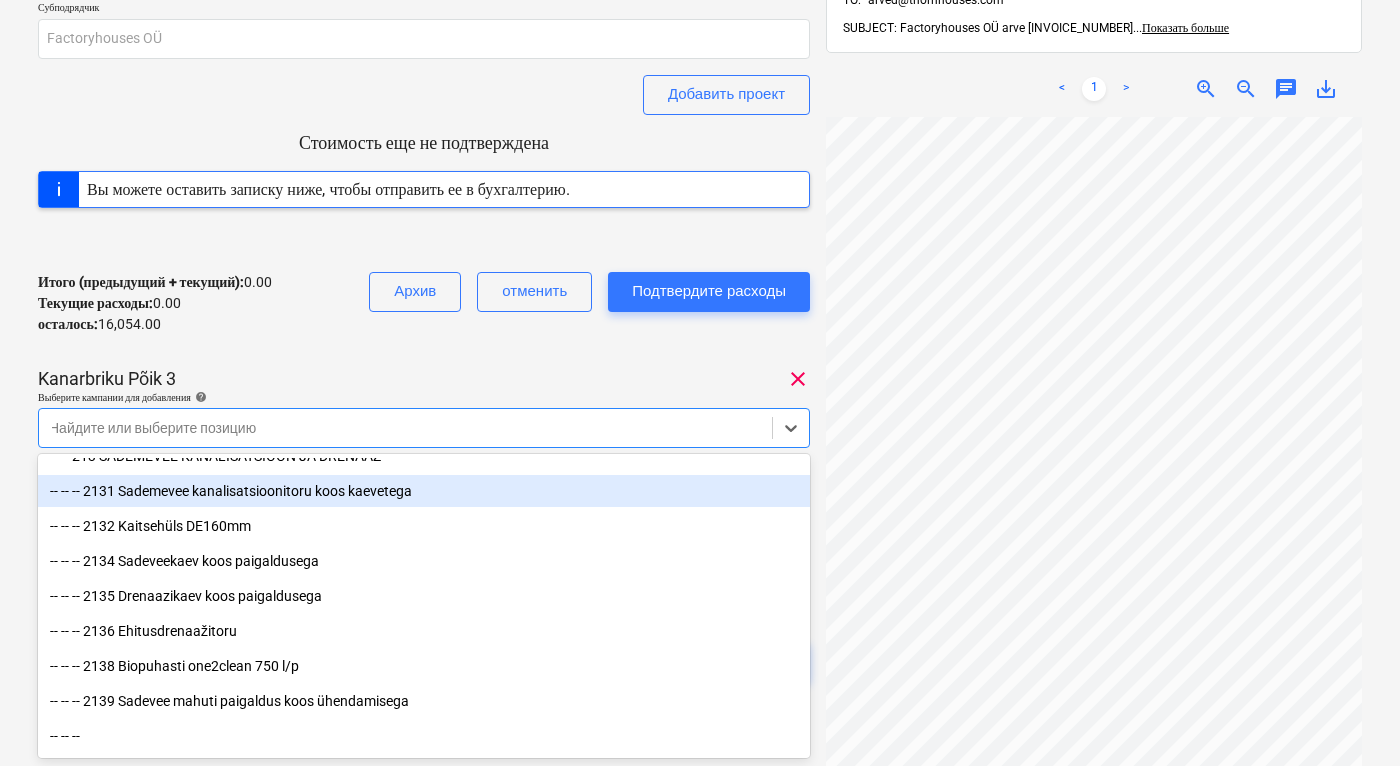 click on "-- -- --  2131 Sademevee kanalisatsioonitoru koos kaevetega" at bounding box center (424, 491) 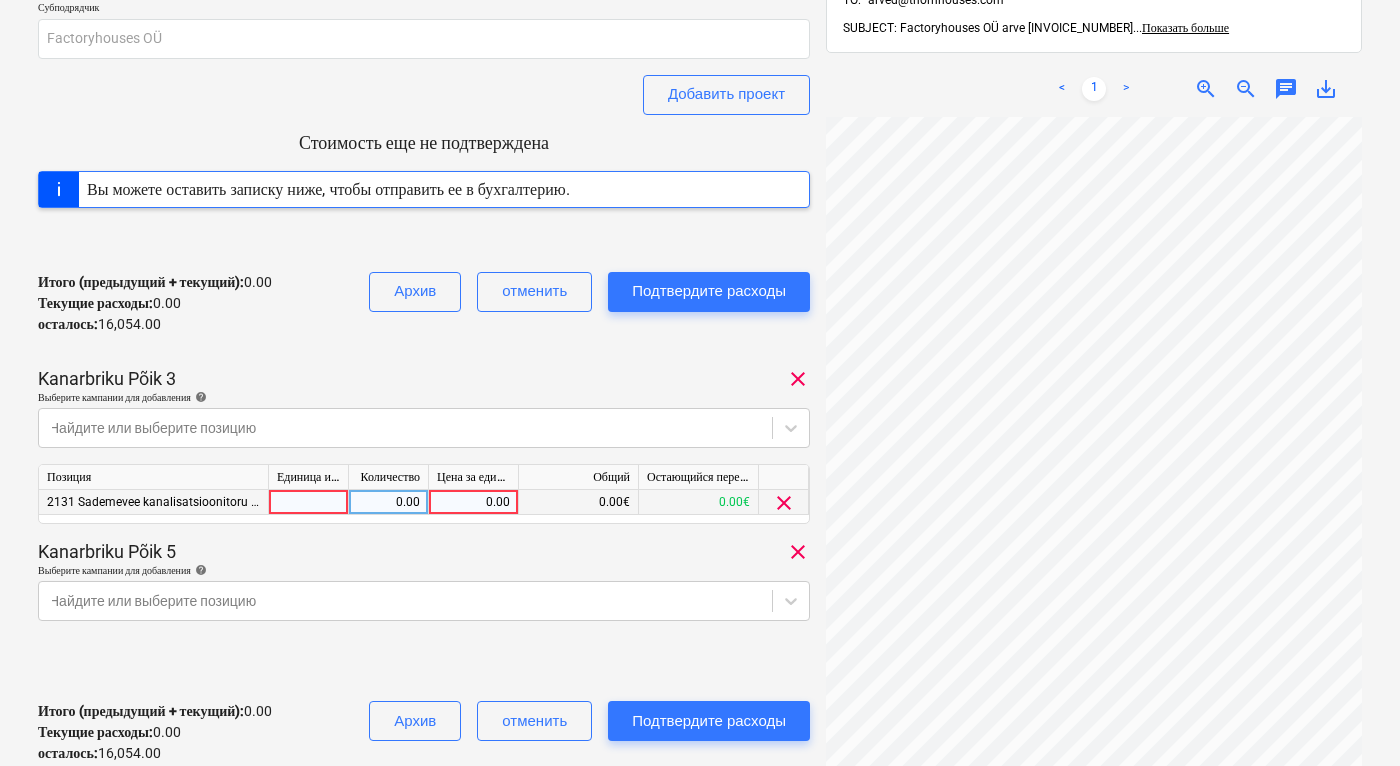 click on "clear" at bounding box center (784, 503) 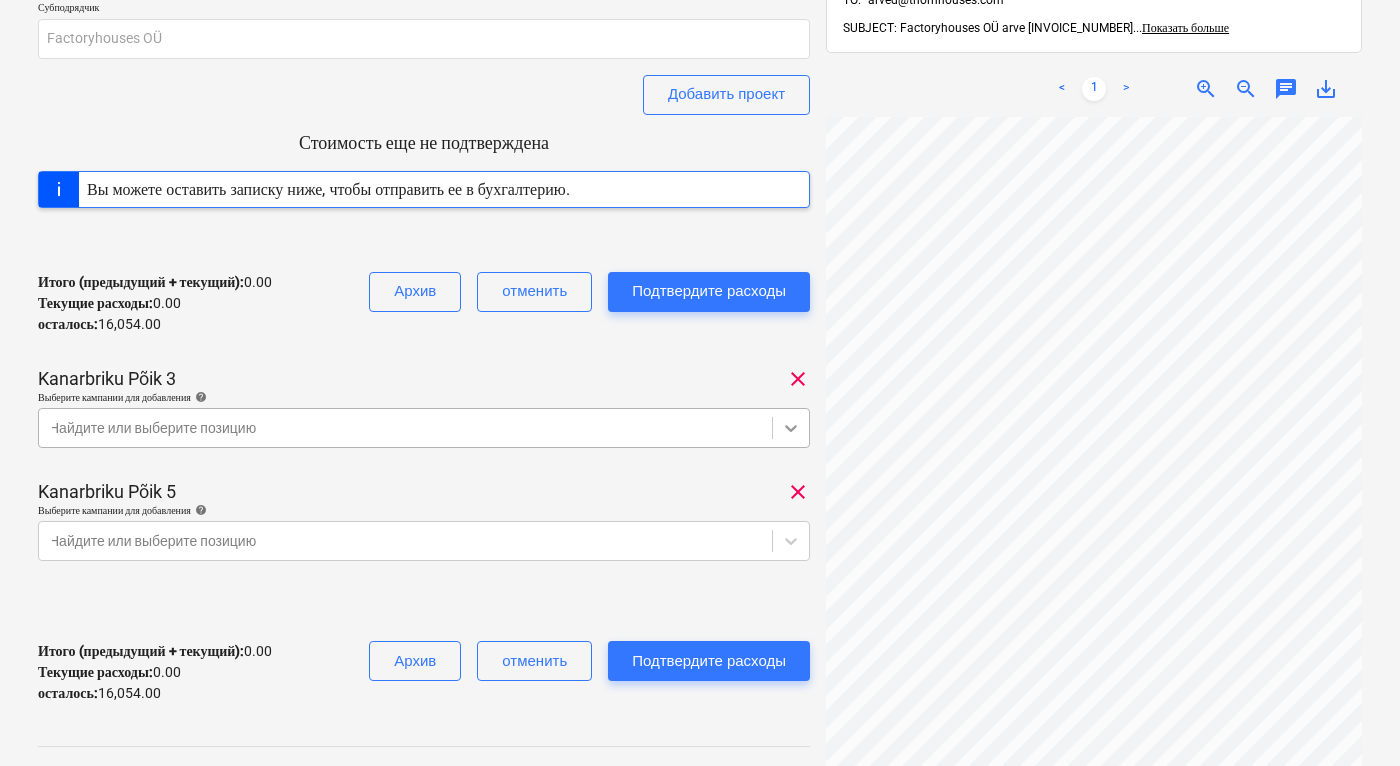 click 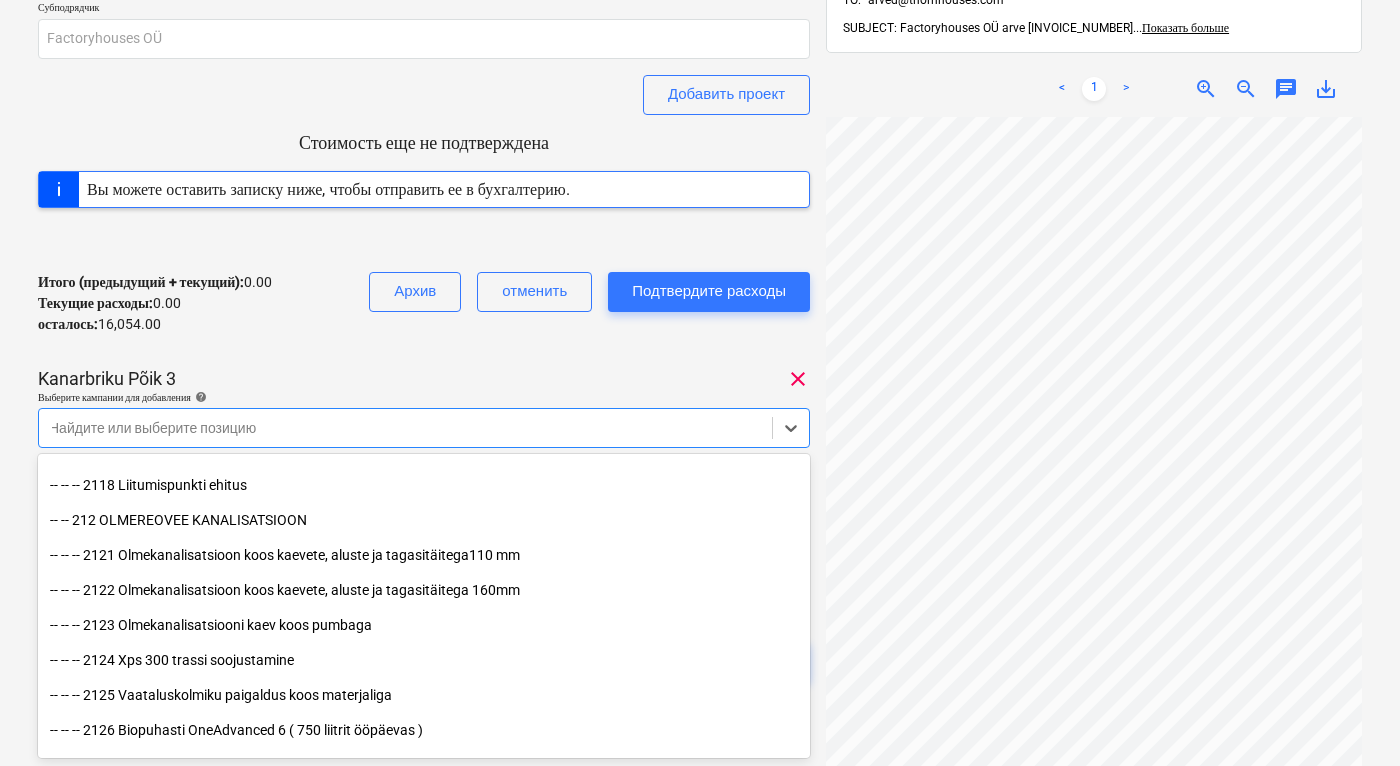 scroll, scrollTop: 172, scrollLeft: 0, axis: vertical 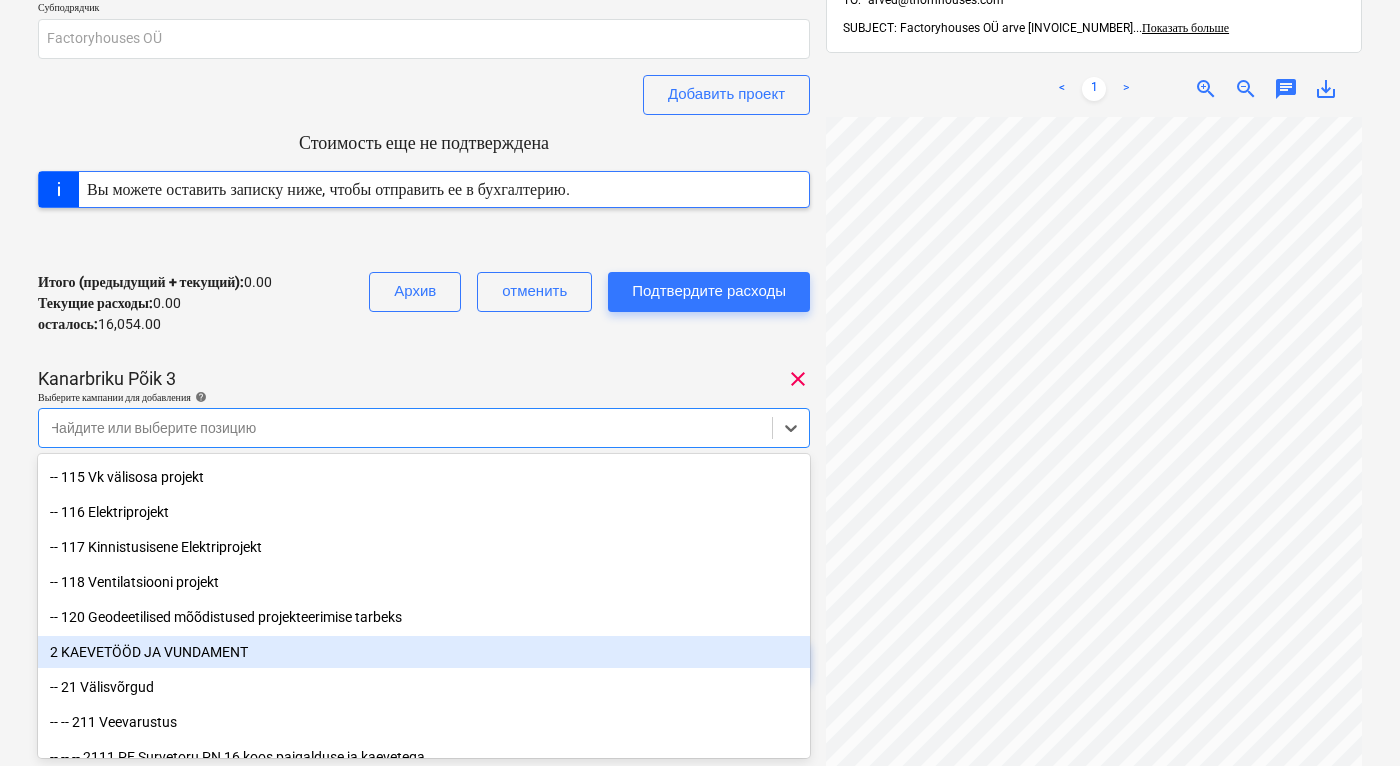 click on "2 KAEVETÖÖD JA VUNDAMENT" at bounding box center (424, 652) 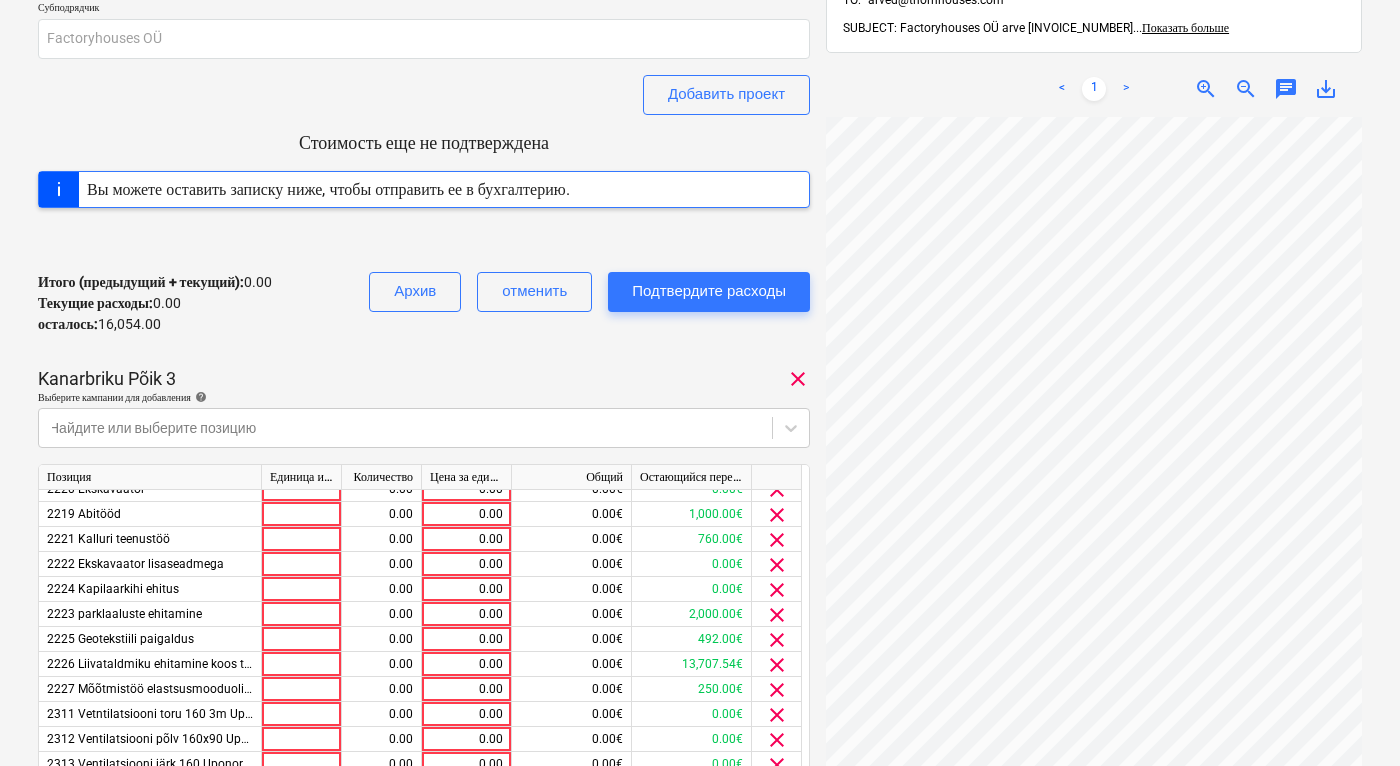 scroll, scrollTop: 993, scrollLeft: 0, axis: vertical 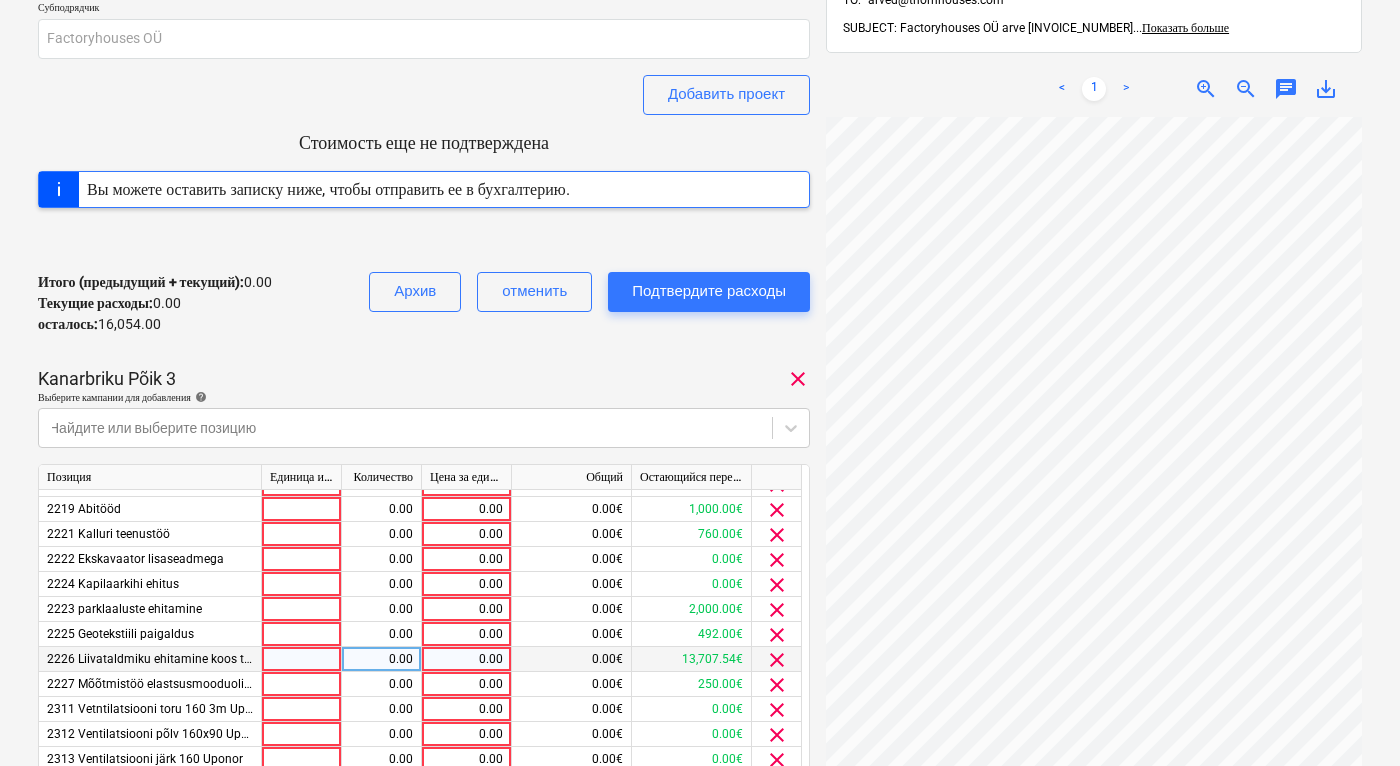 click on "0.00" at bounding box center (466, 659) 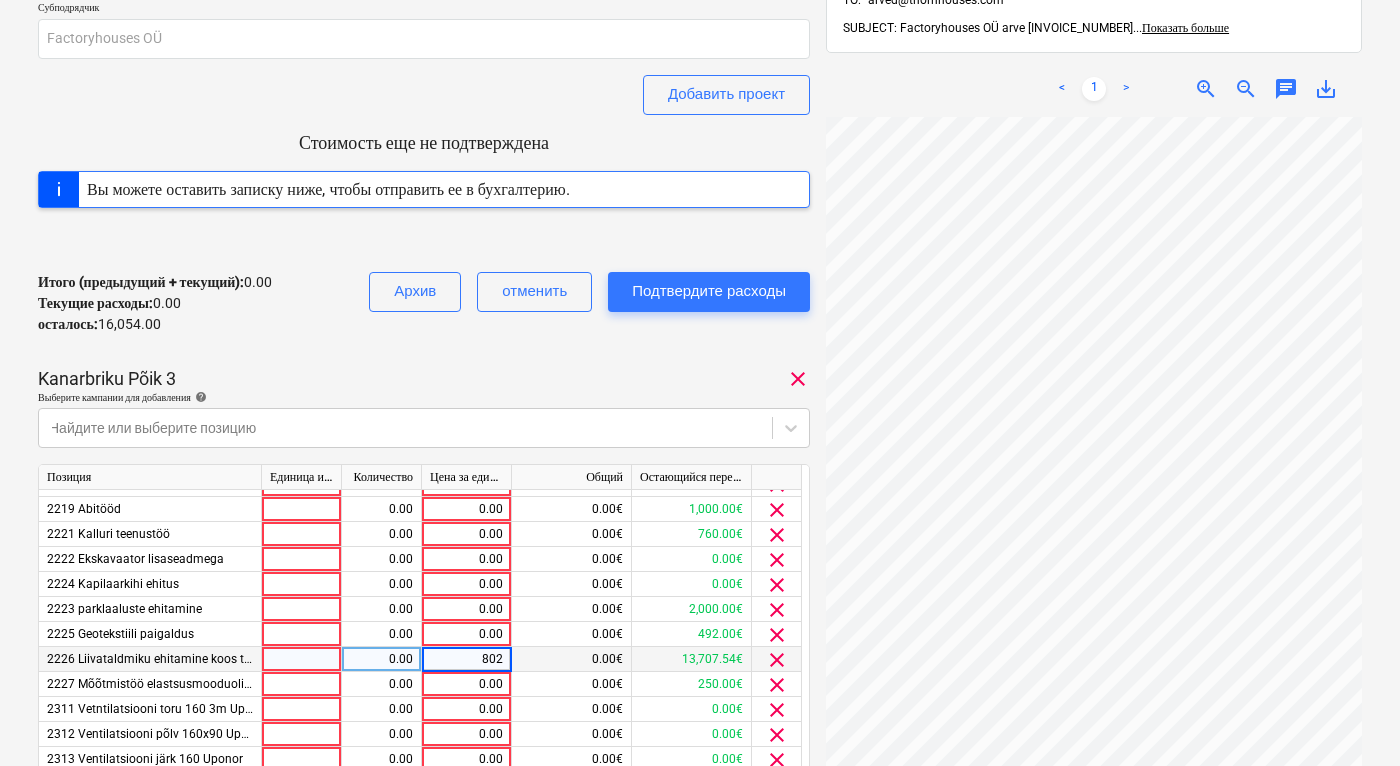 type on "8027" 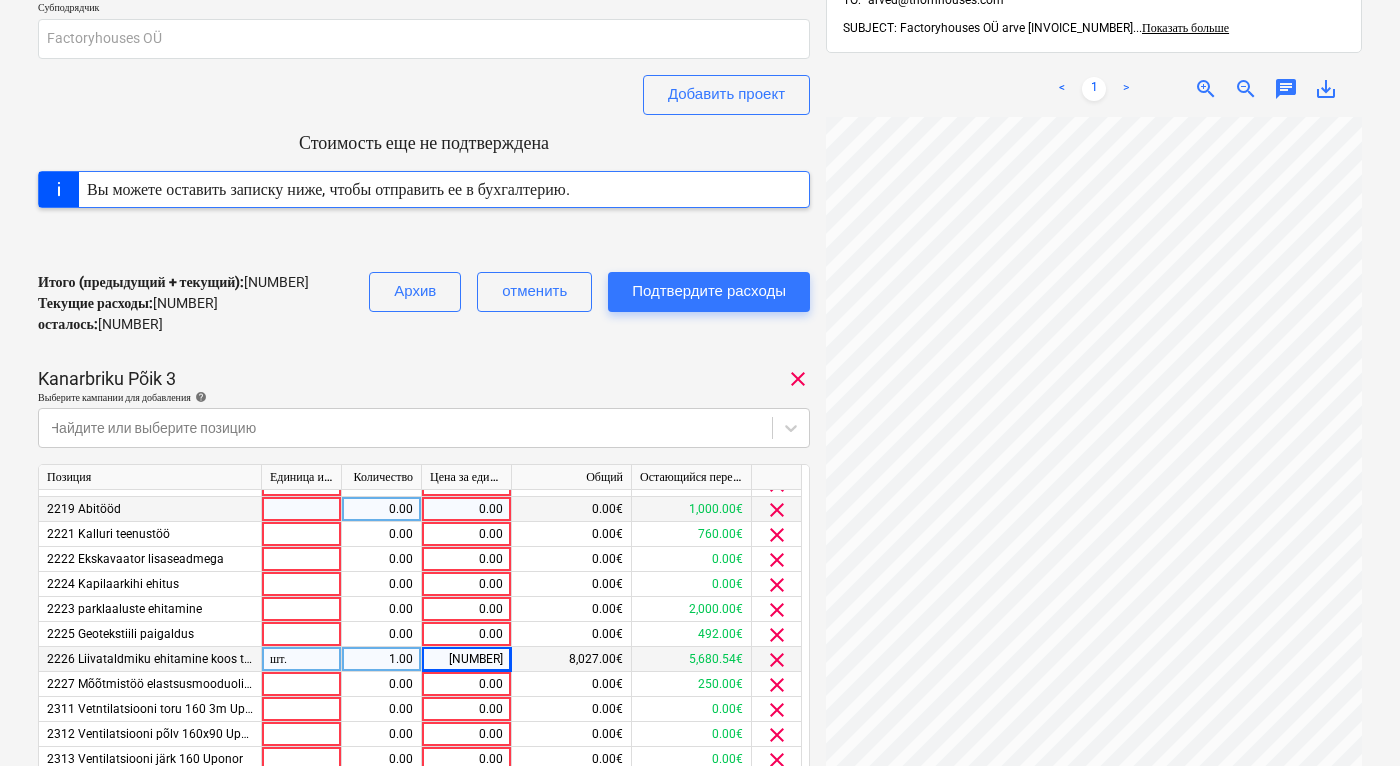 click on "clear" at bounding box center (777, 510) 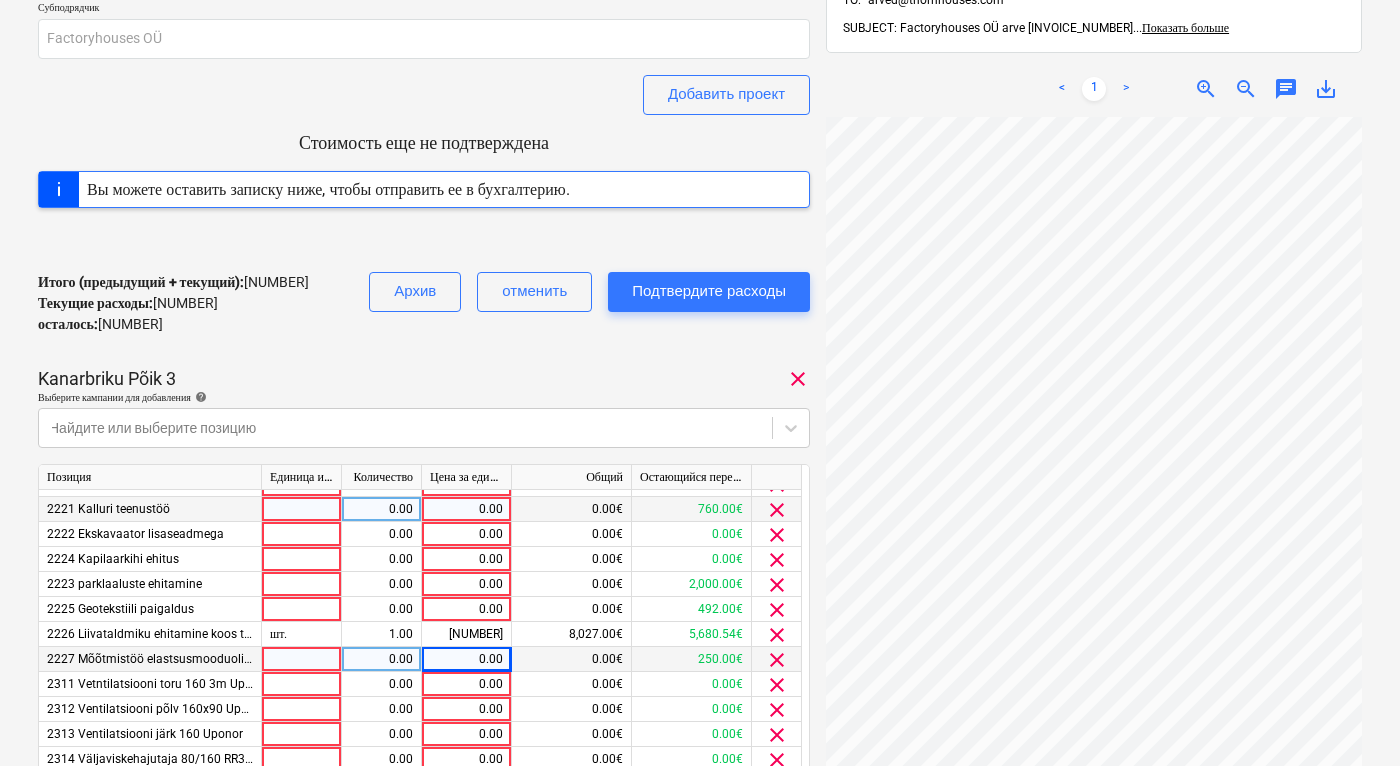 click on "clear" at bounding box center [777, 510] 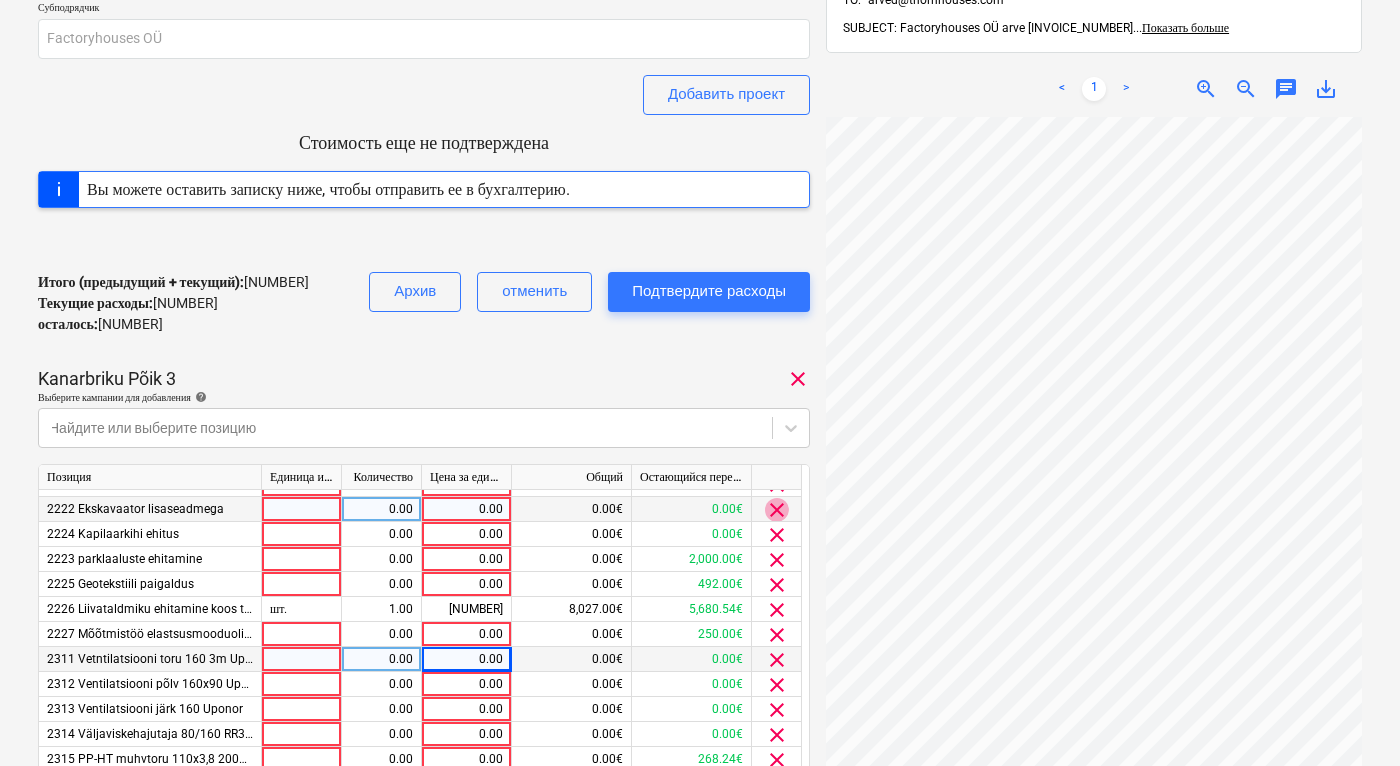 click on "clear" at bounding box center (777, 510) 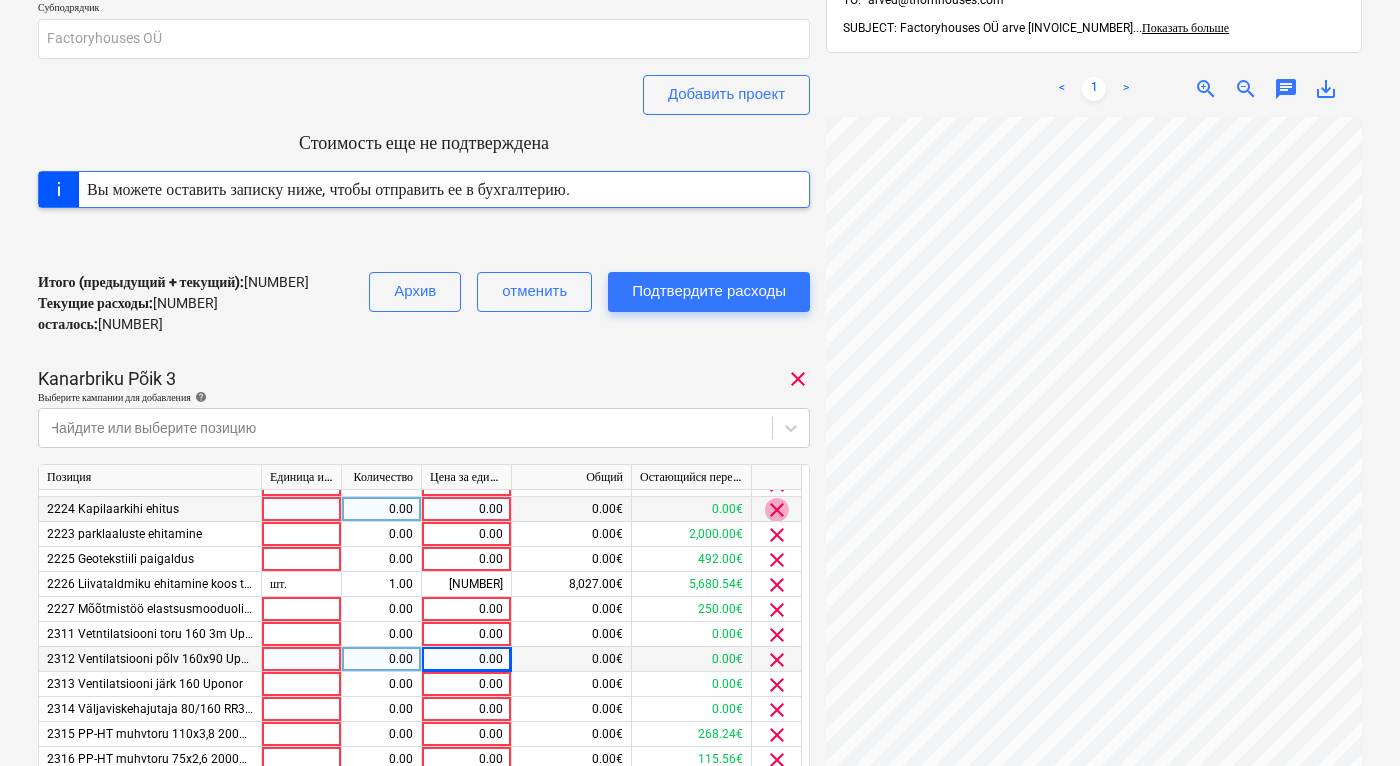 click on "clear" at bounding box center [777, 510] 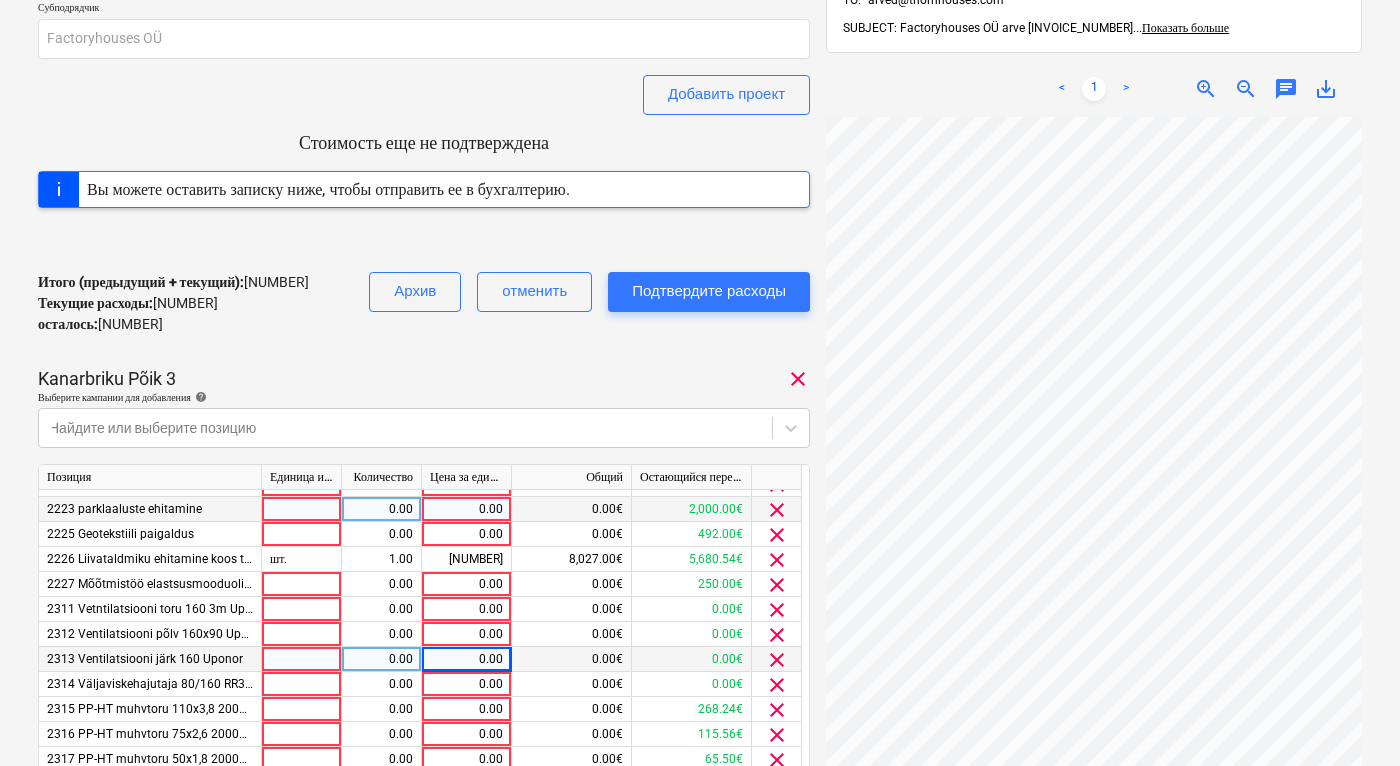 click on "clear" at bounding box center (777, 510) 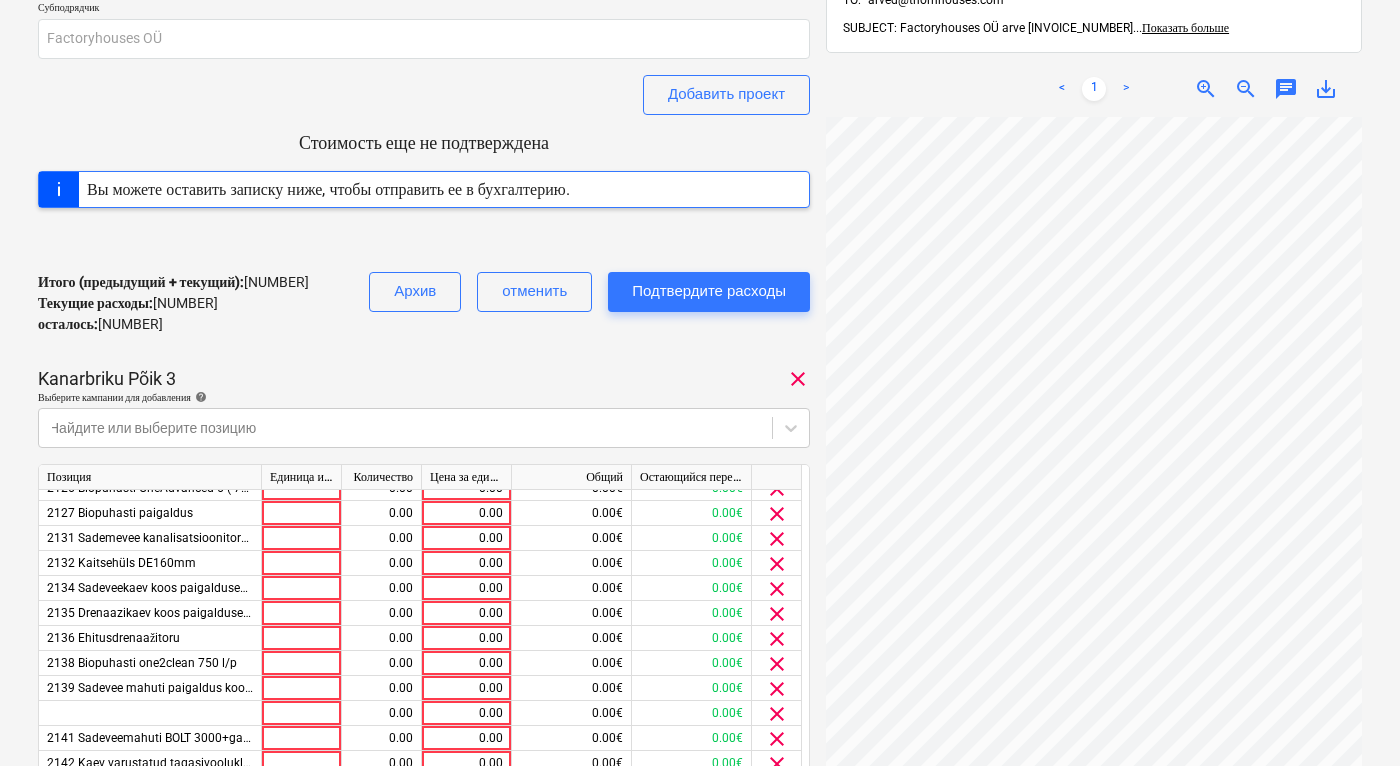 scroll, scrollTop: 0, scrollLeft: 0, axis: both 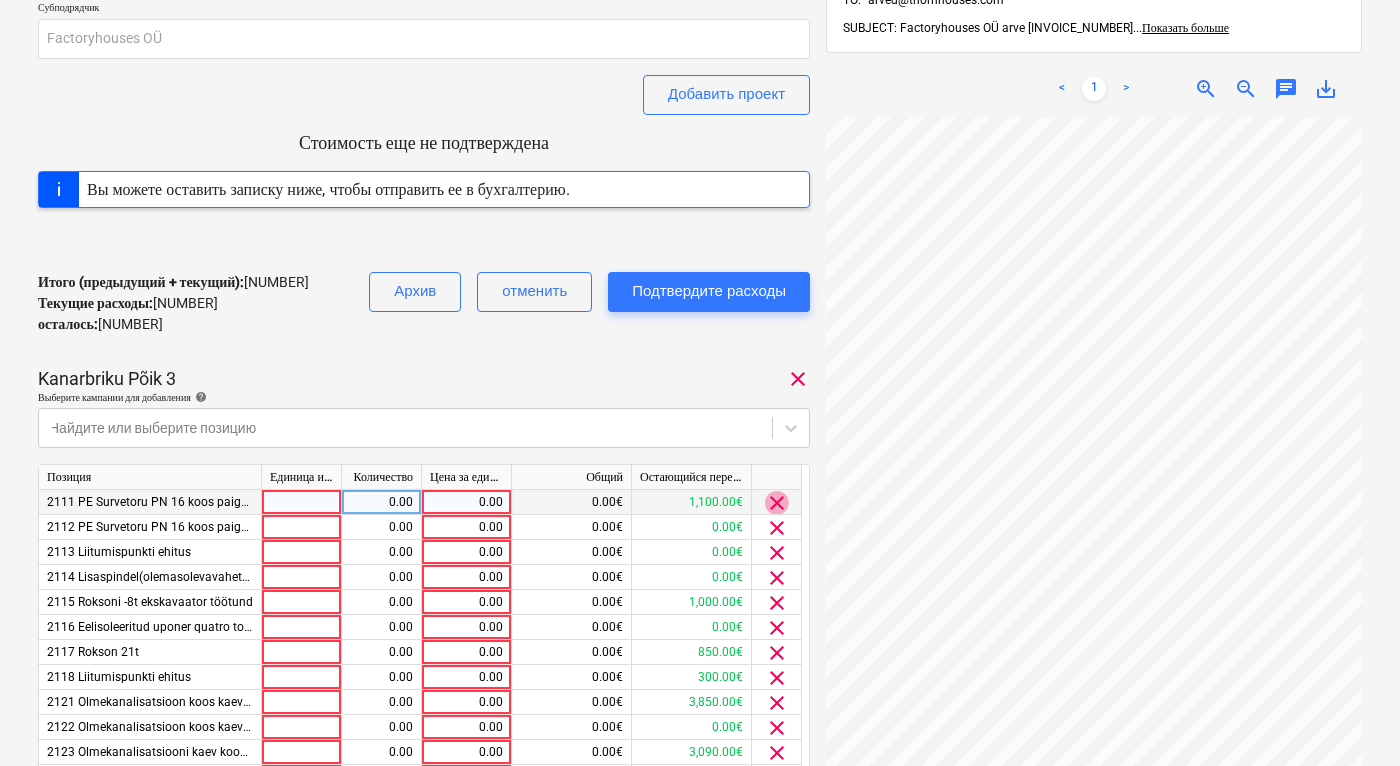 click on "clear" at bounding box center [777, 503] 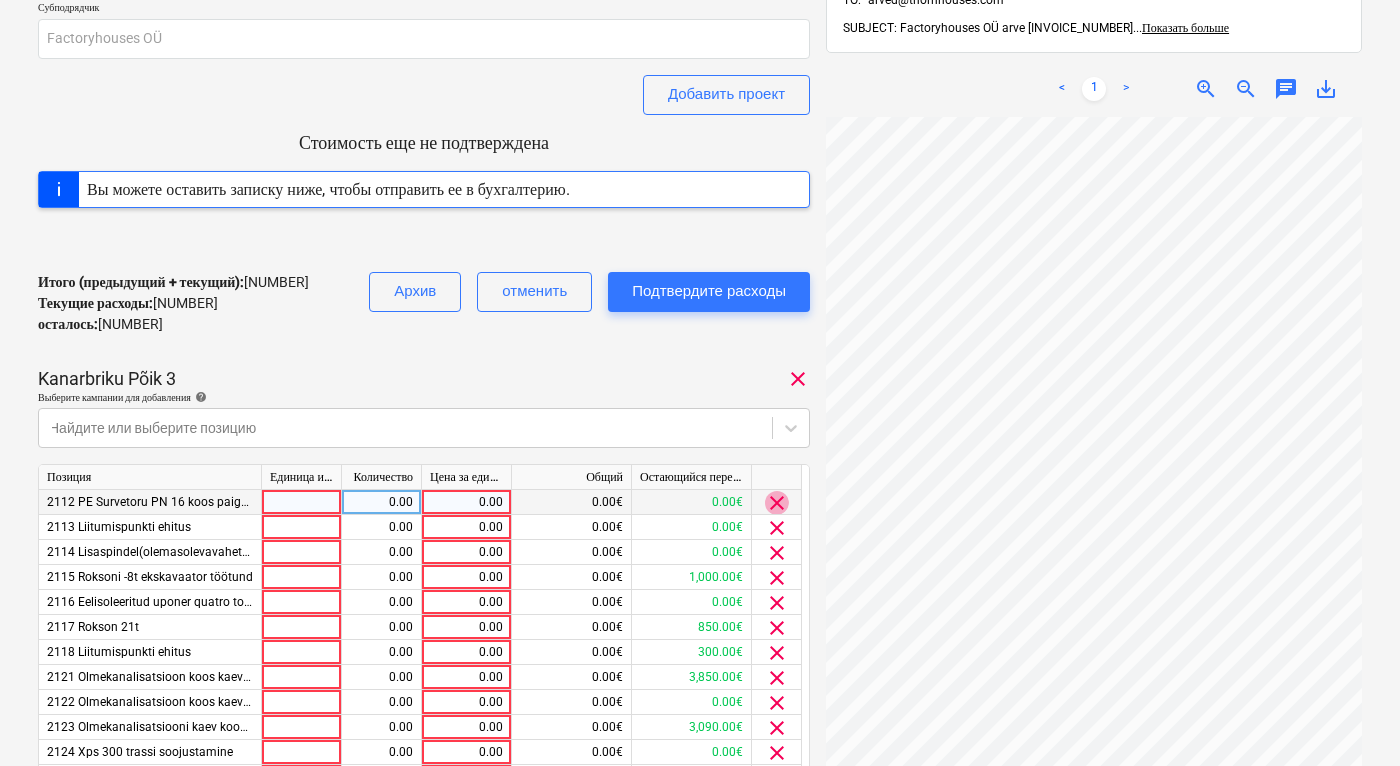 click on "clear" at bounding box center (777, 503) 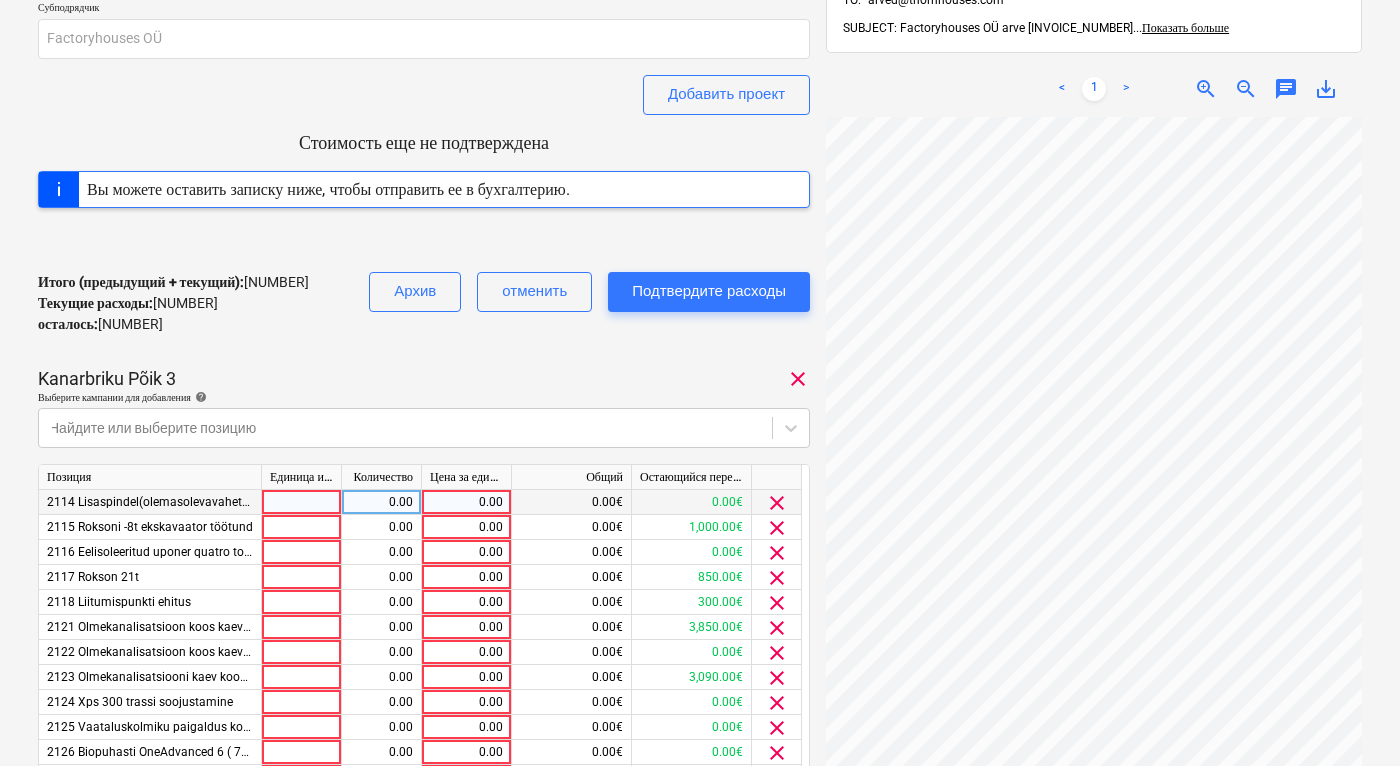 click on "clear" at bounding box center [777, 503] 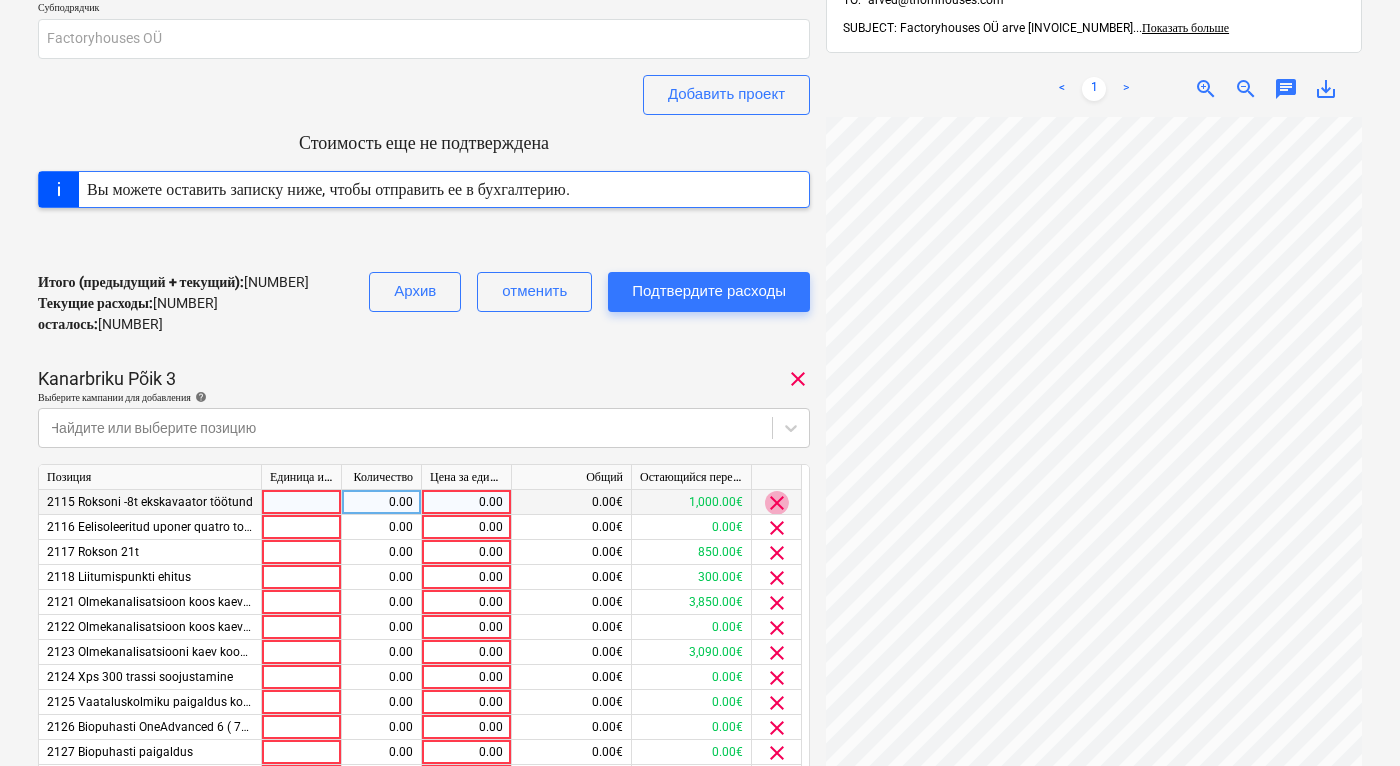 click on "clear" at bounding box center (777, 503) 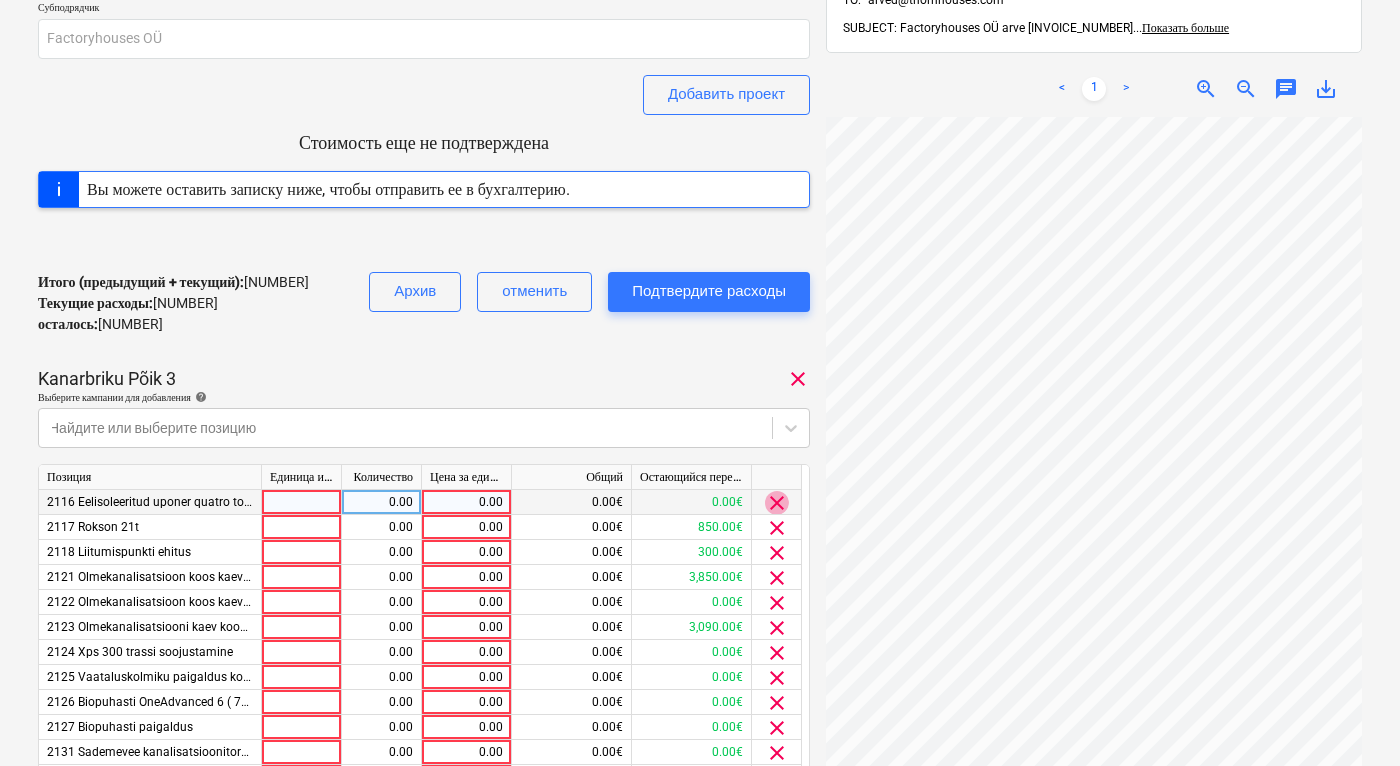 click on "clear" at bounding box center [777, 503] 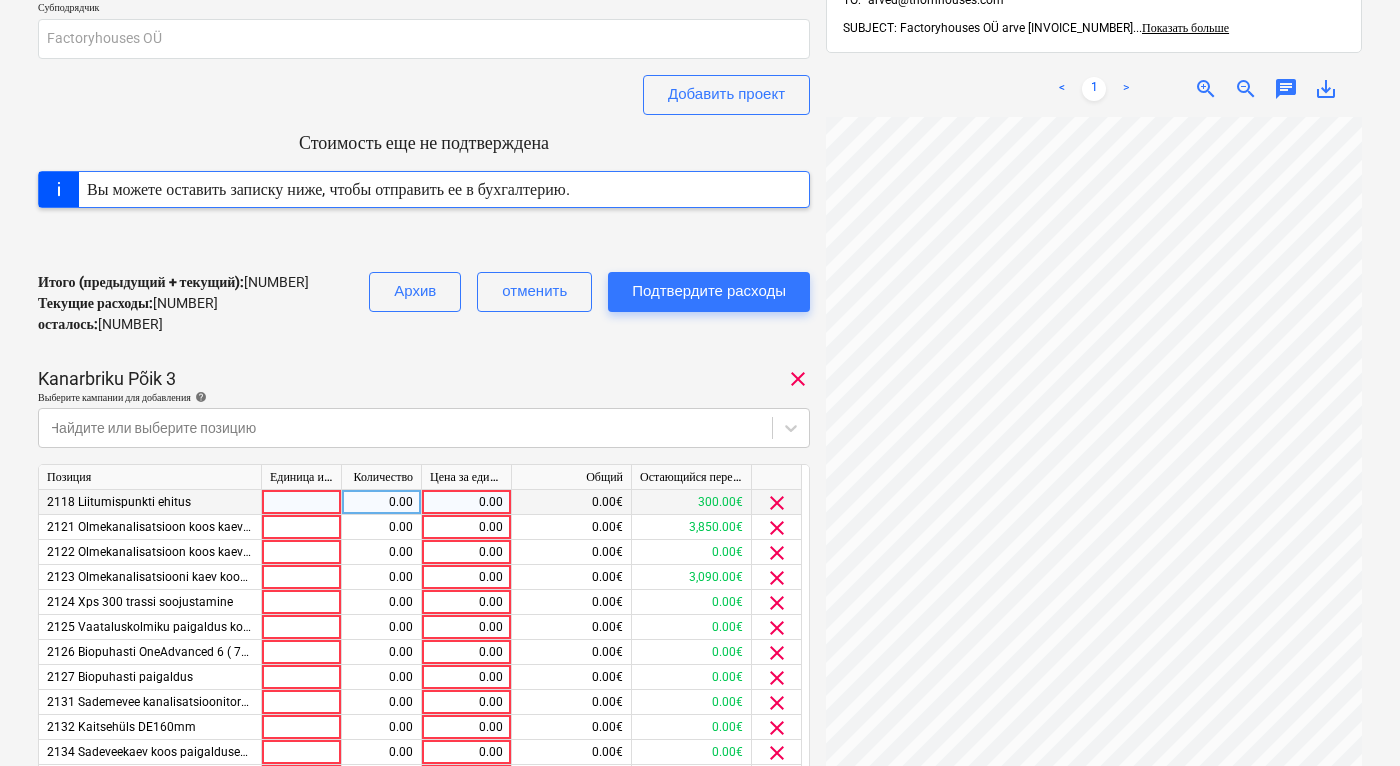 click on "clear" at bounding box center [777, 503] 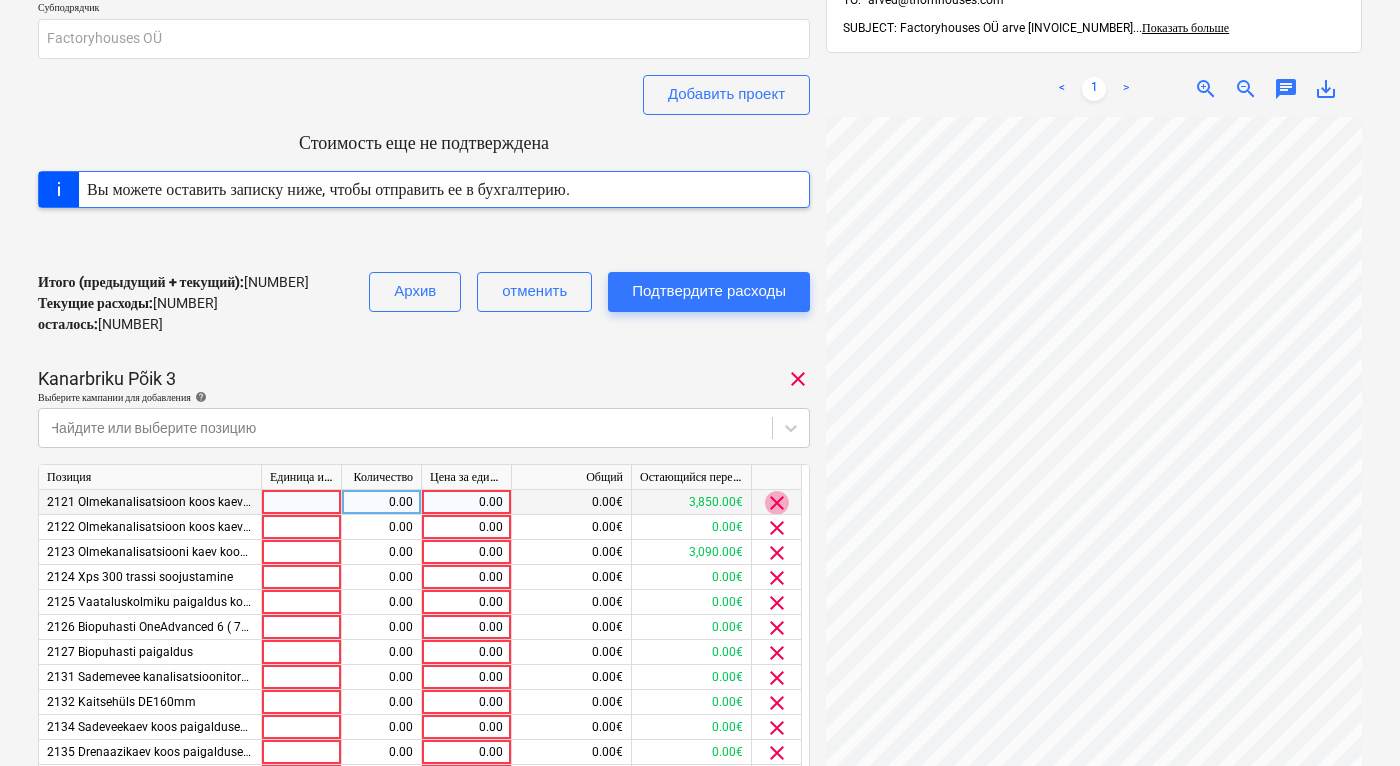 click on "clear" at bounding box center (777, 503) 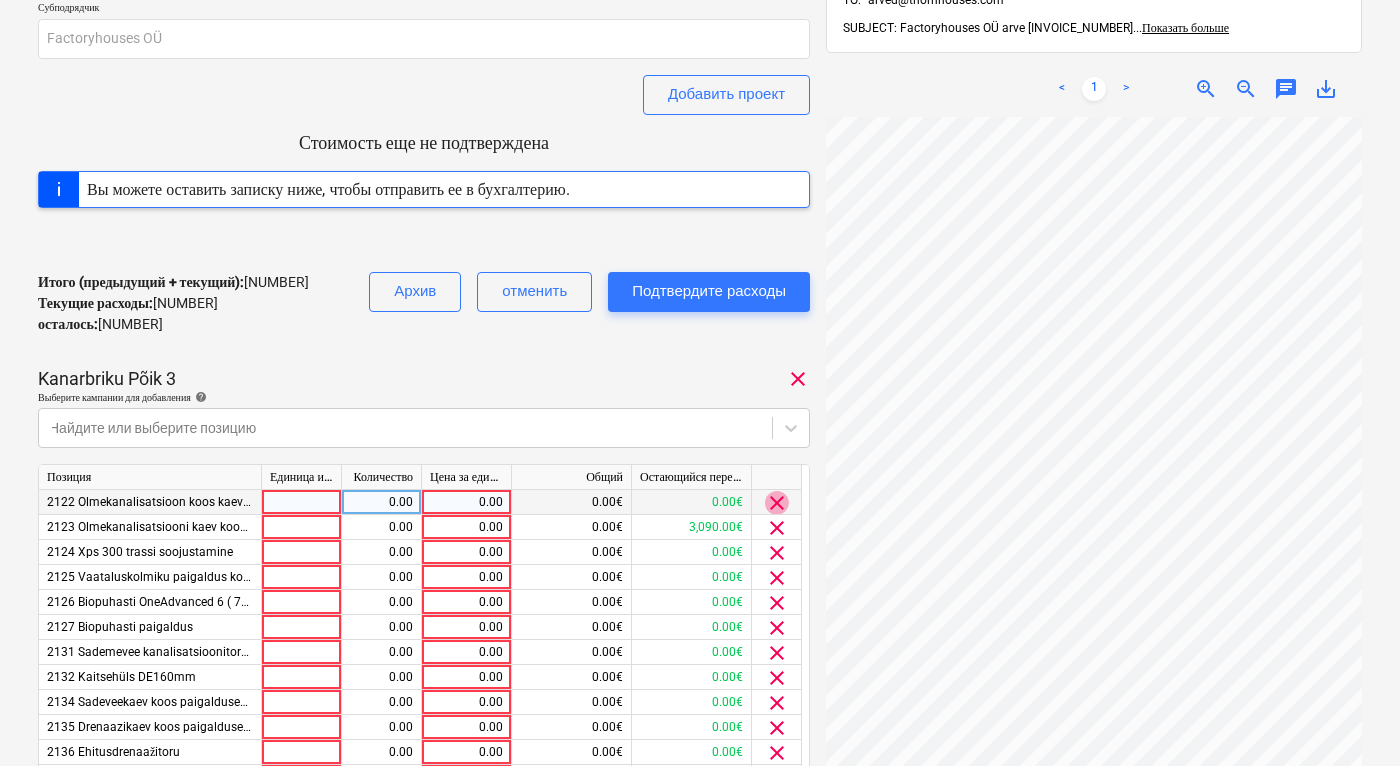 click on "clear" at bounding box center (777, 503) 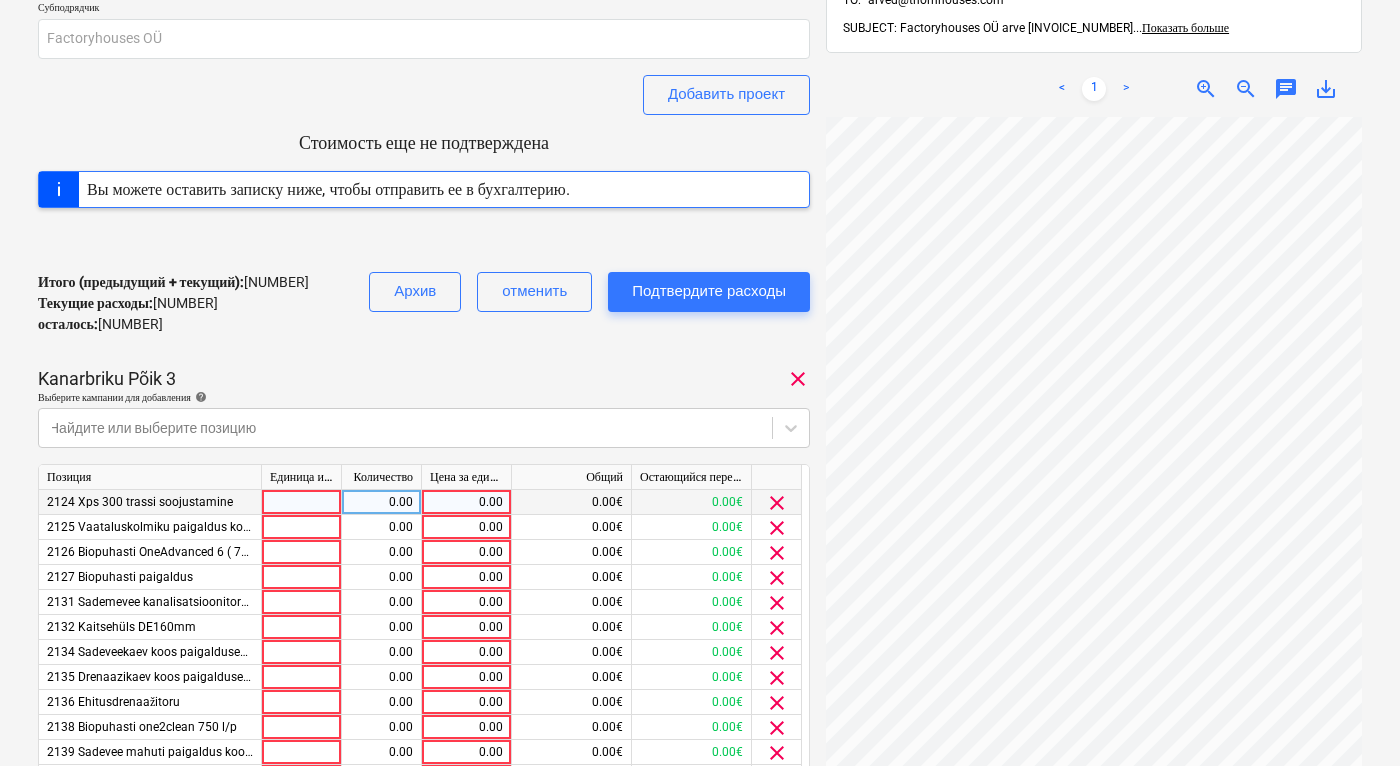 click on "clear" at bounding box center (777, 503) 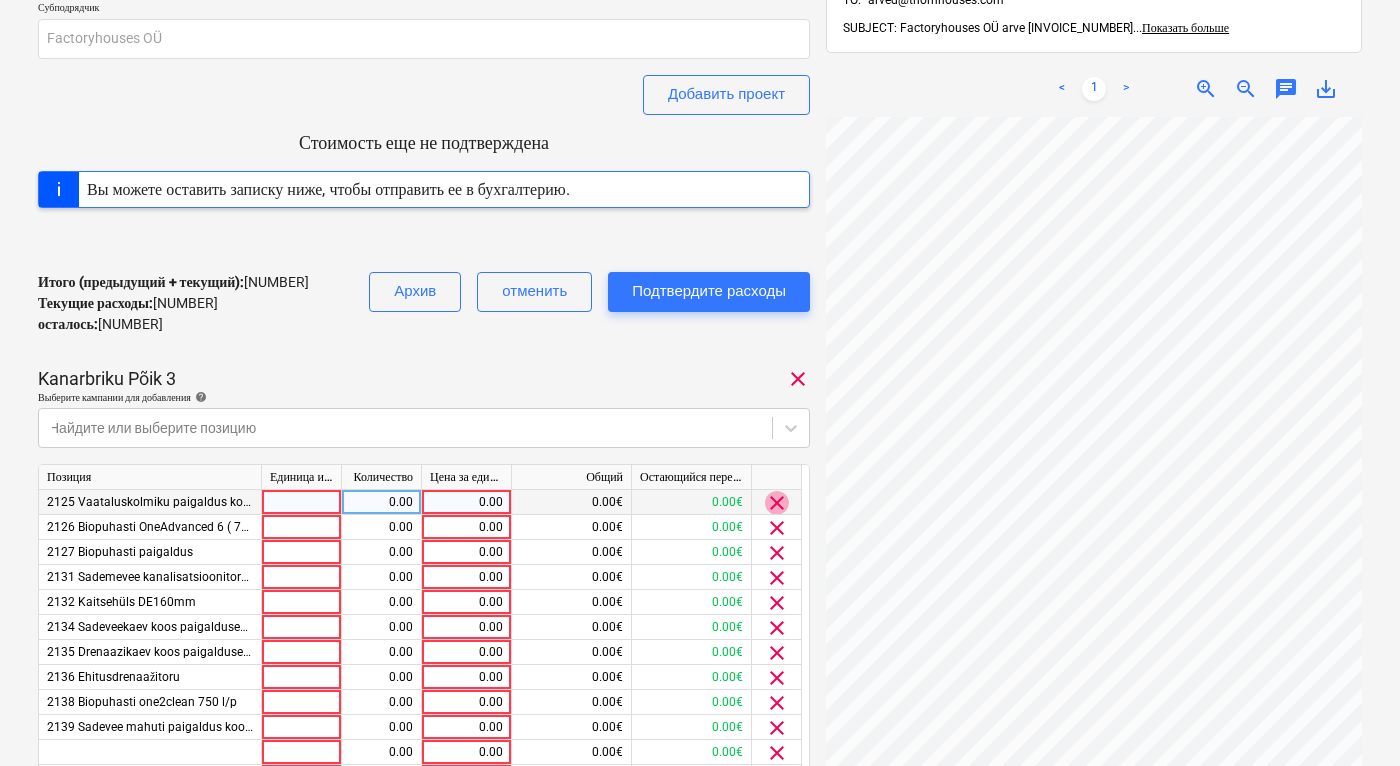 click on "clear" at bounding box center [777, 503] 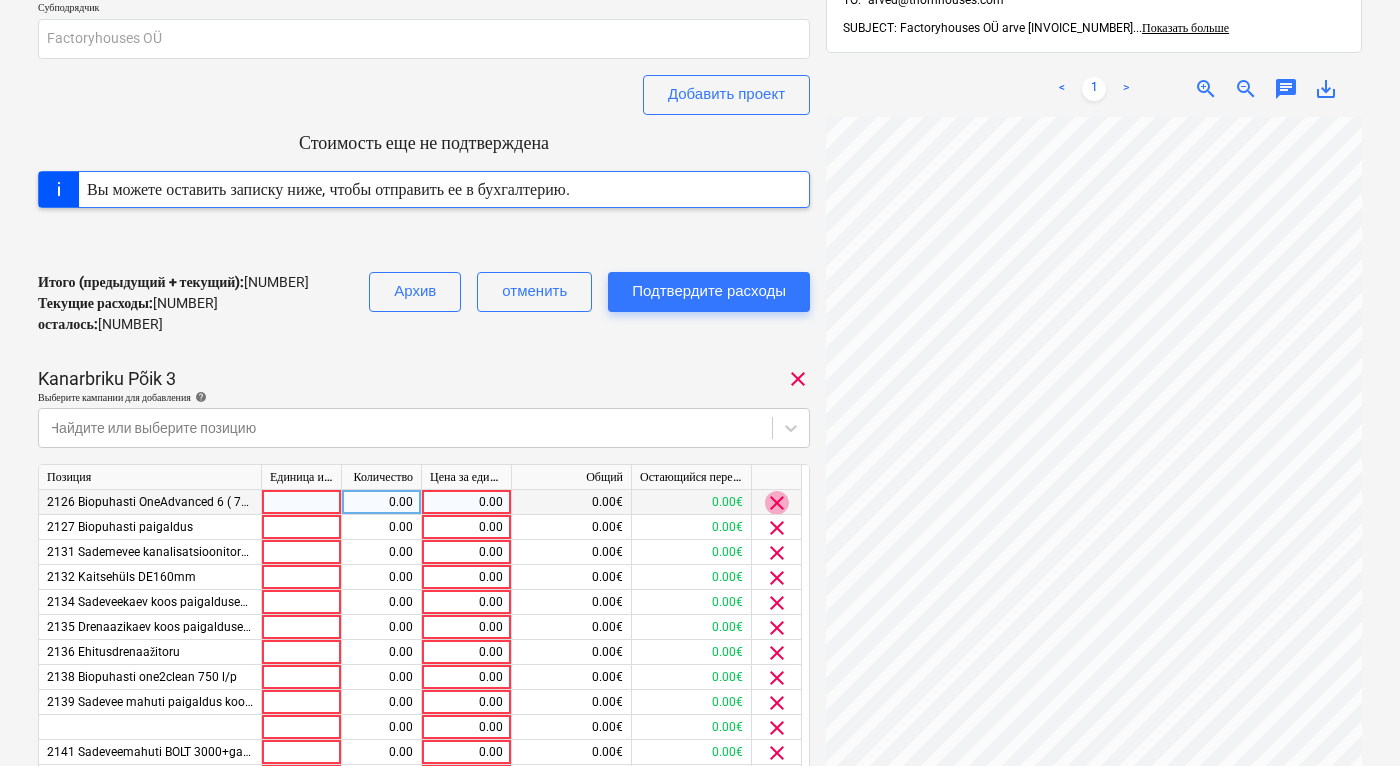 click on "clear" at bounding box center (777, 503) 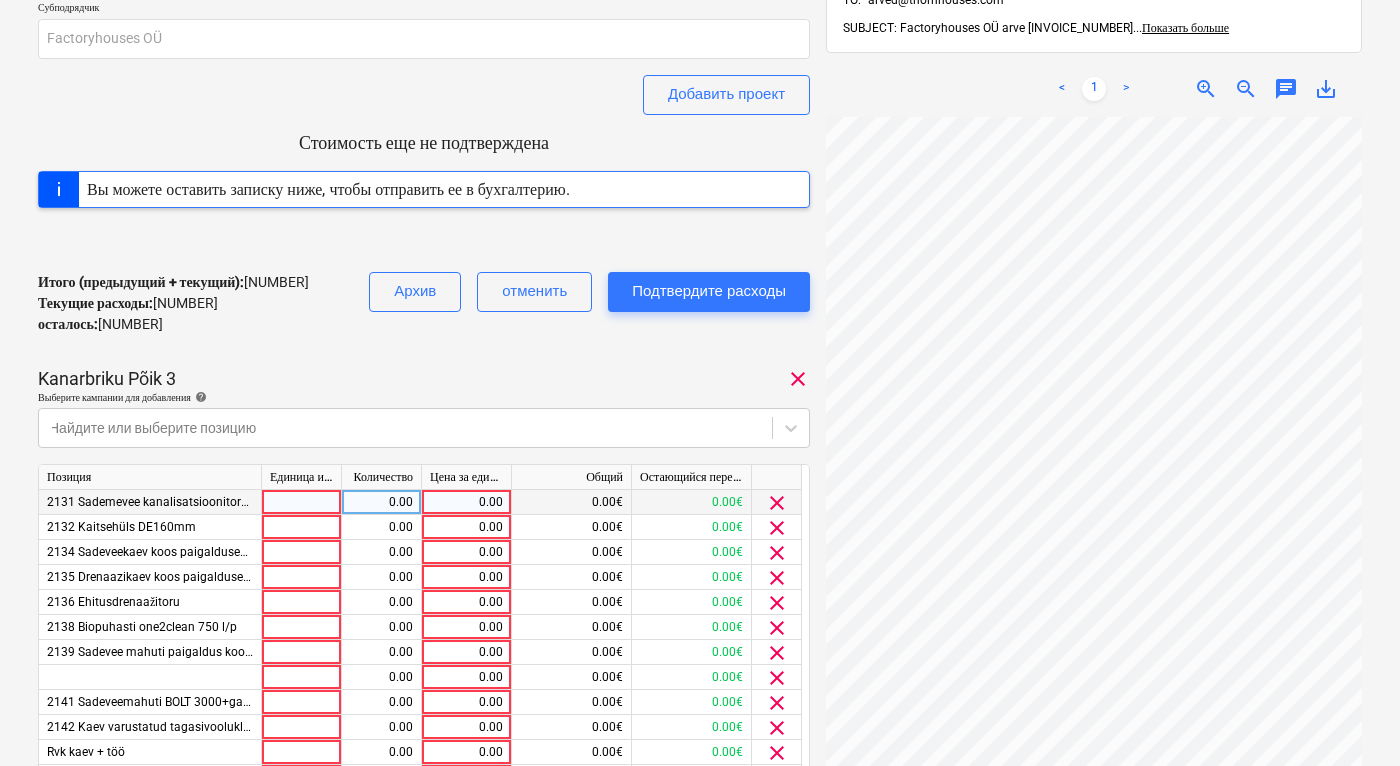 click on "clear" at bounding box center (777, 503) 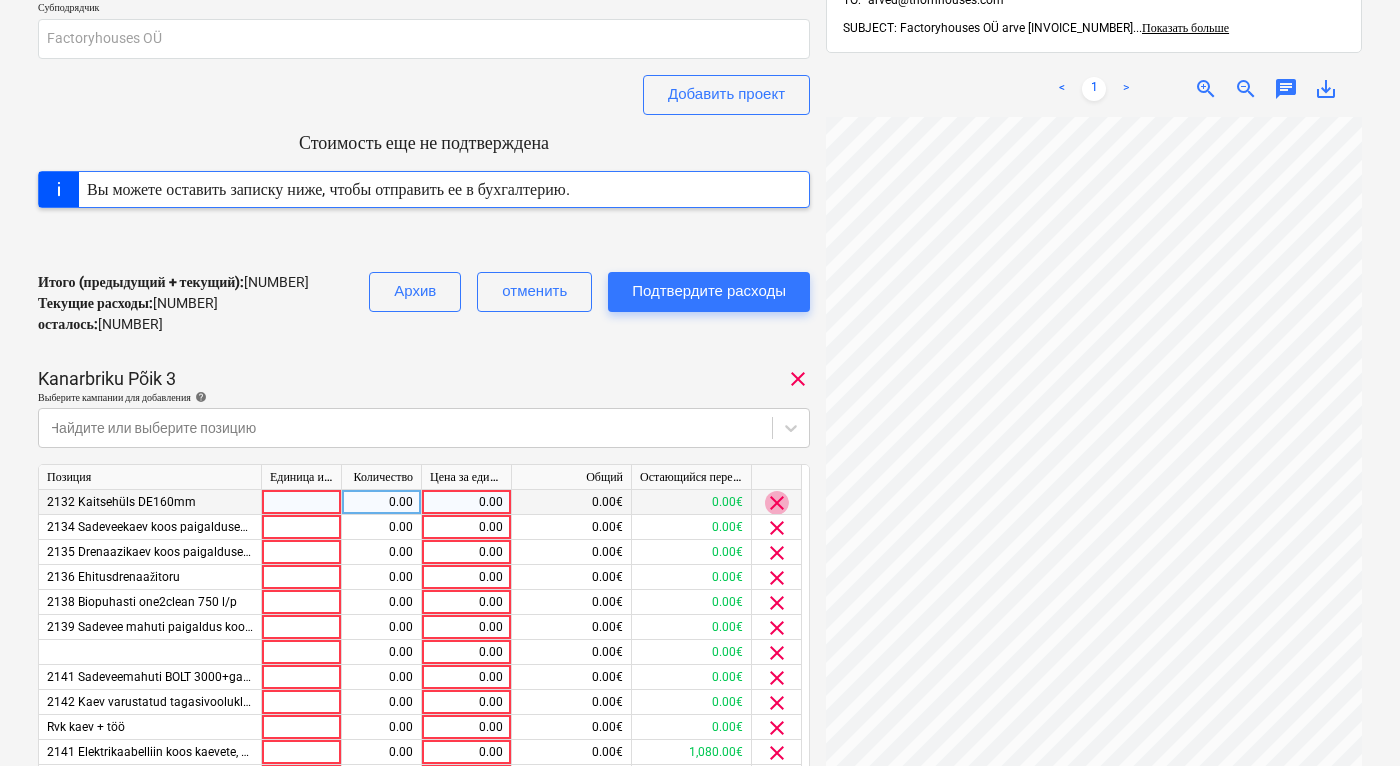 click on "clear" at bounding box center (777, 503) 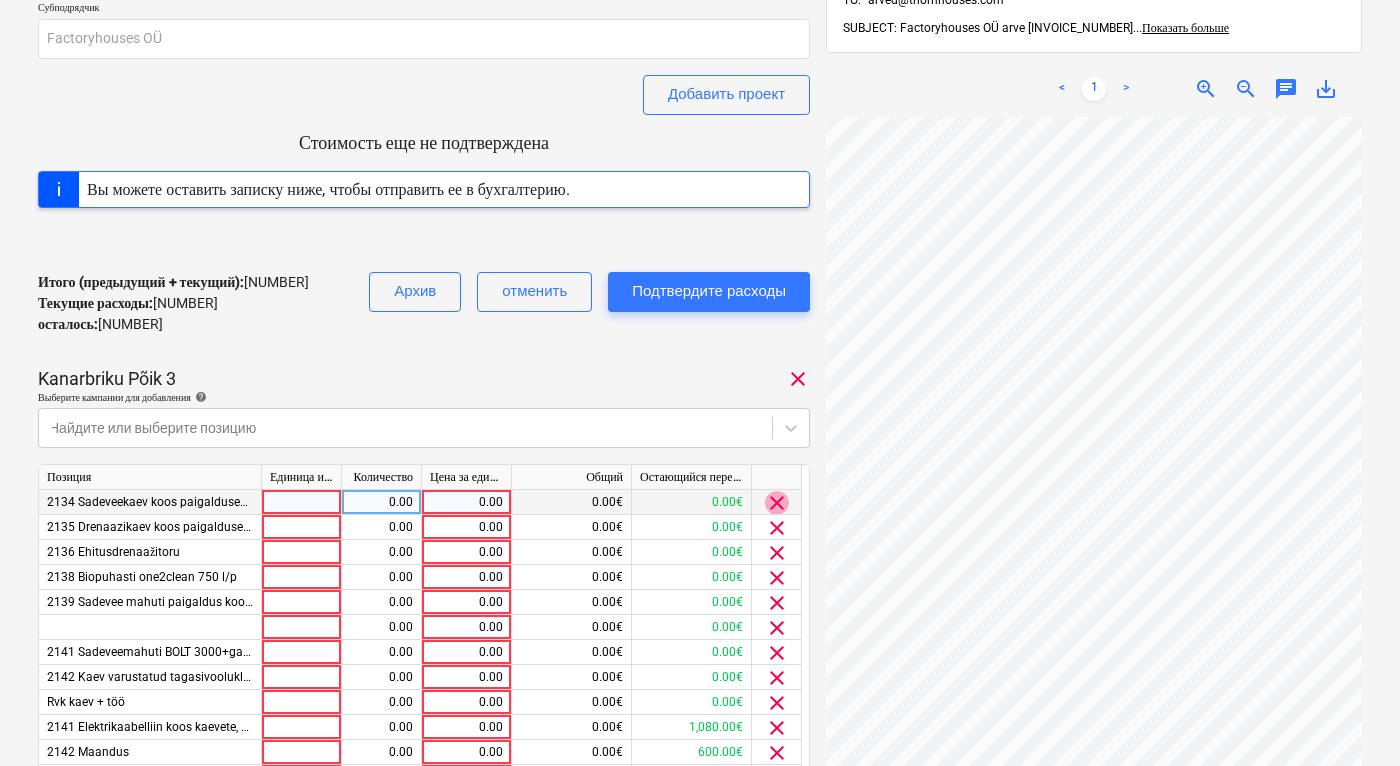 click on "clear" at bounding box center (777, 503) 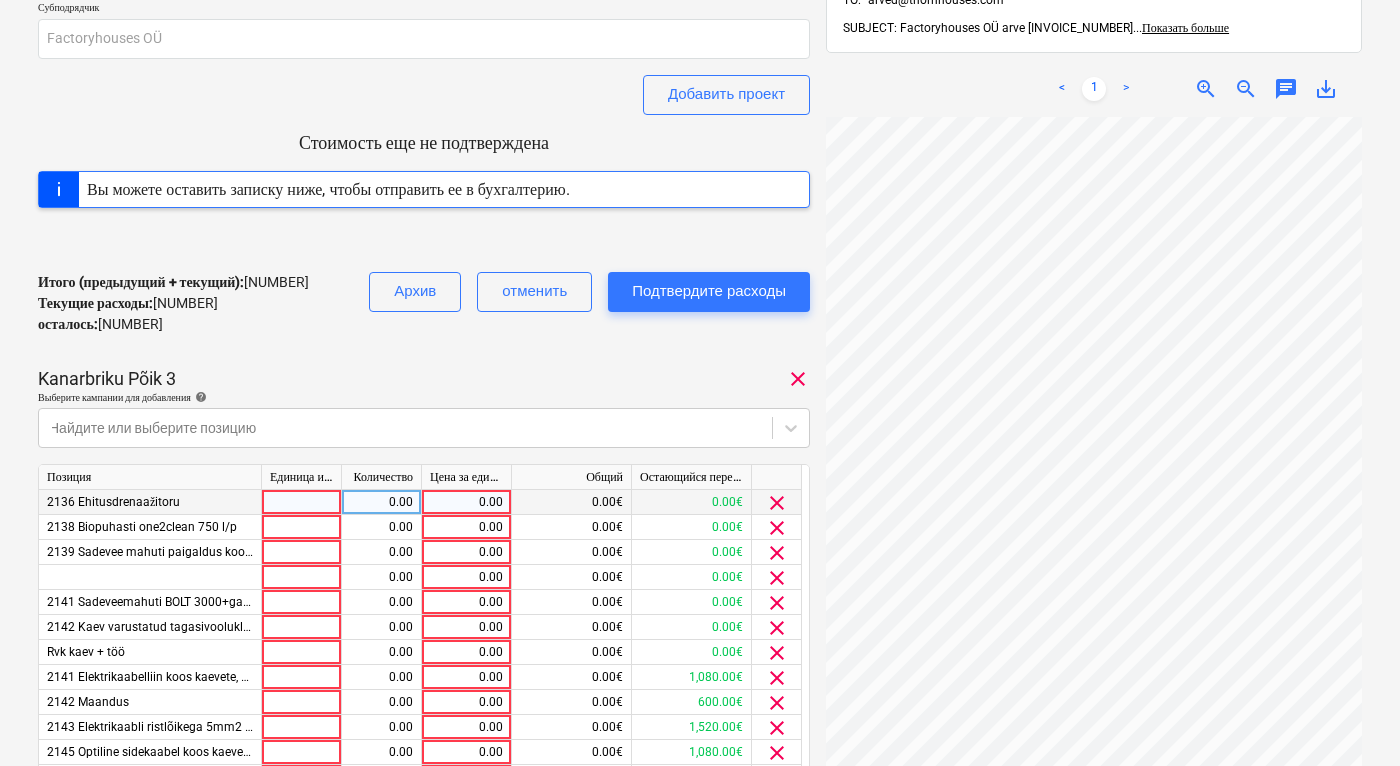 click on "clear" at bounding box center (777, 503) 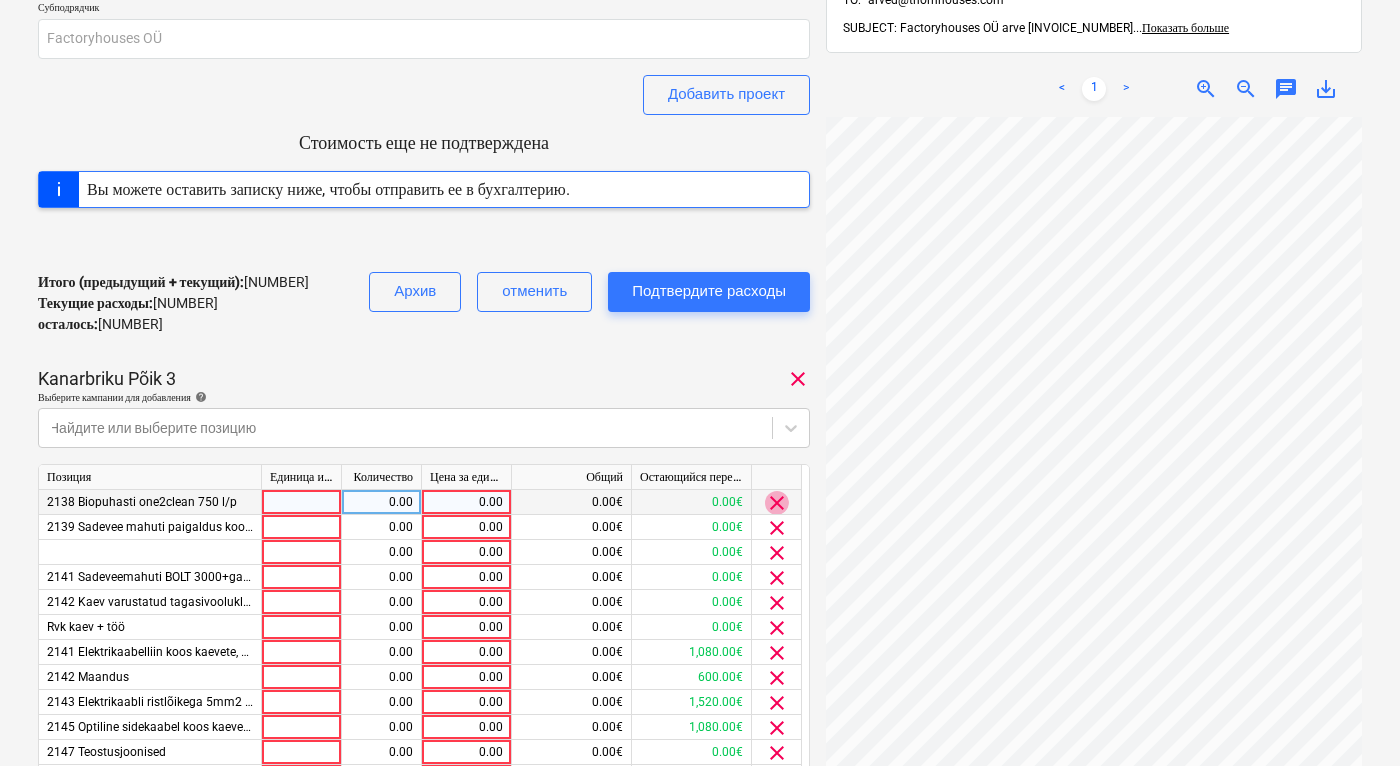click on "clear" at bounding box center (777, 503) 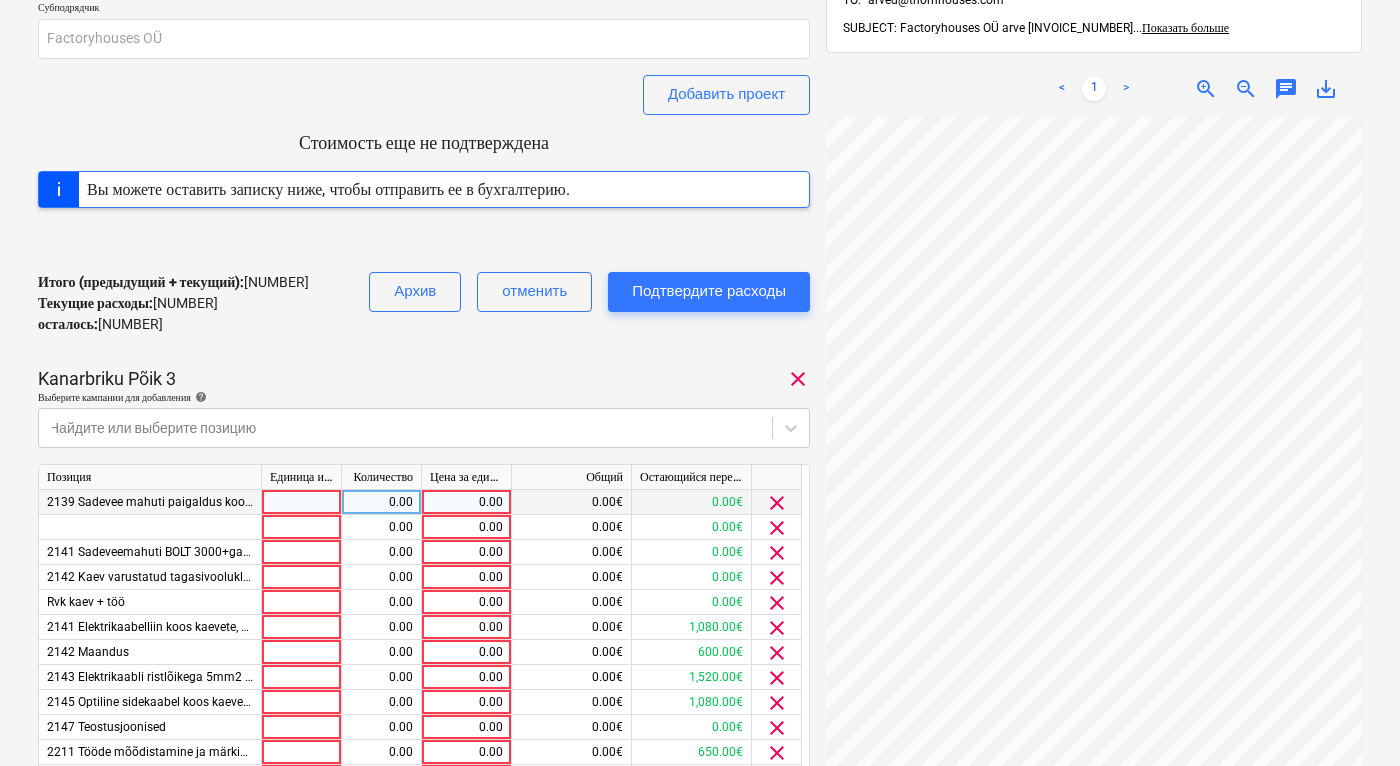 click on "clear" at bounding box center [777, 503] 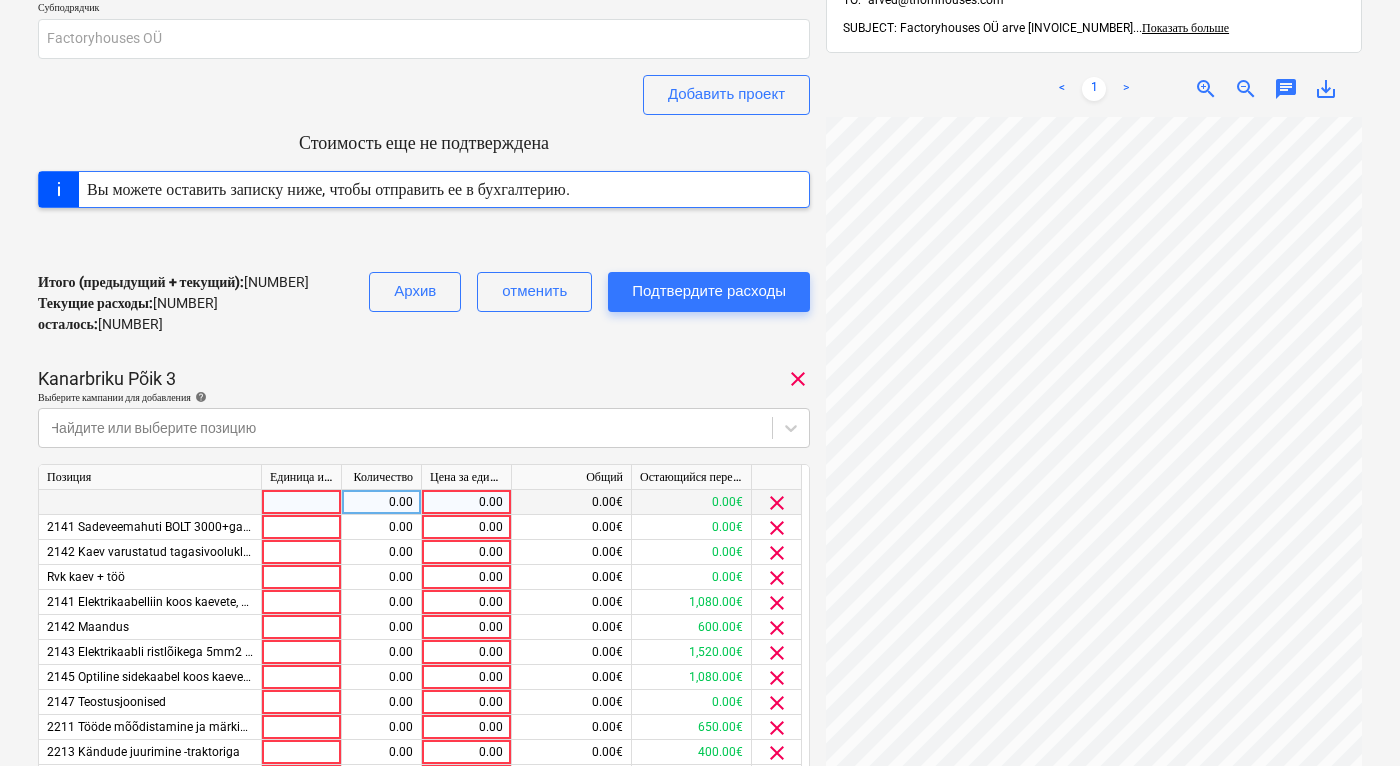 click on "clear" at bounding box center [777, 503] 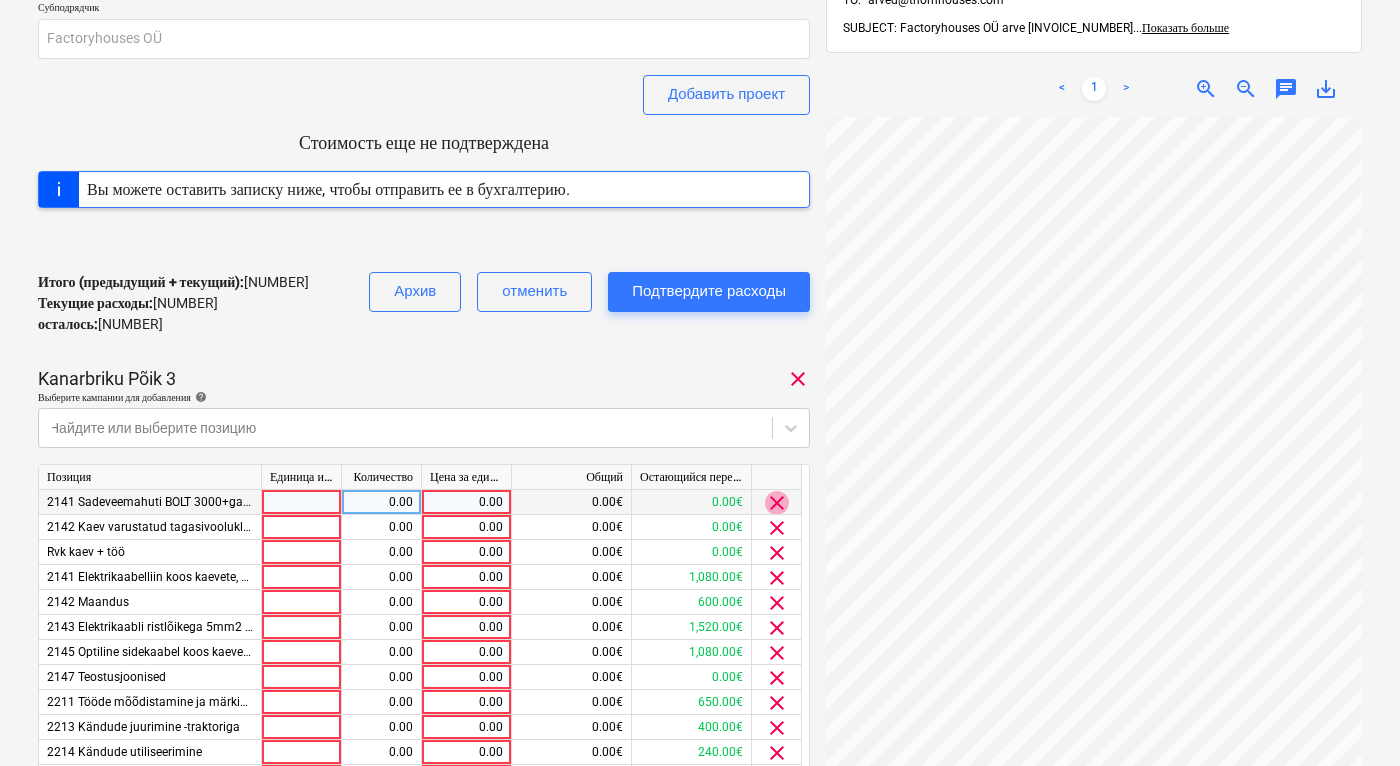 click on "clear" at bounding box center (777, 503) 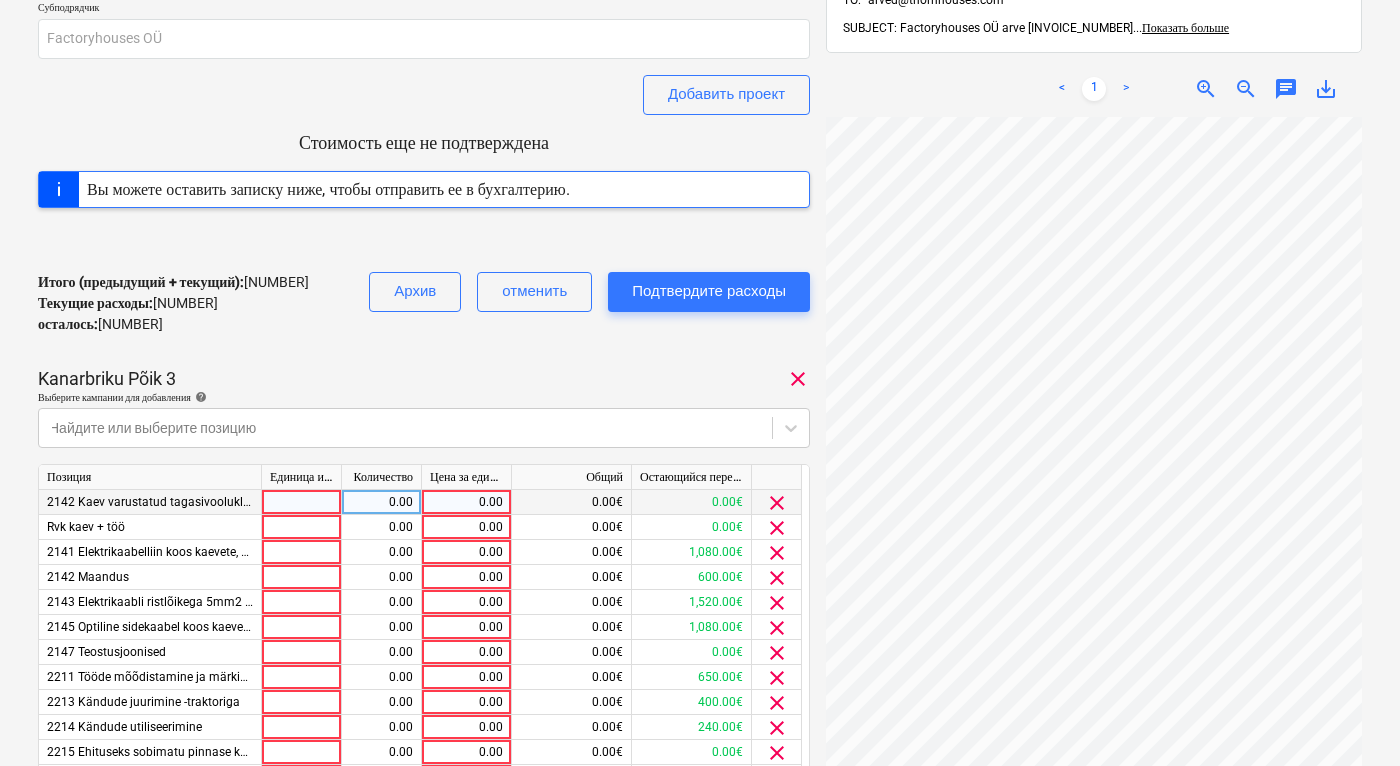 click on "clear" at bounding box center (777, 503) 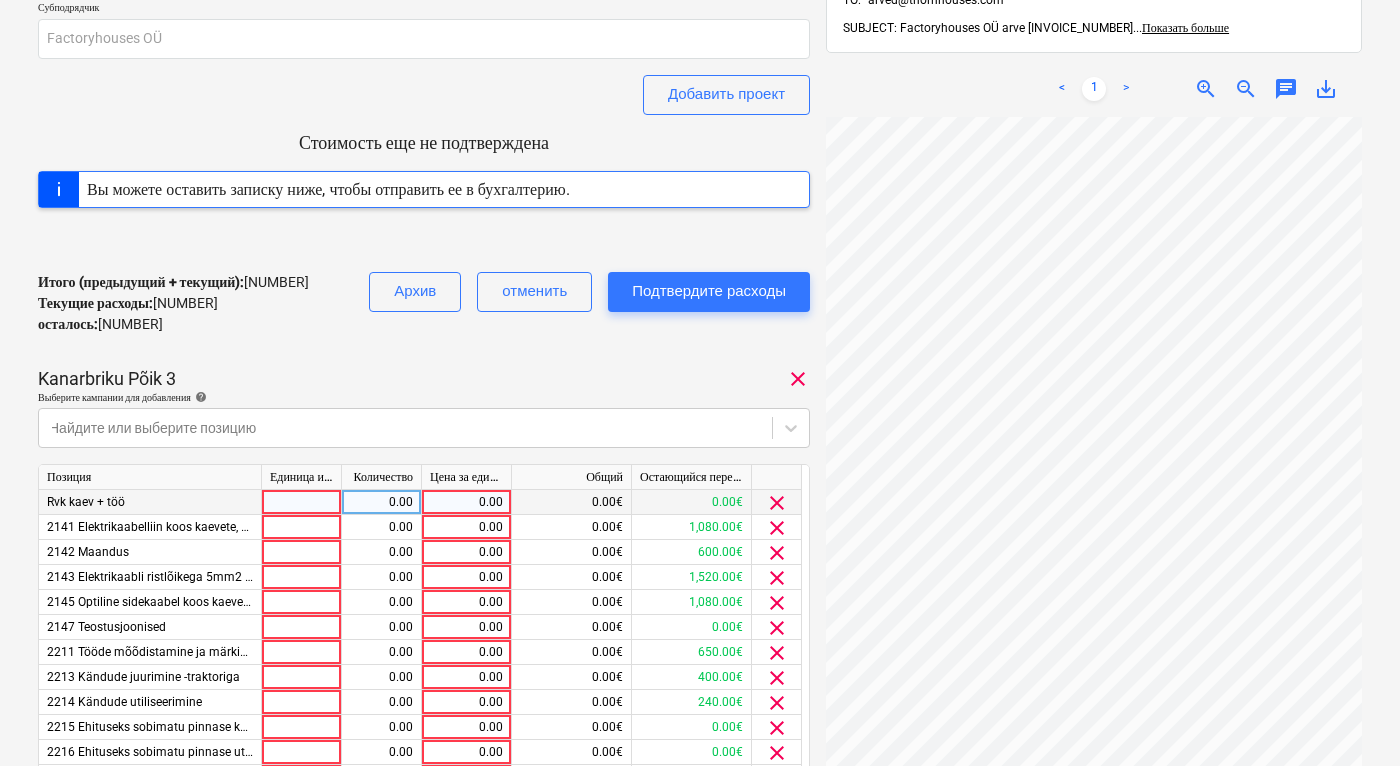 click on "clear" at bounding box center [777, 503] 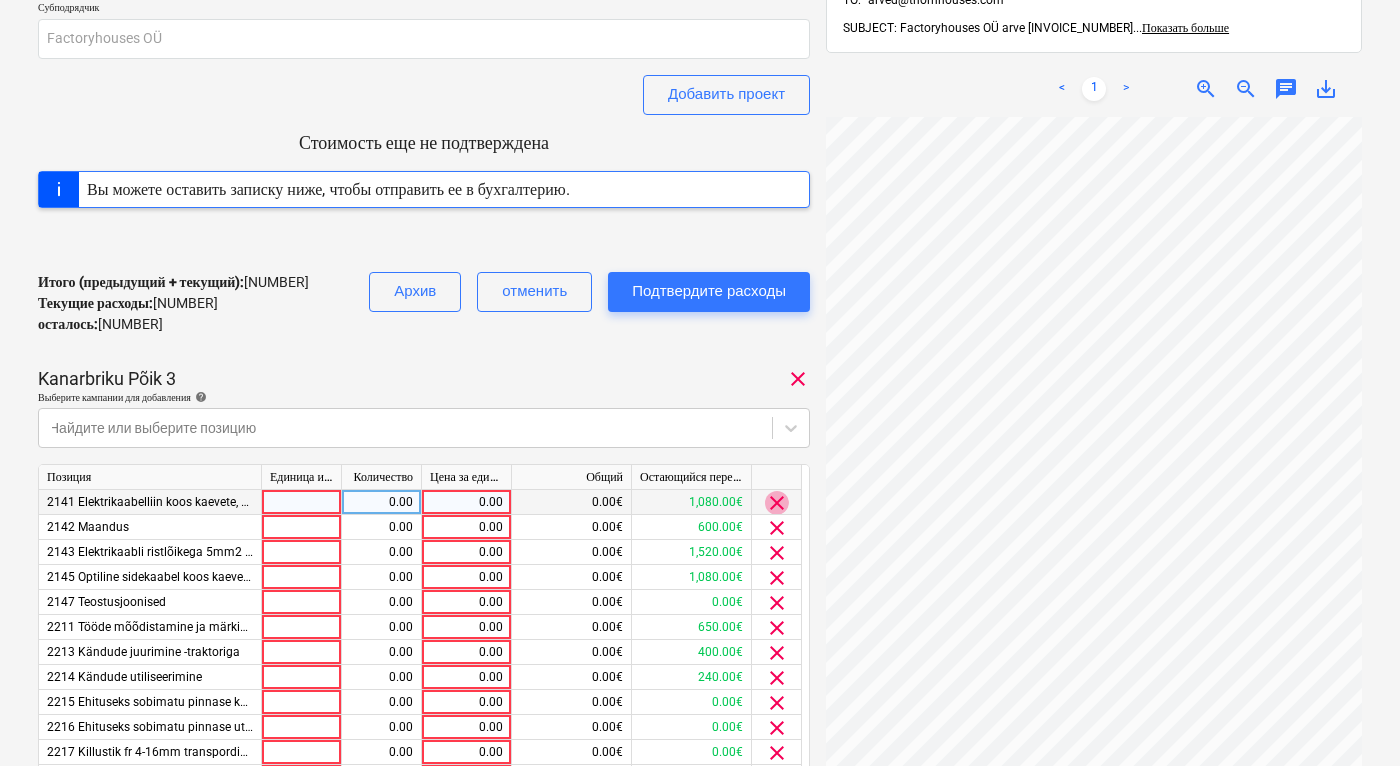 click on "clear" at bounding box center (777, 503) 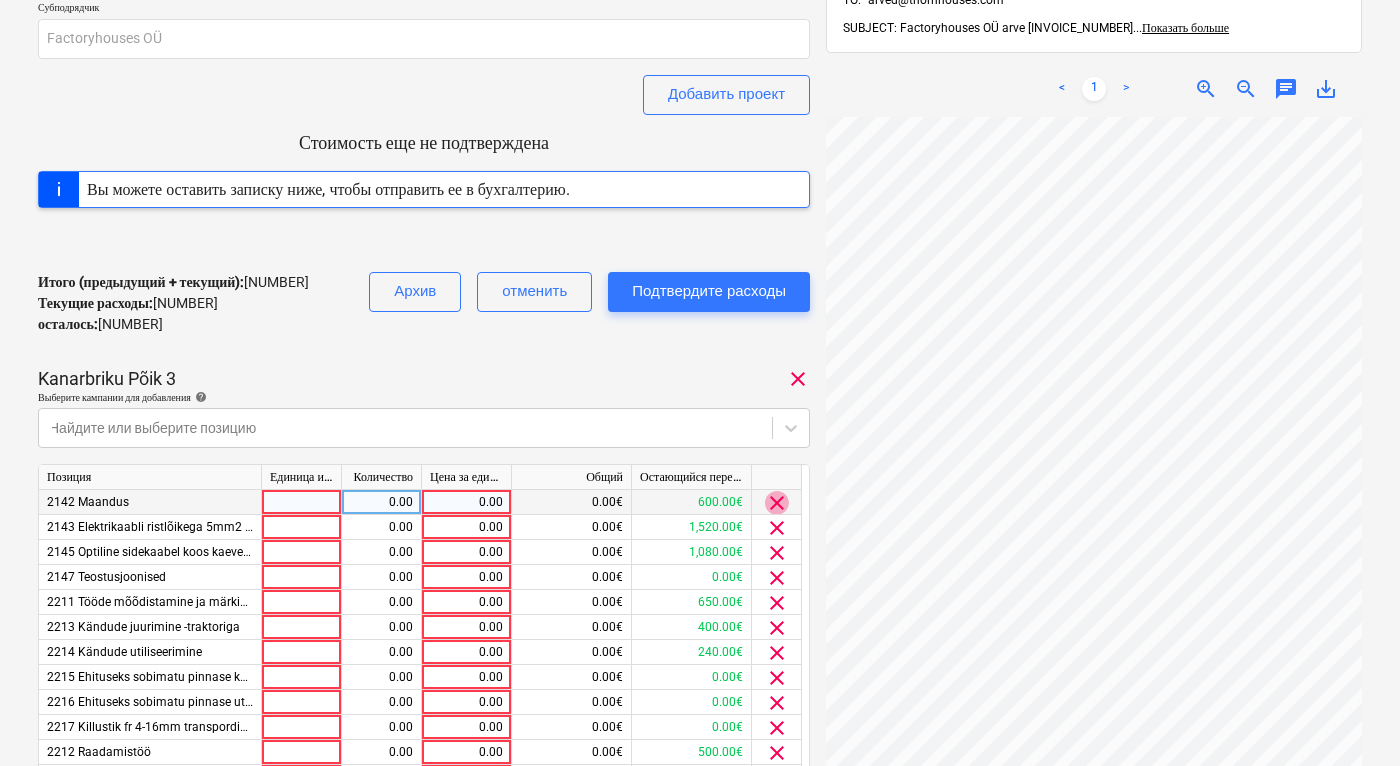 click on "clear" at bounding box center [777, 503] 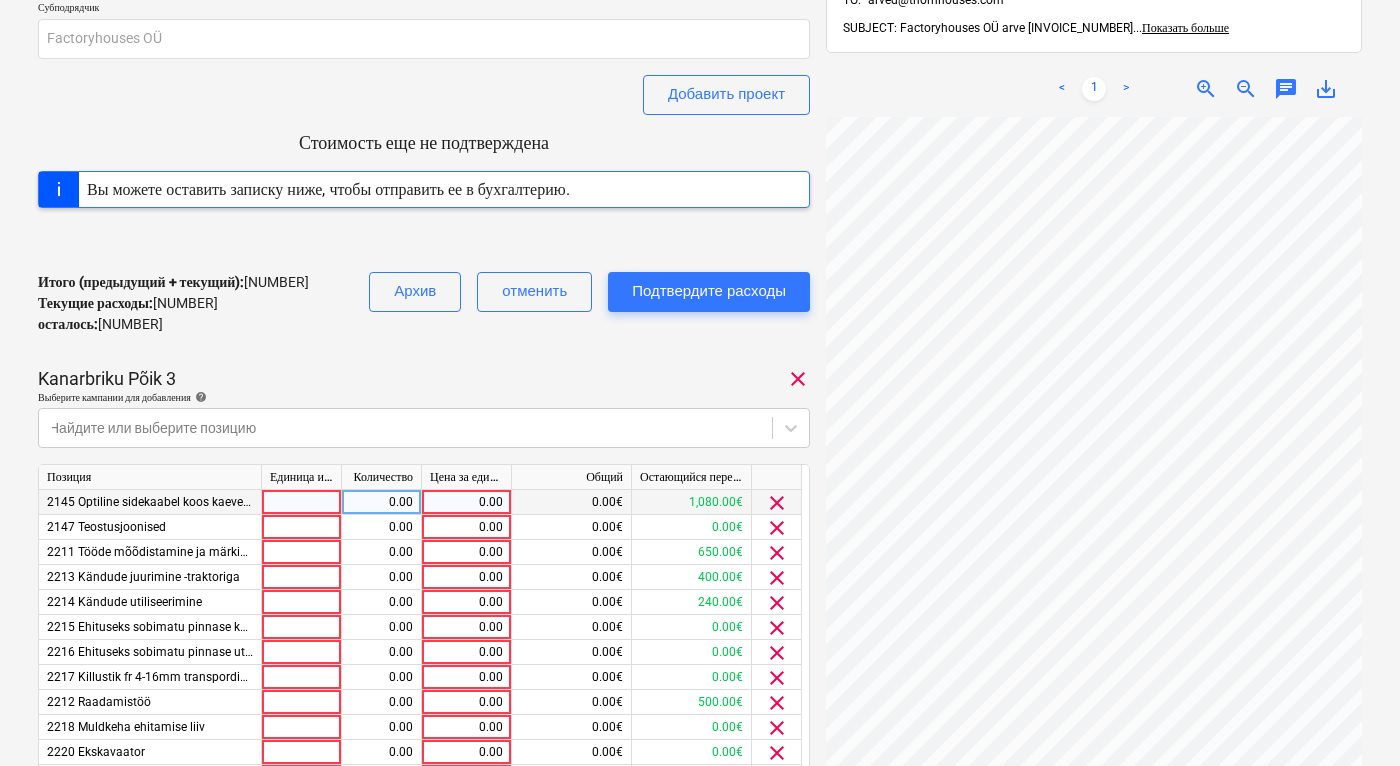 click on "clear" at bounding box center (777, 503) 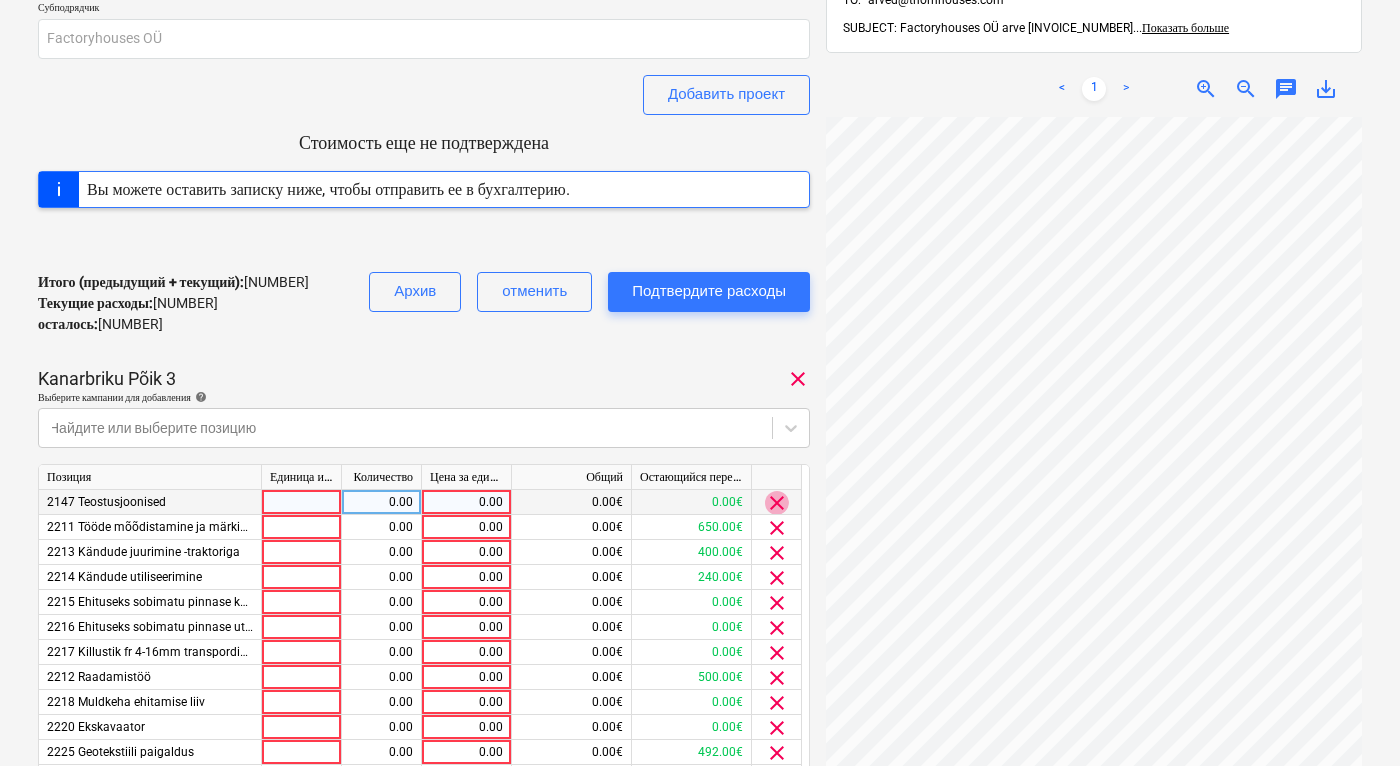 click on "clear" at bounding box center (777, 503) 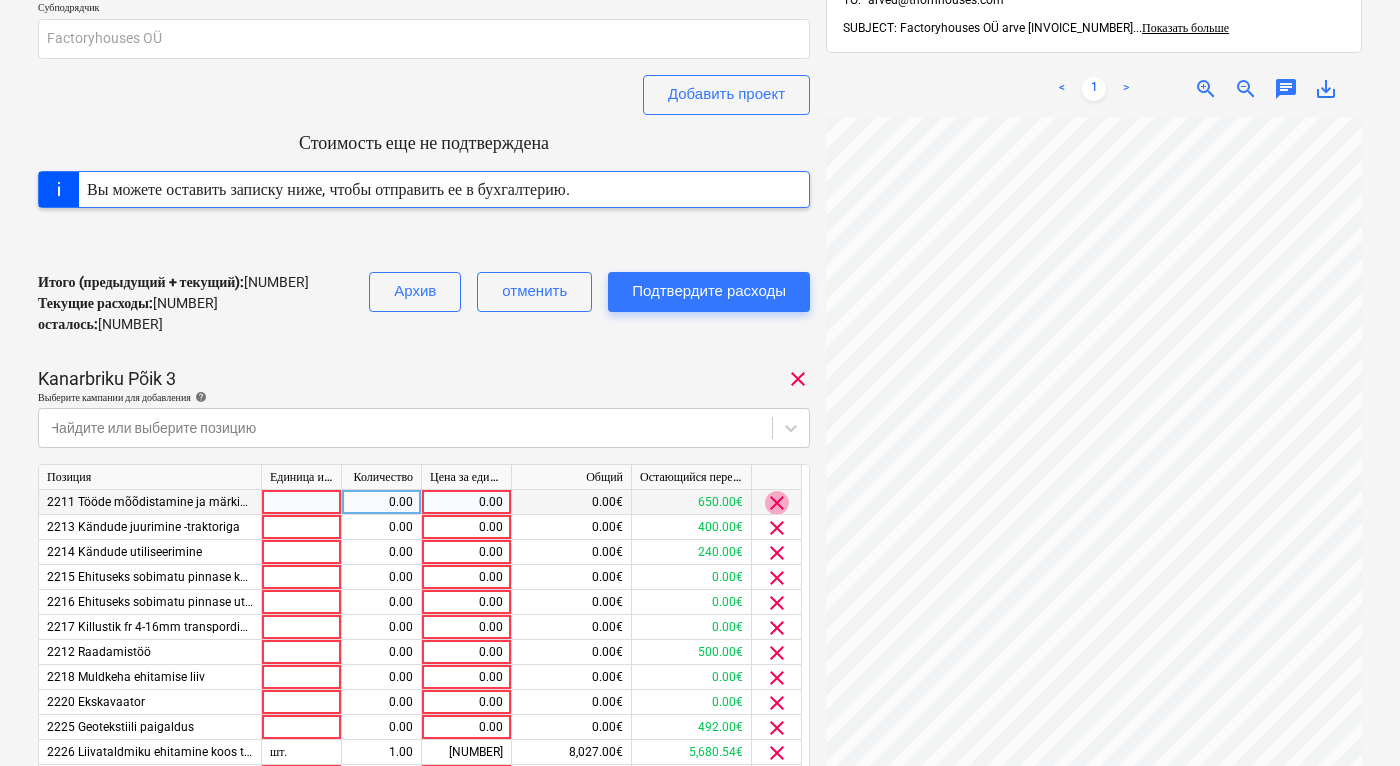 click on "clear" at bounding box center (777, 503) 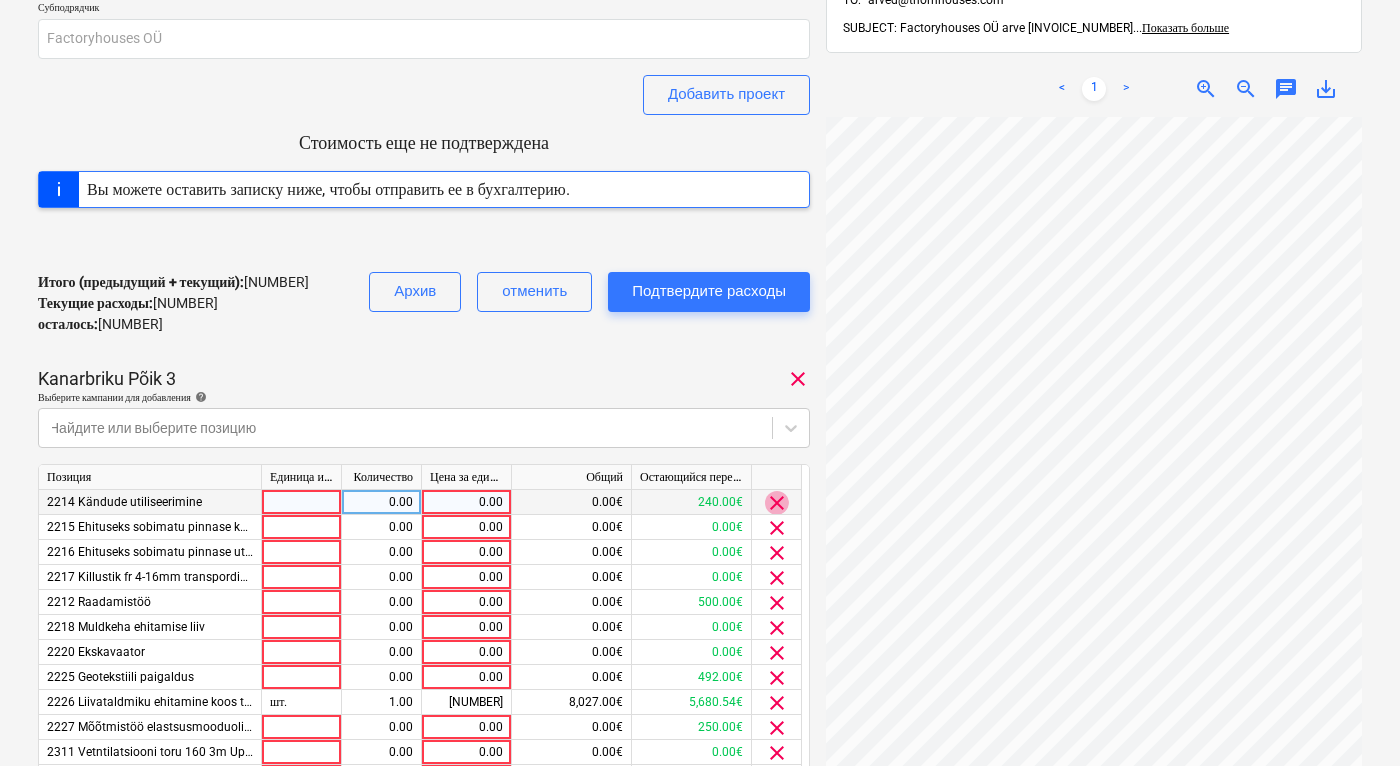 click on "clear" at bounding box center (777, 503) 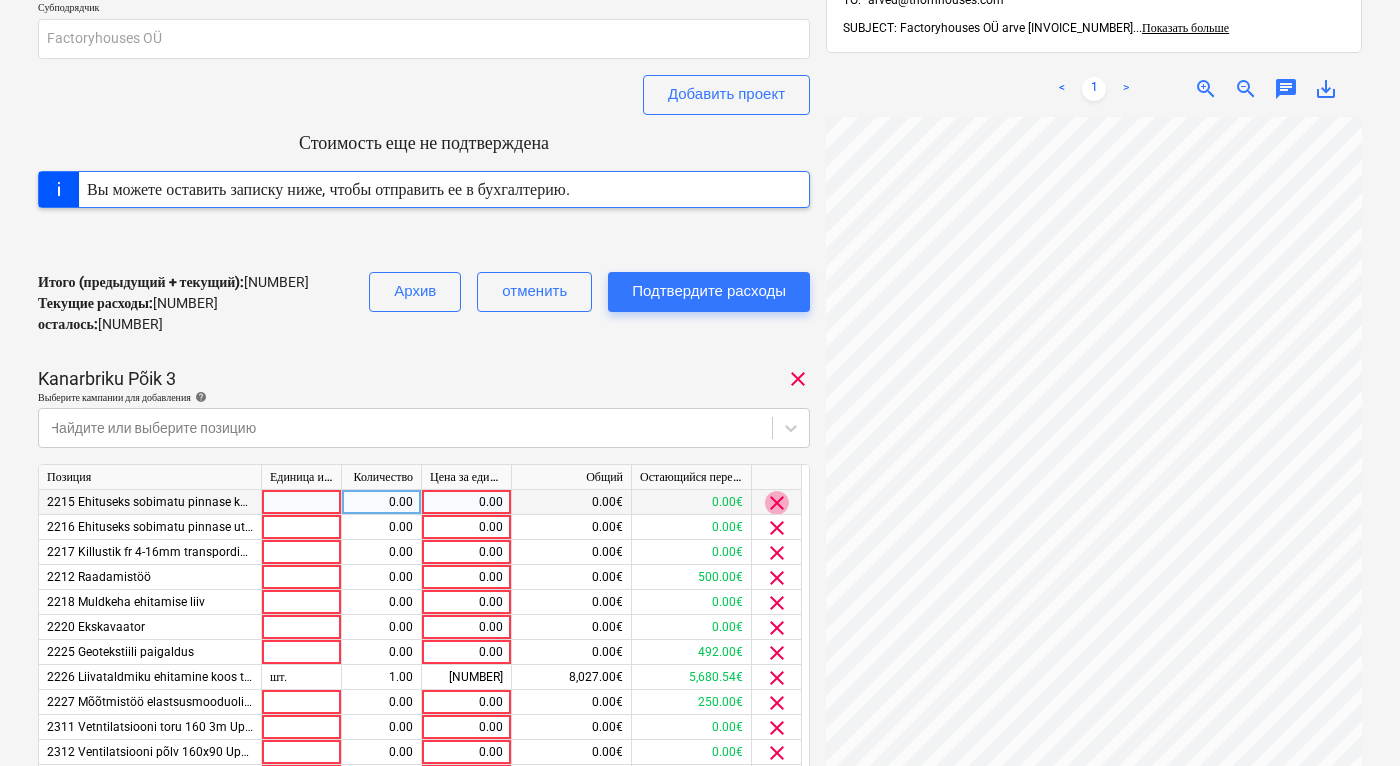 click on "clear" at bounding box center [777, 503] 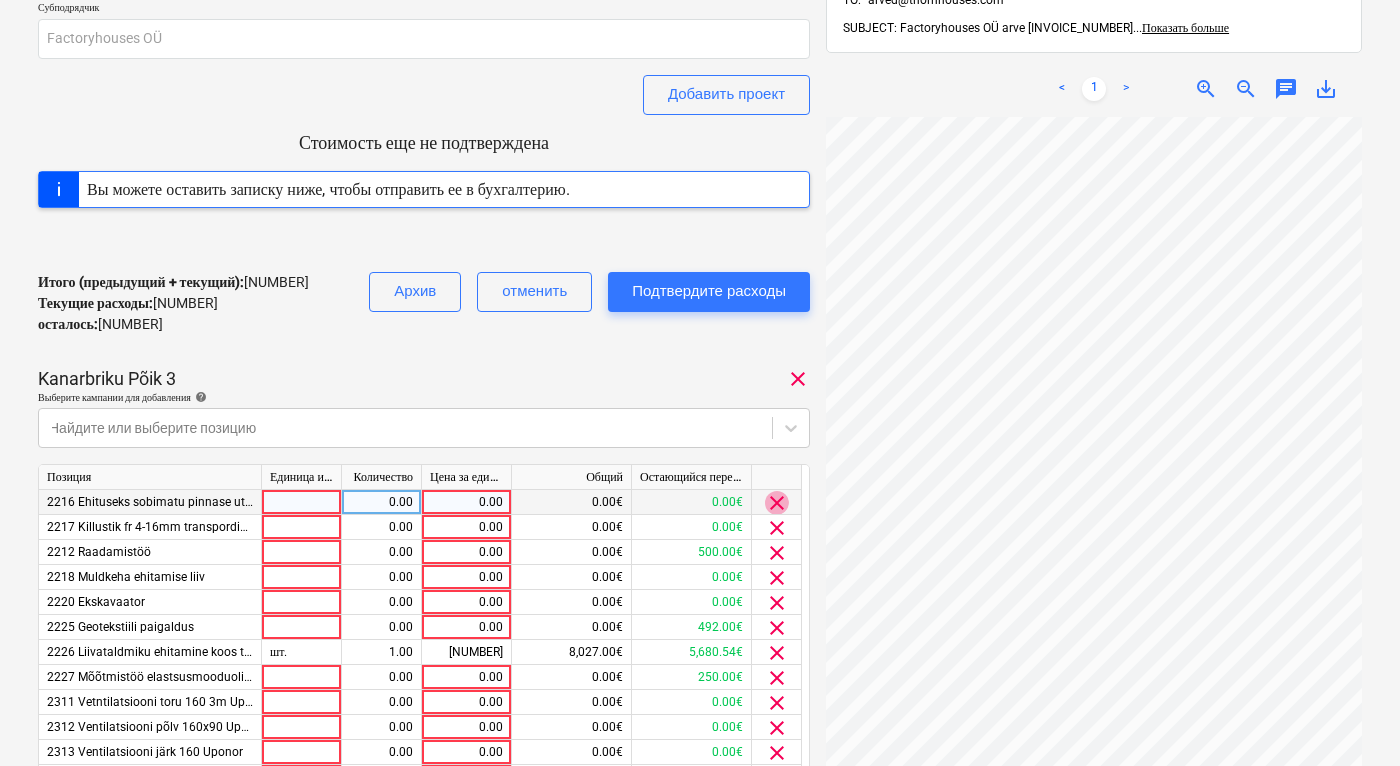 click on "clear" at bounding box center [777, 503] 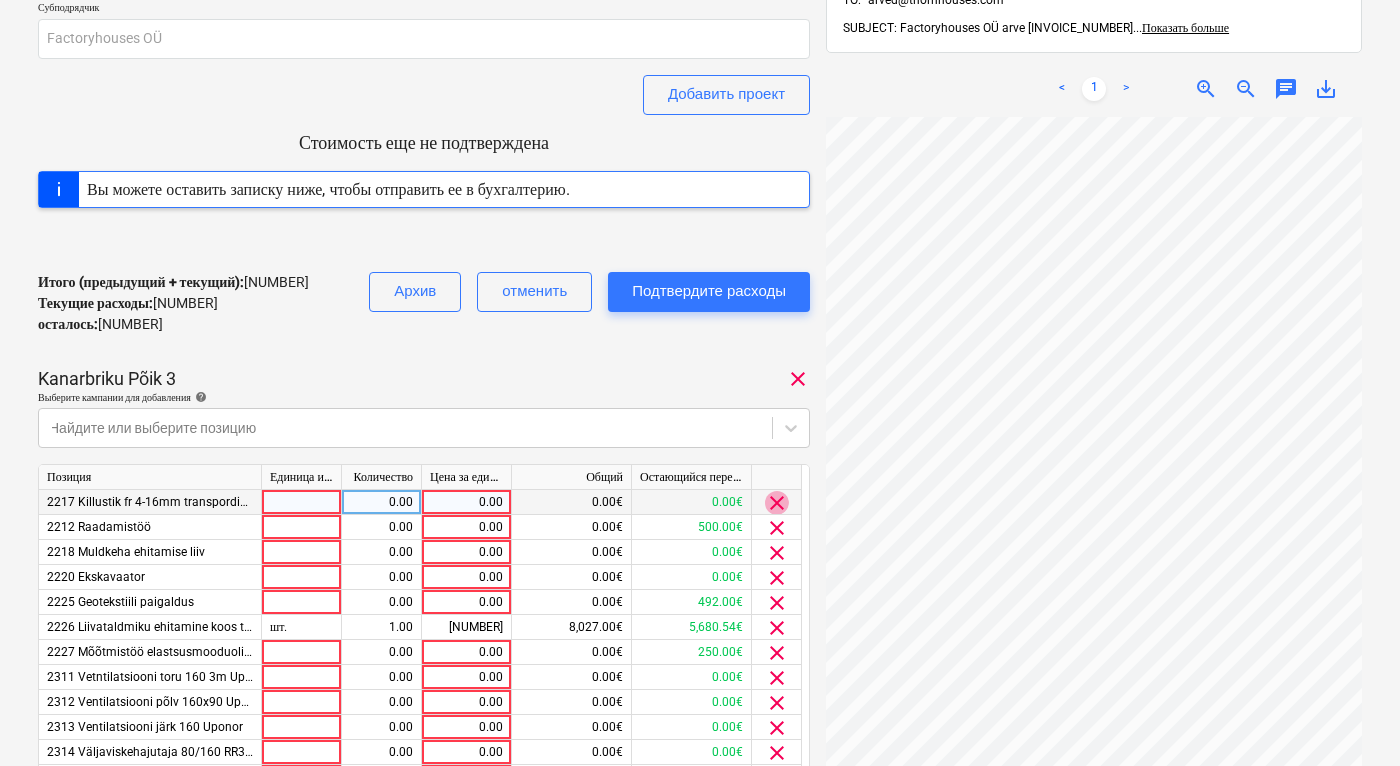 click on "clear" at bounding box center [777, 503] 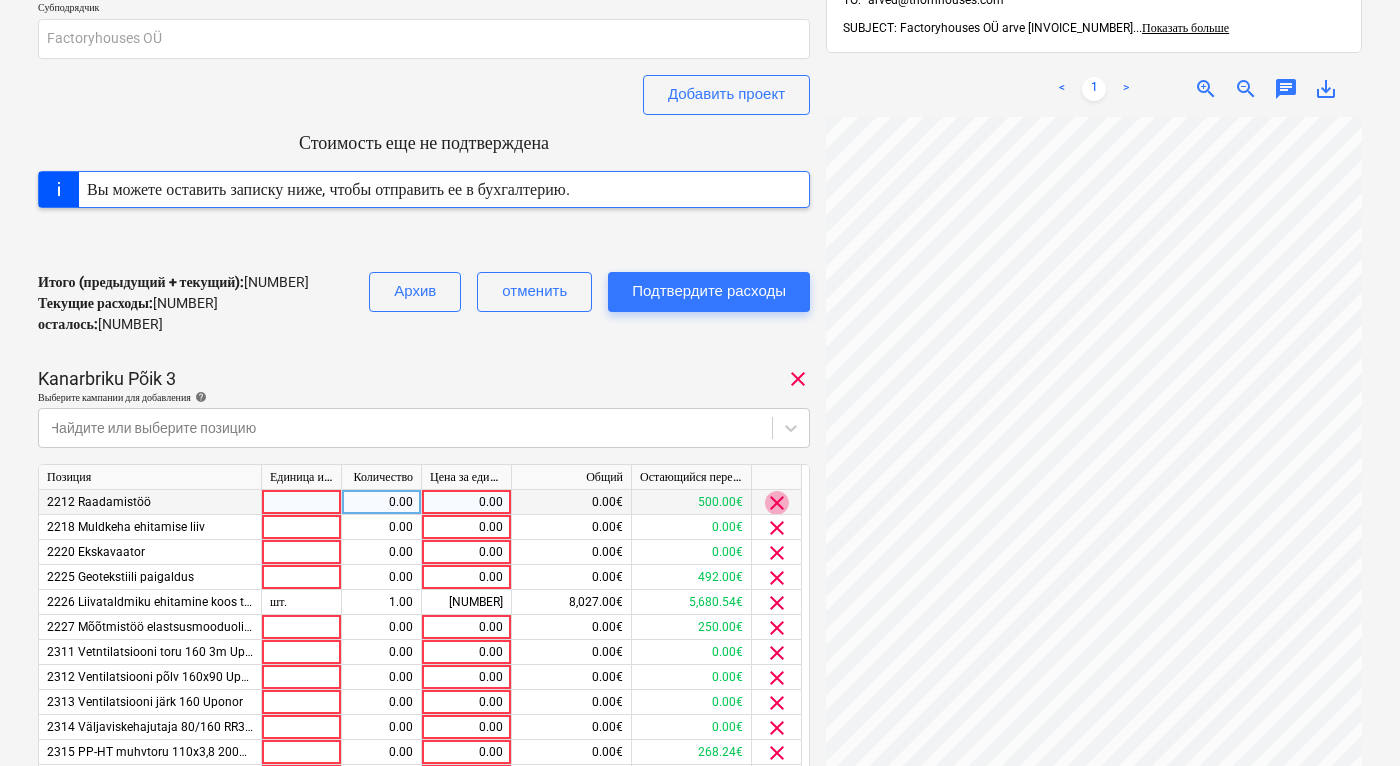 click on "clear" at bounding box center (777, 503) 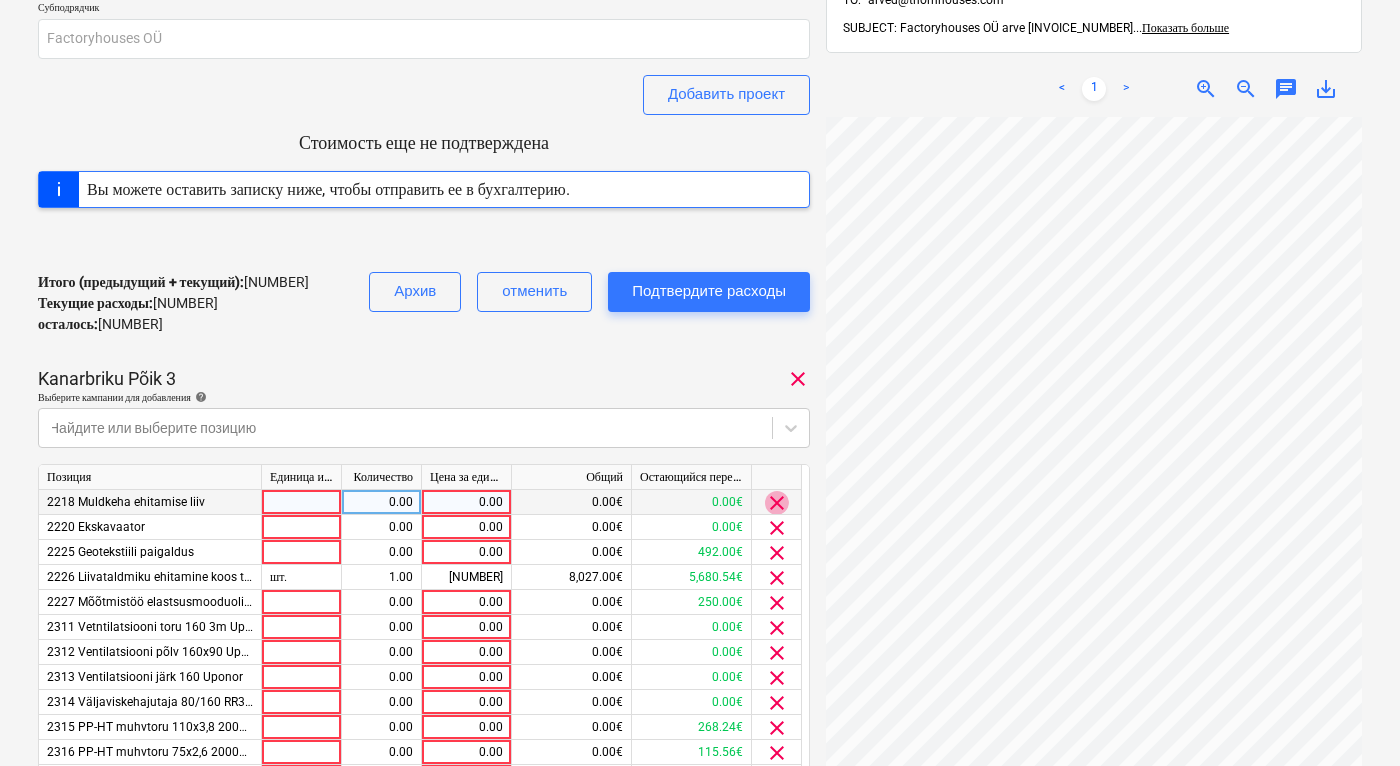 click on "clear" at bounding box center [777, 503] 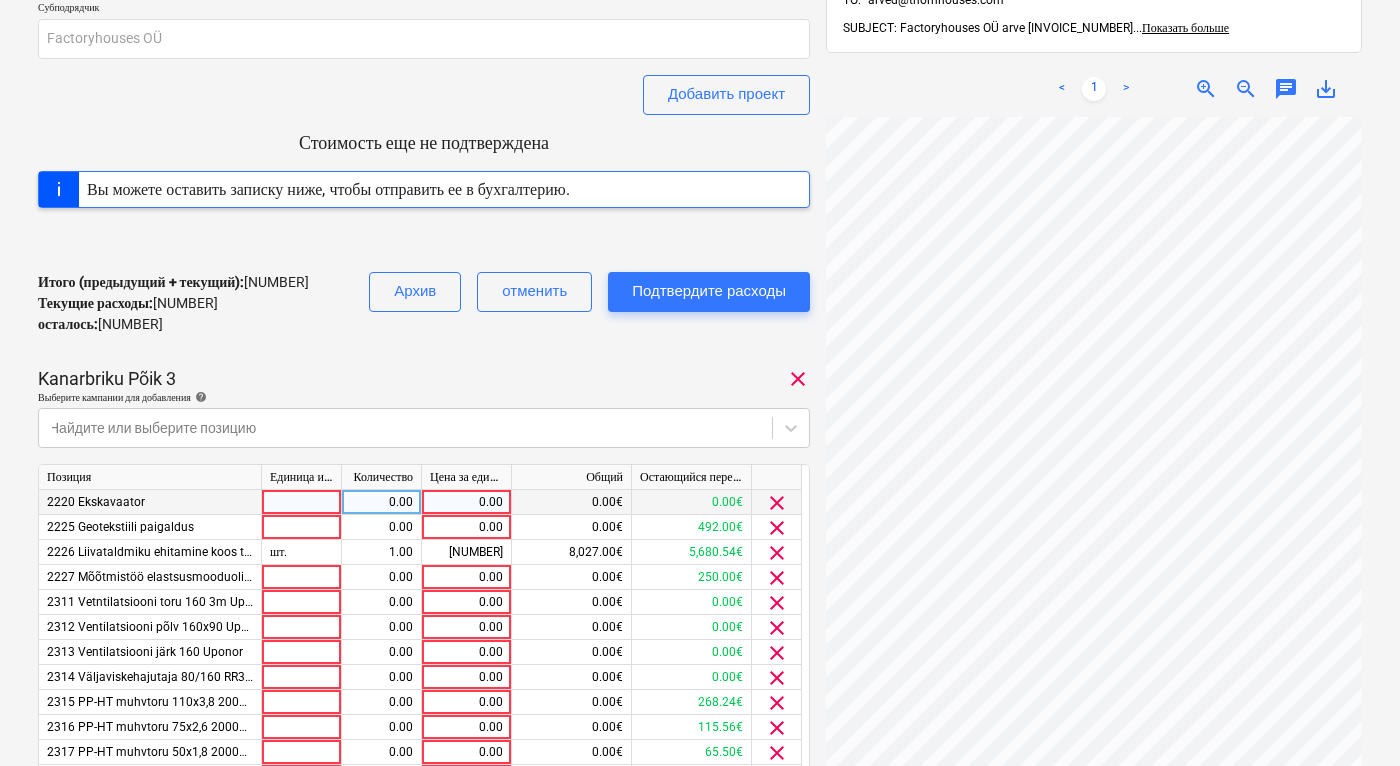 click on "clear" at bounding box center (777, 503) 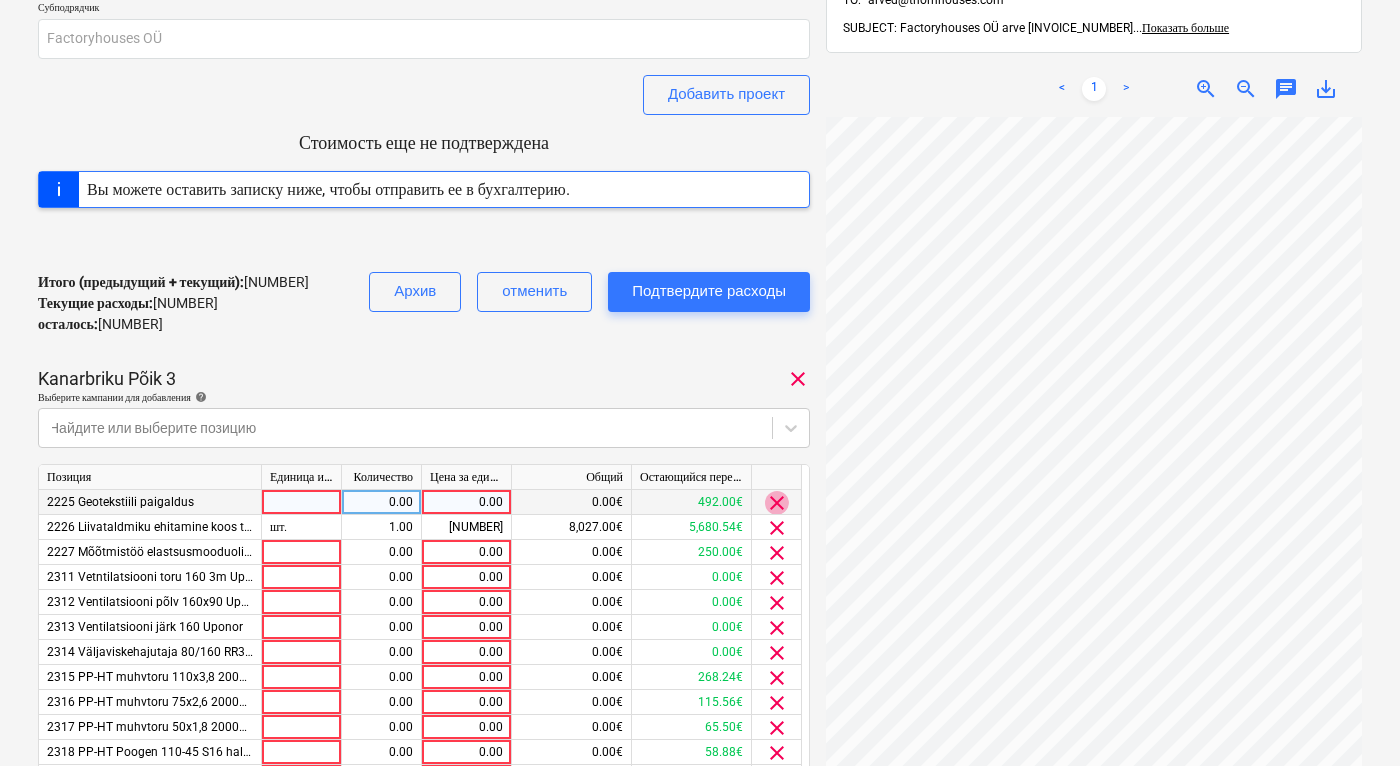 click on "clear" at bounding box center (777, 503) 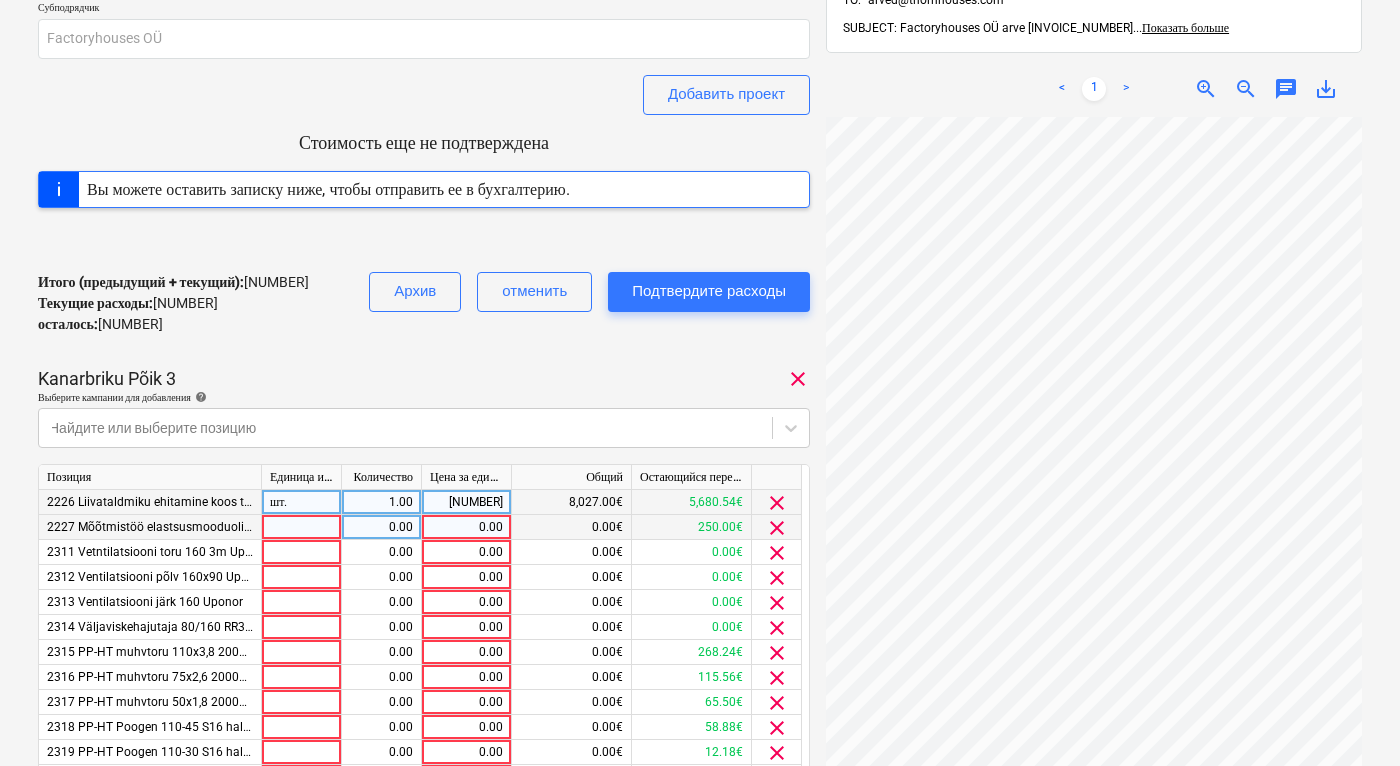 click on "clear" at bounding box center [777, 528] 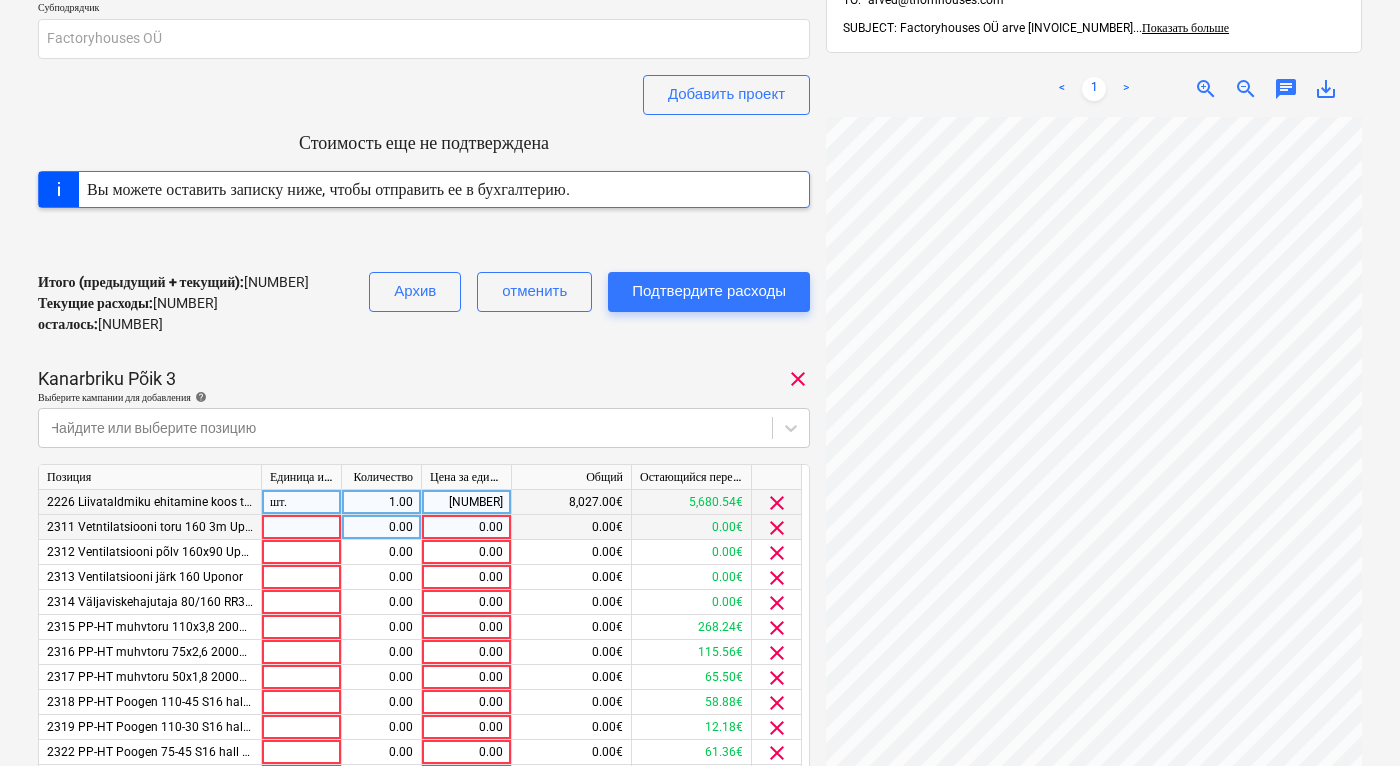 click on "clear" at bounding box center (777, 528) 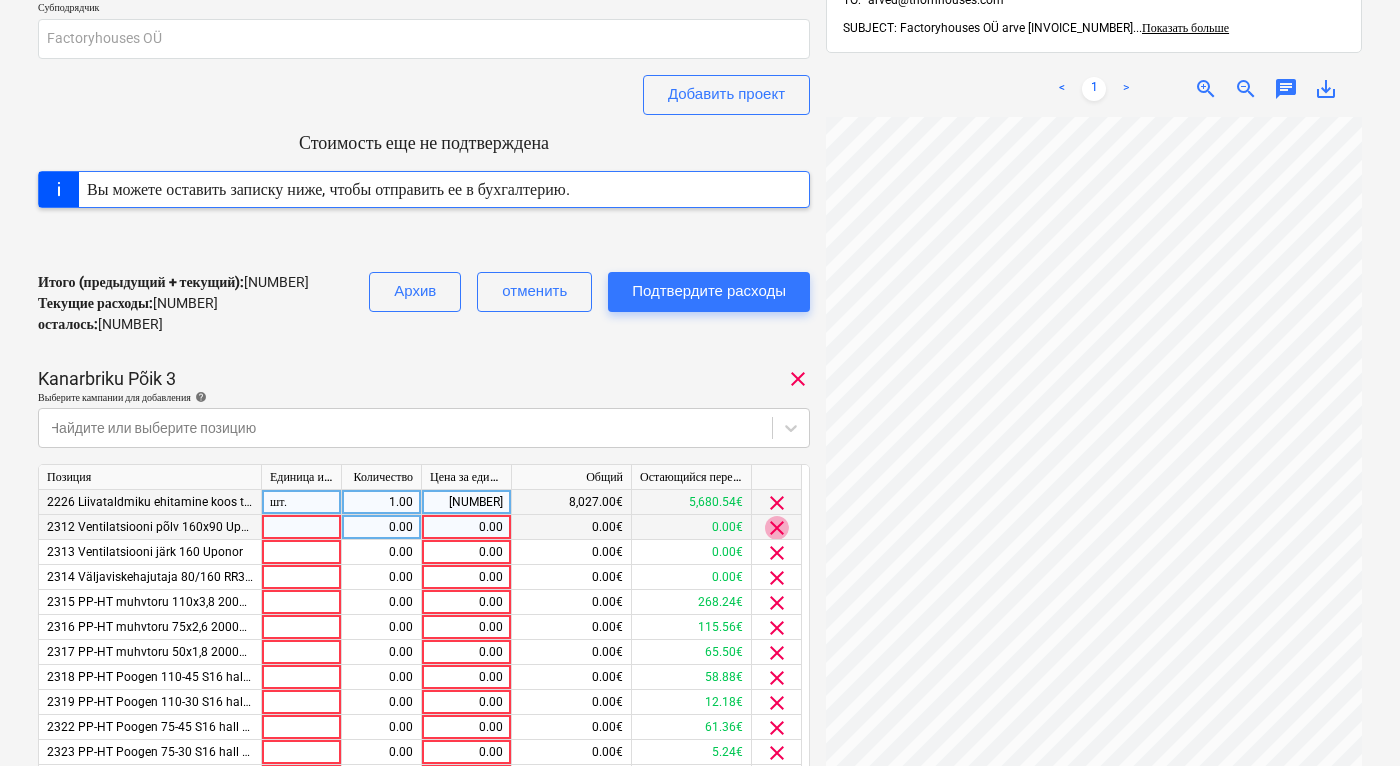 click on "clear" at bounding box center [777, 528] 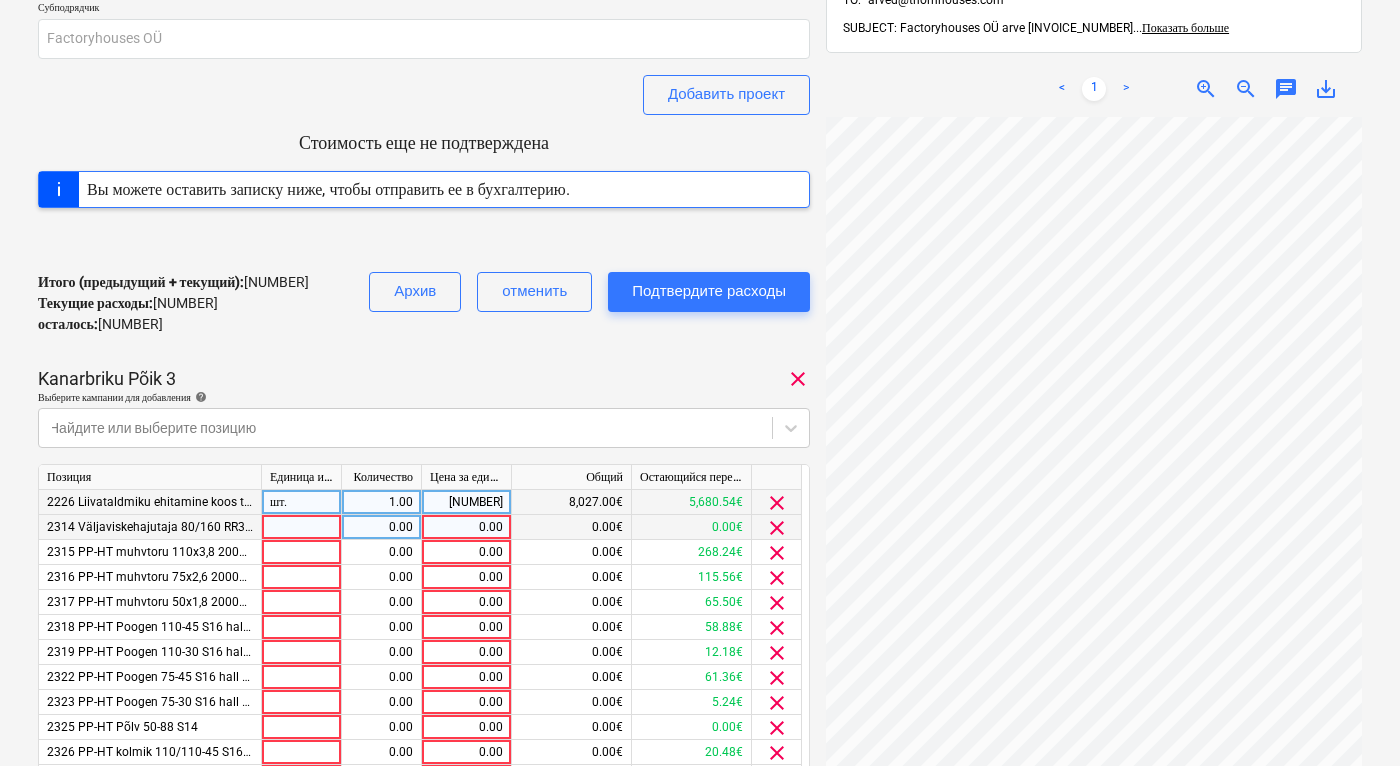 click on "clear" at bounding box center [777, 528] 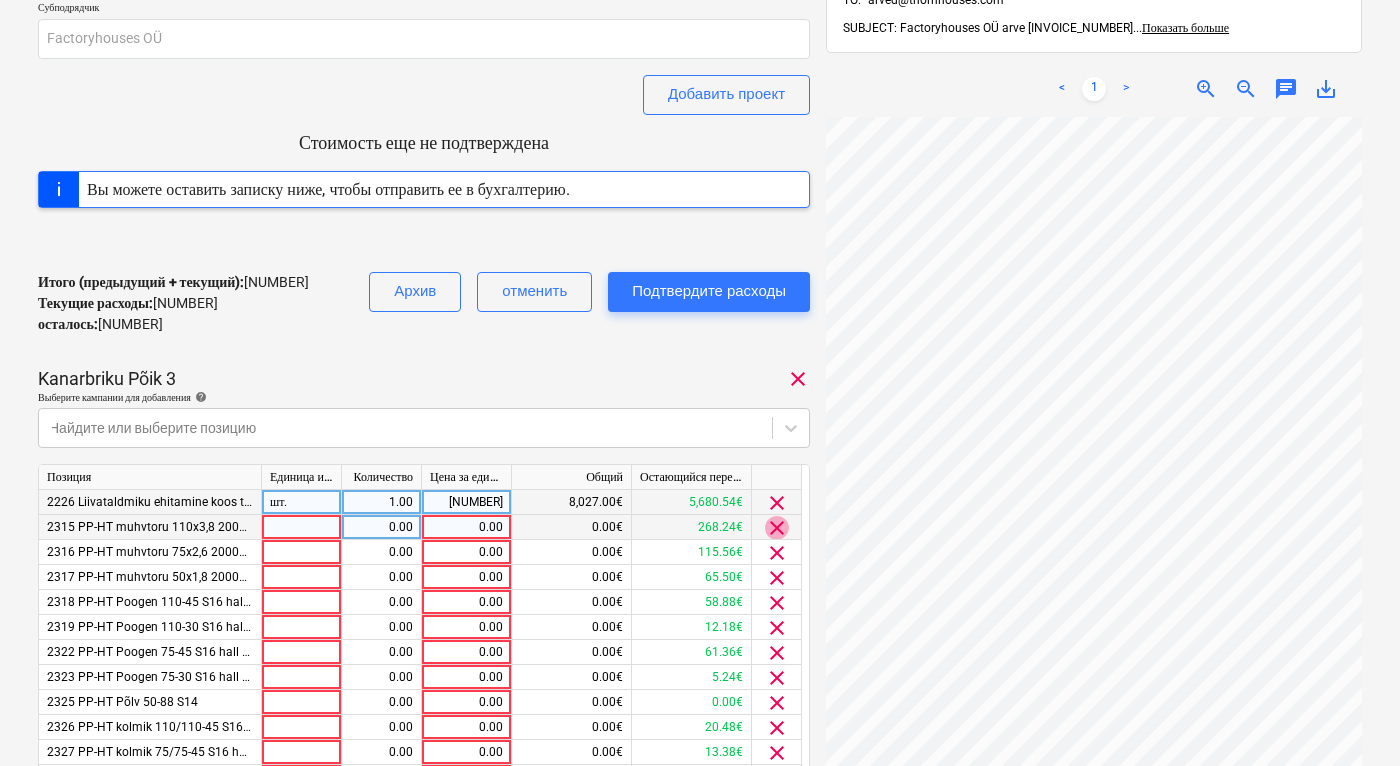 click on "clear" at bounding box center [777, 528] 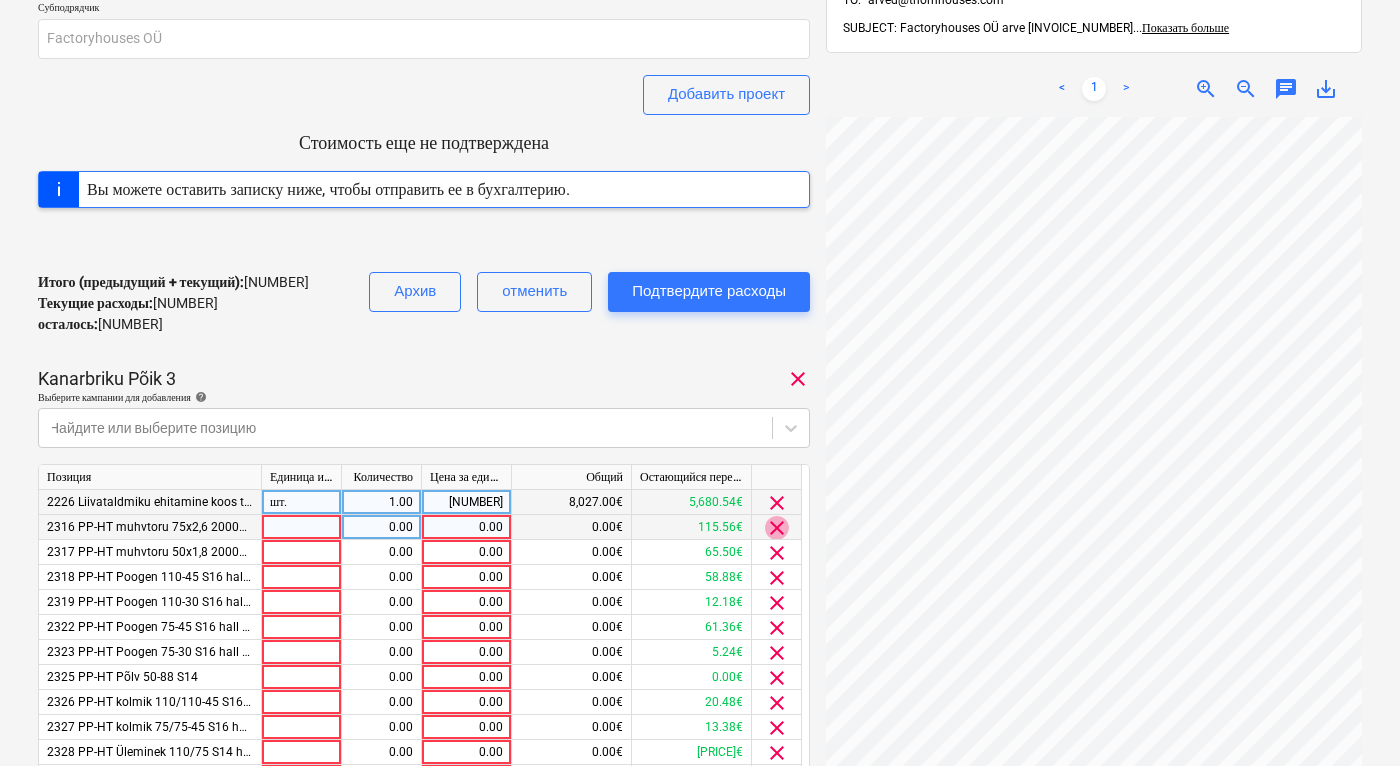 click on "clear" at bounding box center (777, 528) 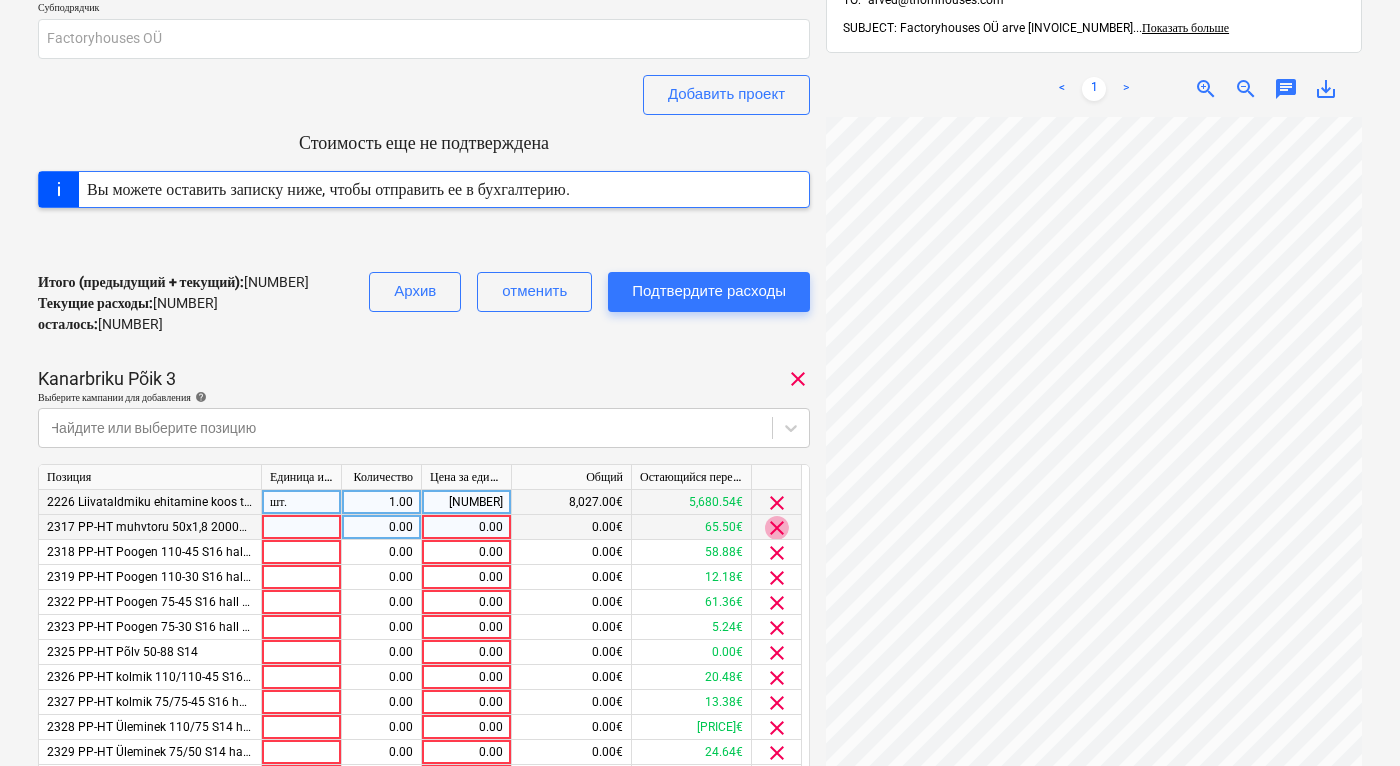 click on "clear" at bounding box center (777, 528) 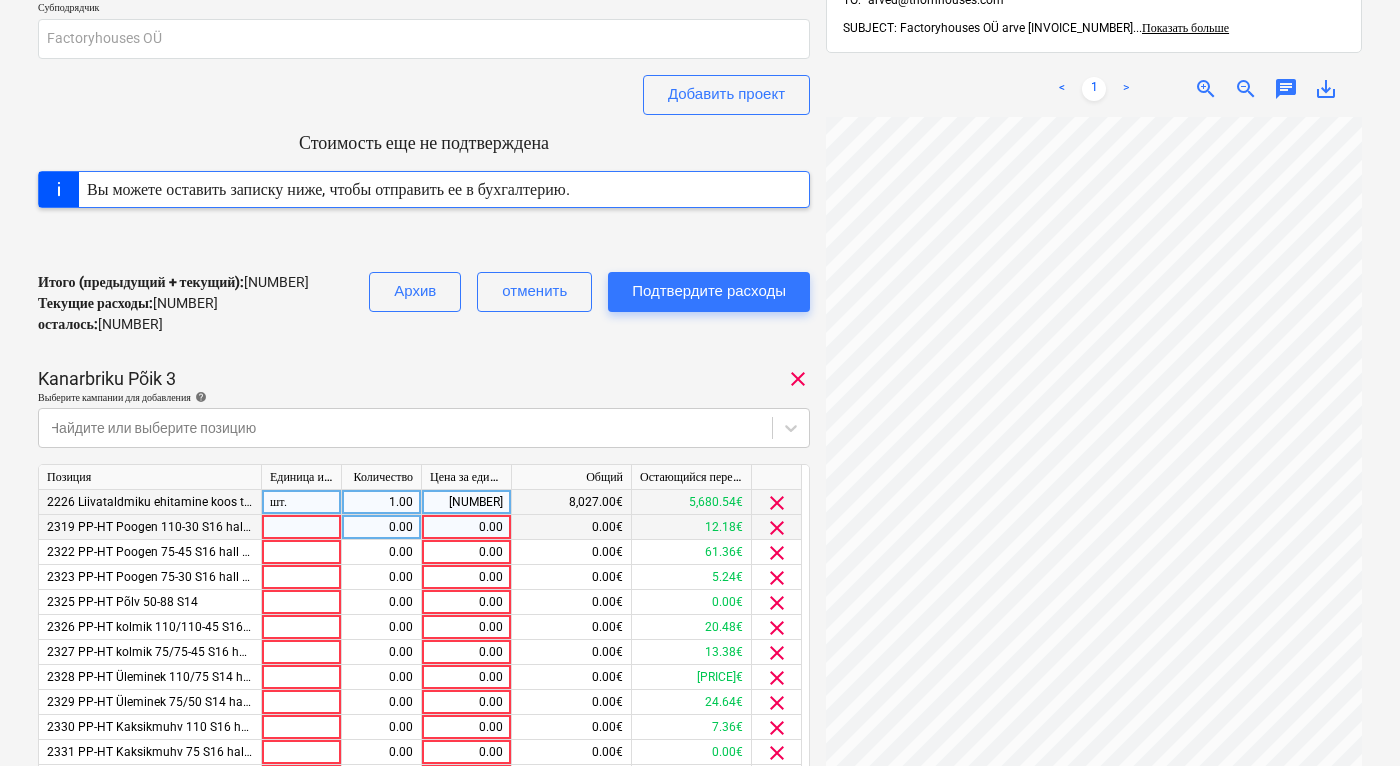 click on "clear" at bounding box center [777, 528] 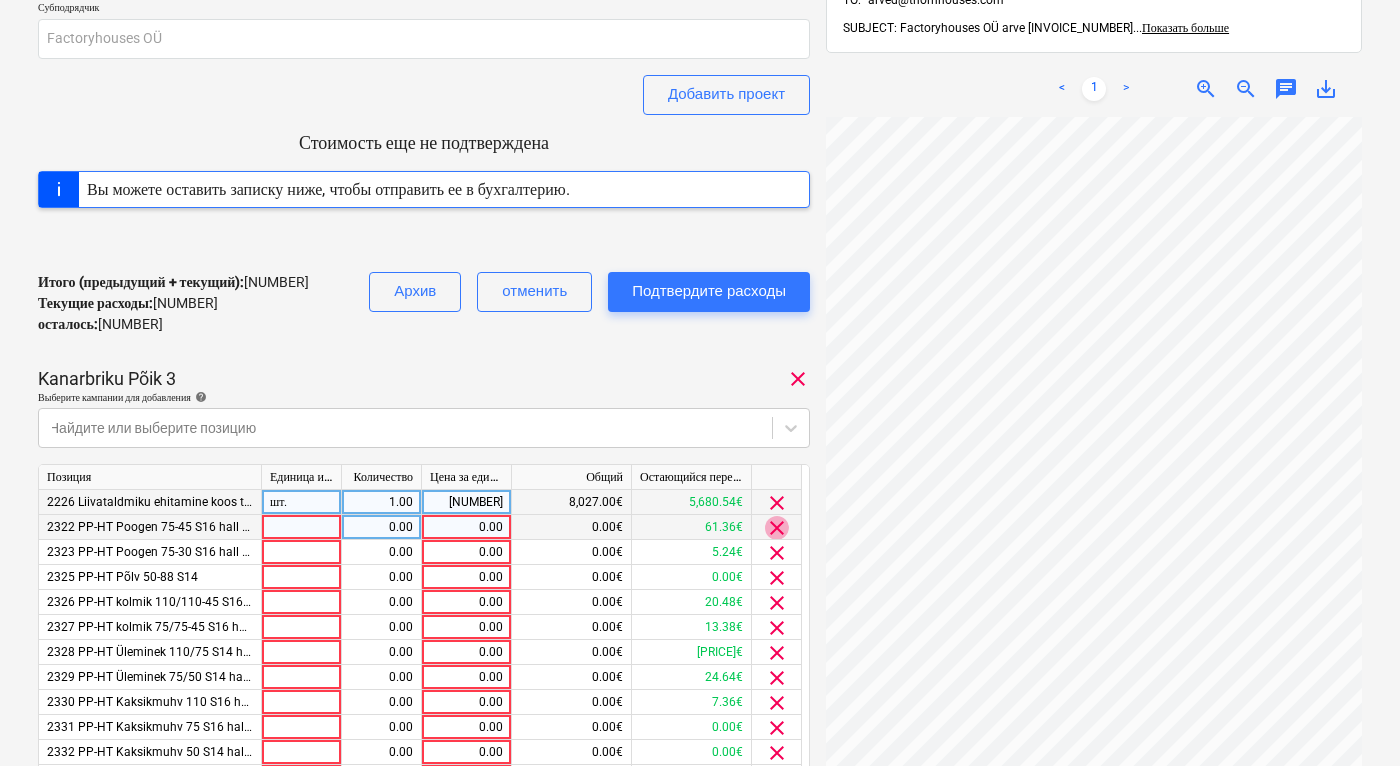 click on "clear" at bounding box center (777, 528) 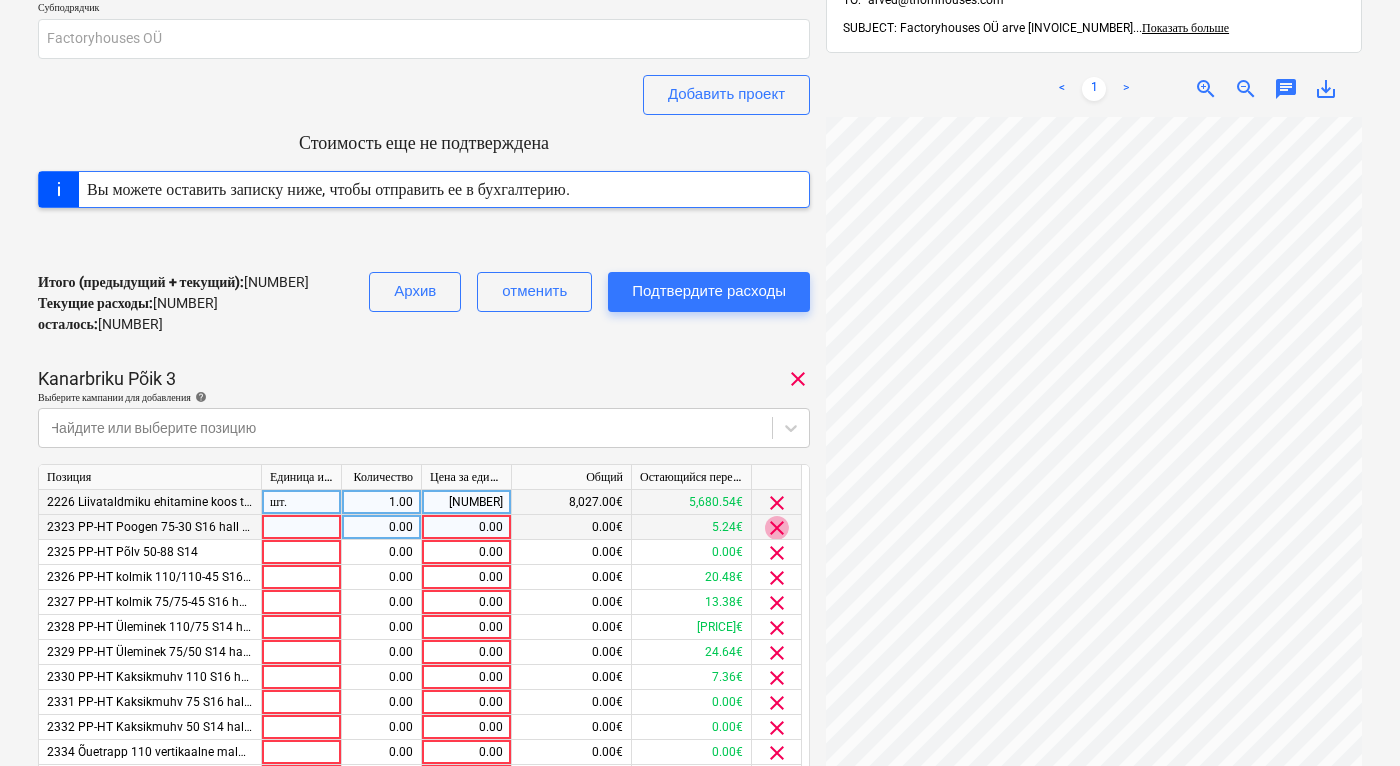 click on "clear" at bounding box center [777, 528] 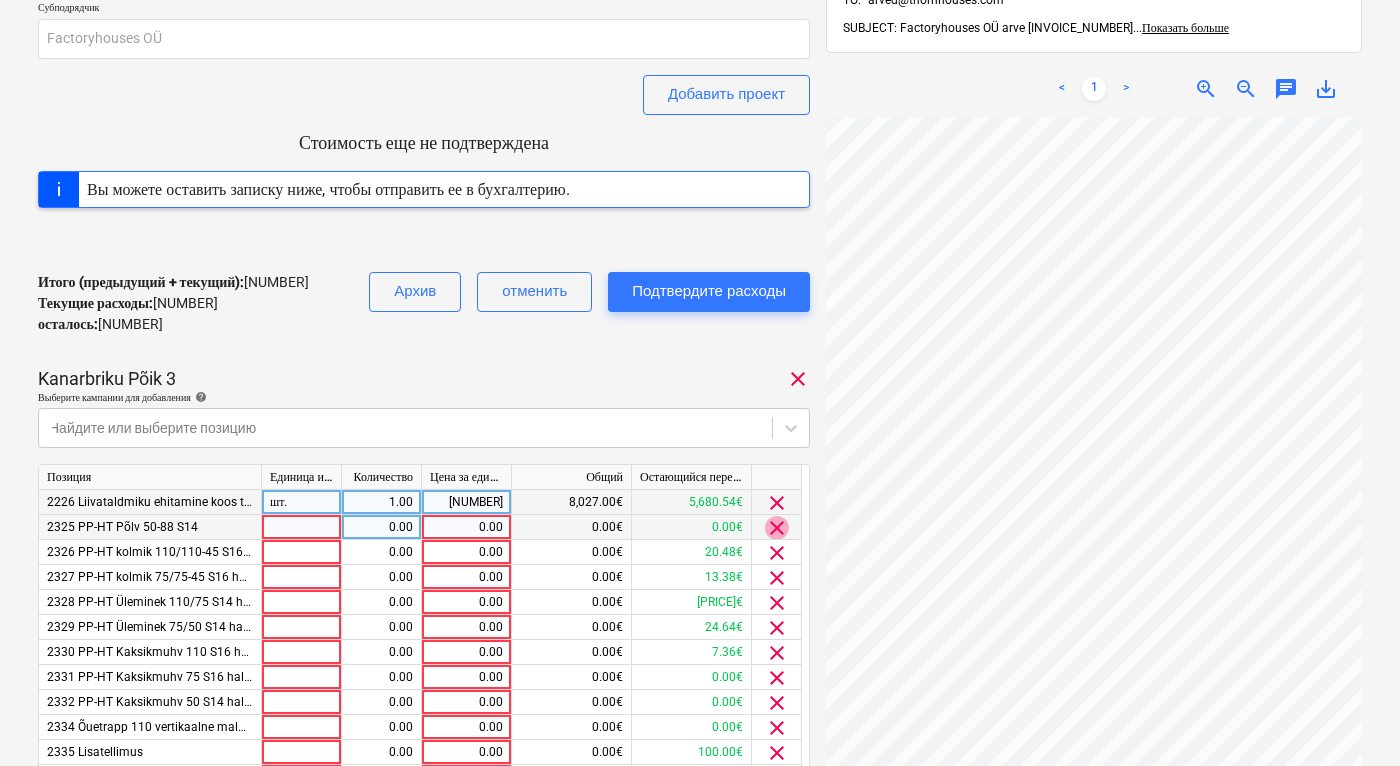 click on "clear" at bounding box center [777, 528] 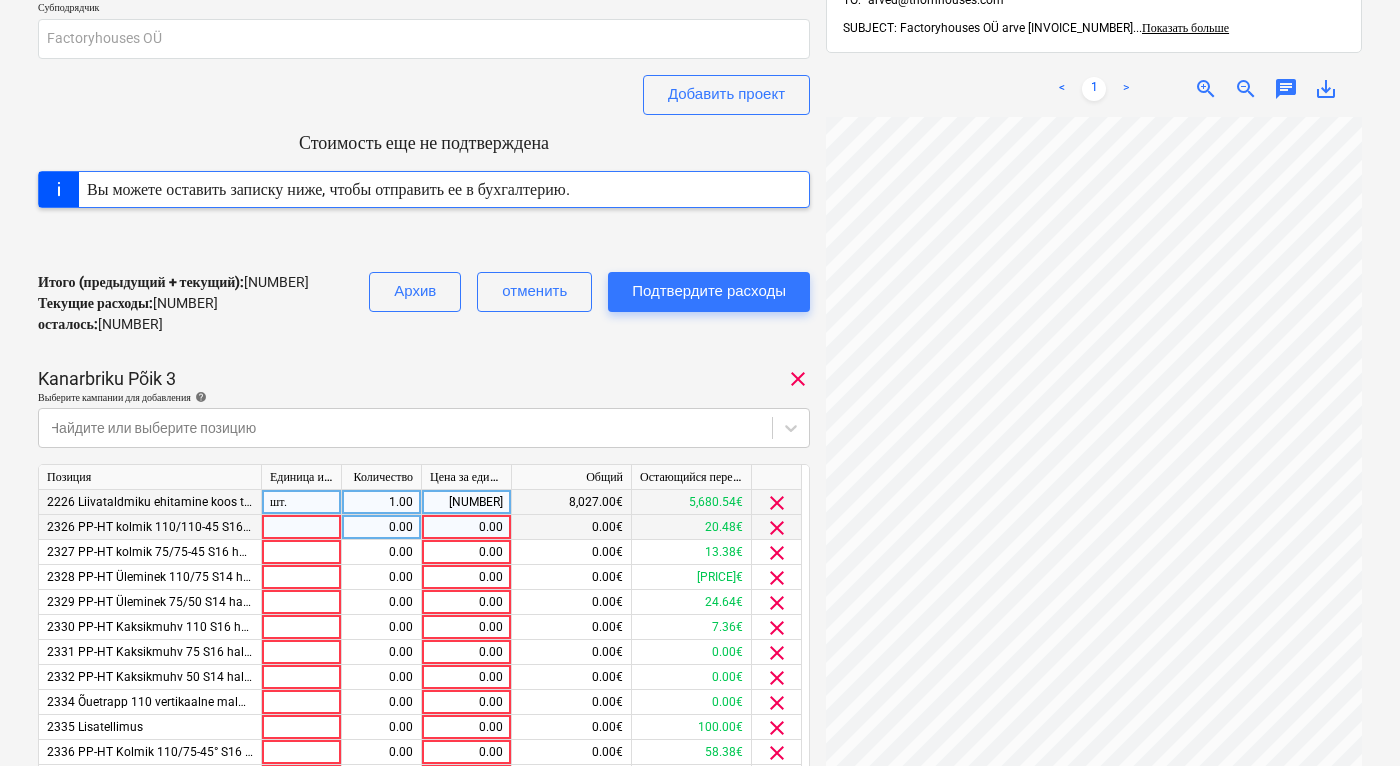click on "clear" at bounding box center [777, 528] 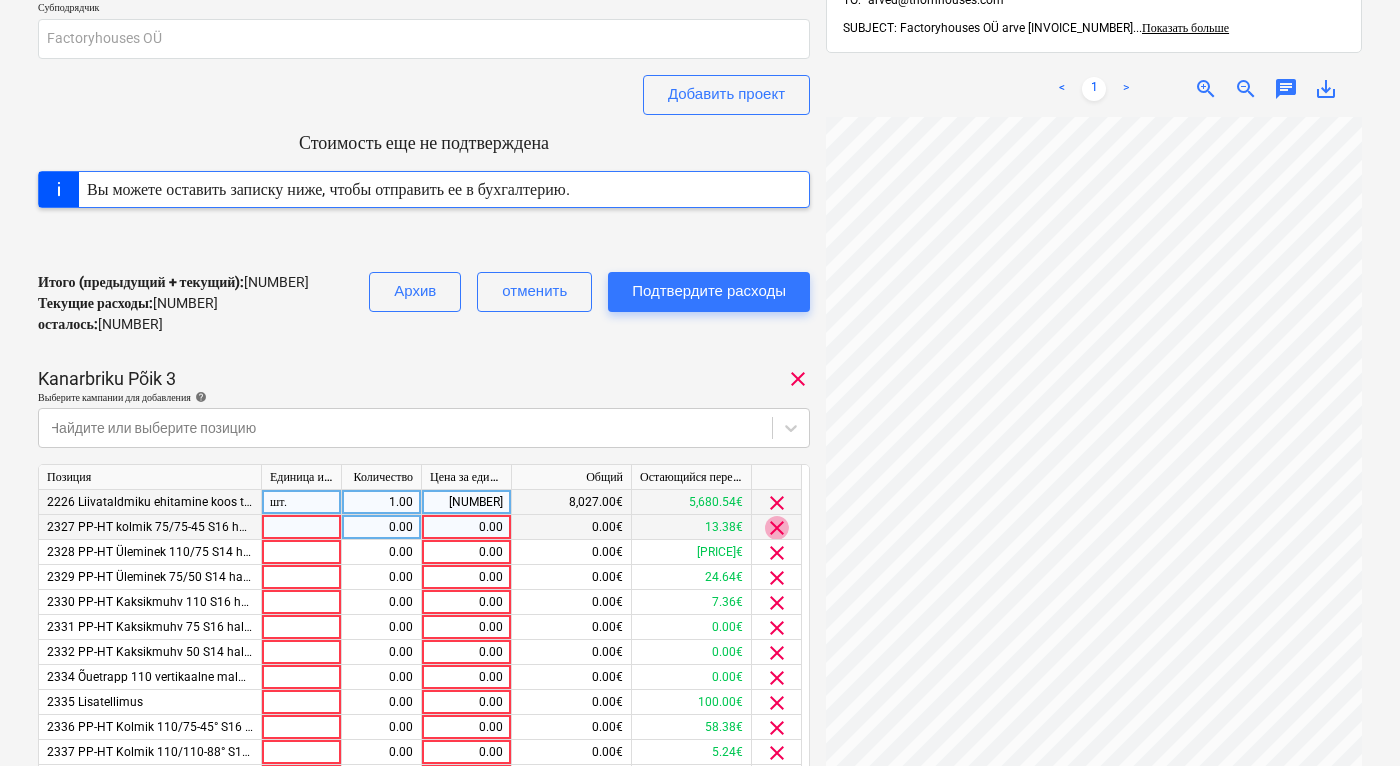 click on "clear" at bounding box center (777, 528) 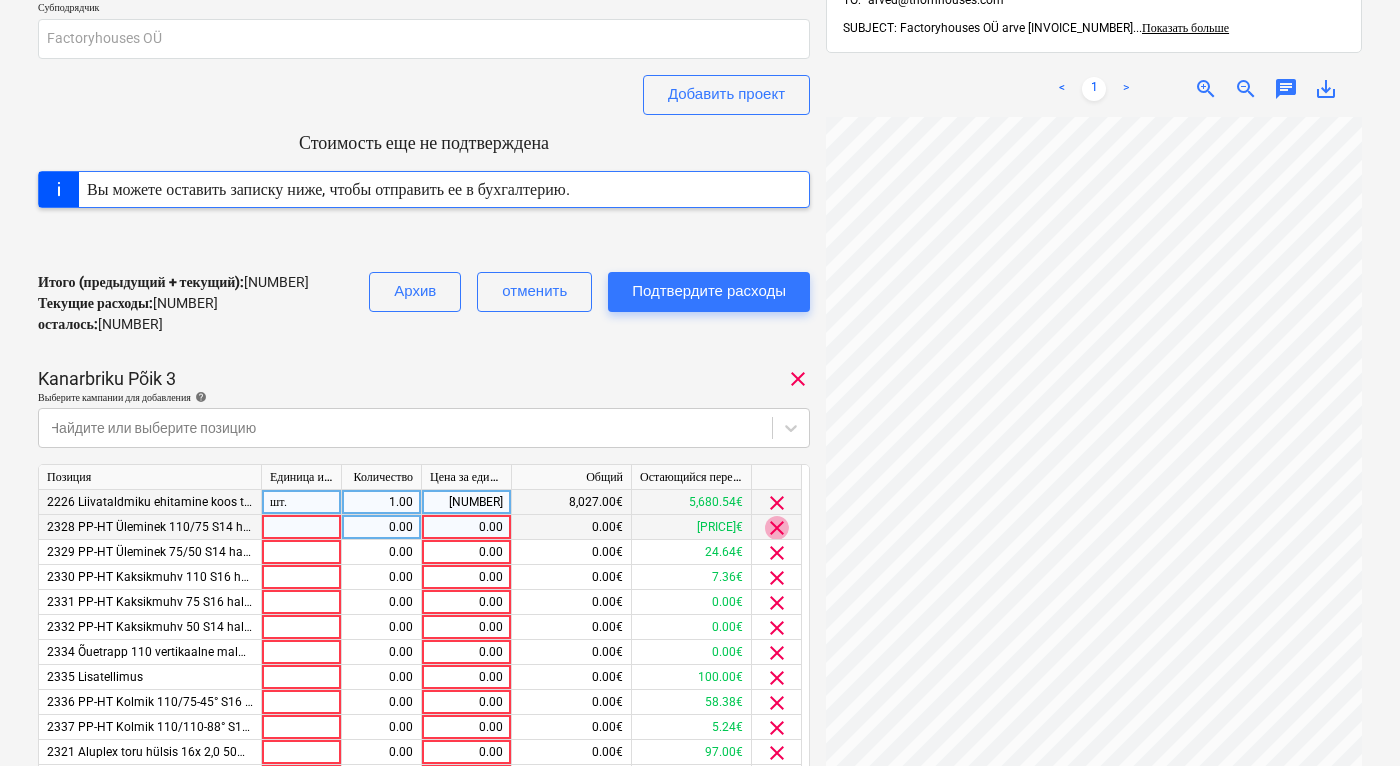 click on "clear" at bounding box center (777, 528) 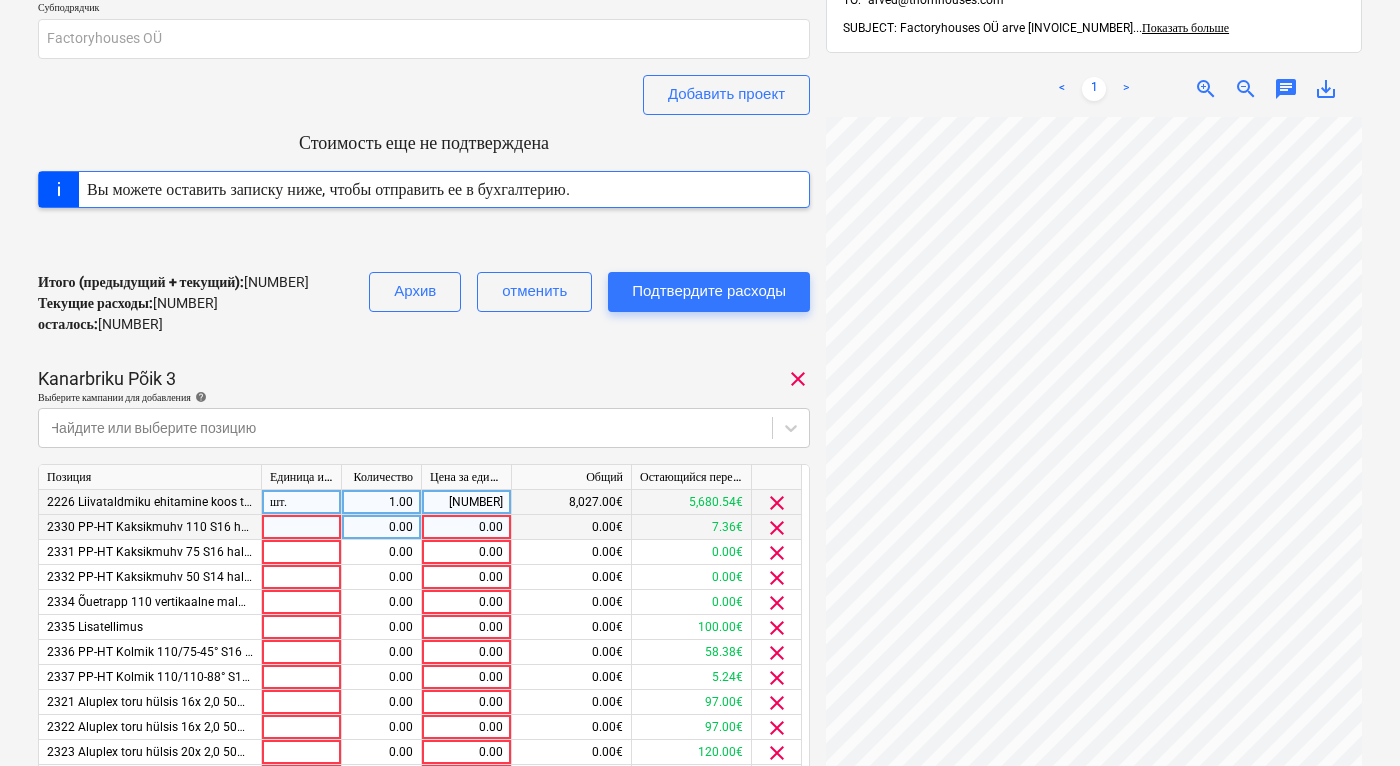 click on "clear" at bounding box center (777, 528) 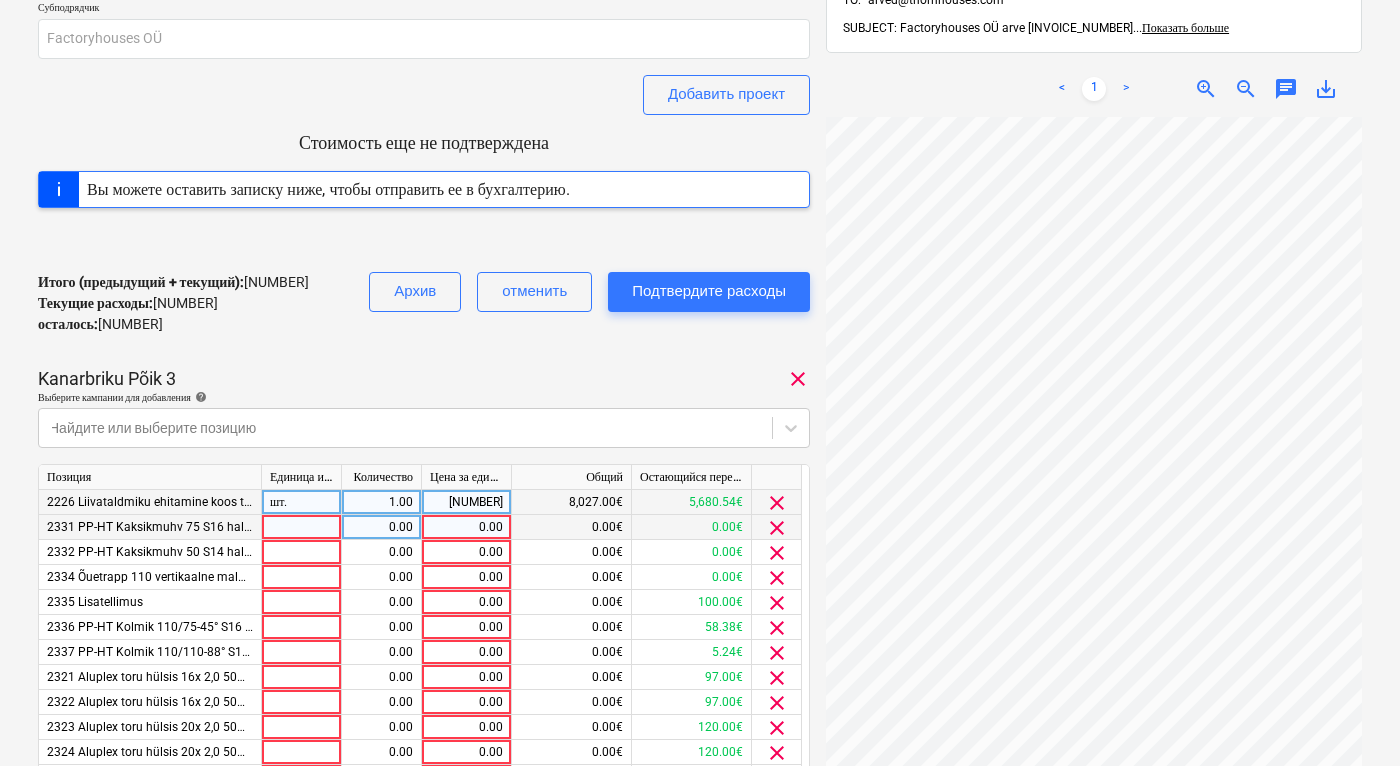 click on "clear" at bounding box center (777, 528) 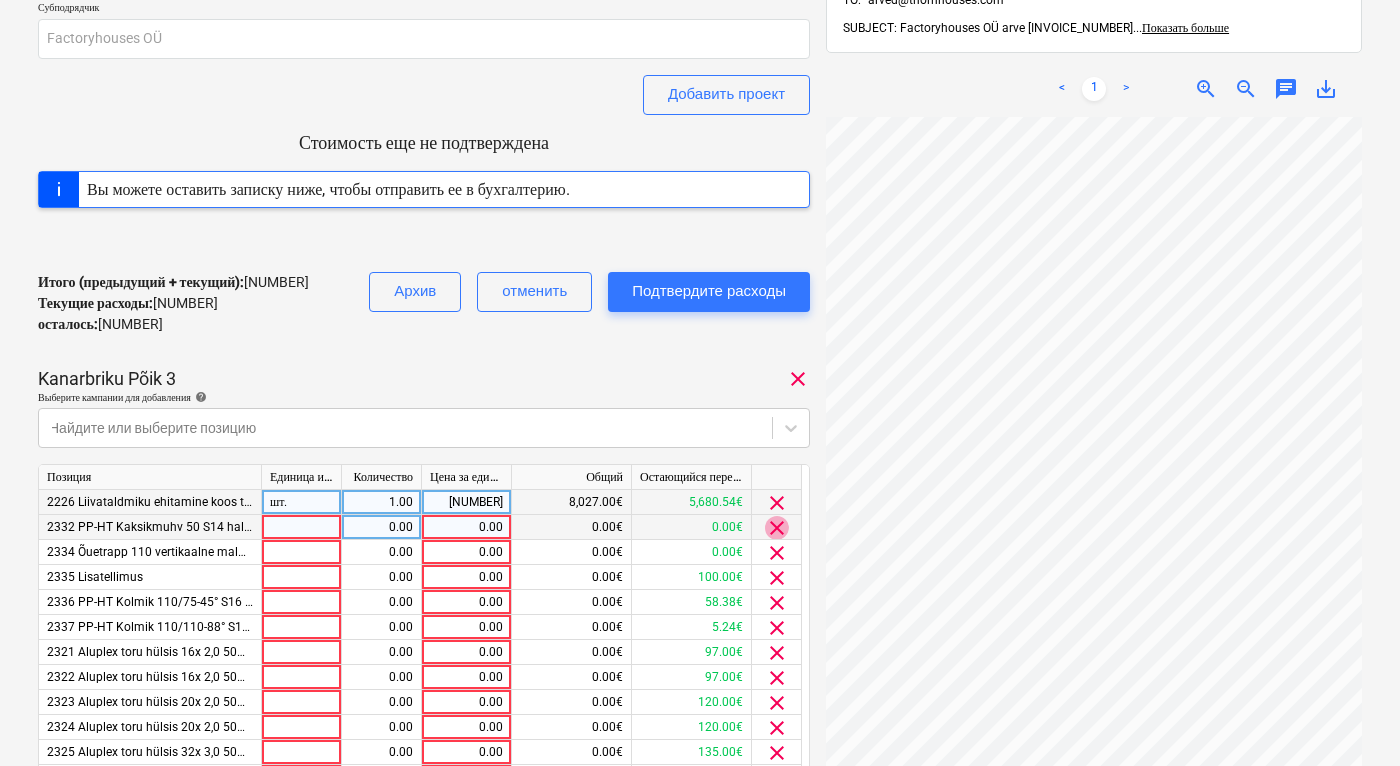 click on "clear" at bounding box center (777, 528) 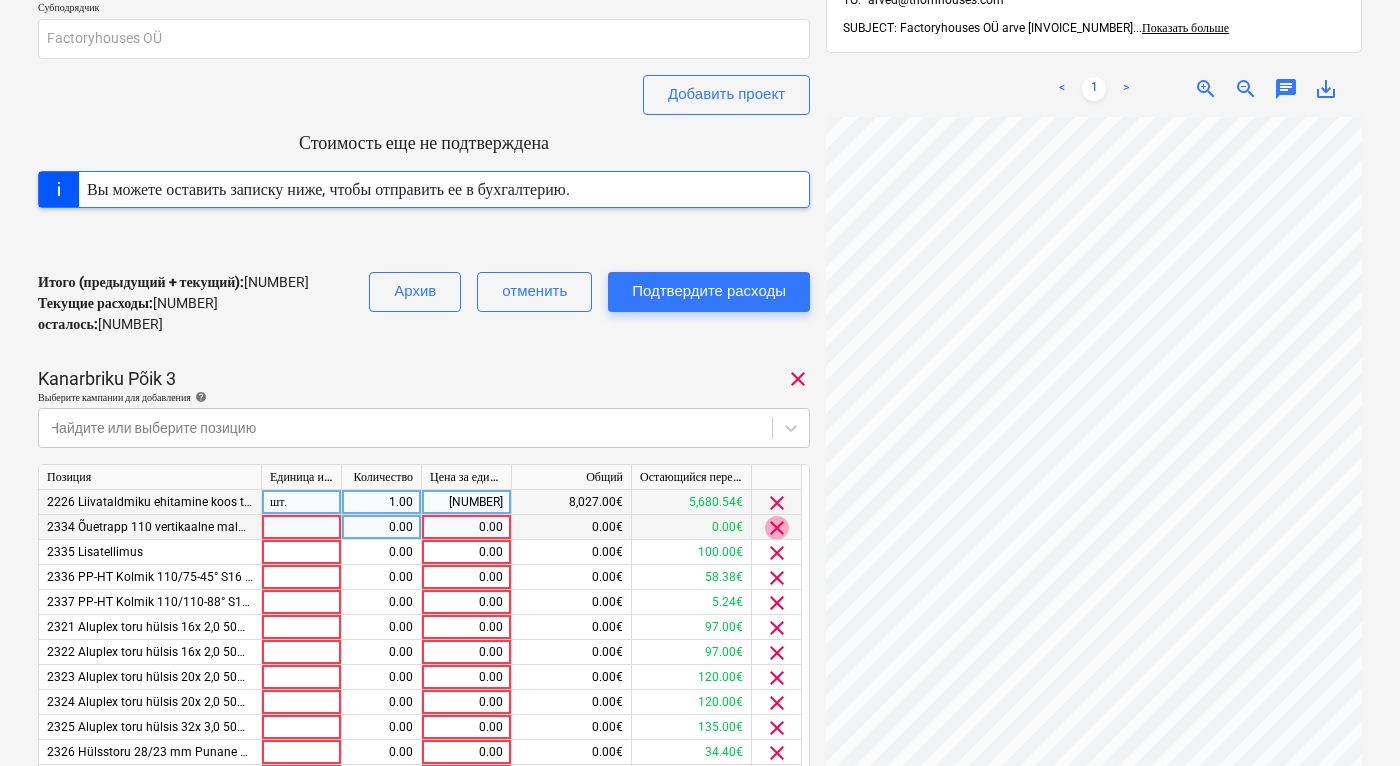 click on "clear" at bounding box center (777, 528) 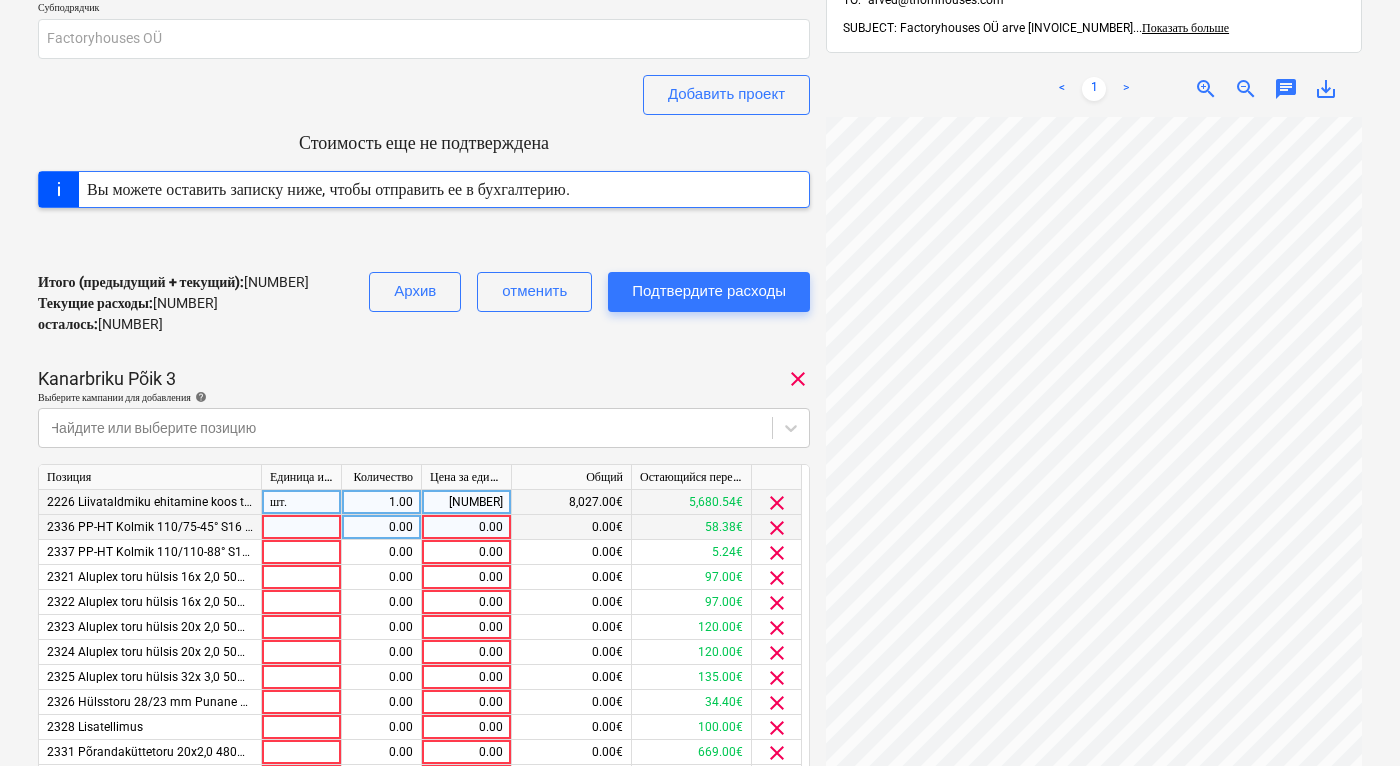 click on "clear" at bounding box center [777, 528] 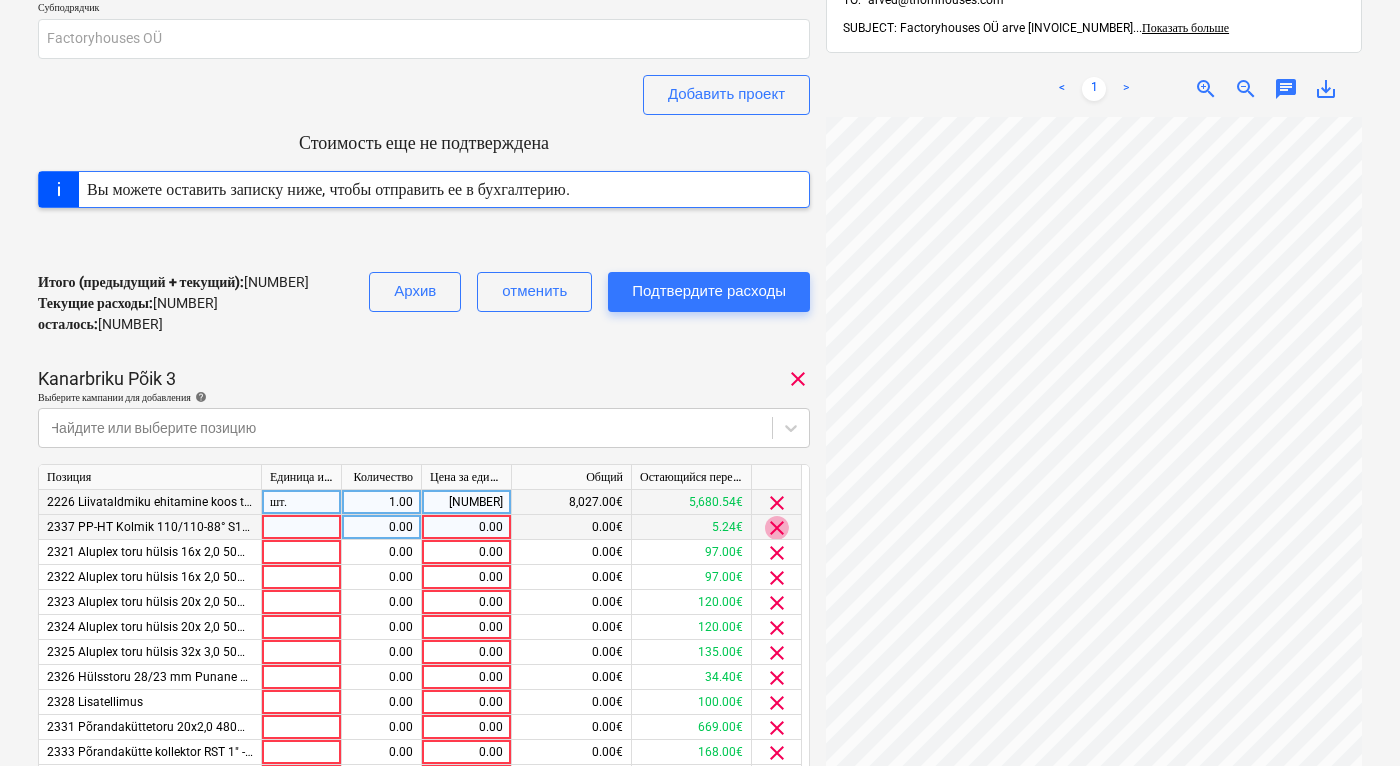 click on "clear" at bounding box center [777, 528] 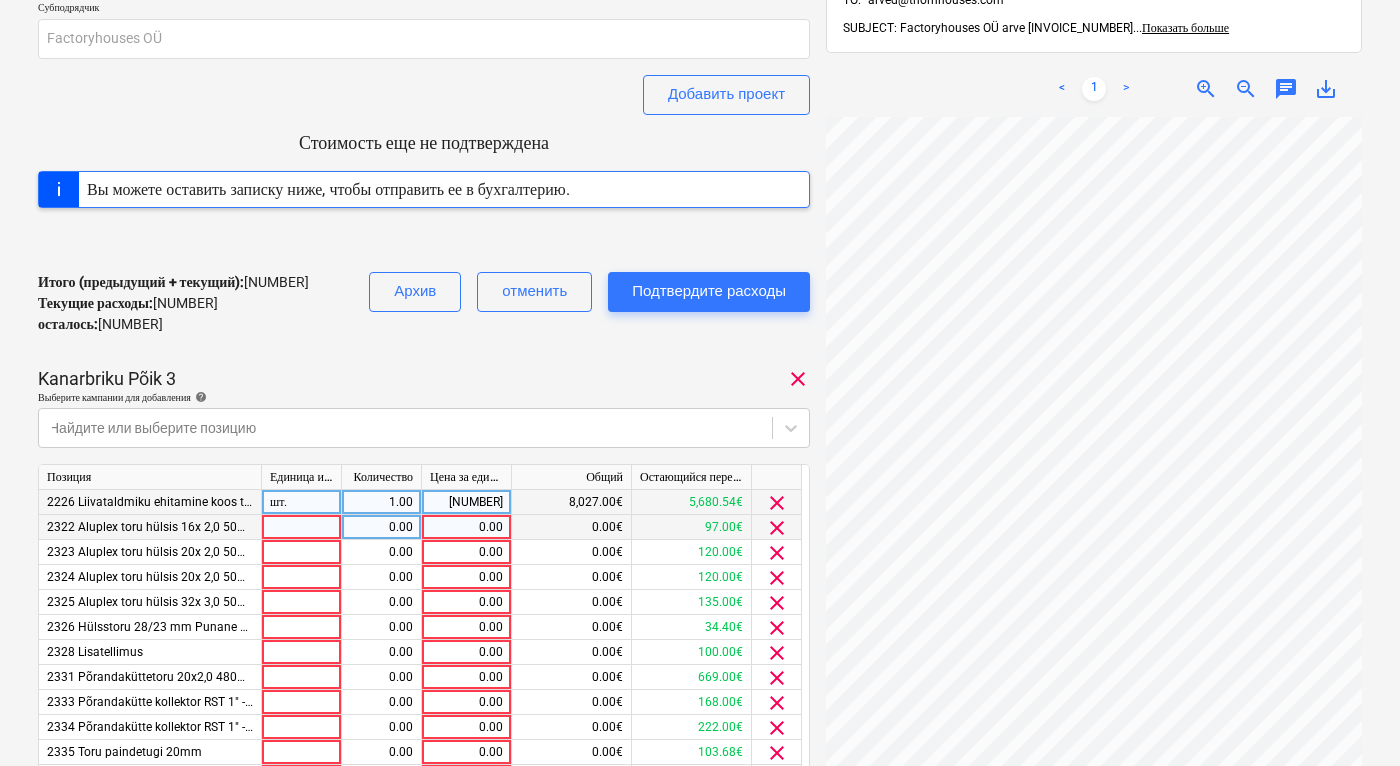 click on "clear" at bounding box center (777, 528) 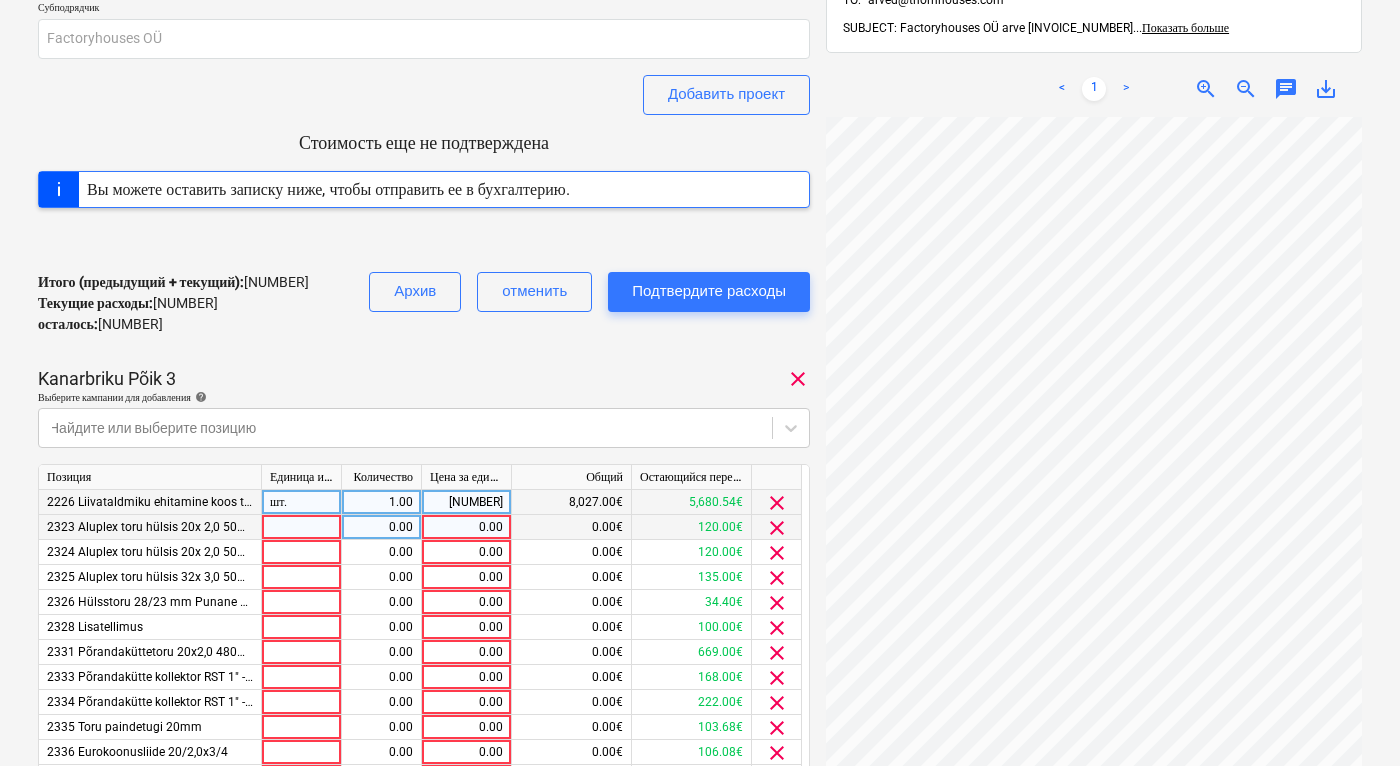 click on "clear" at bounding box center [777, 528] 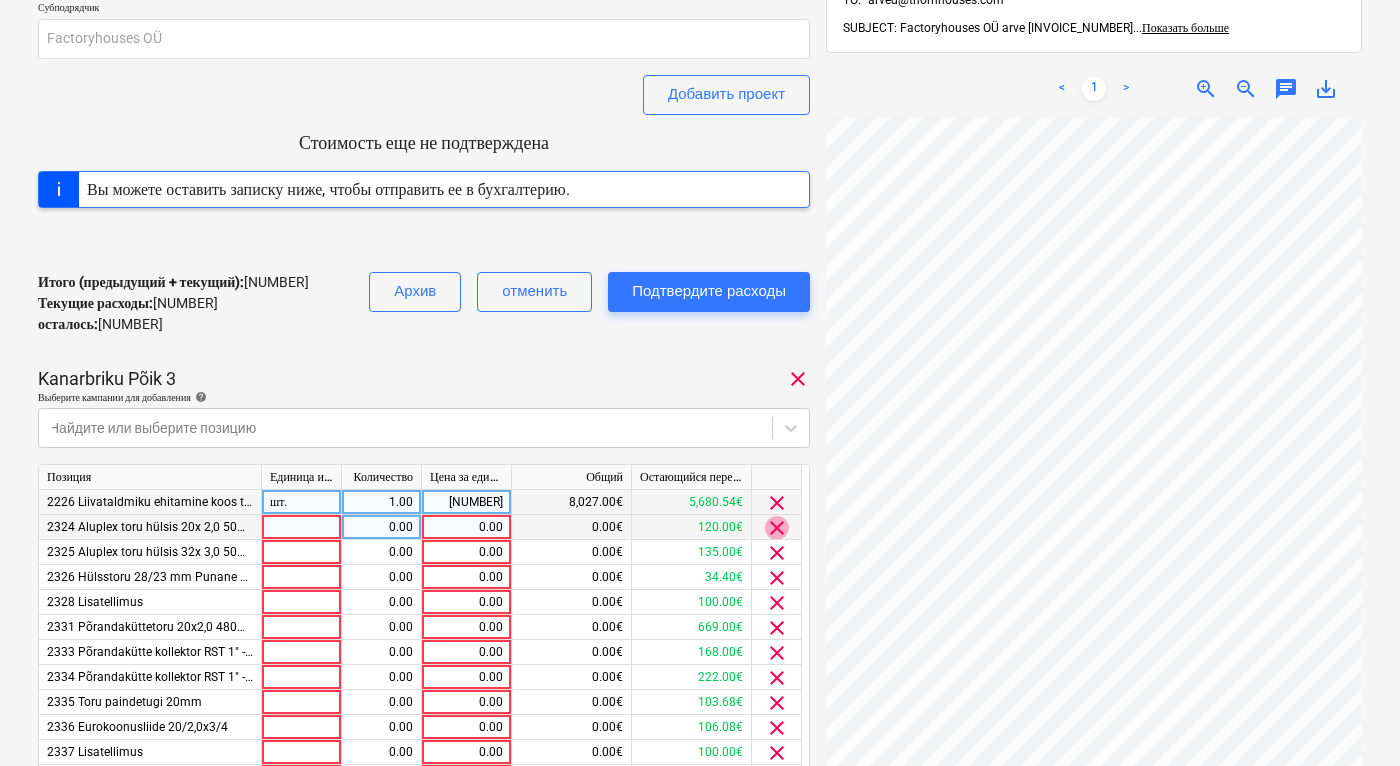 click on "clear" at bounding box center [777, 528] 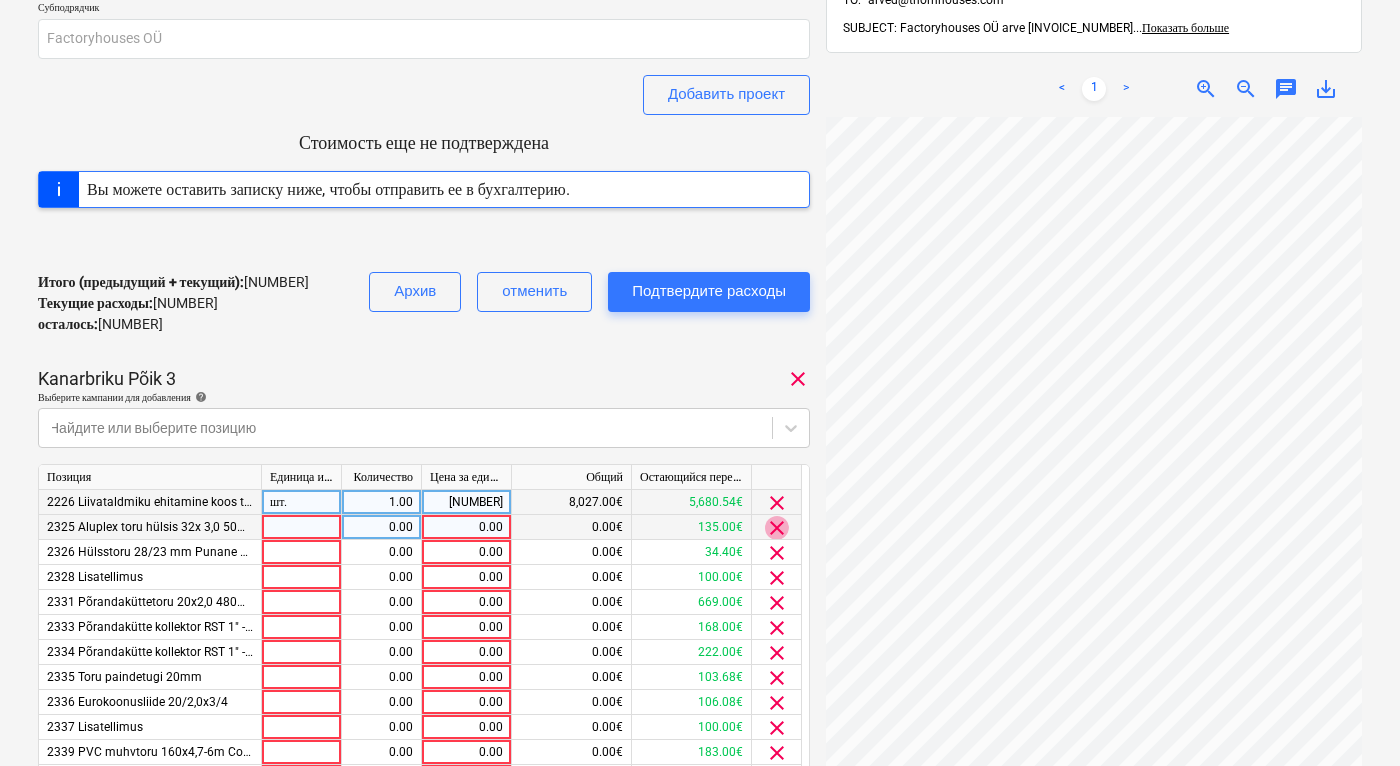 click on "clear" at bounding box center (777, 528) 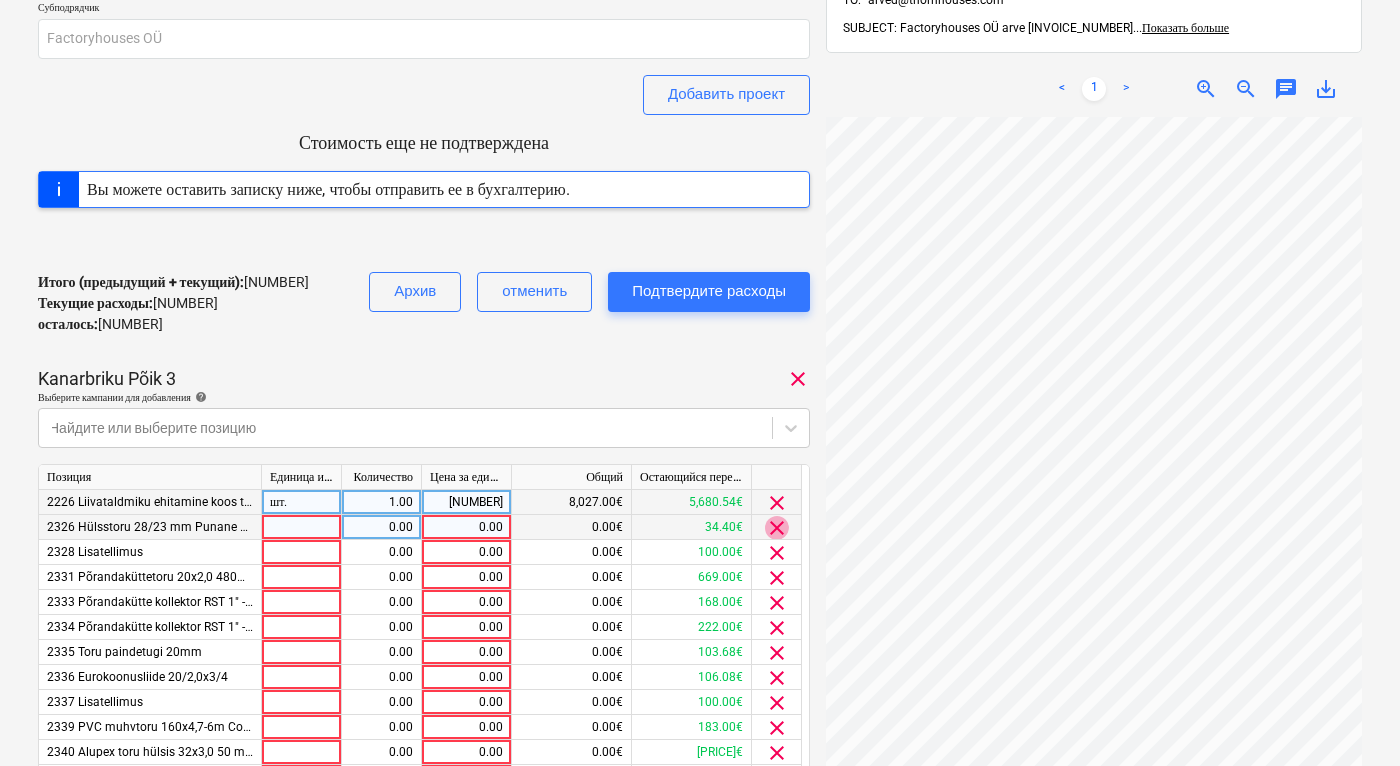 click on "clear" at bounding box center (777, 528) 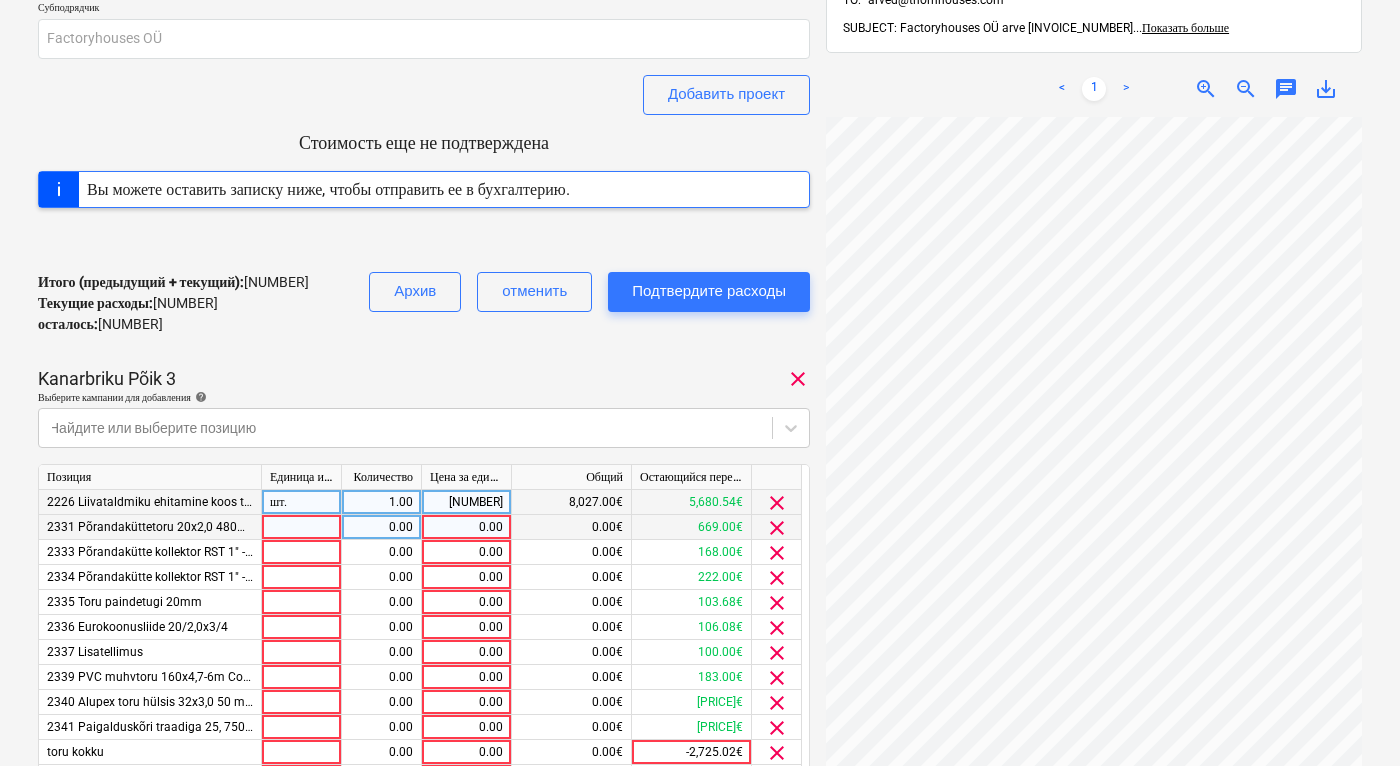 click on "clear" at bounding box center (777, 528) 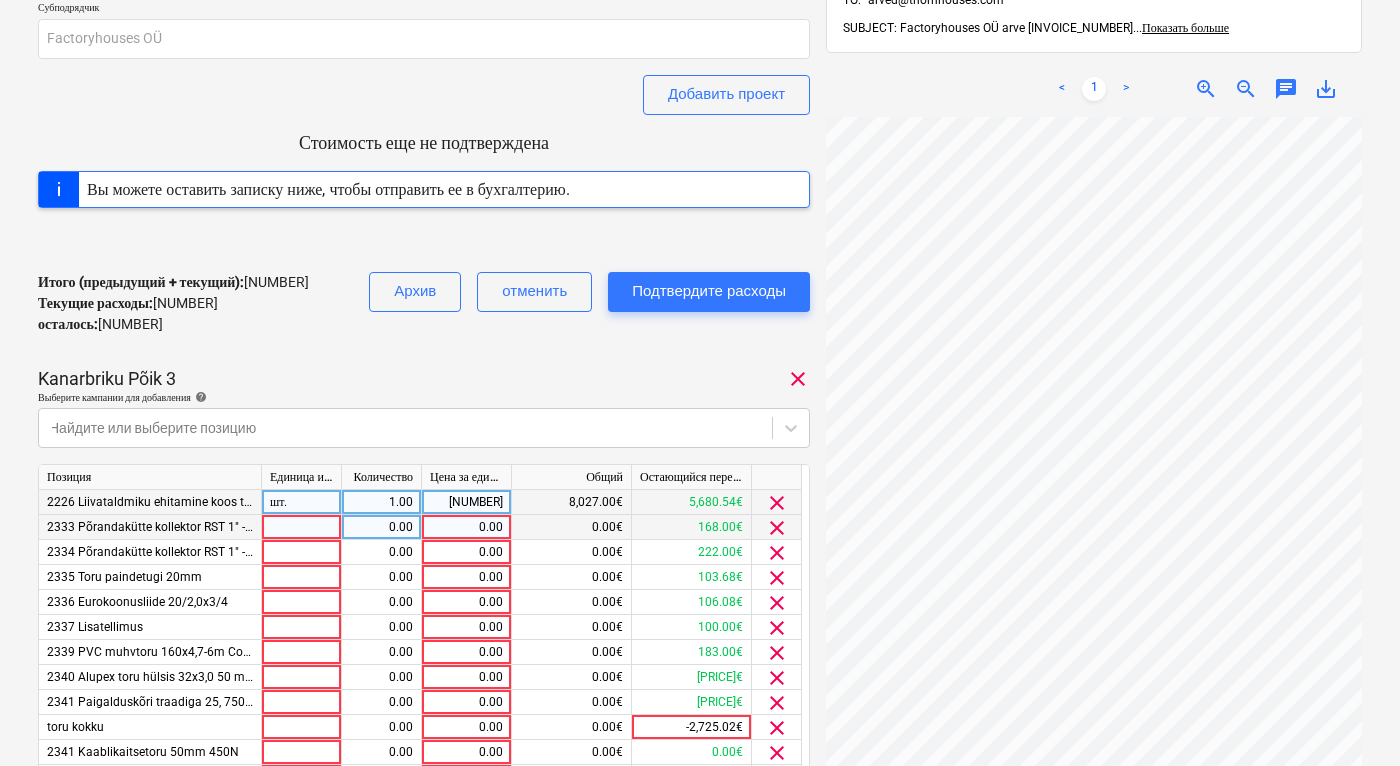 click on "clear" at bounding box center [777, 528] 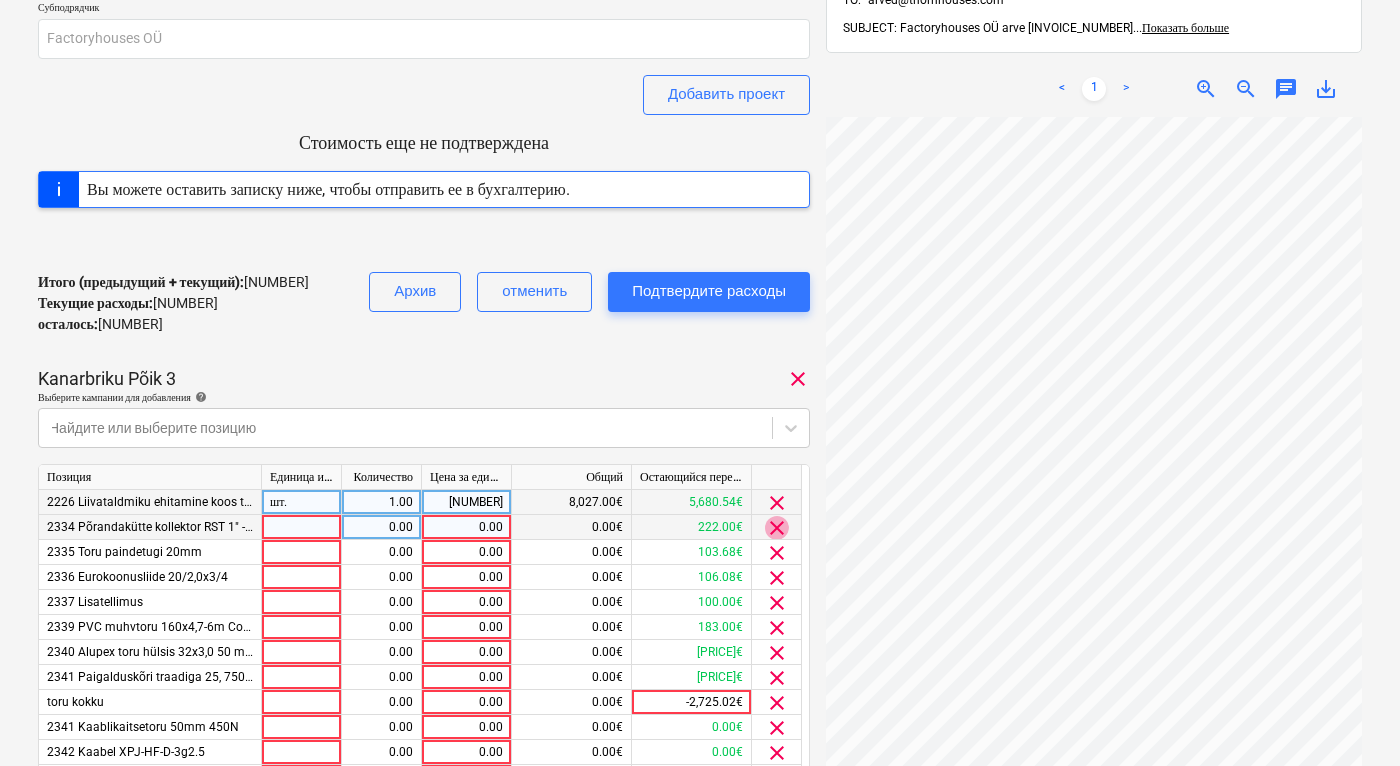 click on "clear" at bounding box center (777, 528) 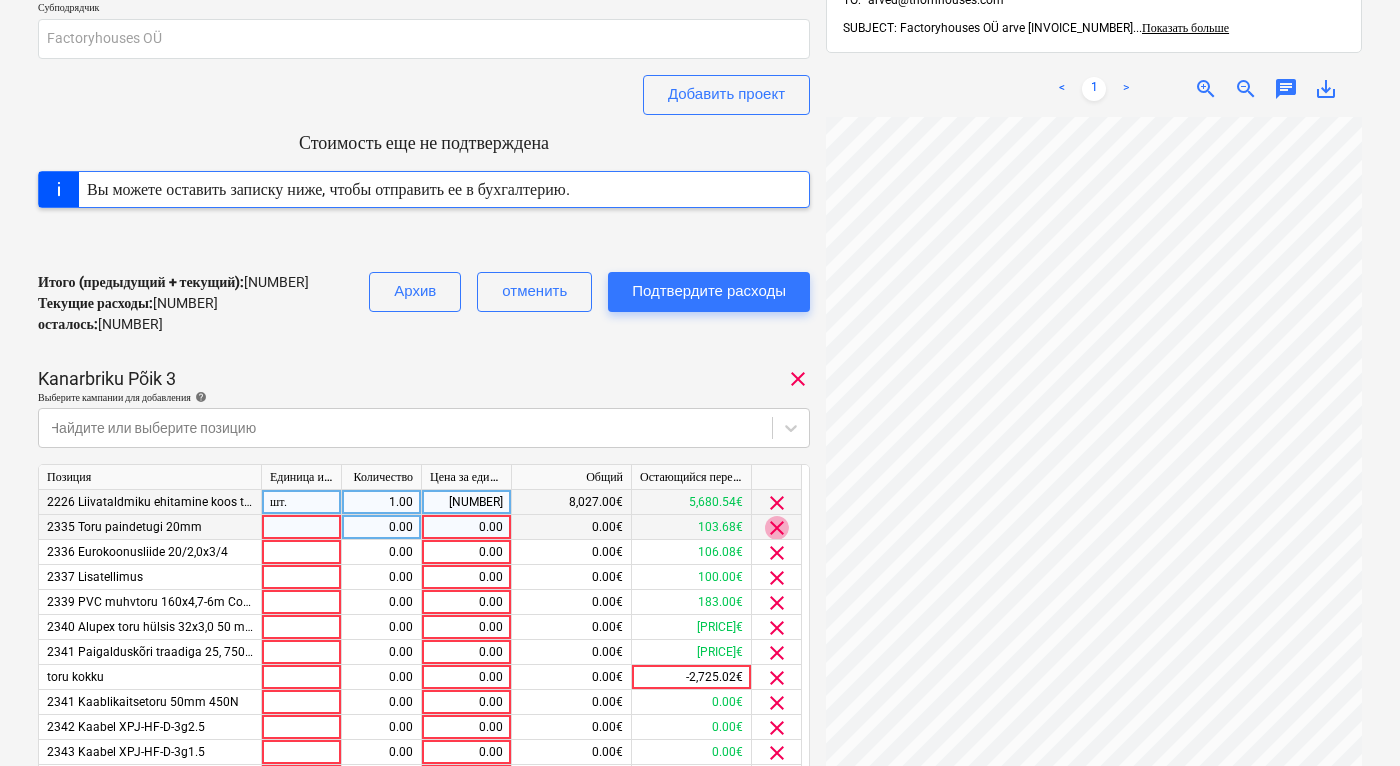 click on "clear" at bounding box center [777, 528] 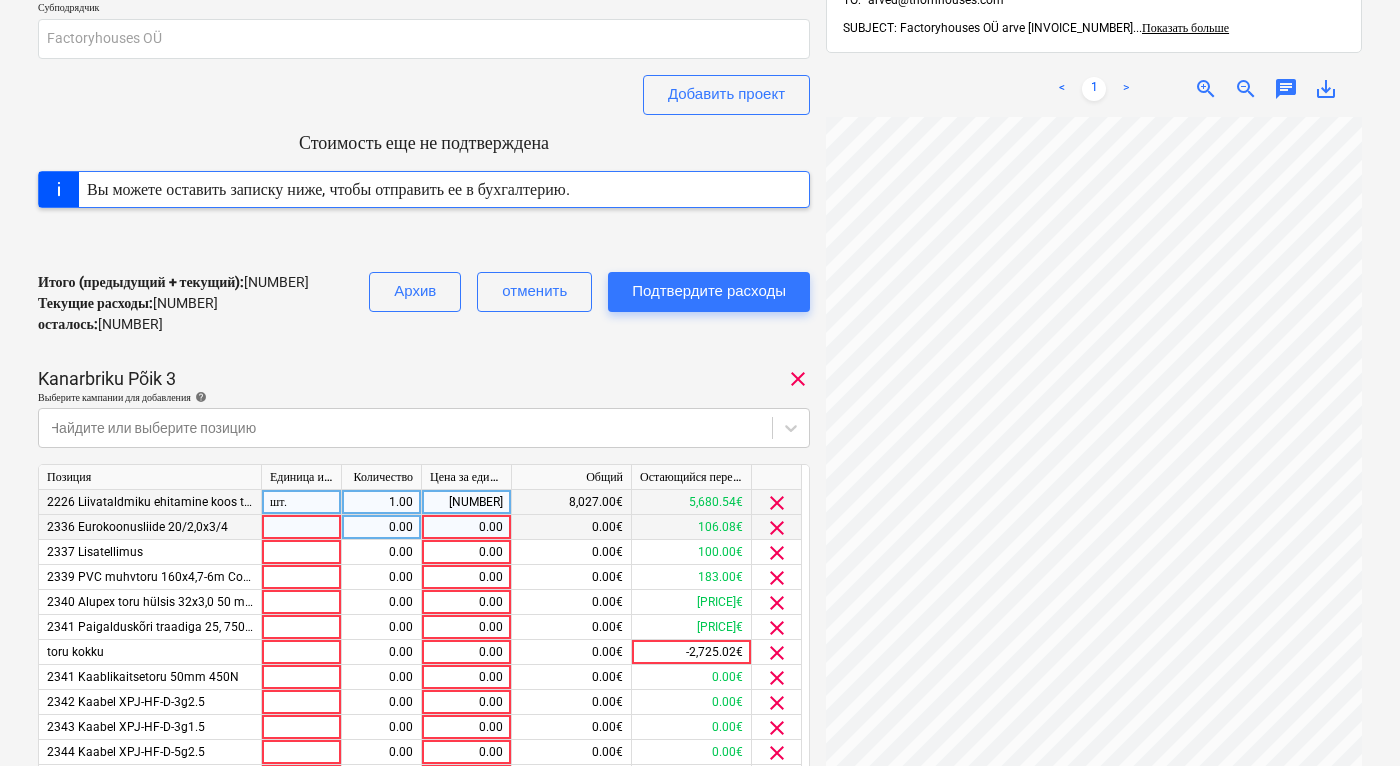 click on "clear" at bounding box center [777, 528] 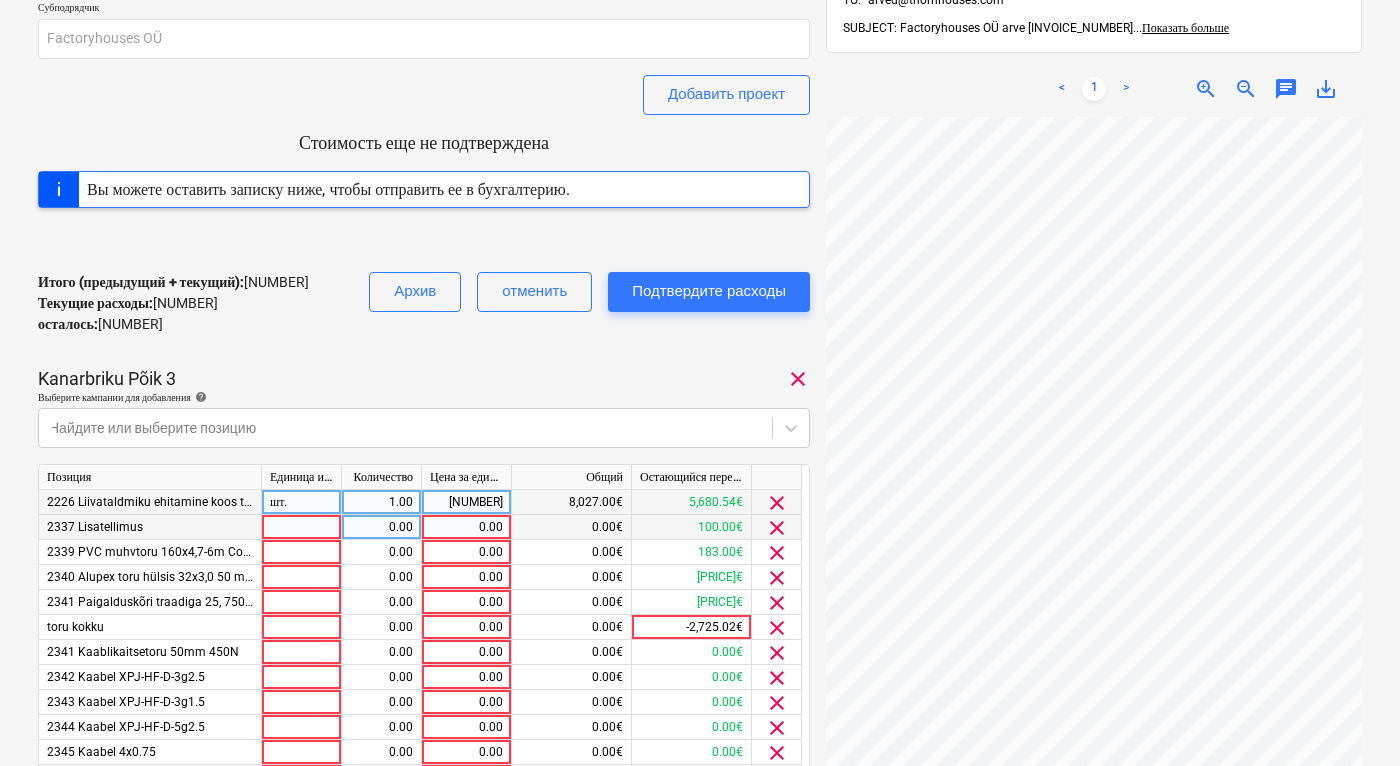 click on "clear" at bounding box center [777, 528] 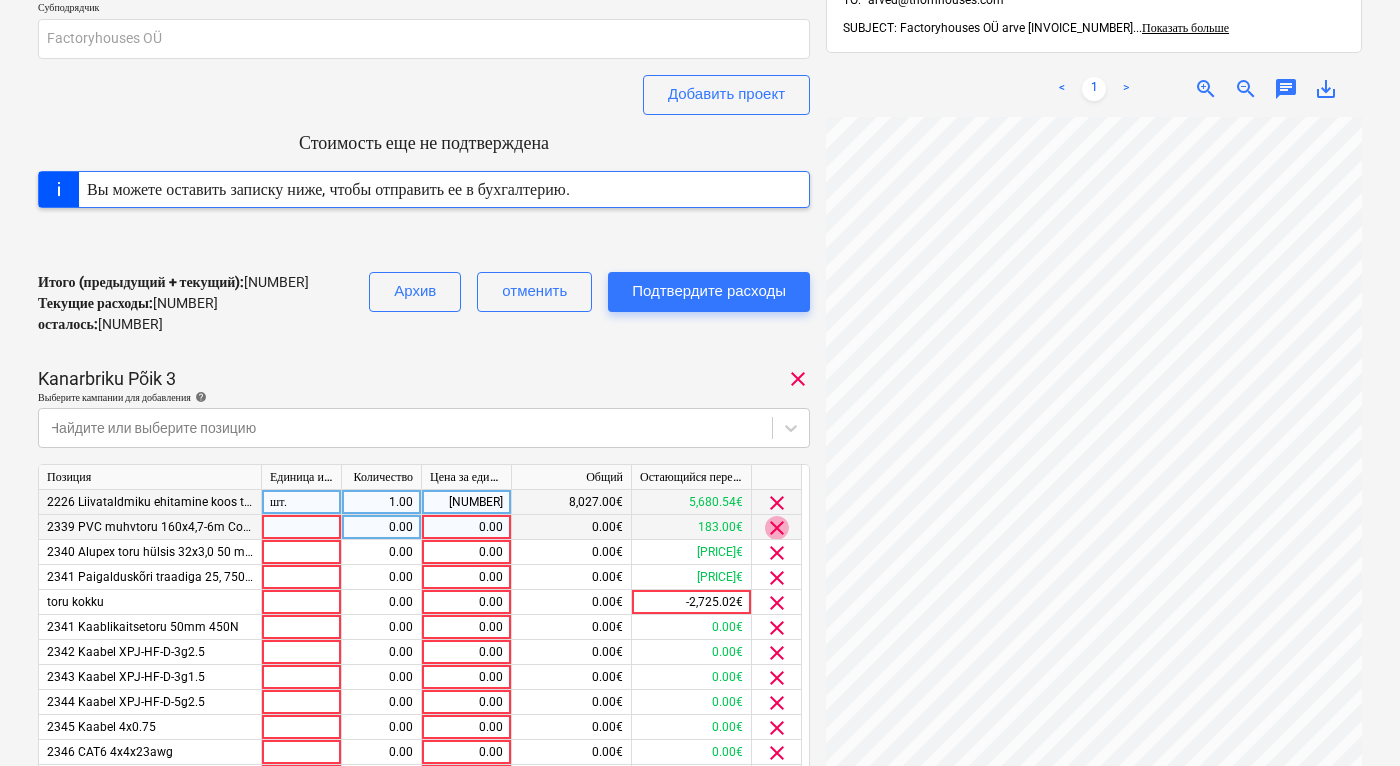 click on "clear" at bounding box center (777, 528) 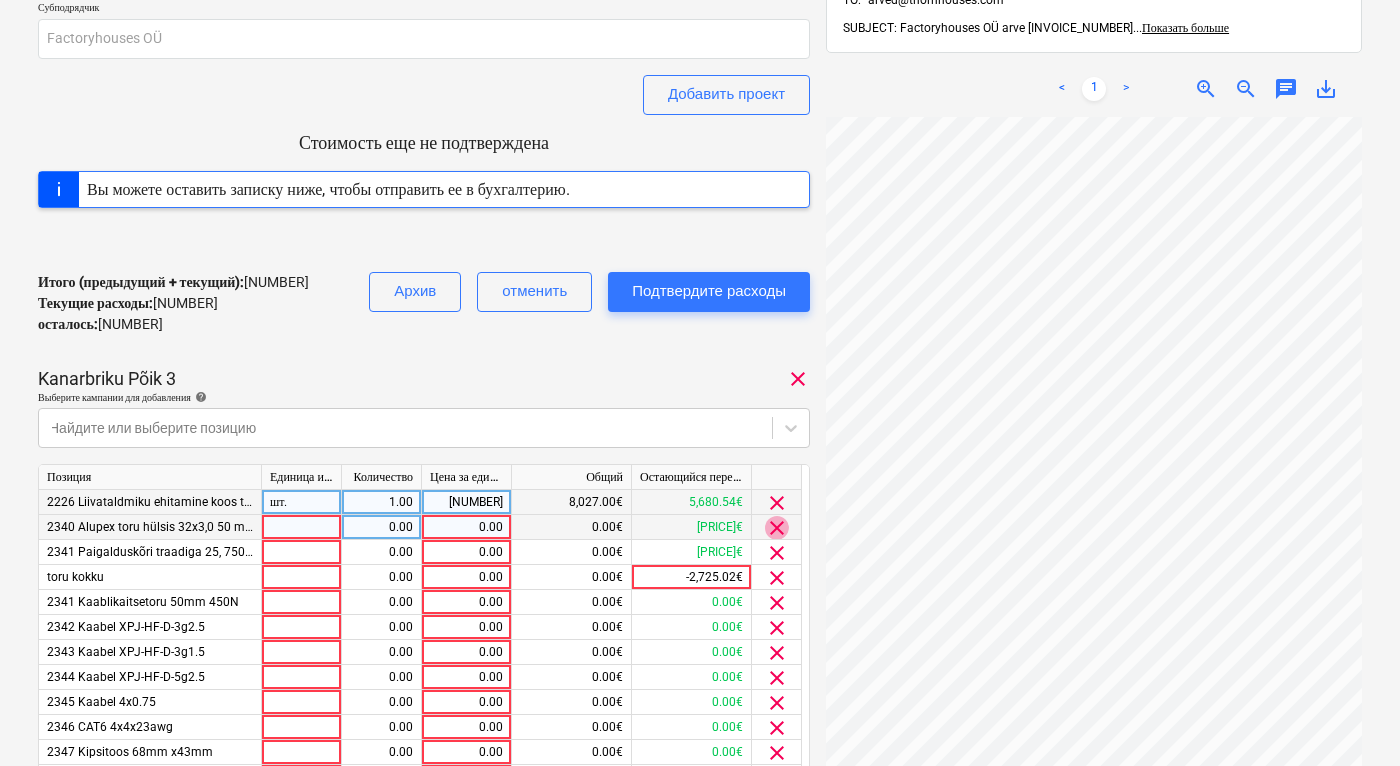 click on "clear" at bounding box center (777, 528) 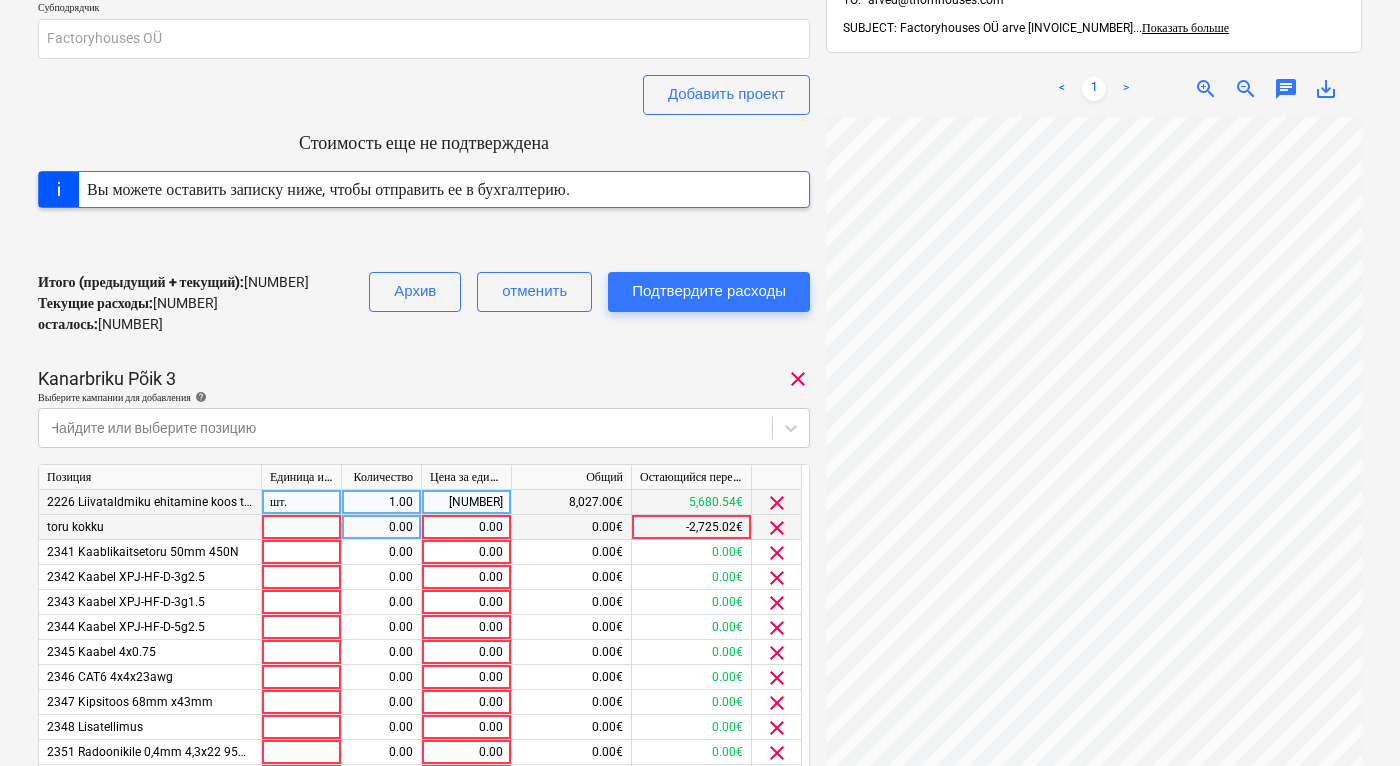 click on "clear" at bounding box center (777, 528) 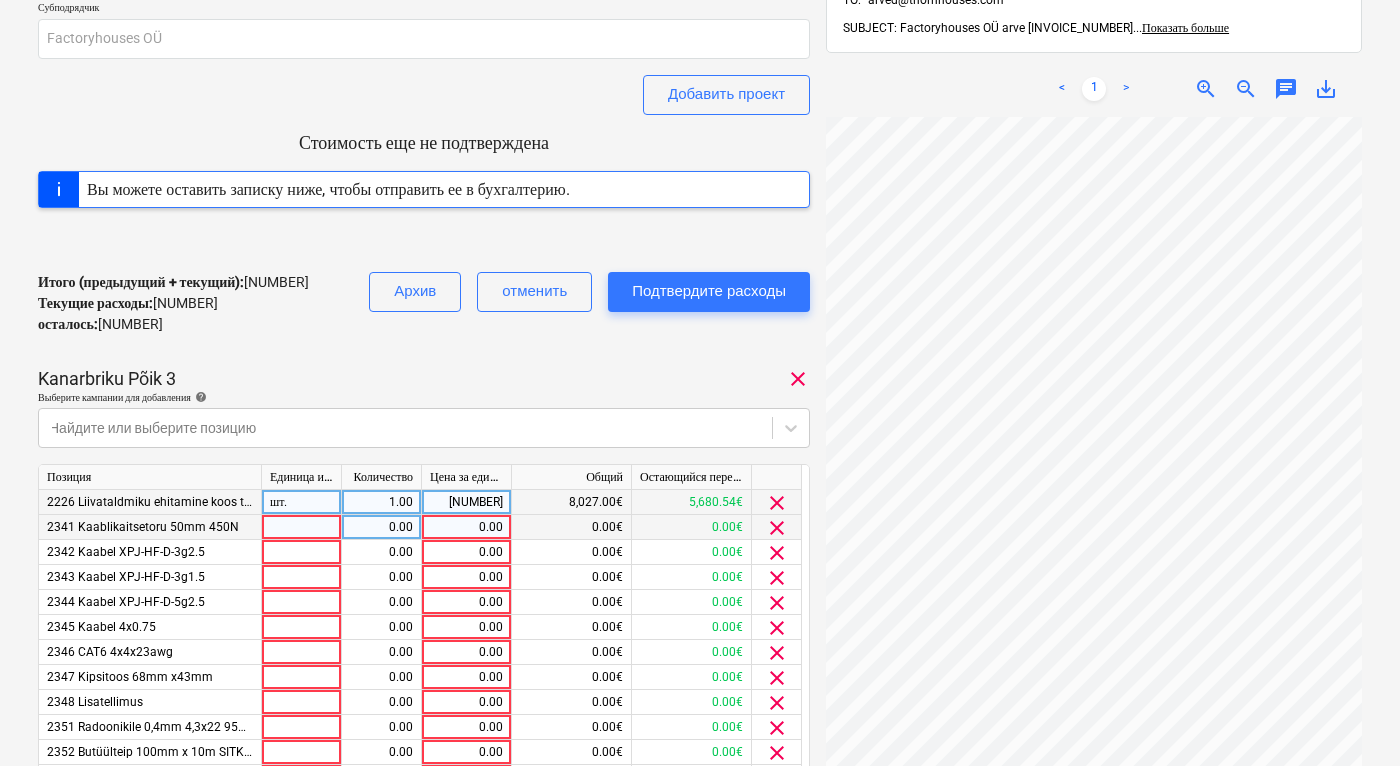 click on "clear" at bounding box center (777, 528) 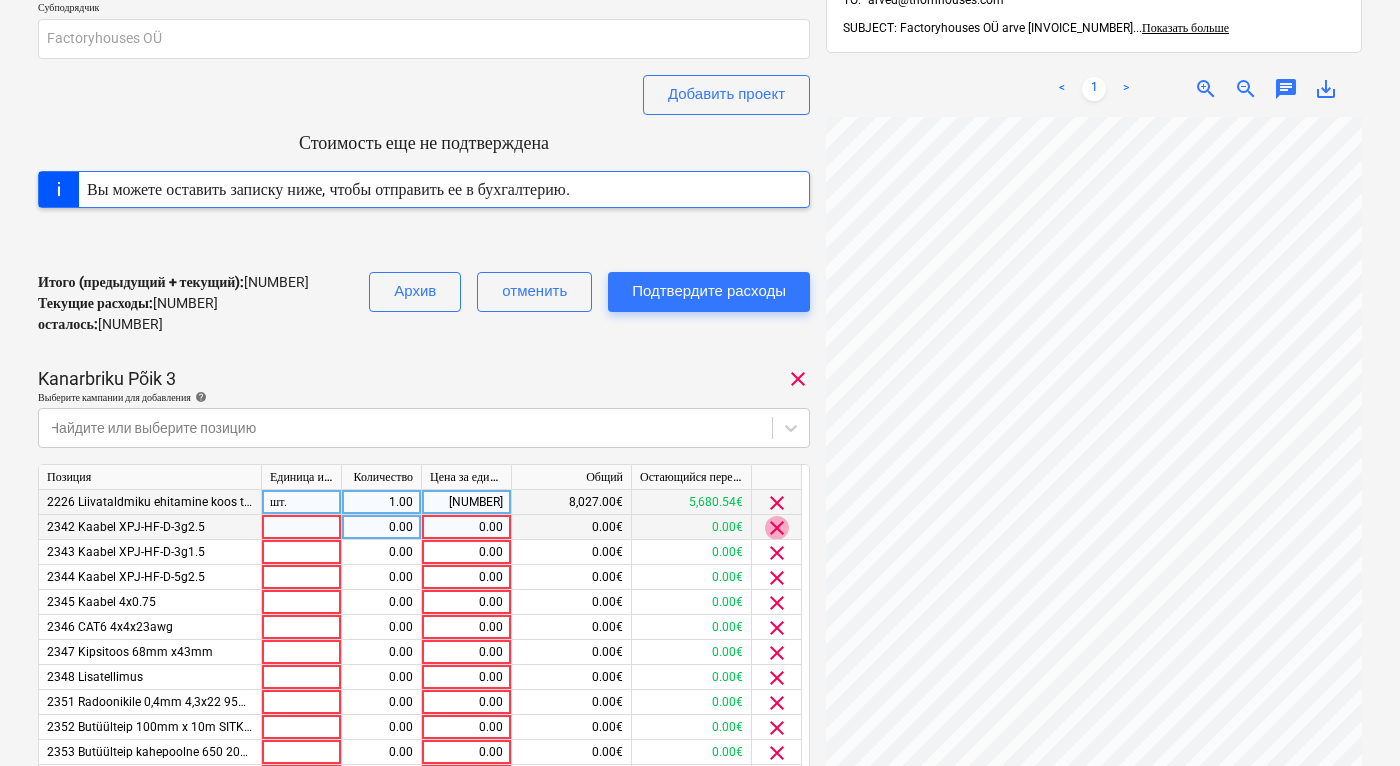 click on "clear" at bounding box center [777, 528] 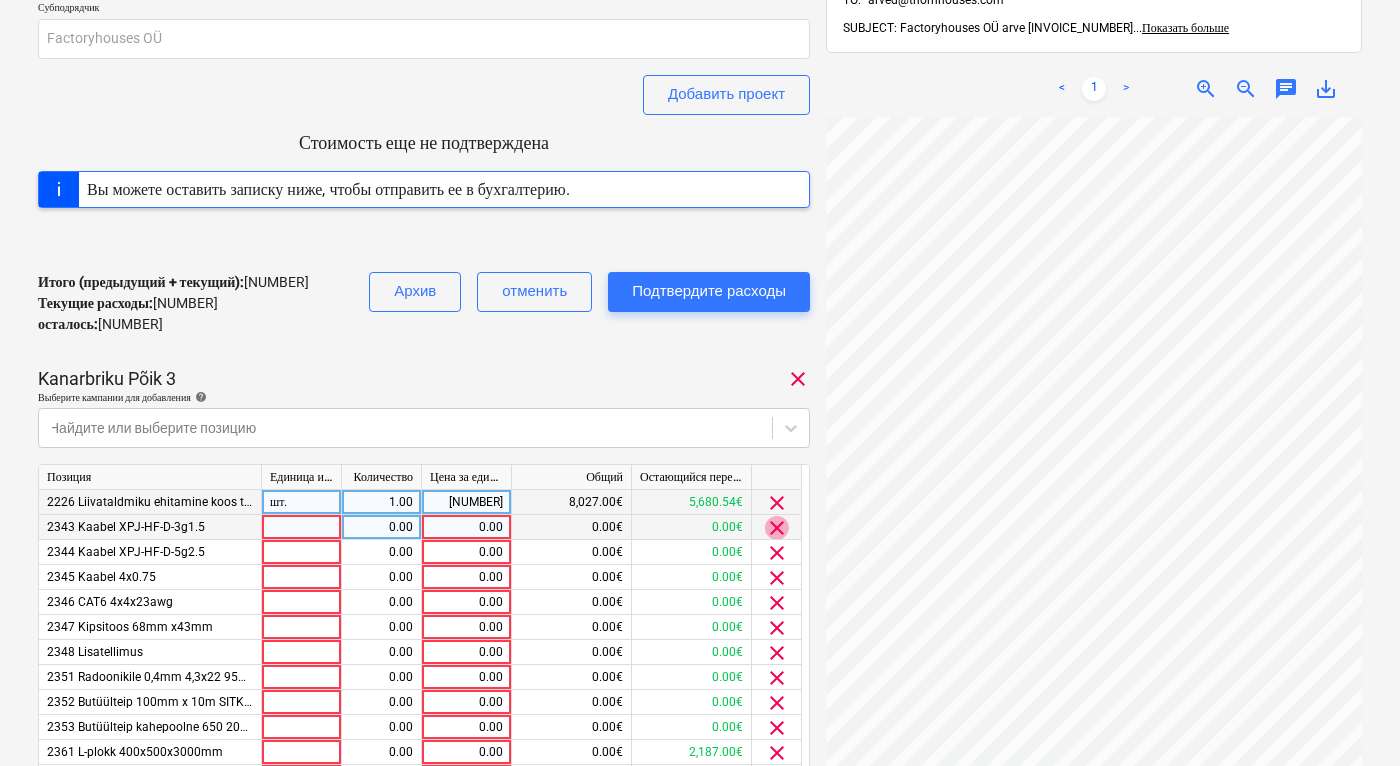 click on "clear" at bounding box center (777, 528) 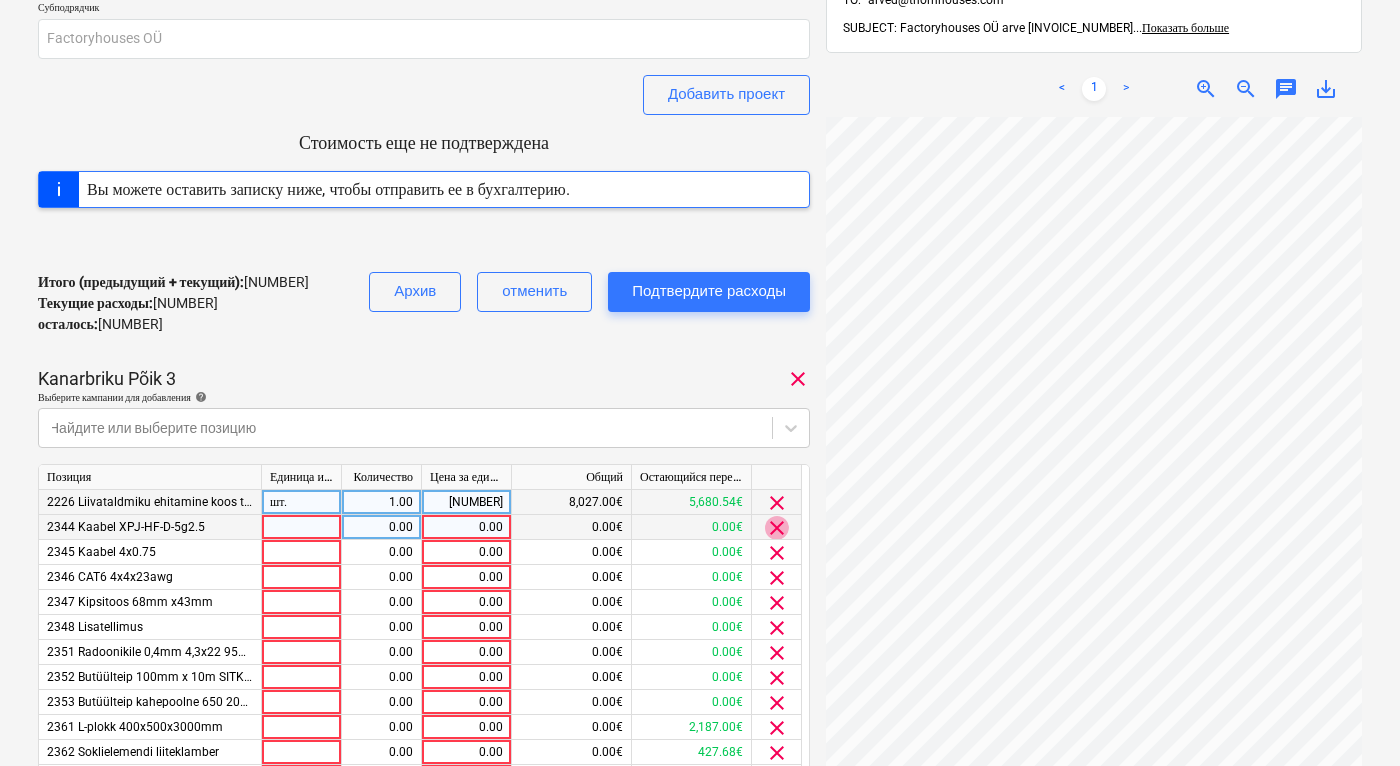 click on "clear" at bounding box center [777, 528] 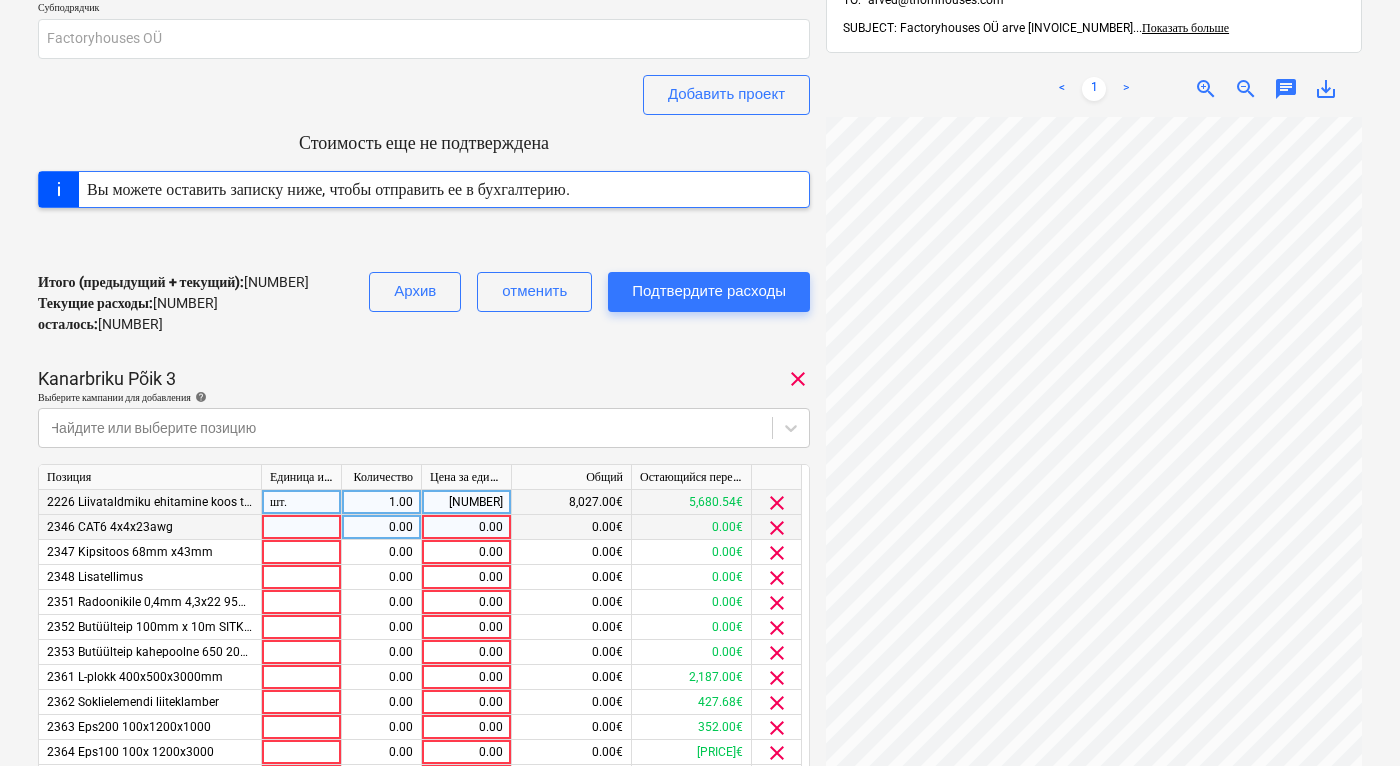 click on "clear" at bounding box center (777, 528) 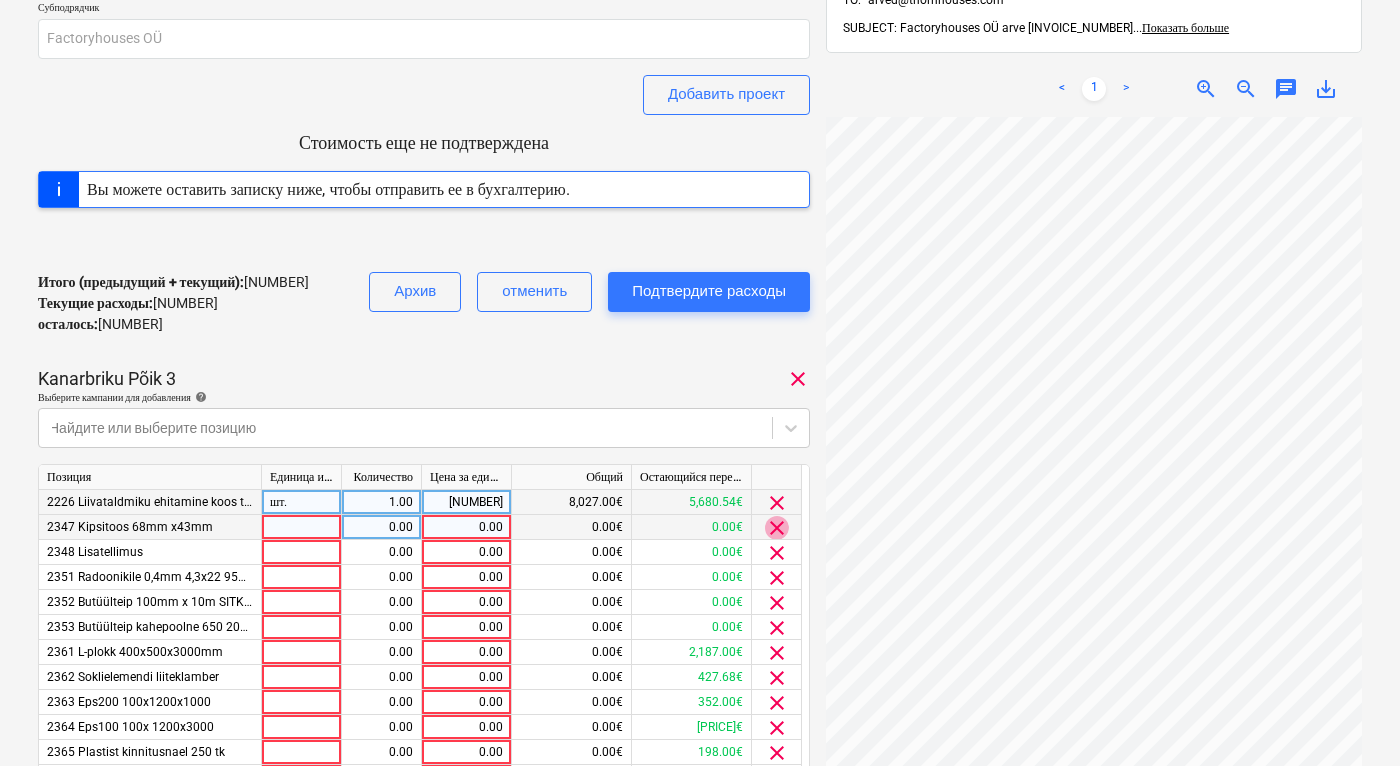 click on "clear" at bounding box center (777, 528) 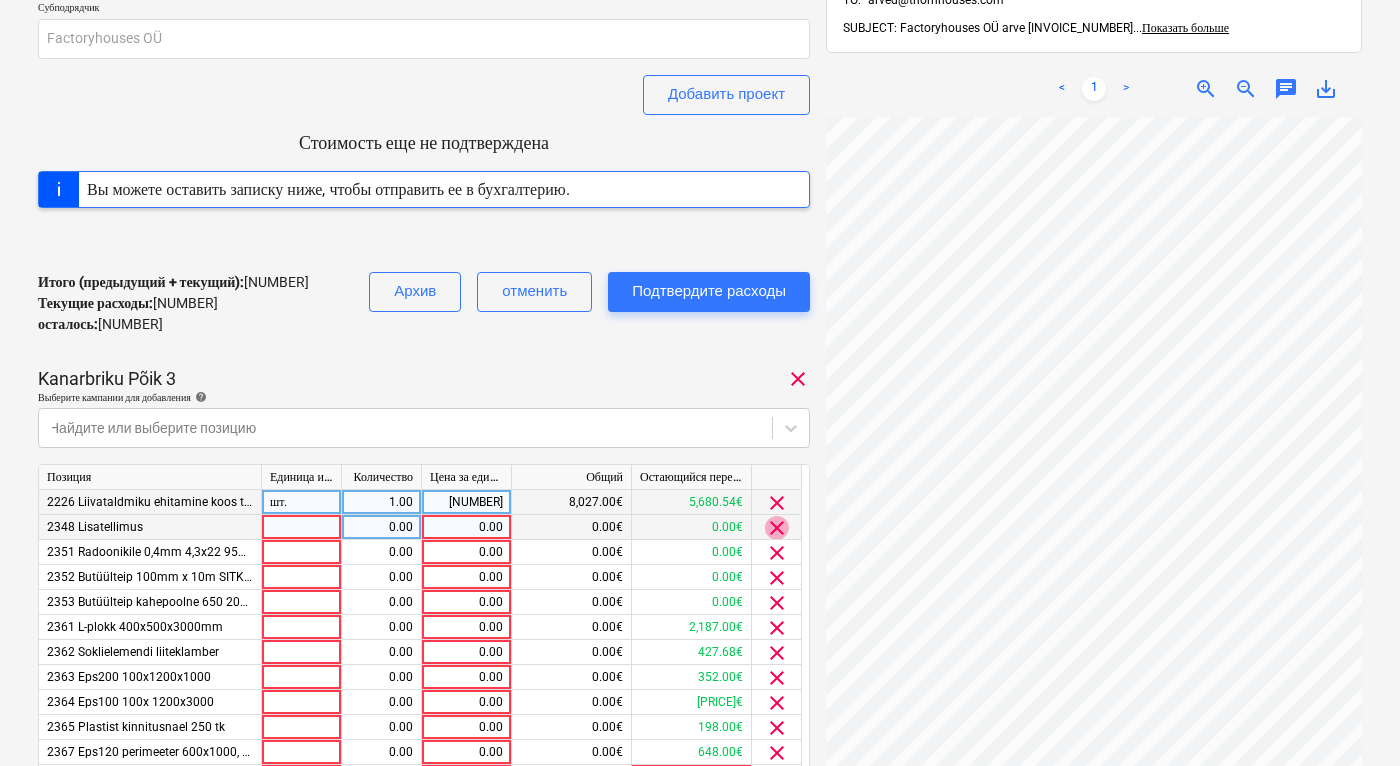 click on "clear" at bounding box center (777, 528) 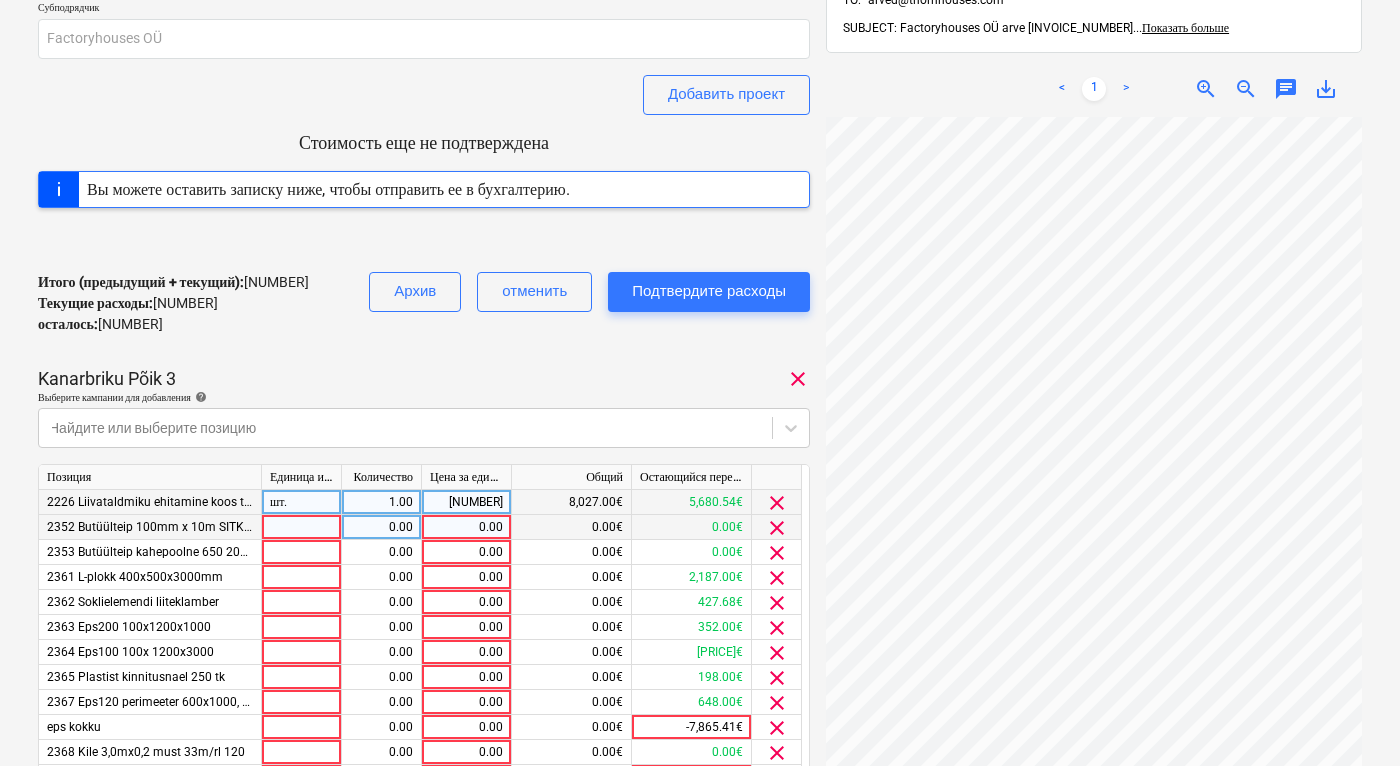 click on "clear" at bounding box center [777, 528] 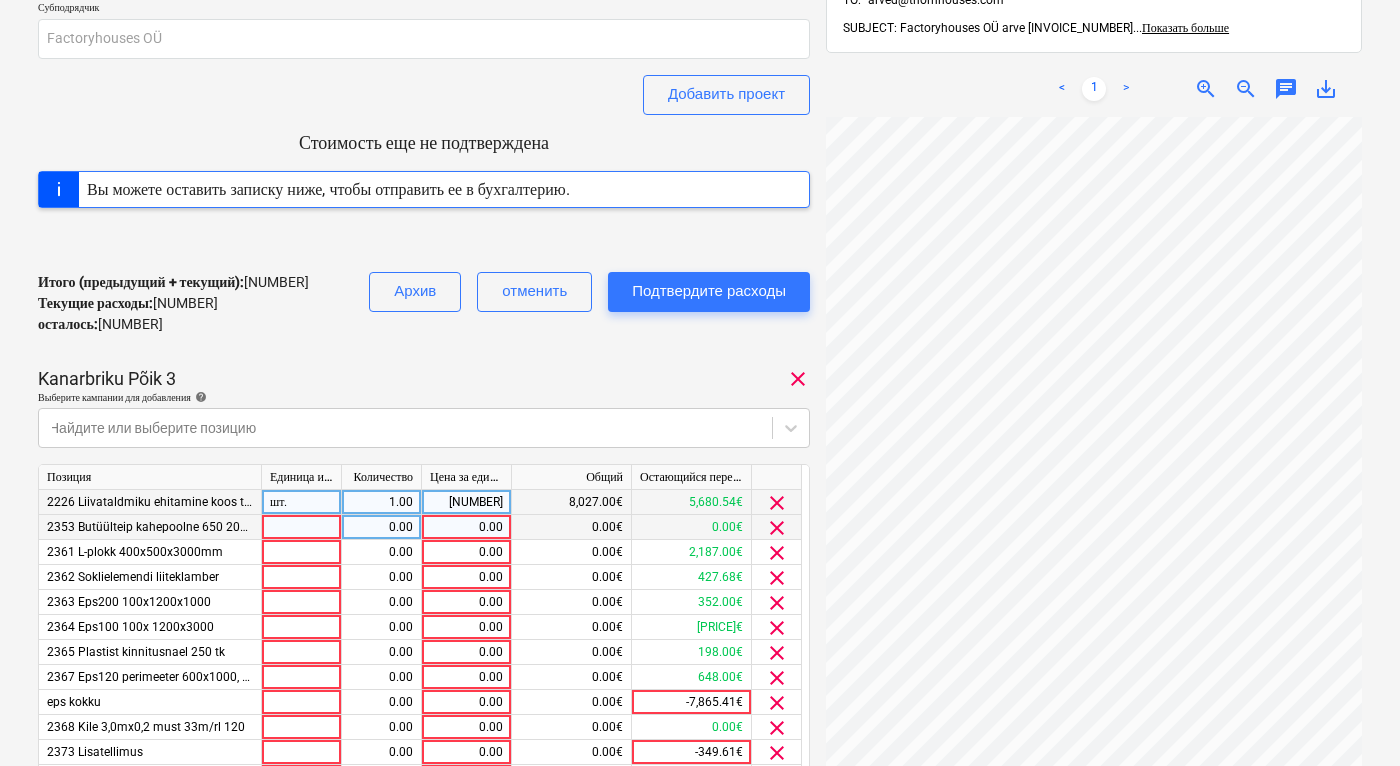 click on "clear" at bounding box center (777, 528) 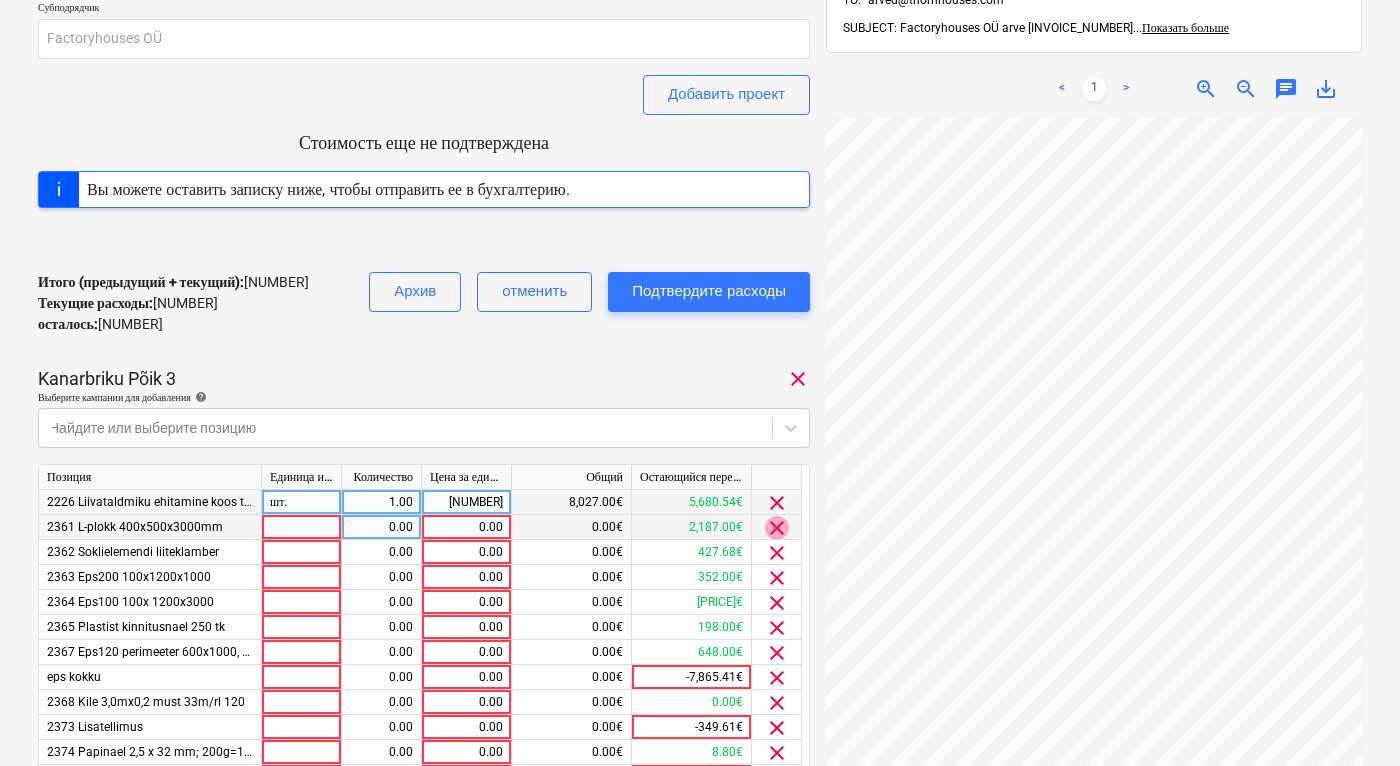 click on "clear" at bounding box center (777, 528) 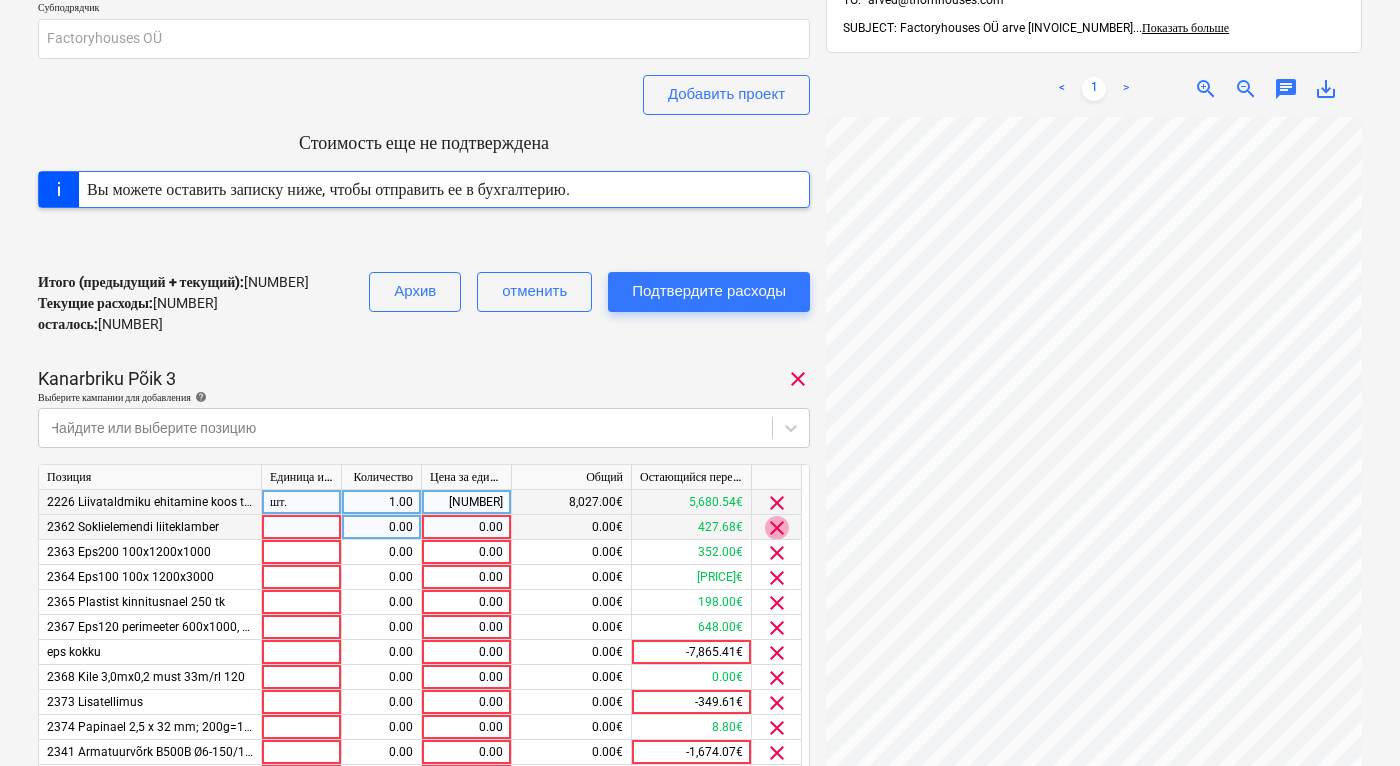 click on "clear" at bounding box center [777, 528] 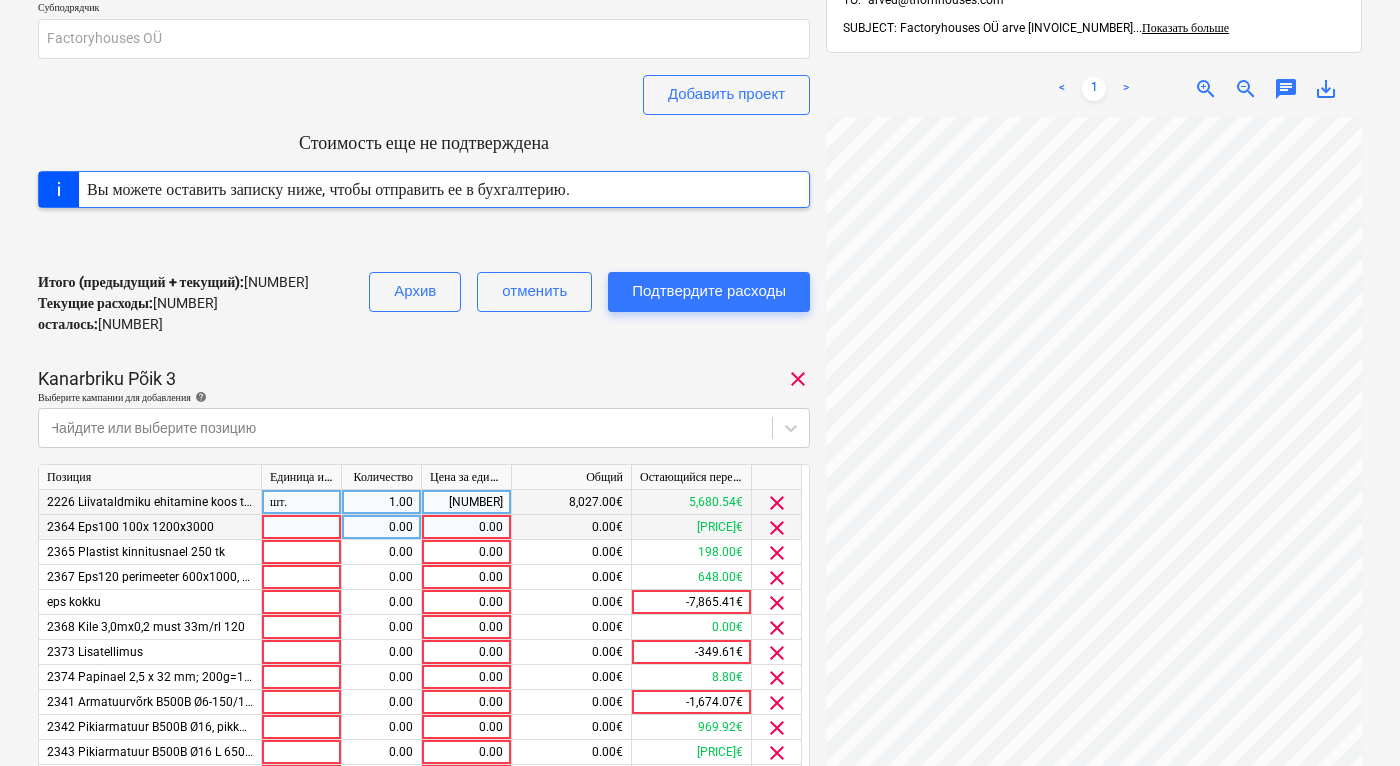 click on "clear" at bounding box center (777, 528) 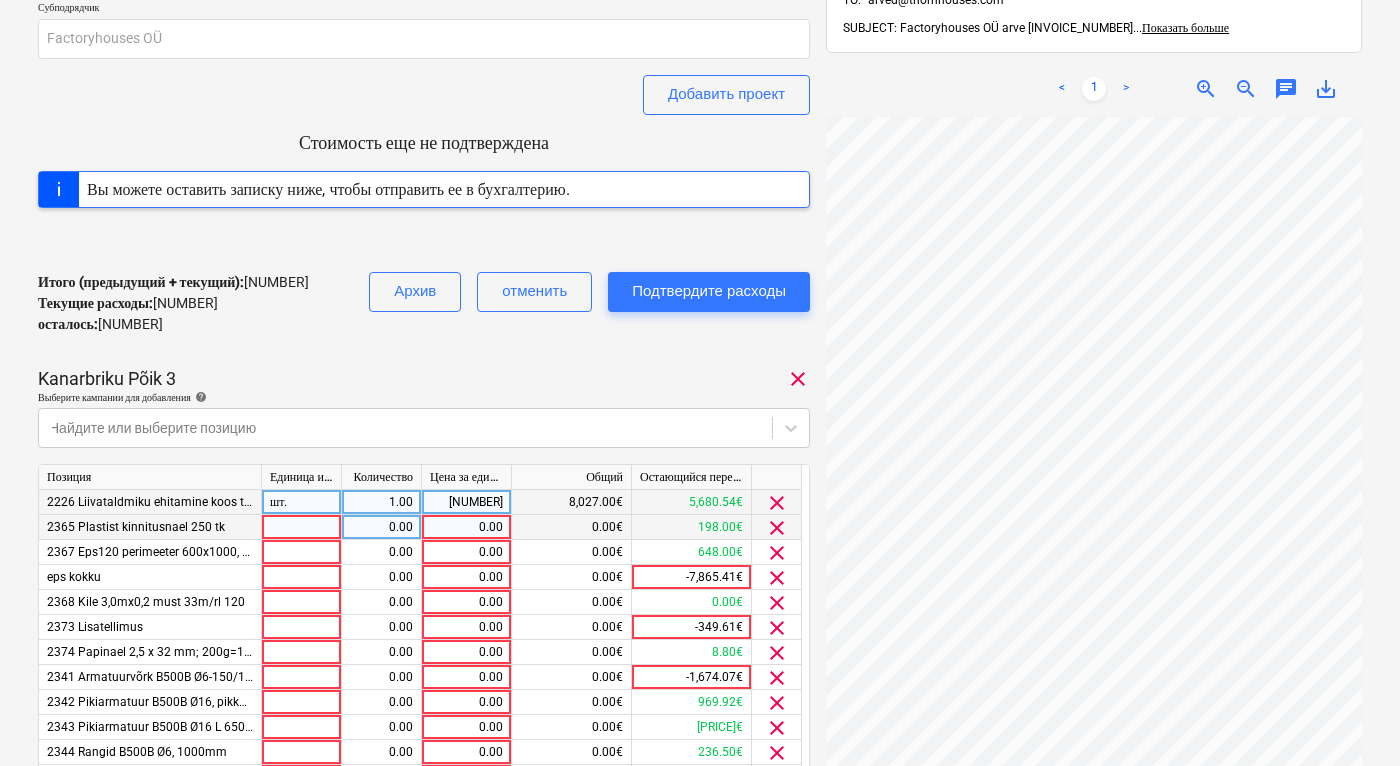 click on "clear" at bounding box center [777, 528] 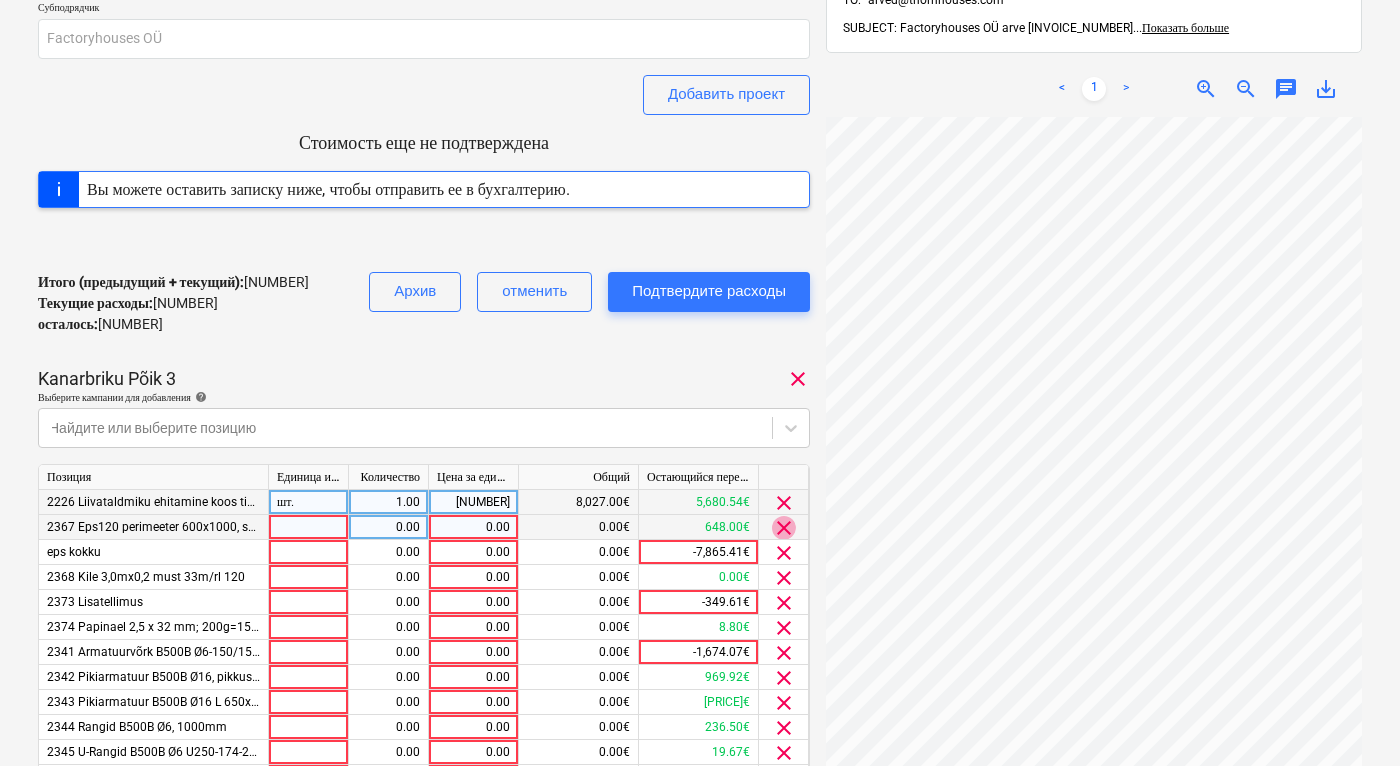 click on "clear" at bounding box center [784, 528] 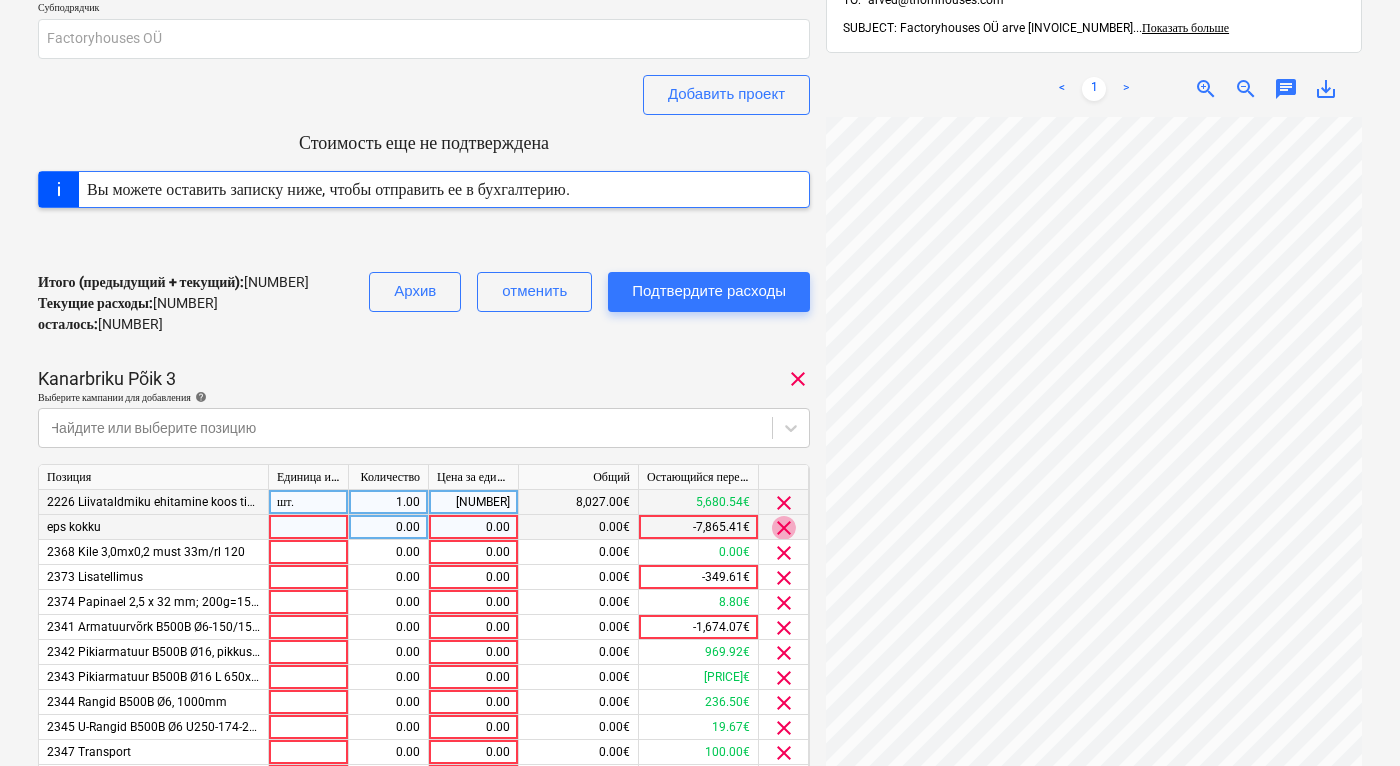 click on "clear" at bounding box center (784, 528) 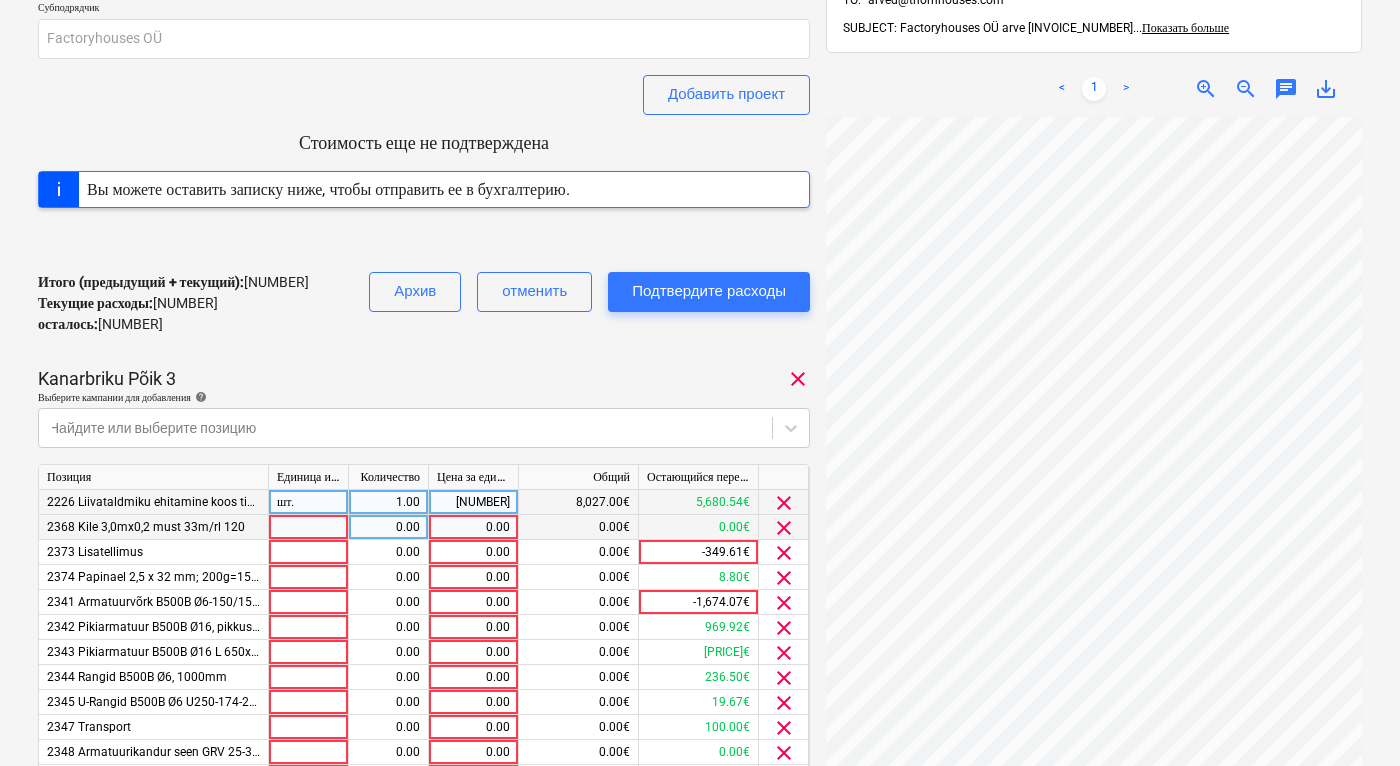 click on "clear" at bounding box center [784, 528] 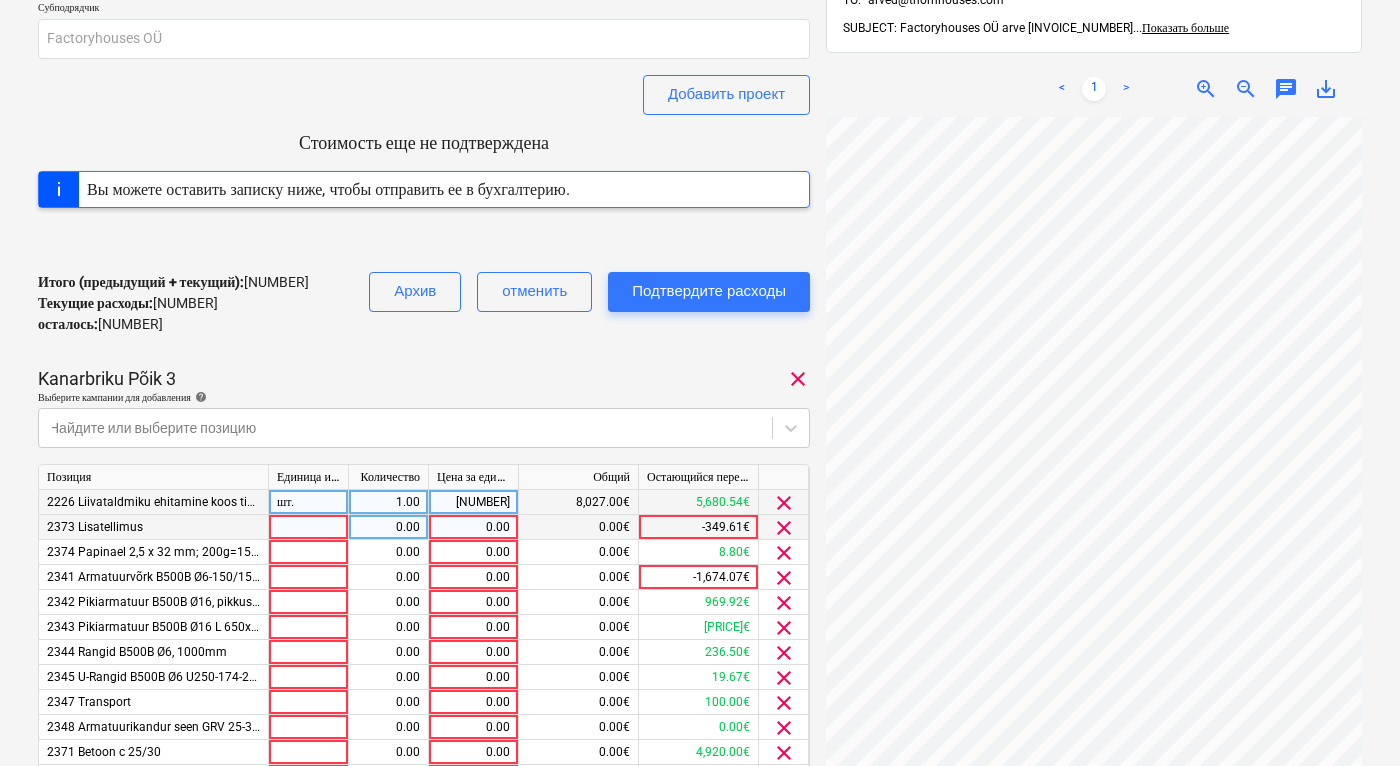 click on "clear" at bounding box center (784, 528) 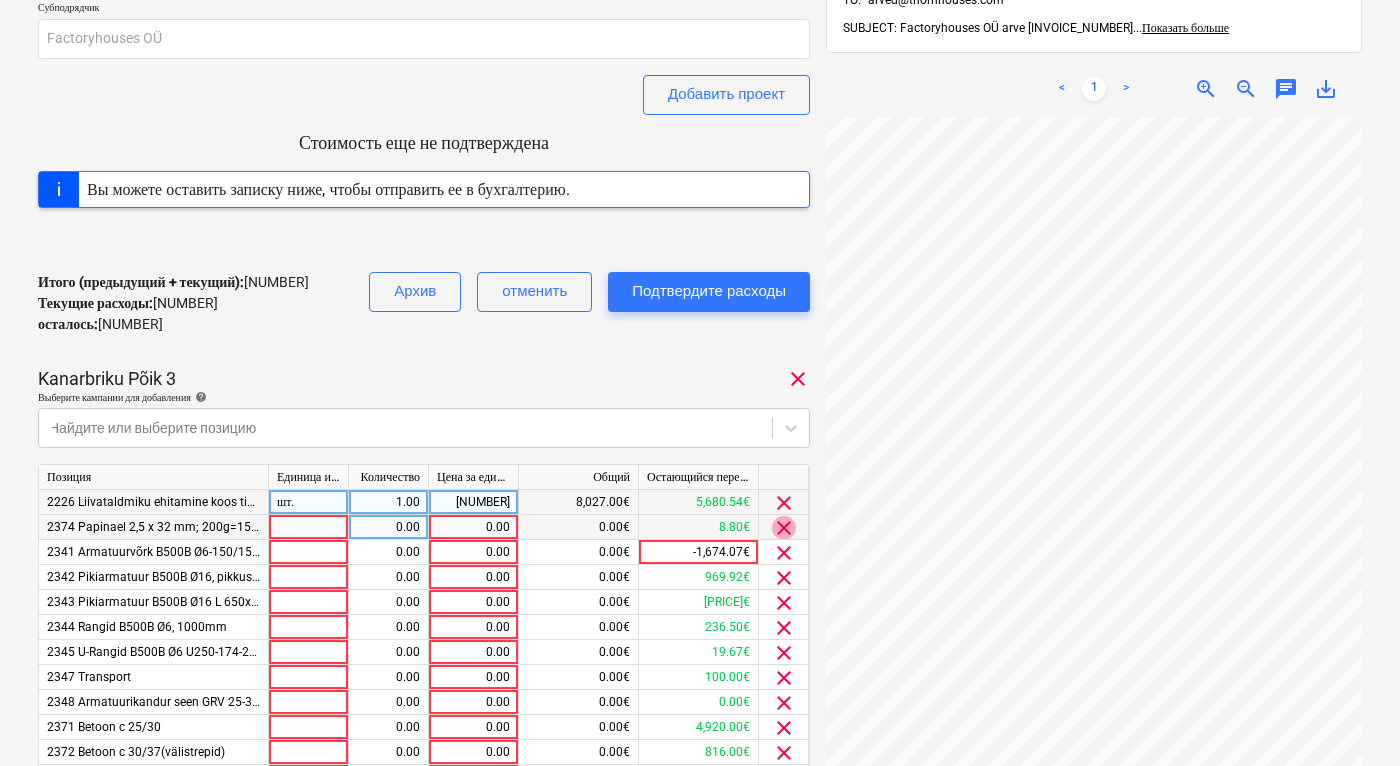 click on "clear" at bounding box center (784, 528) 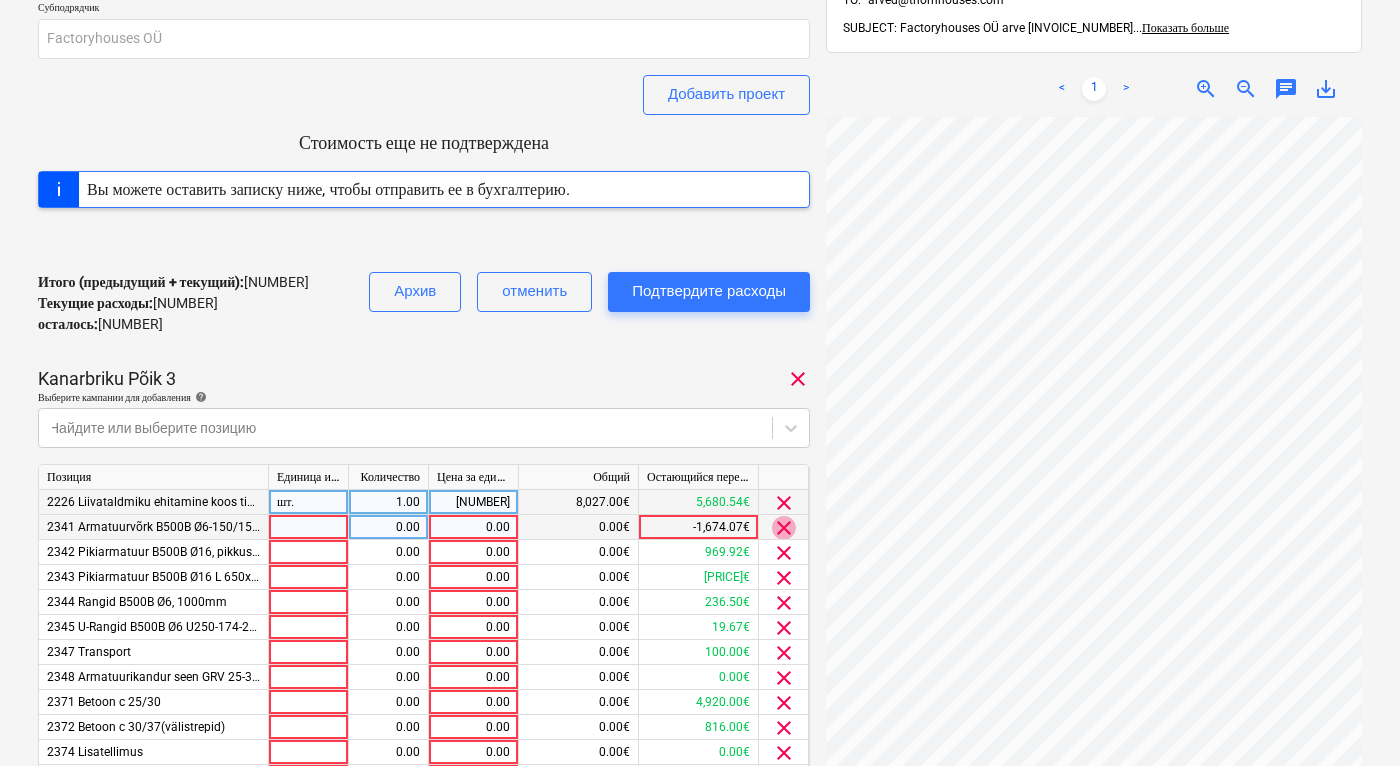 click on "clear" at bounding box center [784, 528] 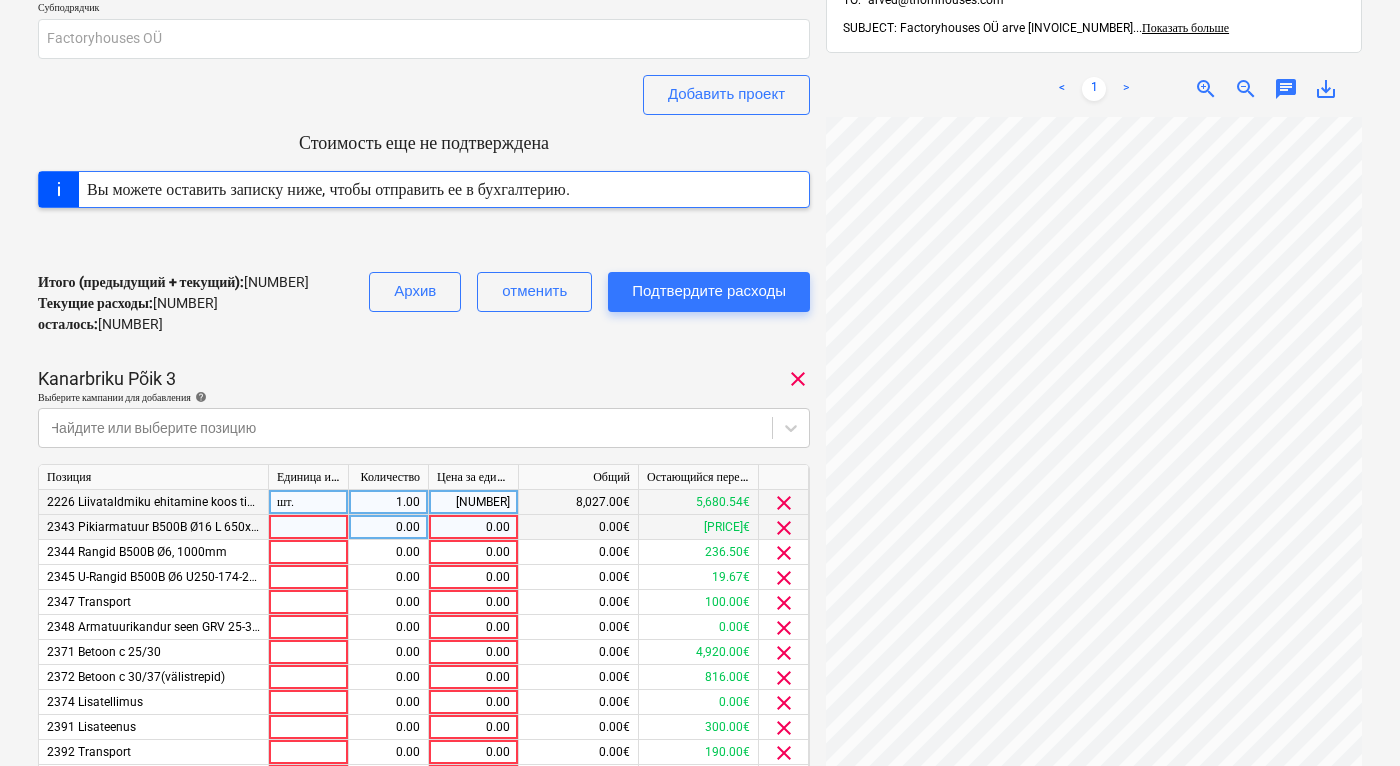 click on "clear" at bounding box center [784, 528] 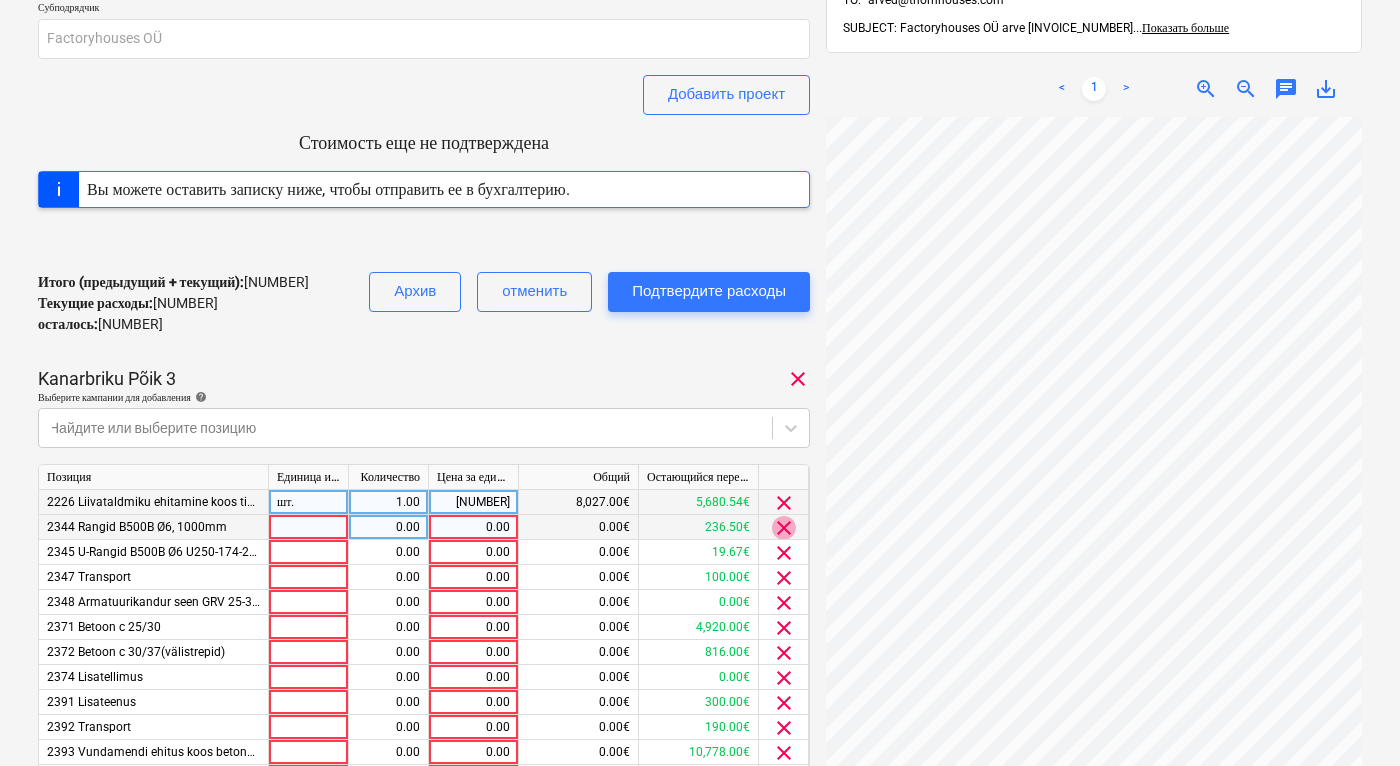 click on "clear" at bounding box center (784, 528) 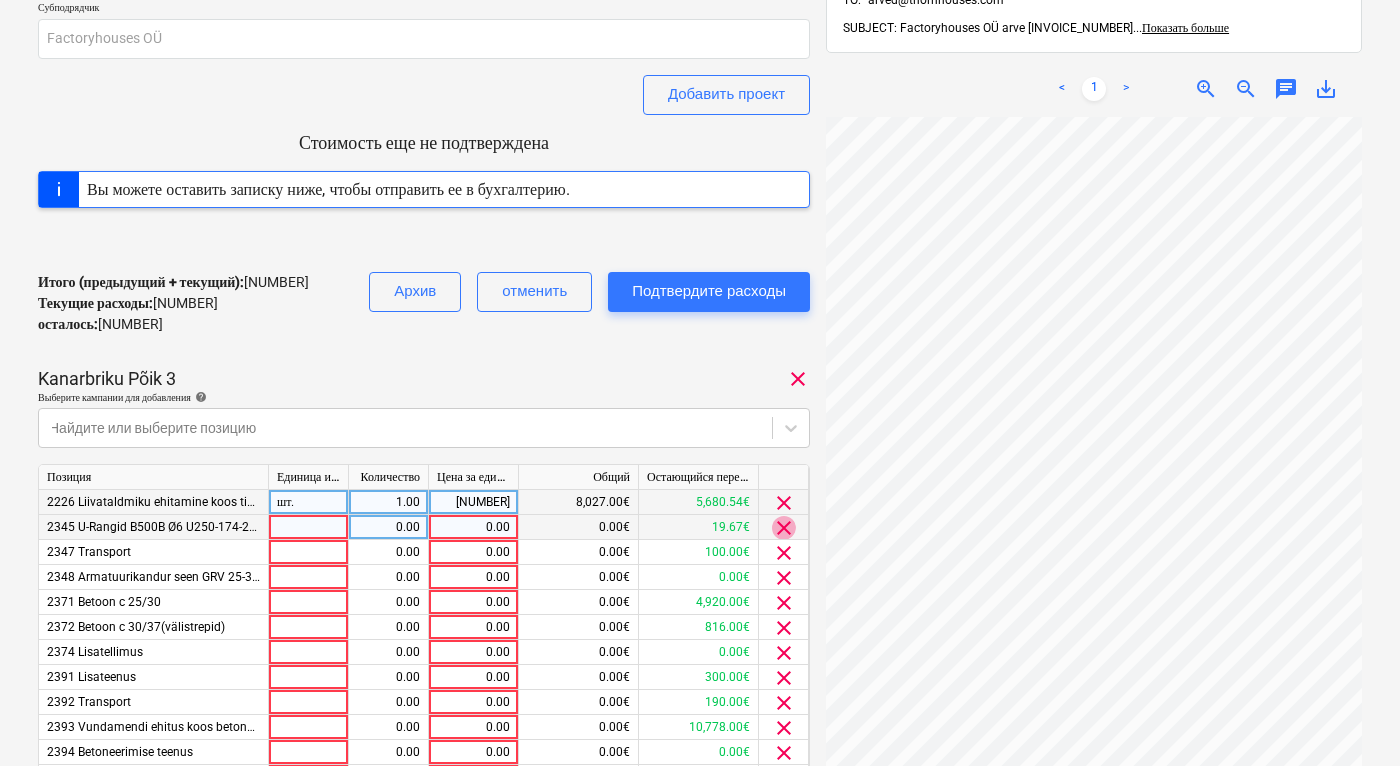 click on "clear" at bounding box center (784, 528) 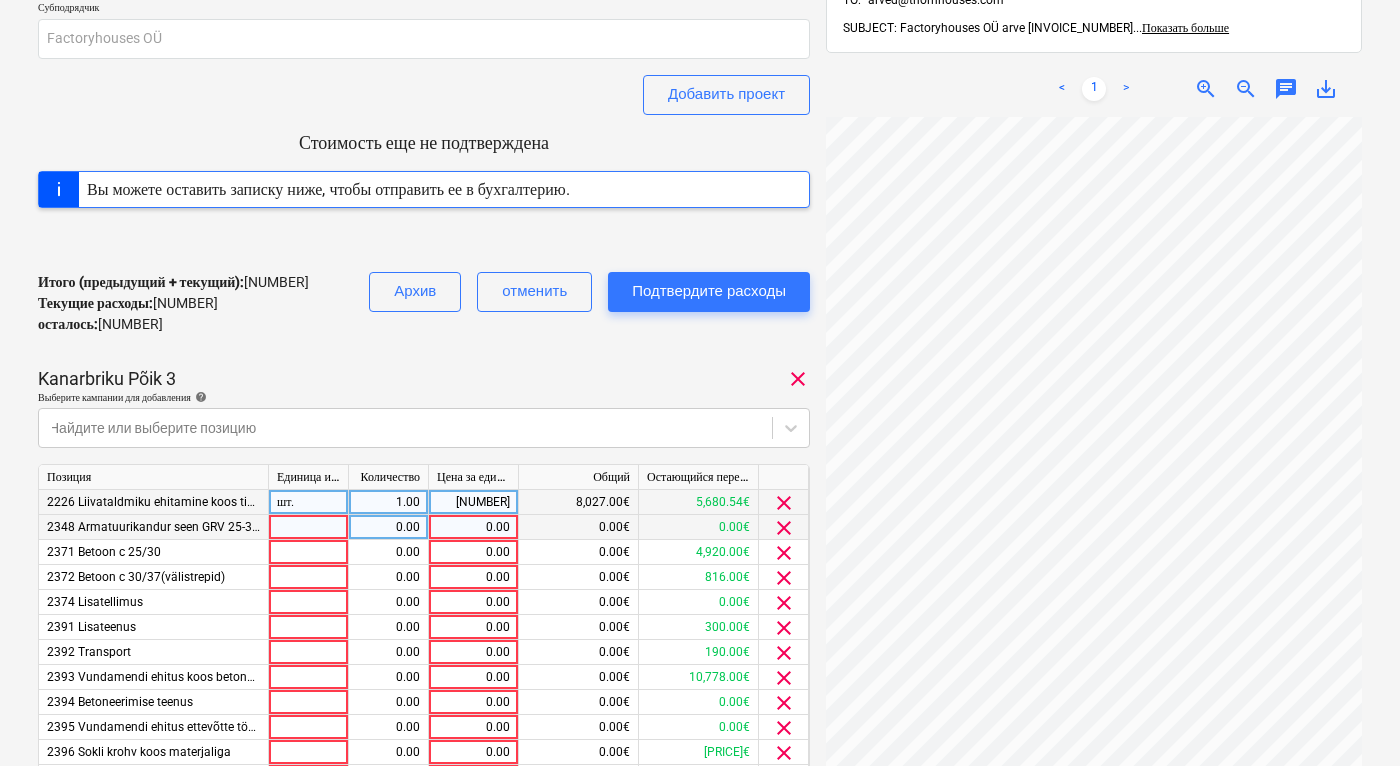 click on "clear" at bounding box center (784, 528) 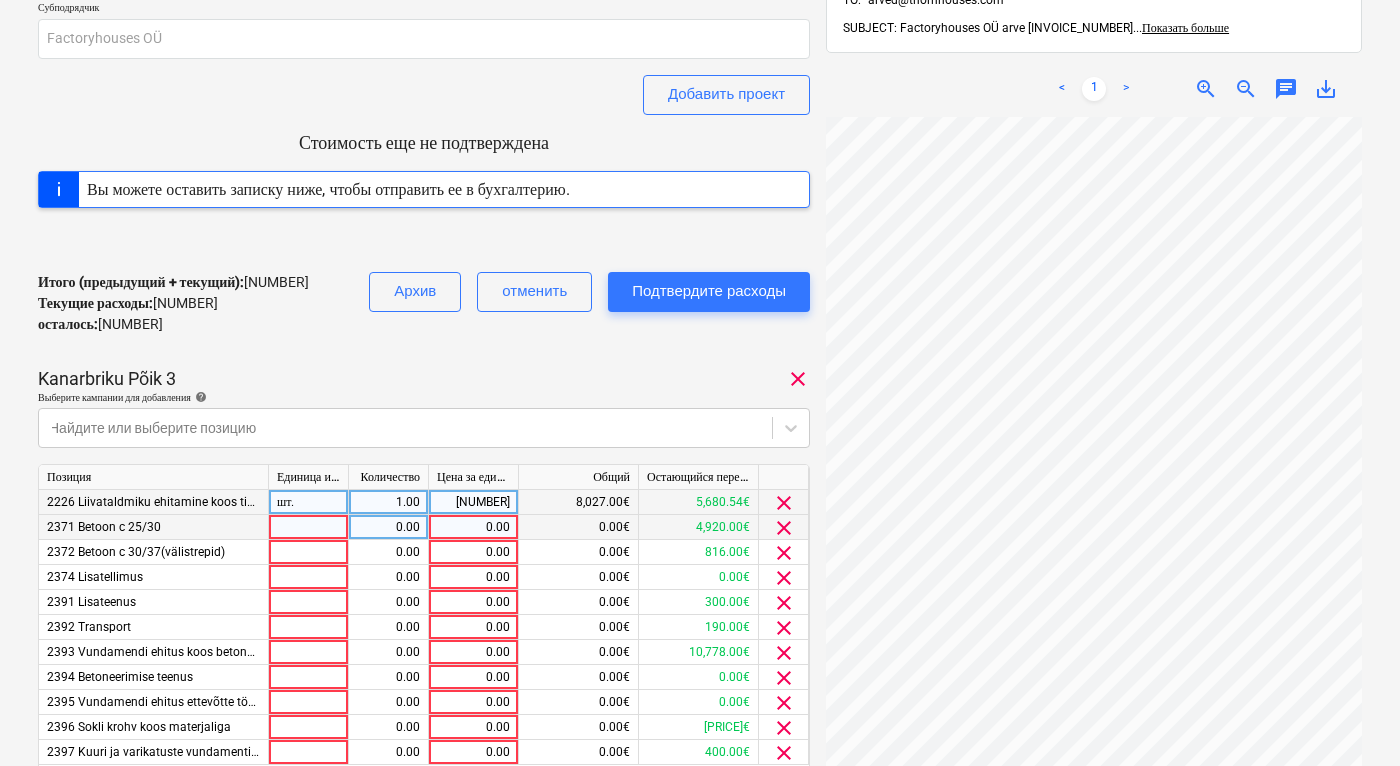 click on "clear" at bounding box center [784, 528] 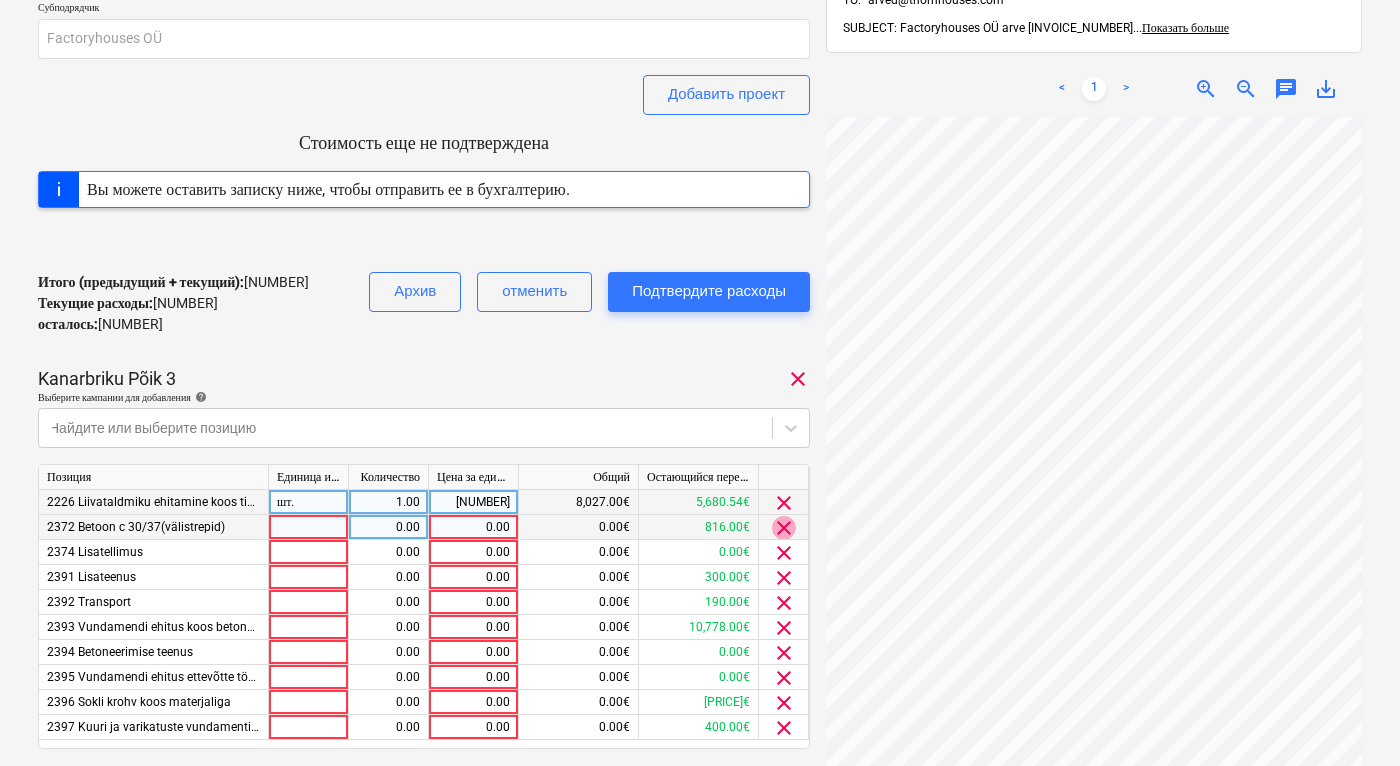click on "clear" at bounding box center (784, 528) 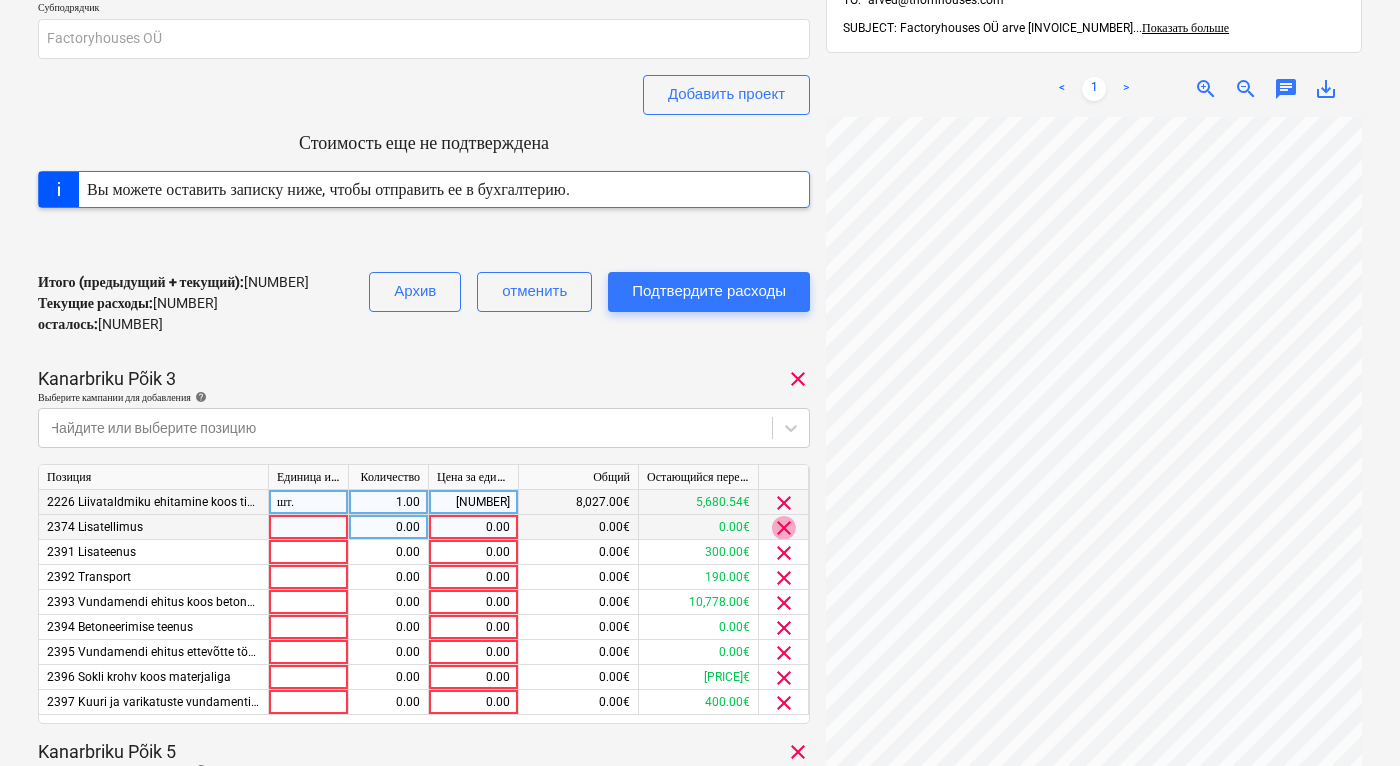 click on "clear" at bounding box center [784, 528] 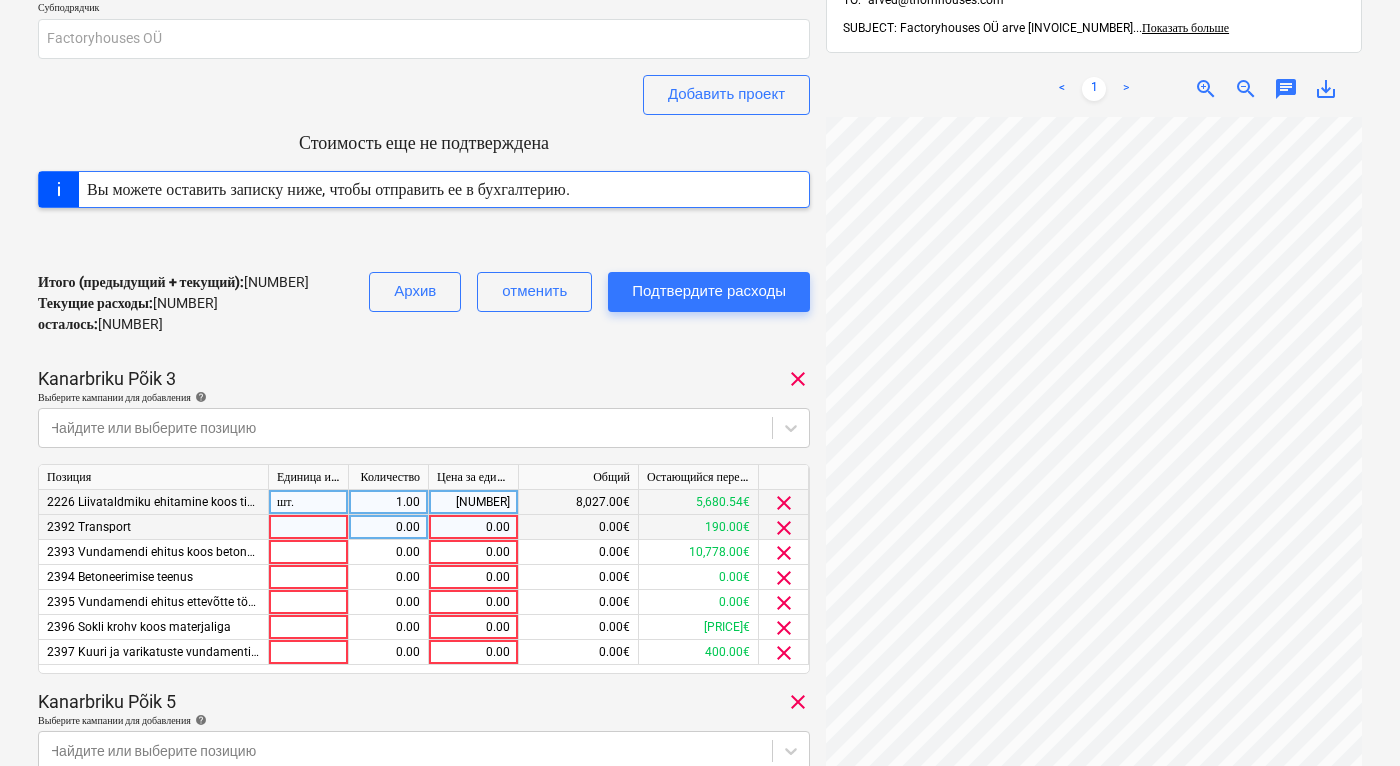 click on "clear" at bounding box center [784, 528] 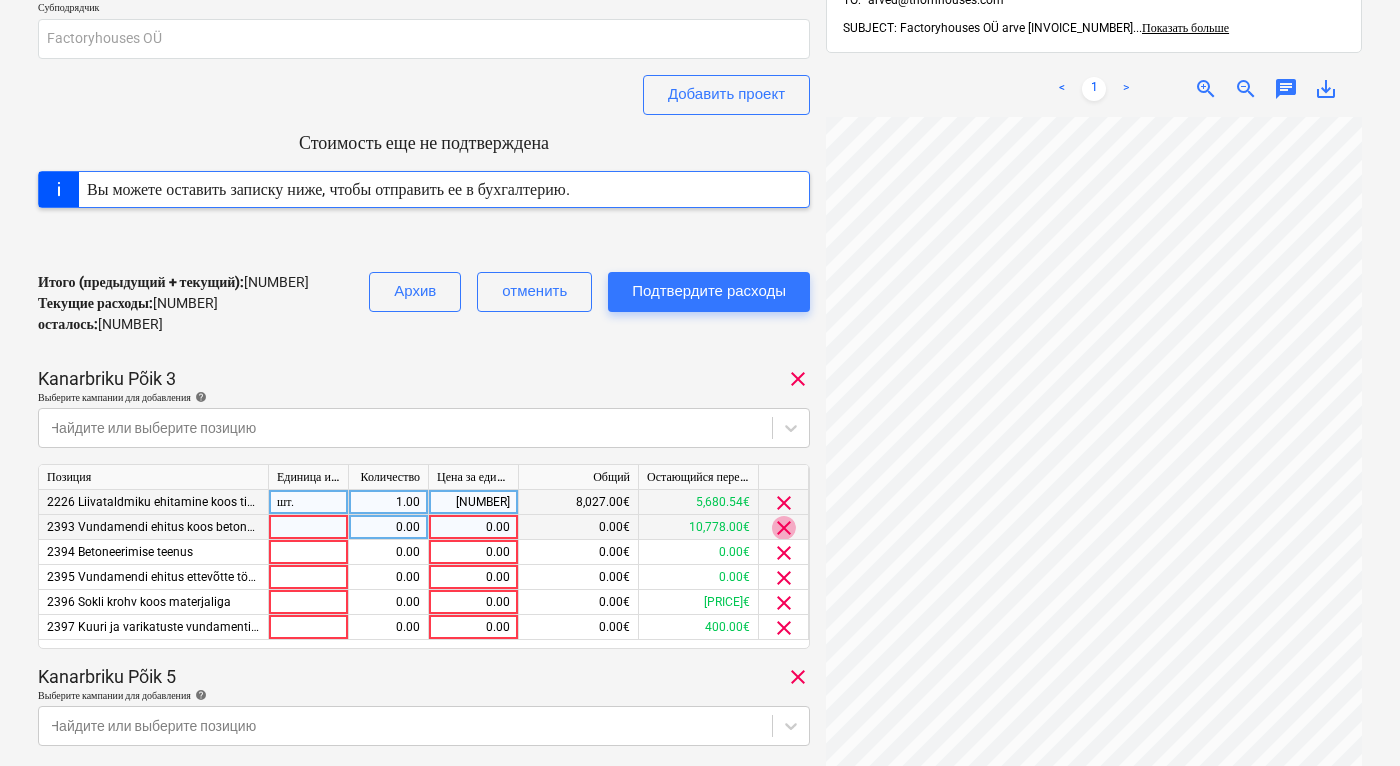 click on "clear" at bounding box center [784, 528] 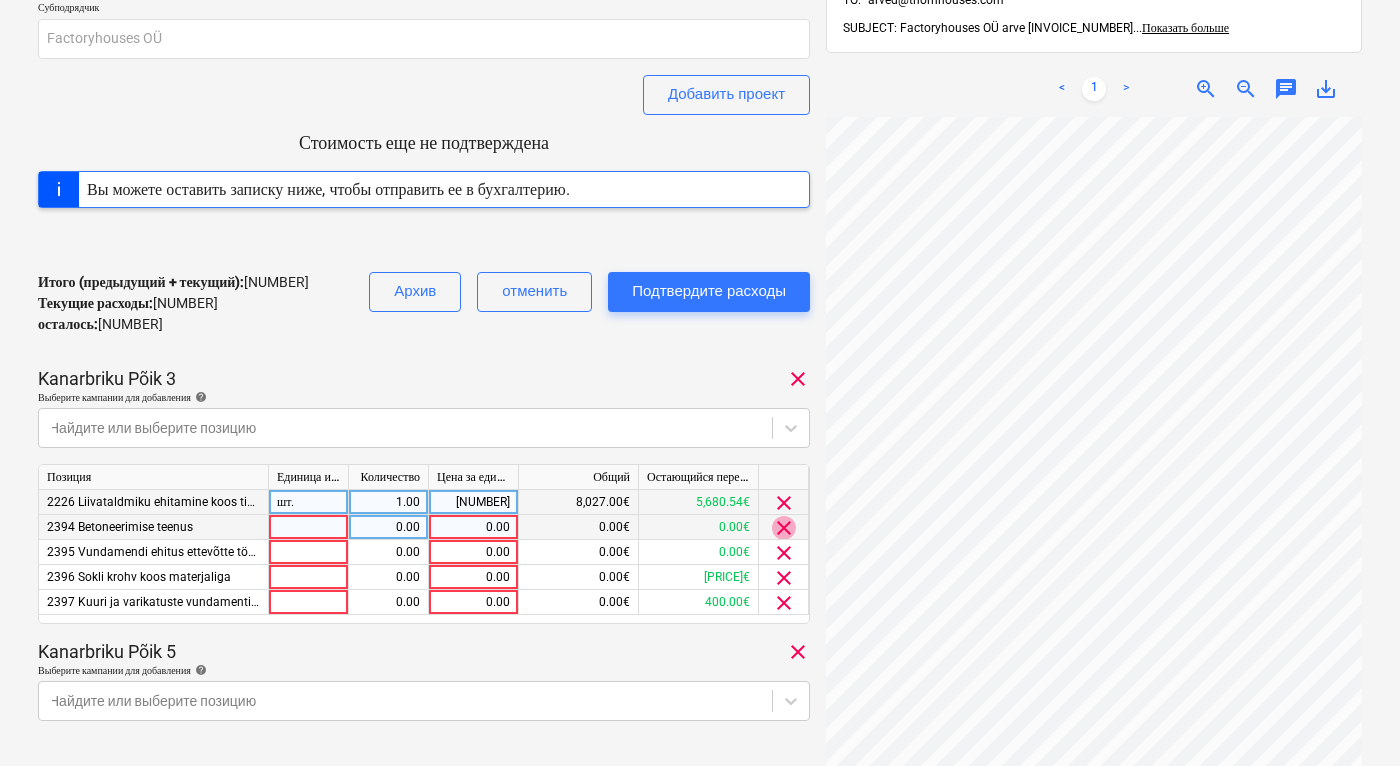 click on "clear" at bounding box center (784, 528) 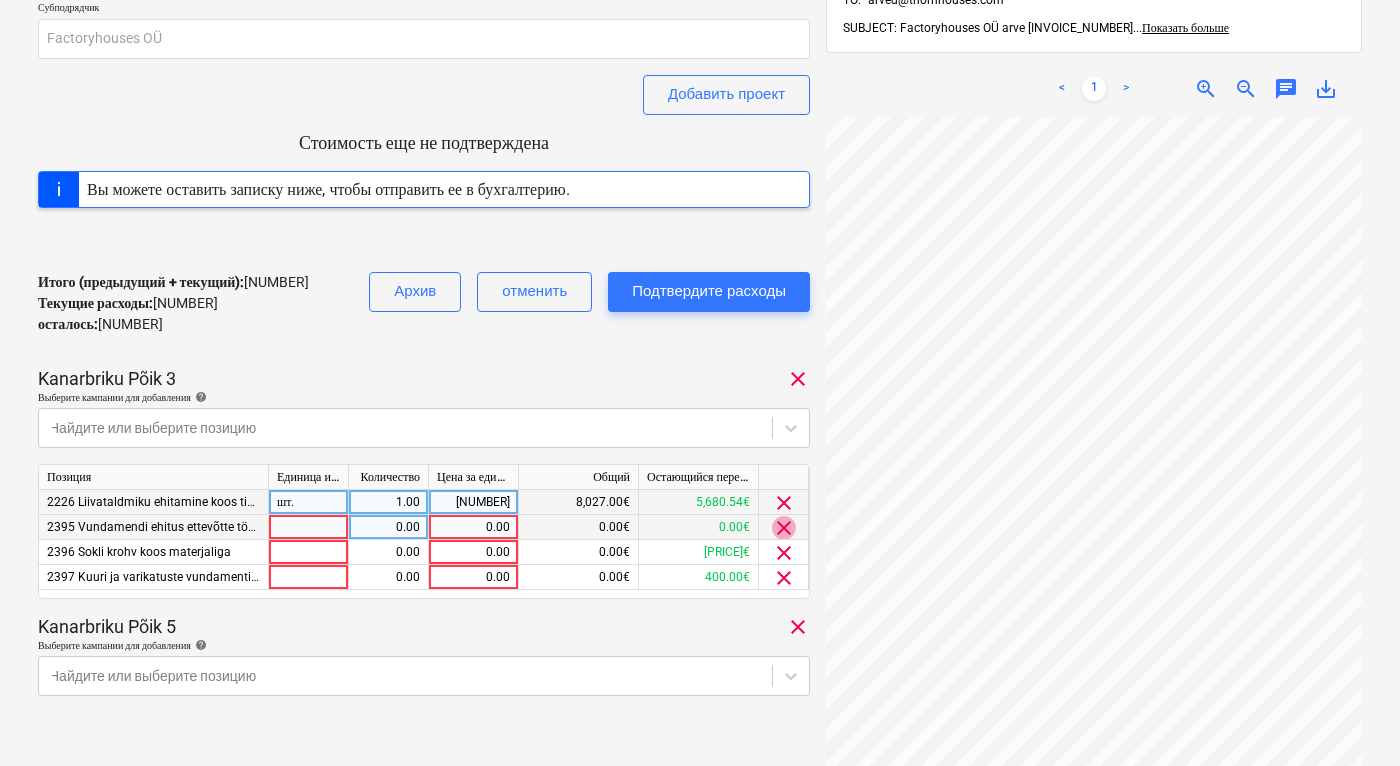 click on "clear" at bounding box center (784, 528) 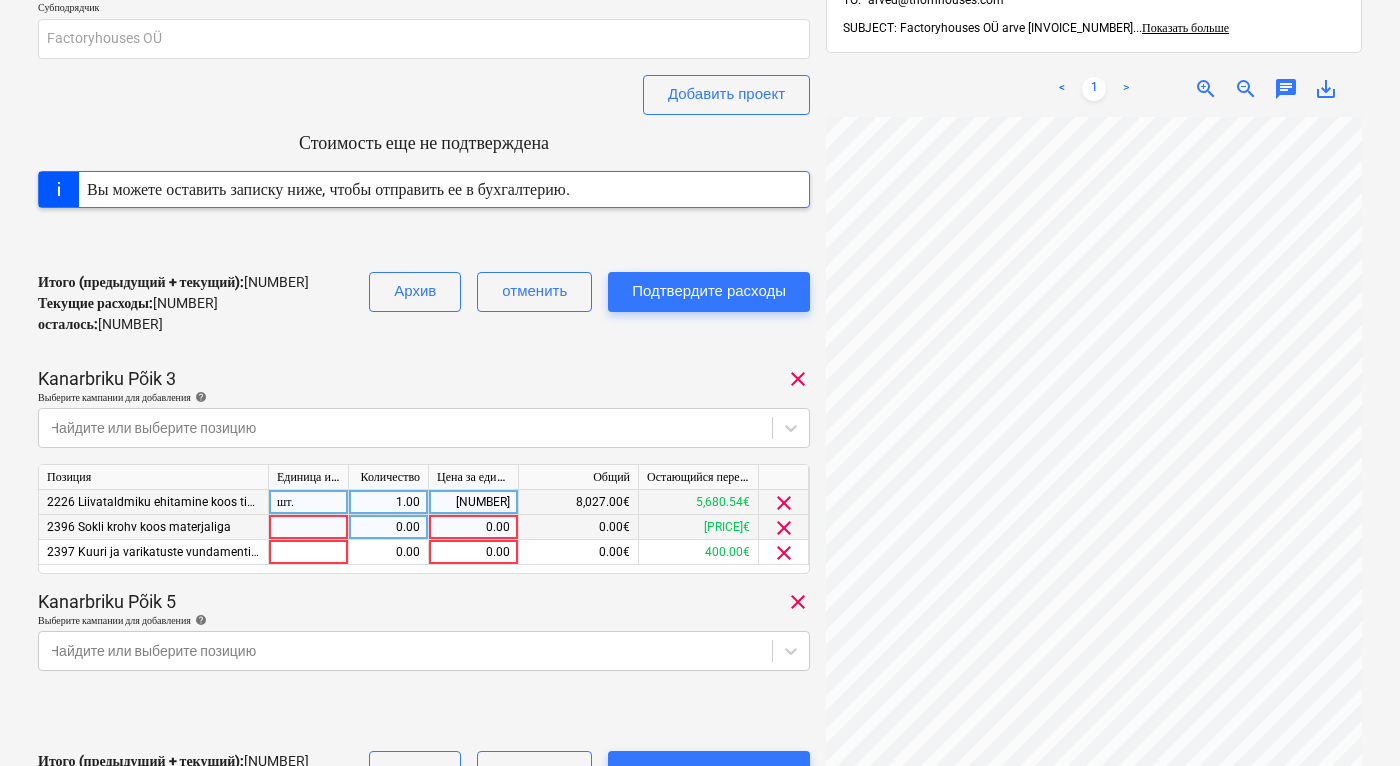 click on "clear" at bounding box center [784, 528] 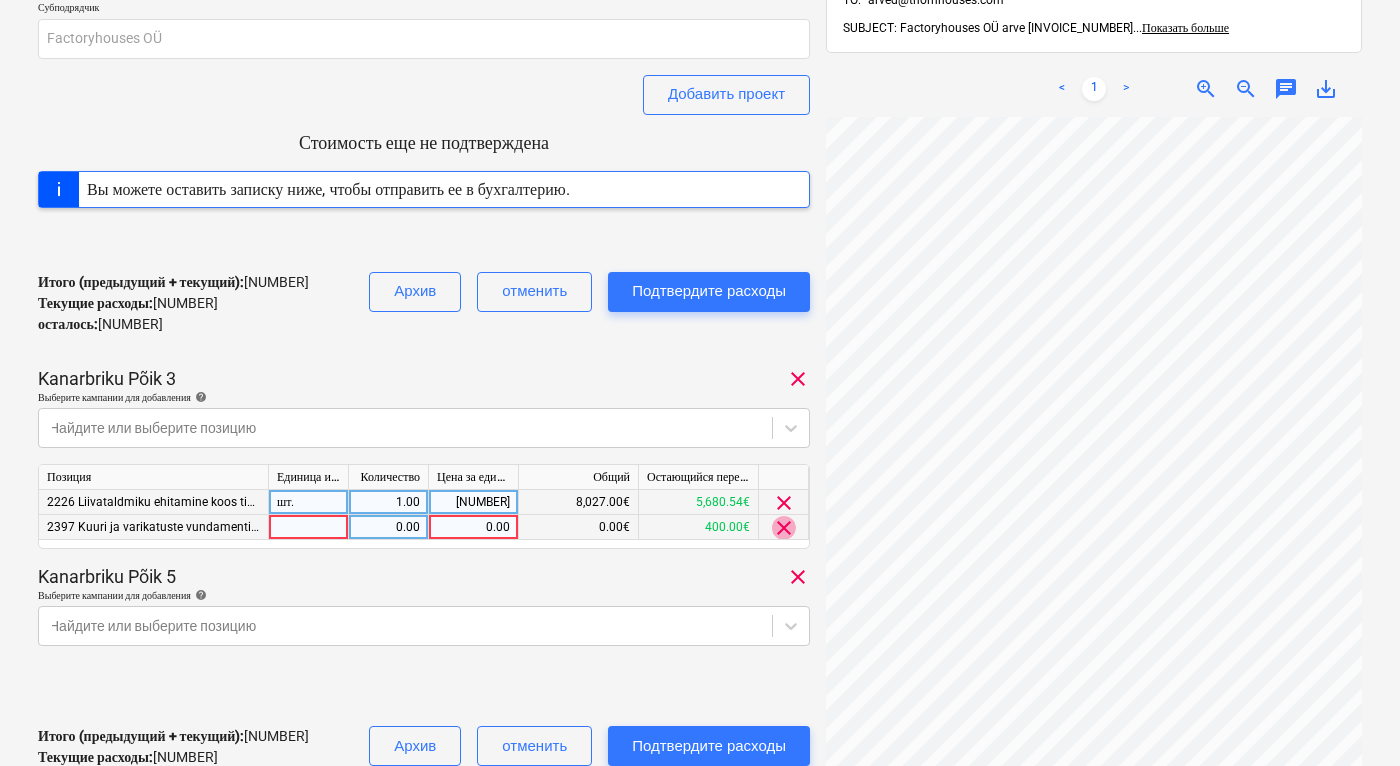 click on "clear" at bounding box center [784, 528] 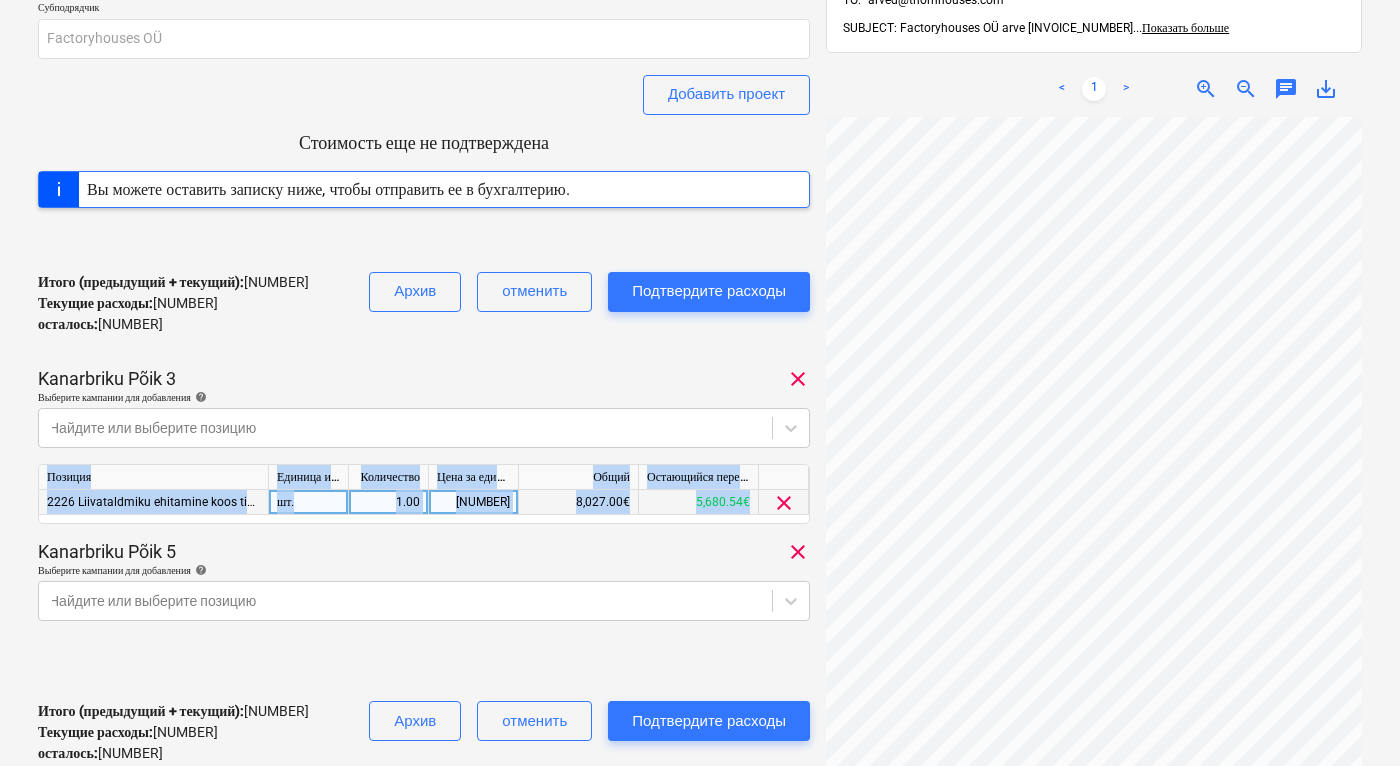 click on "Позиция Единица измерения Количество Цена за единицу товара Общий Остающийся пересмотренный бюджет 2226 Liivataldmiku ehitamine koos tihendamisega. шт. 1.00 8,027.00 8,027.00€ 5,680.54€ clear" at bounding box center (424, 494) 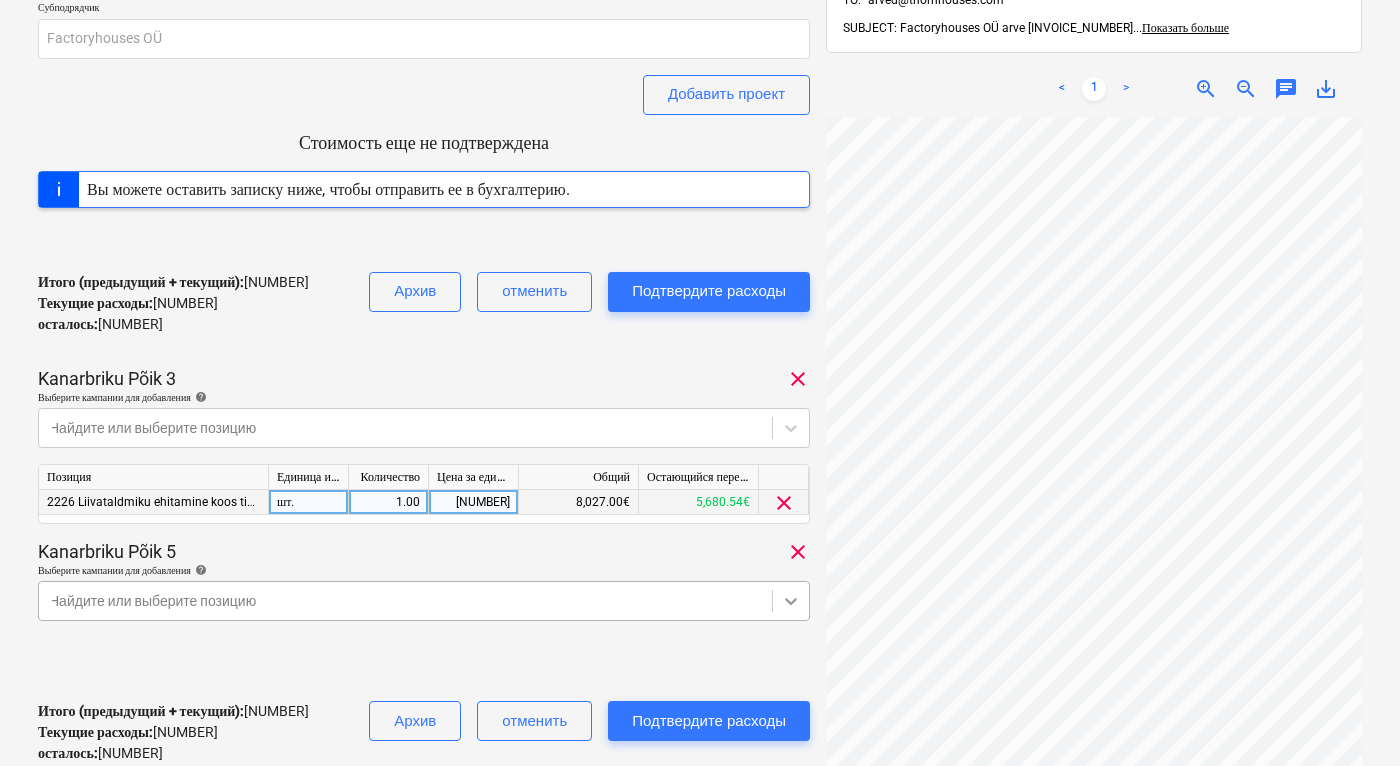 click on "Продажи Проекты Контакты Консолидированные счета-фактуры 1 Входящие format_size keyboard_arrow_down help search Поиск notifications 99 keyboard_arrow_down [LAST] keyboard_arrow_down 310725-01 Общая сумма сводного счета 16,054.00 Субподрядчик Factoryhouses OÜ Добавить проект Стоимость еще не подтверждена Вы можете оставить записку ниже, чтобы отправить ее в бухгалтерию. Итого (предыдущий + текущий) :  8,027.00 Текущие расходы :  8,027.00 осталось :  8,027.00 Архив отменить Подтвердите расходы [STREET] clear Выберите кампании для добавления help Найдите или выберите позицию Позиция Единица измерения Количество Общий шт. 1.00 clear" at bounding box center (700, 180) 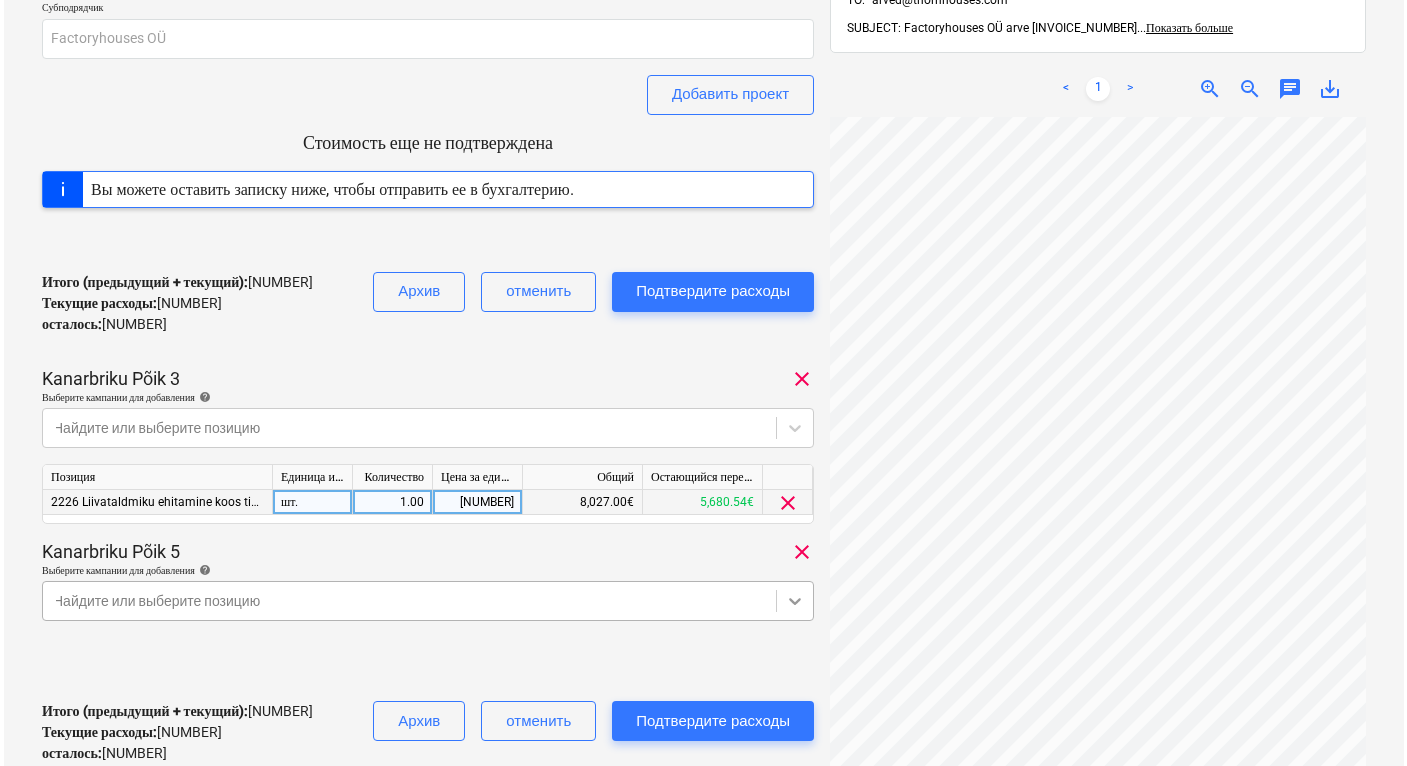 scroll, scrollTop: 376, scrollLeft: 0, axis: vertical 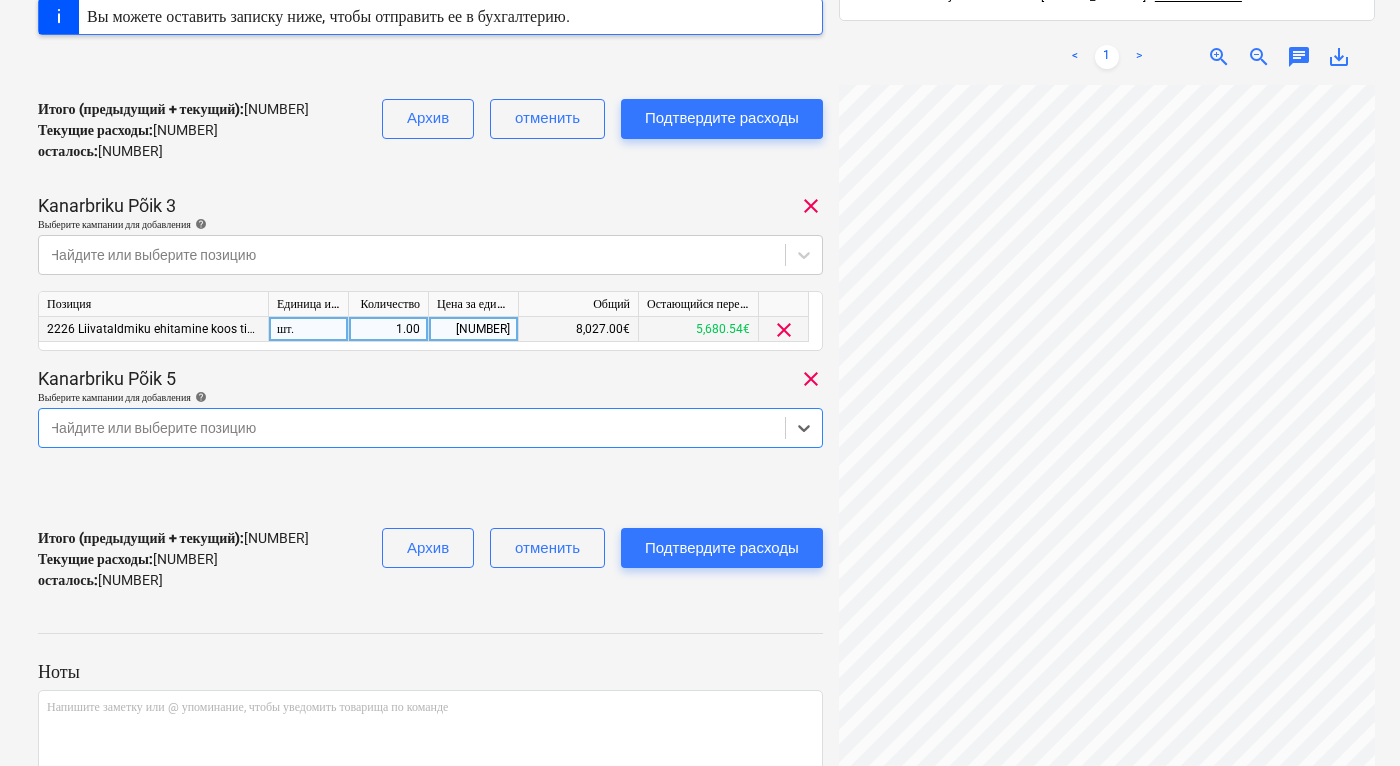 click on "Найдите или выберите позицию" at bounding box center [412, 428] 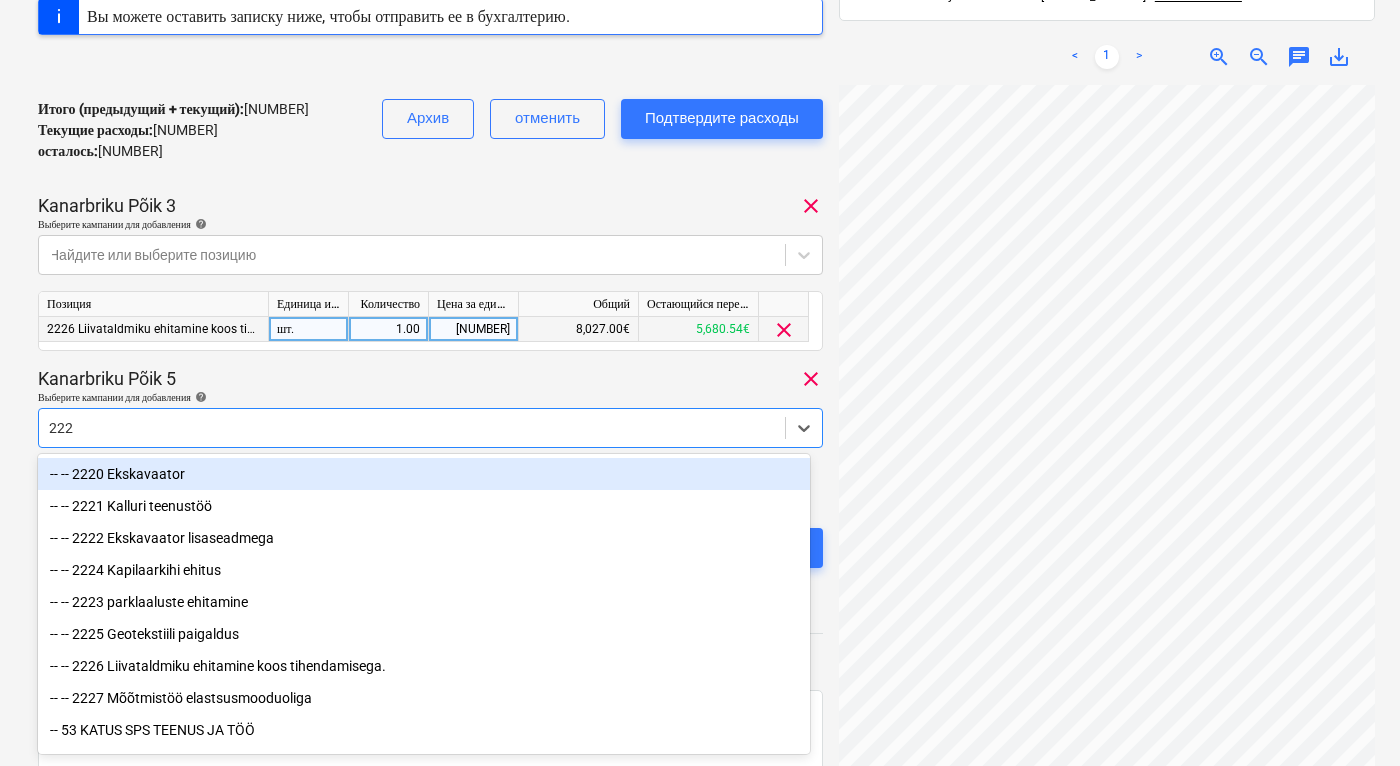 type on "2226" 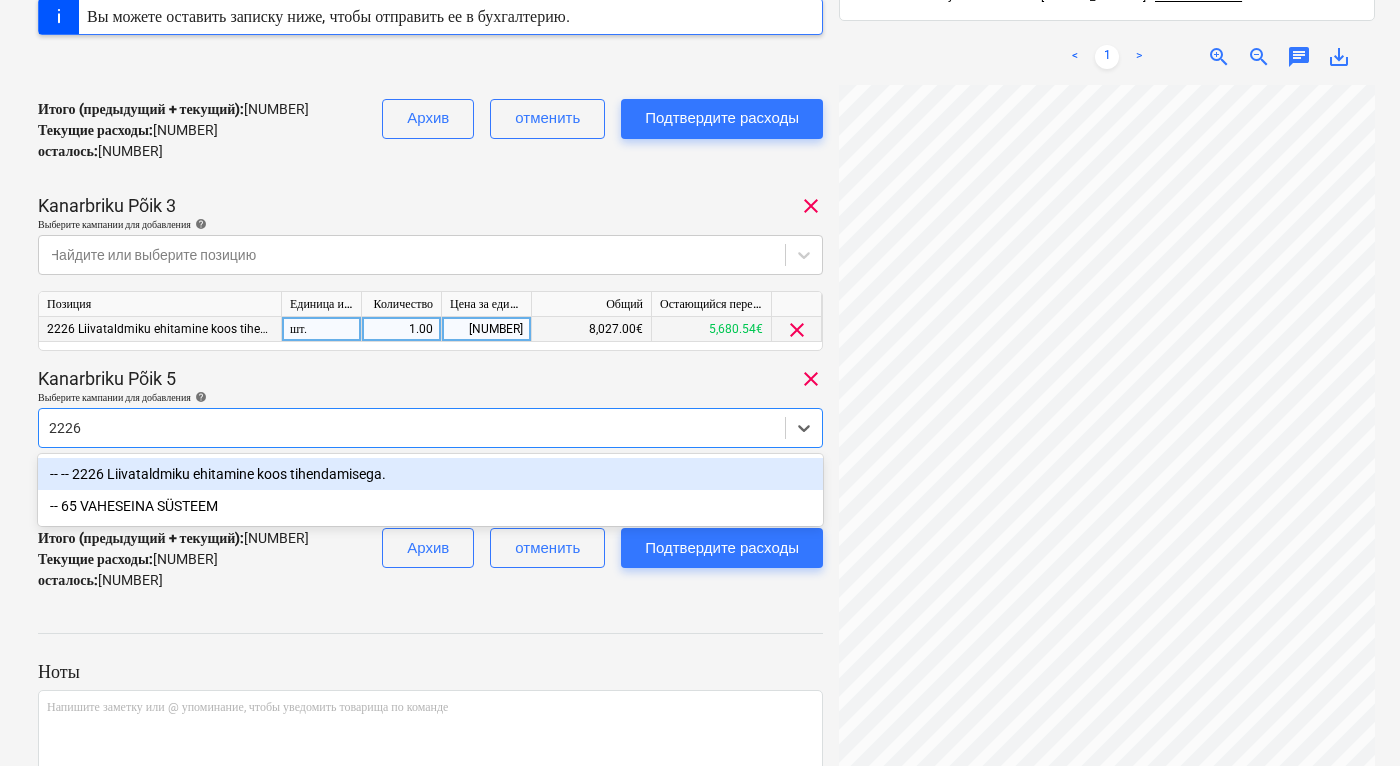 click on "-- --  2226 Liivataldmiku ehitamine koos tihendamisega." at bounding box center (430, 474) 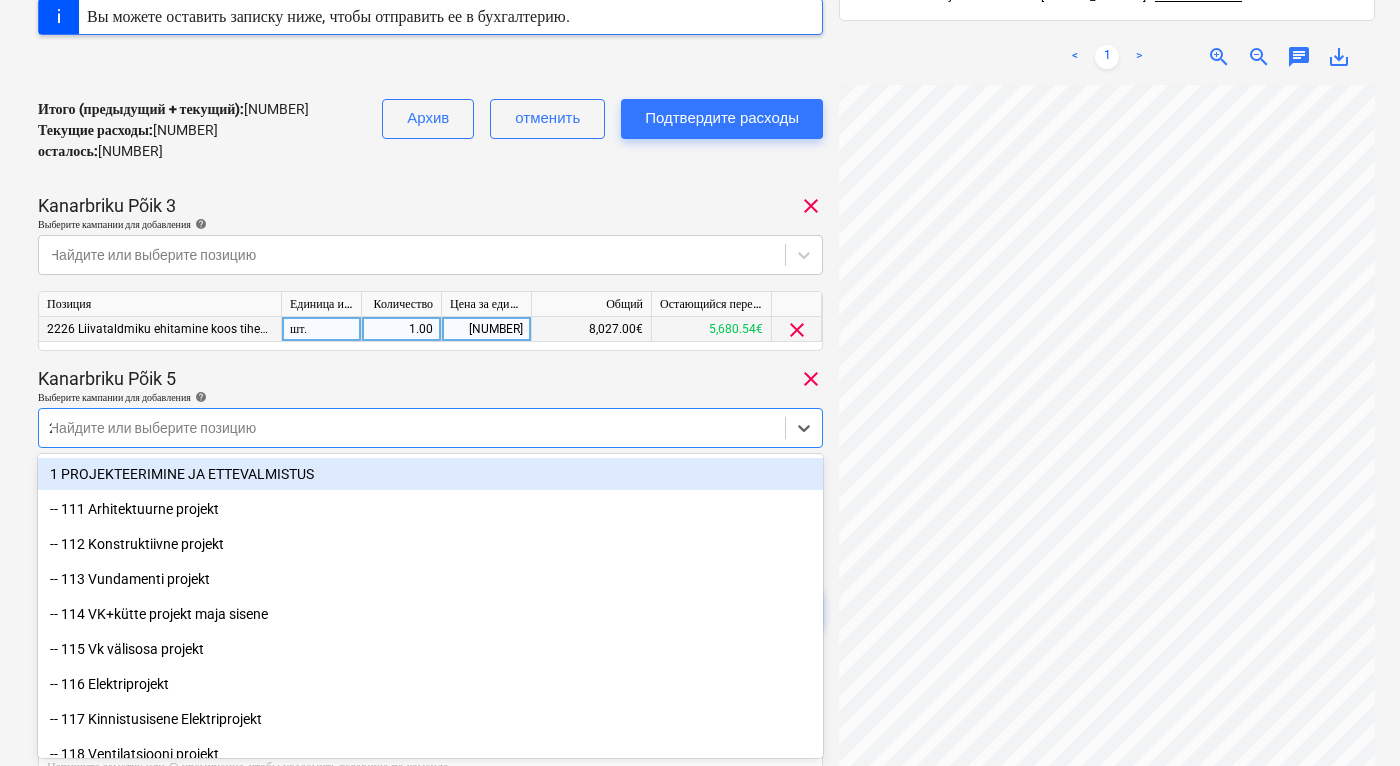 type 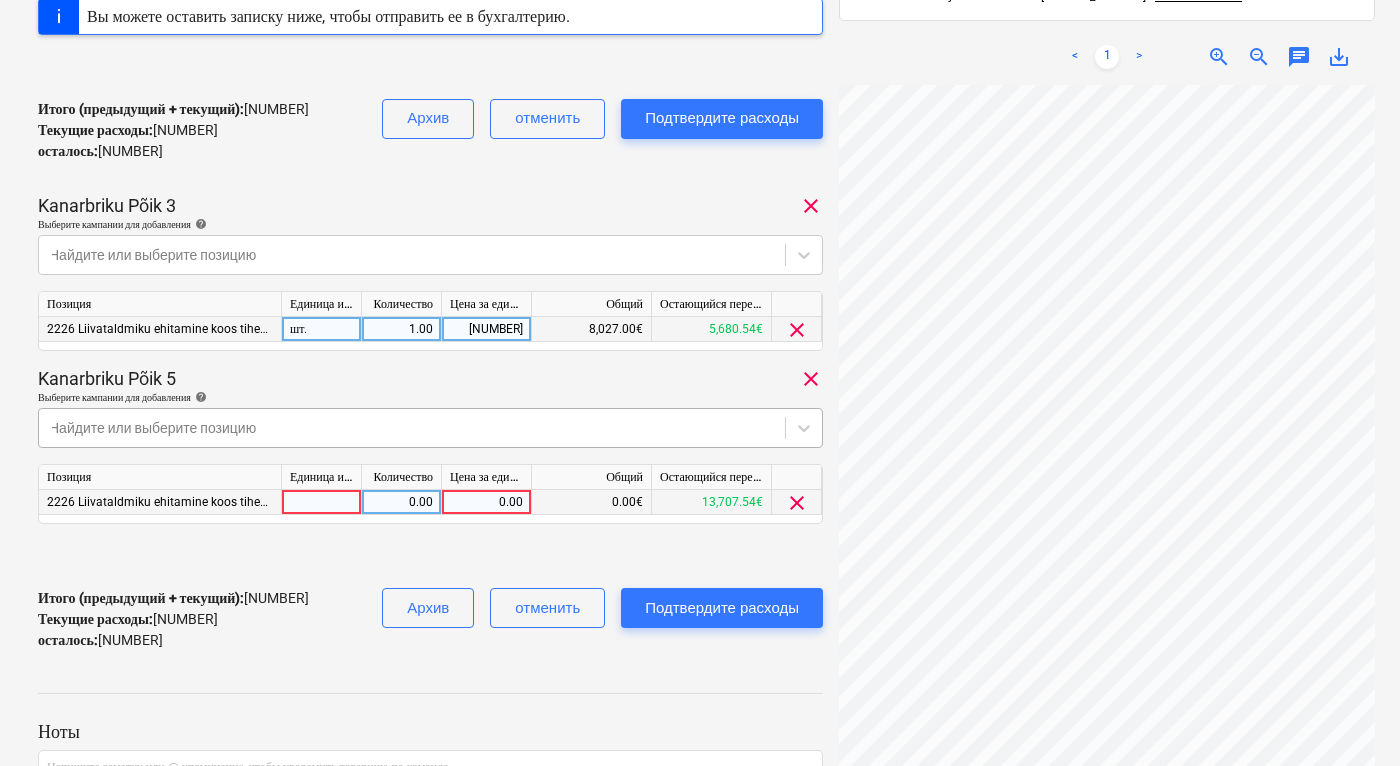 click on "0.00" at bounding box center (486, 502) 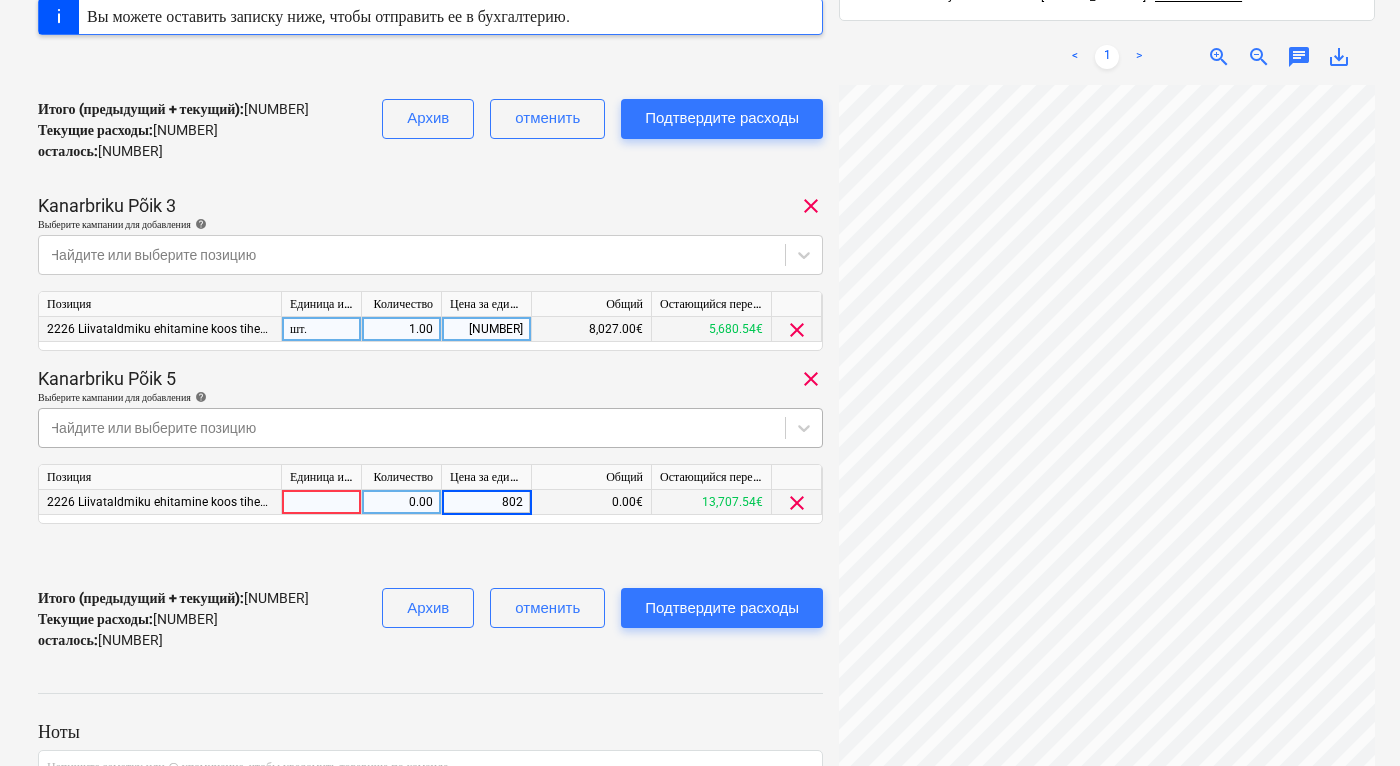 type on "8027" 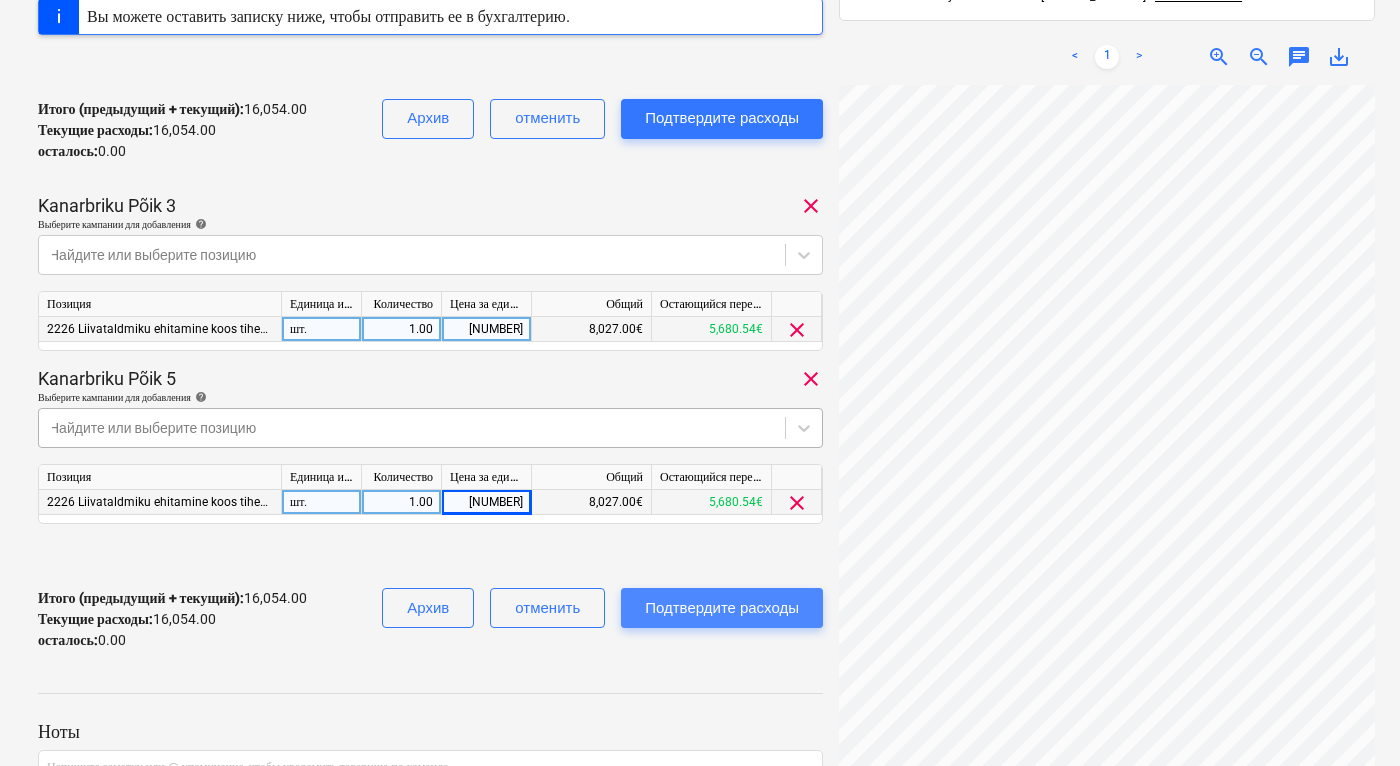 click on "Подтвердите расходы" at bounding box center (722, 608) 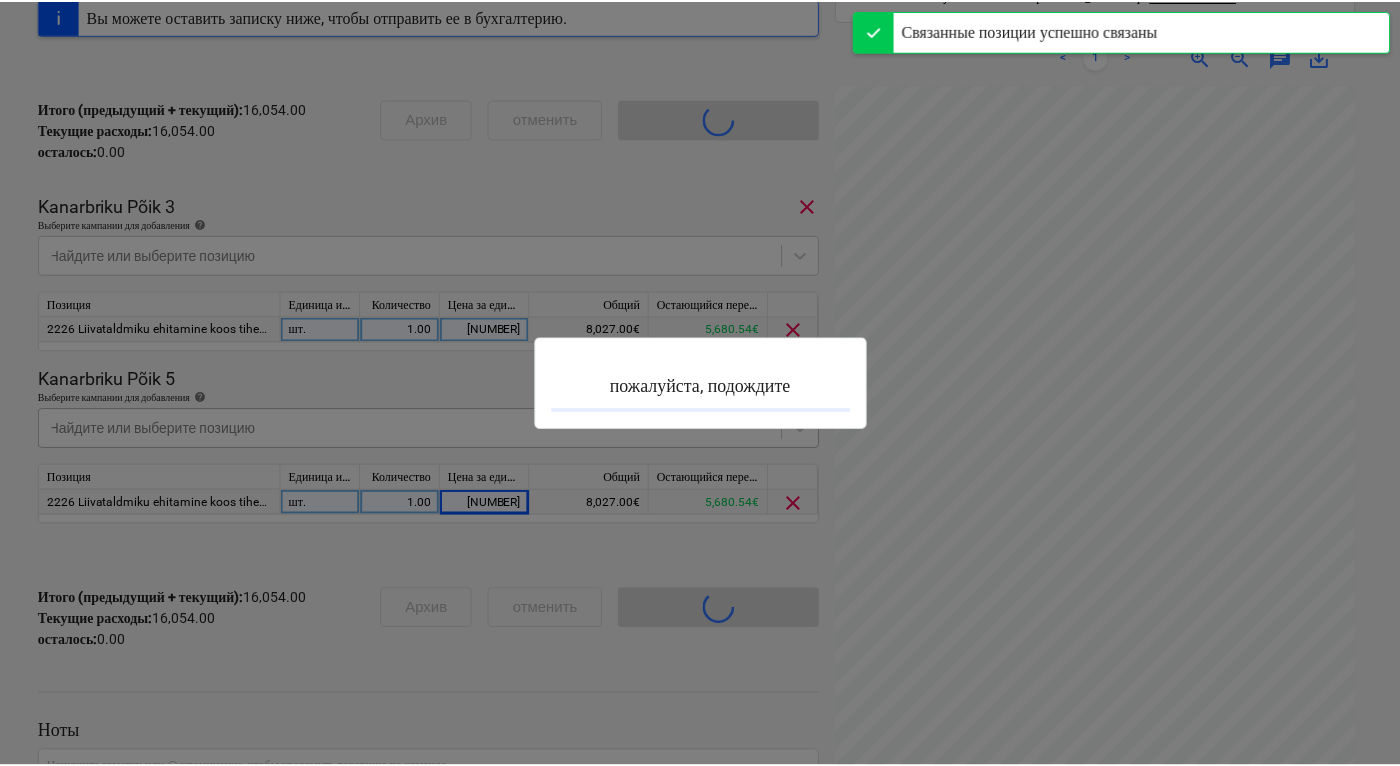 scroll, scrollTop: 0, scrollLeft: 0, axis: both 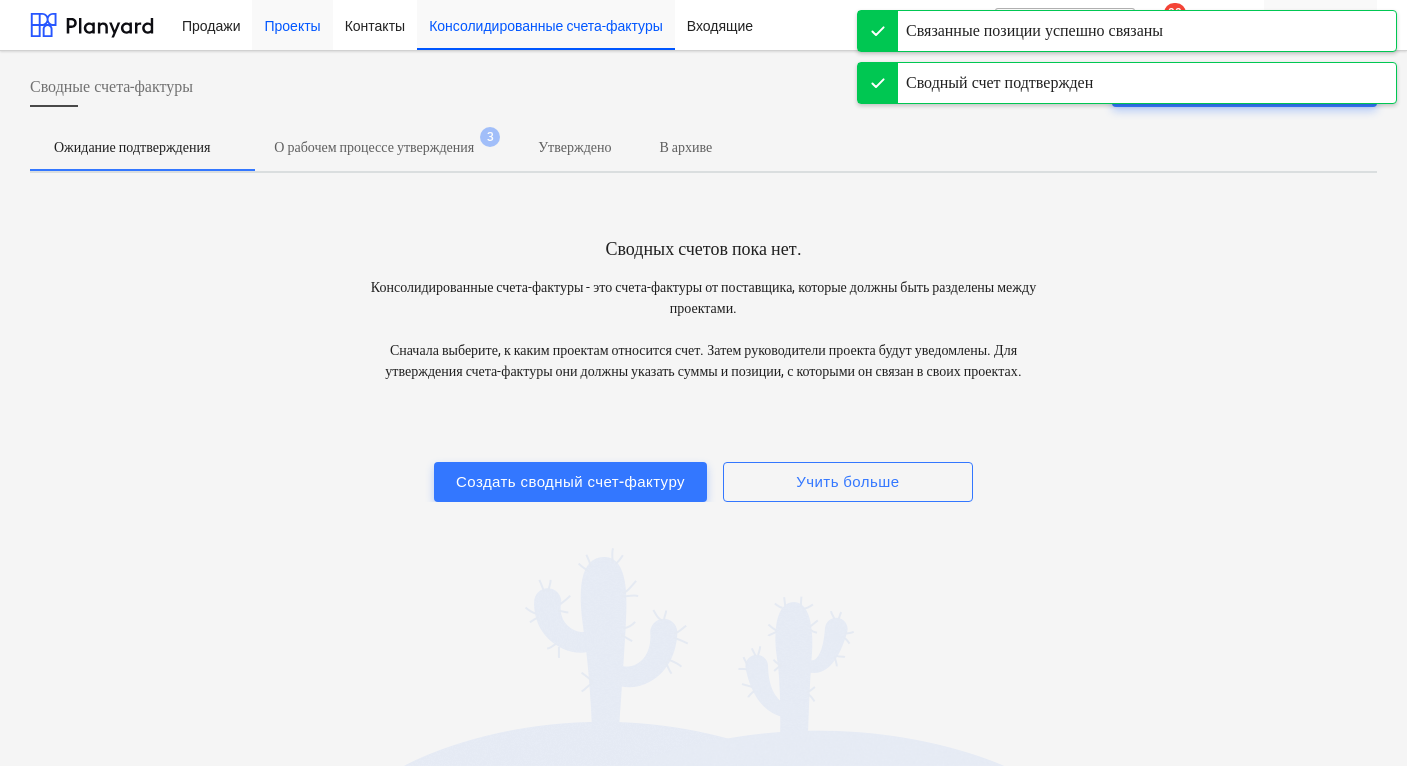 click on "Проекты" at bounding box center [292, 24] 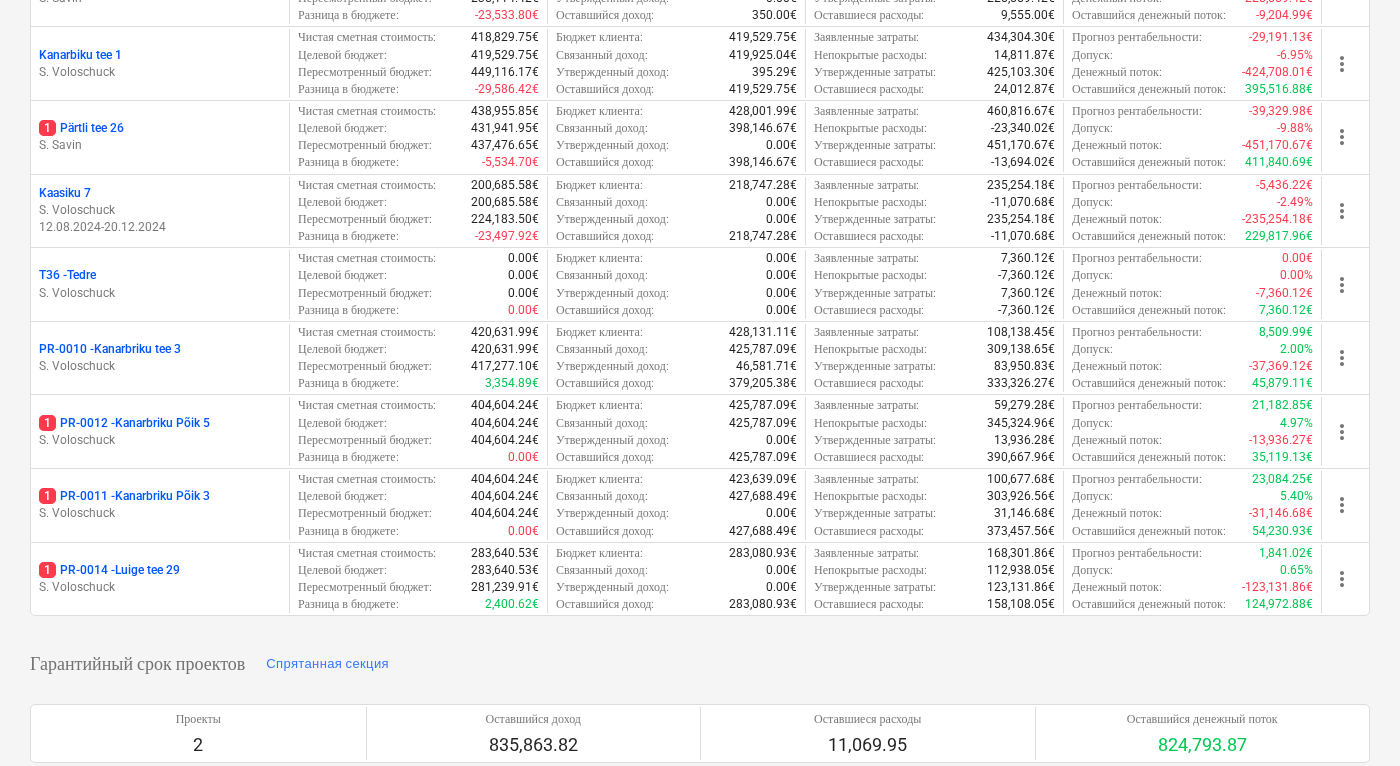 scroll, scrollTop: 504, scrollLeft: 0, axis: vertical 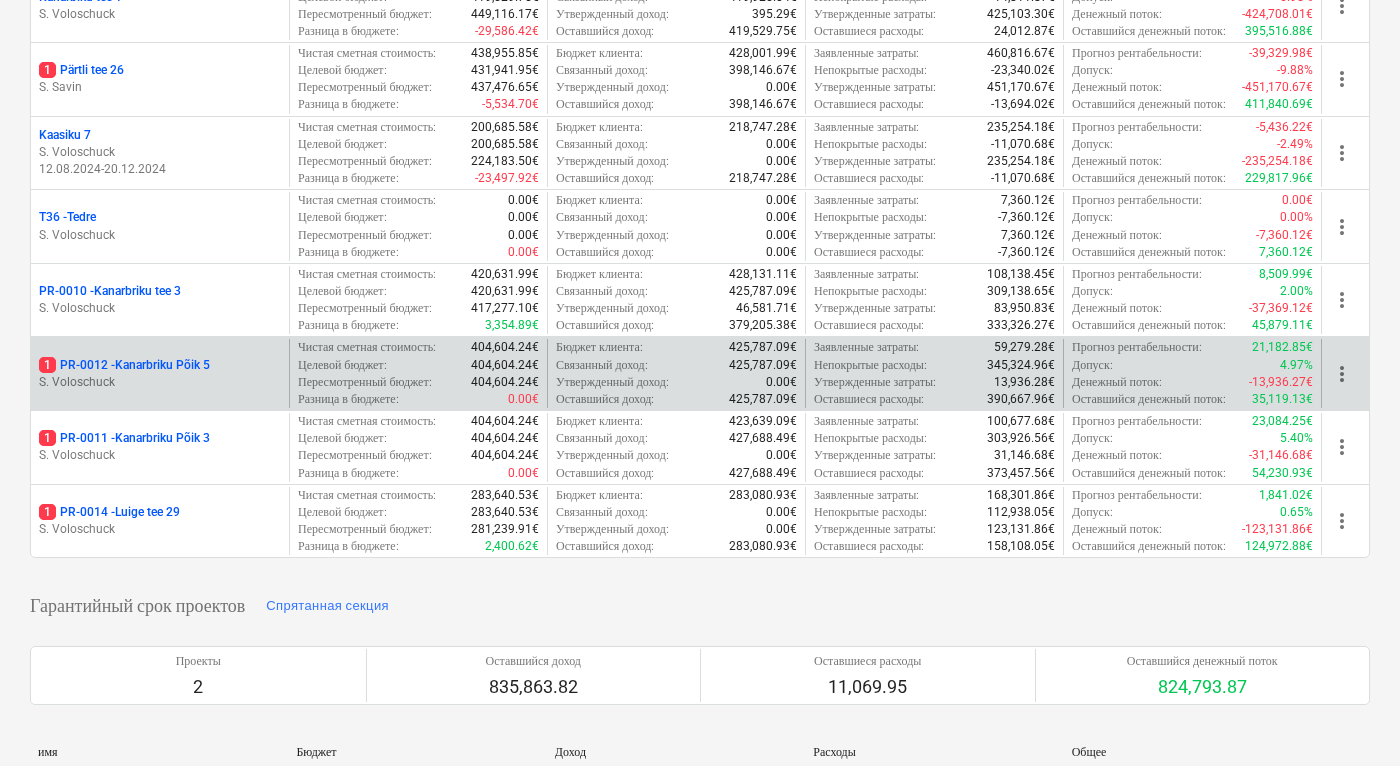 click on "1 PR-0012 -  [STREET]" at bounding box center (124, 365) 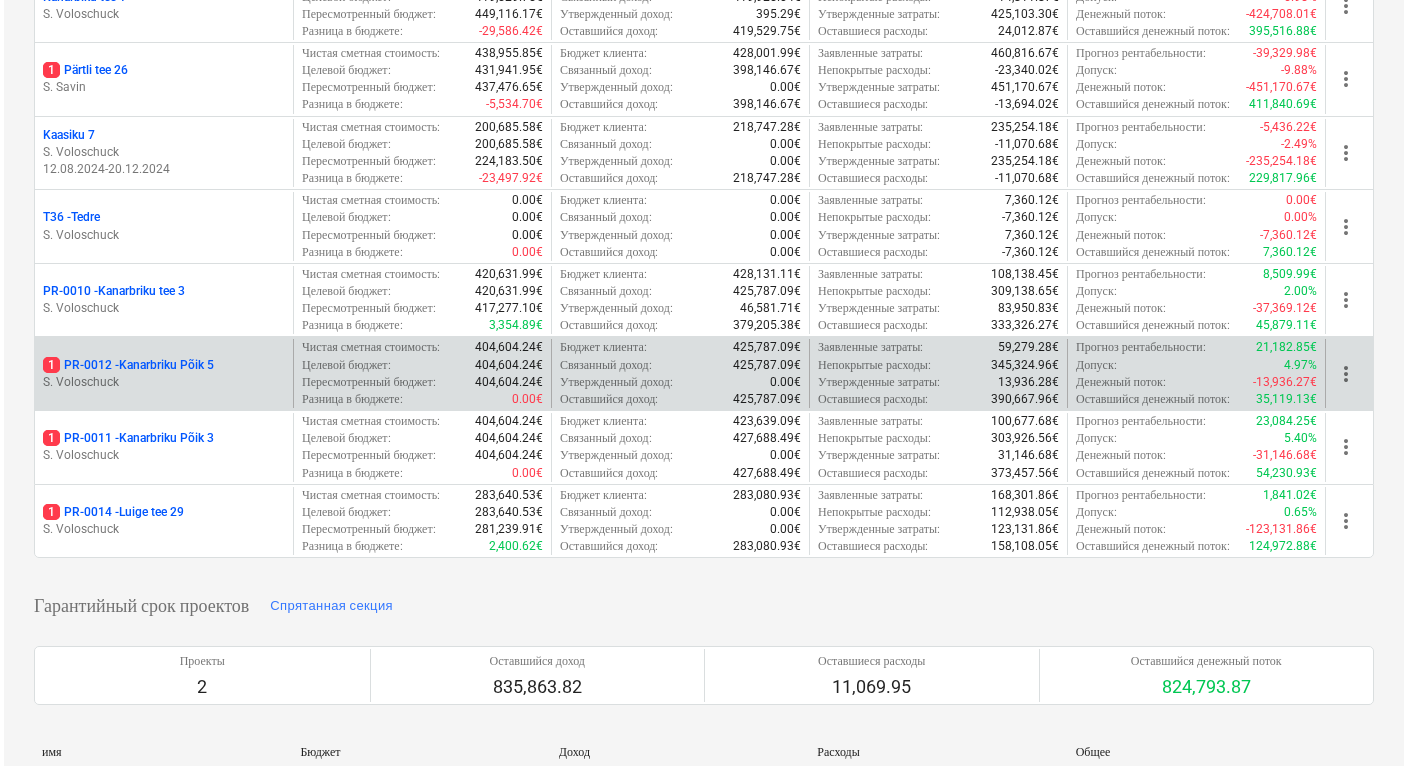 scroll, scrollTop: 0, scrollLeft: 0, axis: both 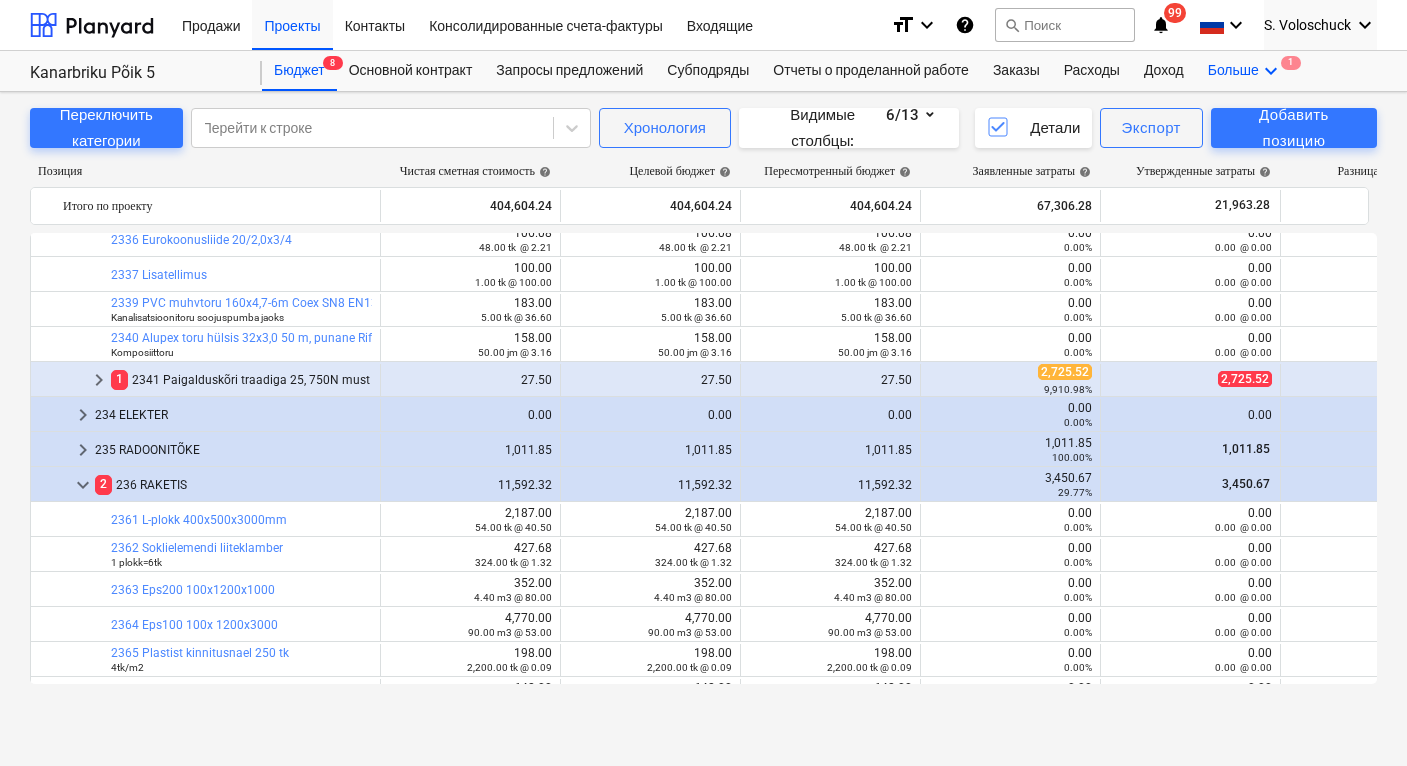 click on "keyboard_arrow_down" at bounding box center [1271, 71] 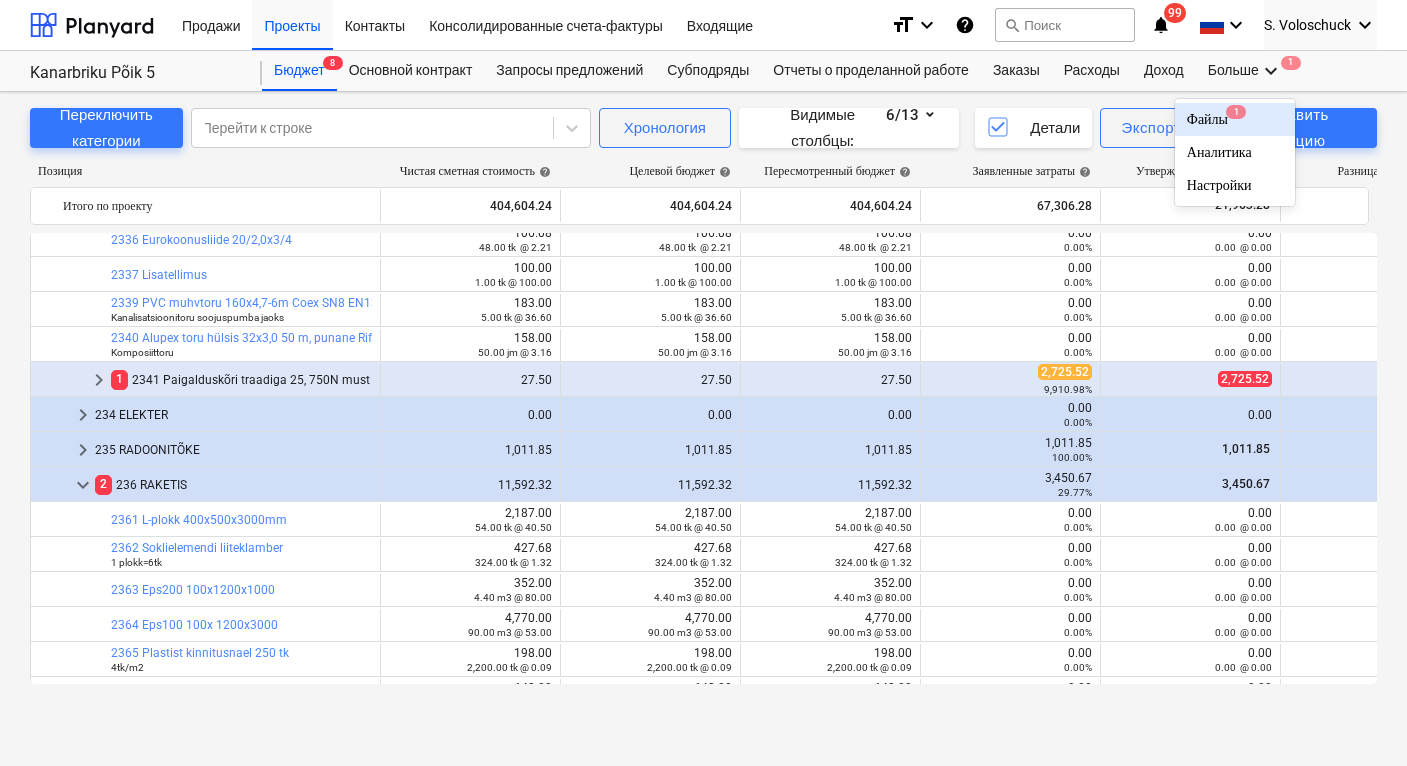 click on "Файлы 1" at bounding box center (1235, 119) 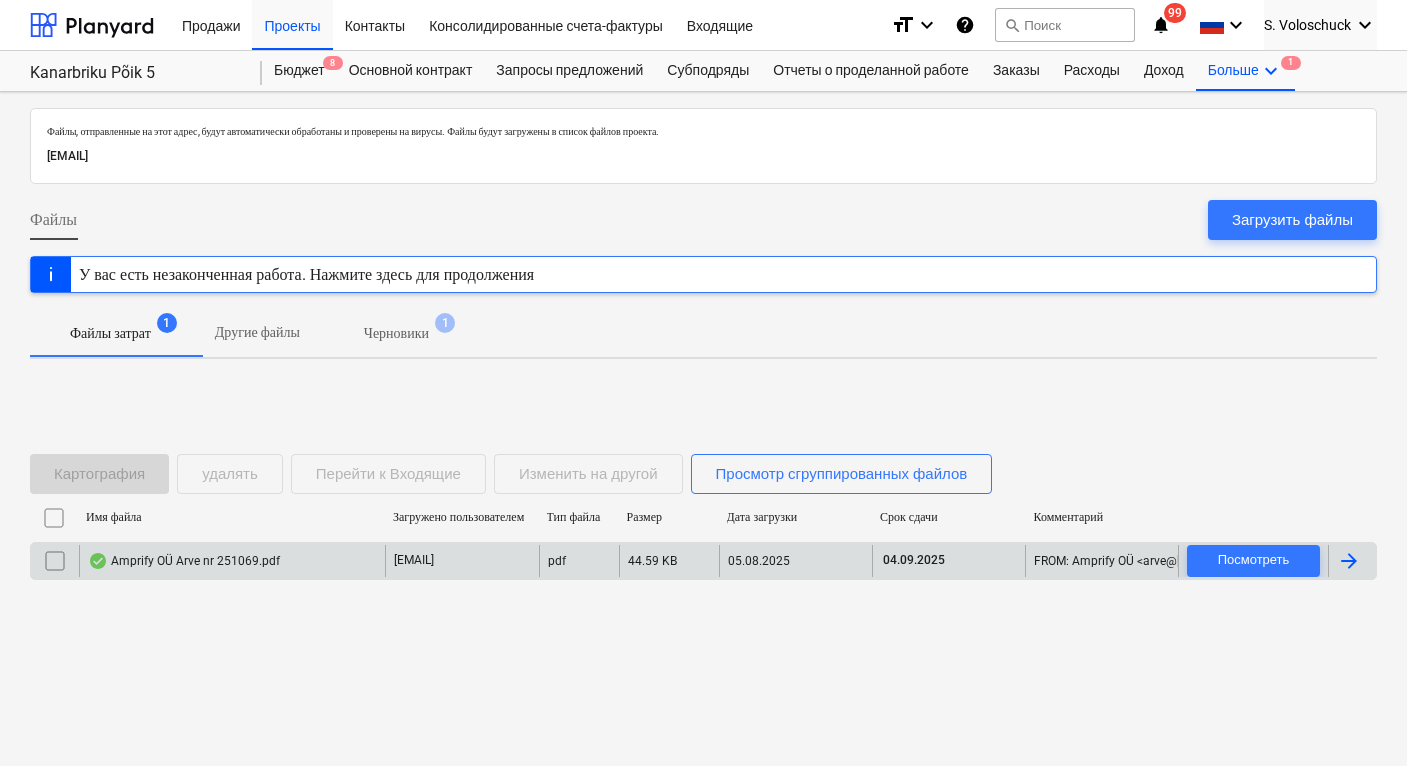 click on "Amprify OÜ Arve nr 251069.pdf" at bounding box center [232, 561] 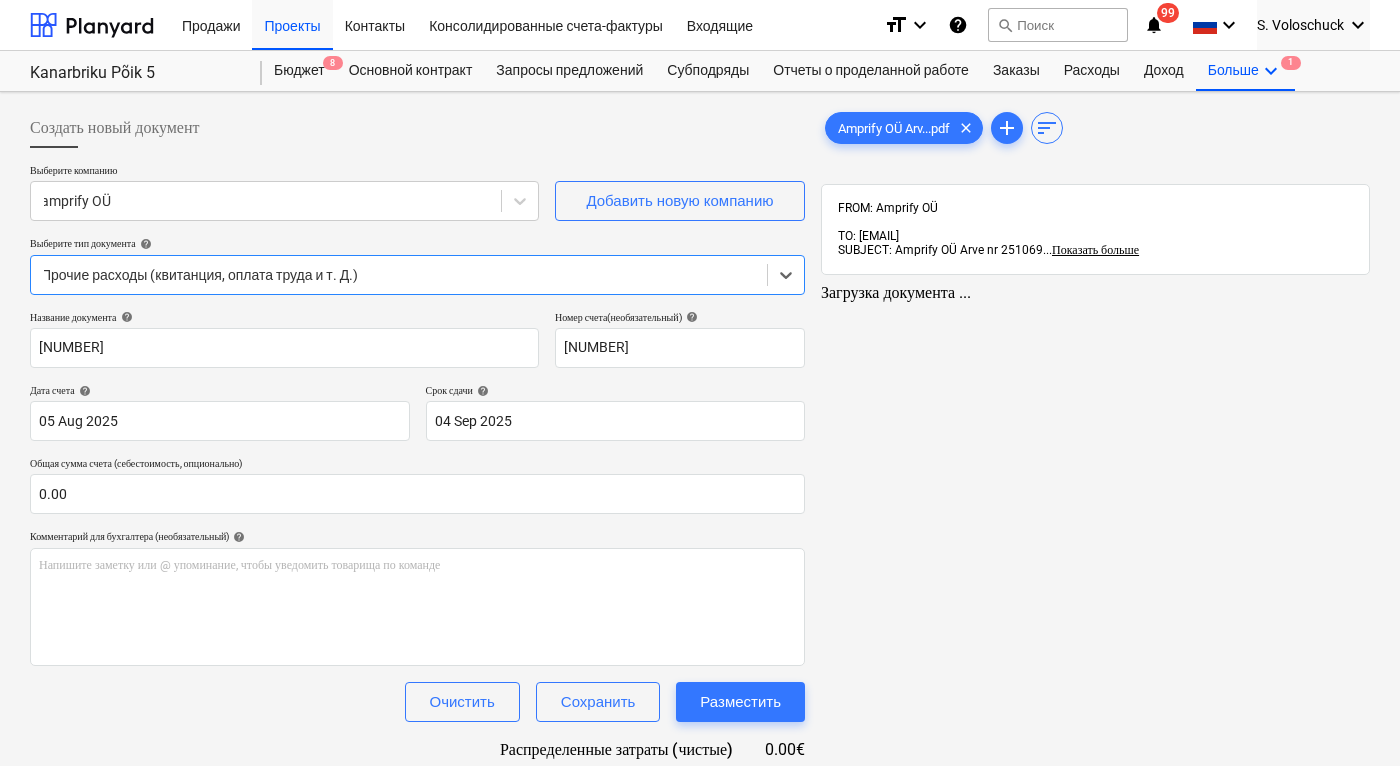 type on "[NUMBER]" 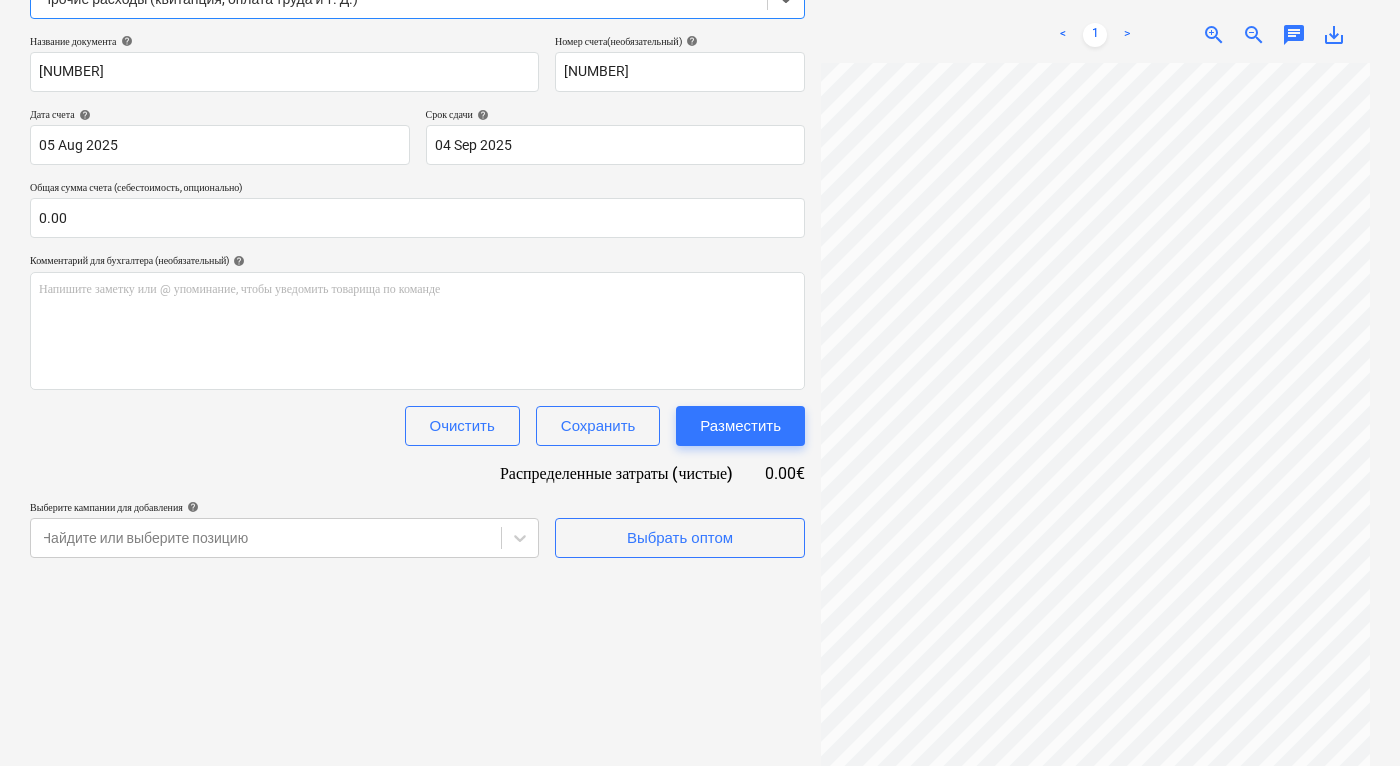 scroll, scrollTop: 284, scrollLeft: 0, axis: vertical 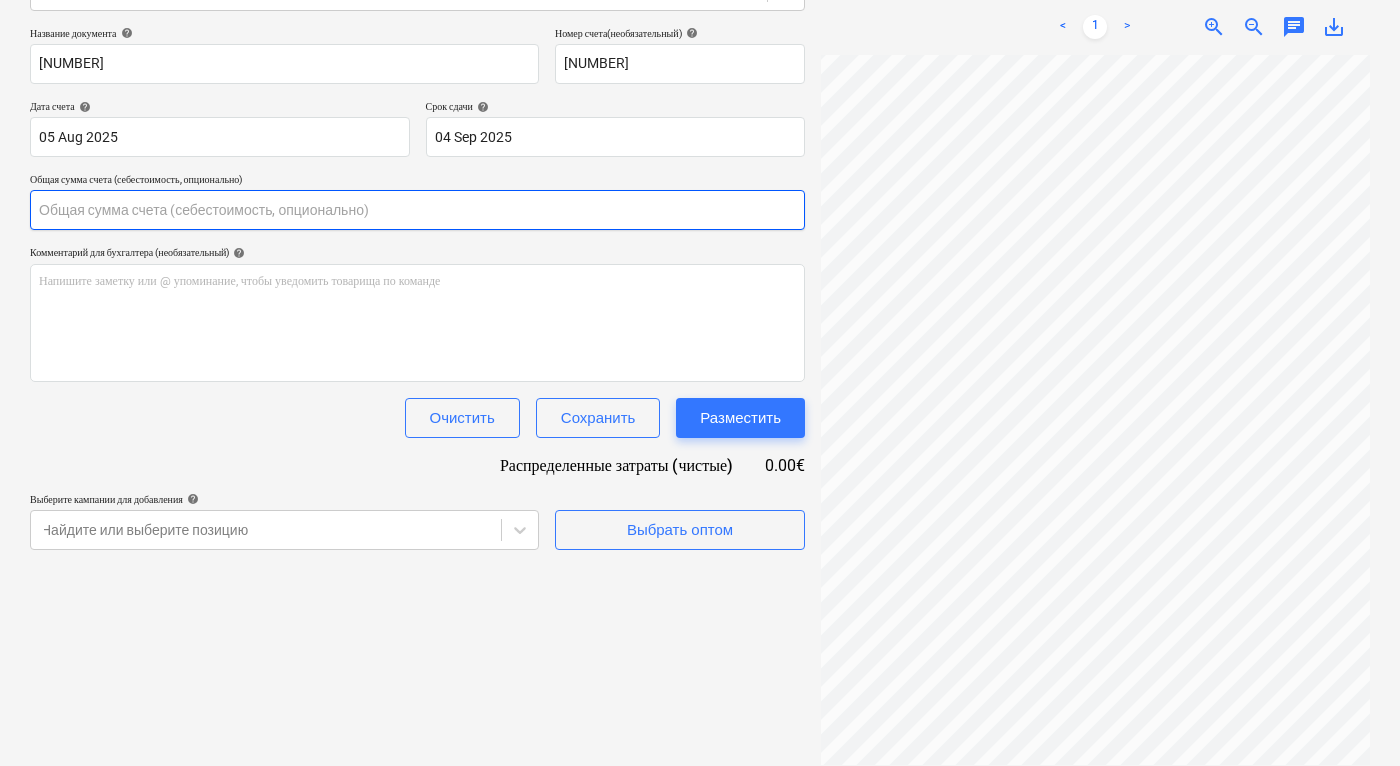 click at bounding box center (417, 210) 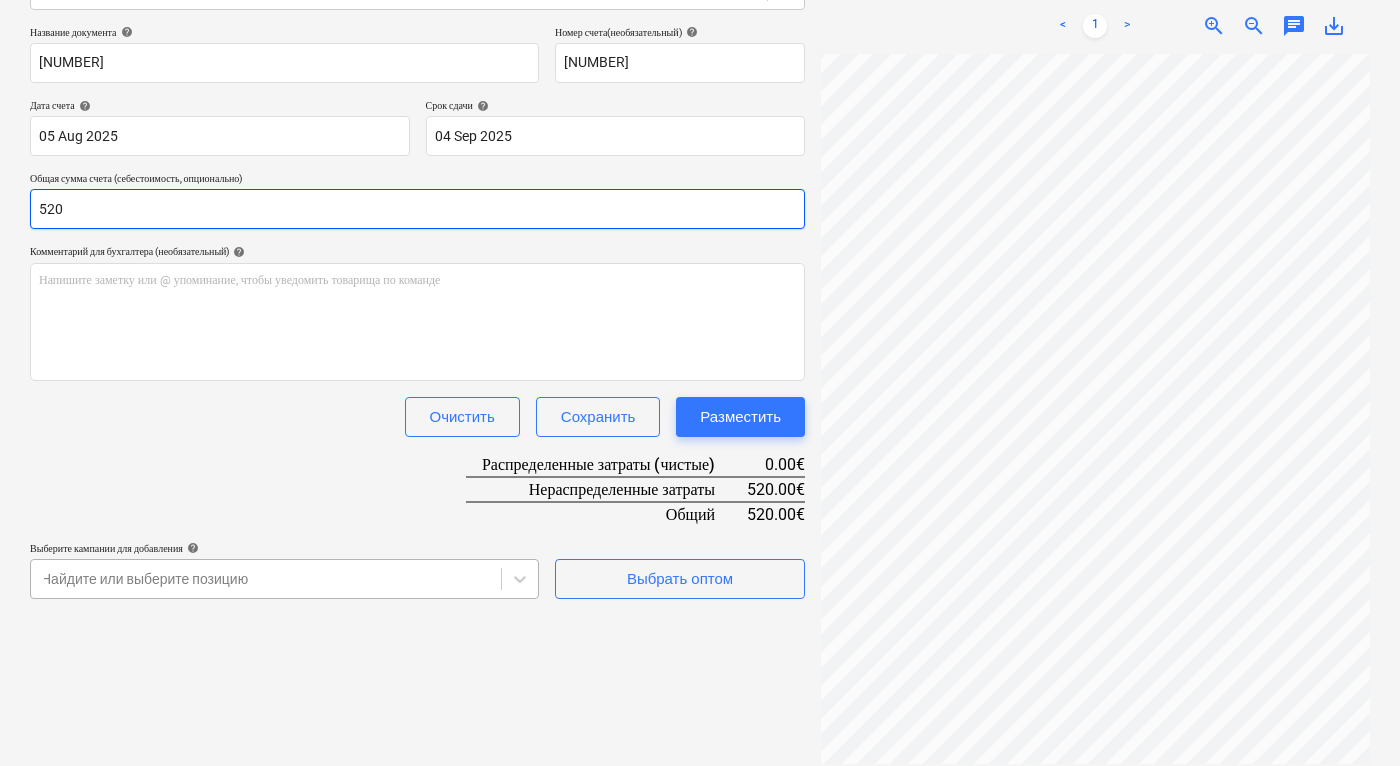 scroll, scrollTop: 284, scrollLeft: 0, axis: vertical 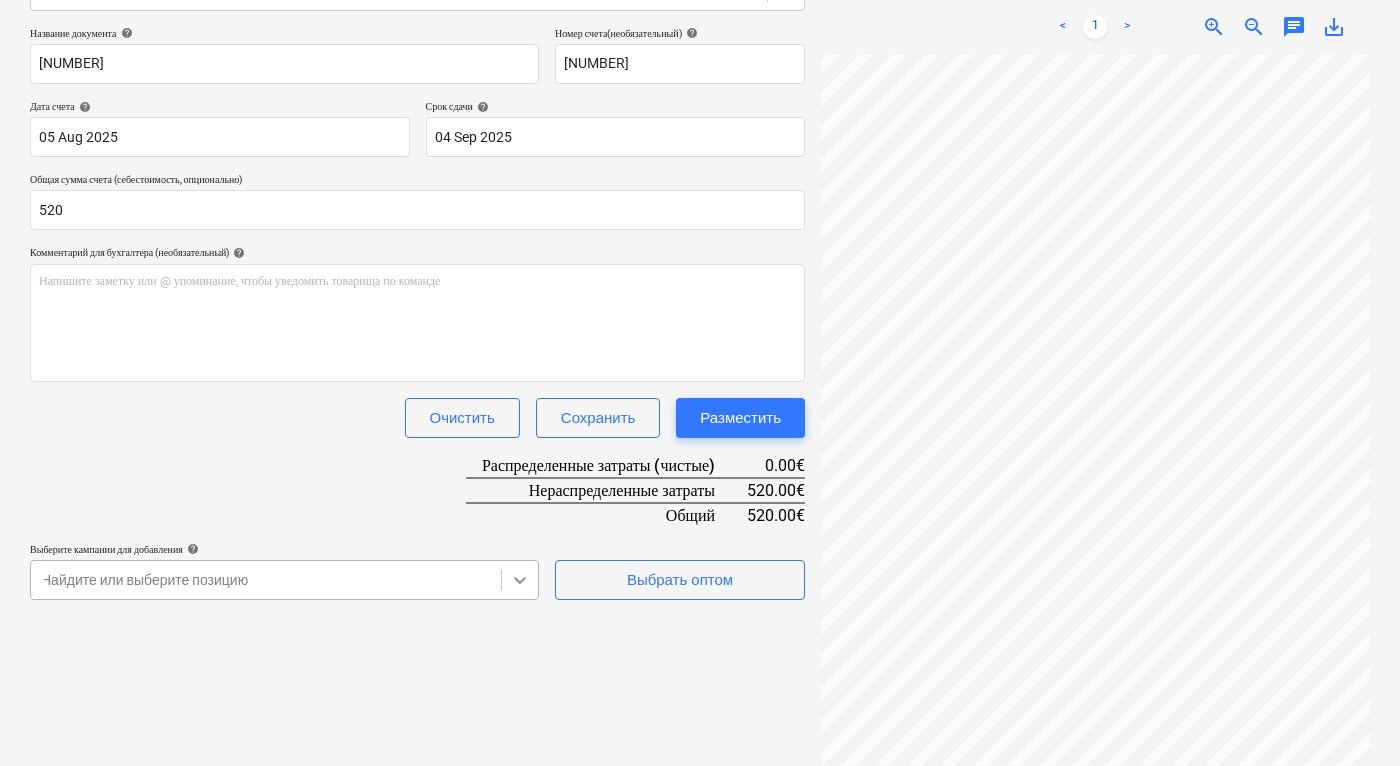 type on "520.00" 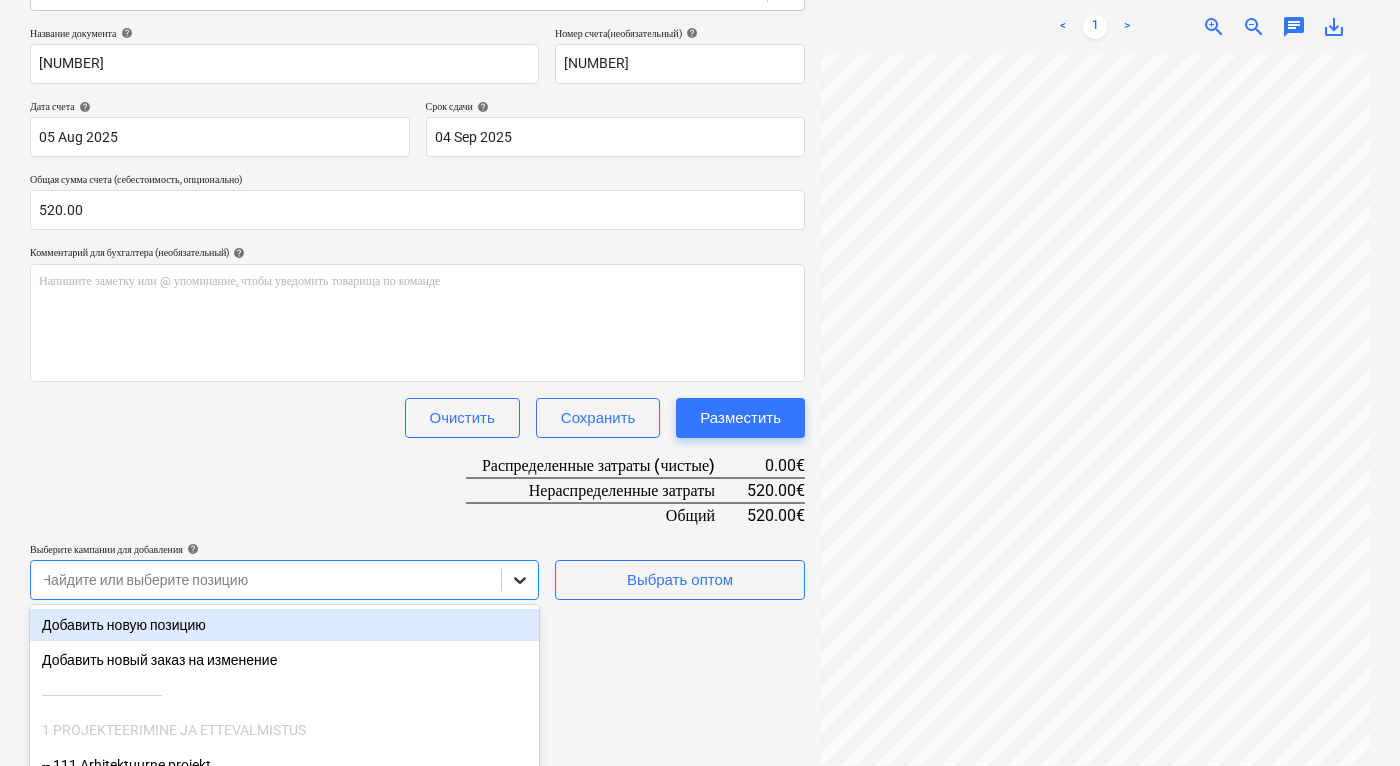 scroll, scrollTop: 427, scrollLeft: 0, axis: vertical 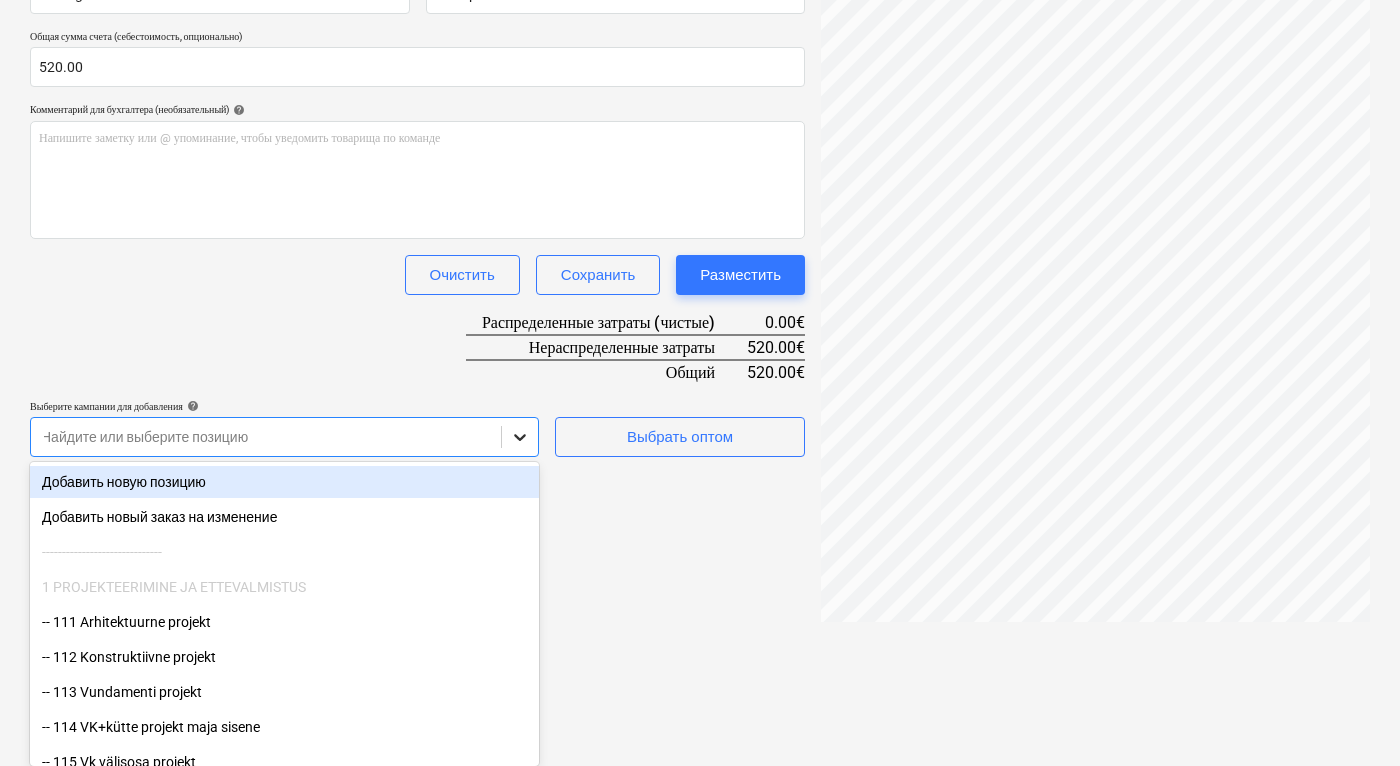 click on "Продажи Проекты Контакты Консолидированные счета-фактуры Входящие format_size keyboard_arrow_down help search Поиск notifications 99 keyboard_arrow_down [LAST] keyboard_arrow_down [STREET] Бюджет 8 Основной контракт Запросы предложений Субподряды Отчеты о проделанной работе Заказы Расходы Доход Больше keyboard_arrow_down 1 Создать новый документ Выберите компанию amprify OÜ   Добавить новую компанию Выберите тип документа help Прочие расходы (квитанция, оплата труда и т. Д.) Название документа help 251069 Номер счета  (необязательный) help 251069 Дата счета help 05 Aug 2025 05.08.2025 Срок сдачи help 04 Sep 2025 04.09.2025 520.00 help ﻿ Очистить <" at bounding box center (700, -44) 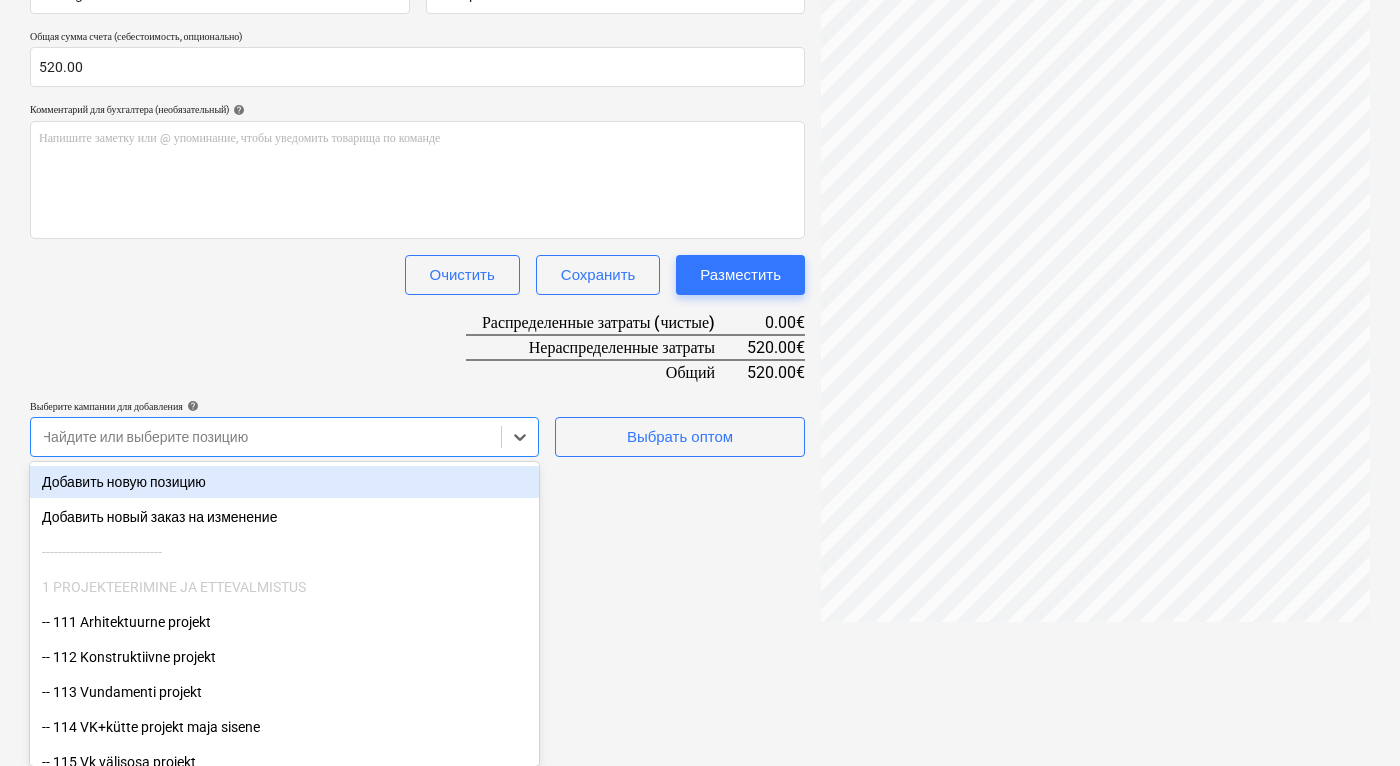click on "Добавить новую позицию" at bounding box center (284, 482) 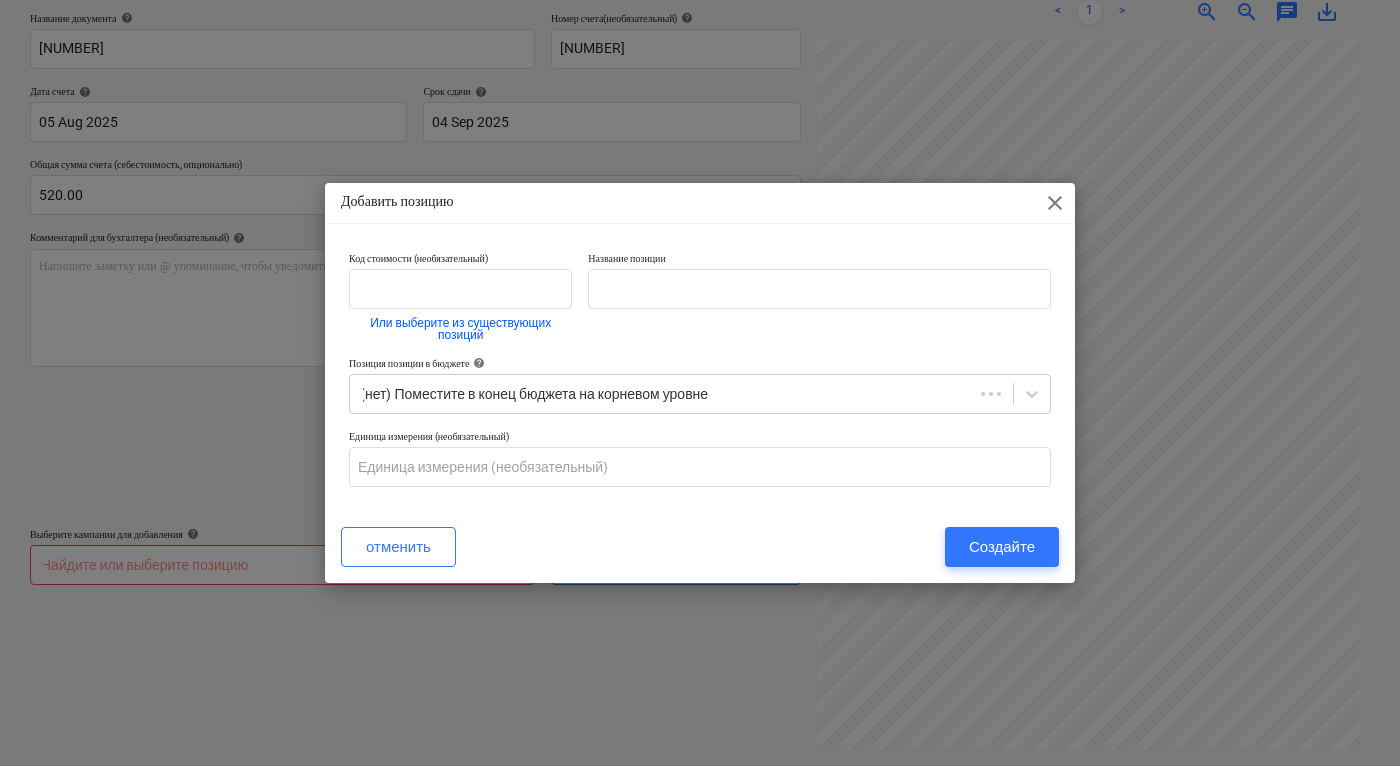 scroll, scrollTop: 284, scrollLeft: 0, axis: vertical 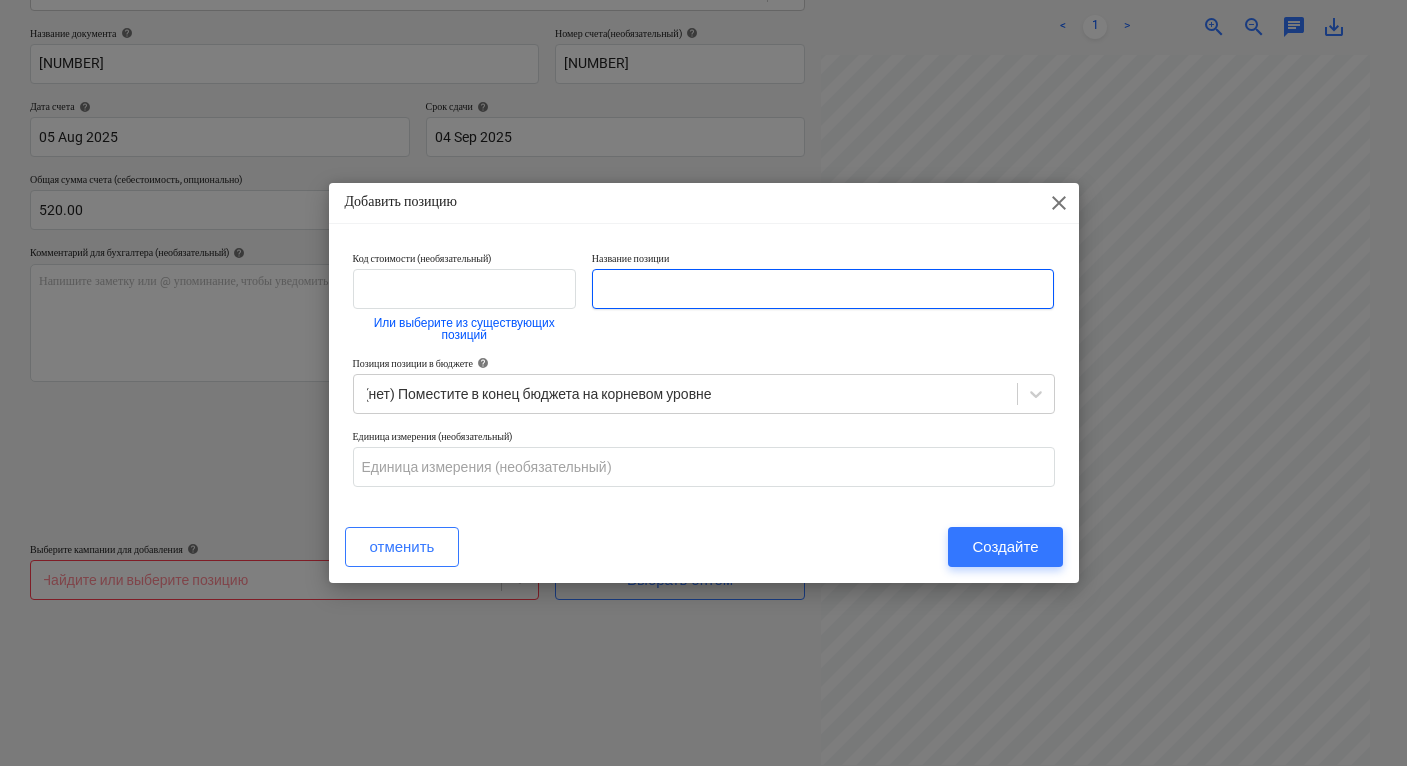 click at bounding box center [823, 289] 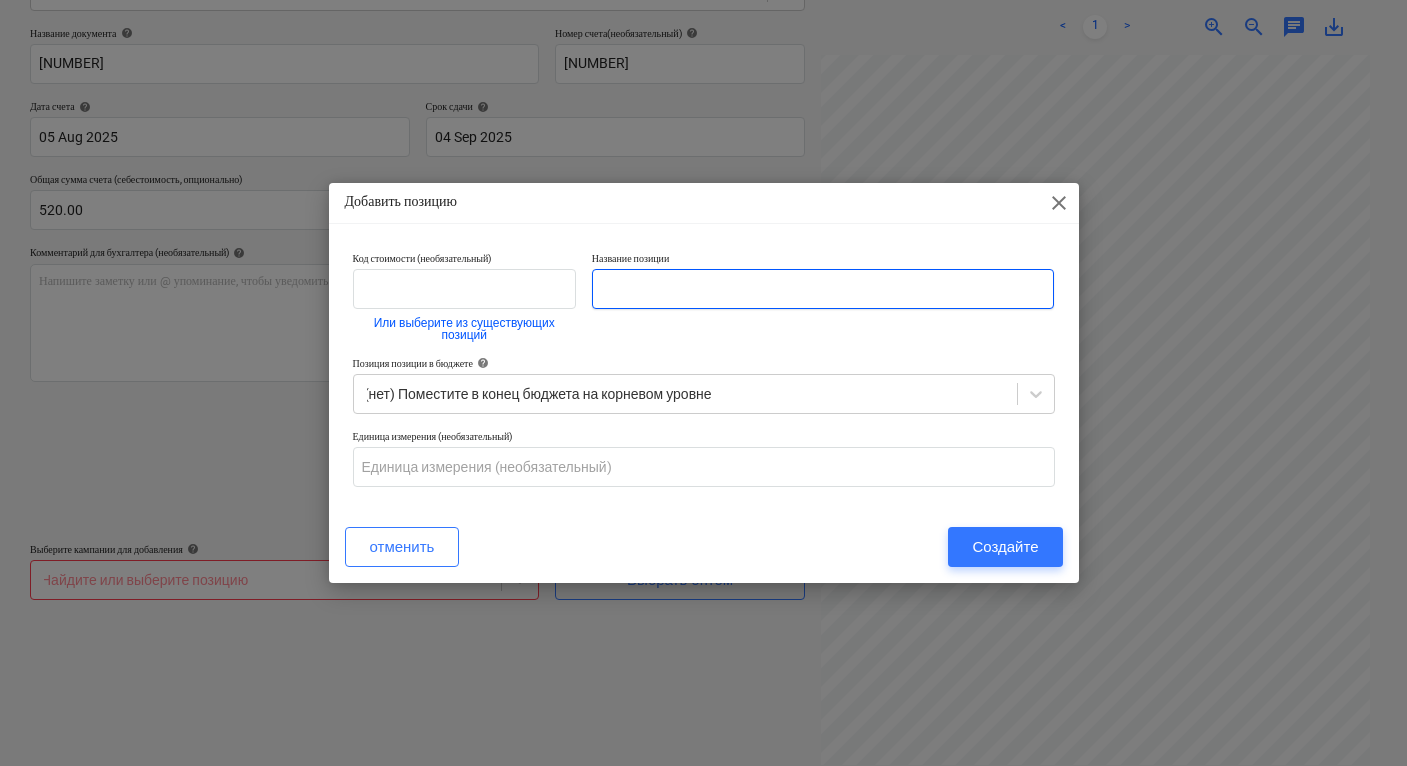 paste on "Ajutise elektri tagamine objektil" 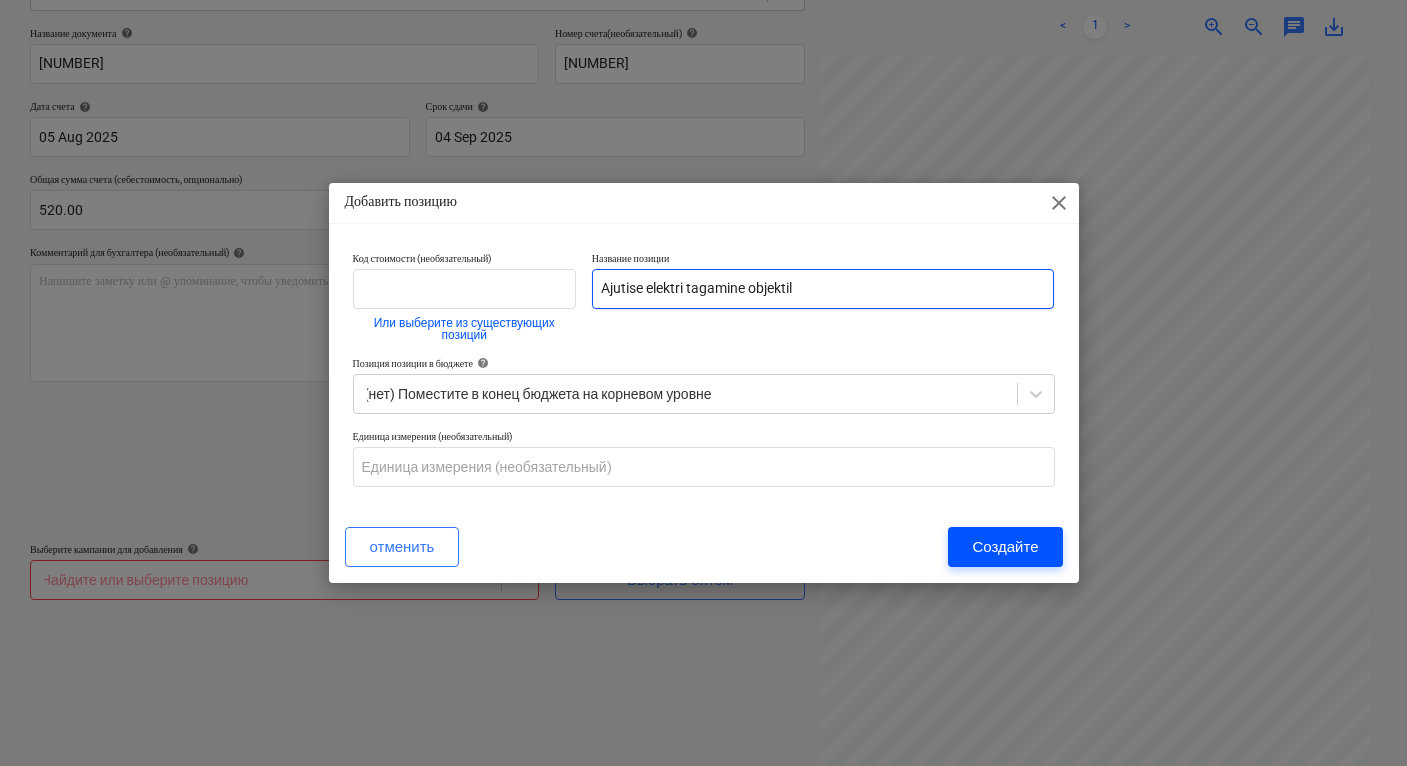 type on "Ajutise elektri tagamine objektil" 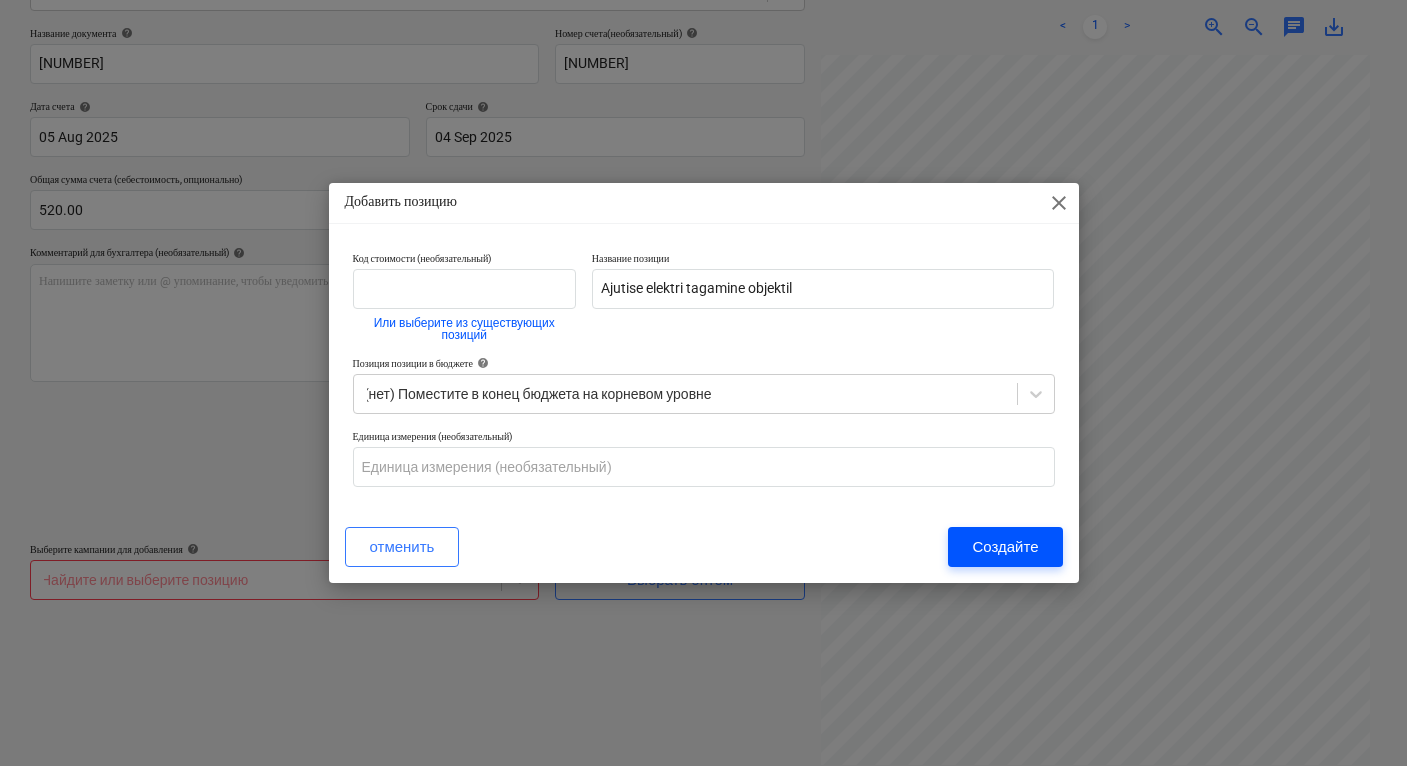 click on "Создайте" at bounding box center [1005, 547] 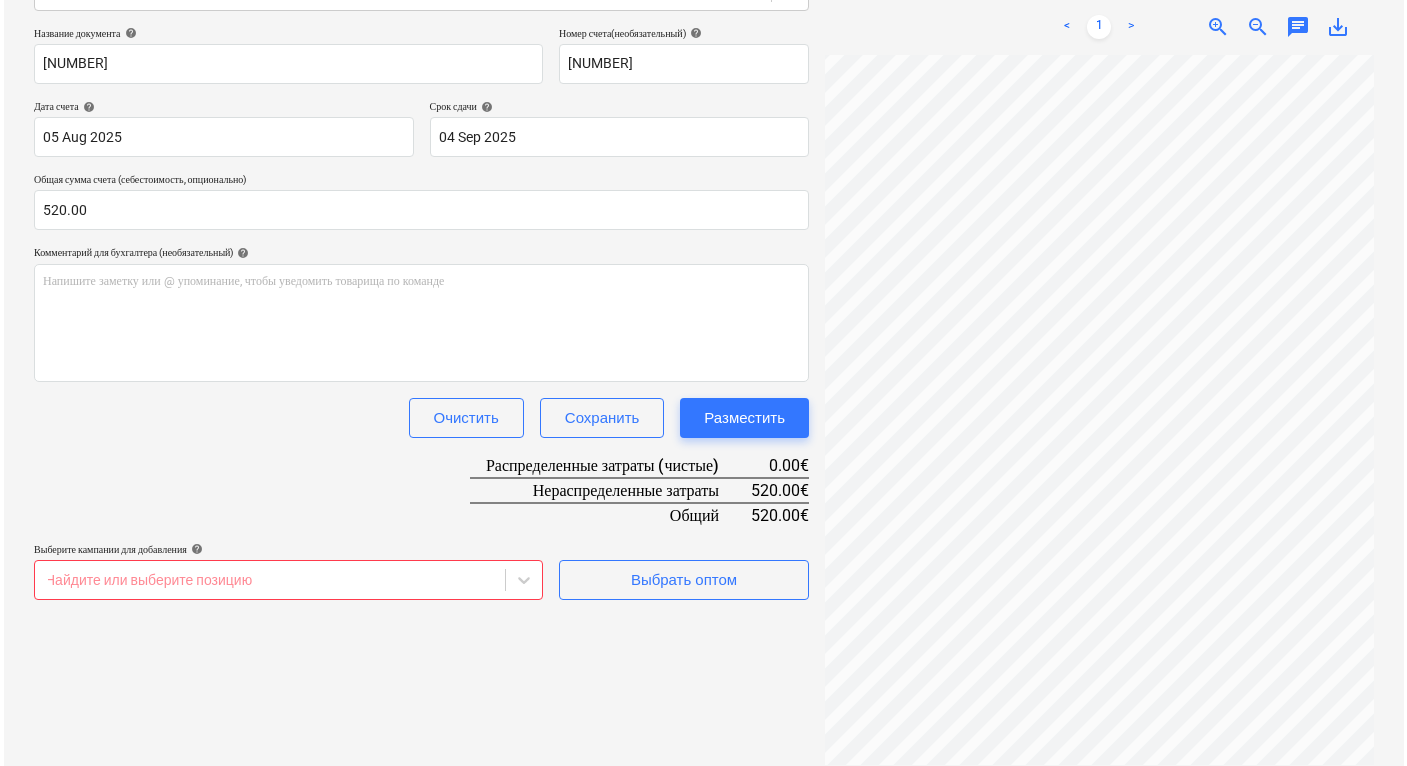 scroll, scrollTop: 0, scrollLeft: 352, axis: horizontal 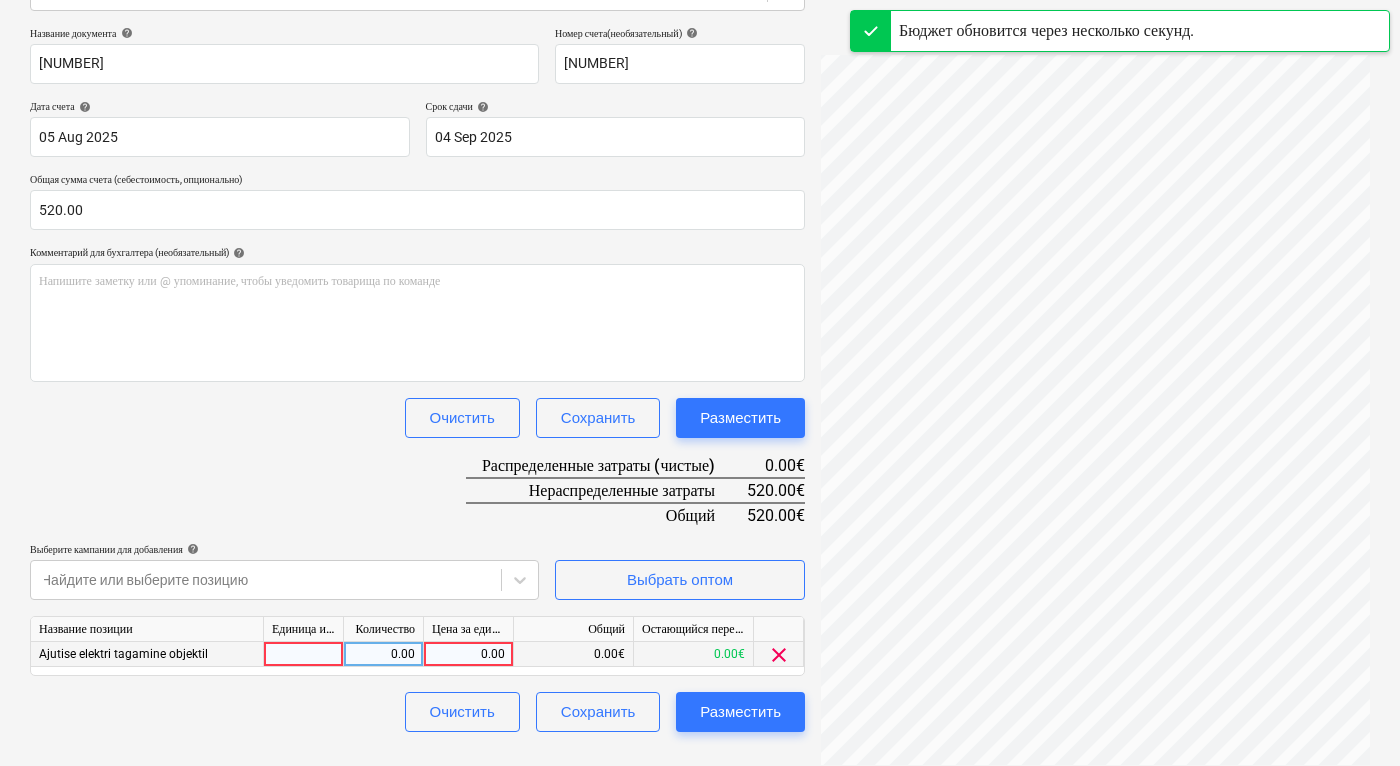 click on "0.00" at bounding box center (468, 654) 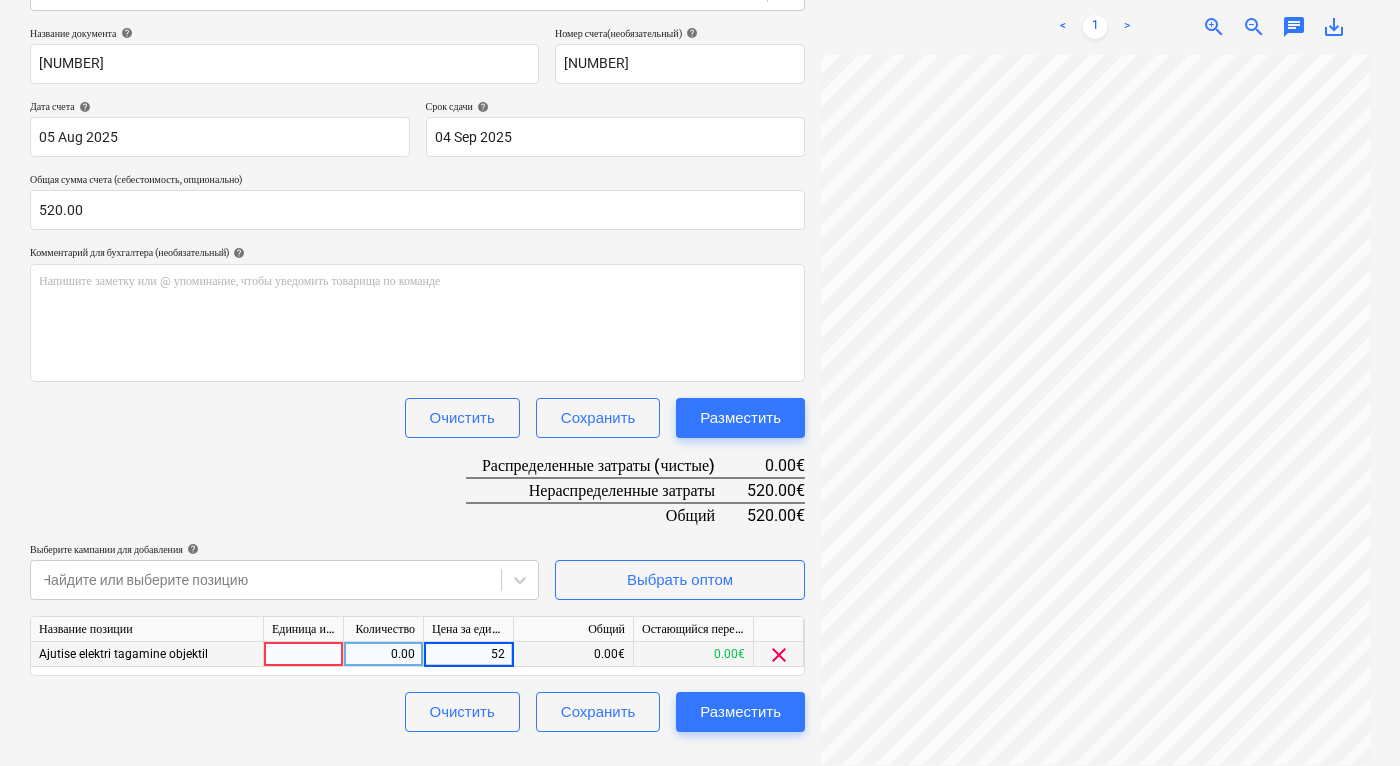 type on "520" 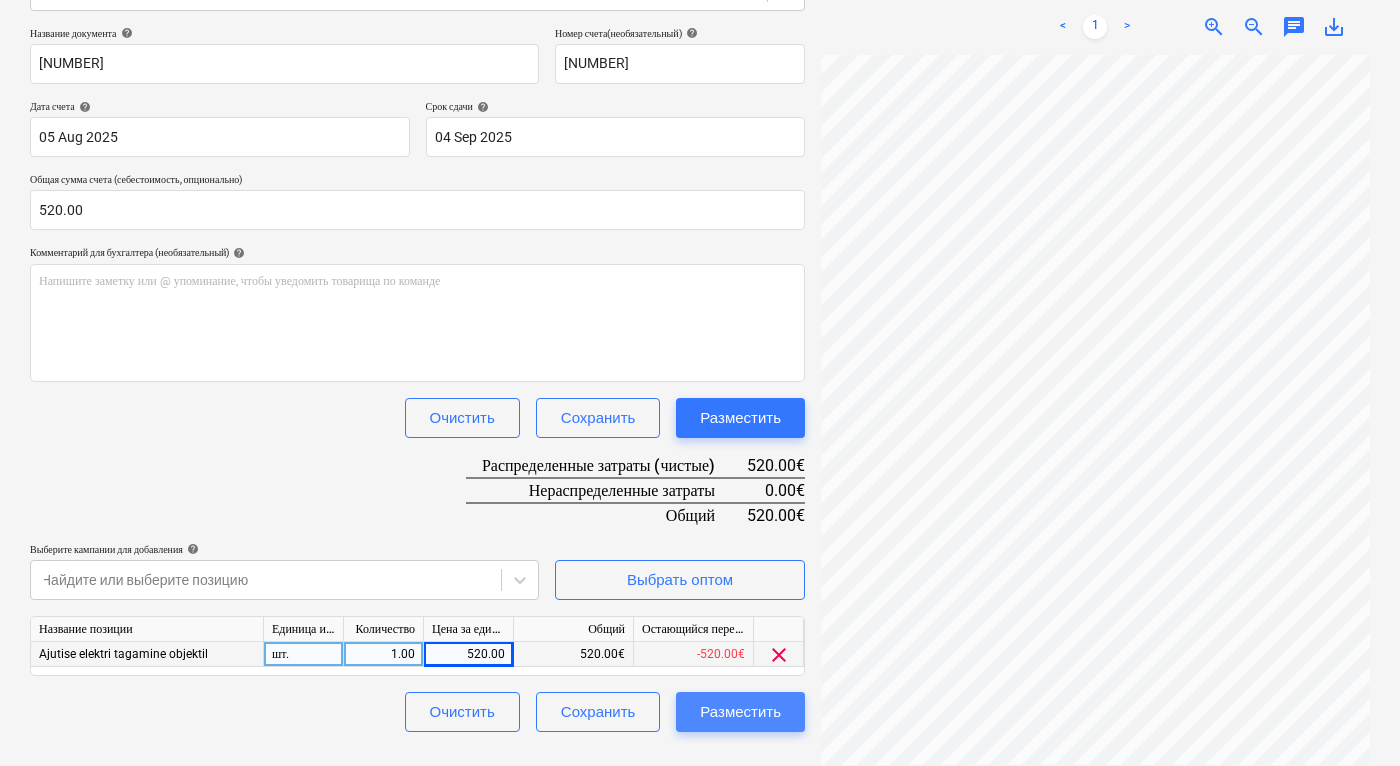 click on "Разместить" at bounding box center (740, 712) 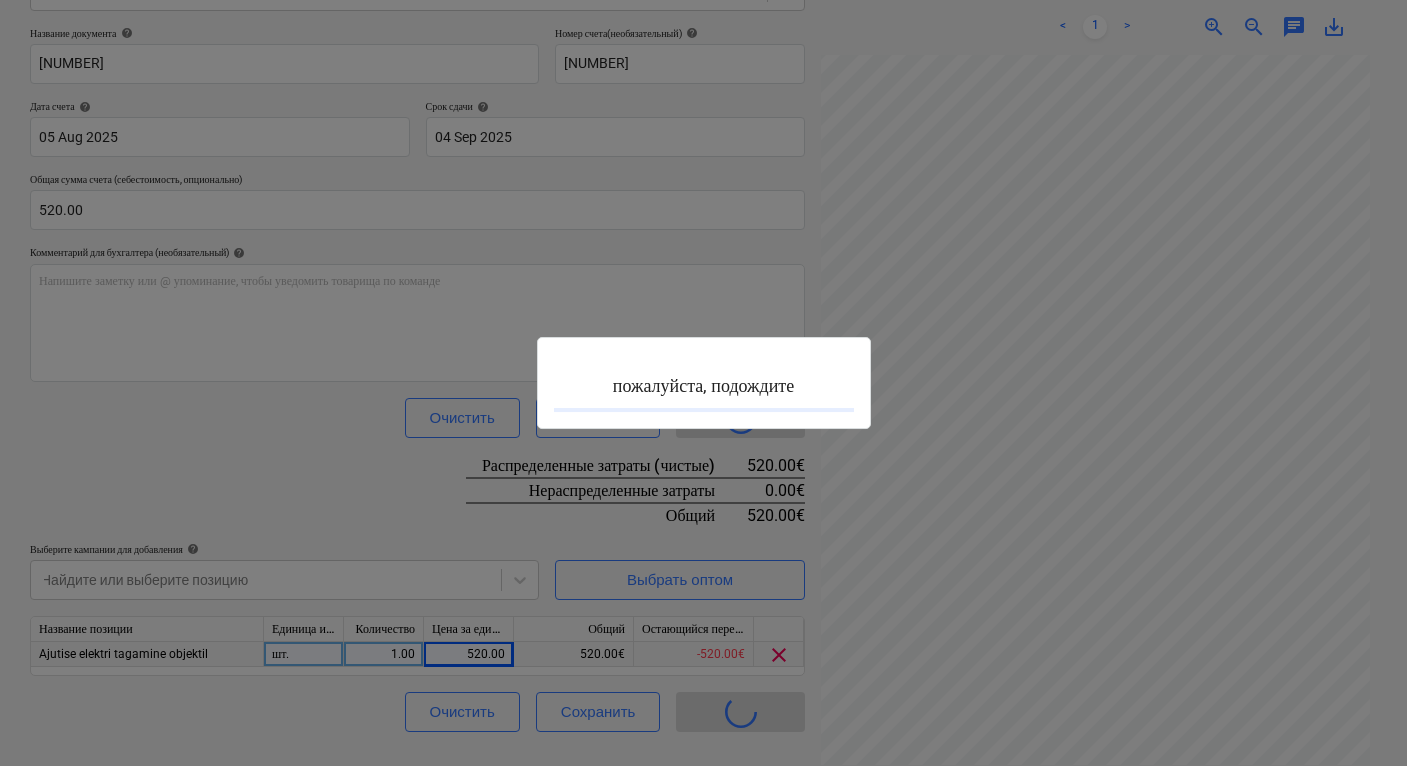 scroll, scrollTop: 0, scrollLeft: 0, axis: both 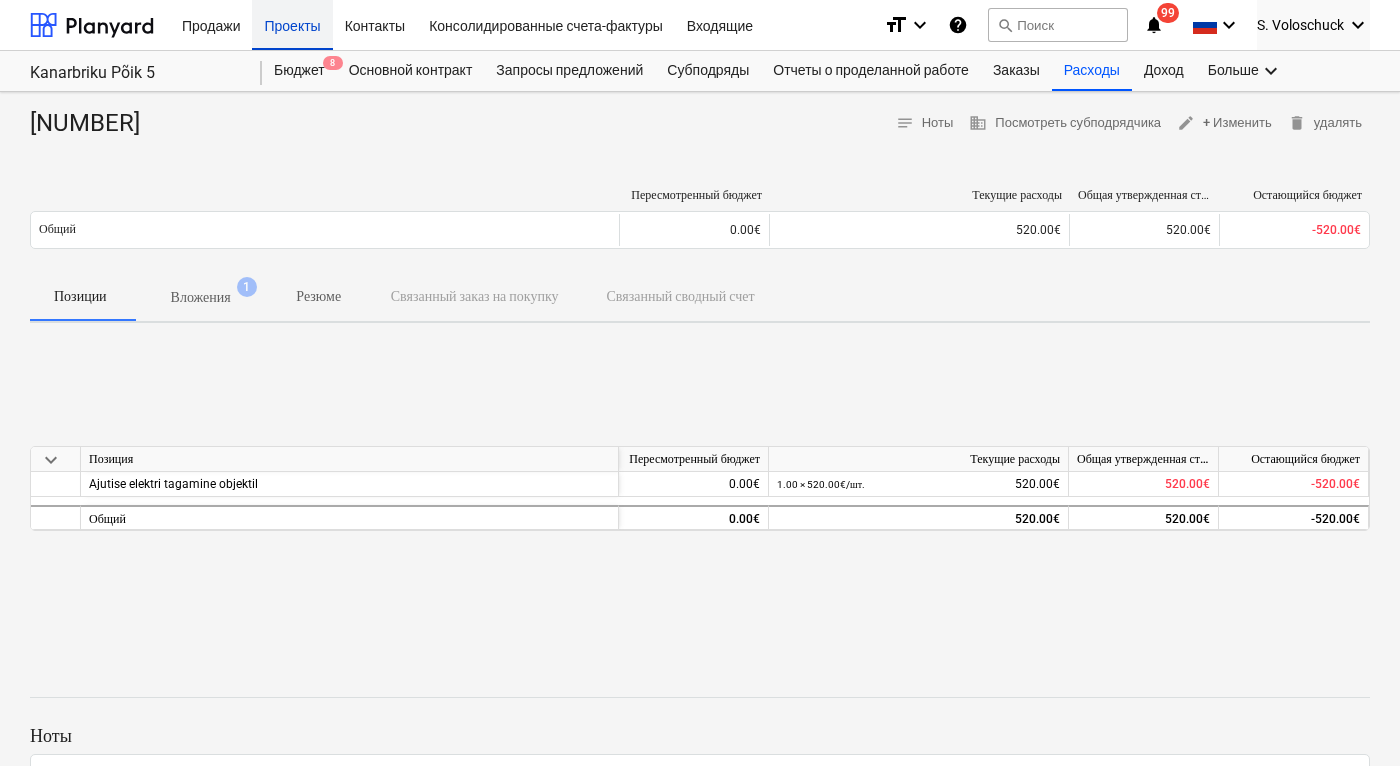 click on "Проекты" at bounding box center [292, 24] 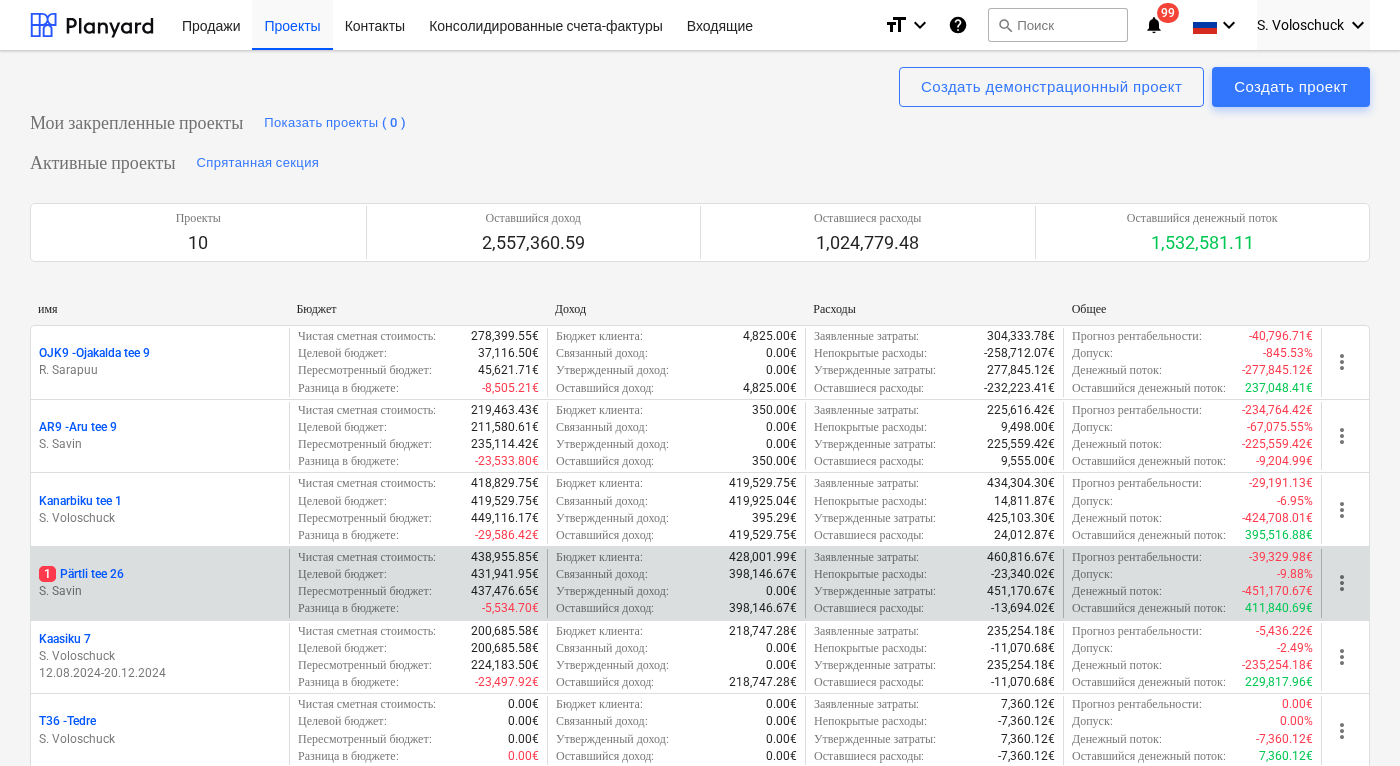 click on "1 [ADDRESS] [NUMBER]" at bounding box center [81, 574] 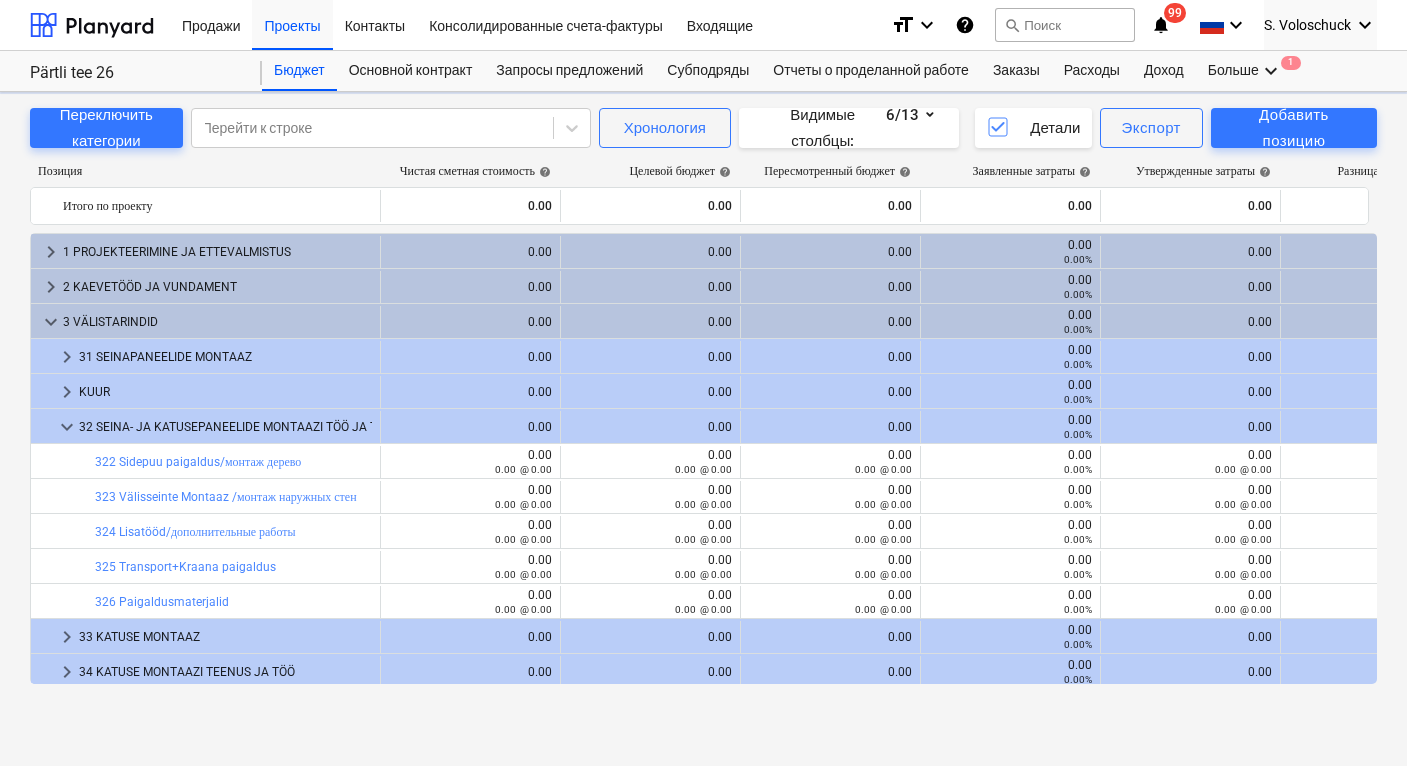 scroll, scrollTop: 315, scrollLeft: 0, axis: vertical 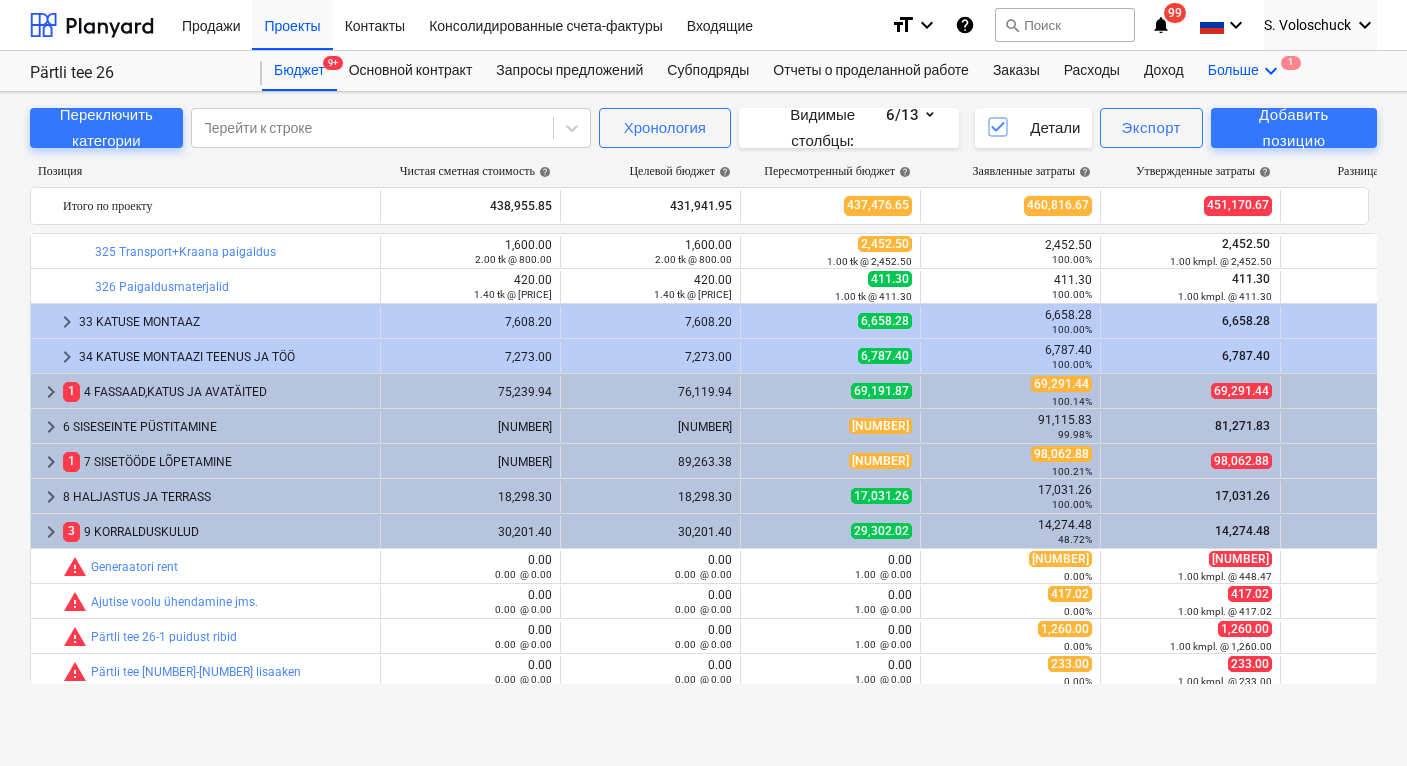 click on "keyboard_arrow_down" at bounding box center (1271, 71) 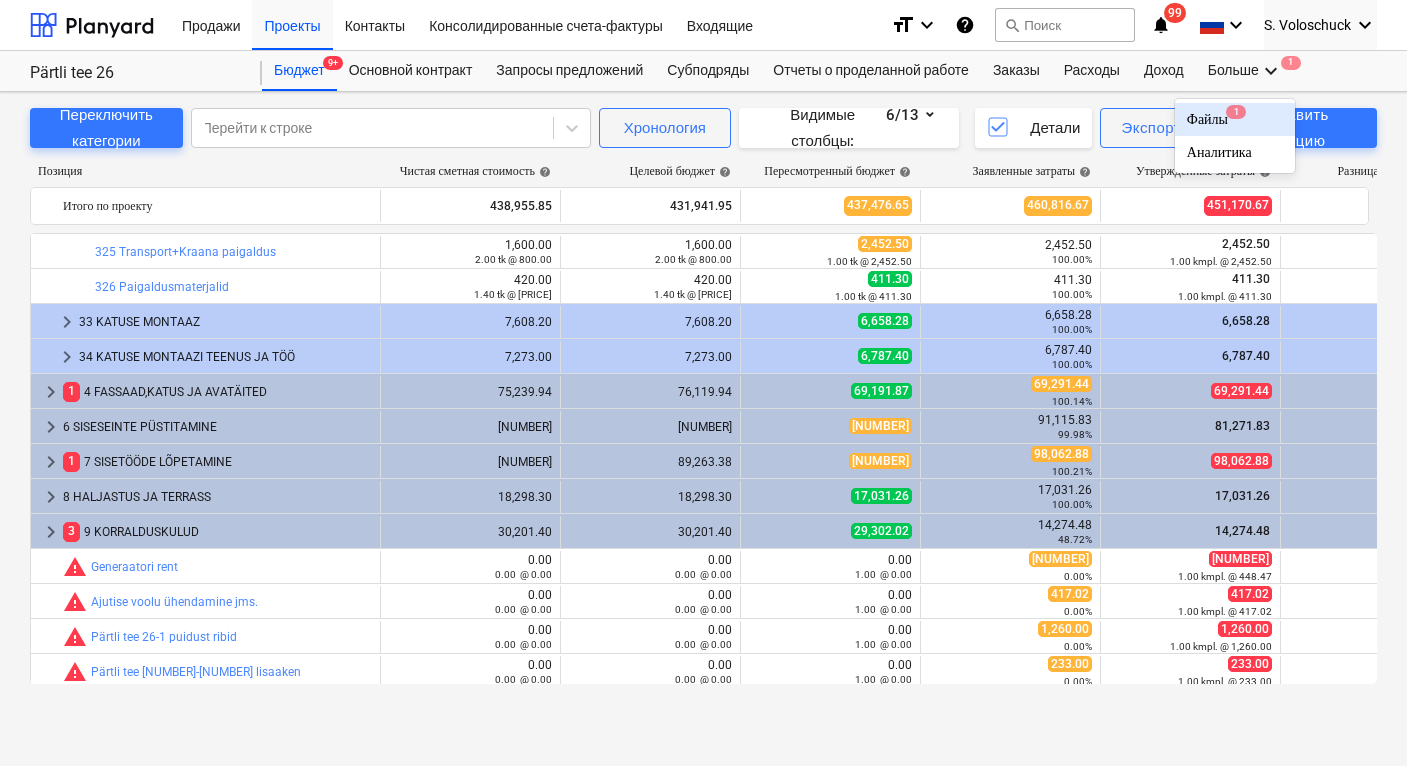 click on "Файлы 1" at bounding box center [1235, 119] 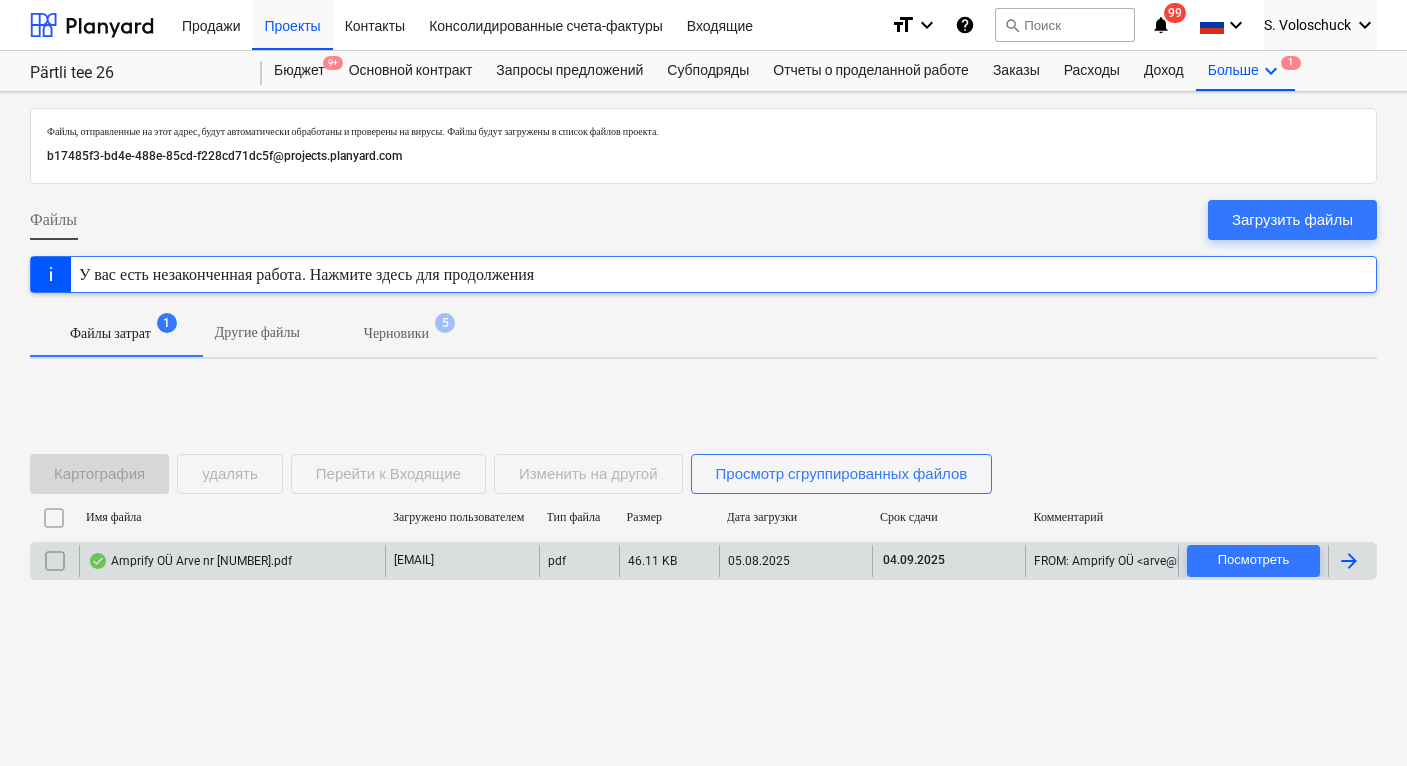 click on "Amprify OÜ Arve nr [NUMBER].pdf" at bounding box center (190, 561) 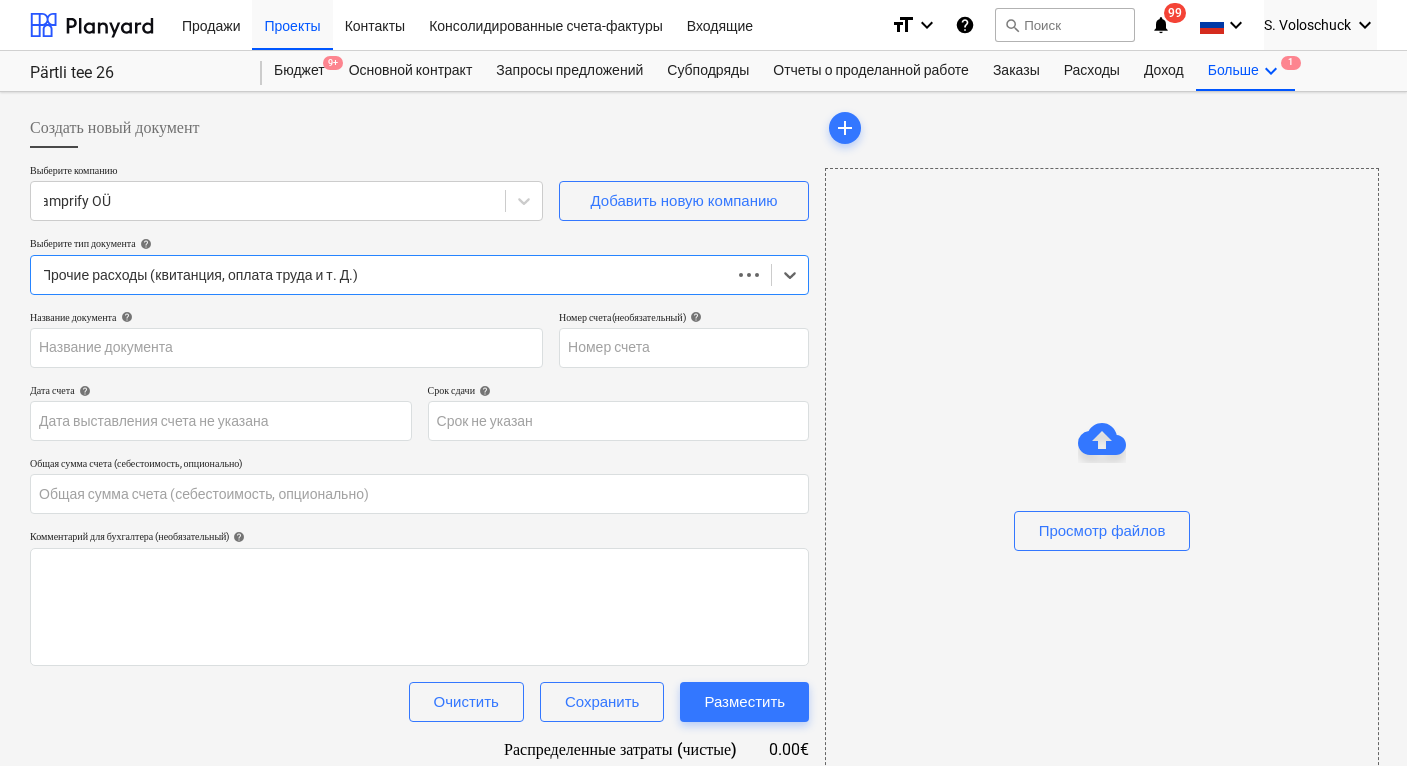 type on "0.00" 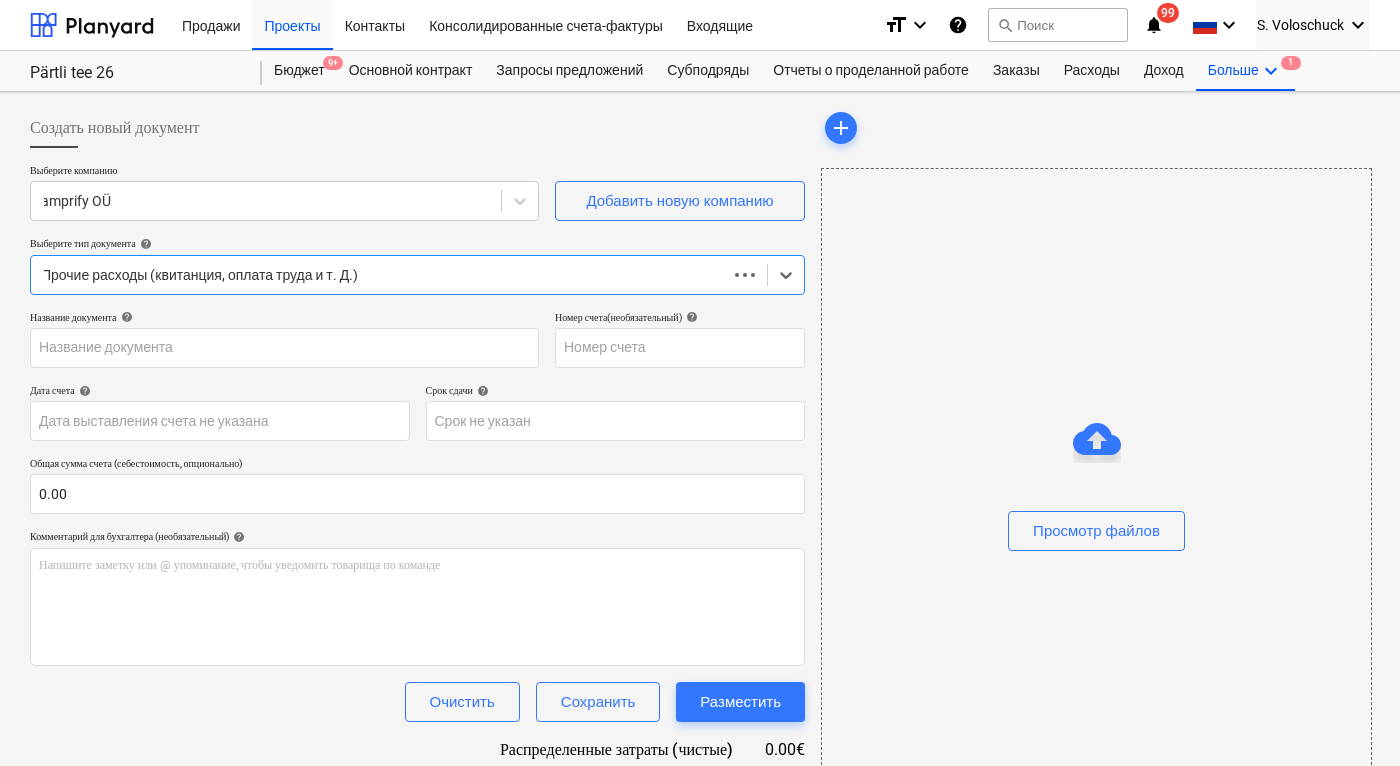 type on "251071" 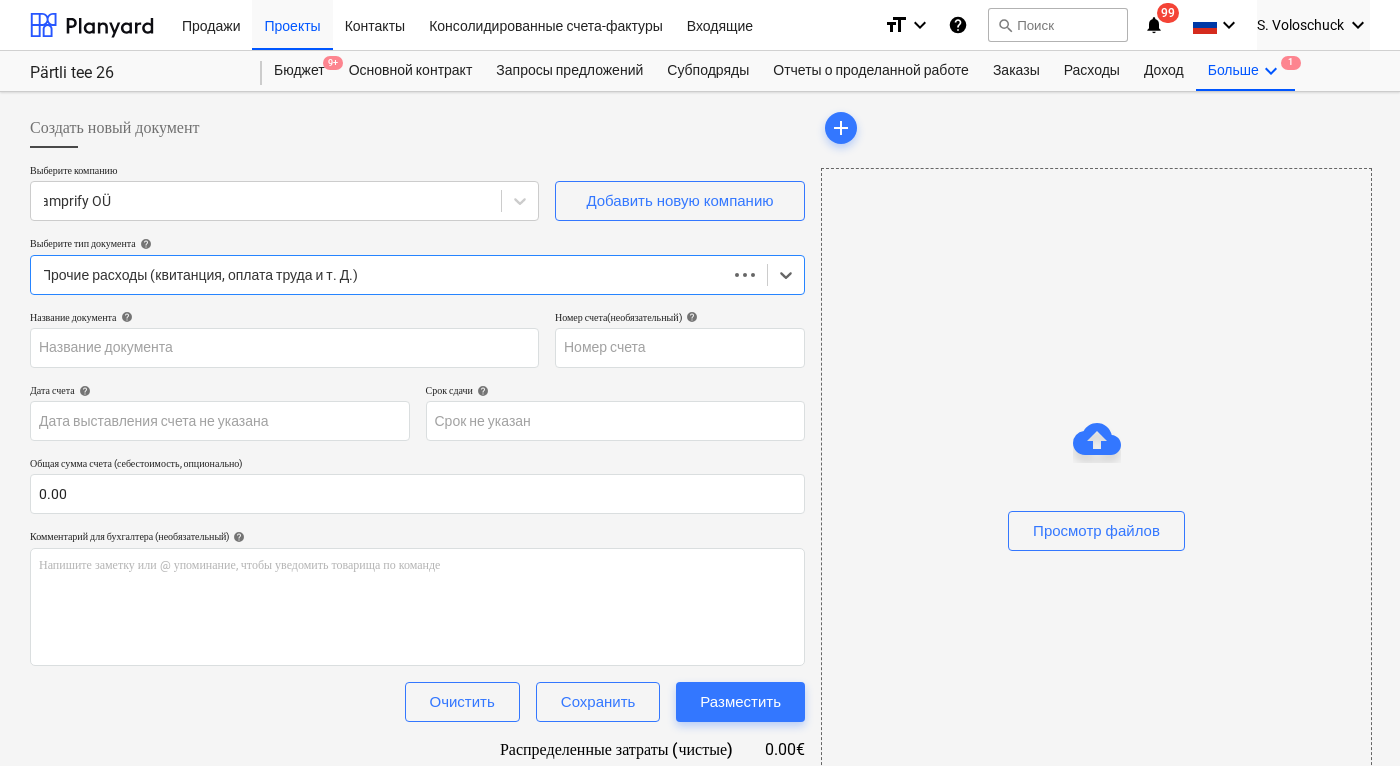 type on "251071" 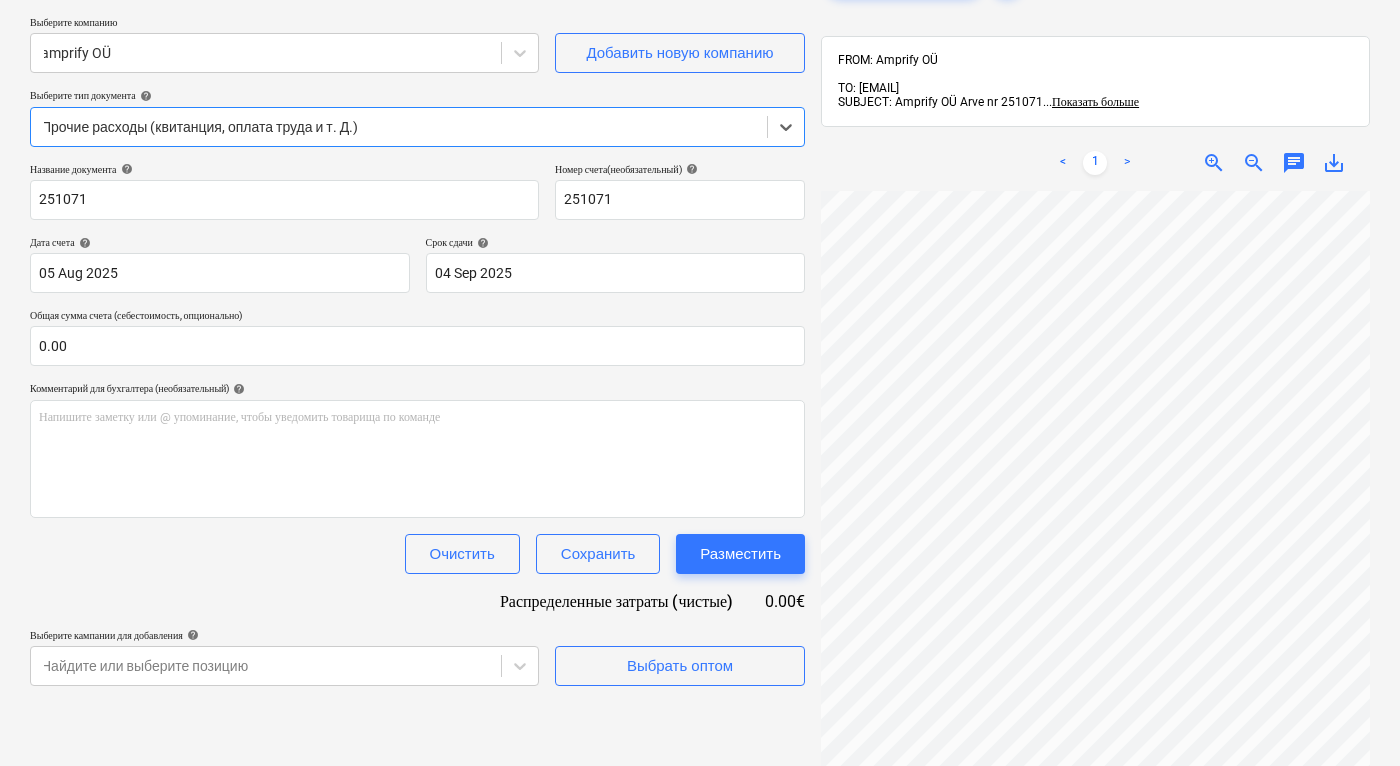 scroll, scrollTop: 143, scrollLeft: 0, axis: vertical 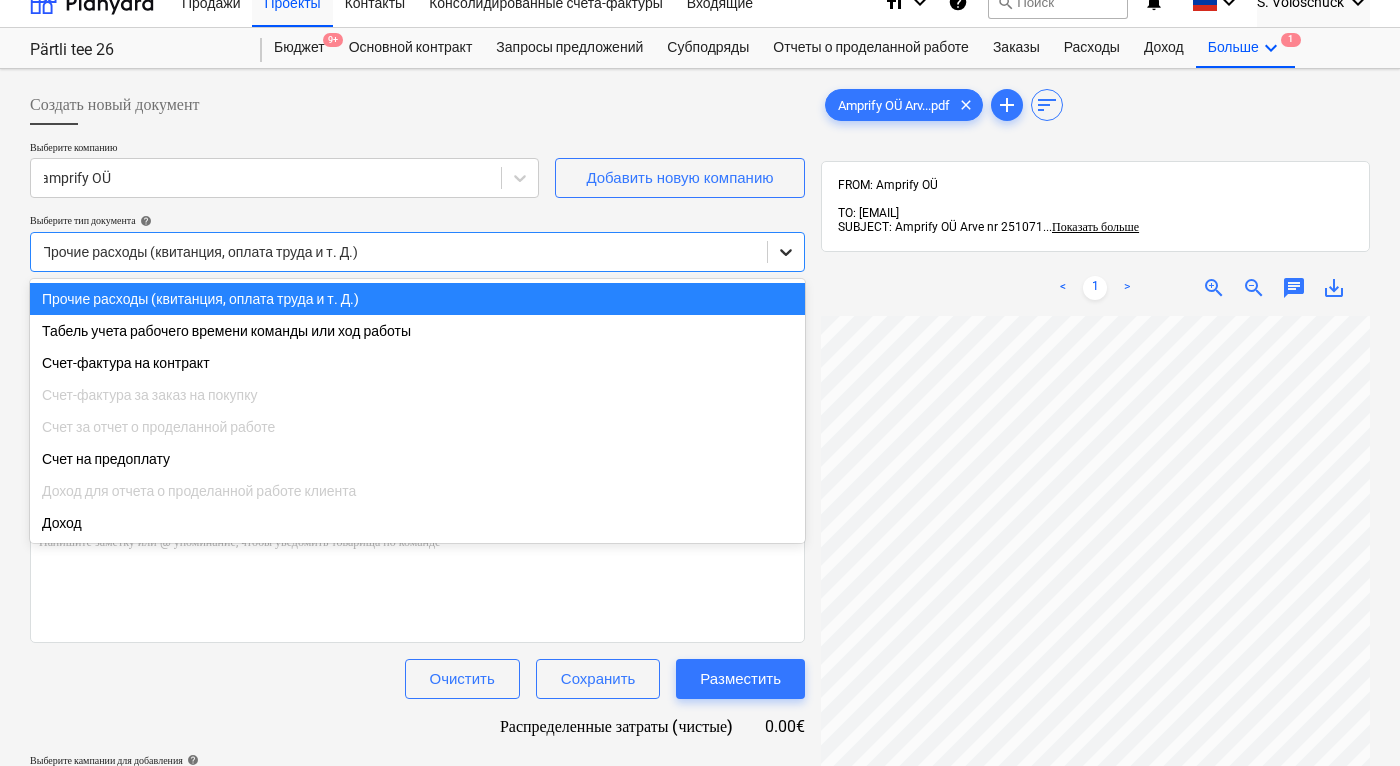 click 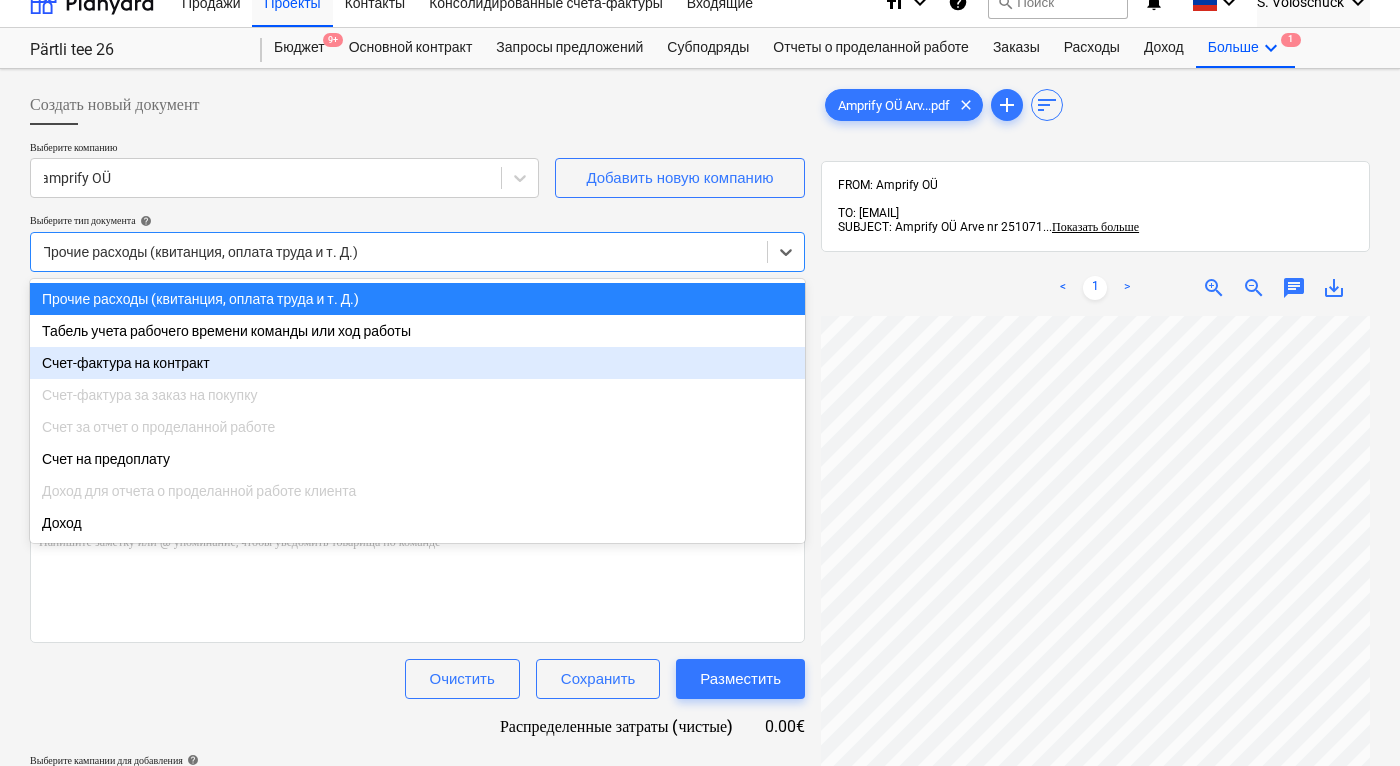 click on "Счет-фактура на контракт" at bounding box center (417, 363) 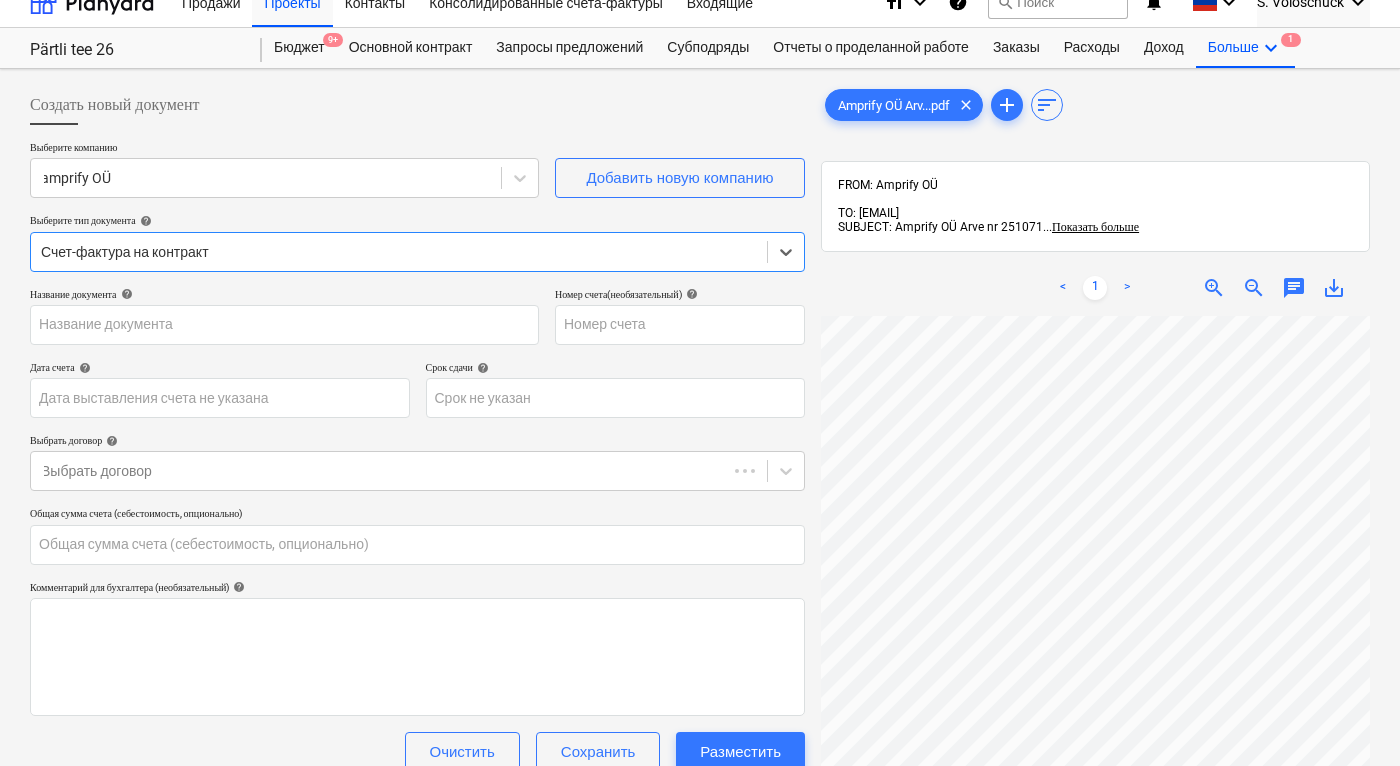 type on "251071" 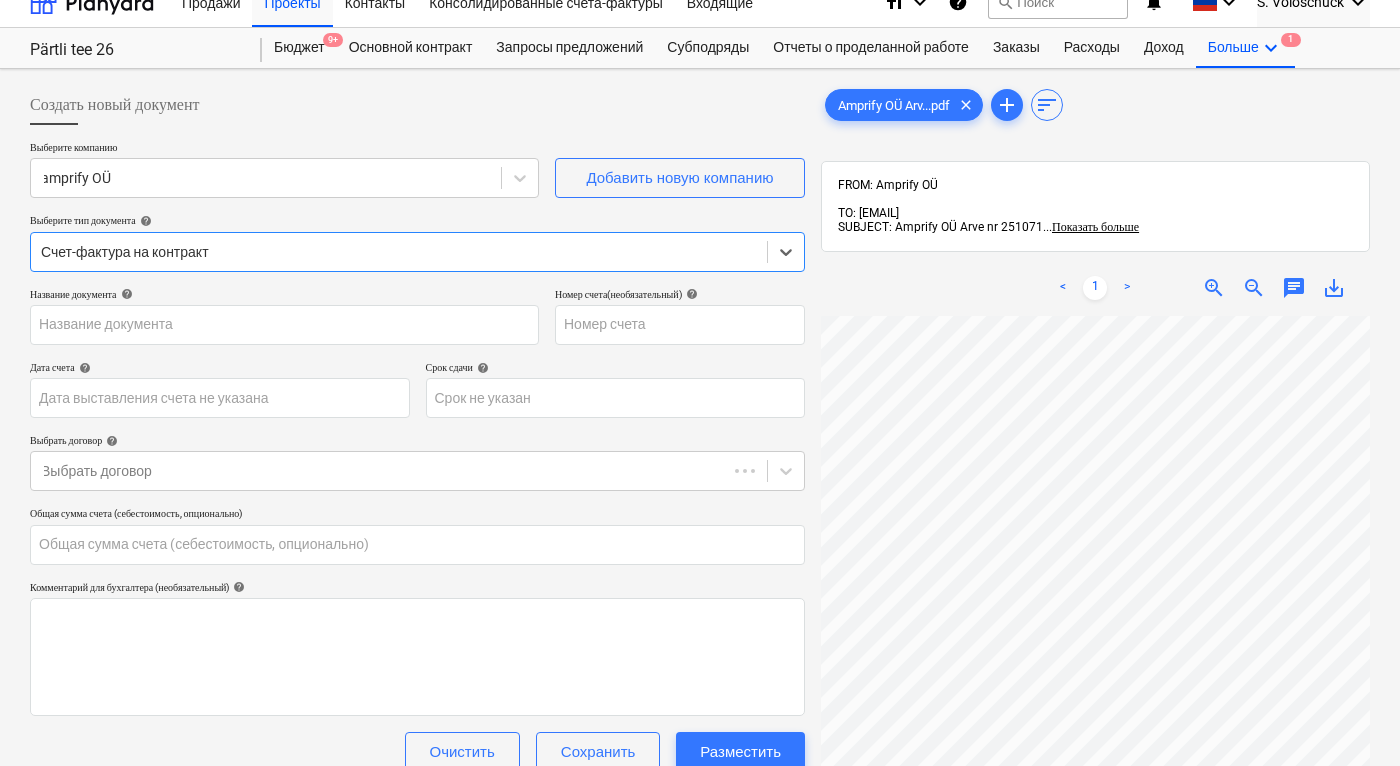 type on "251071" 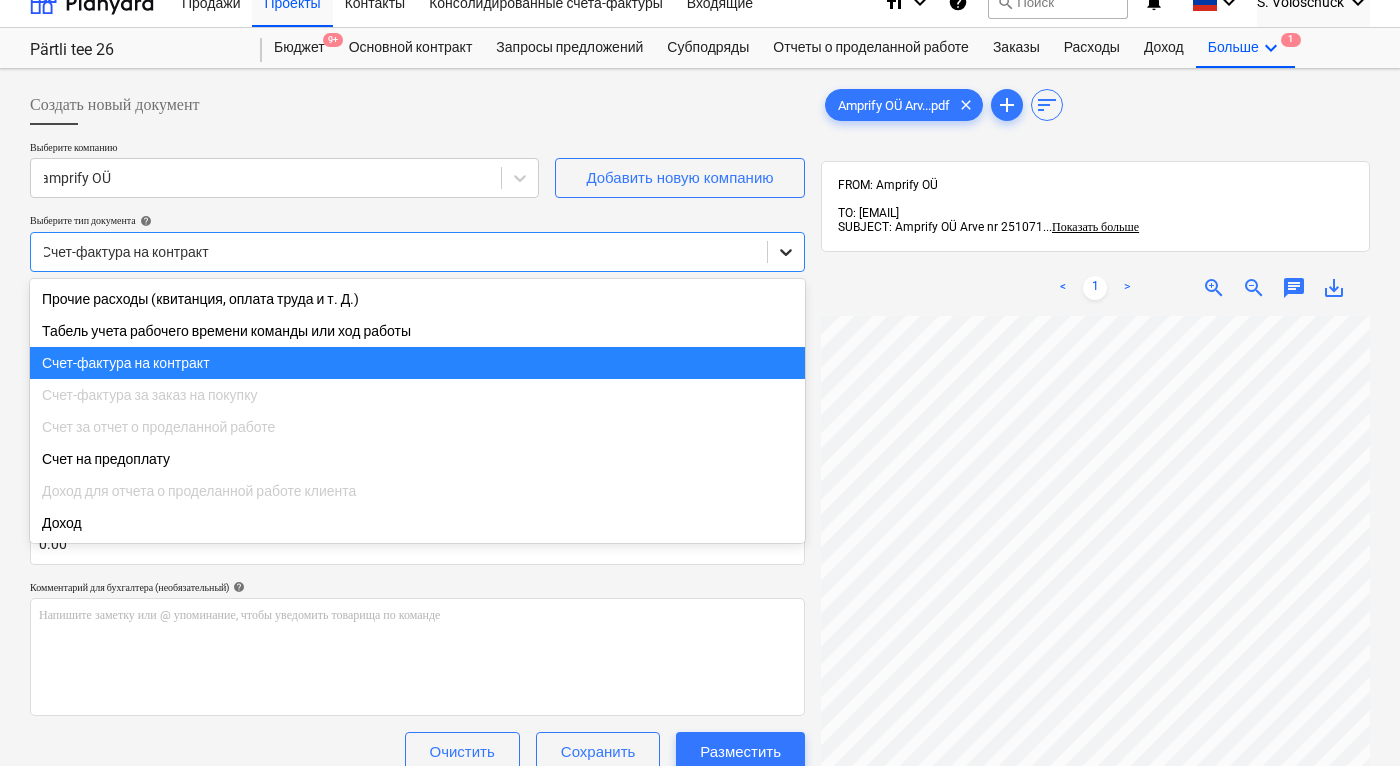 click 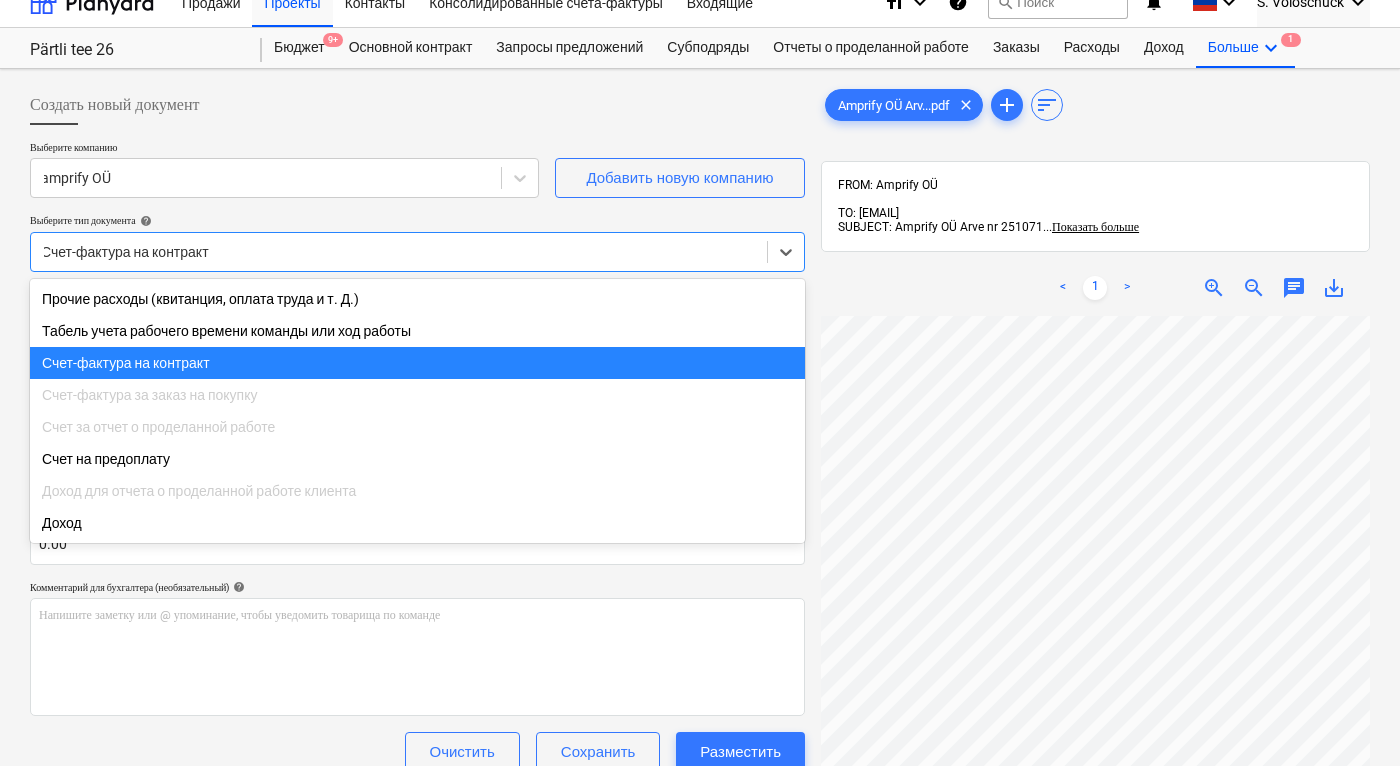 click on "Счет-фактура на контракт" at bounding box center [417, 363] 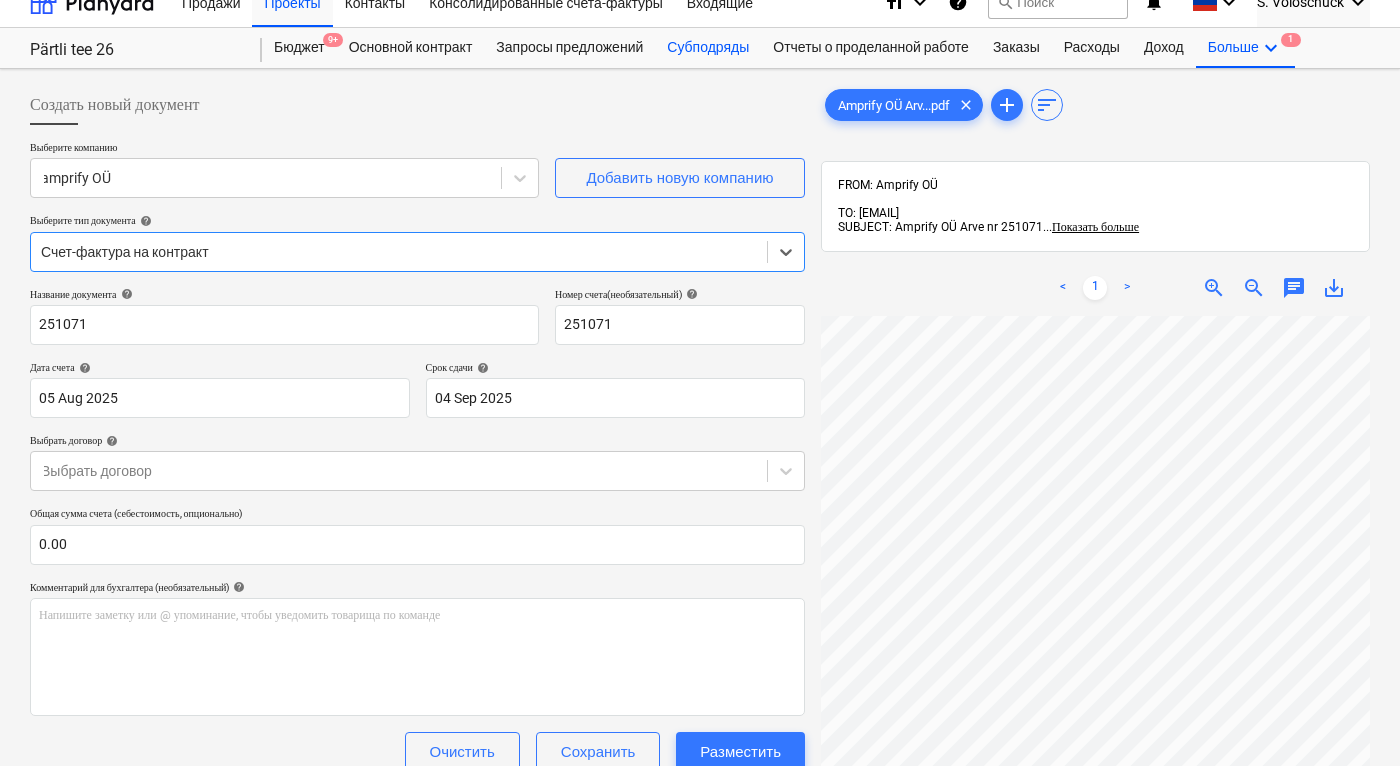 click on "Субподряды" at bounding box center [708, 48] 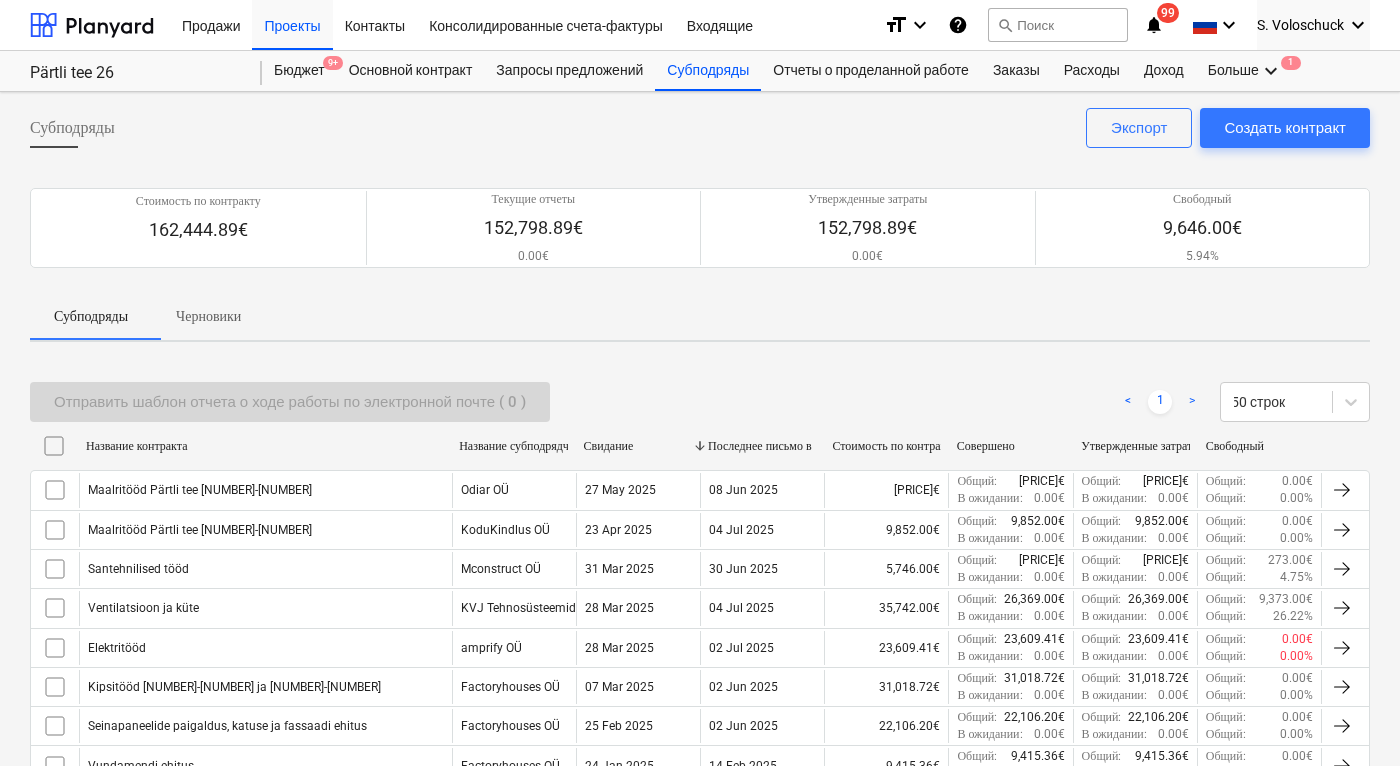 scroll, scrollTop: 2, scrollLeft: 0, axis: vertical 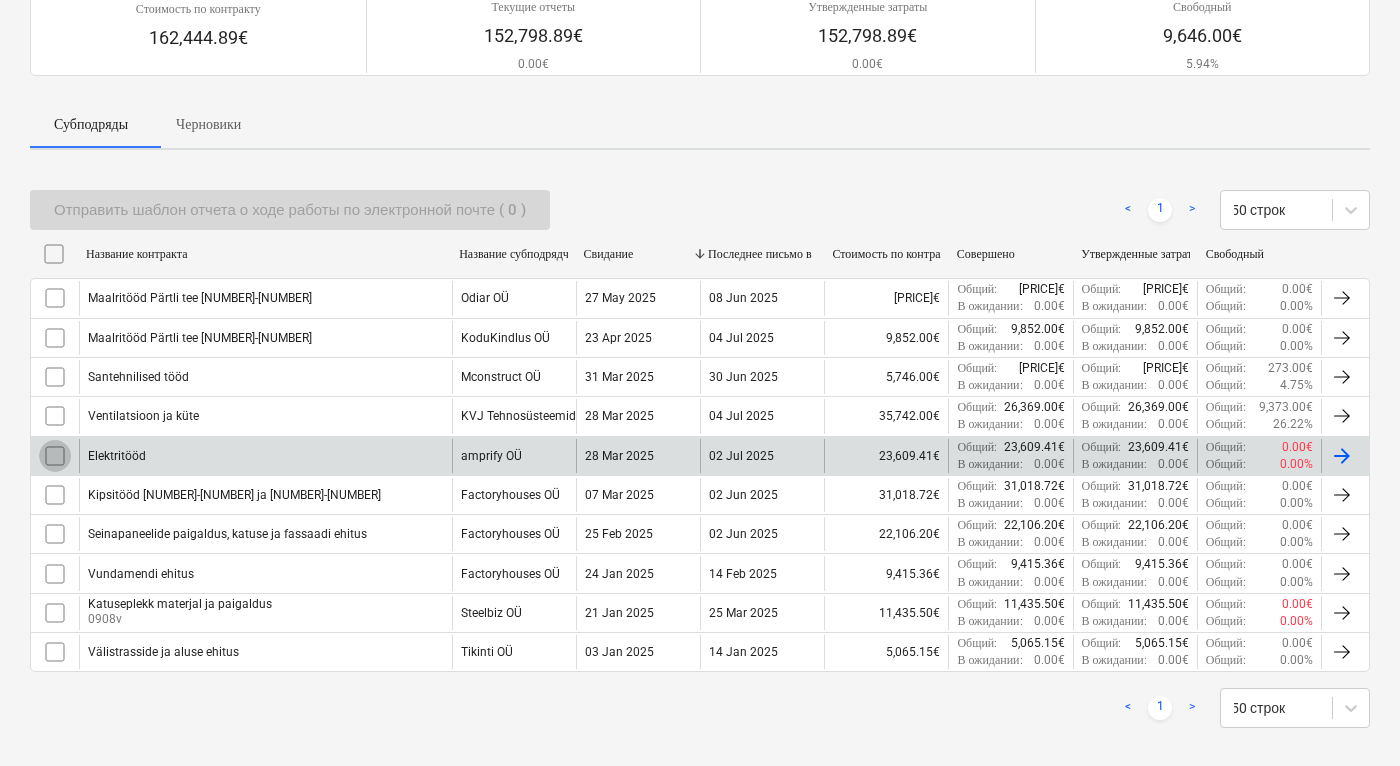 click at bounding box center [55, 456] 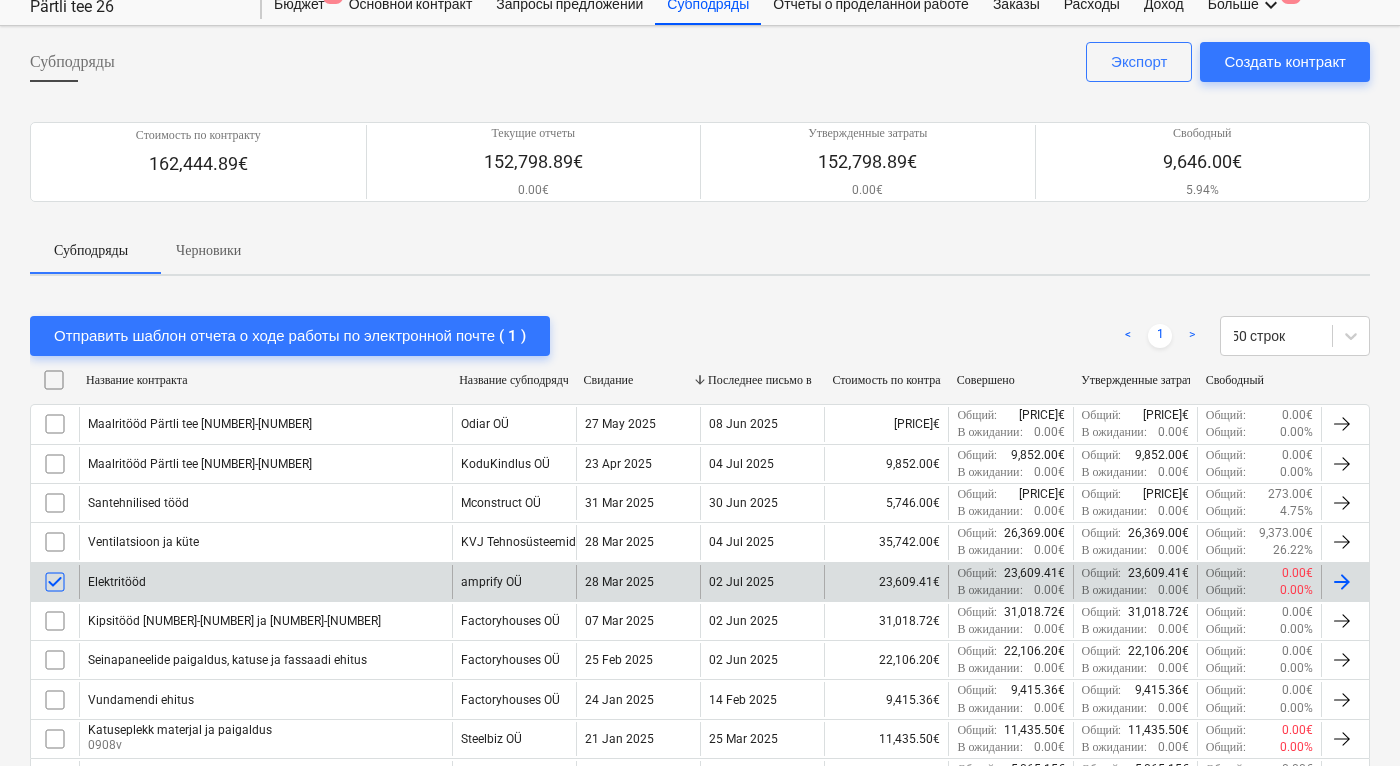 scroll, scrollTop: 0, scrollLeft: 0, axis: both 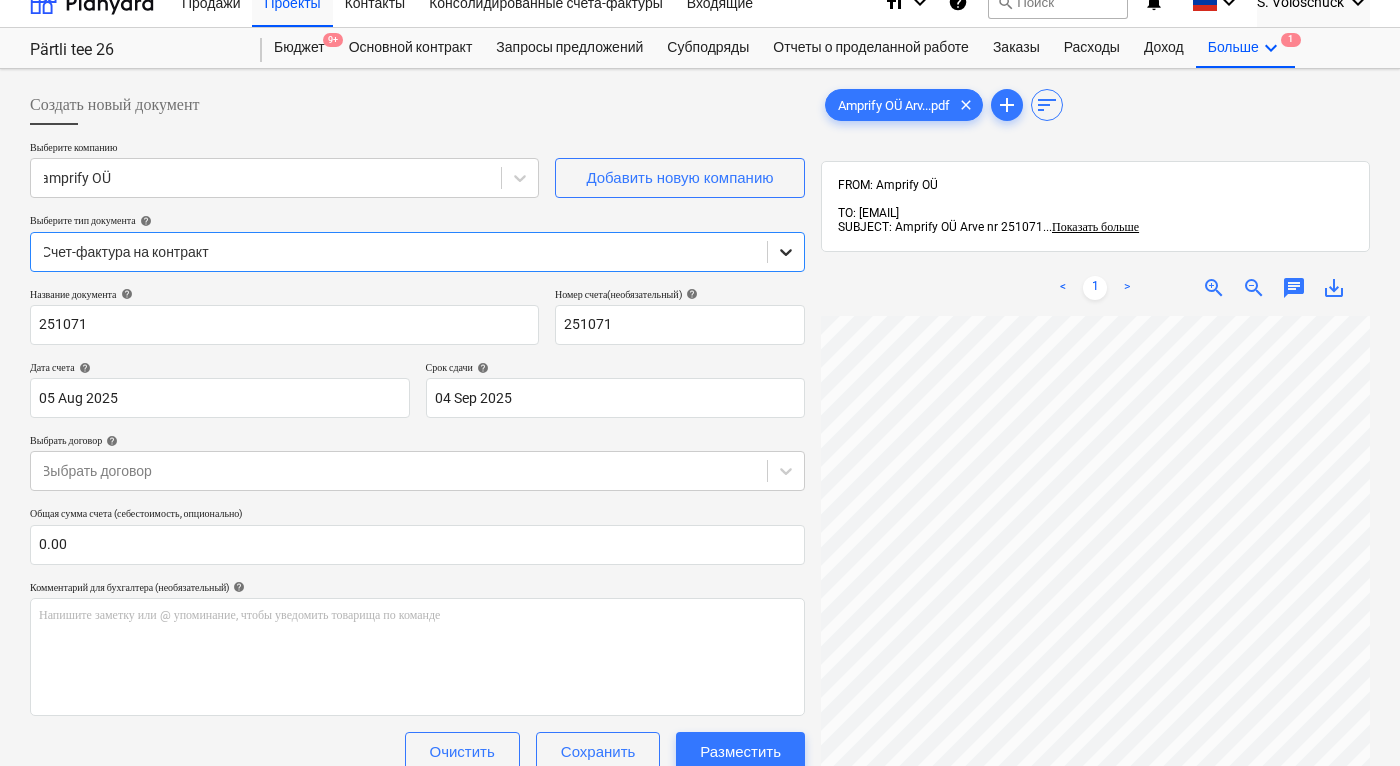 click 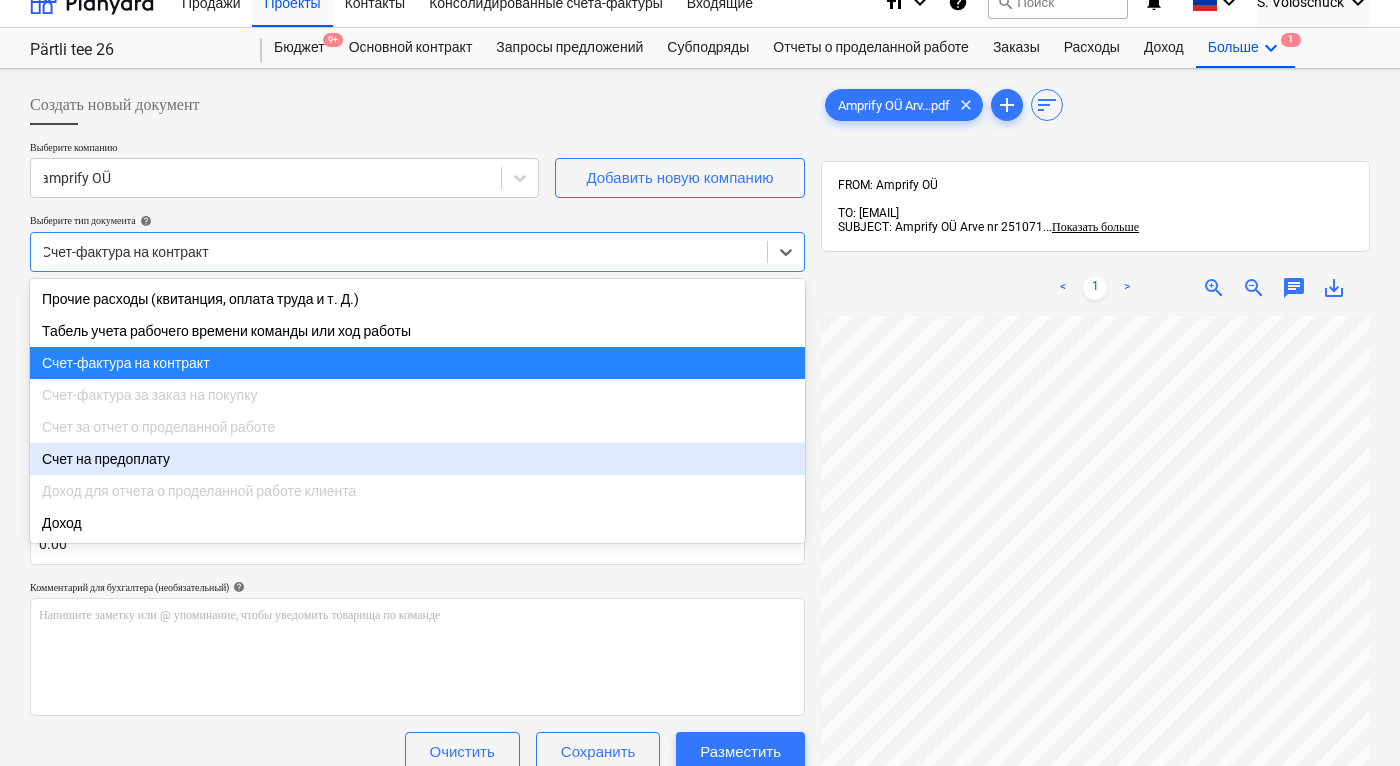 click on "Счет на предоплату" at bounding box center [417, 459] 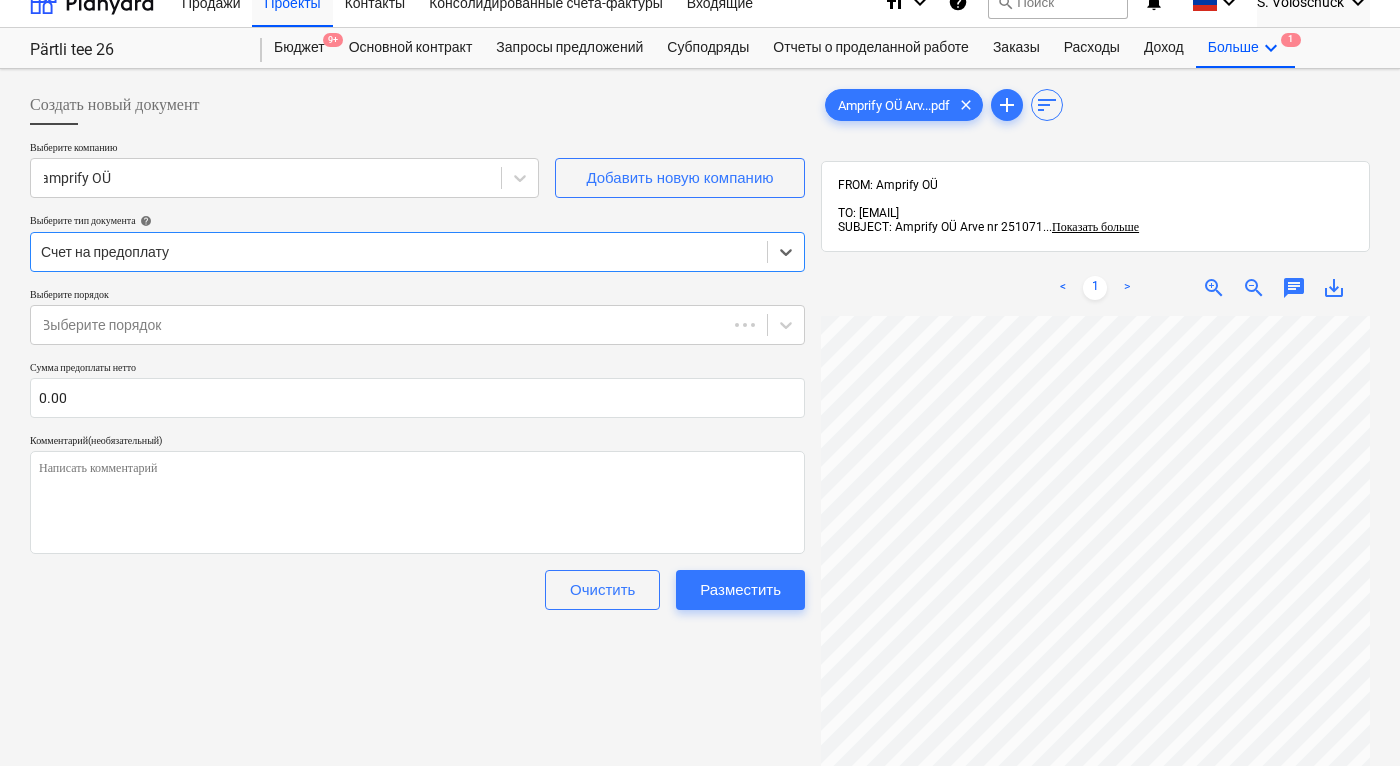 type on "x" 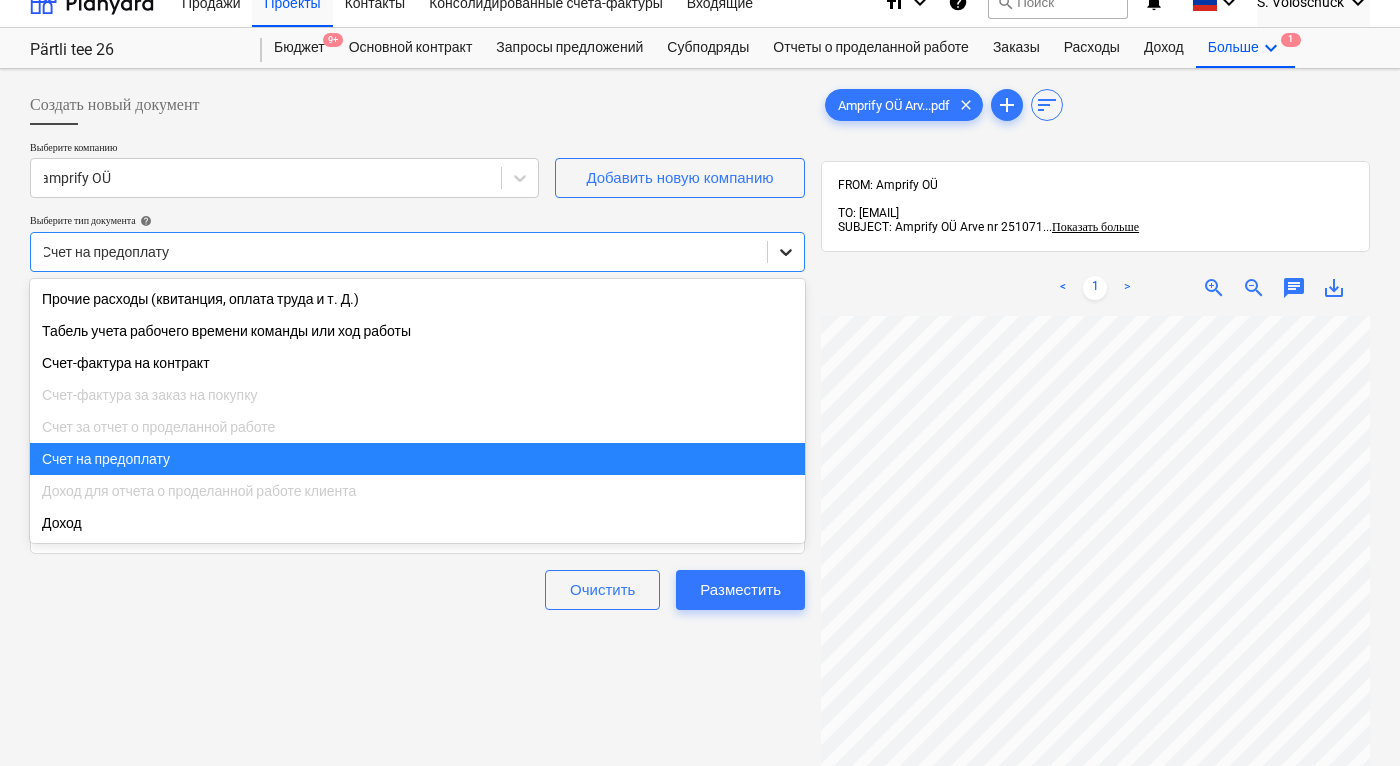 click 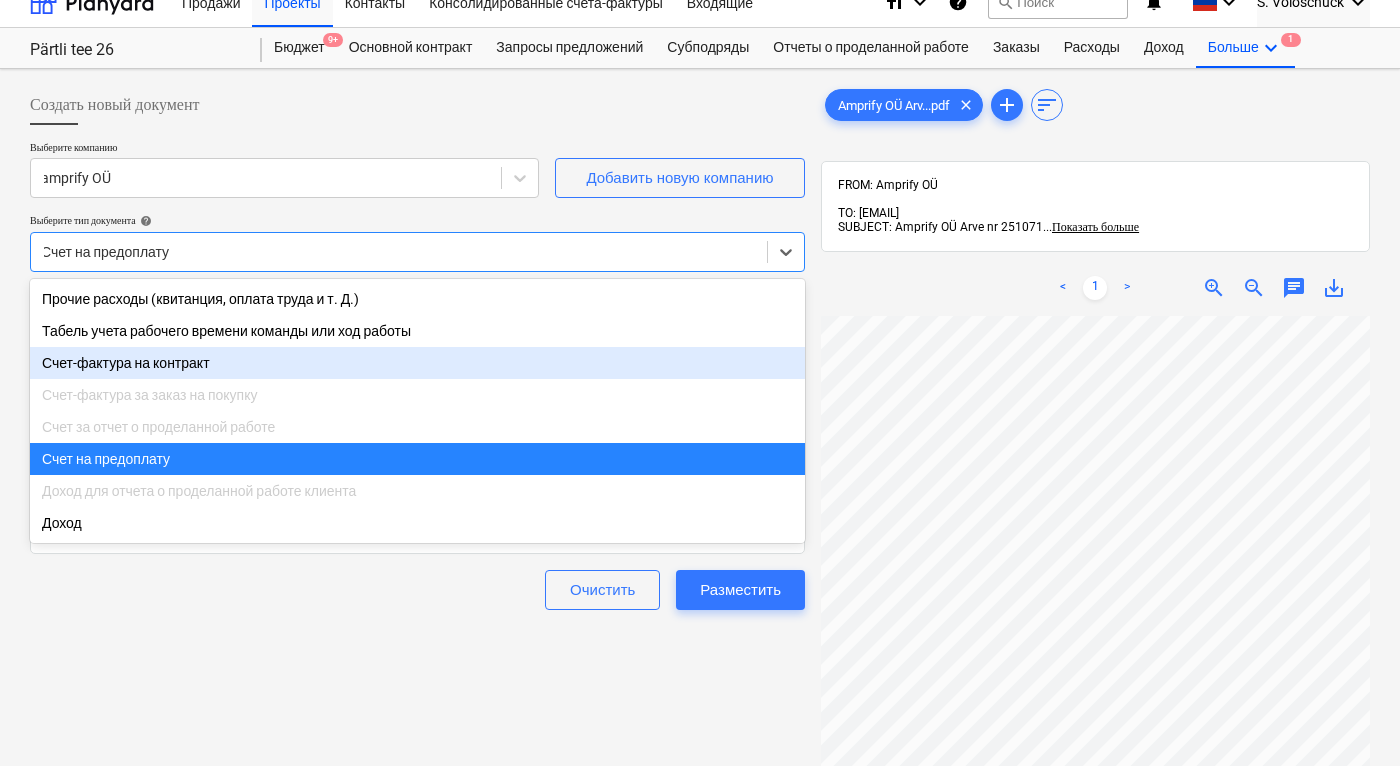 click on "Счет-фактура на контракт" at bounding box center [417, 363] 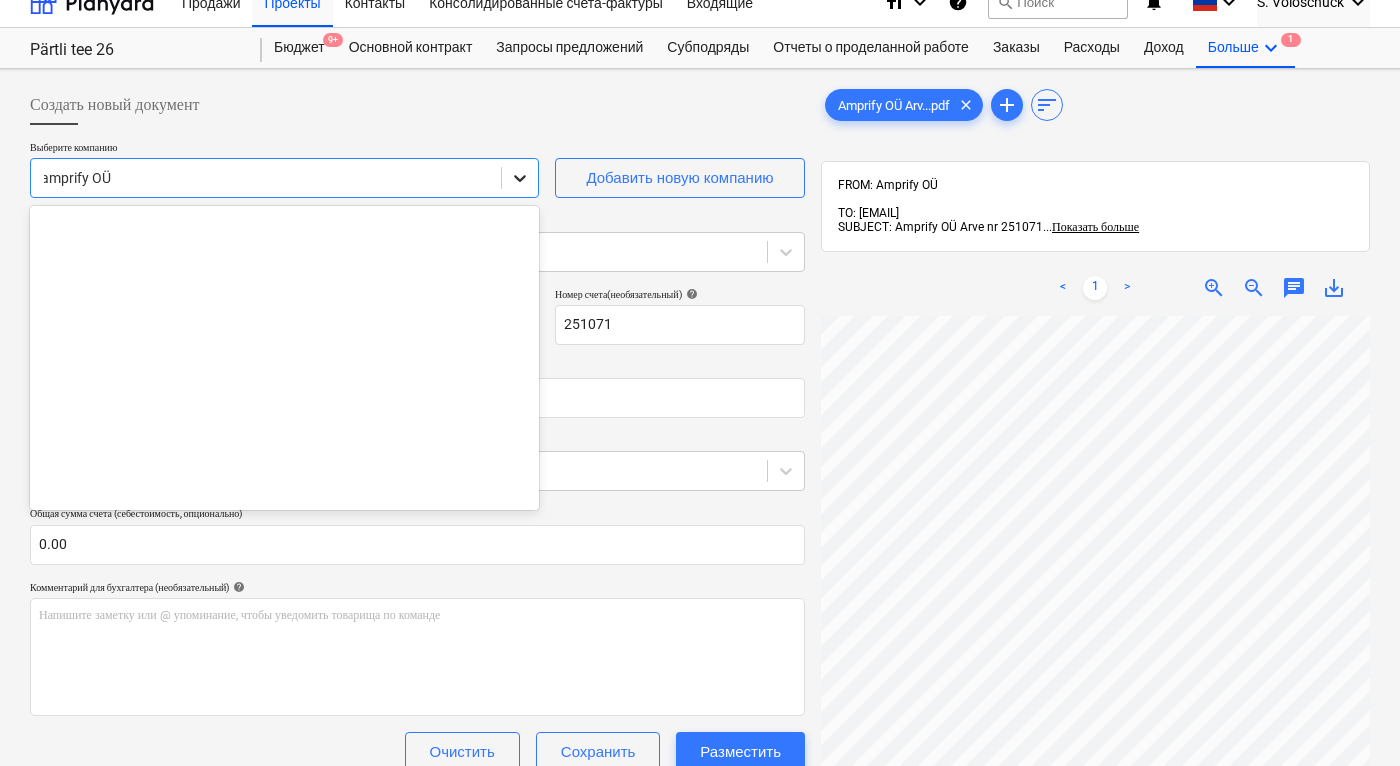 click 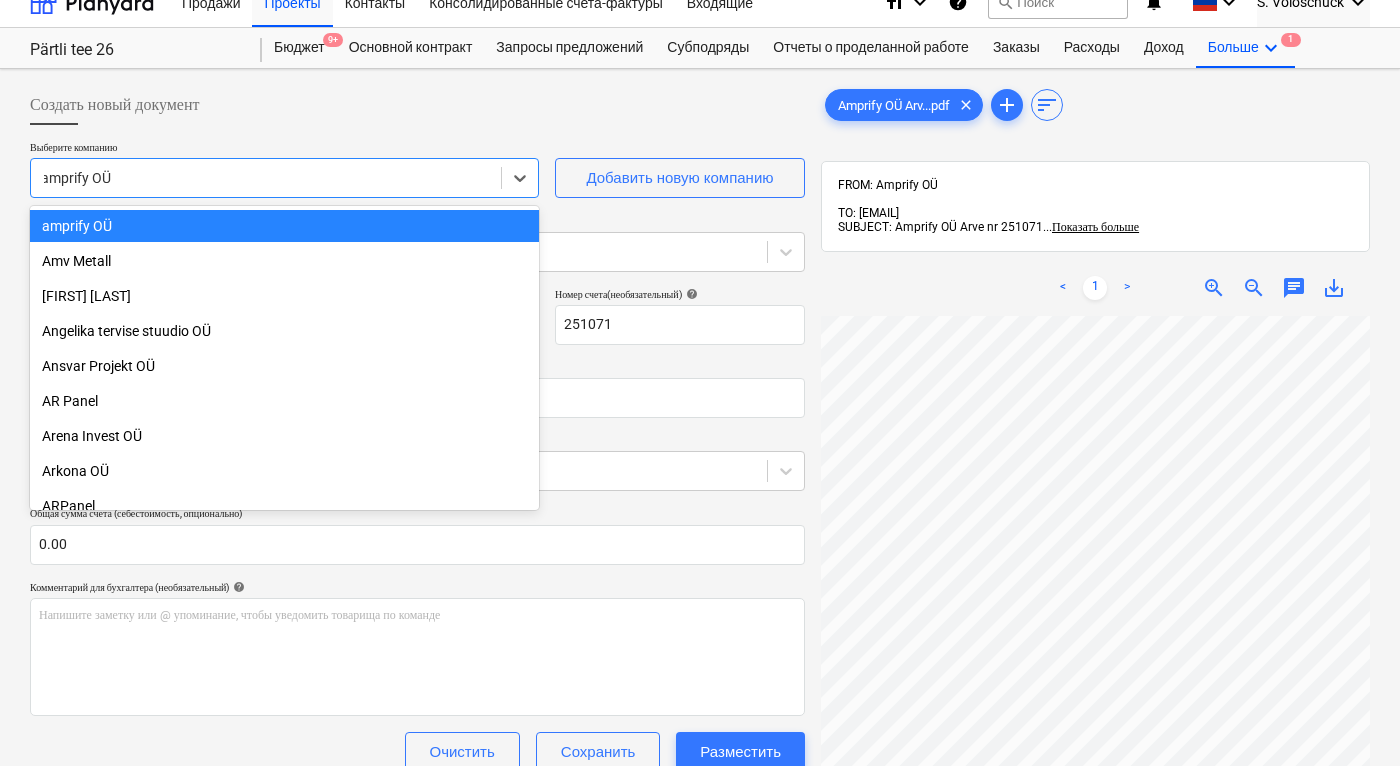 click on "amprify OÜ" at bounding box center [284, 226] 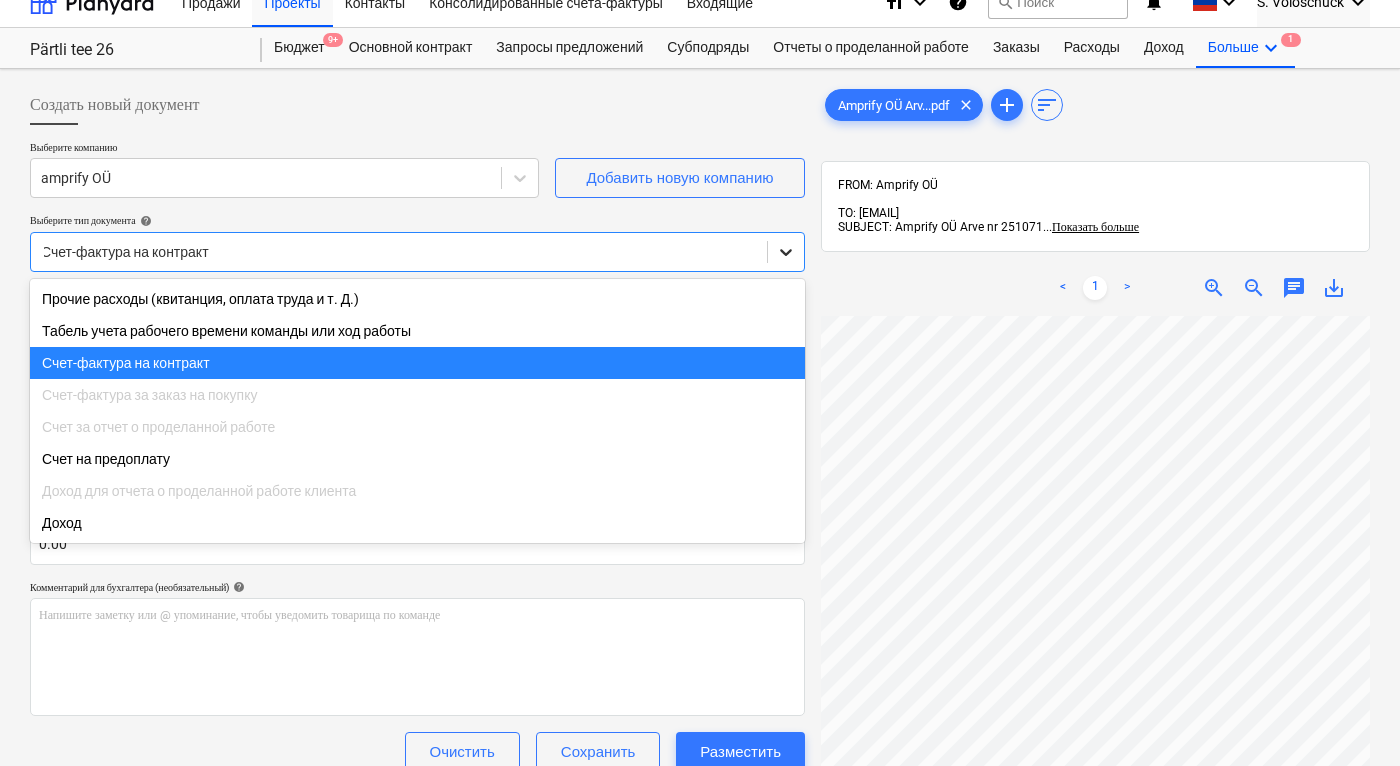 click 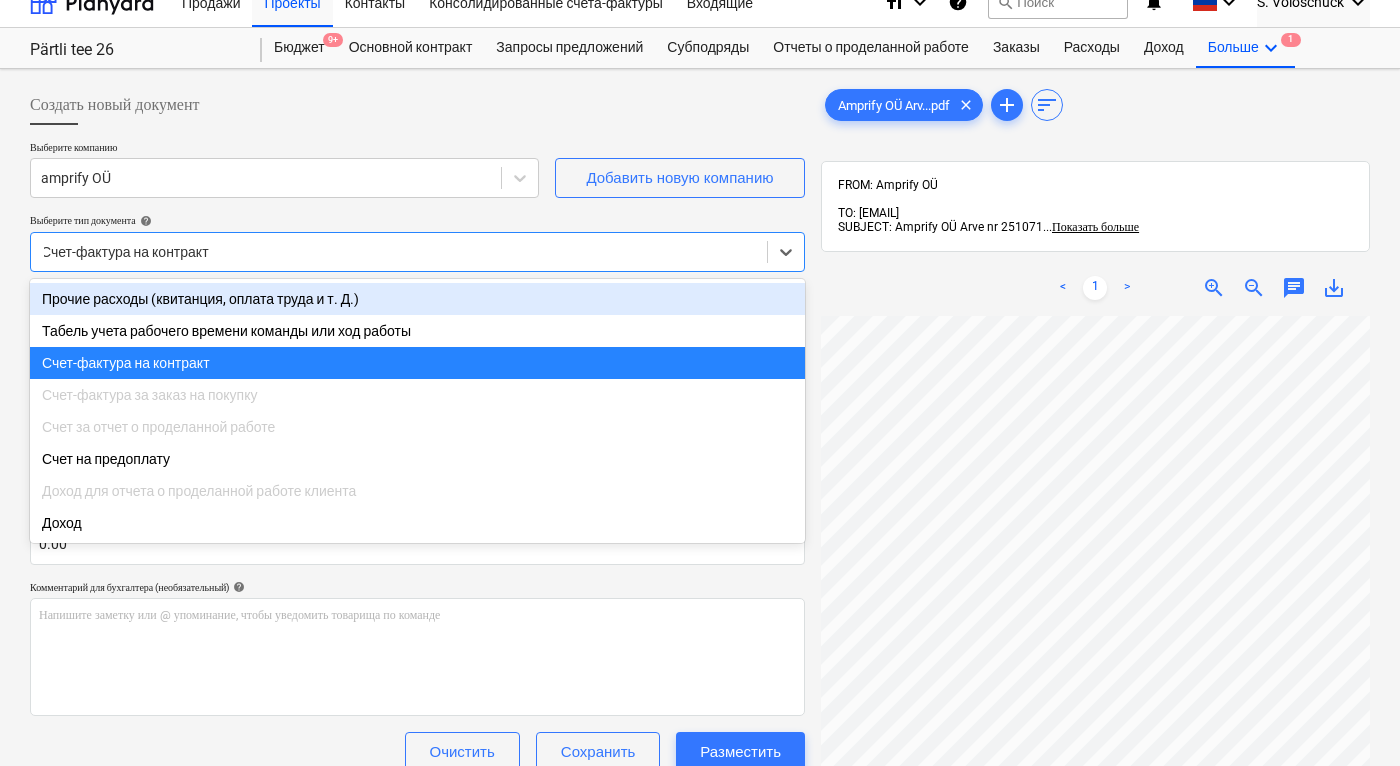 click on "Прочие расходы (квитанция, оплата труда и т. Д.)" at bounding box center [417, 299] 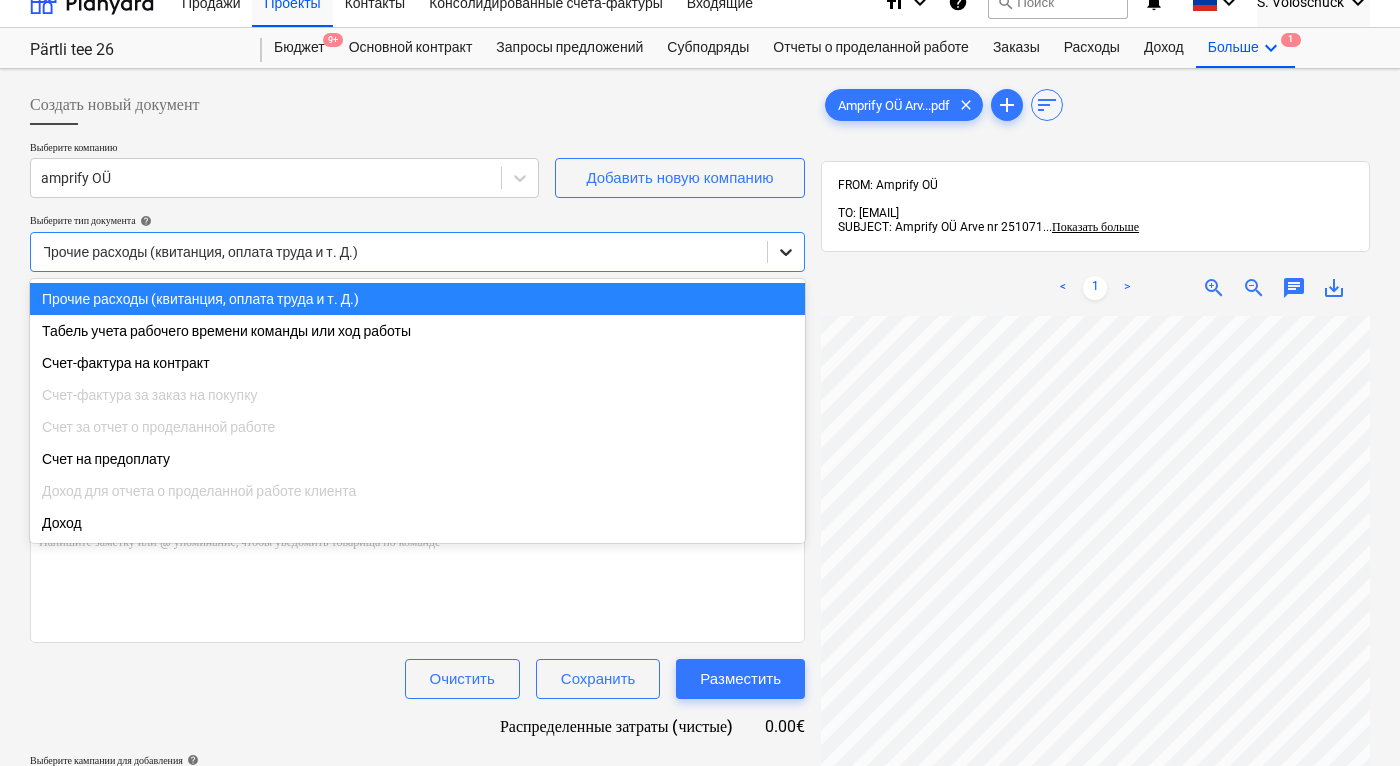 click 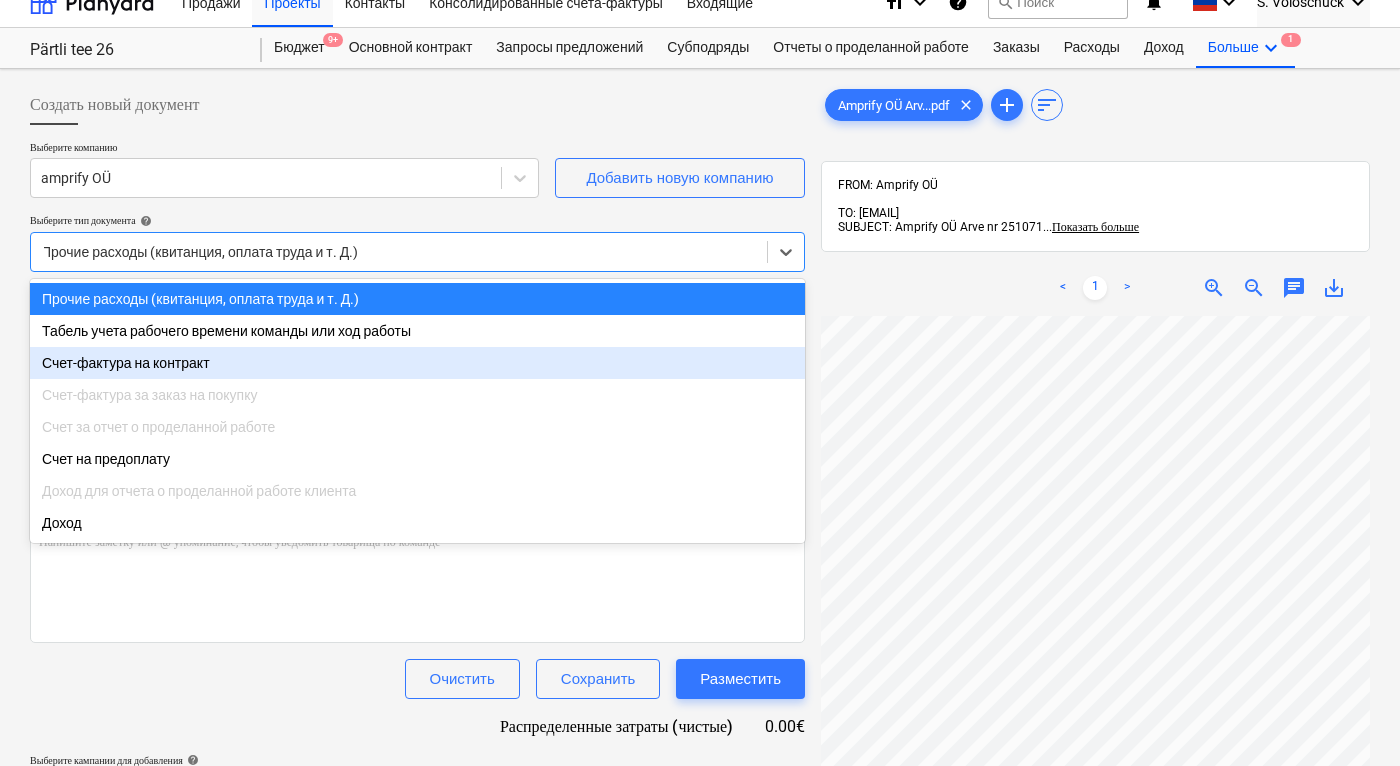 click on "Счет-фактура на контракт" at bounding box center (417, 363) 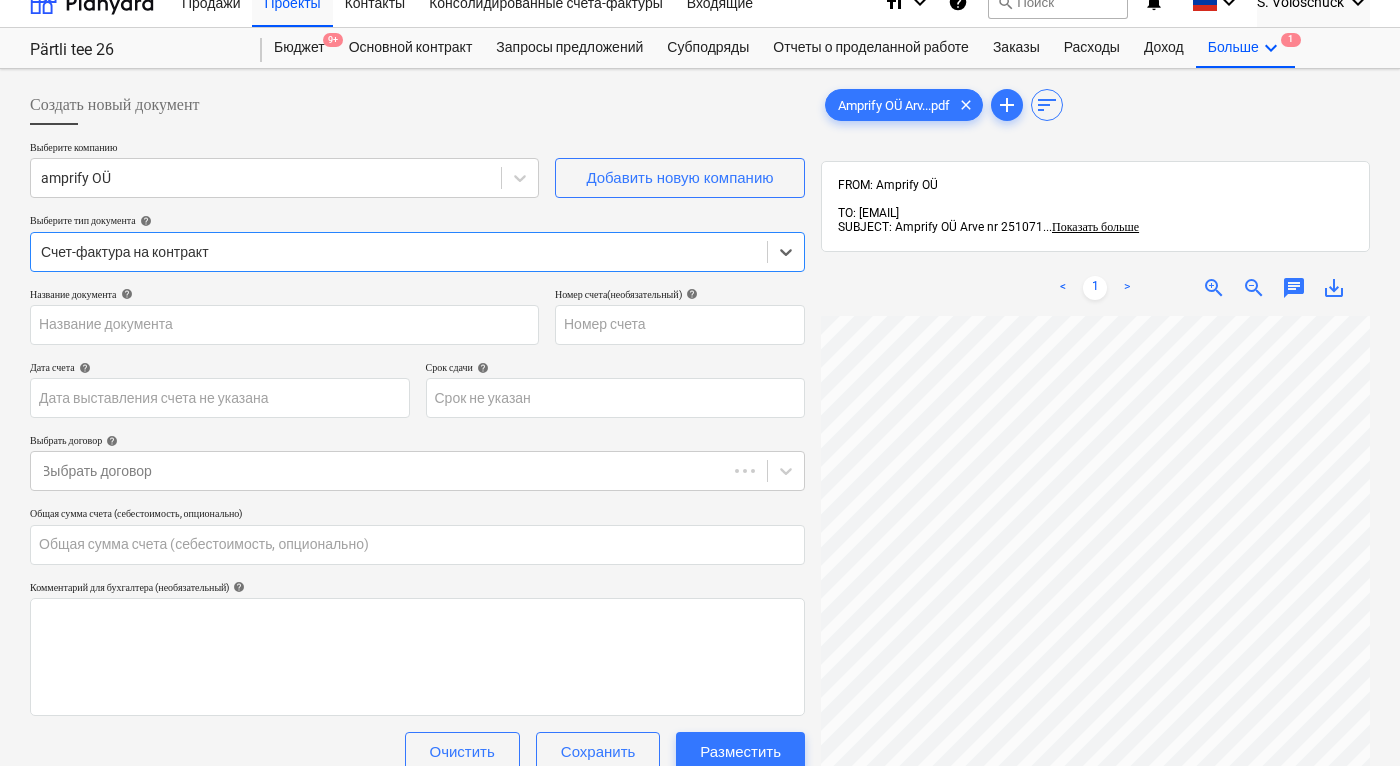 type on "251071" 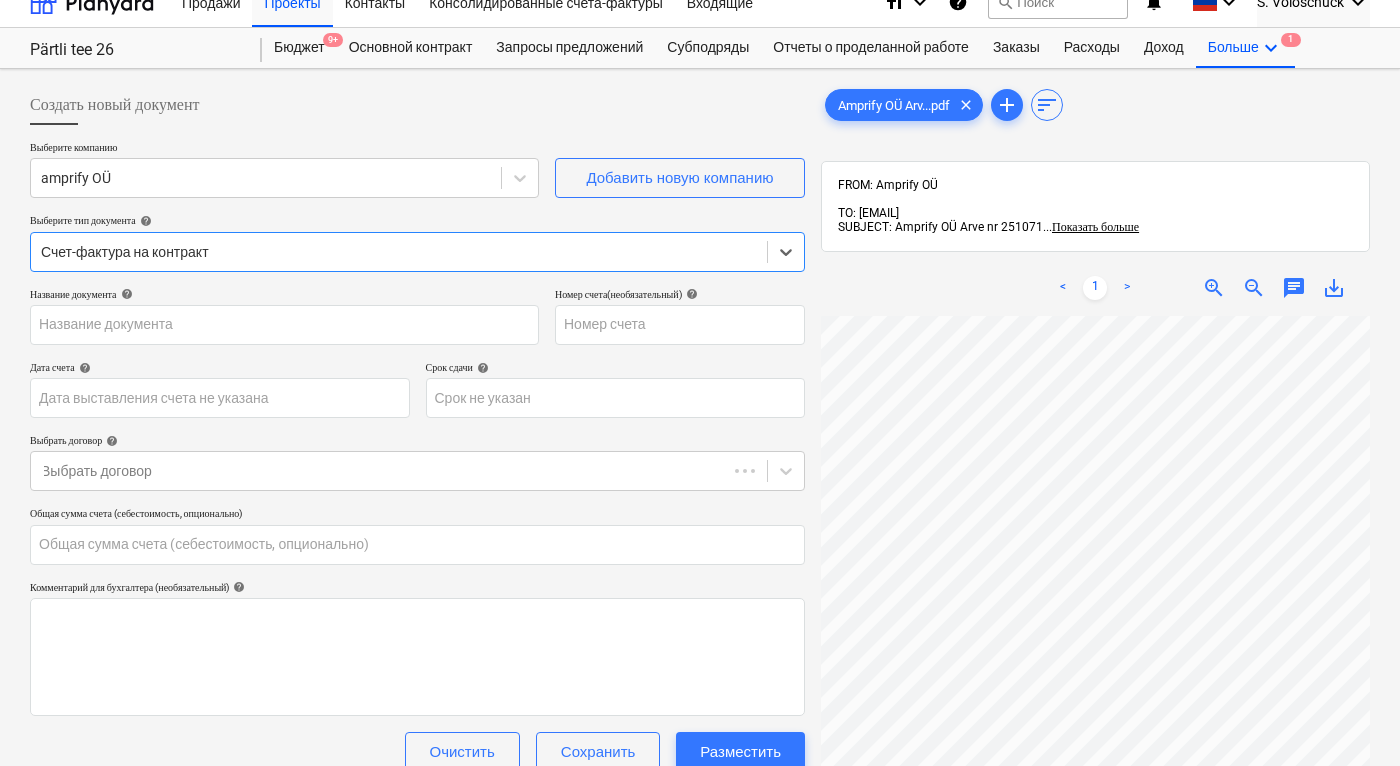 type on "251071" 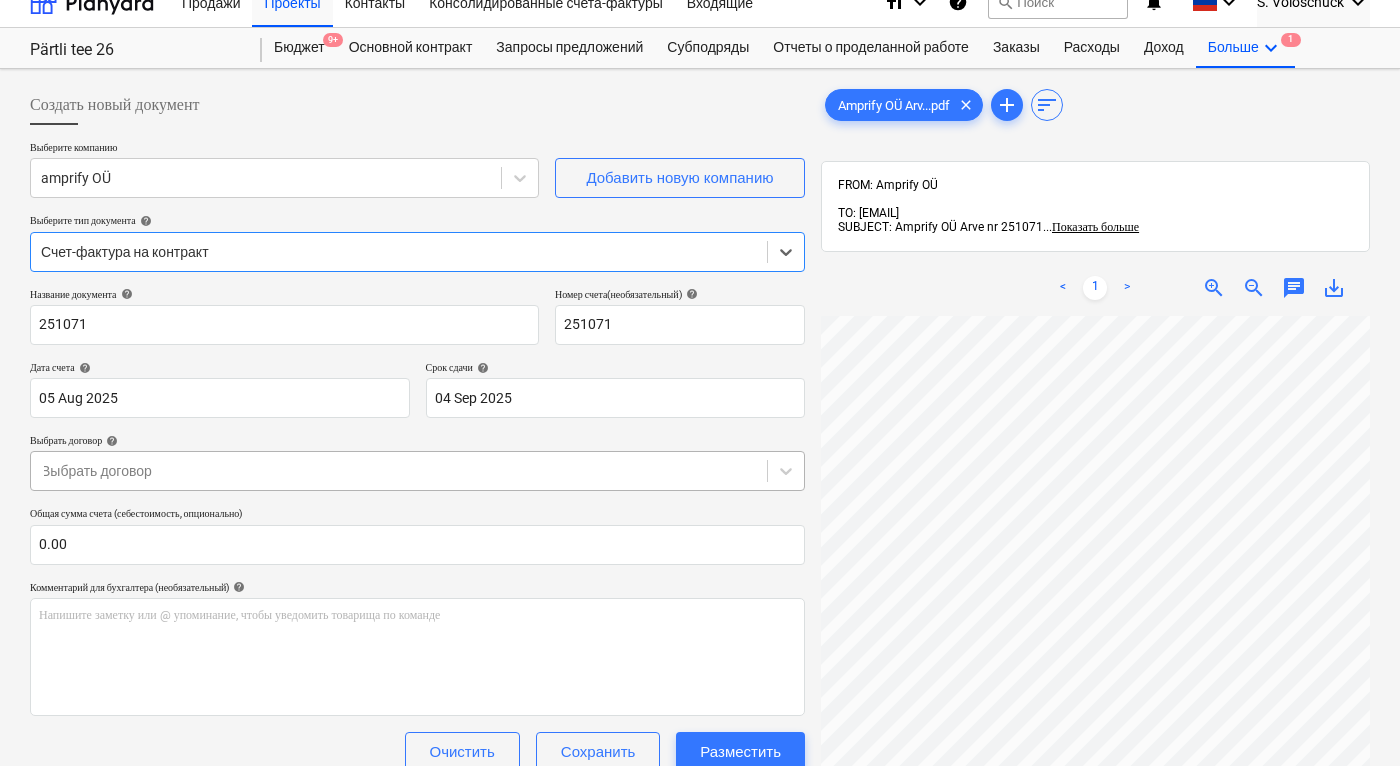 click on "Выбрать договор" at bounding box center [399, 471] 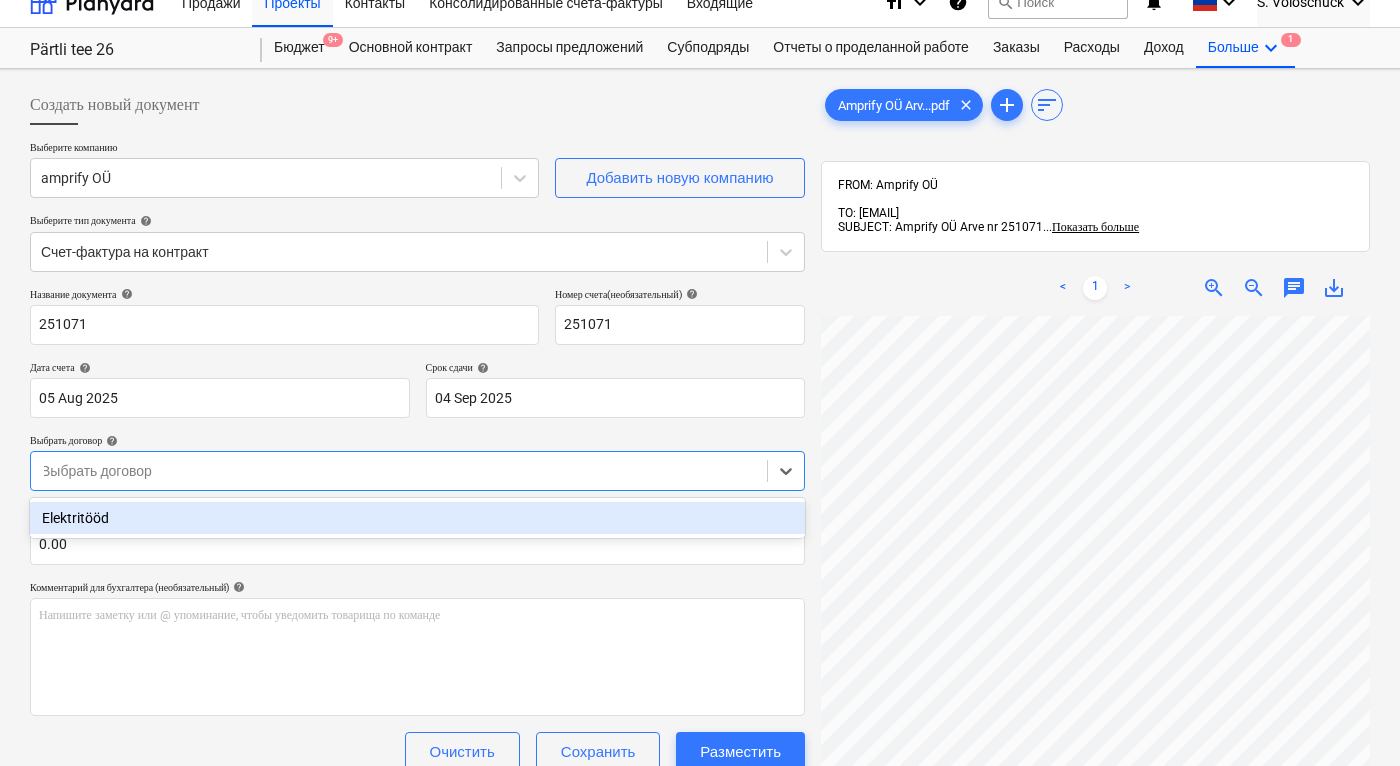 click on "Elektritööd" at bounding box center (417, 518) 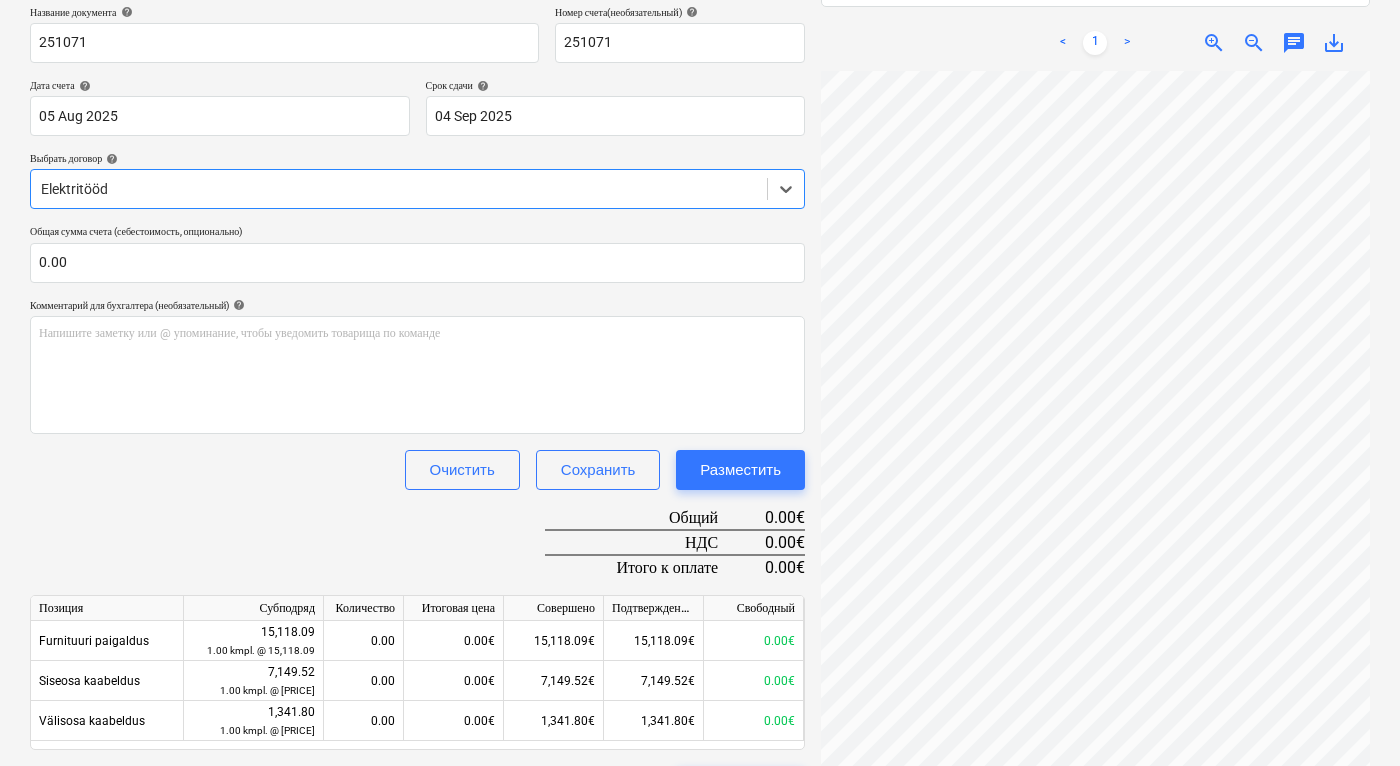 scroll, scrollTop: 359, scrollLeft: 0, axis: vertical 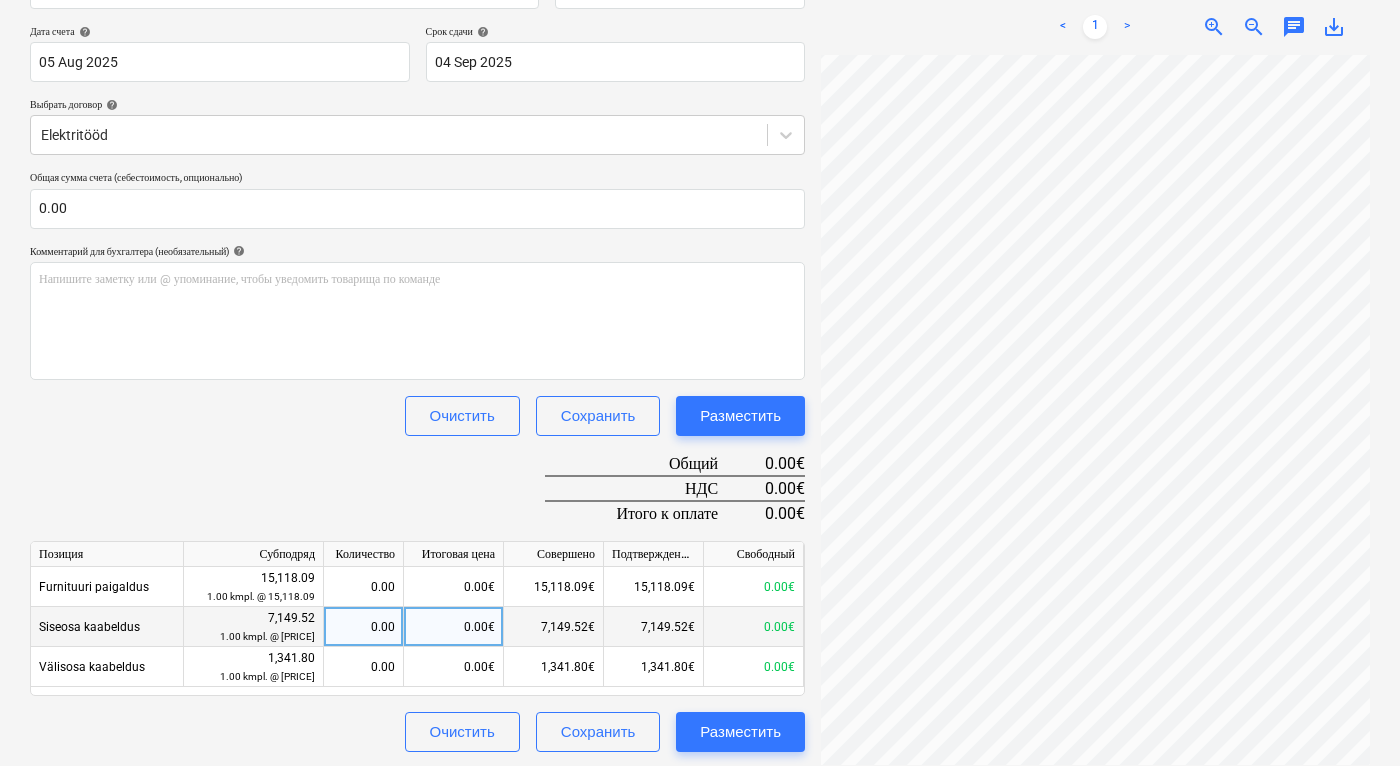 click on "0.00€" at bounding box center (454, 627) 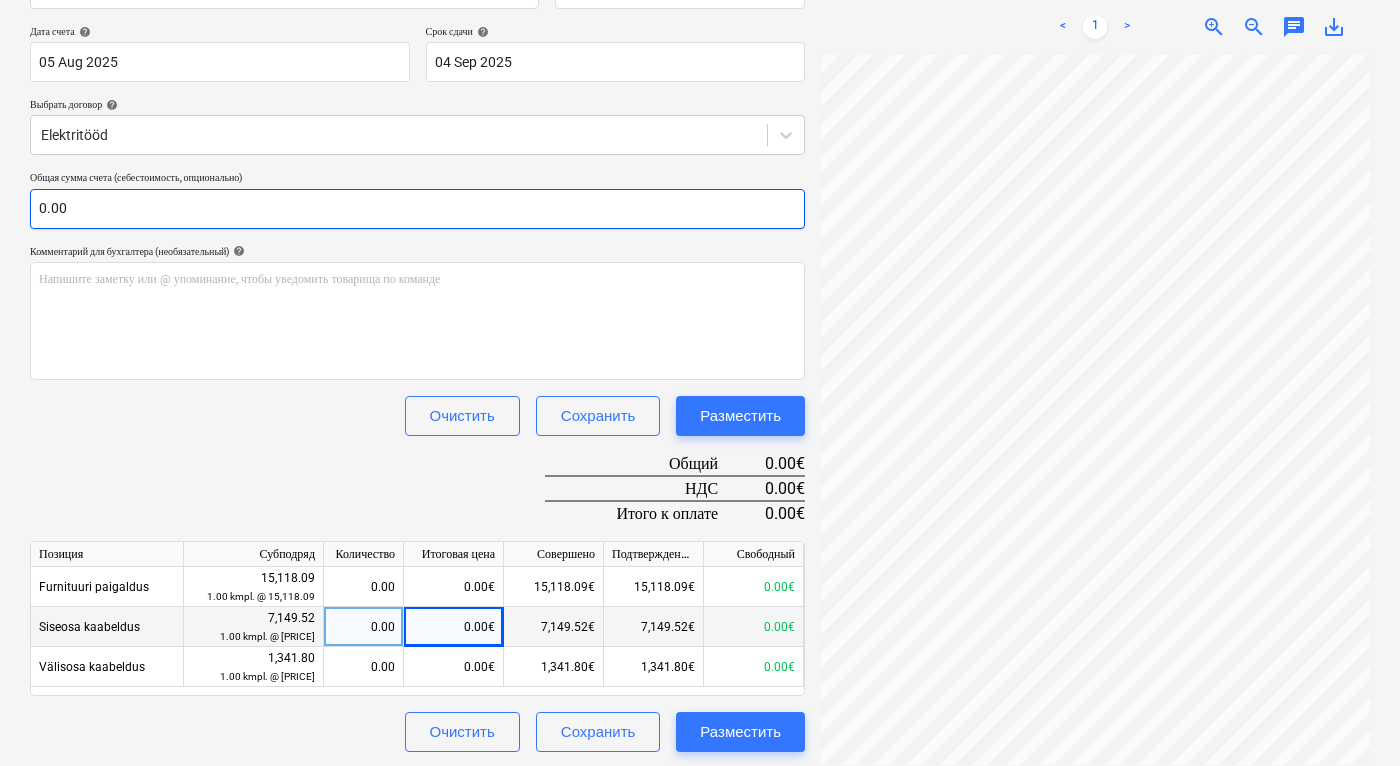 click on "0.00" at bounding box center (417, 209) 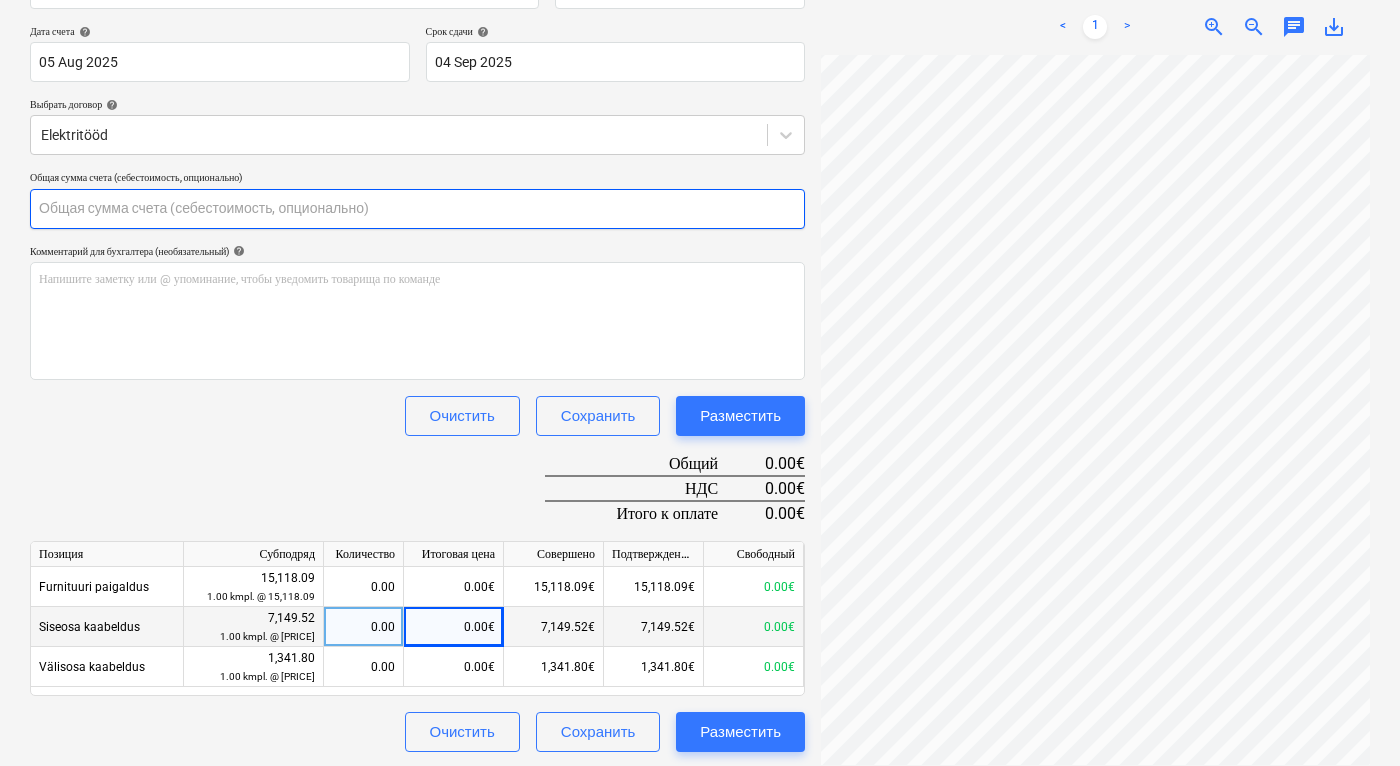 click at bounding box center [417, 209] 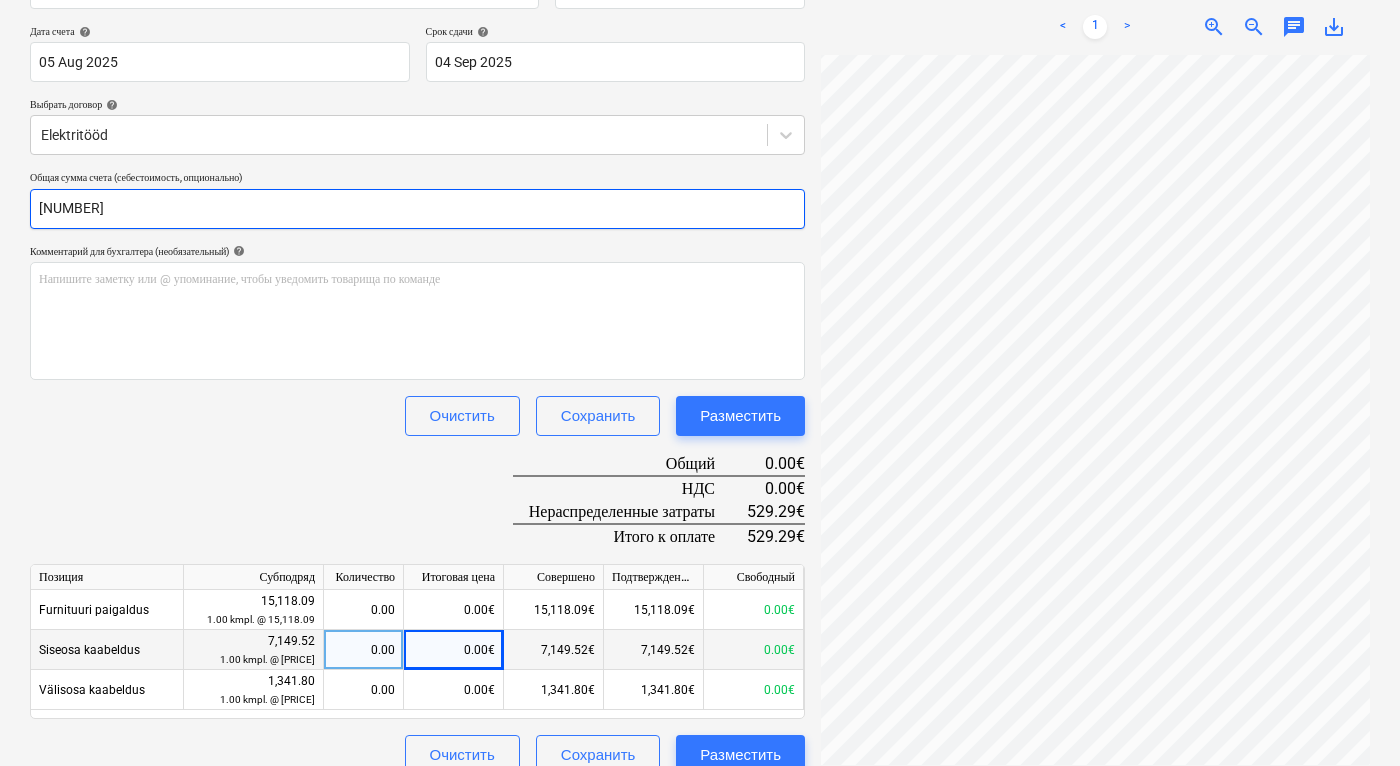 type on "[NUMBER]" 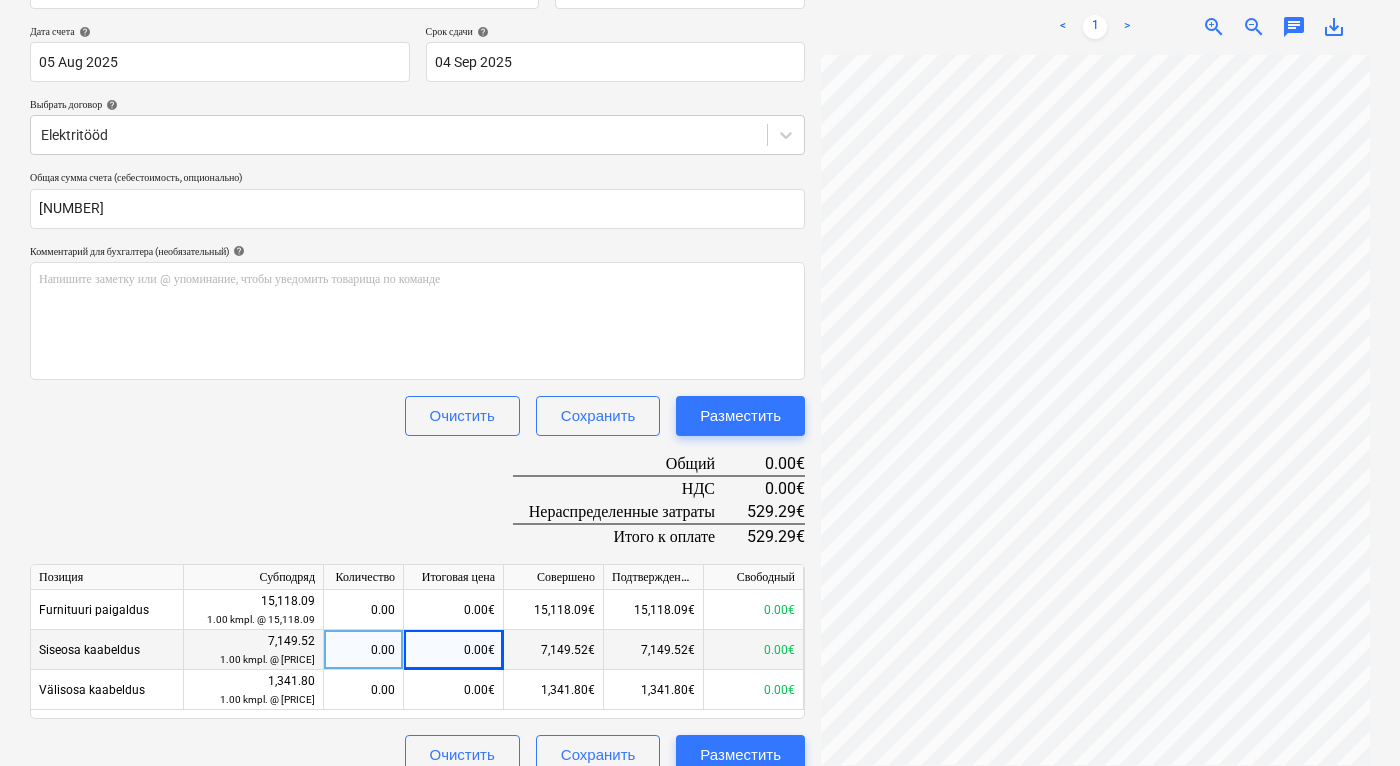 click on "0.00€" at bounding box center (454, 650) 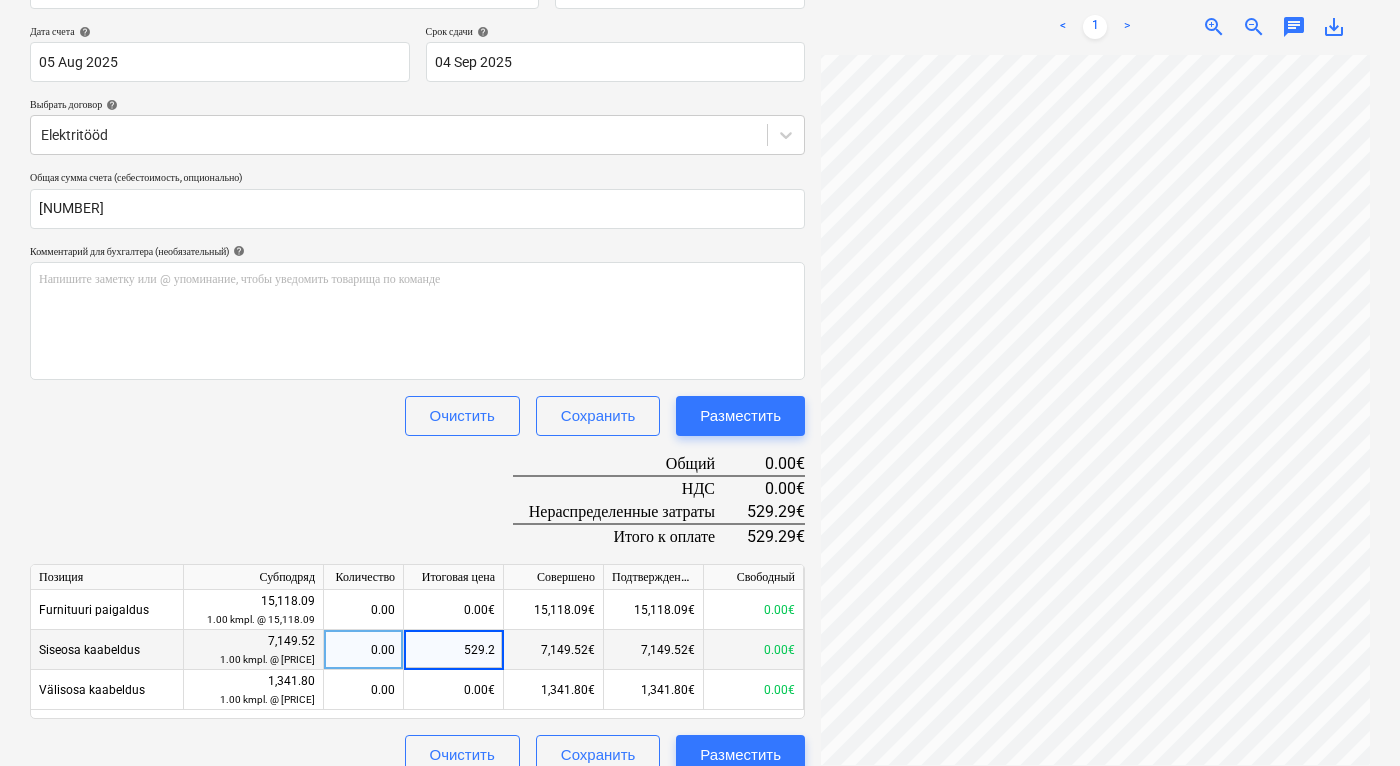 type on "[NUMBER]" 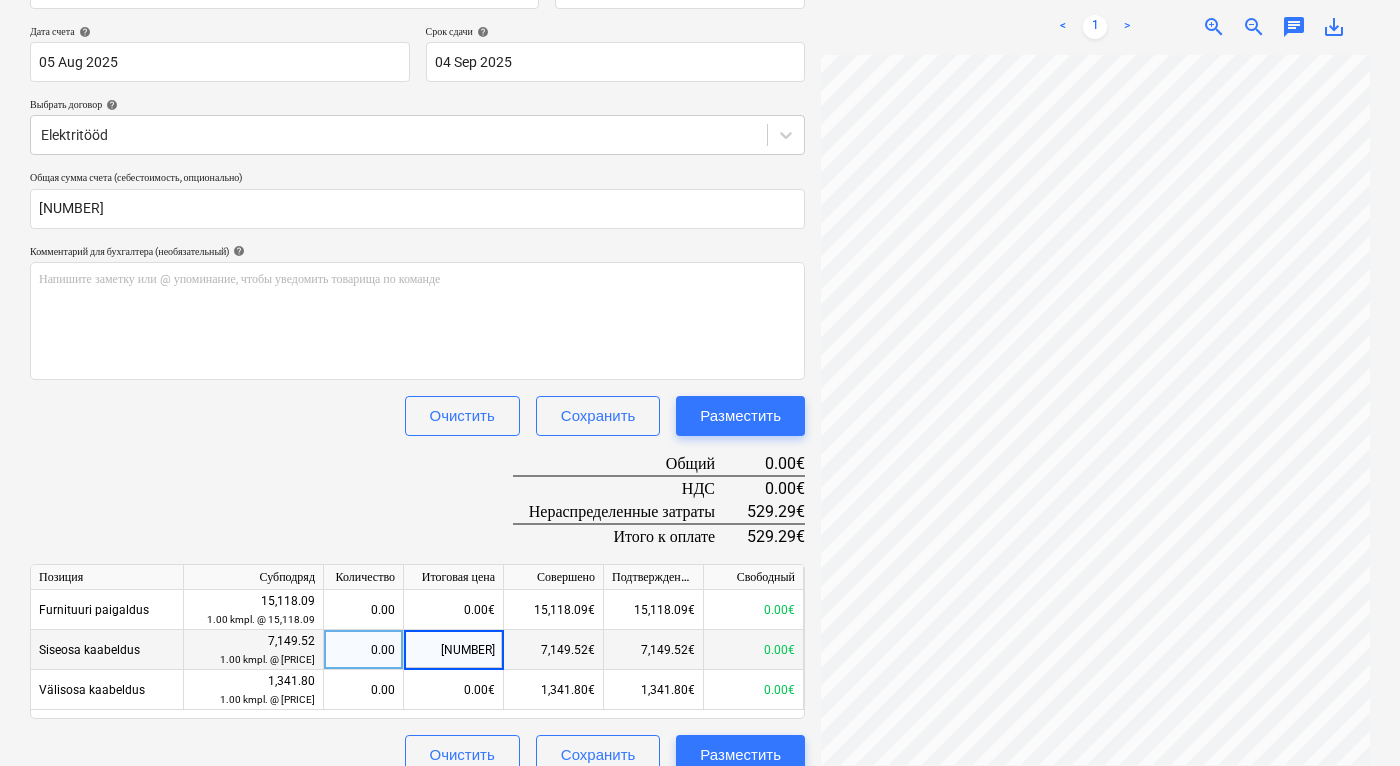 click on "Название документа help 251071 Номер счета  (необязательный) help 251071 Дата счета help 05 Aug 2025 05.08.2025 Press the down arrow key to interact with the calendar and
select a date. Press the question mark key to get the keyboard shortcuts for changing dates. Срок сдачи help 04 Sep 2025 04.09.2025 Press the down arrow key to interact with the calendar and
select a date. Press the question mark key to get the keyboard shortcuts for changing dates. Выбрать договор help Elektritööd Общая сумма счета (себестоимость, опционально) 529.29 Комментарий для бухгалтера (необязательный) help Напишите заметку или @ упоминание, чтобы уведомить товарища по команде ﻿ Очистить Сохранить Разместить Общий 0.00€ НДС 0.00€ Нераспределенные затраты 0.00" at bounding box center (417, 363) 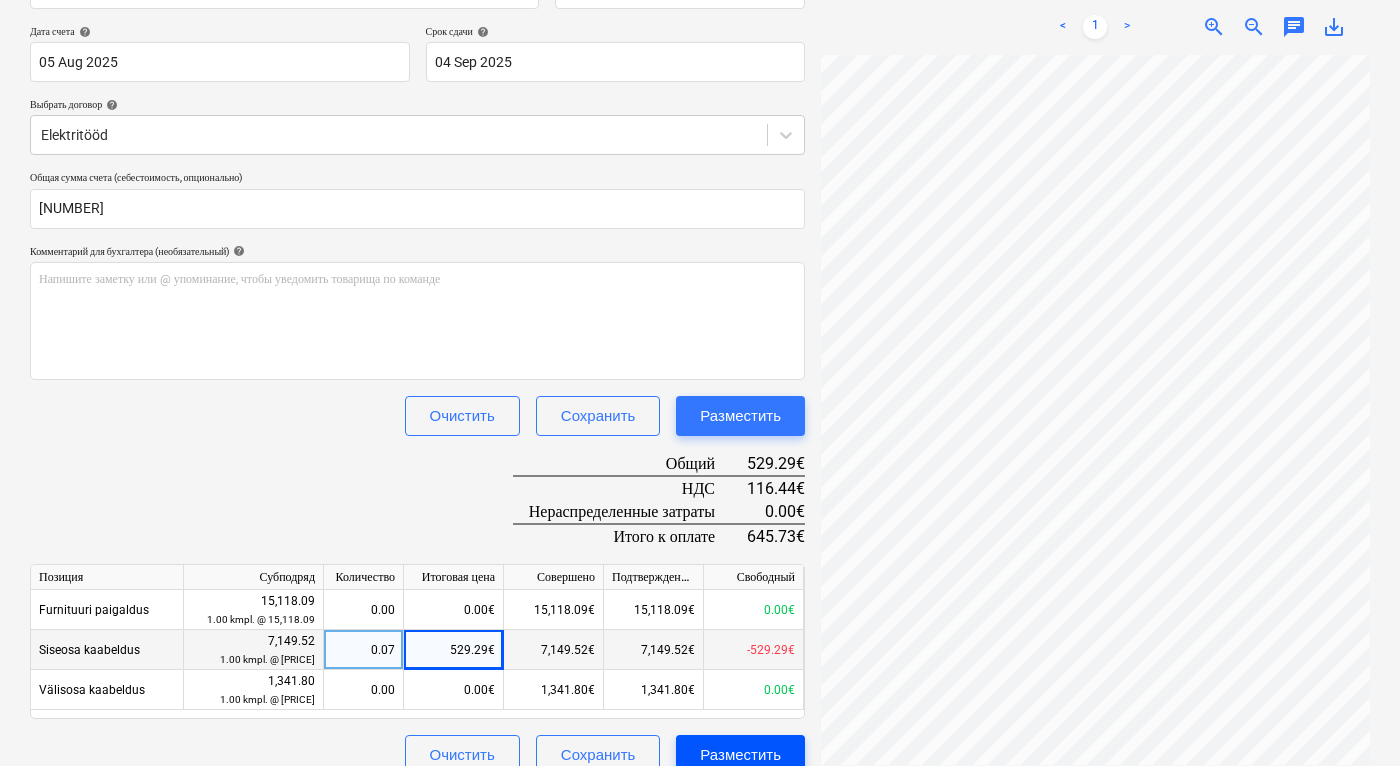 click on "Разместить" at bounding box center [740, 755] 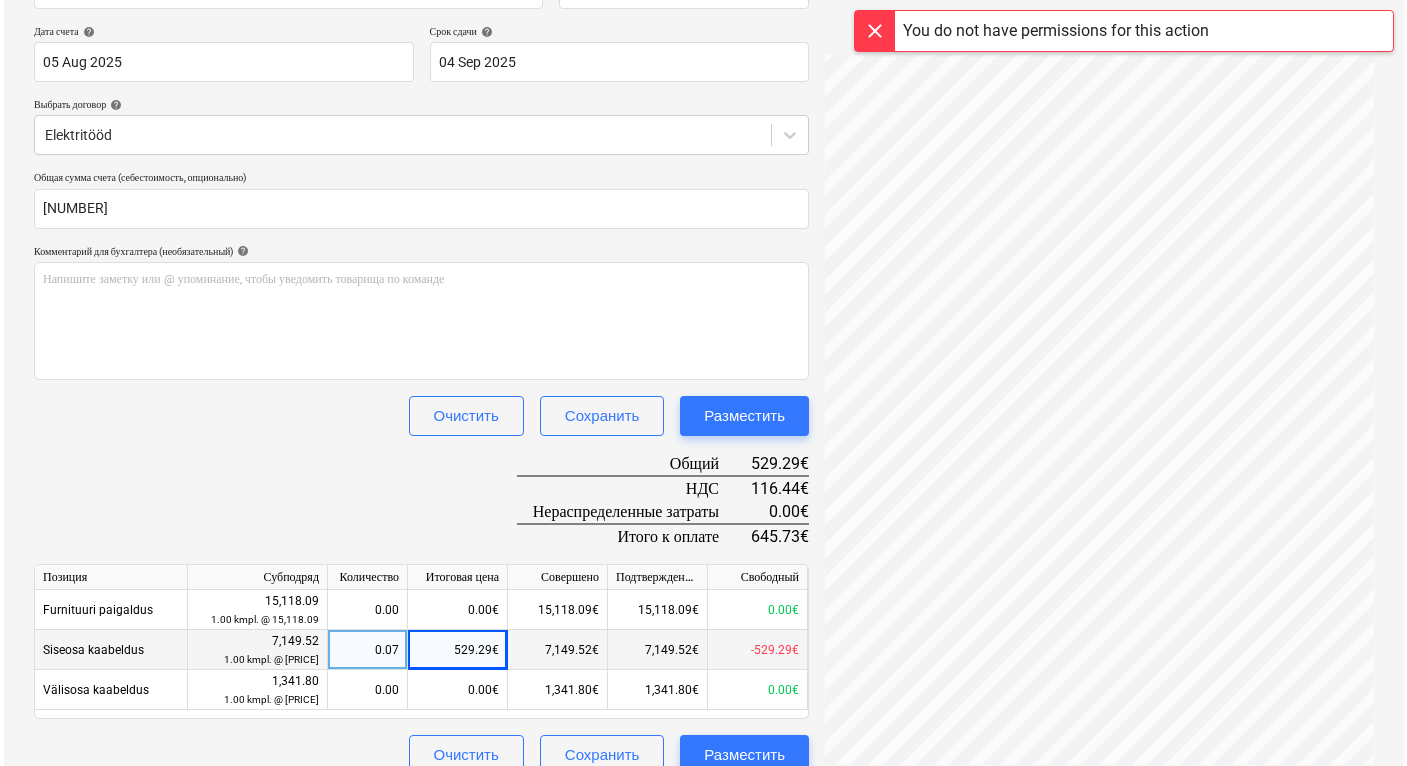 scroll, scrollTop: 298, scrollLeft: 194, axis: both 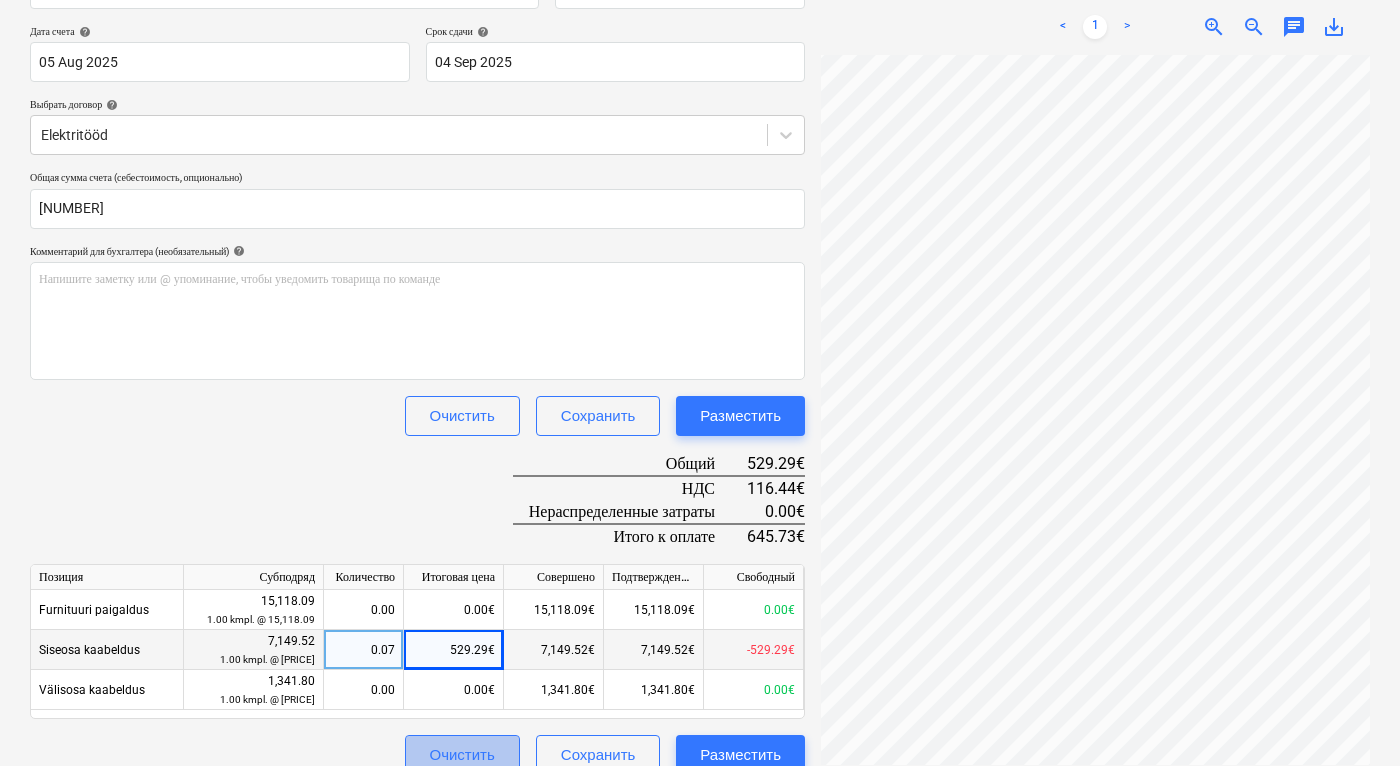 click on "Очистить" at bounding box center (462, 755) 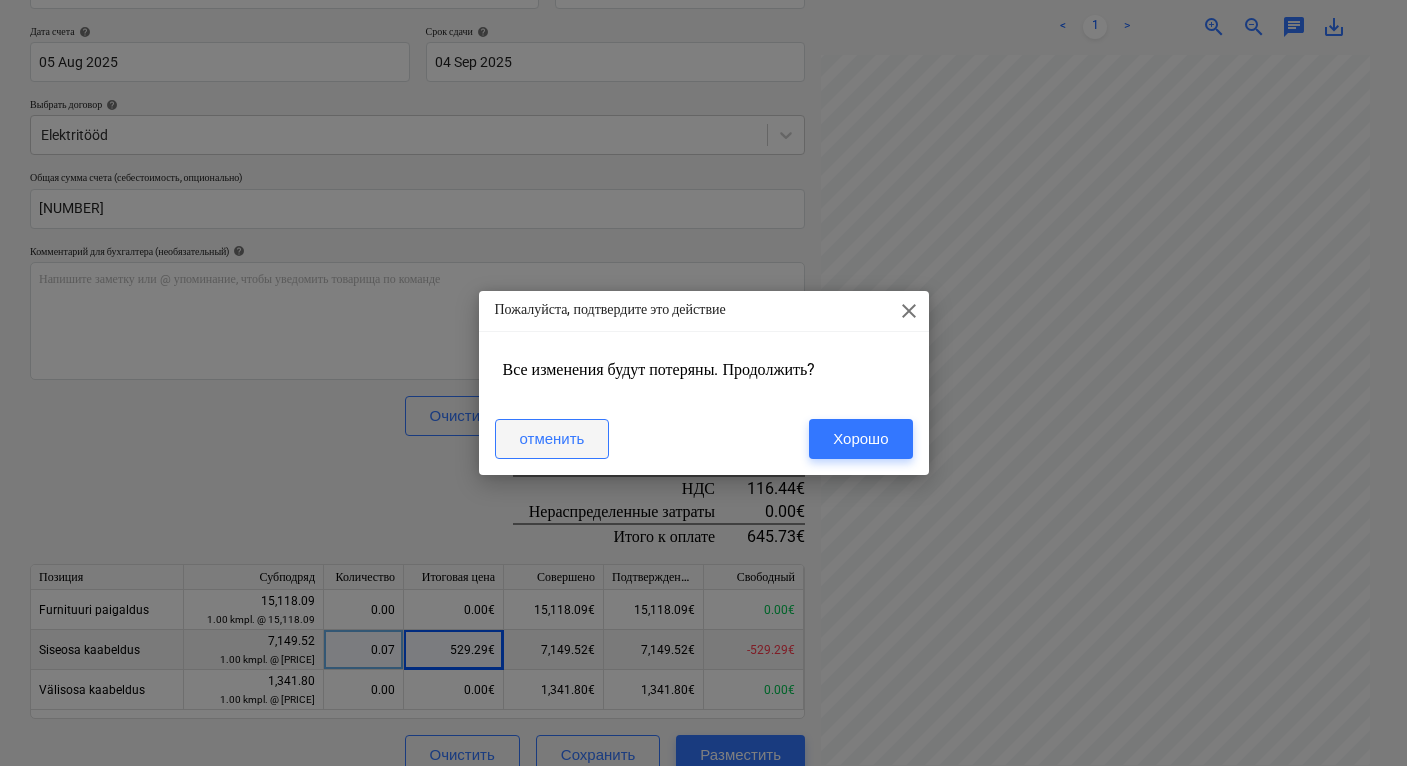click on "отменить" at bounding box center [552, 439] 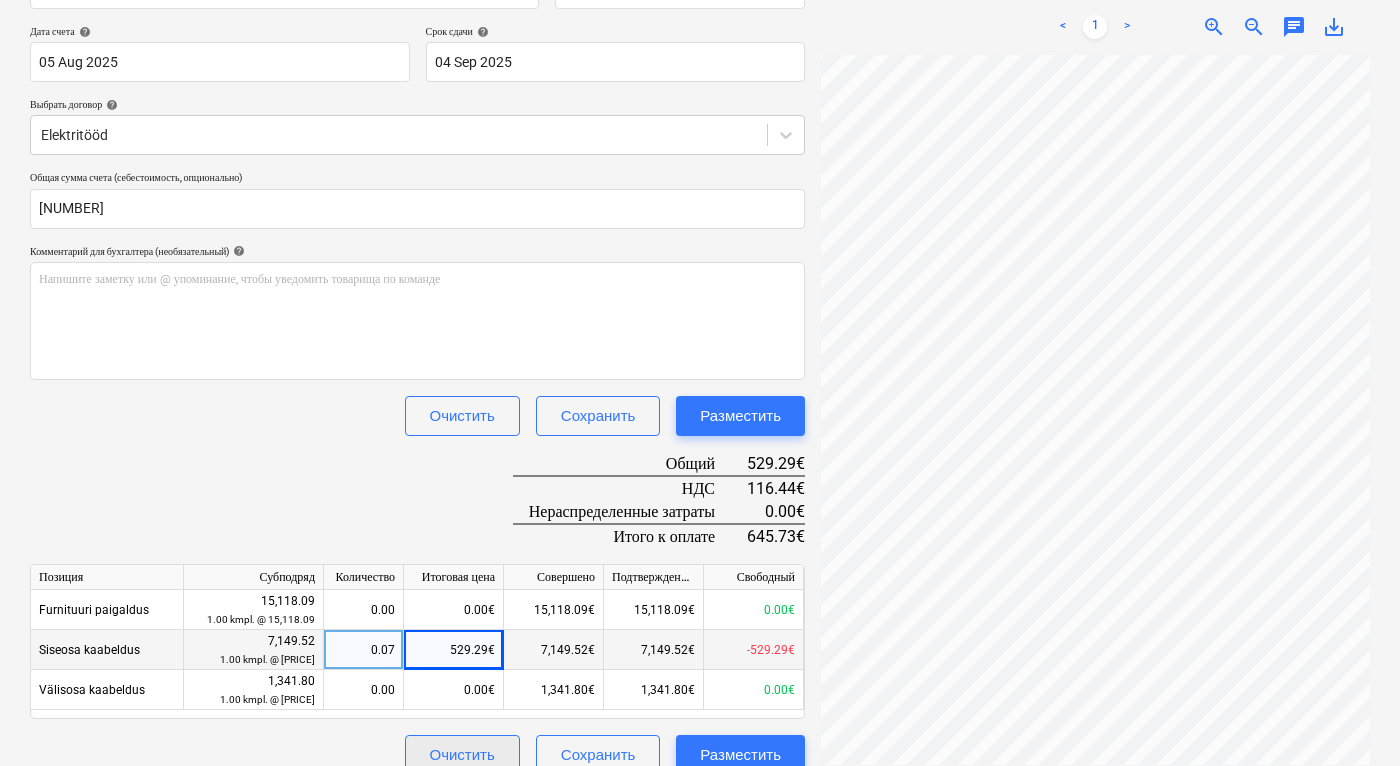 click on "Очистить" at bounding box center [462, 755] 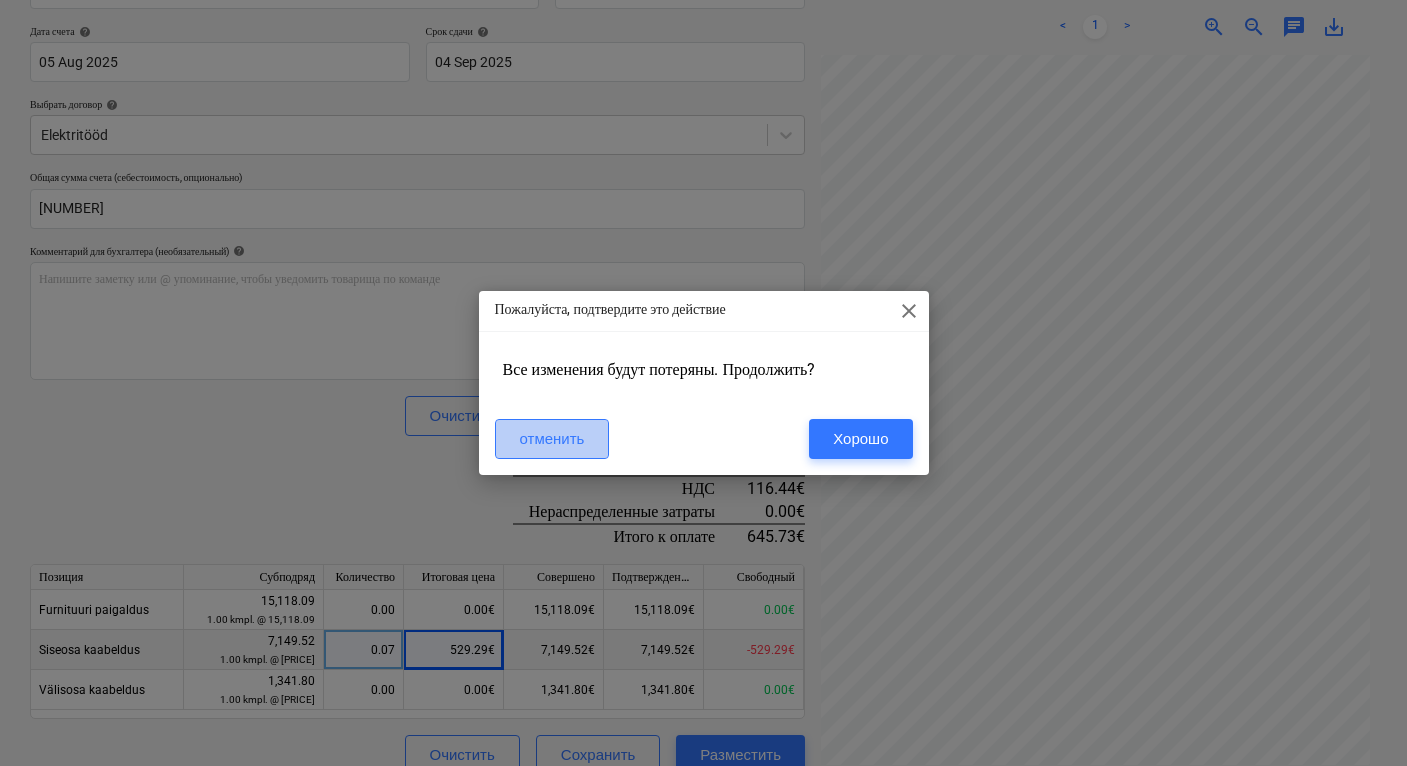 click on "отменить" at bounding box center [552, 439] 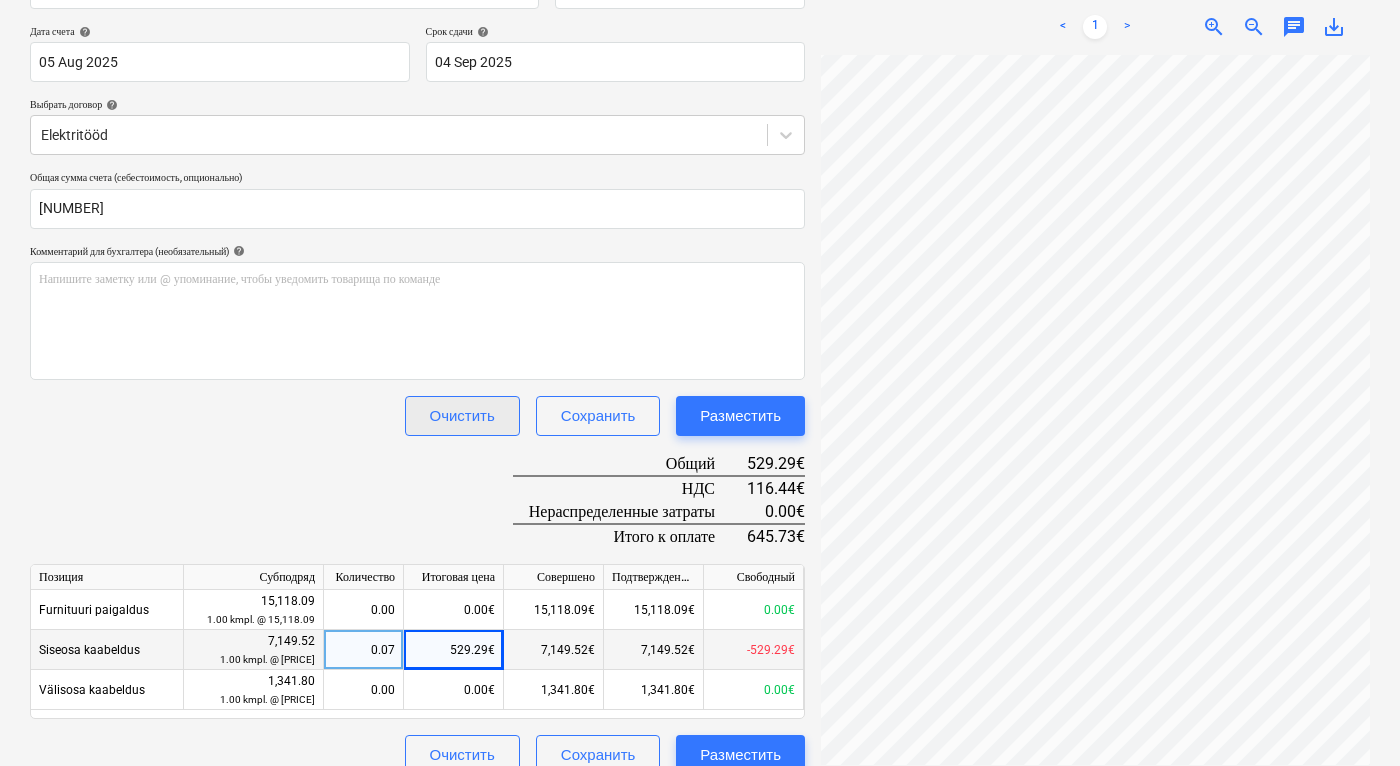 click on "Очистить" at bounding box center [462, 416] 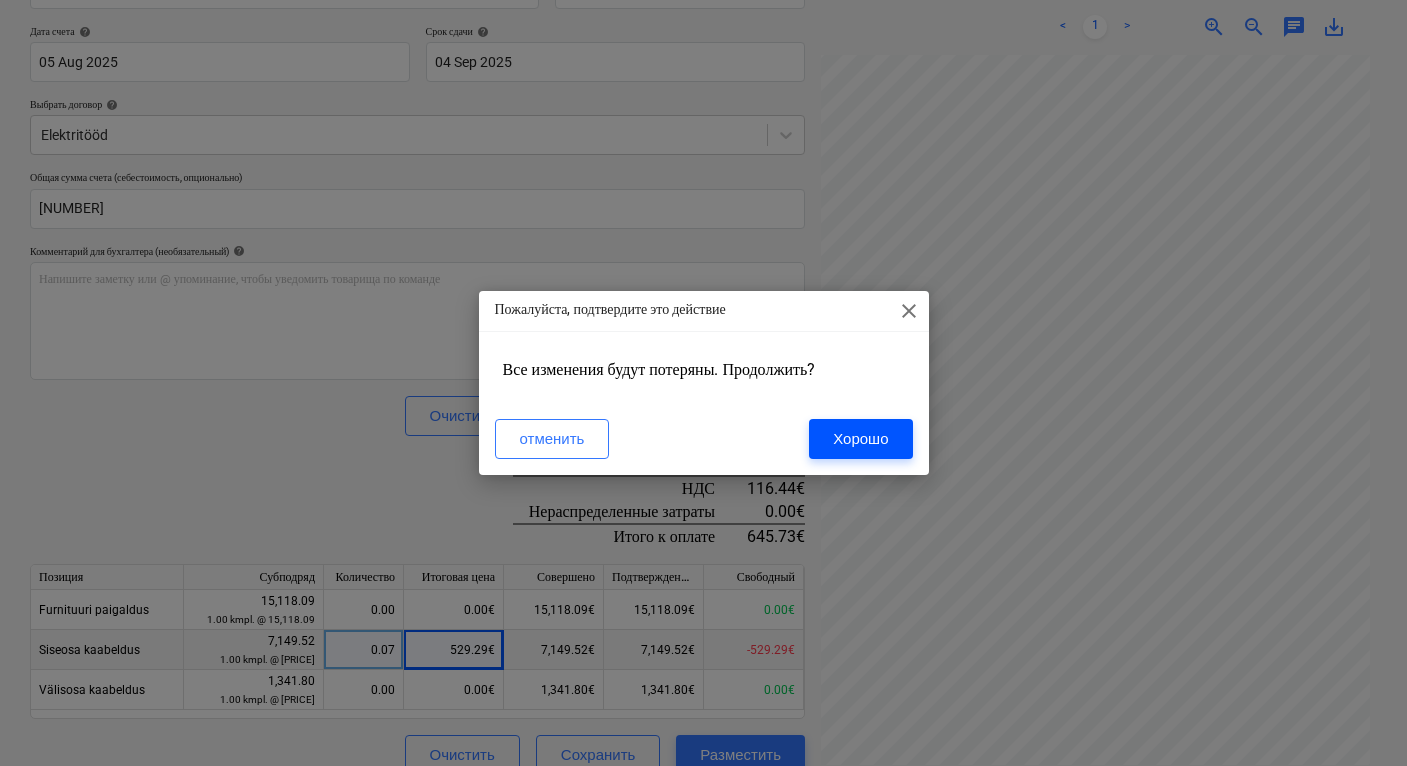 click on "Хорошо" at bounding box center (860, 439) 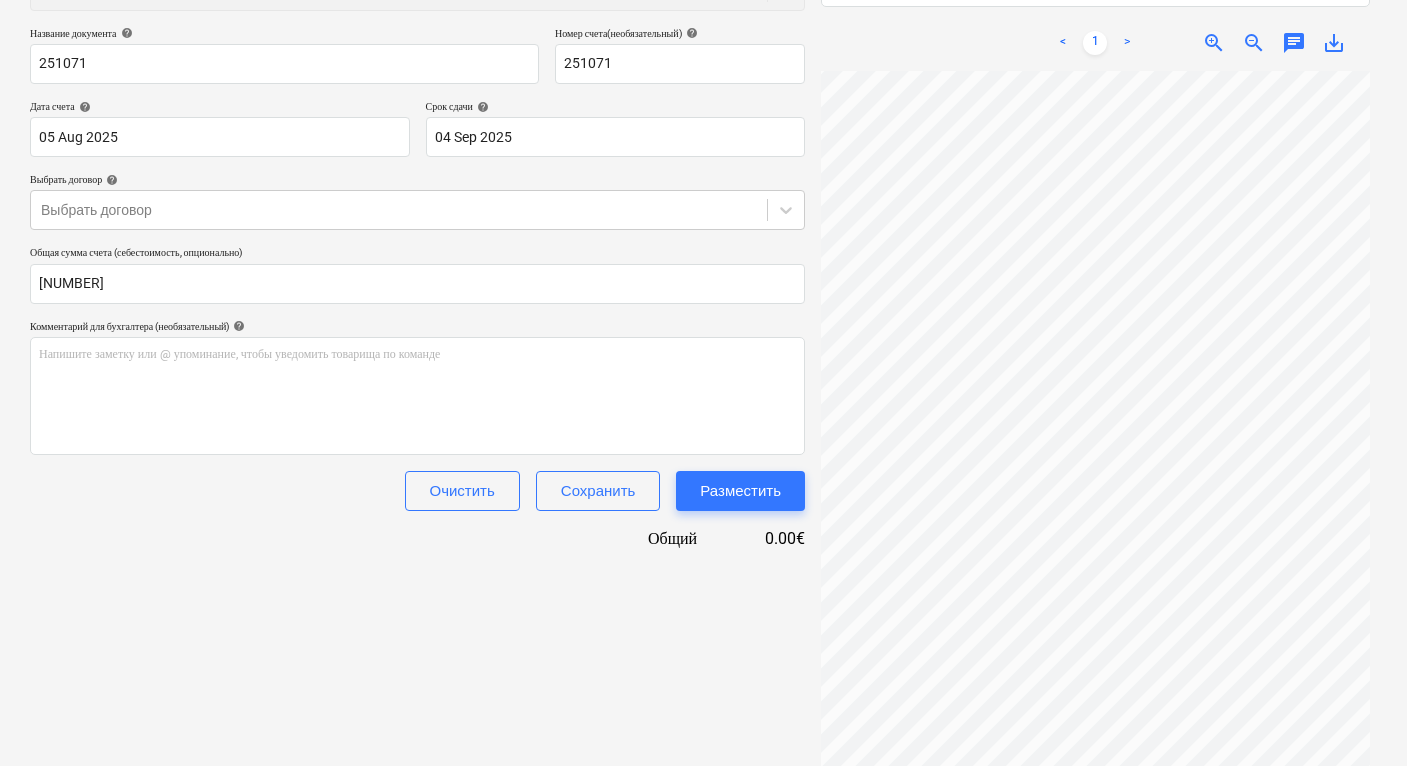 type 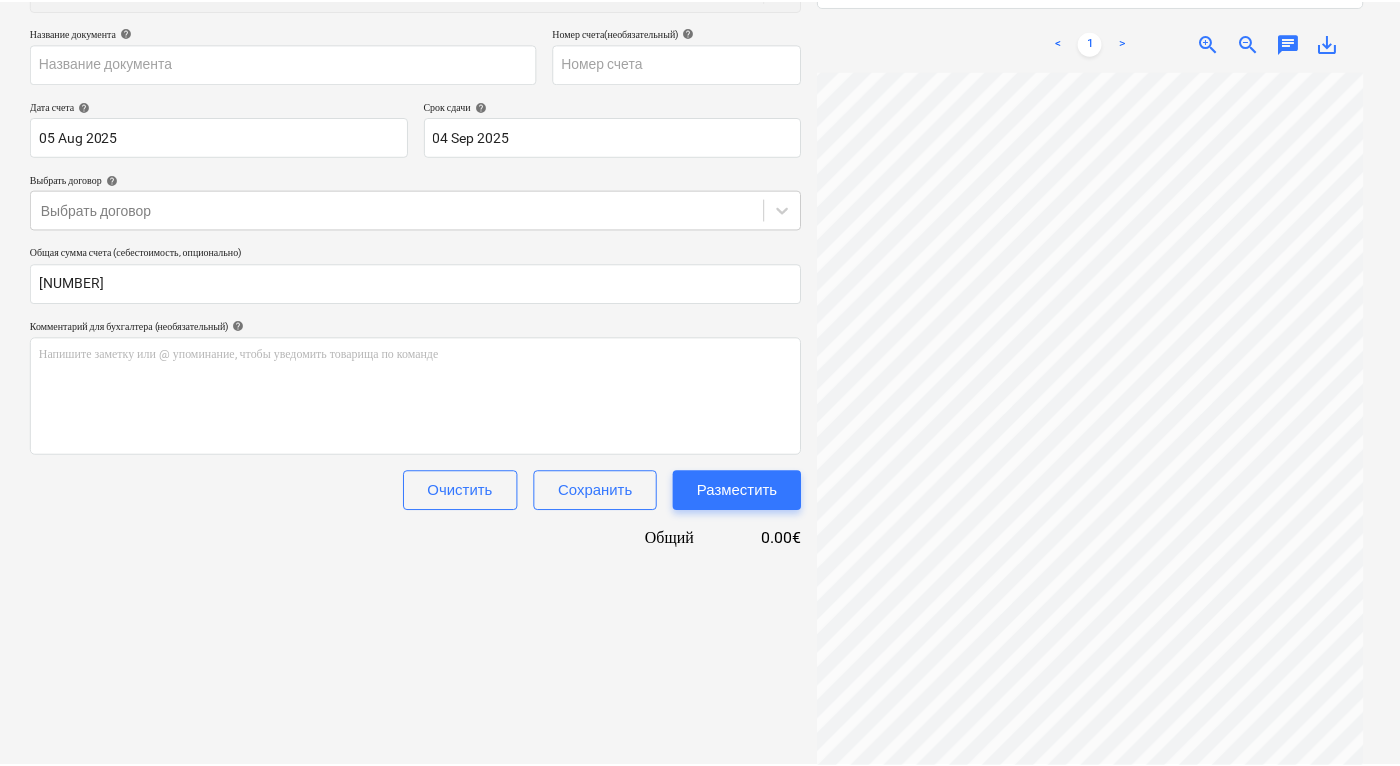 scroll, scrollTop: 284, scrollLeft: 0, axis: vertical 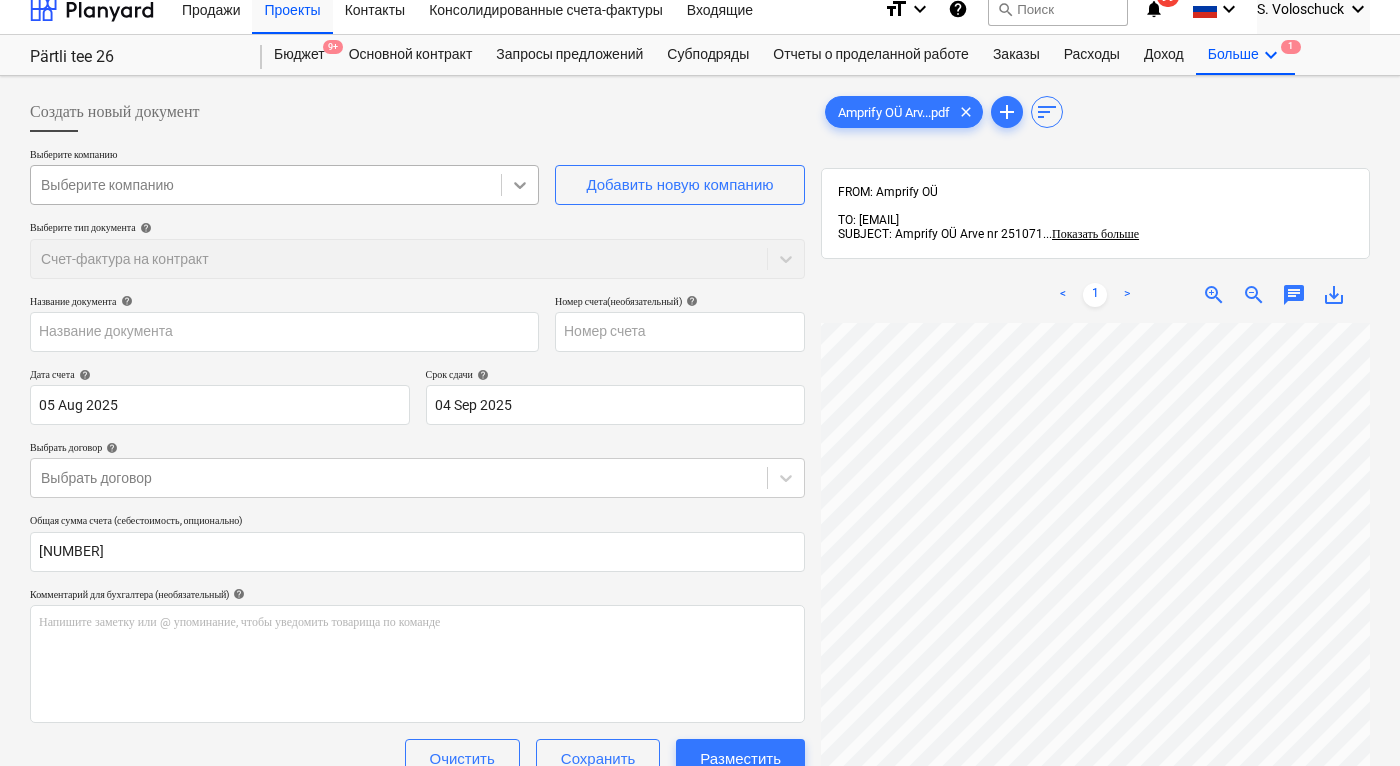 click 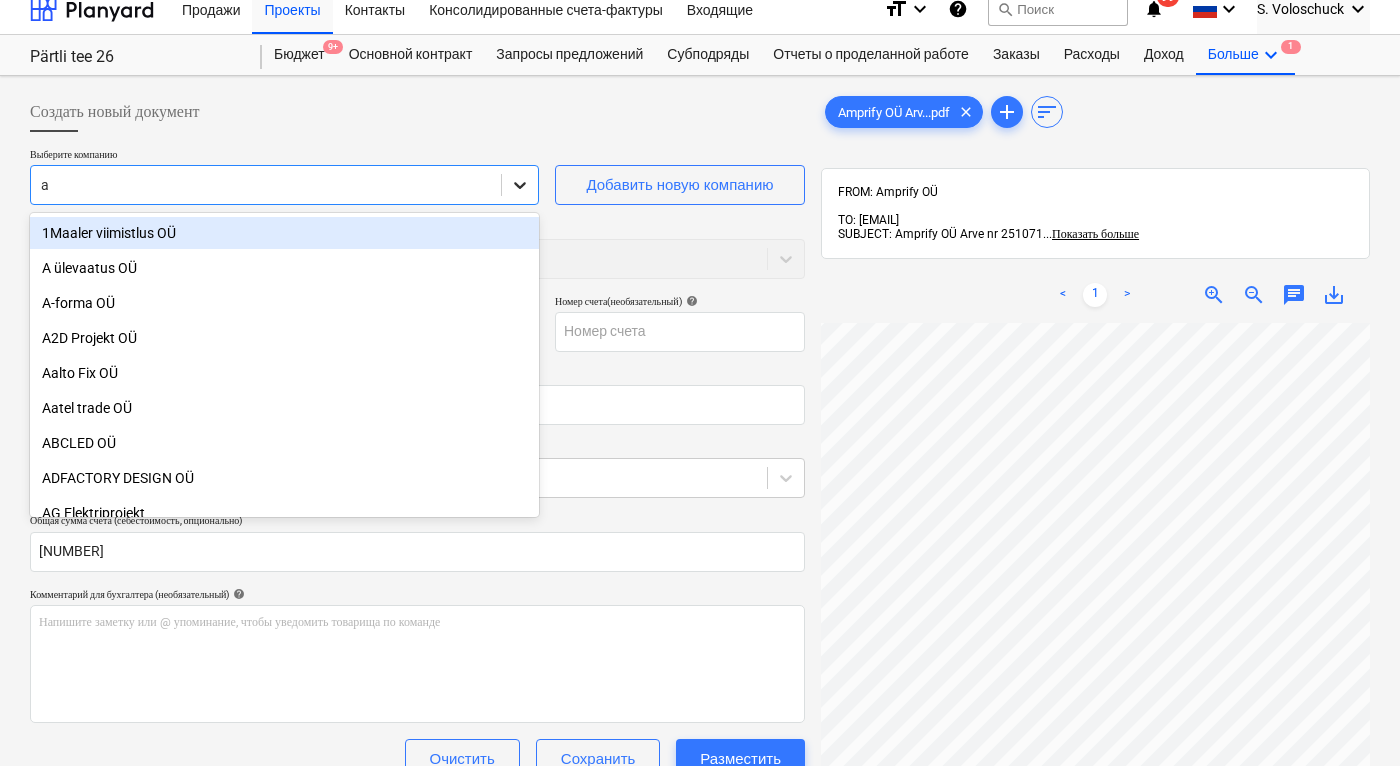 type on "am" 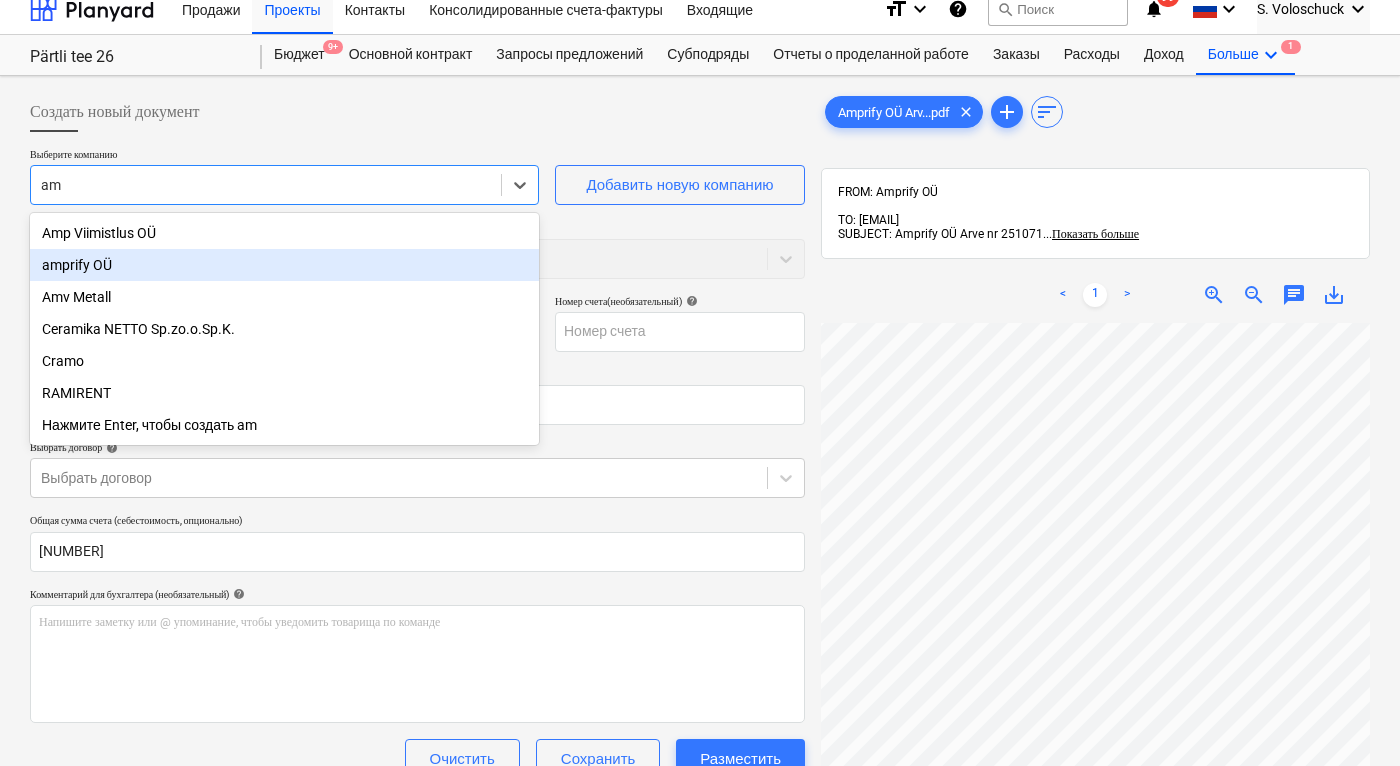 click on "amprify OÜ" at bounding box center (284, 265) 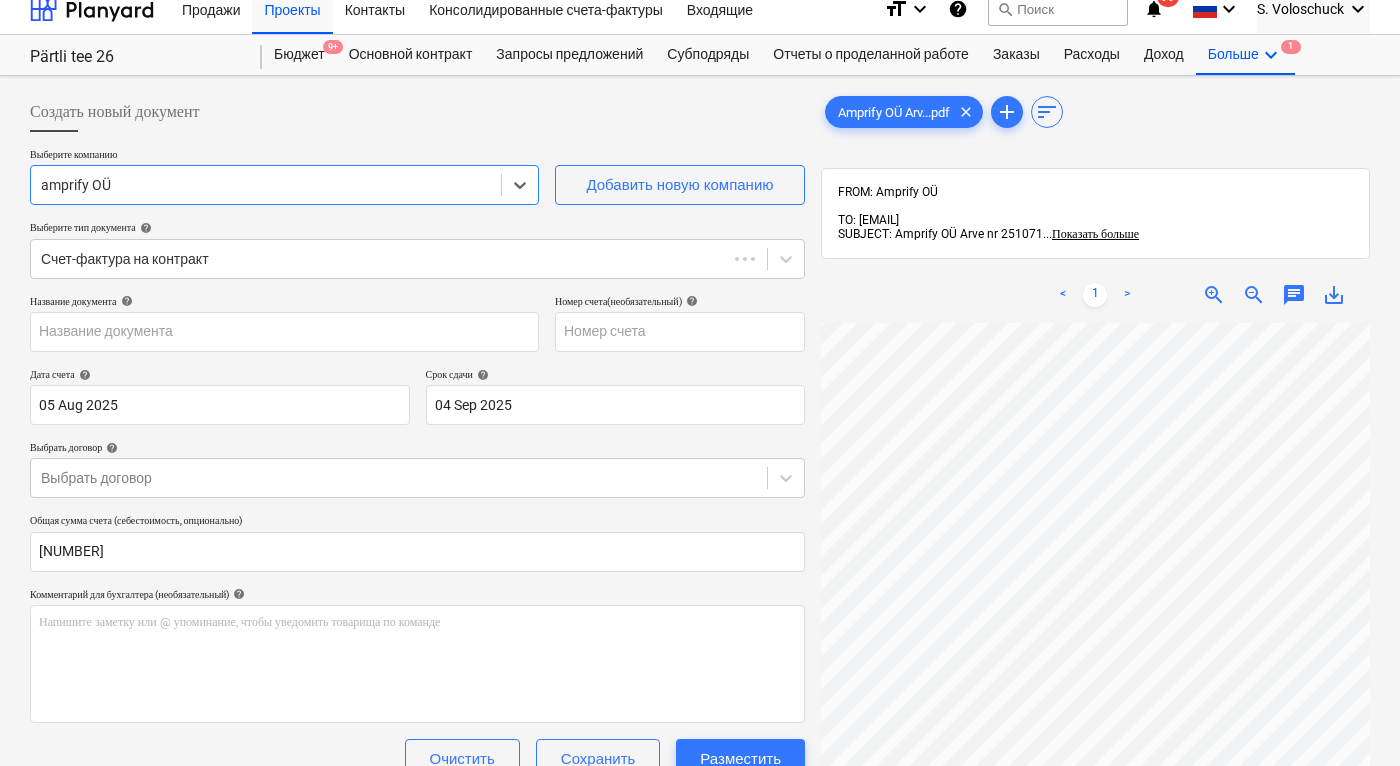 type 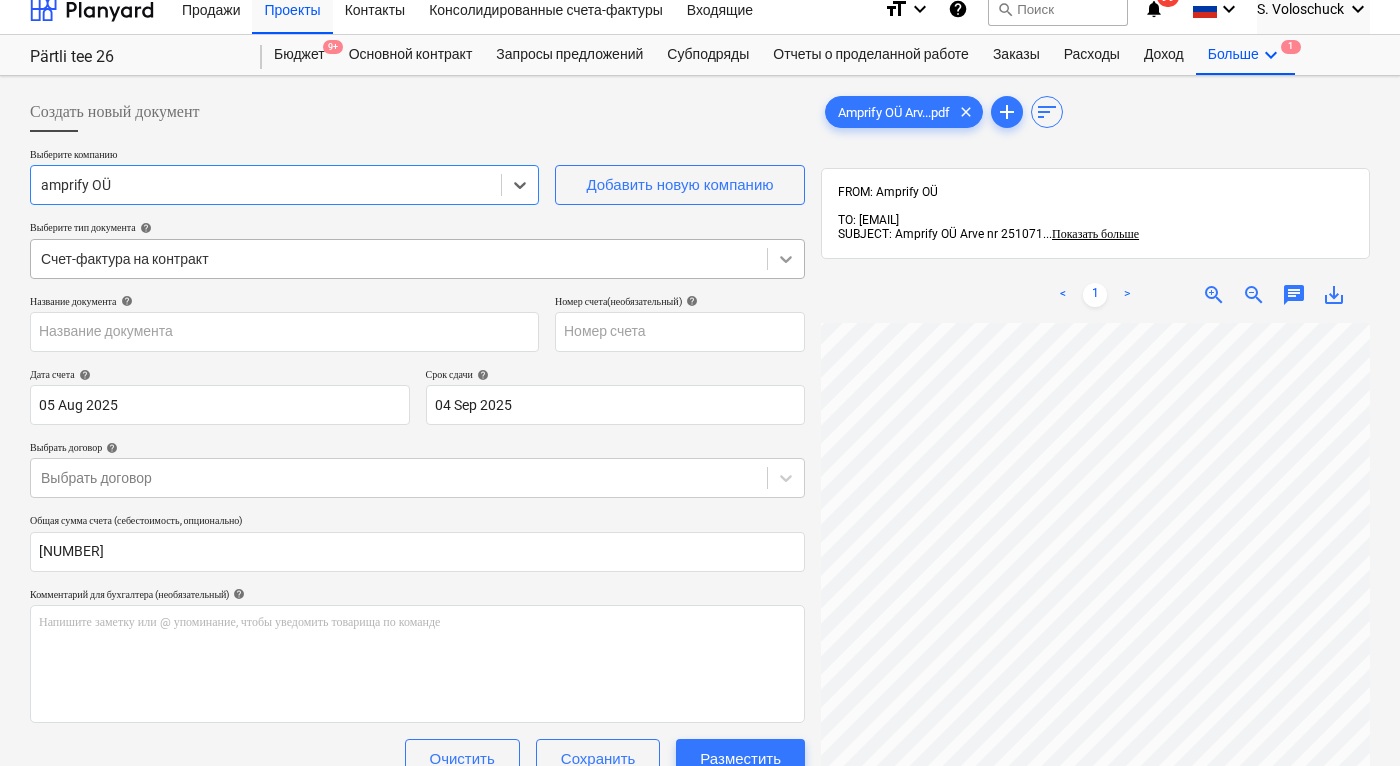 click 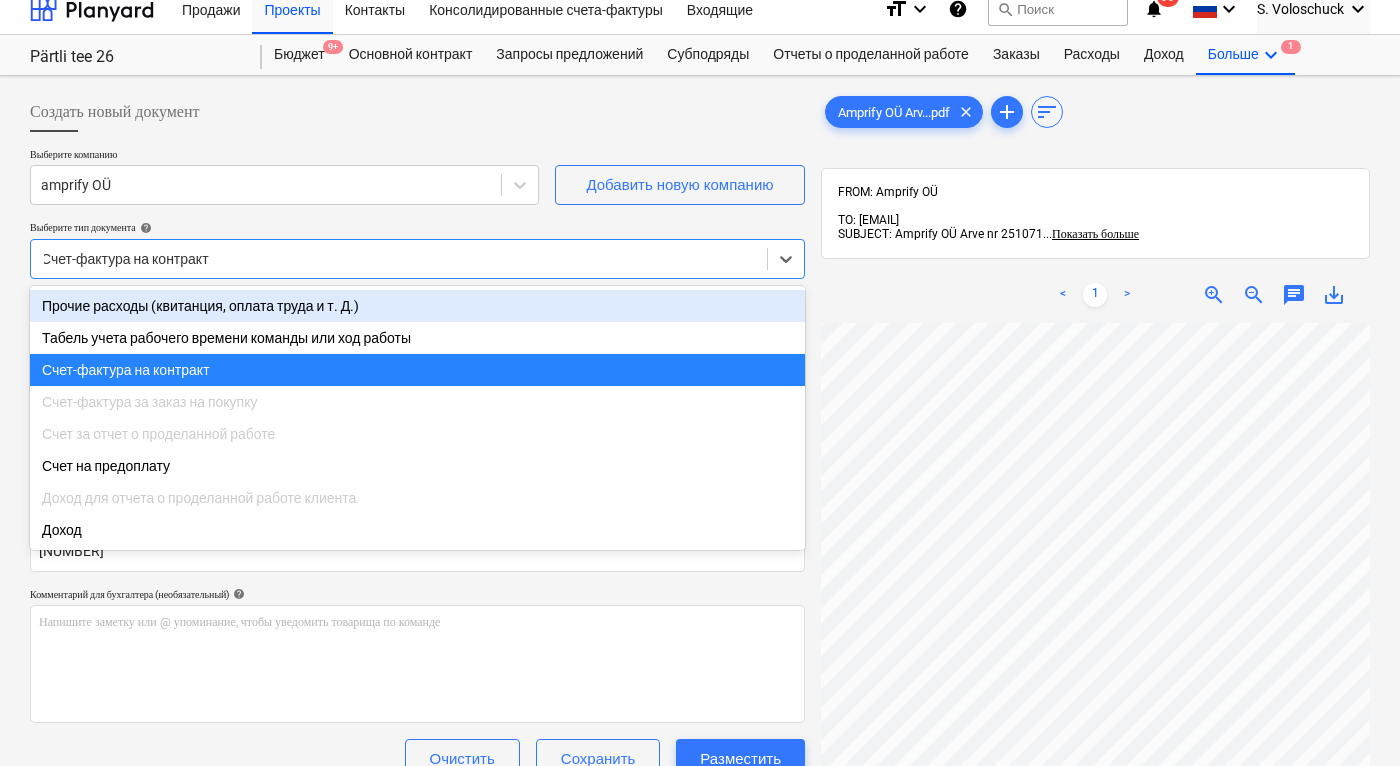 click on "Прочие расходы (квитанция, оплата труда и т. Д.)" at bounding box center (417, 306) 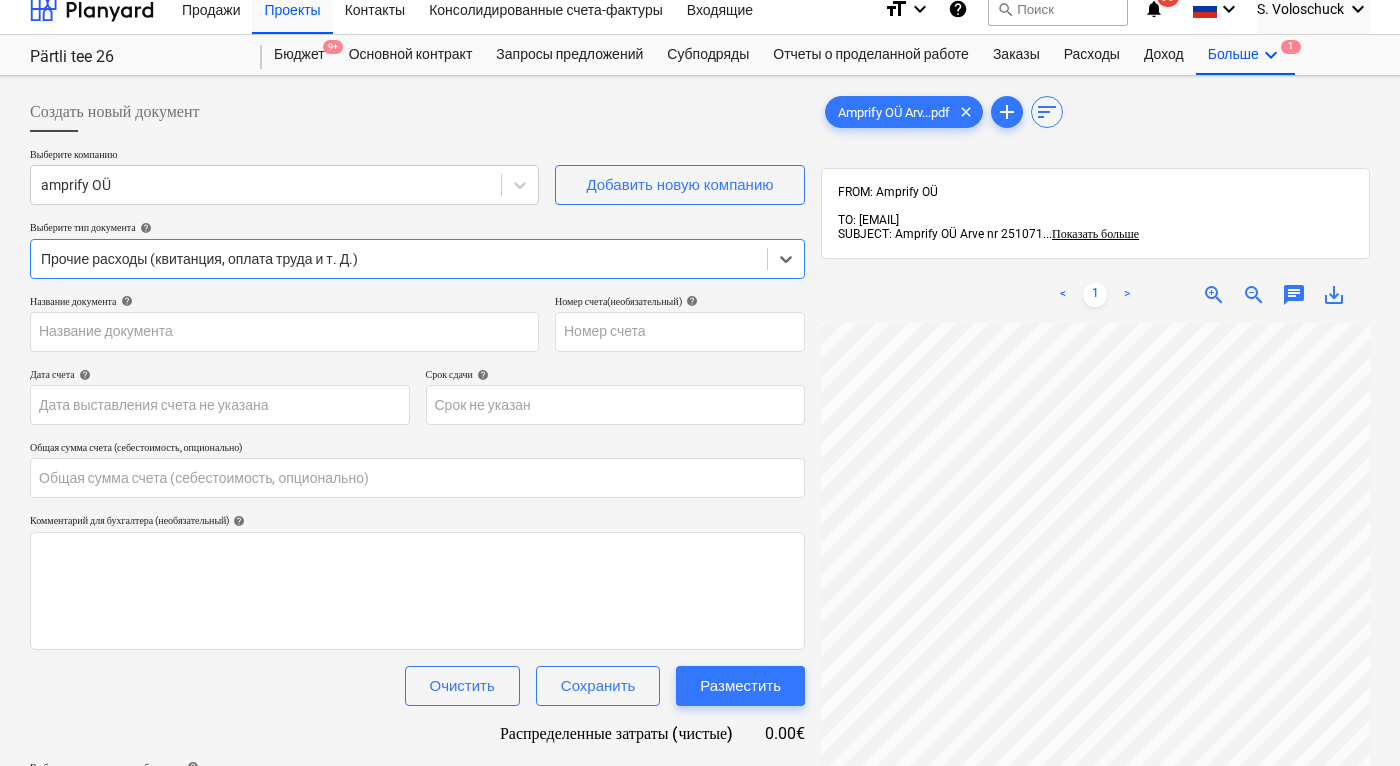 type on "251071" 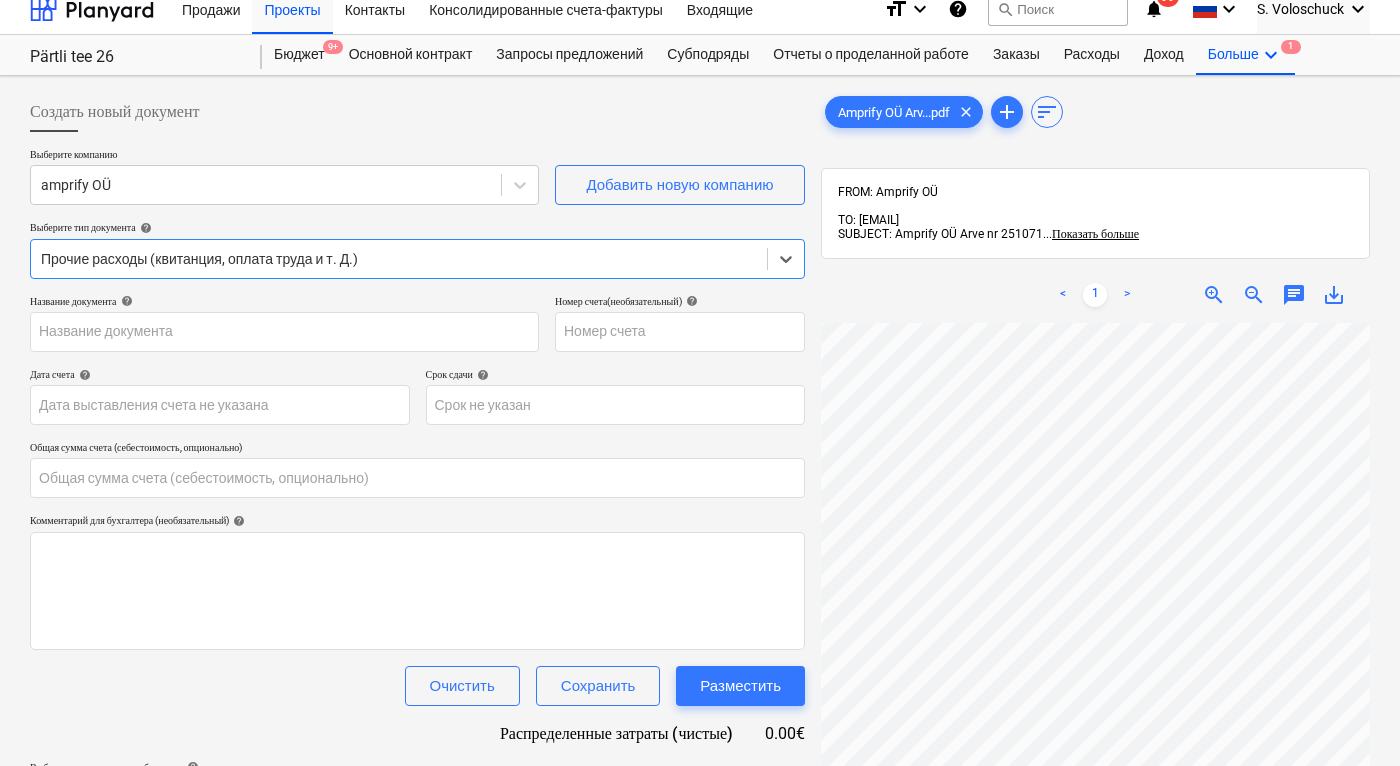 type on "251071" 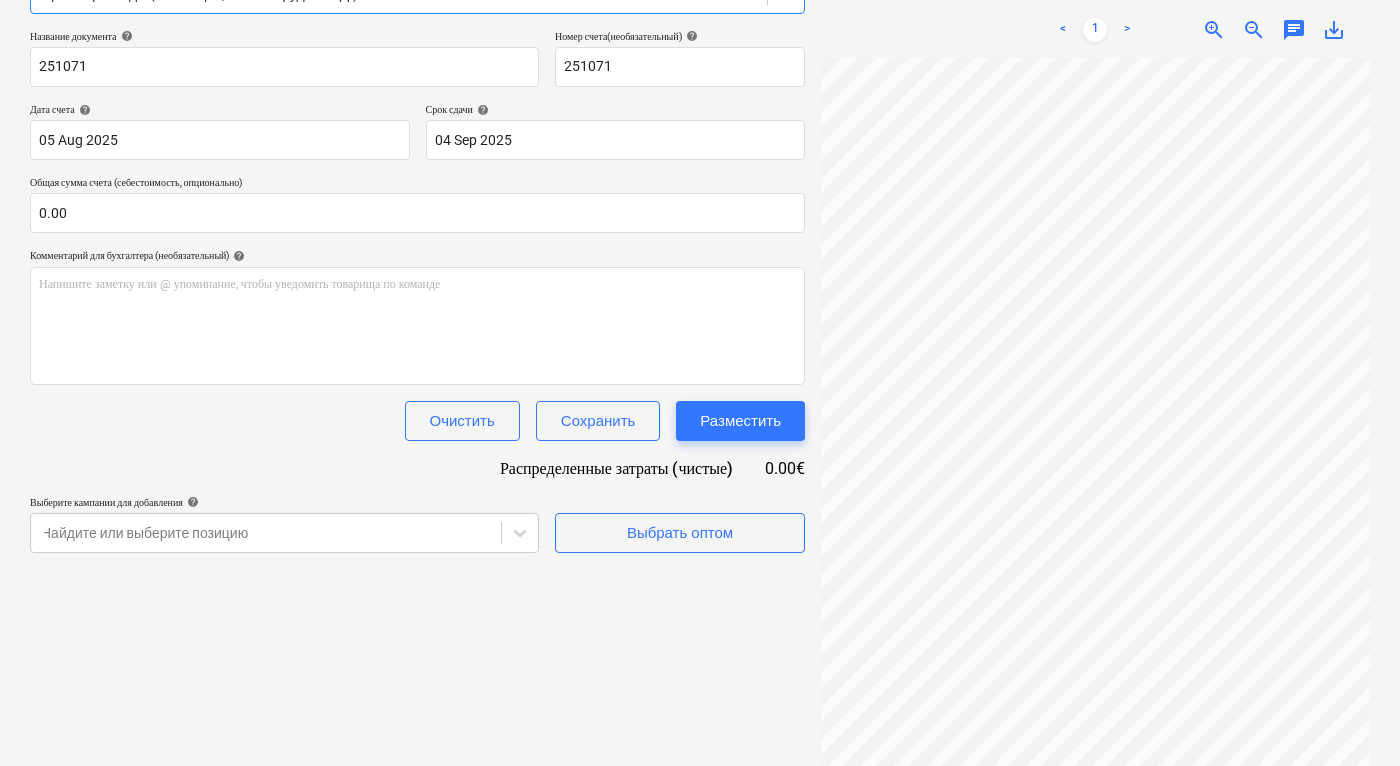 scroll, scrollTop: 284, scrollLeft: 0, axis: vertical 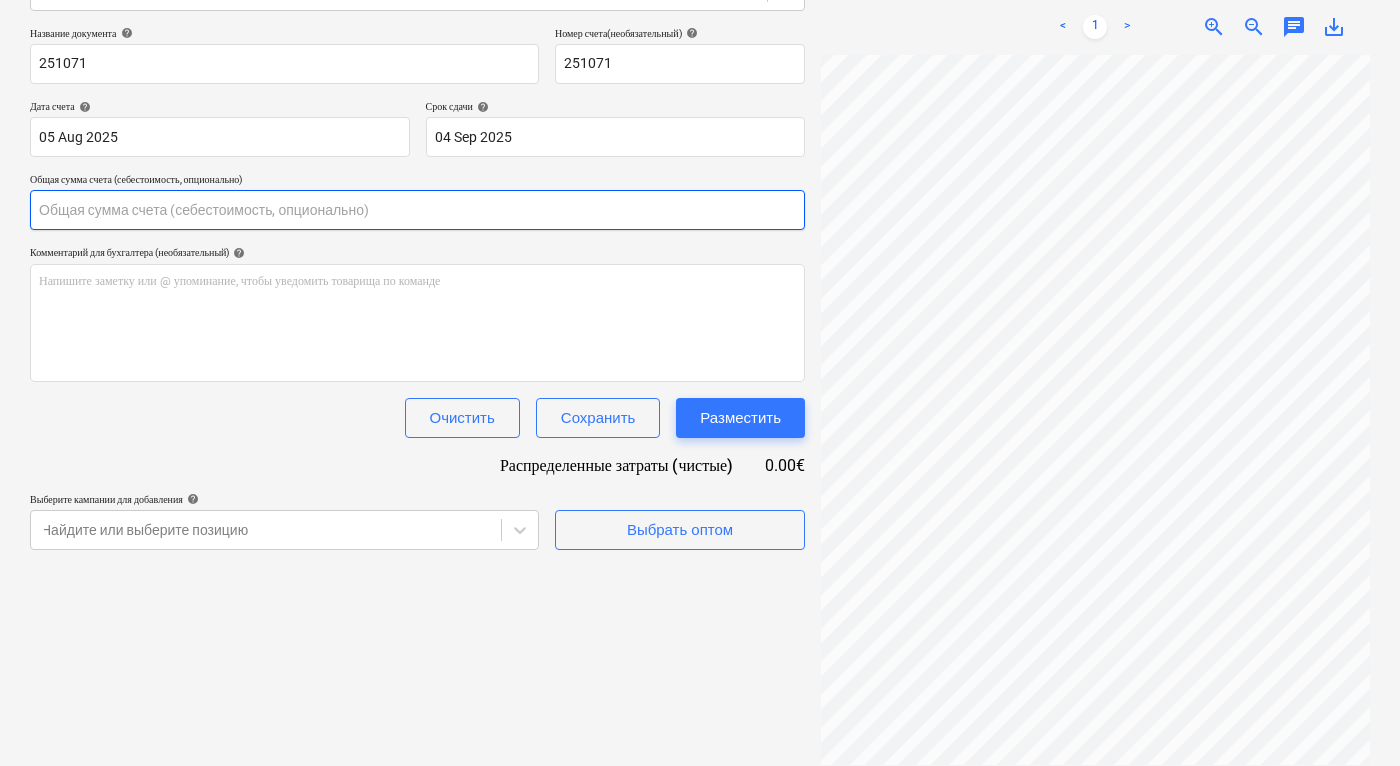 click at bounding box center [417, 210] 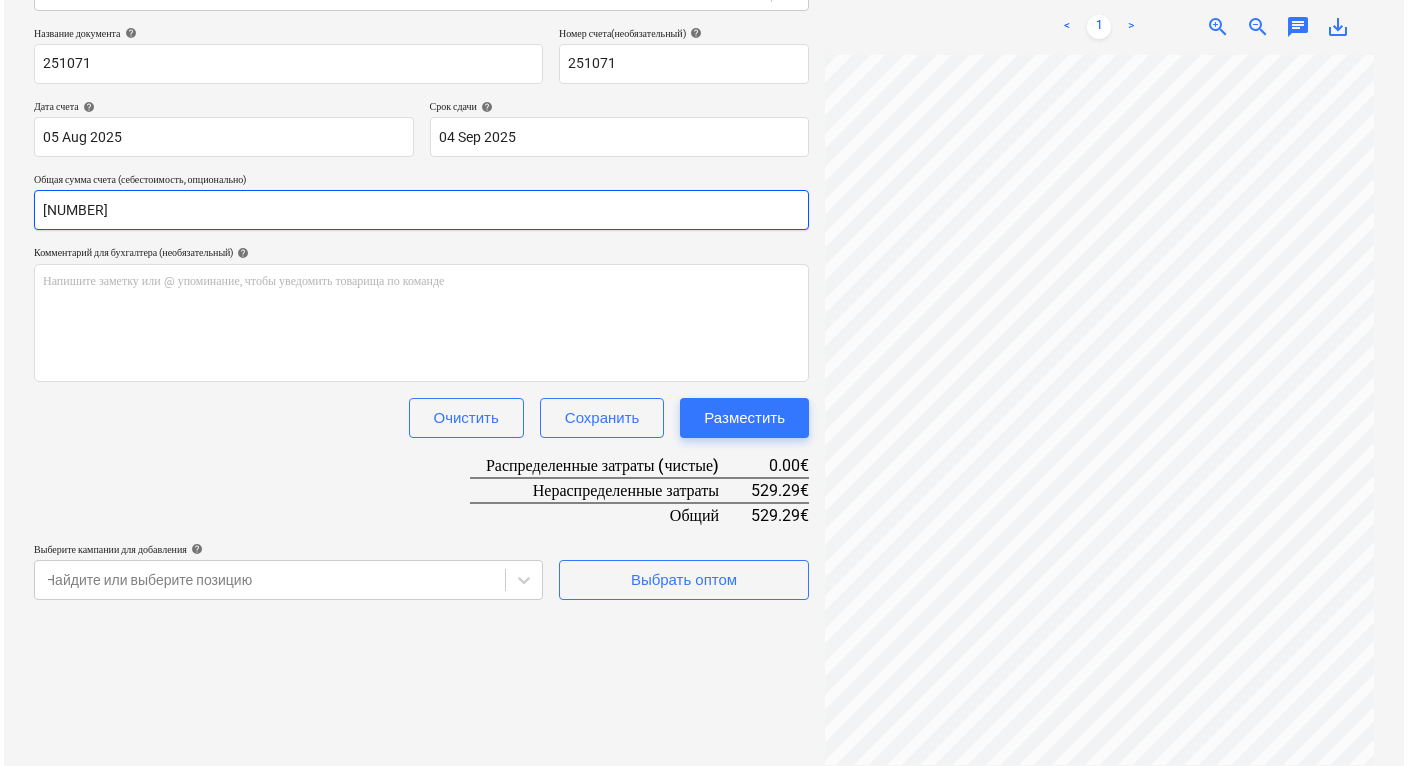 scroll, scrollTop: 216, scrollLeft: 335, axis: both 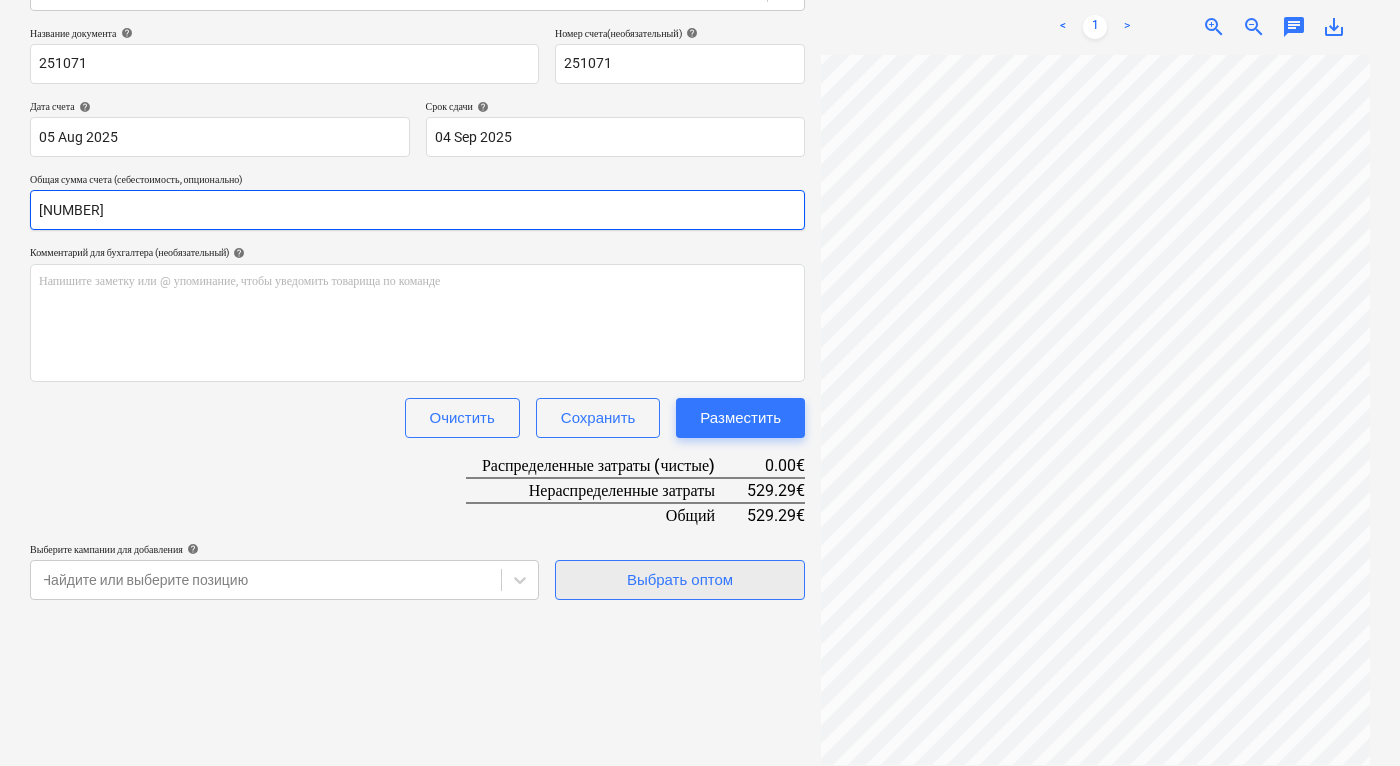 type on "[NUMBER]" 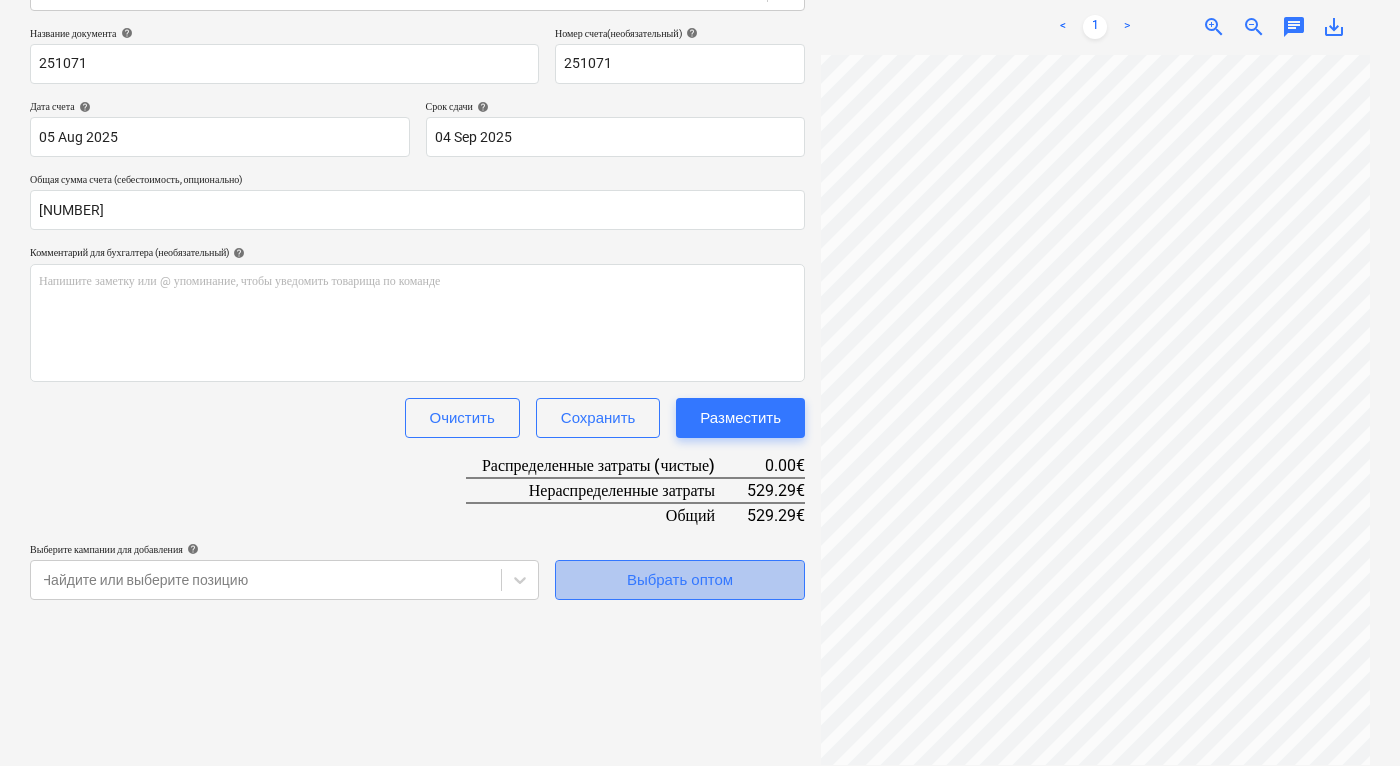 click on "Выбрать оптом" at bounding box center (680, 580) 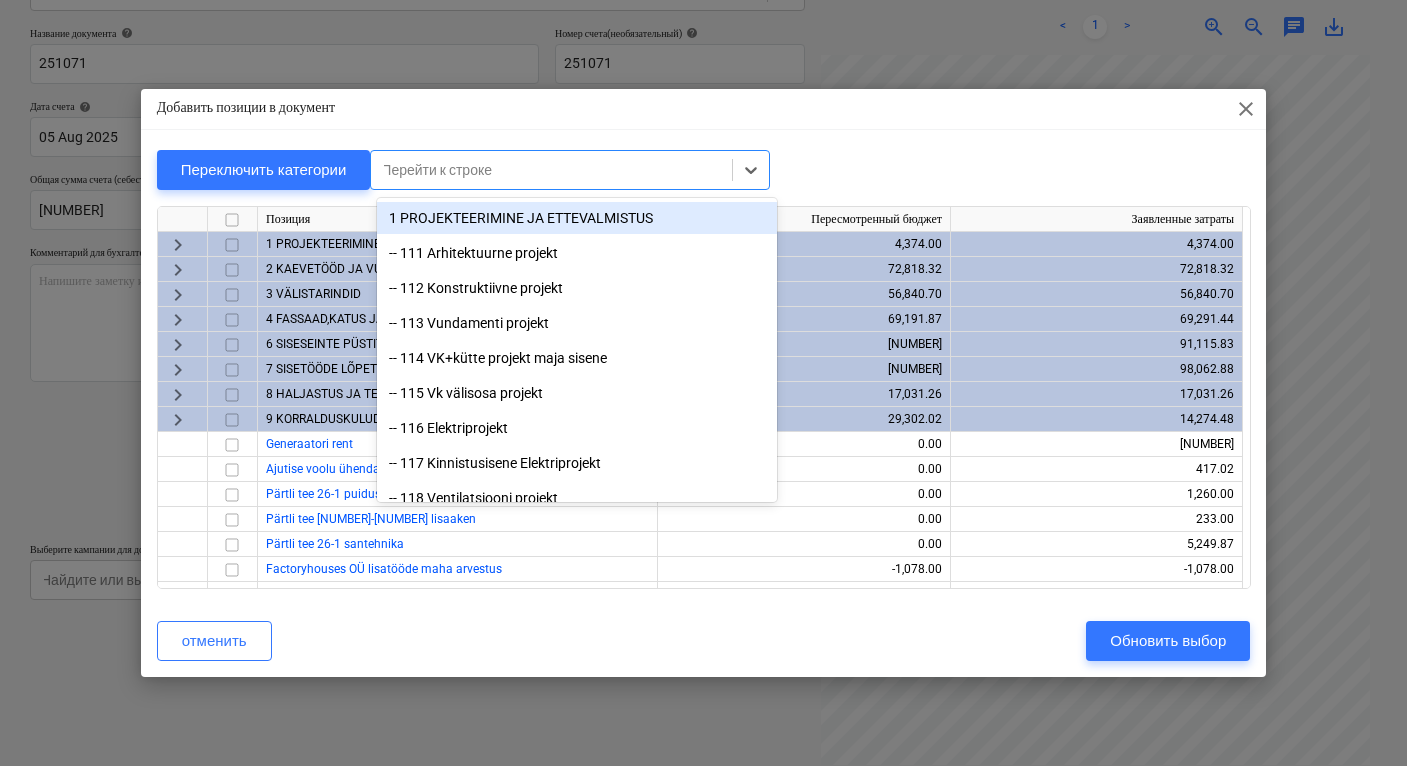 click on "Перейти к строке" at bounding box center [551, 170] 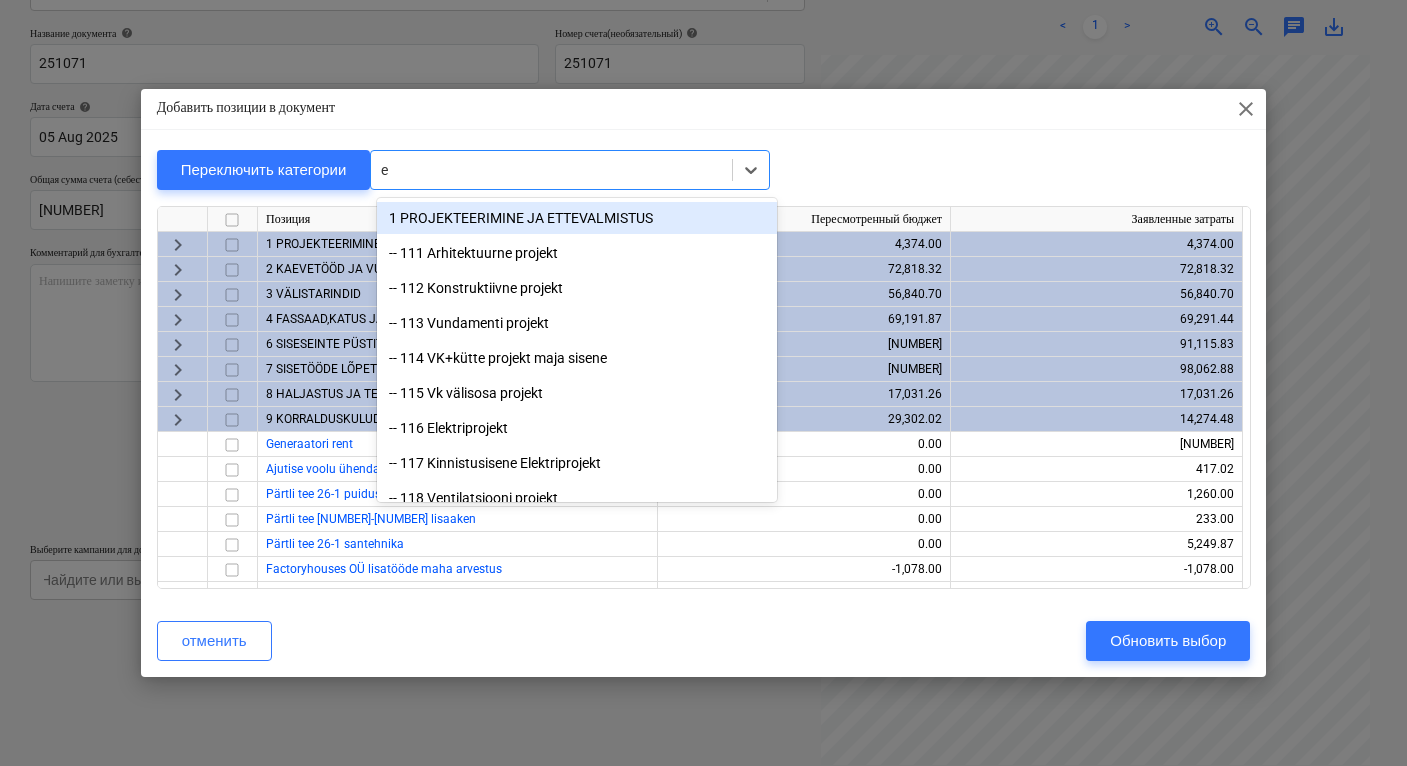 type on "el" 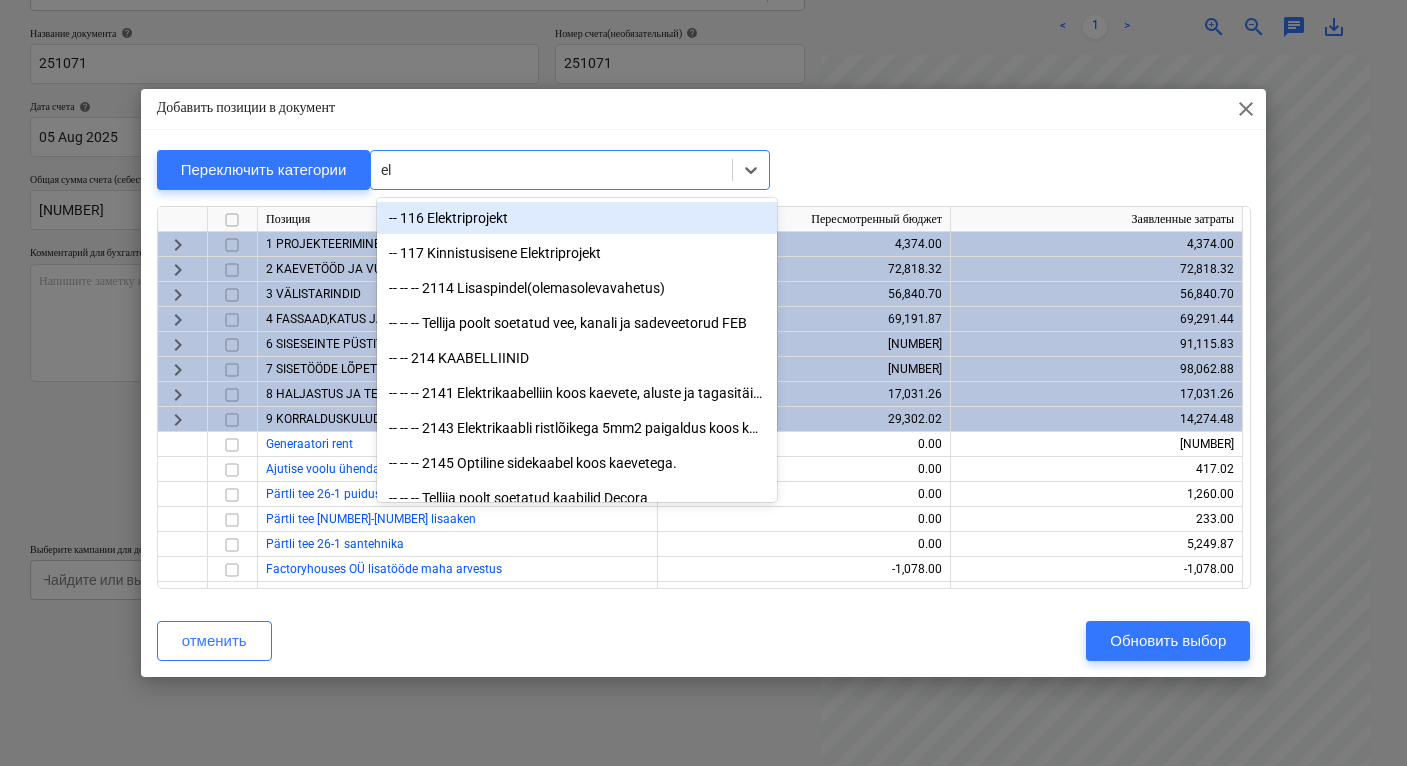 click on "--  116 Elektriprojekt" at bounding box center [577, 218] 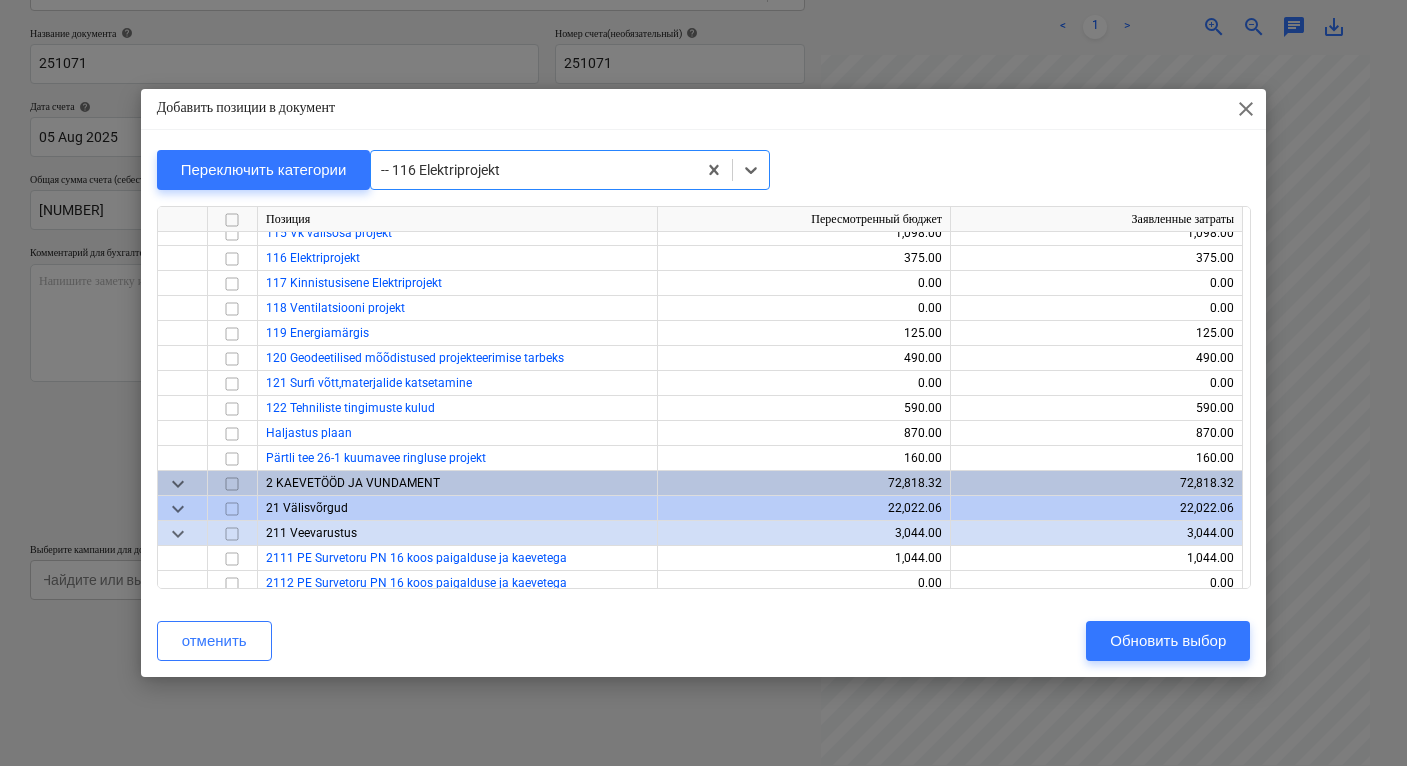 scroll, scrollTop: 150, scrollLeft: 0, axis: vertical 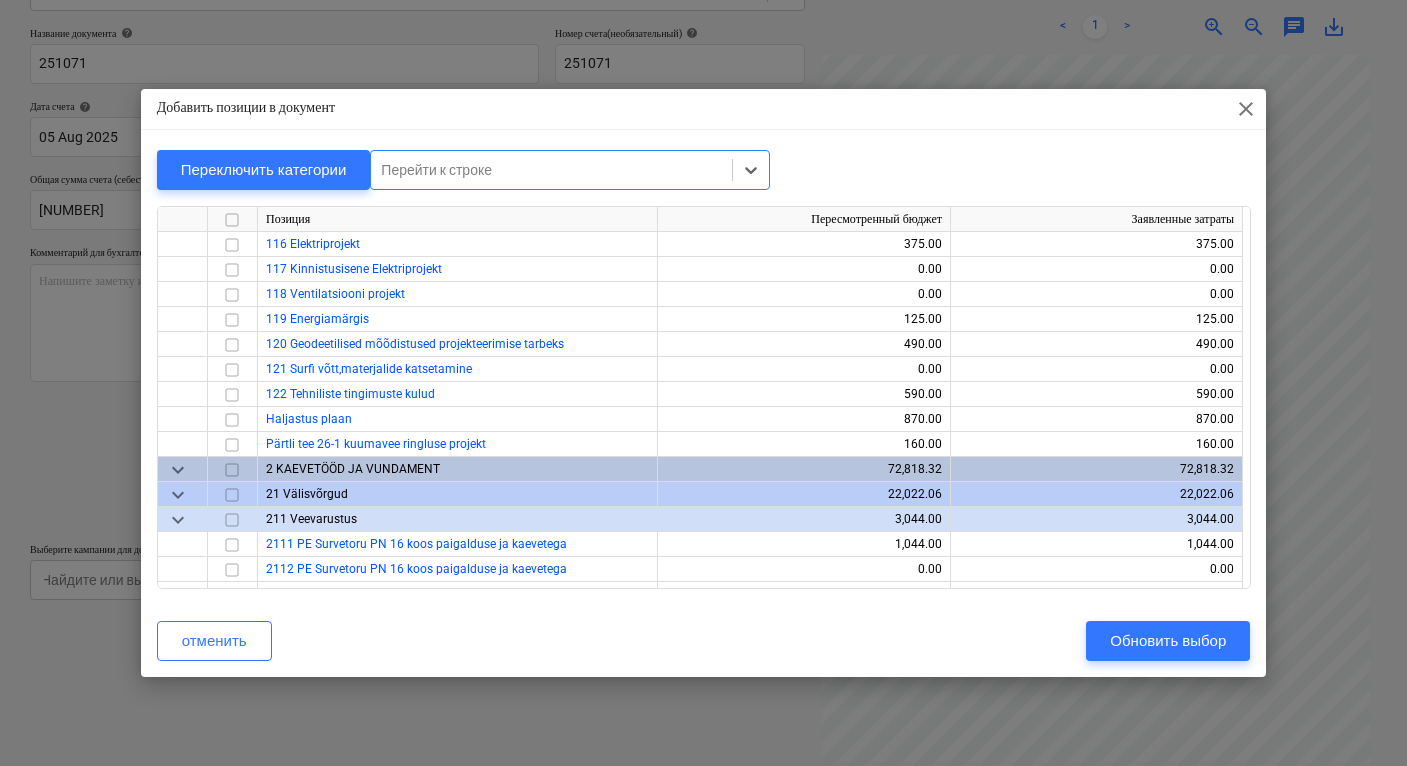 click at bounding box center (551, 170) 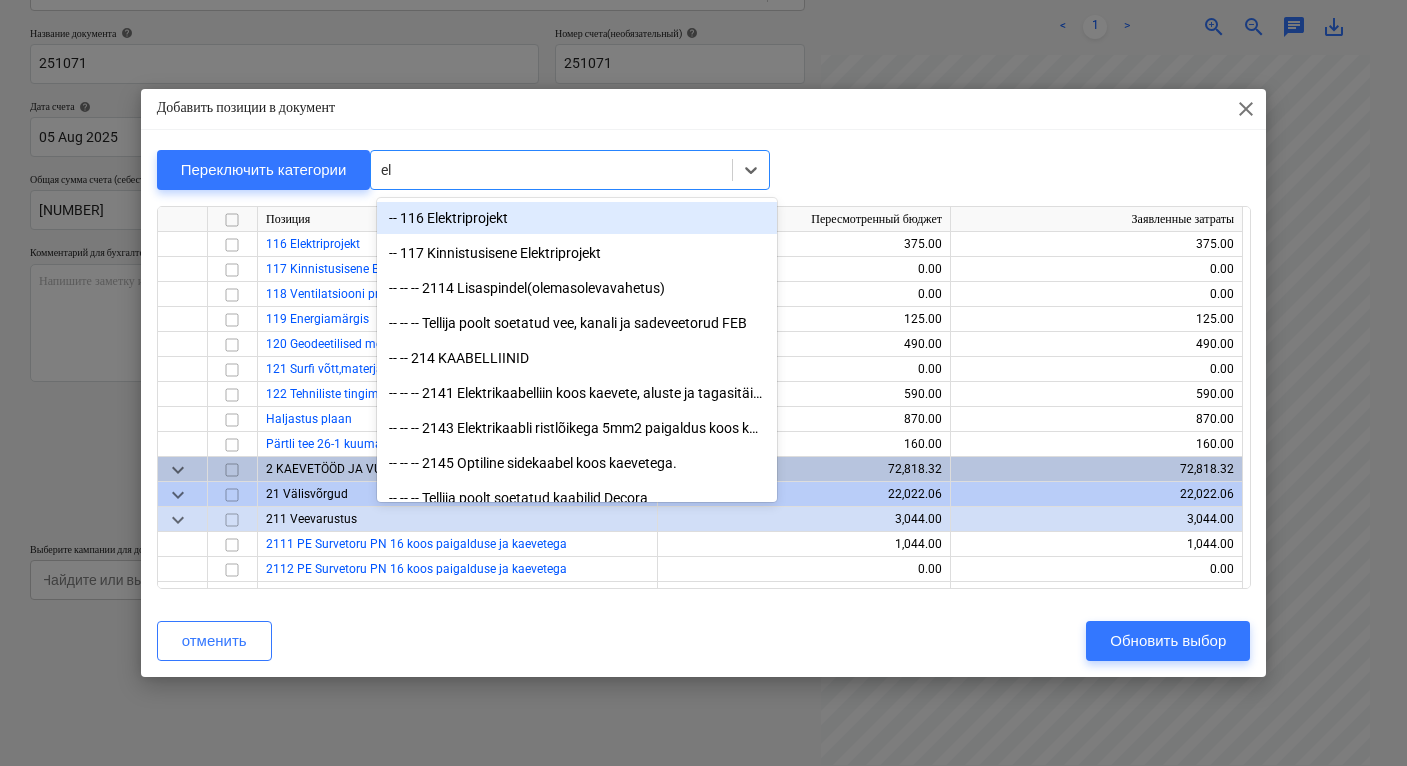 type on "ele" 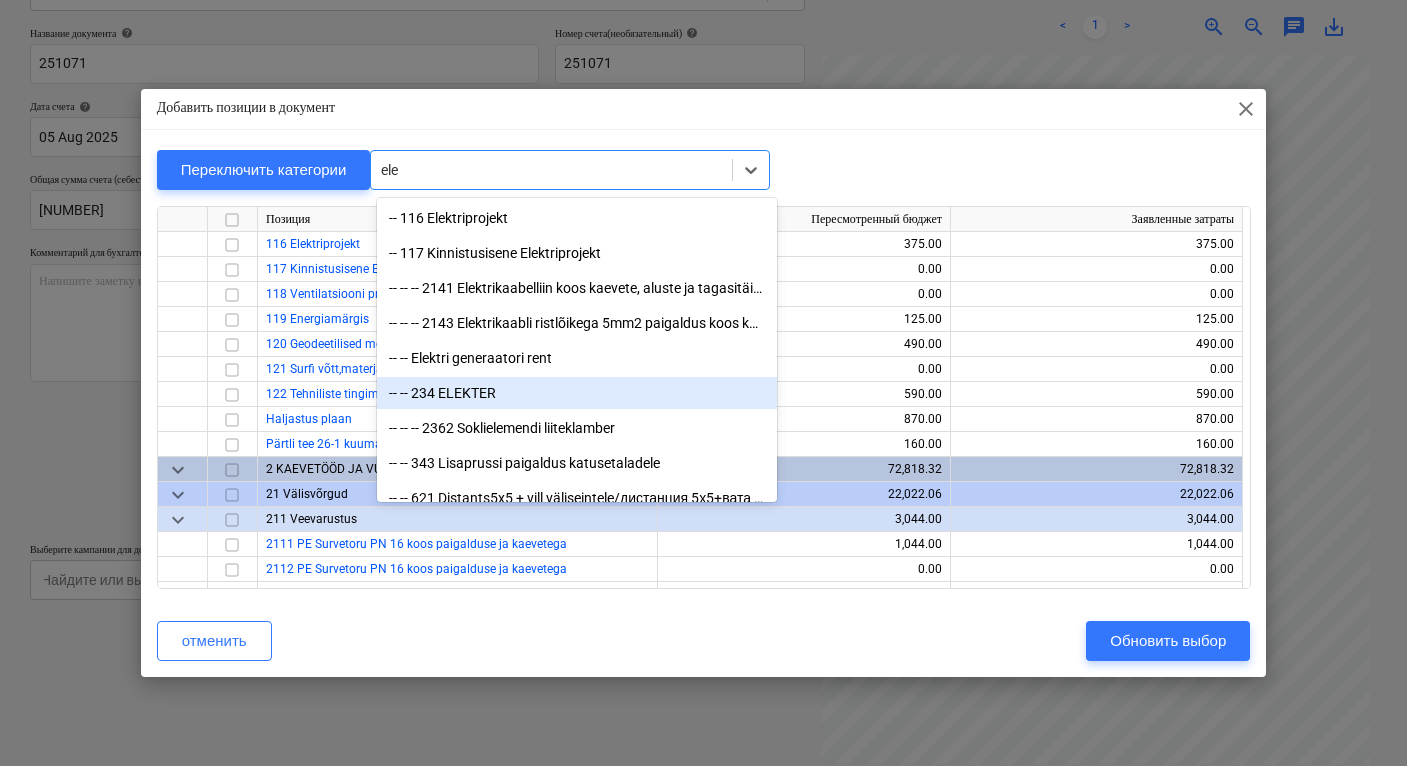 click on "-- --  234 ELEKTER" at bounding box center [577, 393] 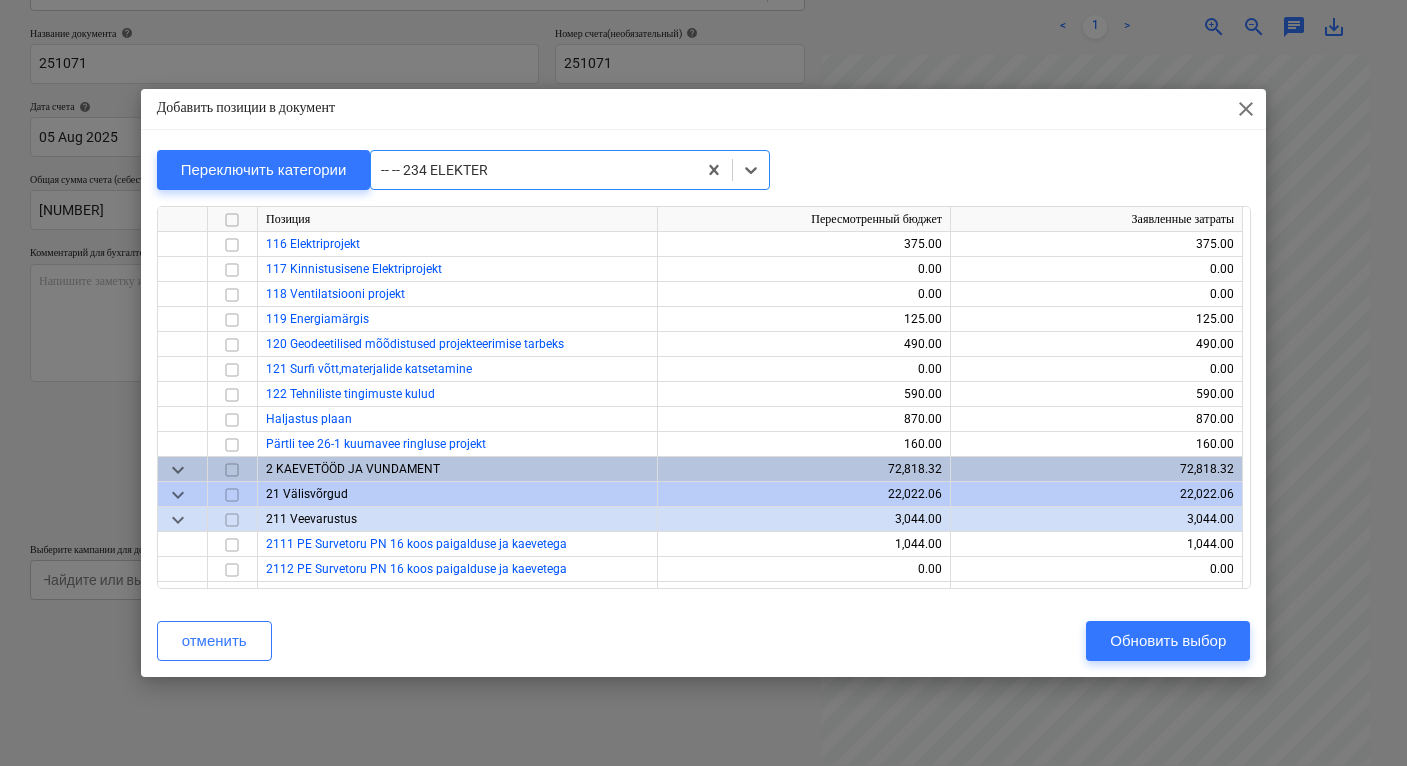 scroll, scrollTop: 3075, scrollLeft: 0, axis: vertical 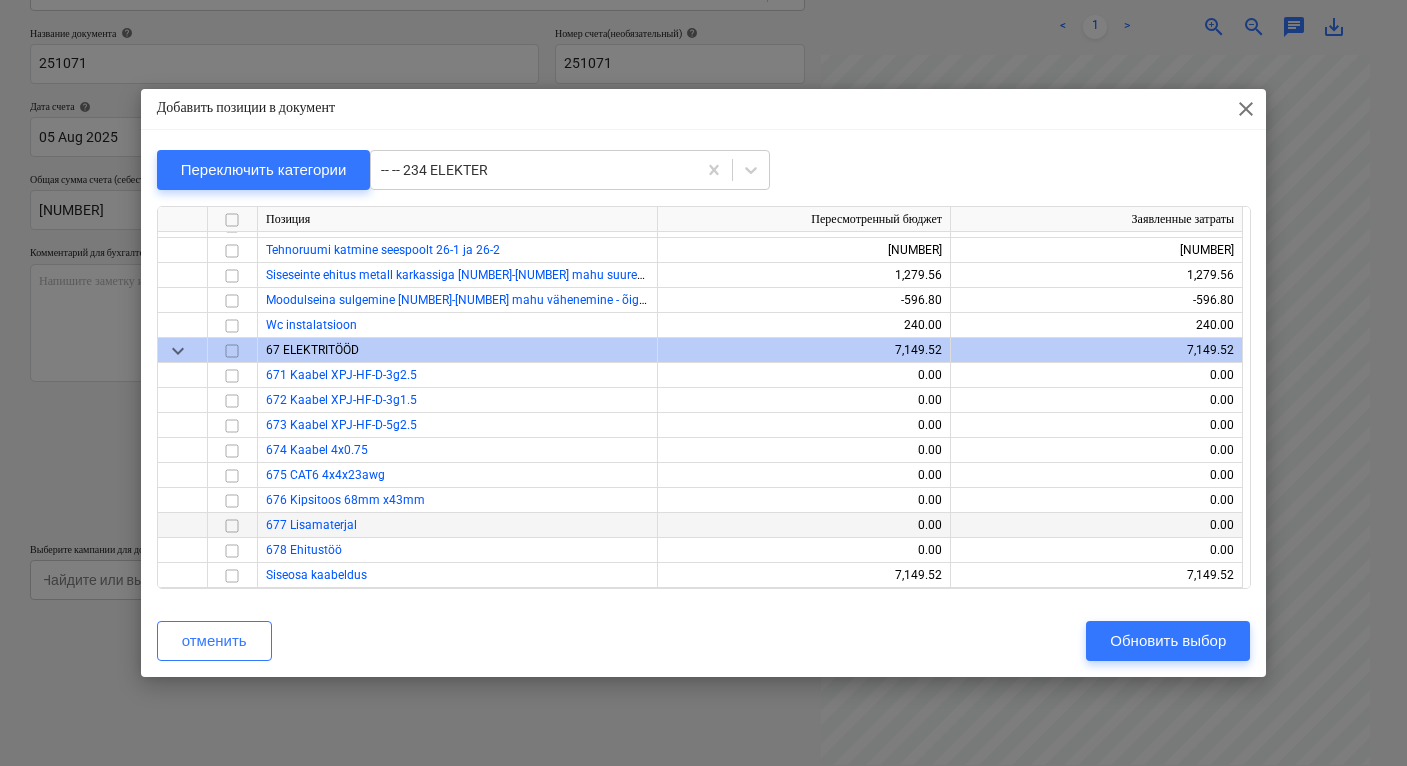 click at bounding box center [232, 526] 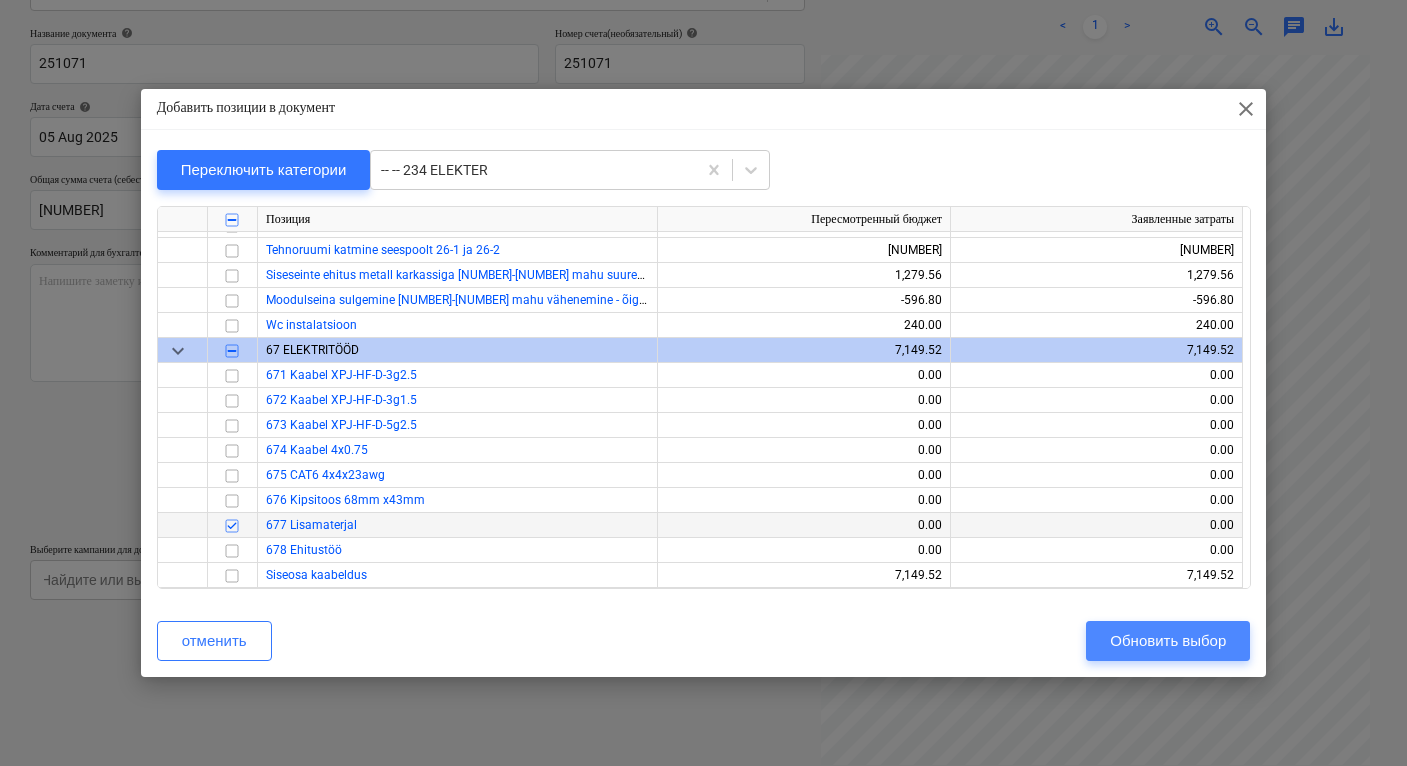 click on "Обновить выбор" at bounding box center (1168, 641) 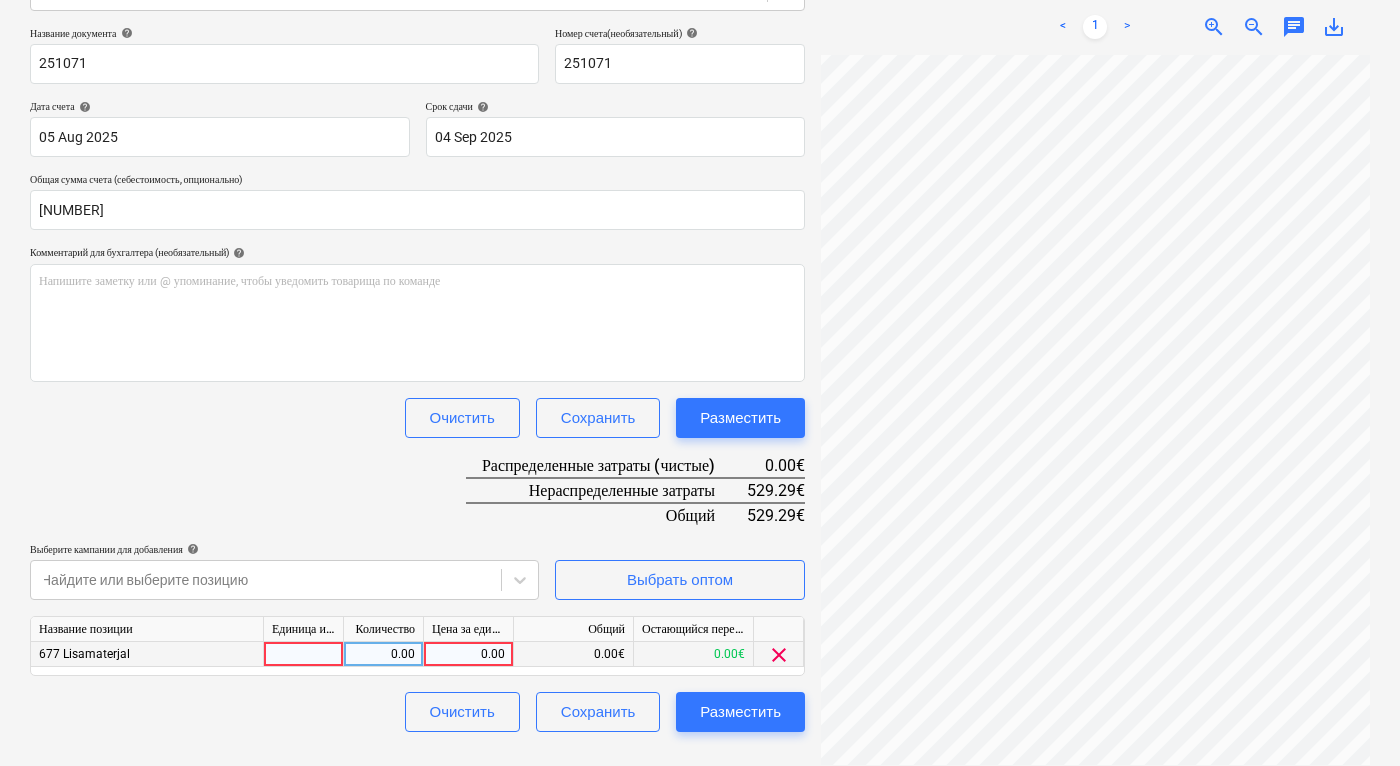click on "0.00" at bounding box center (468, 654) 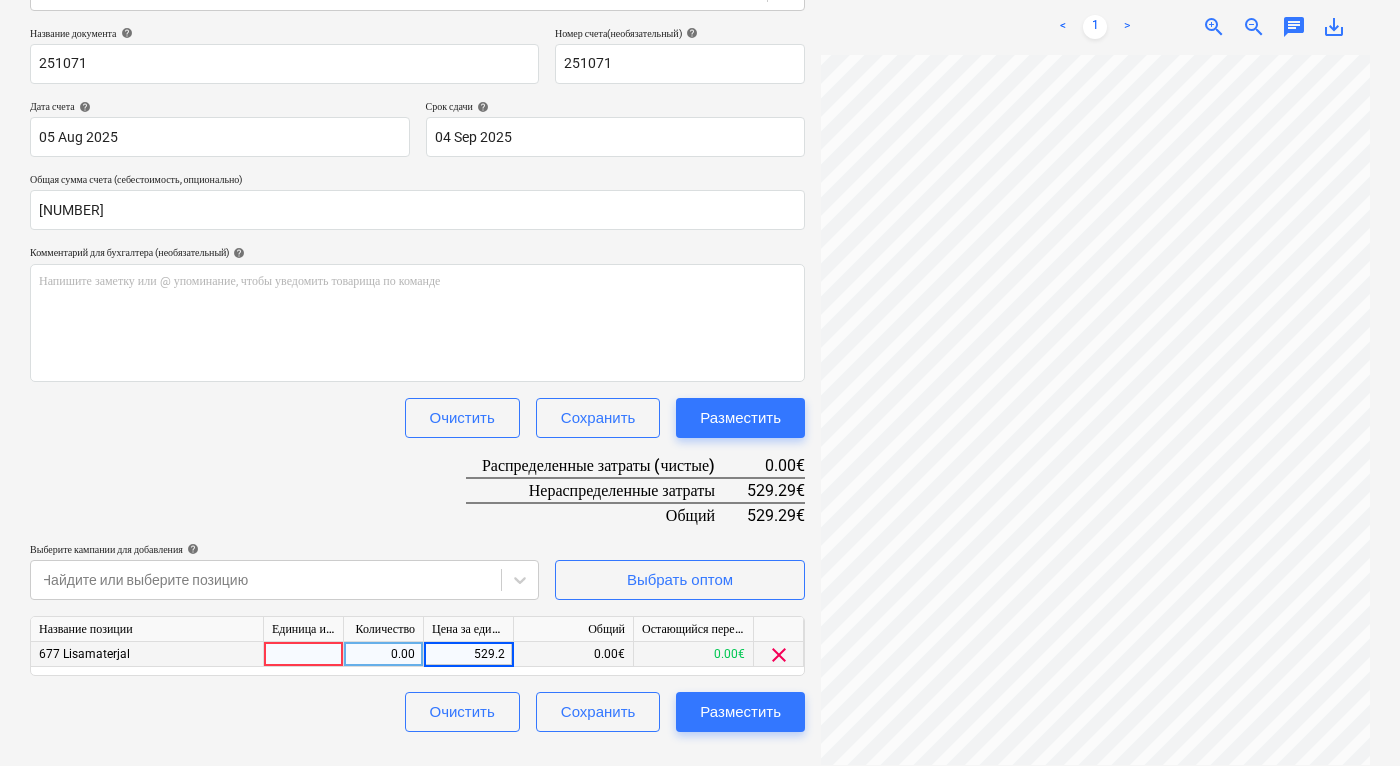 type on "[NUMBER]" 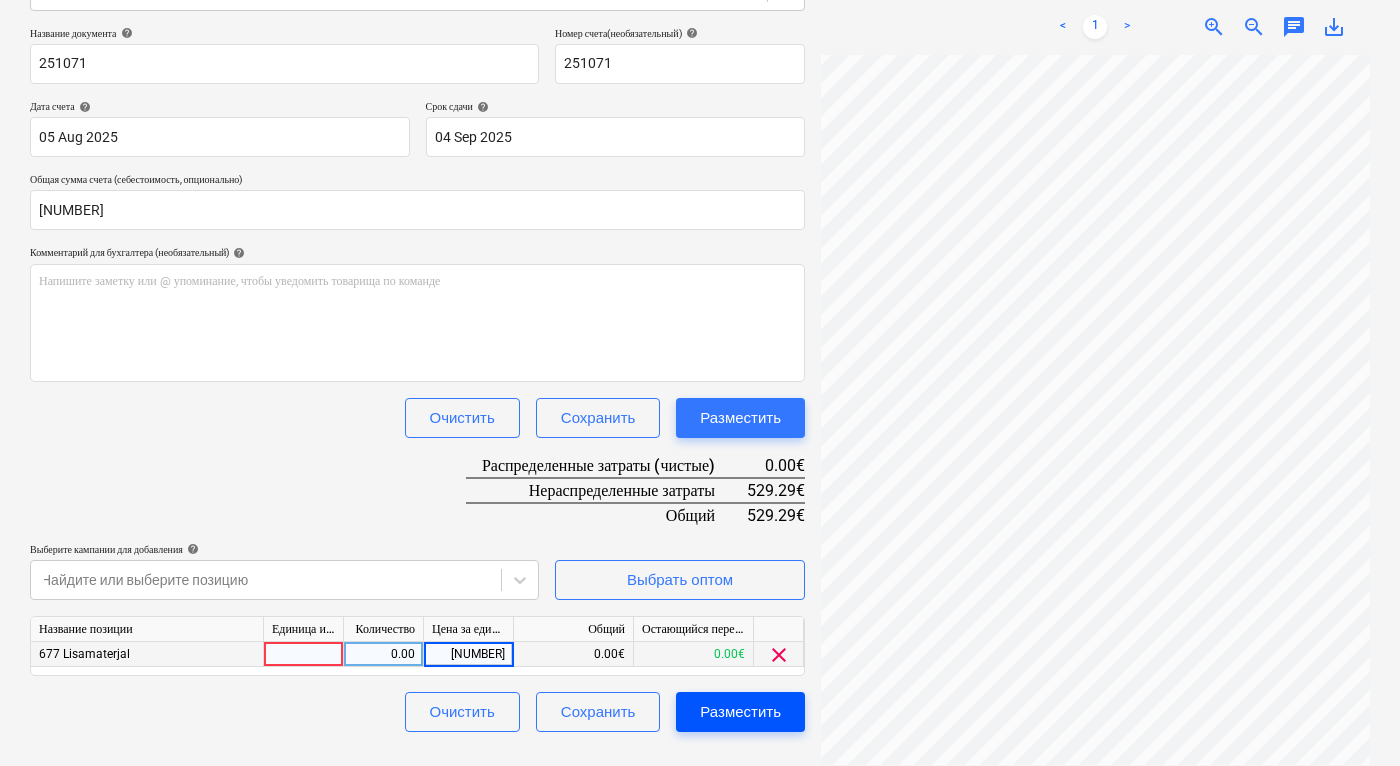 click on "Разместить" at bounding box center (740, 712) 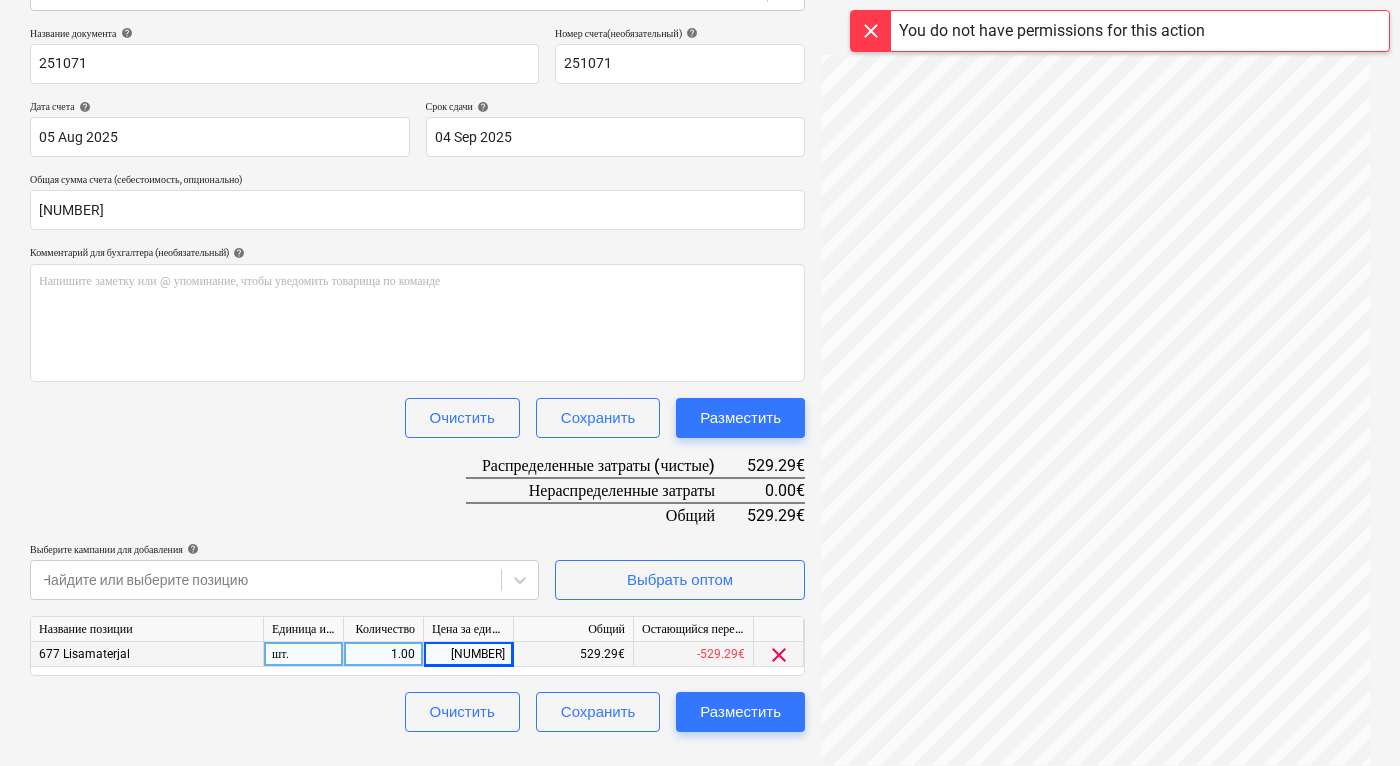 click on "You do not have permissions for this action" at bounding box center [1052, 31] 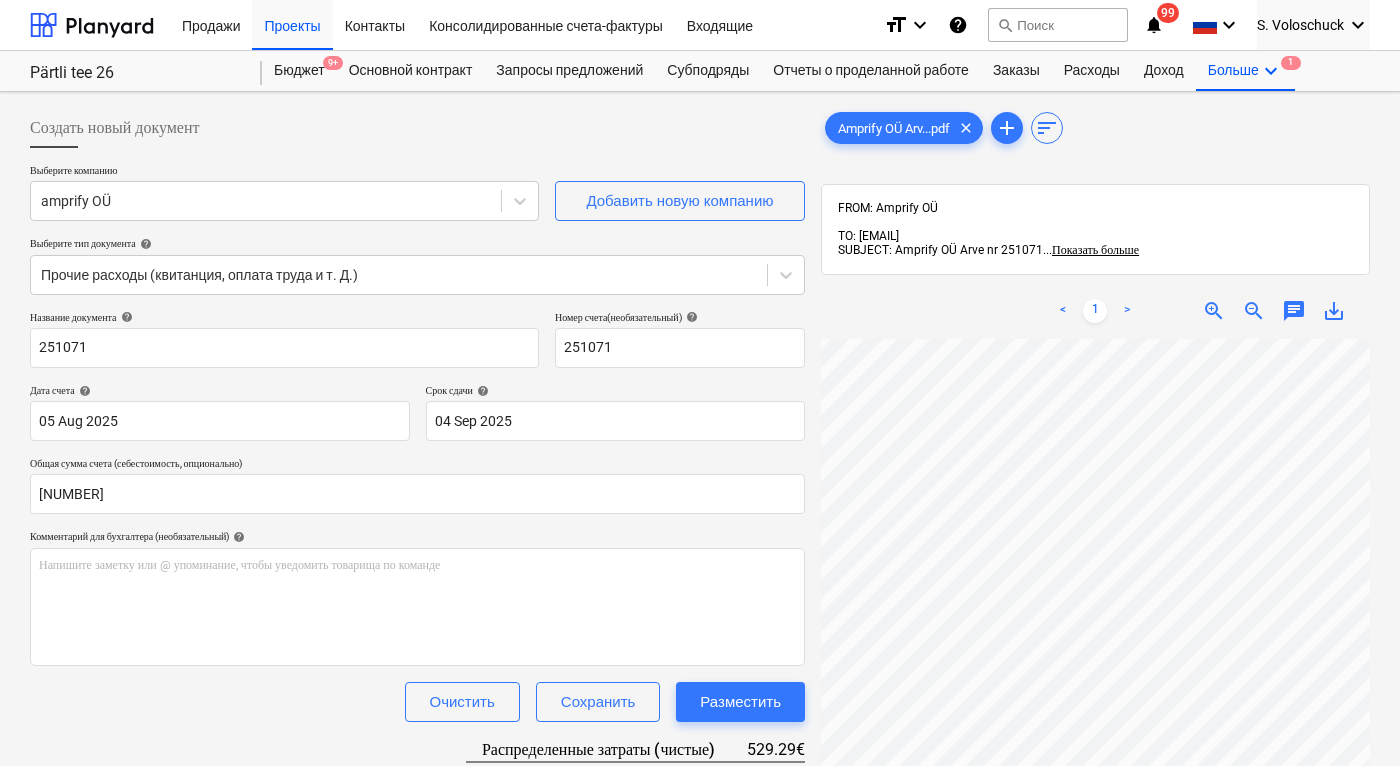 scroll, scrollTop: 284, scrollLeft: 0, axis: vertical 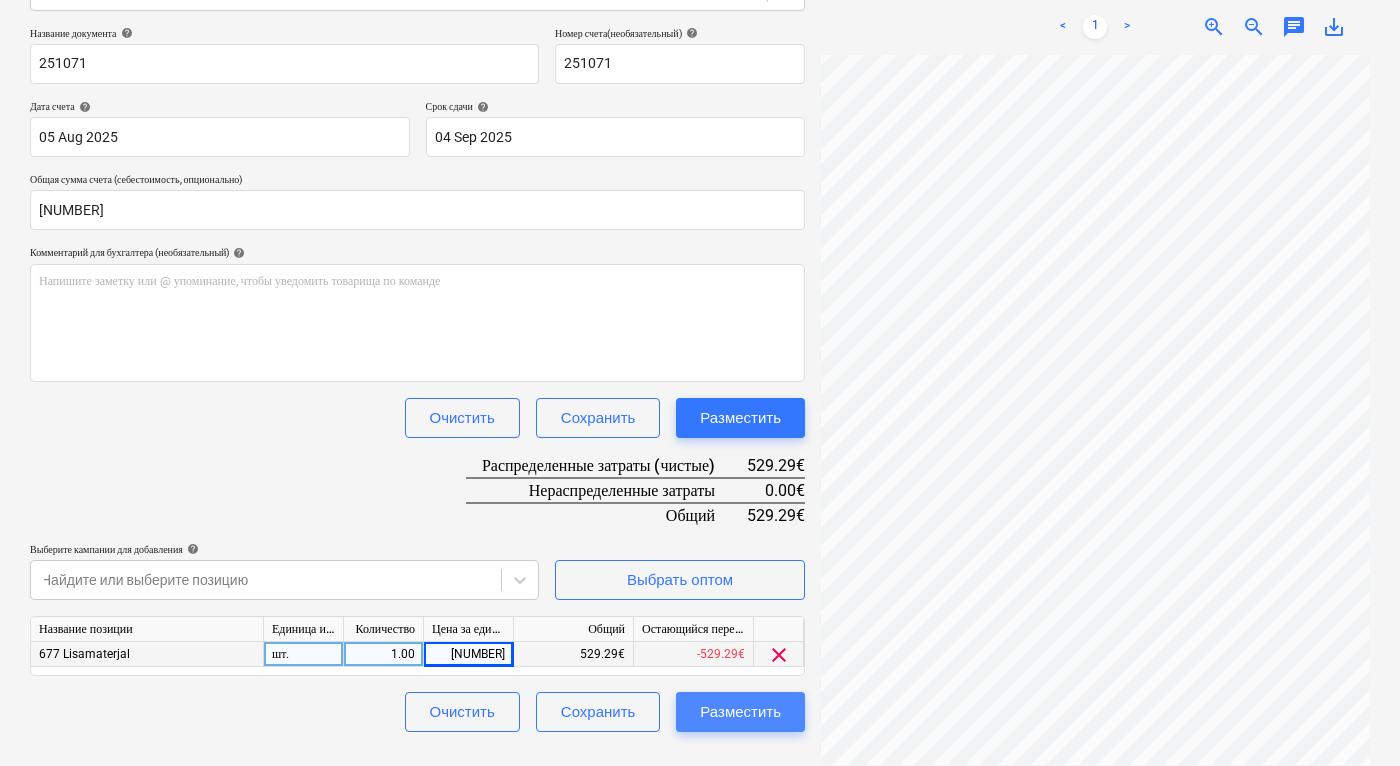 click on "Разместить" at bounding box center [740, 712] 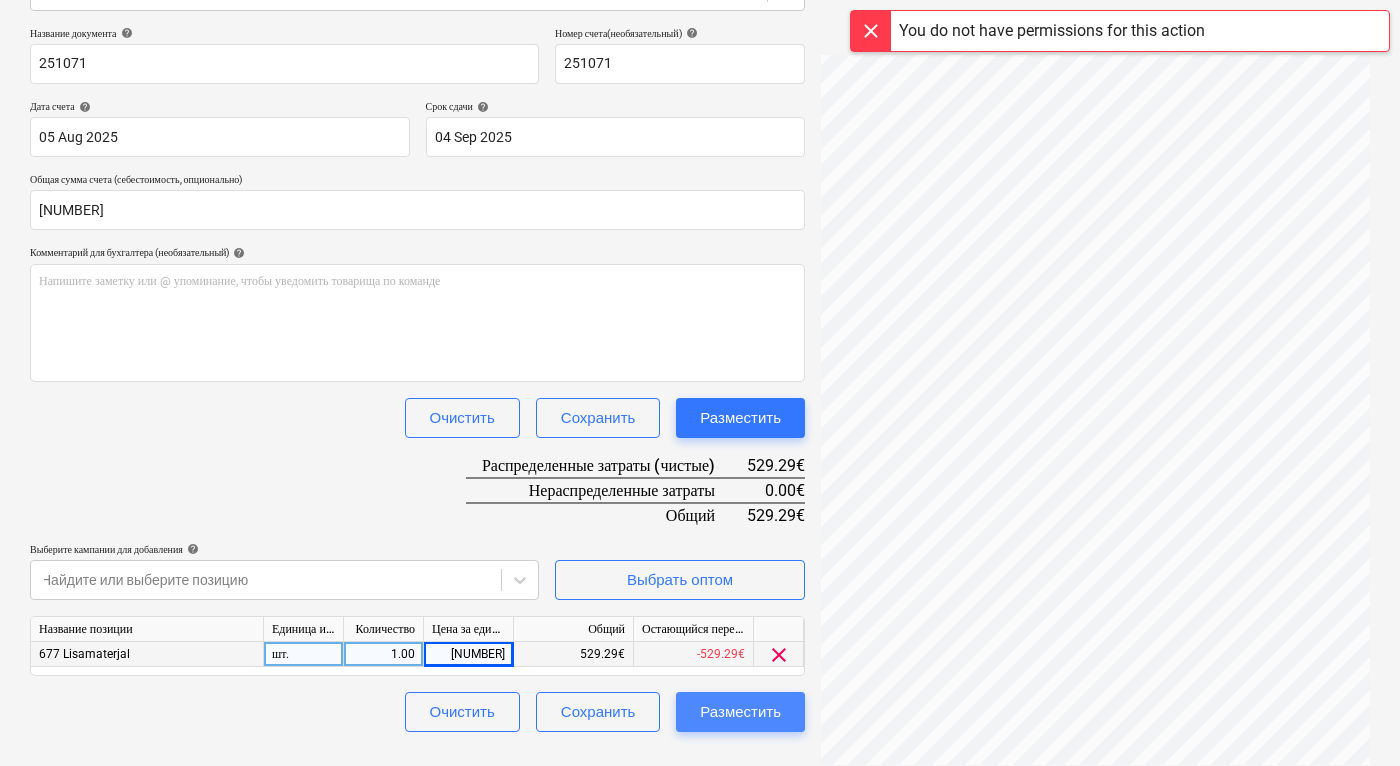 click on "Разместить" at bounding box center (740, 712) 